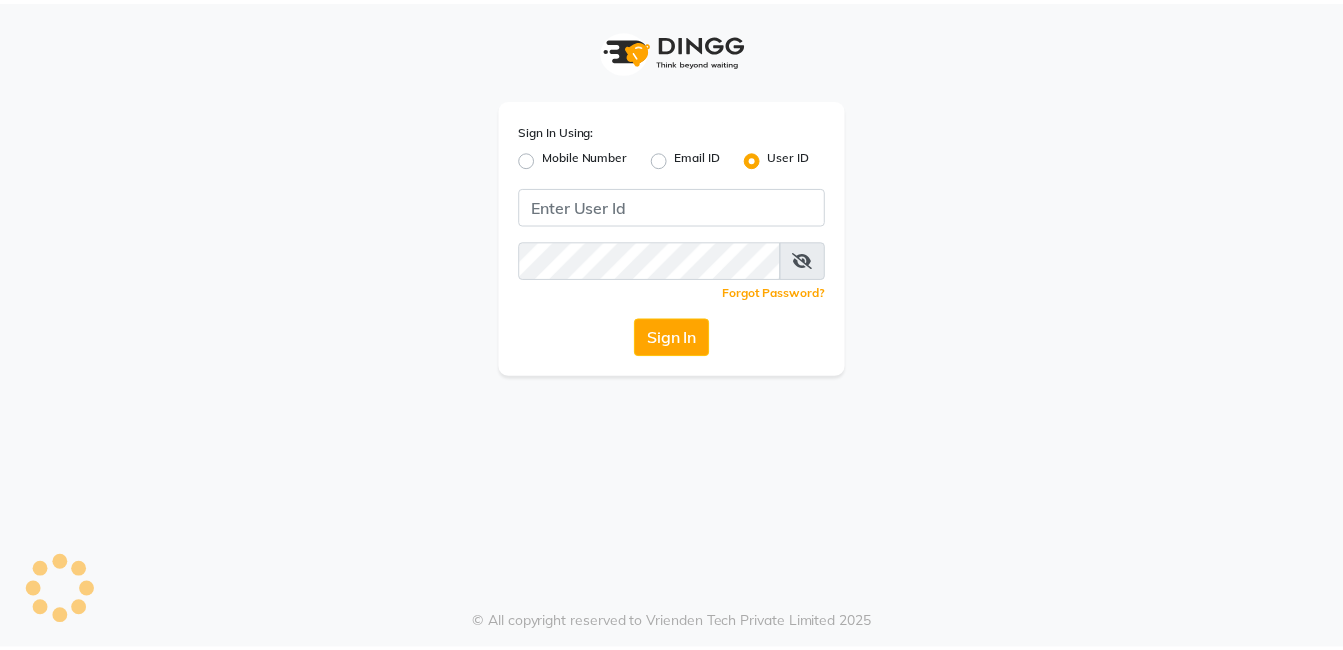 scroll, scrollTop: 0, scrollLeft: 0, axis: both 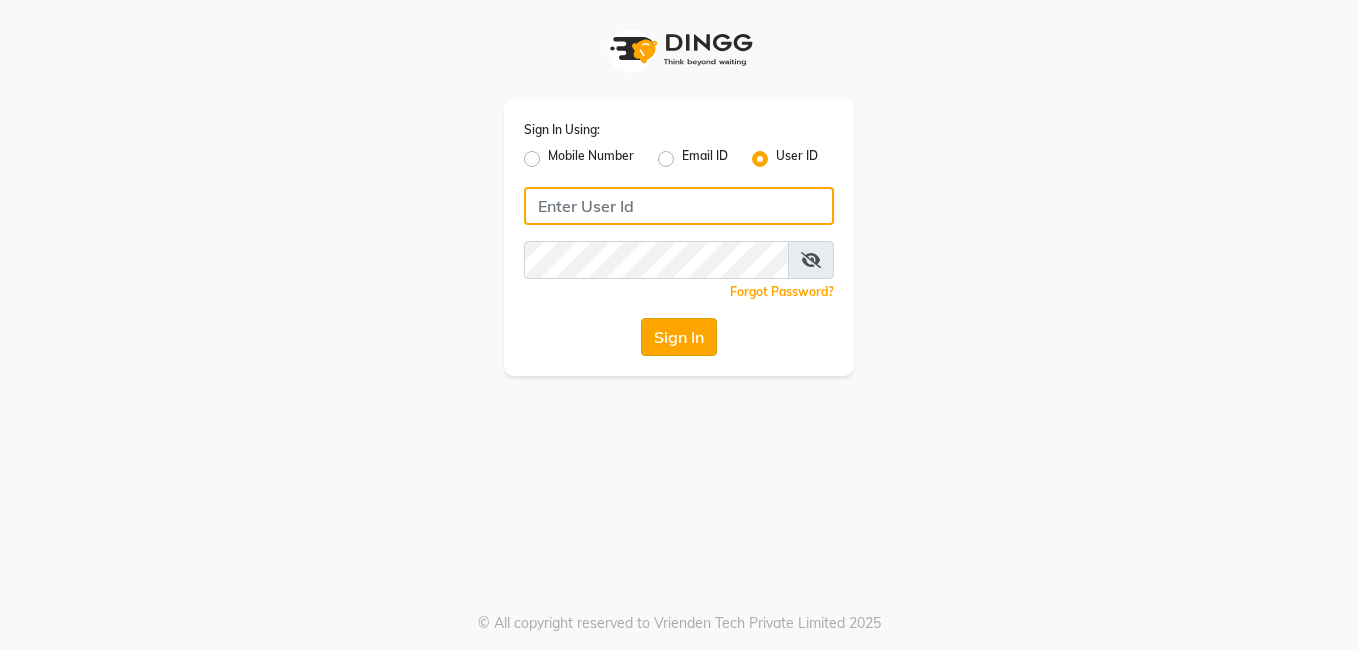 type on "seemashair&skin" 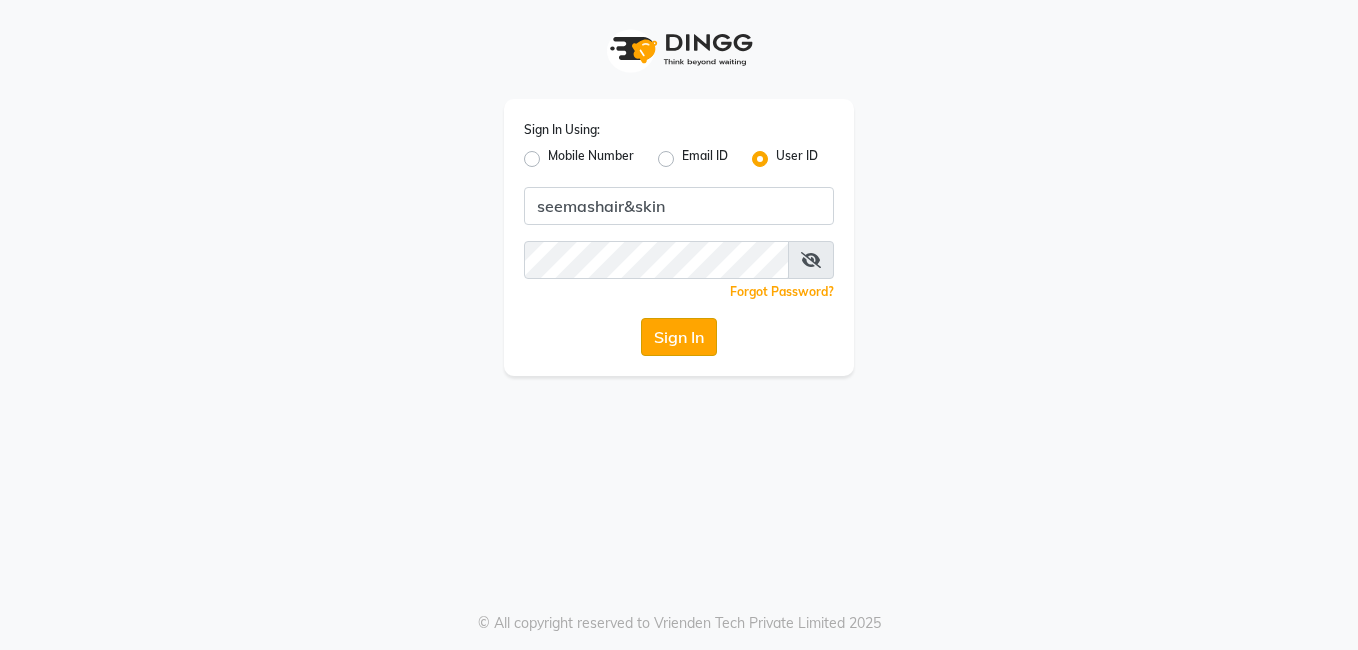 click on "Sign In" 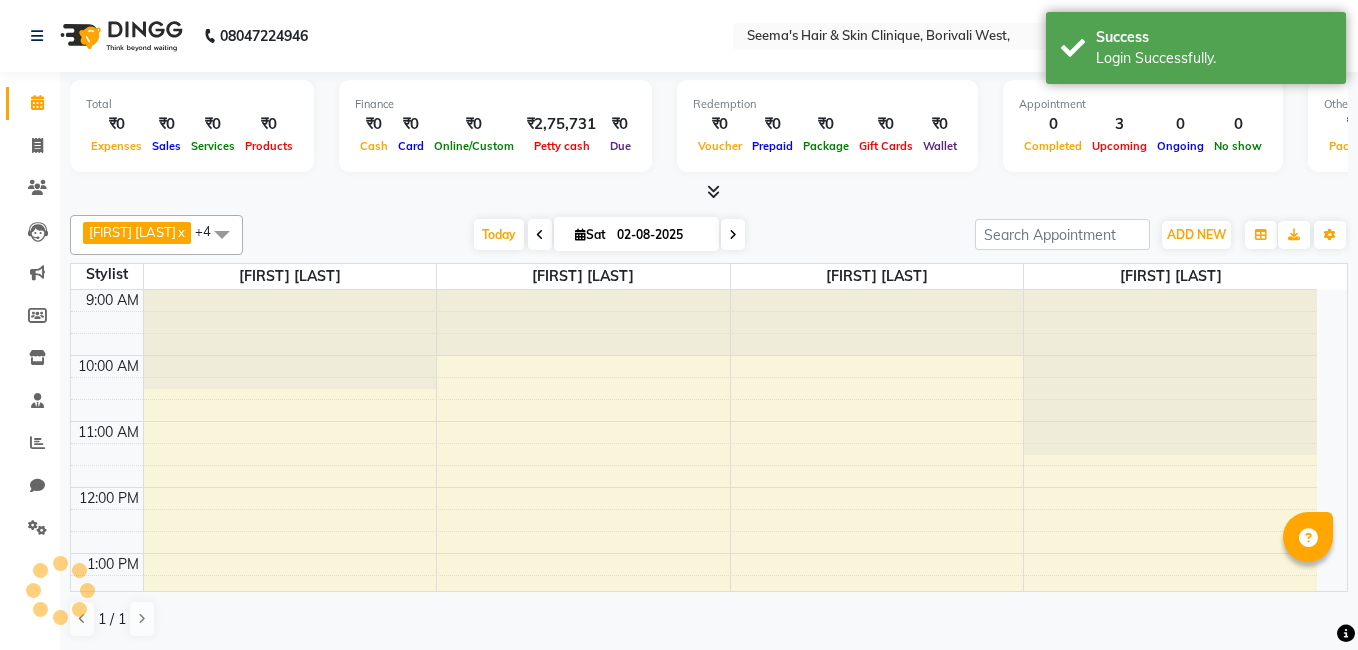 select on "en" 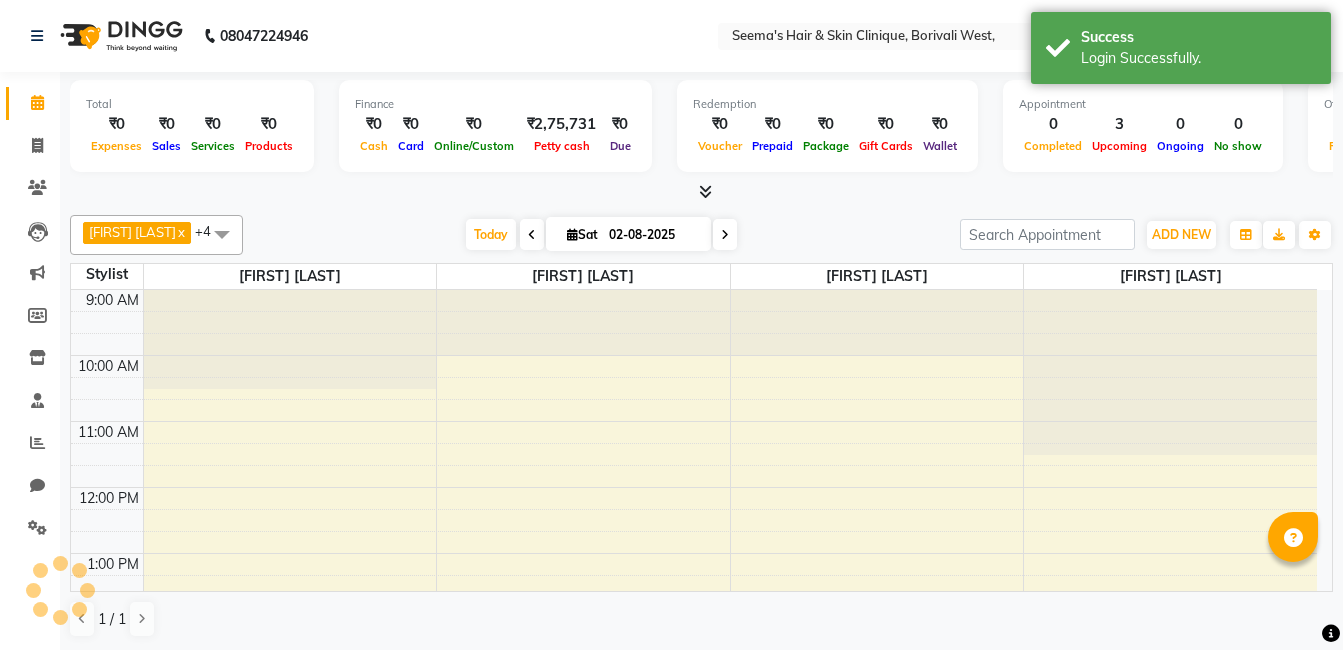 scroll, scrollTop: 0, scrollLeft: 0, axis: both 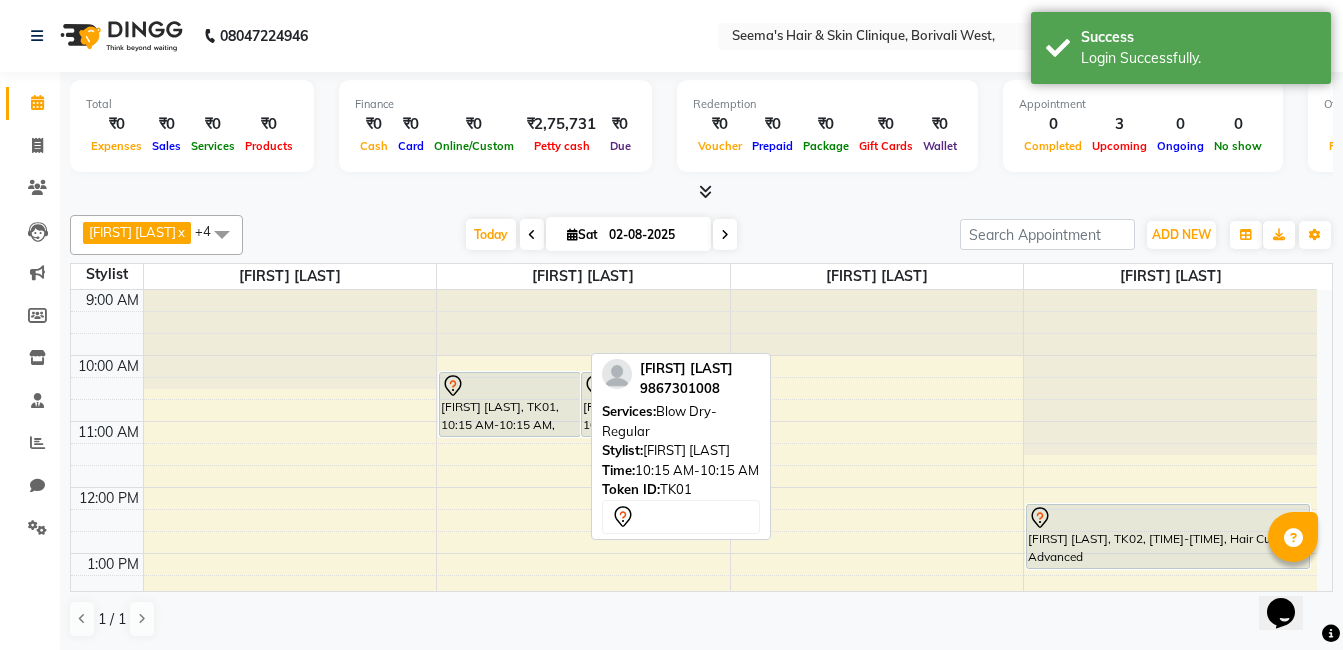 click on "[FIRST] [LAST], TK01, 10:15 AM-10:15 AM, Blow Dry-Regular" at bounding box center (510, 404) 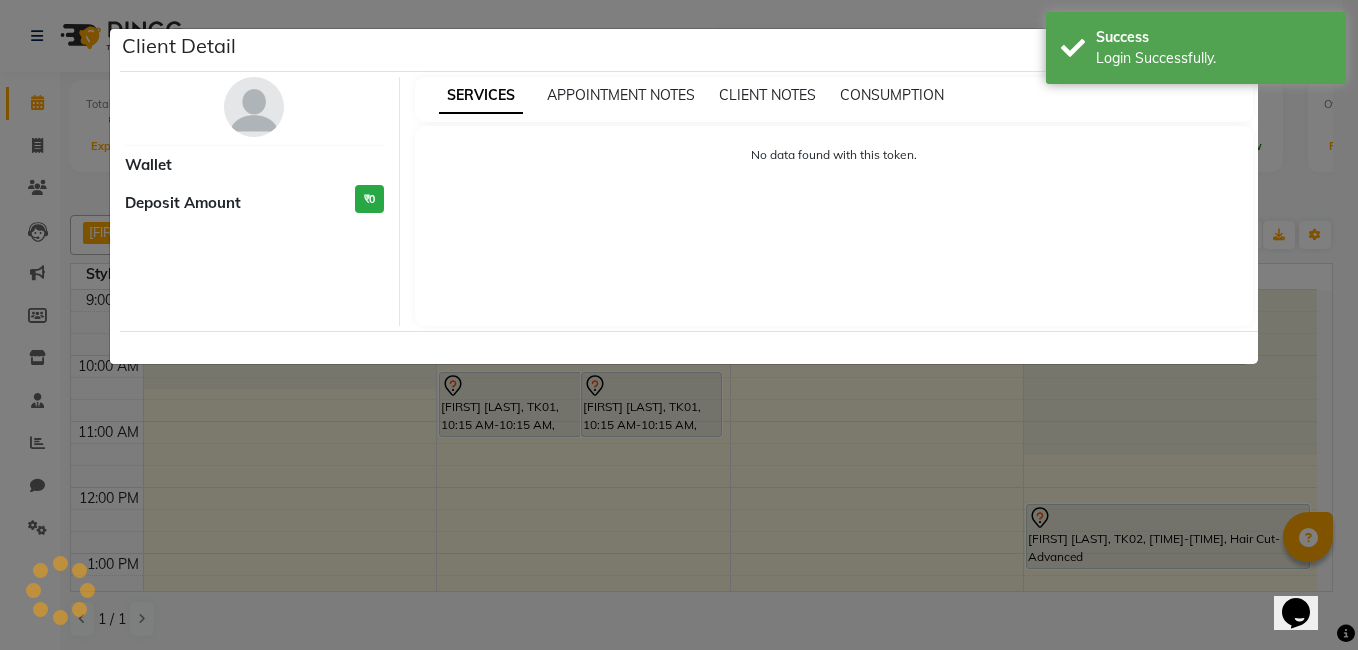 select on "7" 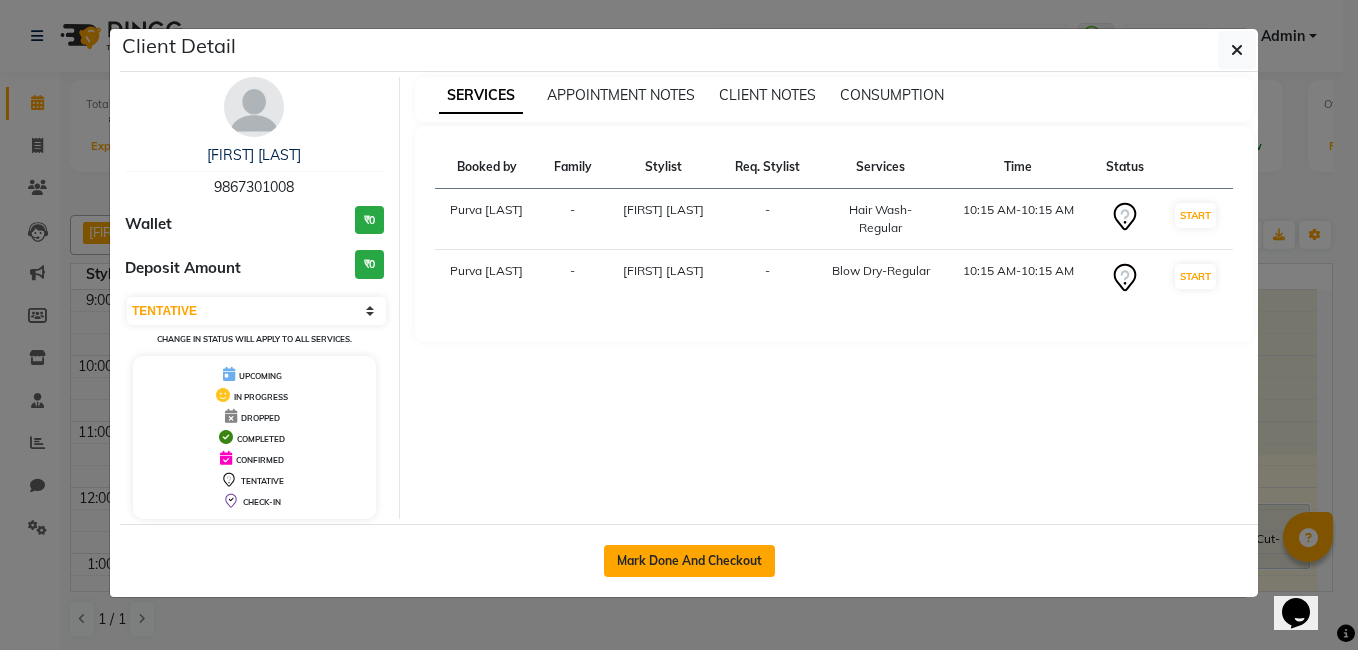 click on "Mark Done And Checkout" 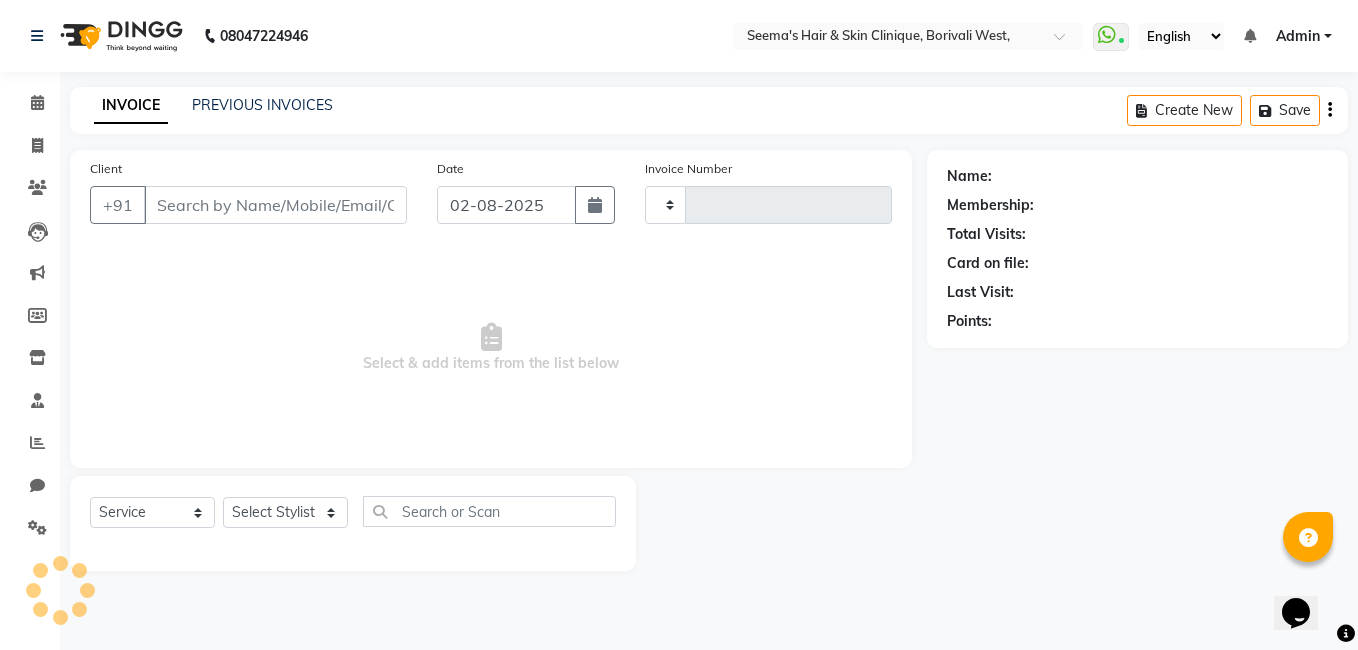 type on "9867301008" 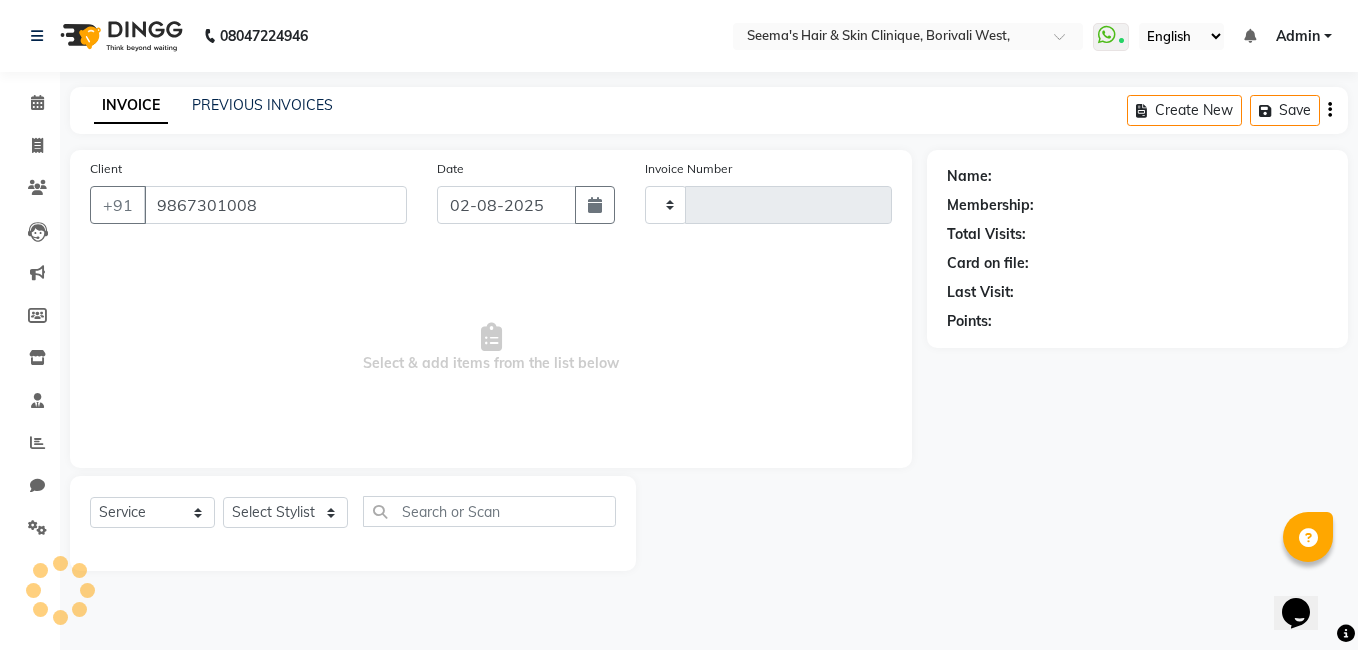 select on "75553" 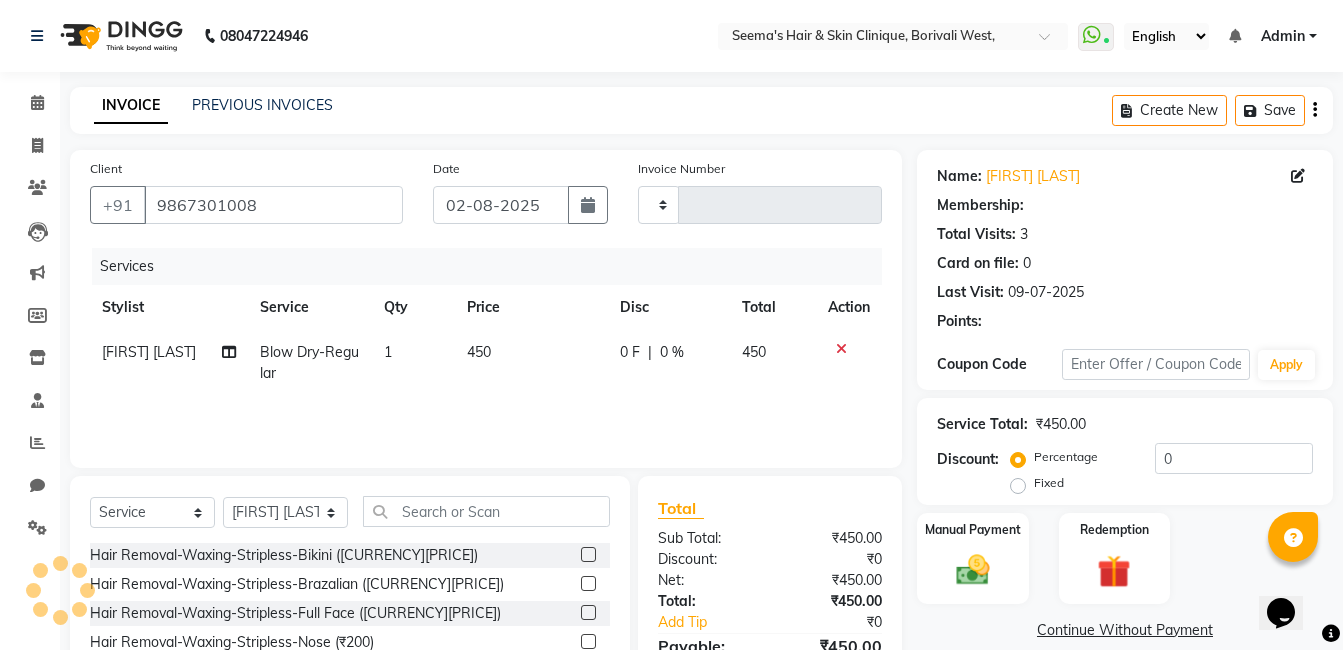 select on "1: Object" 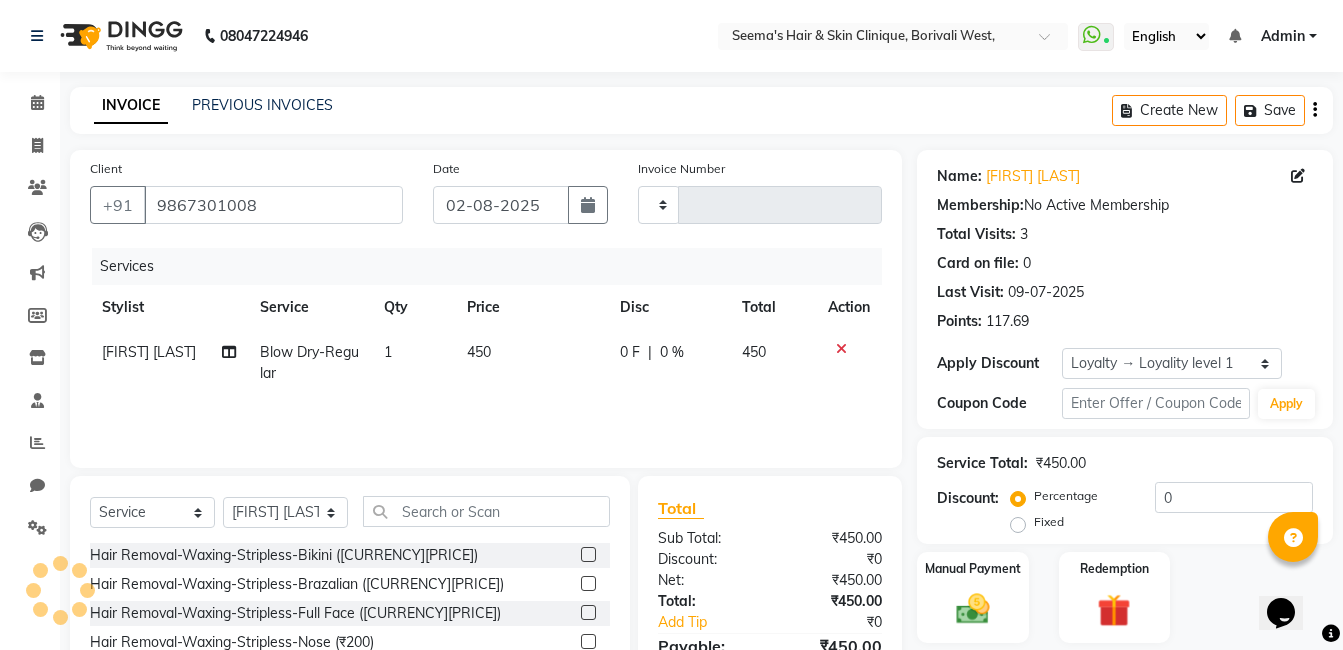 type on "1129" 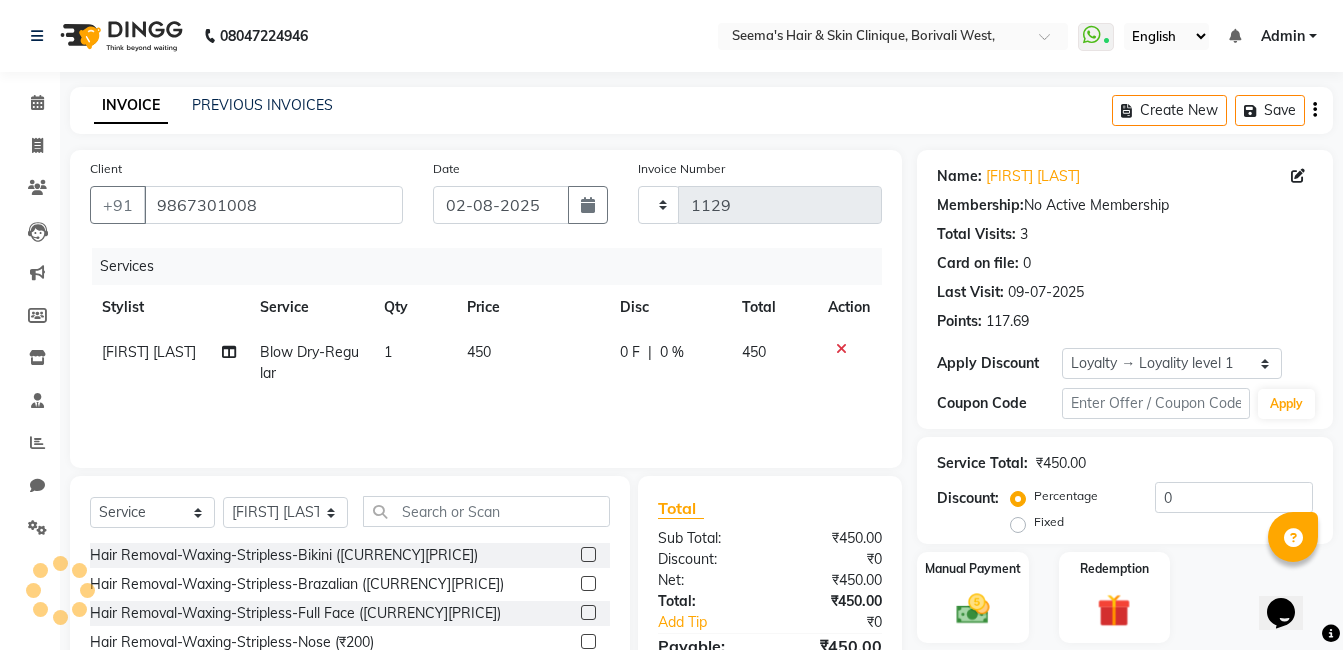 select on "8084" 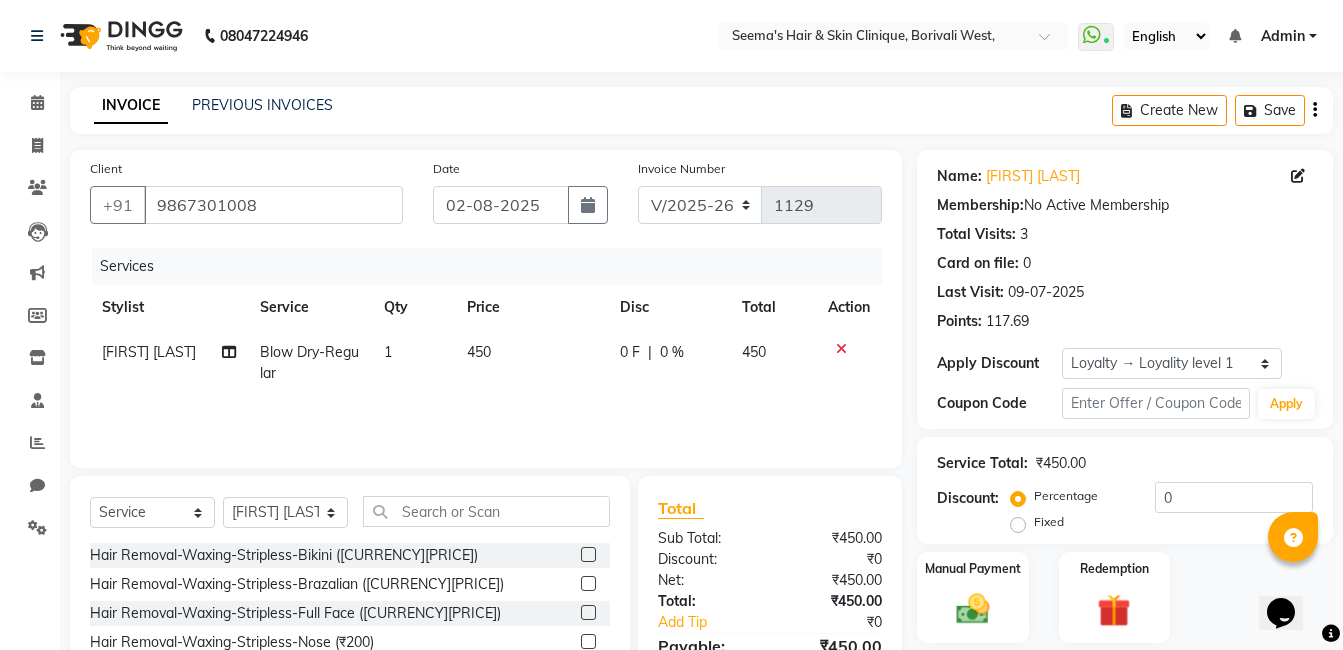click 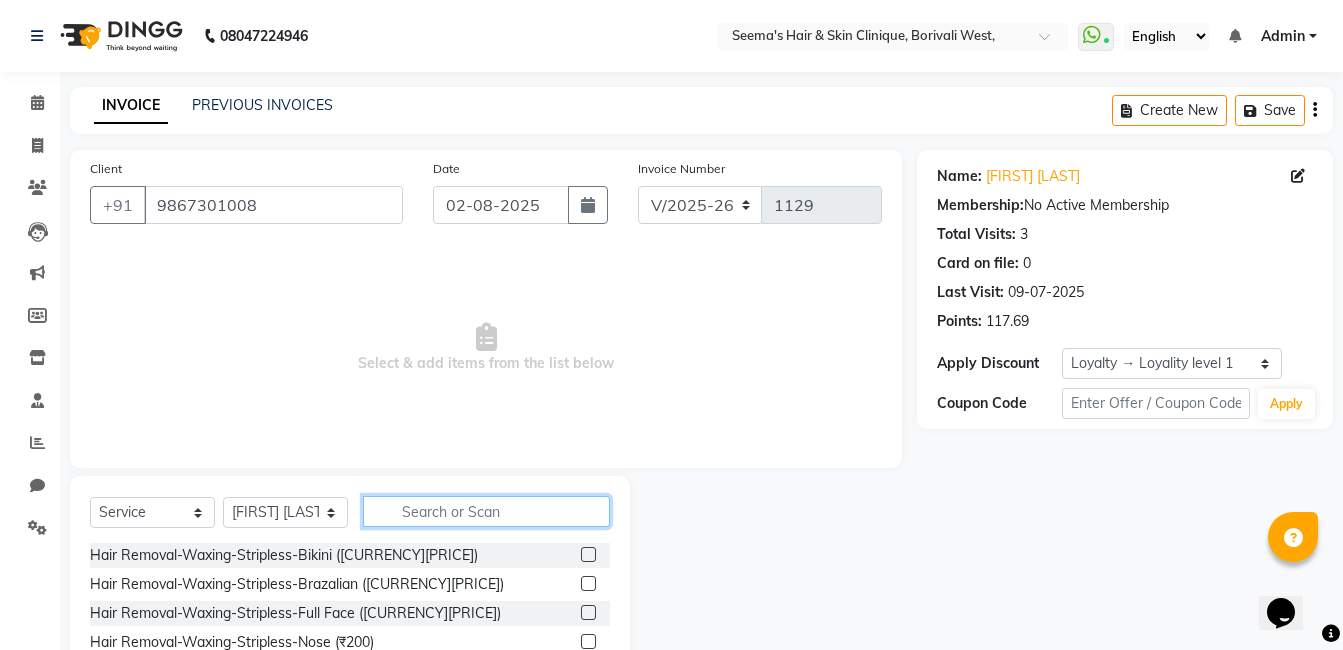 click 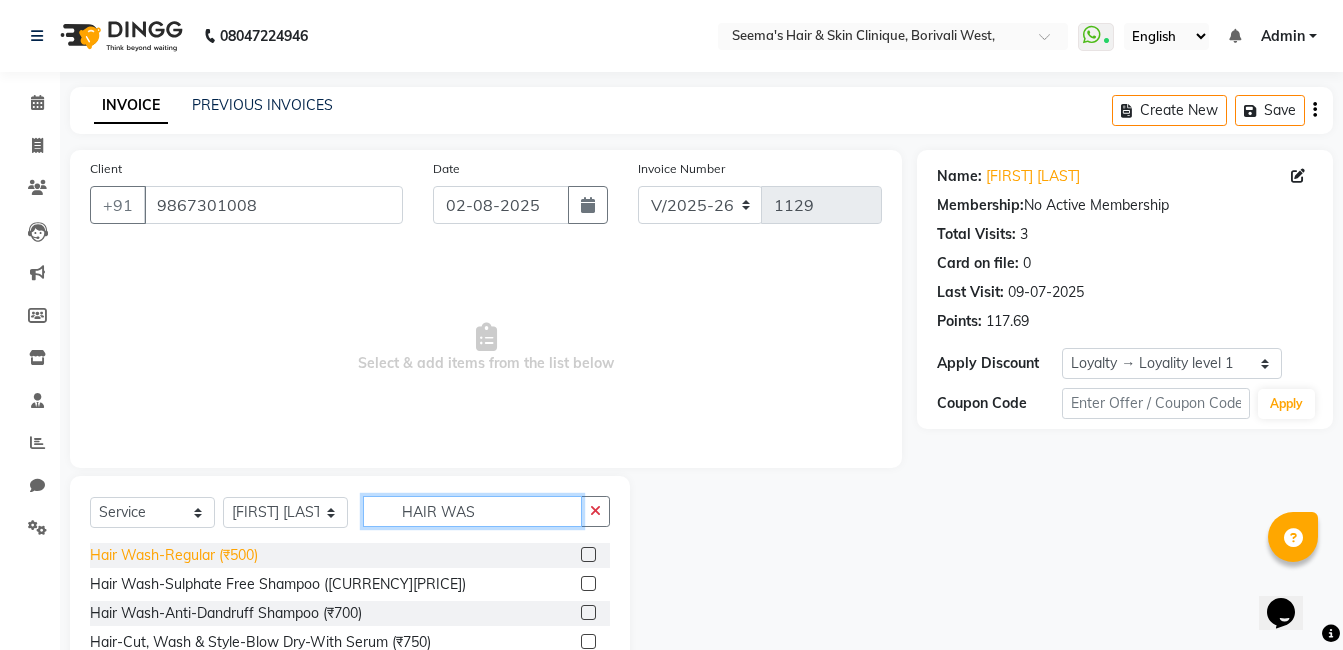 type on "HAIR WAS" 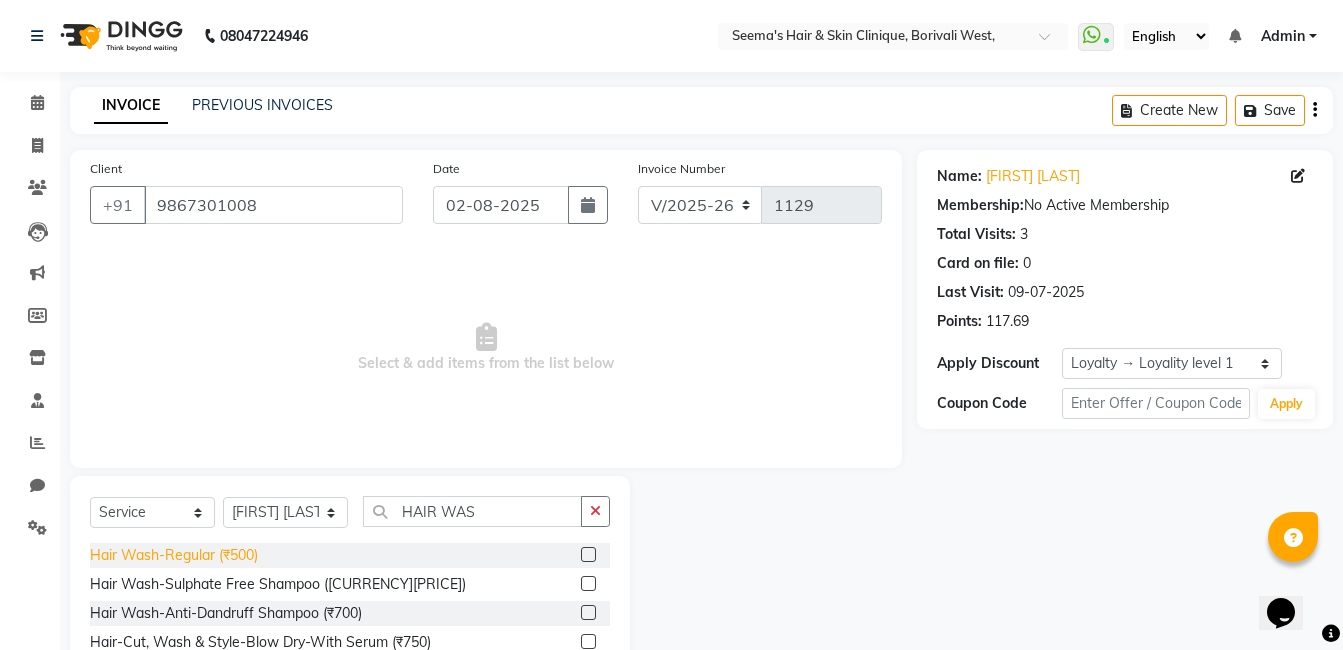 click on "Hair Wash-Regular (₹500)" 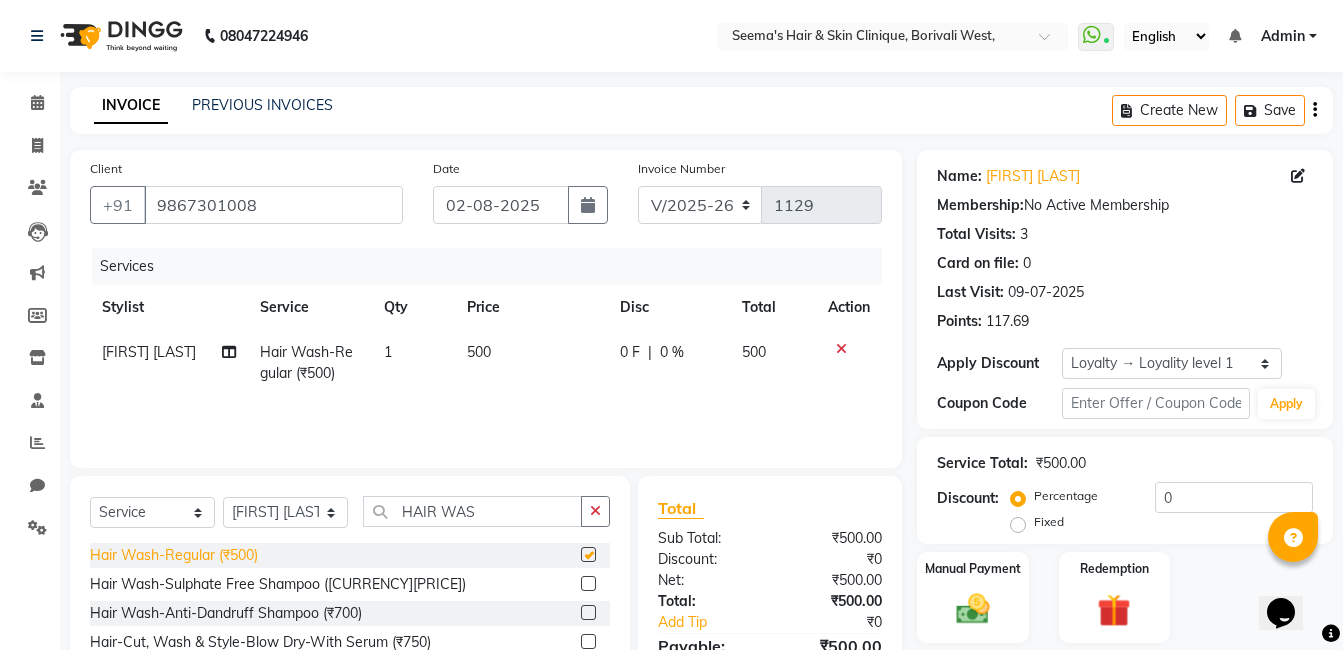 checkbox on "false" 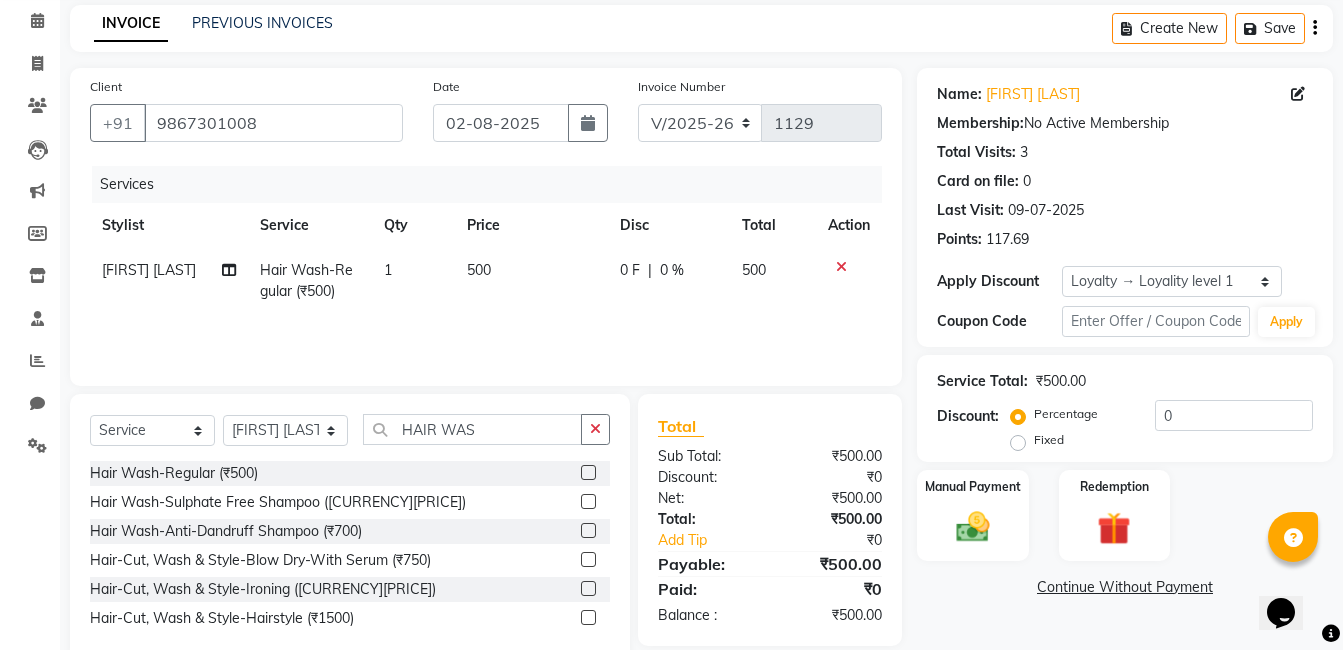 scroll, scrollTop: 125, scrollLeft: 0, axis: vertical 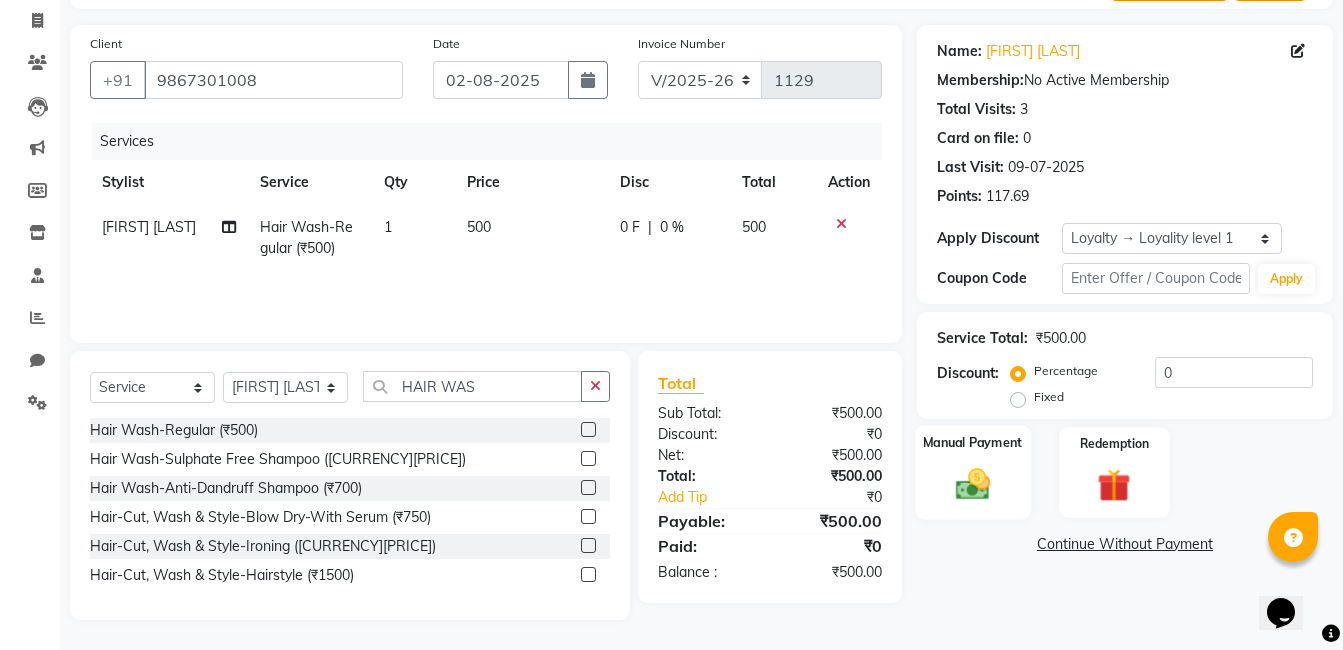 click on "Manual Payment" 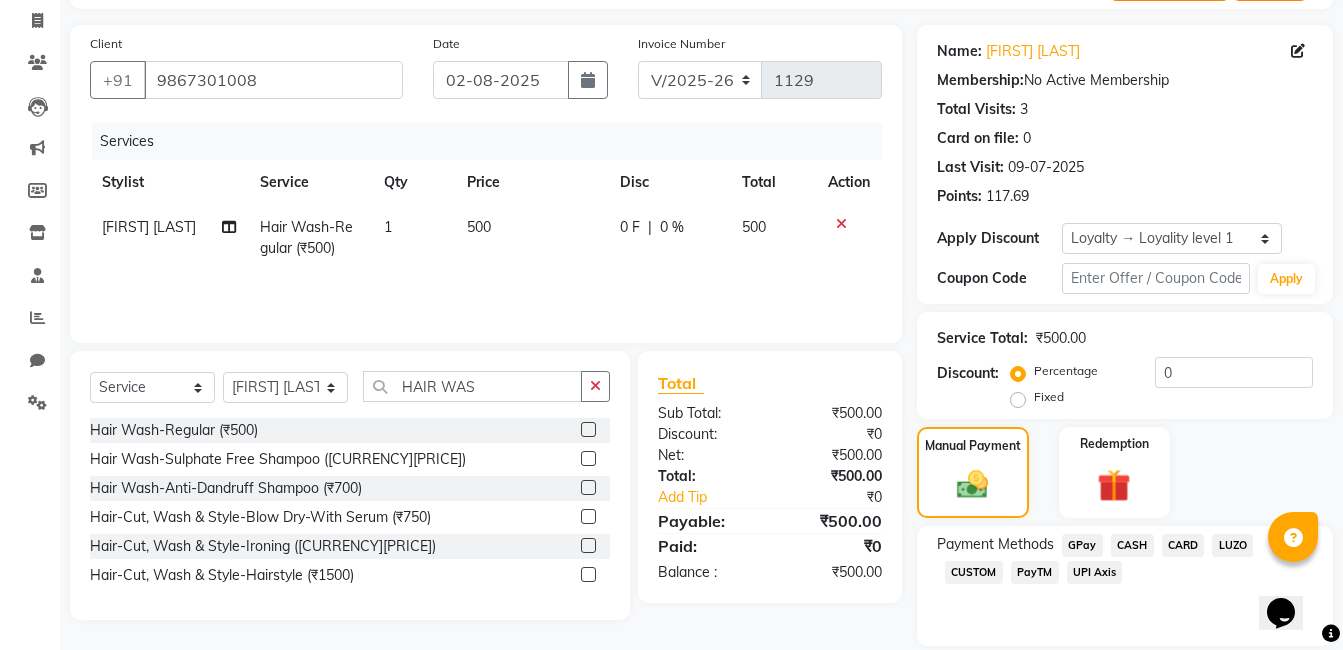 click on "CASH" 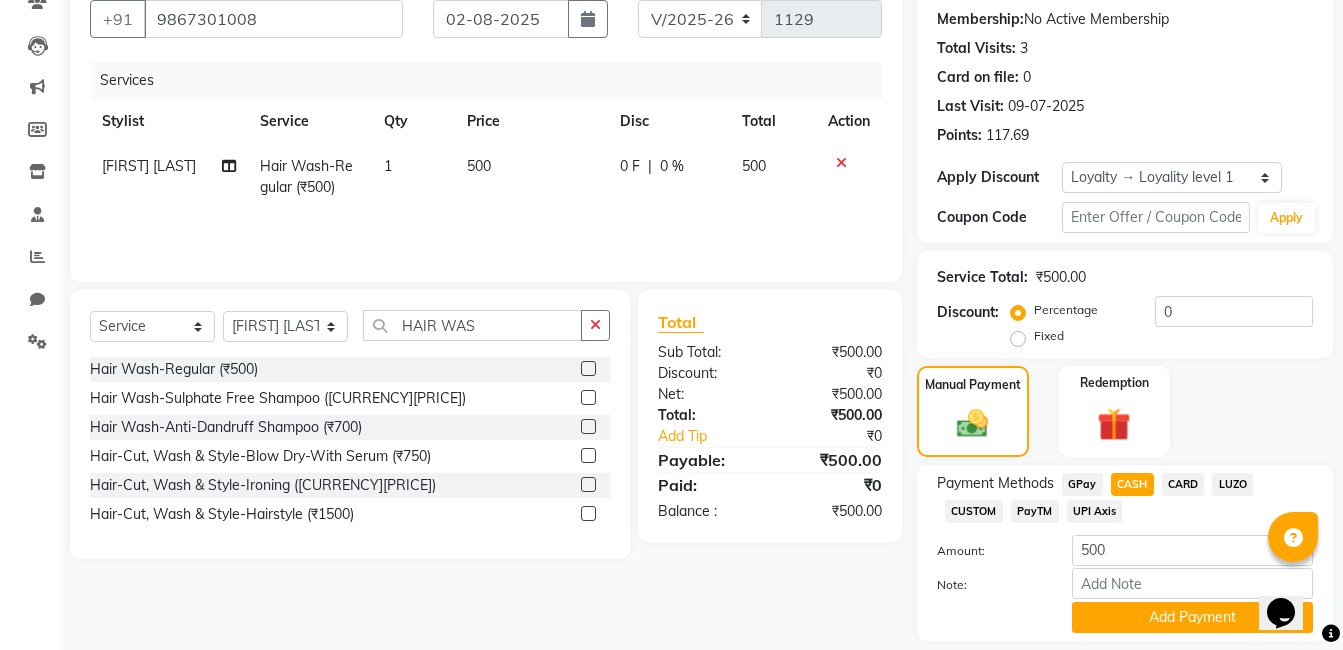 scroll, scrollTop: 248, scrollLeft: 0, axis: vertical 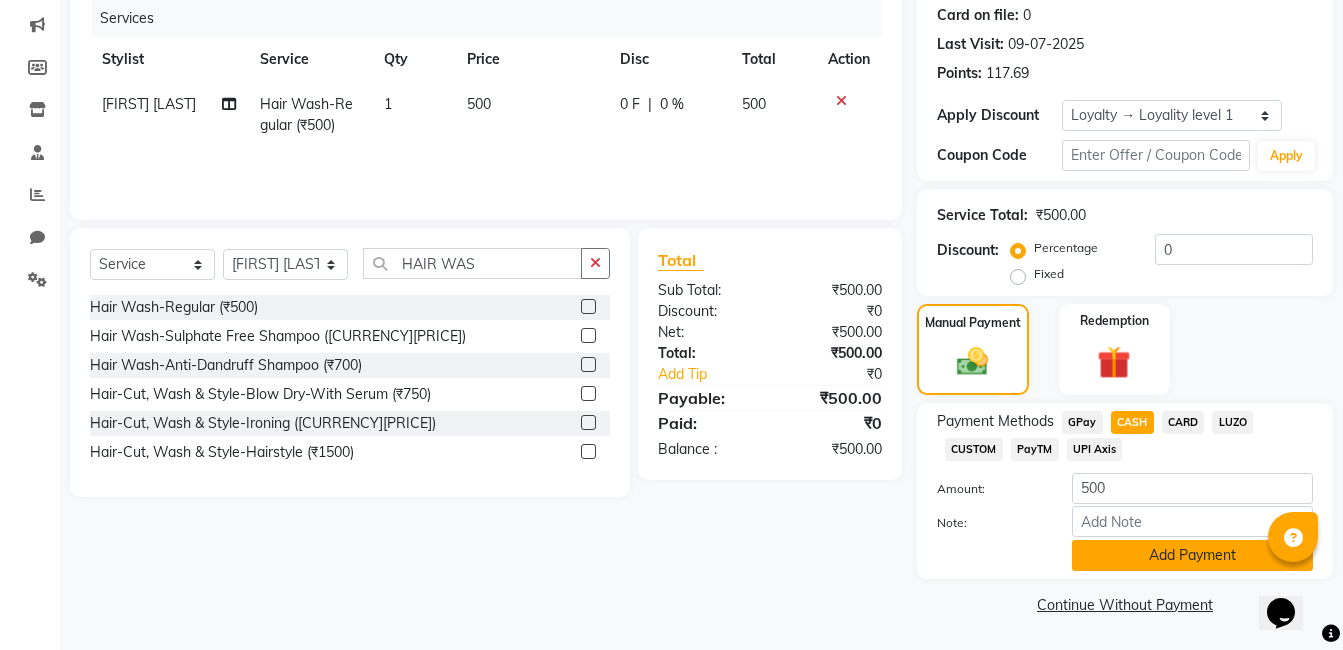 drag, startPoint x: 1136, startPoint y: 573, endPoint x: 1134, endPoint y: 556, distance: 17.117243 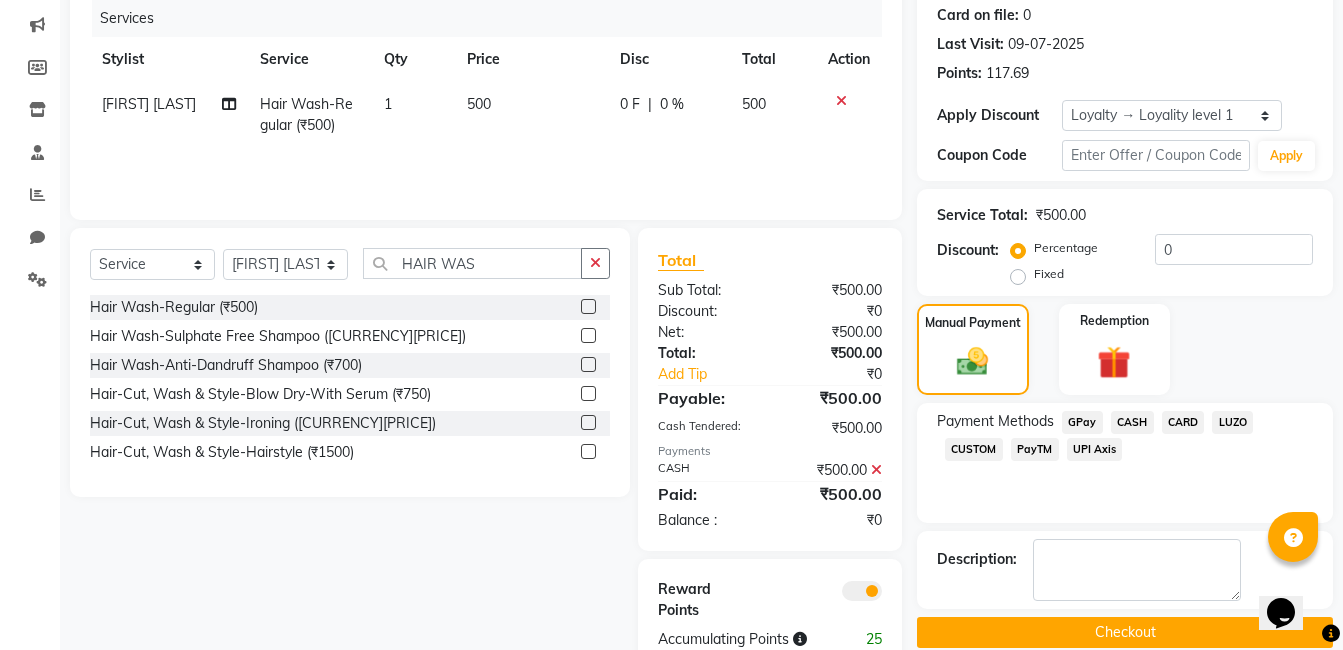 click on "Checkout" 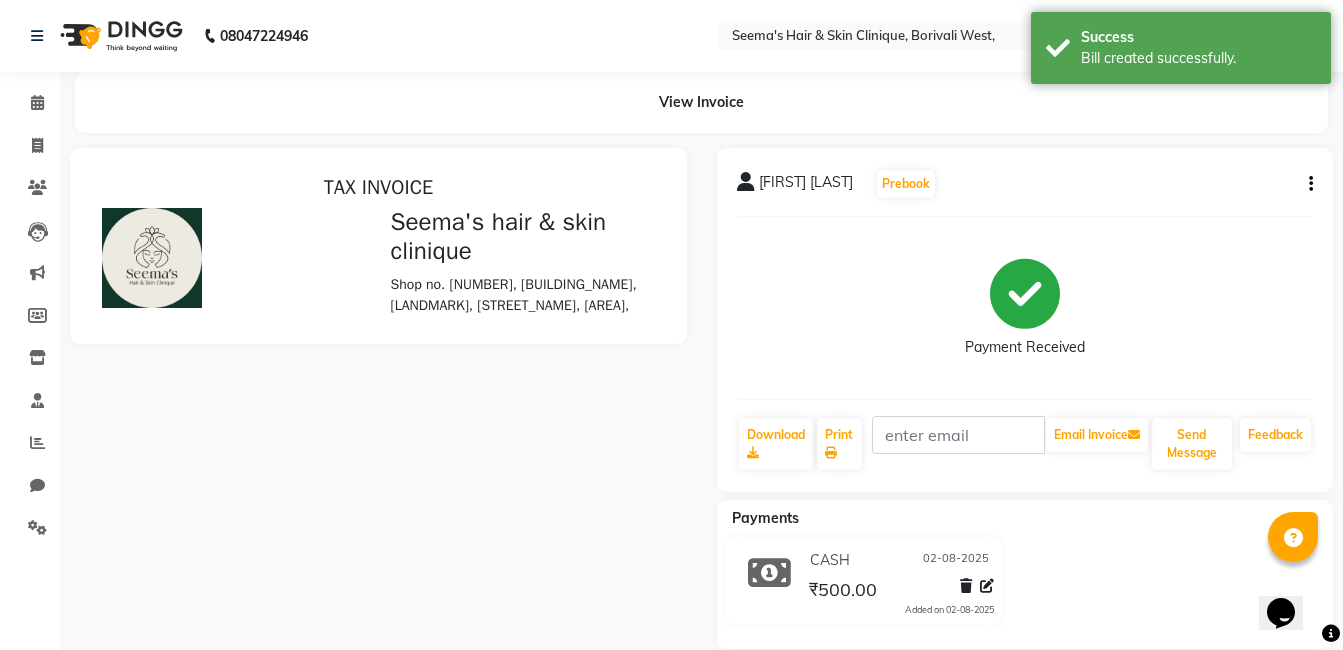 scroll, scrollTop: 0, scrollLeft: 0, axis: both 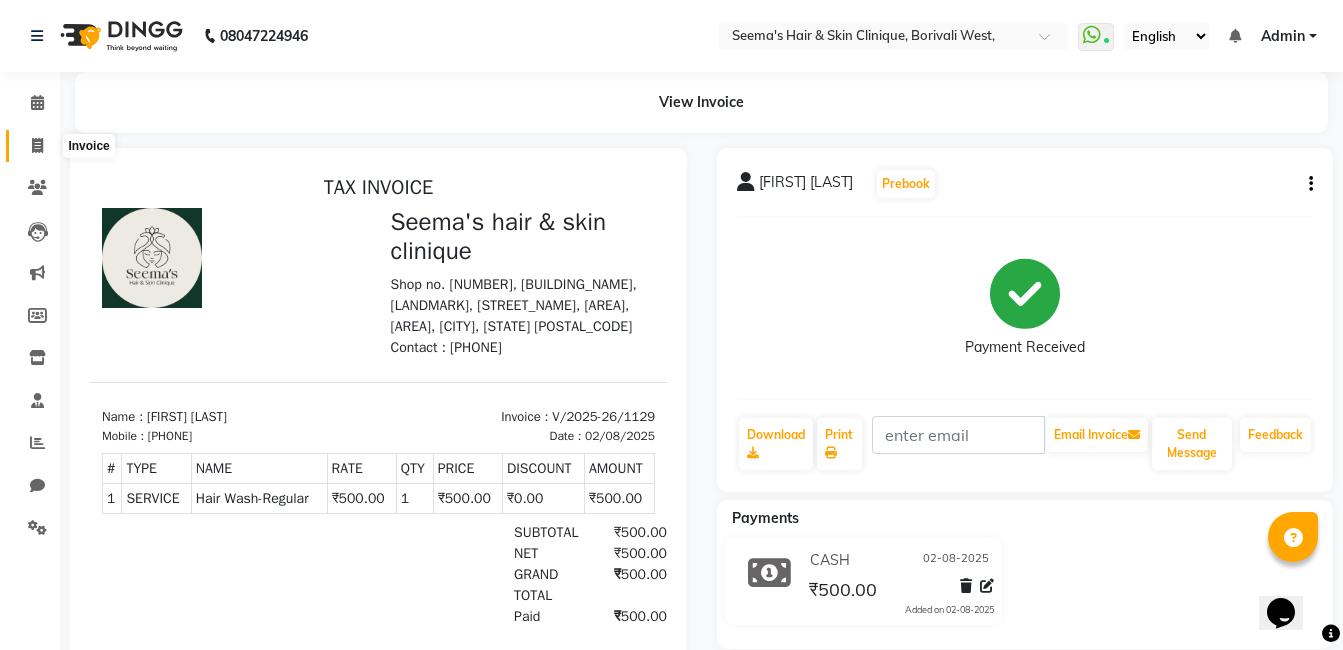 click 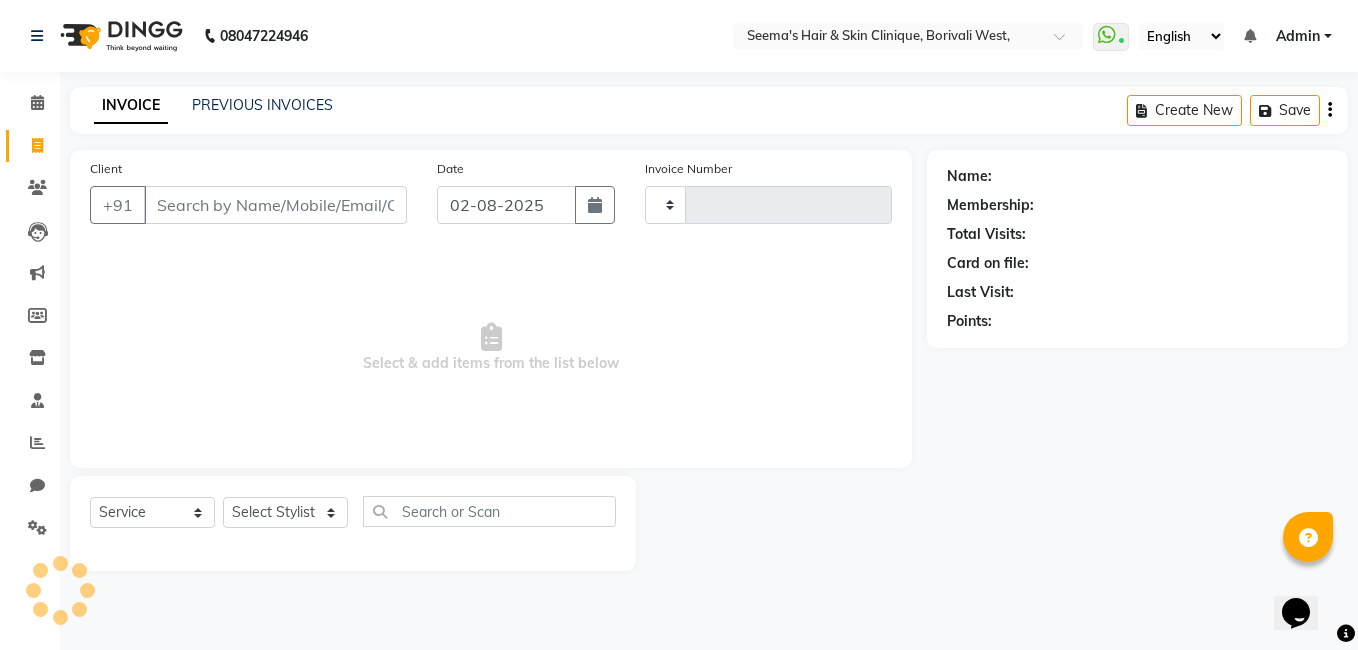 type on "1130" 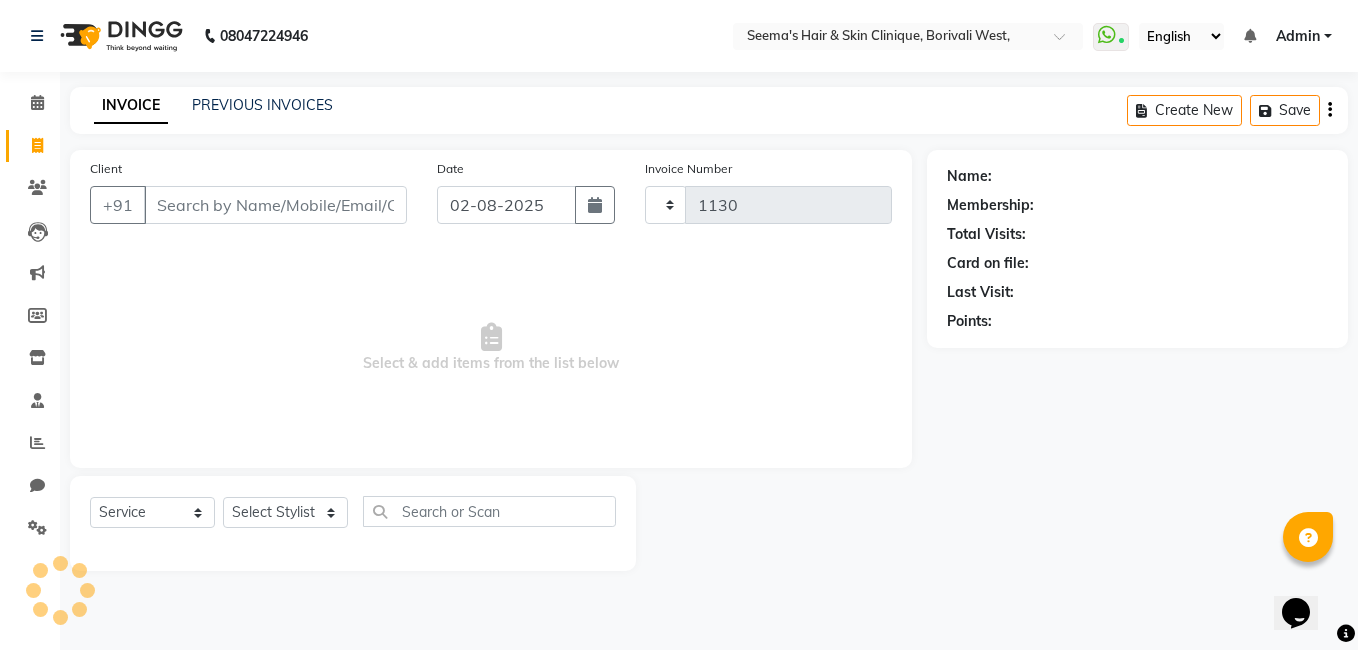 select on "8084" 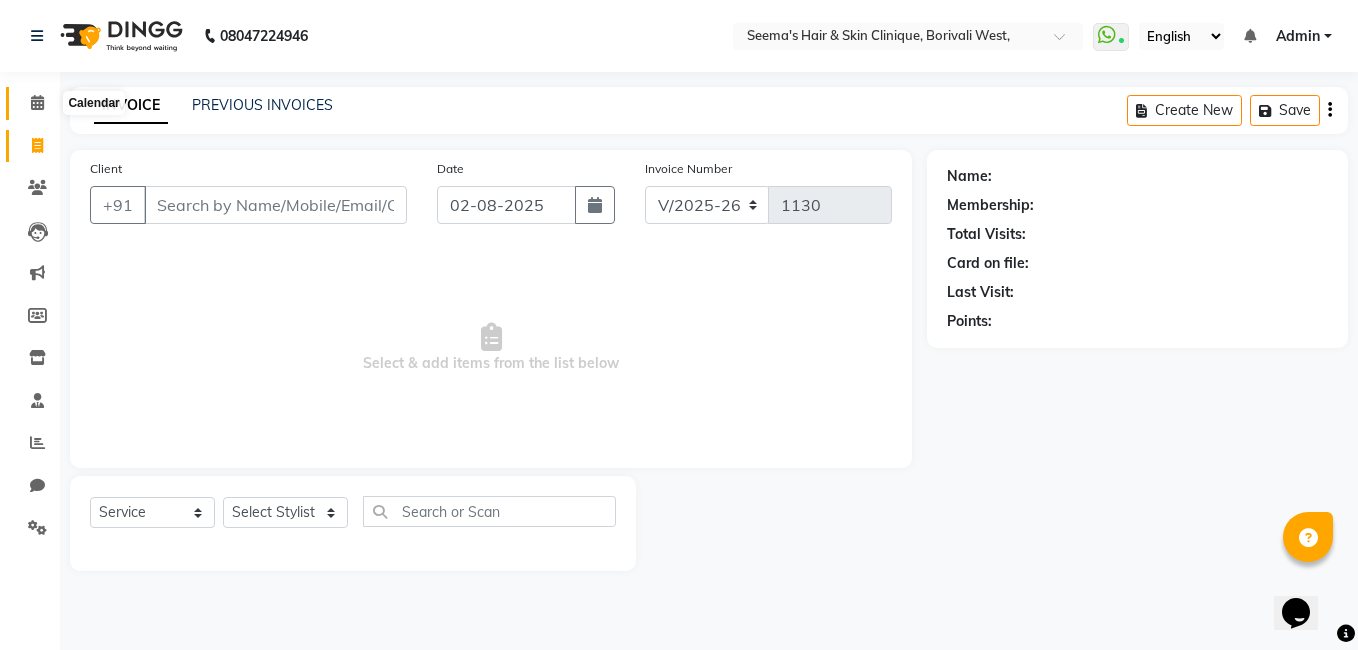 click 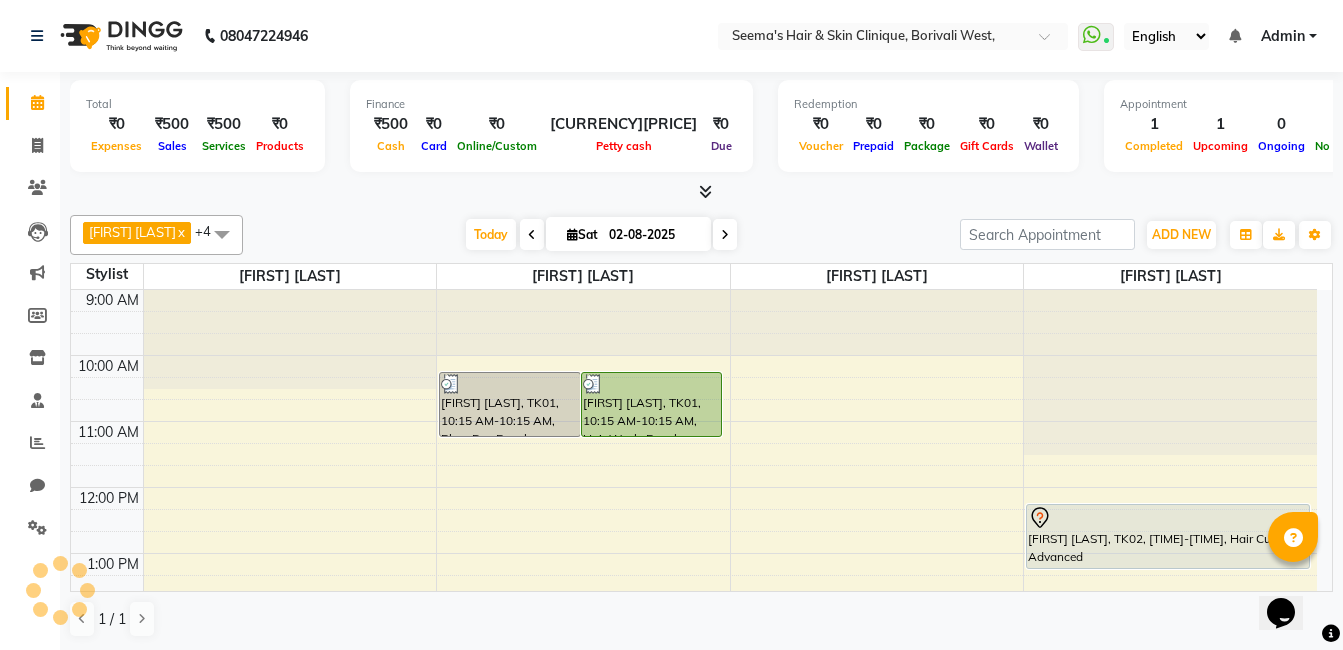 scroll, scrollTop: 0, scrollLeft: 0, axis: both 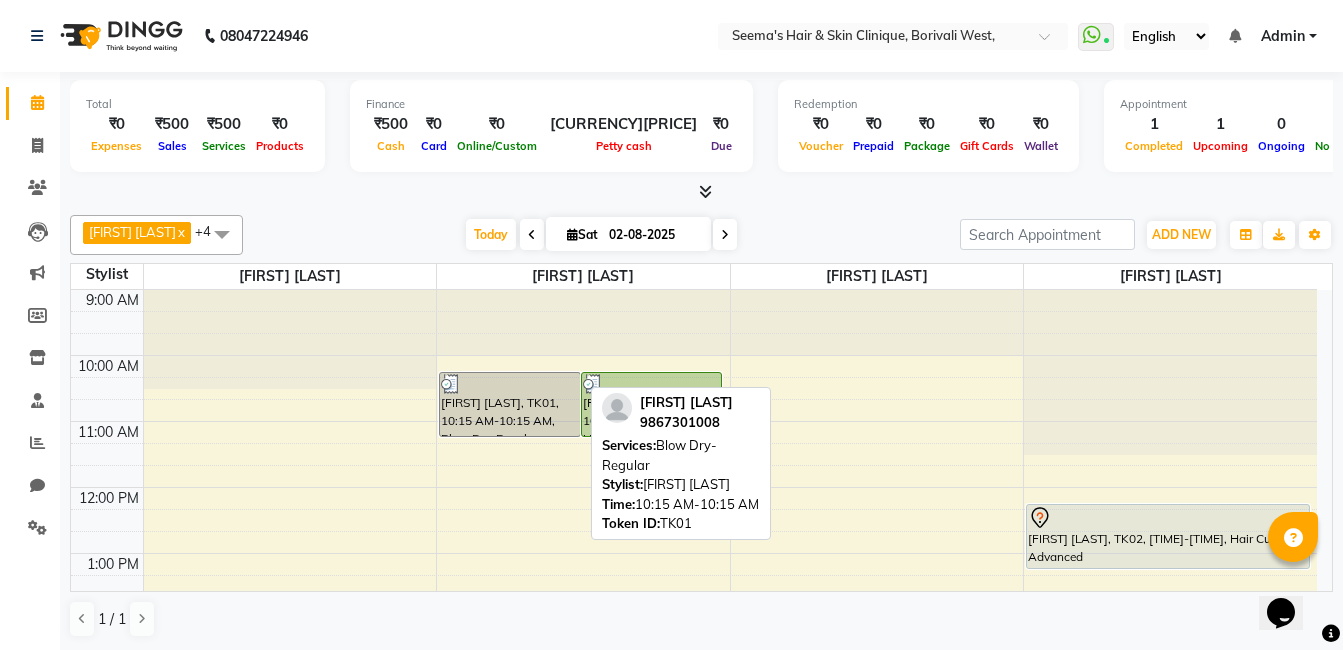 click on "[FIRST] [LAST], TK01, 10:15 AM-10:15 AM, Blow Dry-Regular" at bounding box center (510, 404) 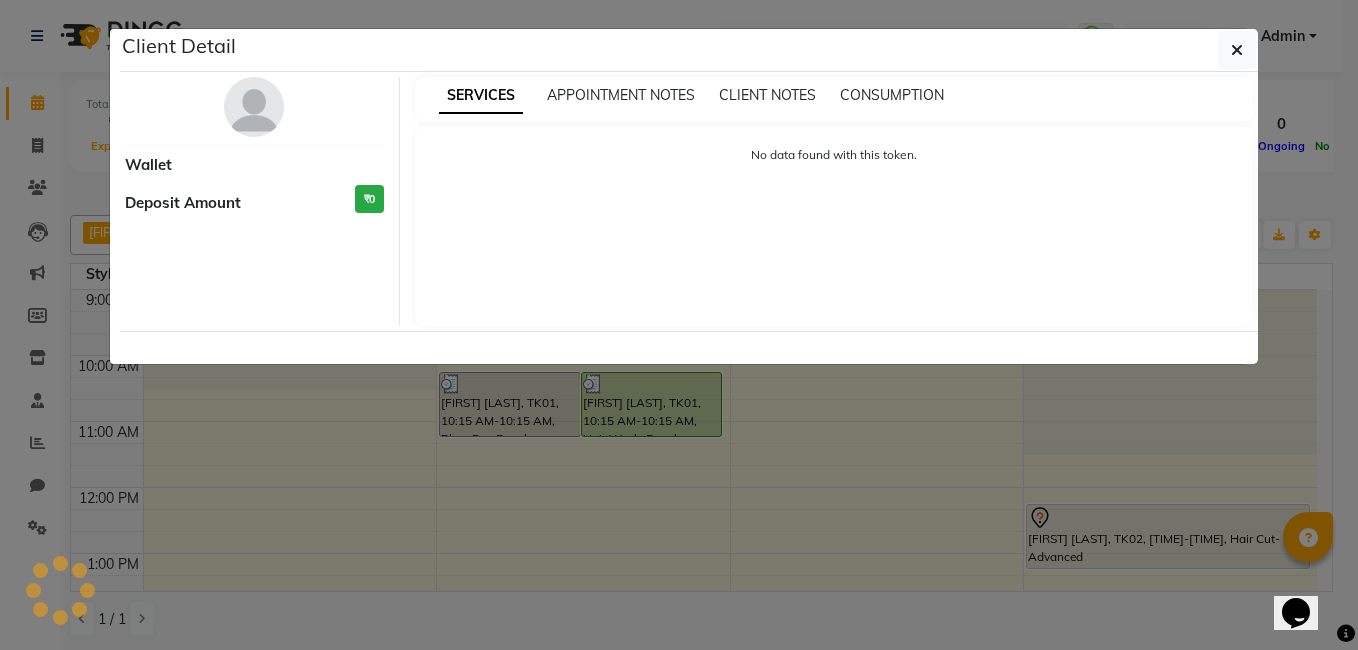 select on "3" 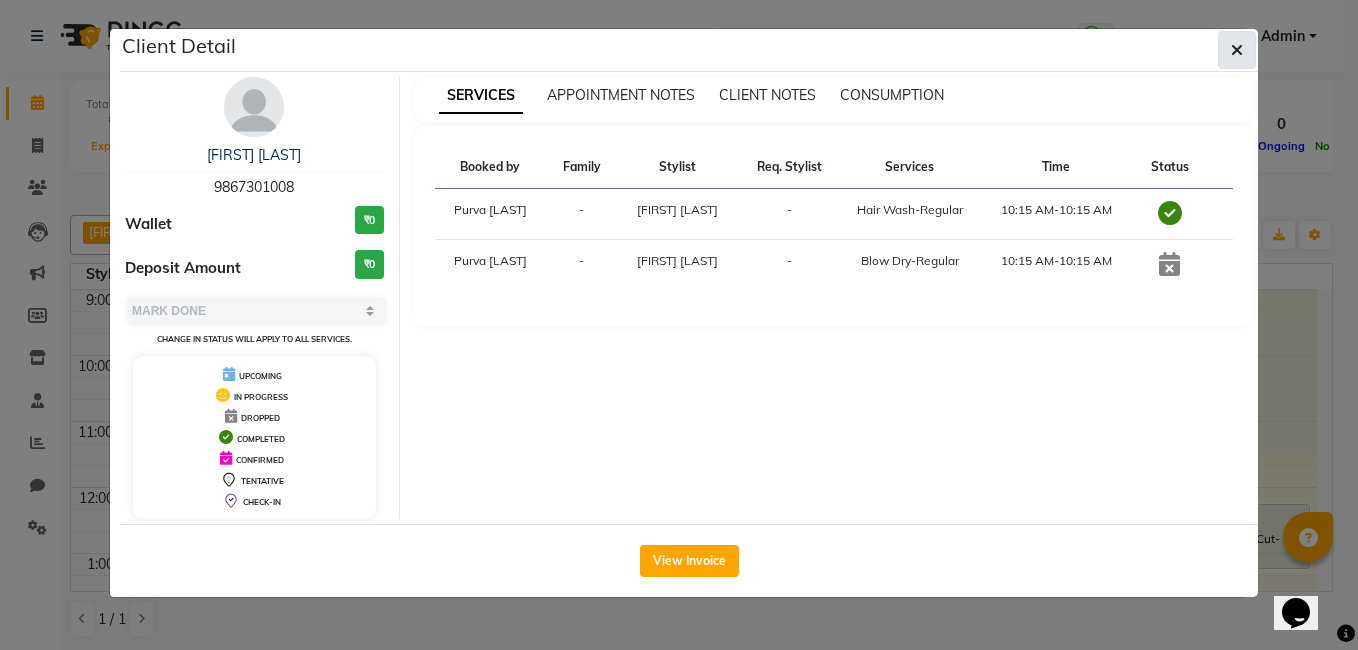 click 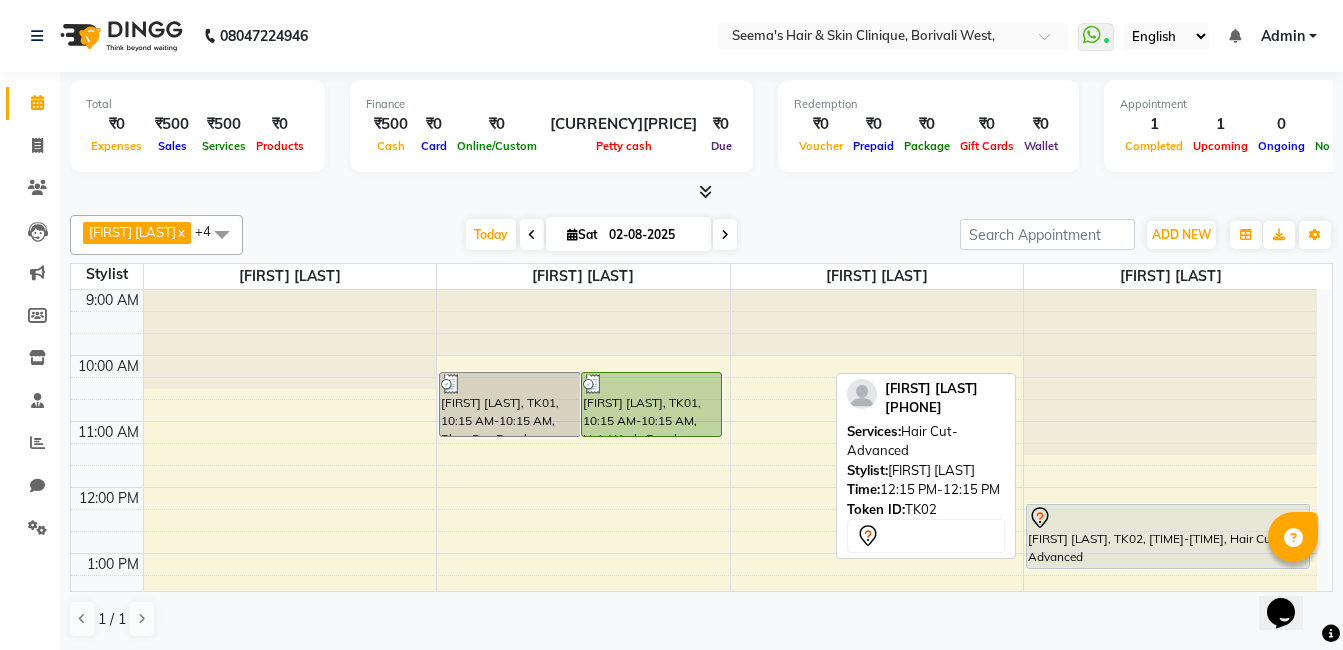 click at bounding box center [1168, 518] 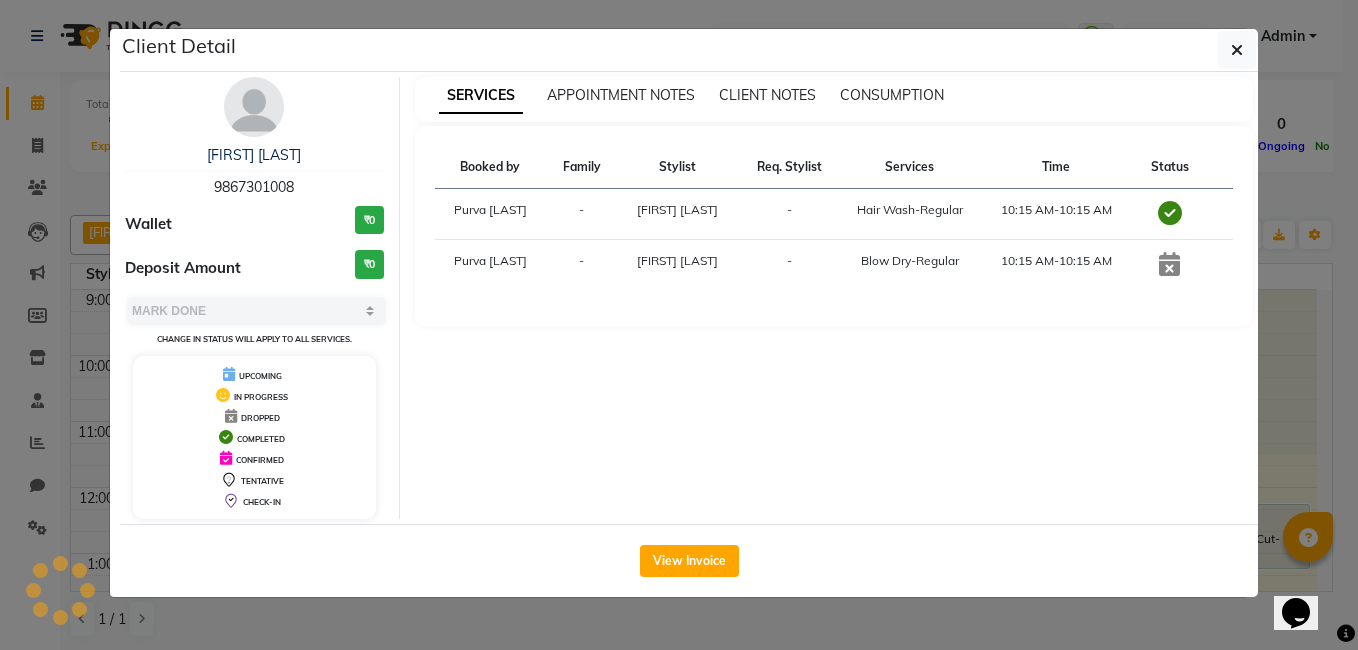 select on "7" 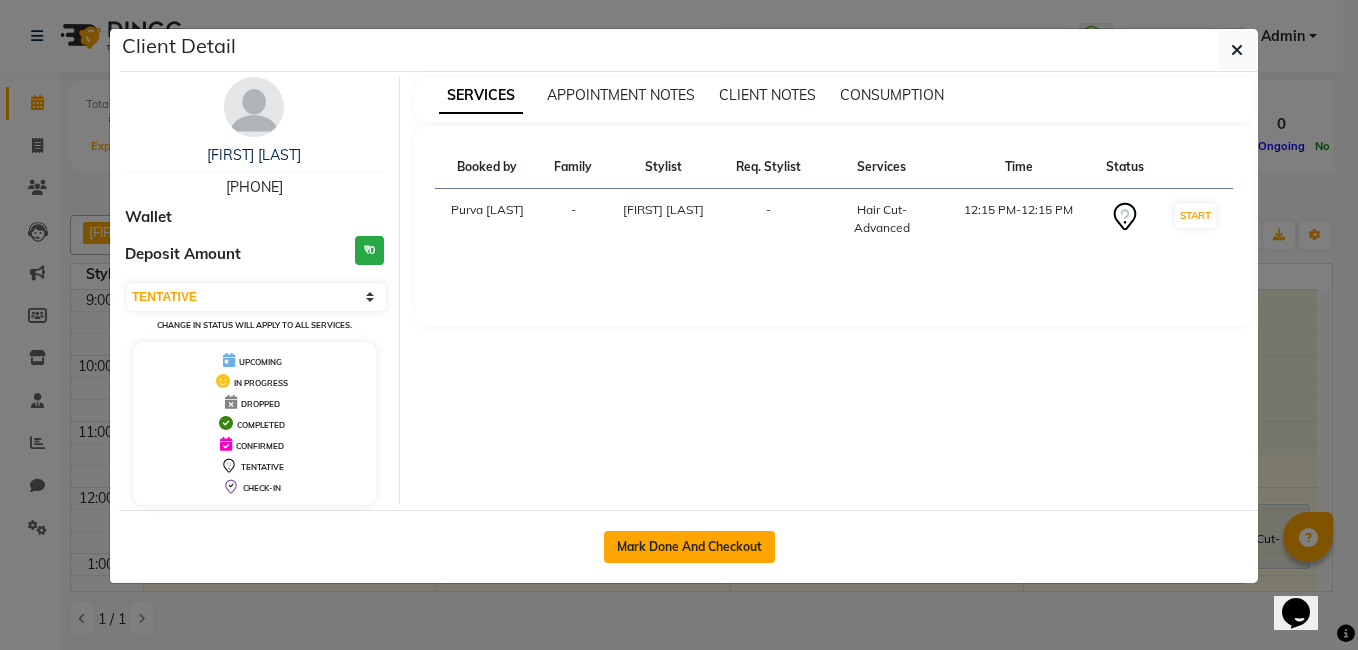 click on "Mark Done And Checkout" 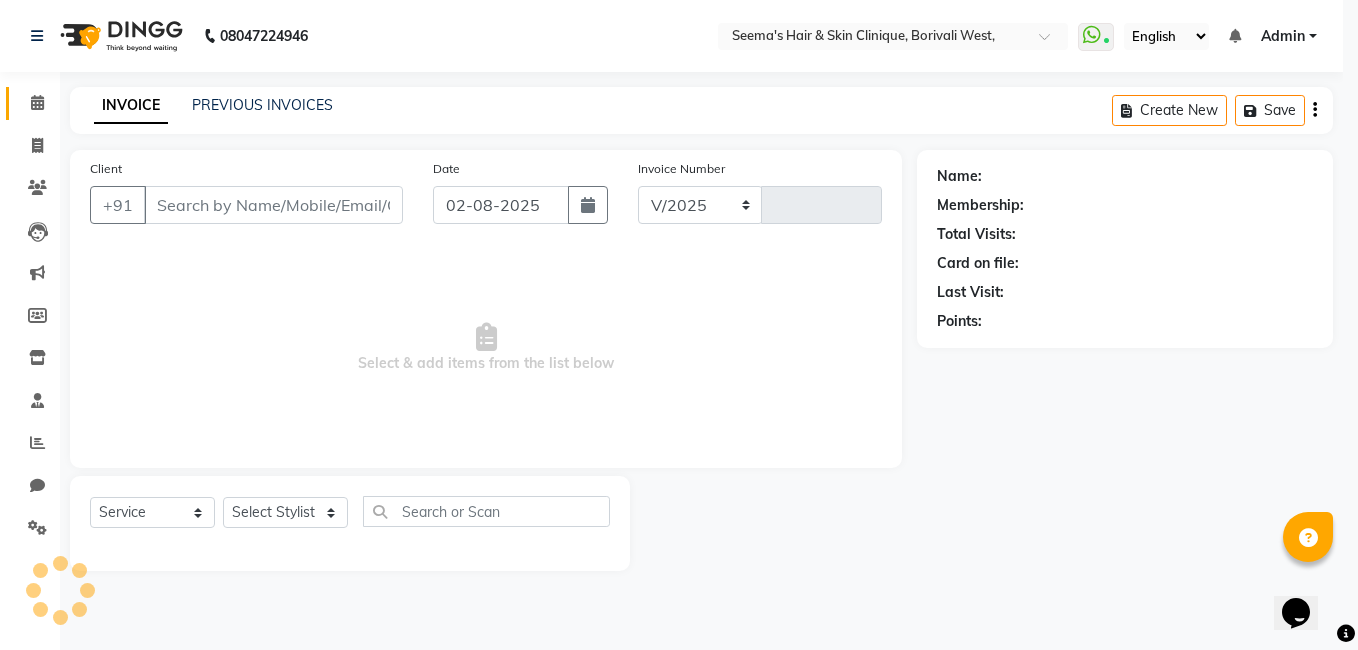 select on "8084" 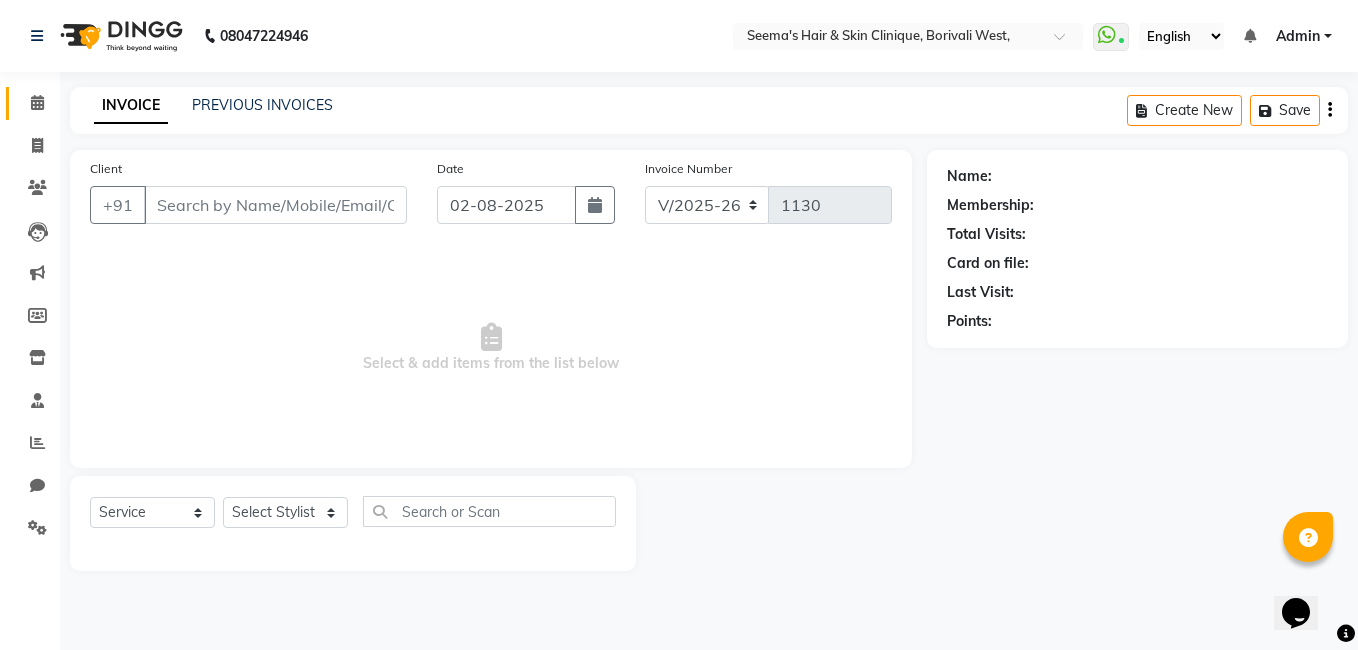 type on "[PHONE]" 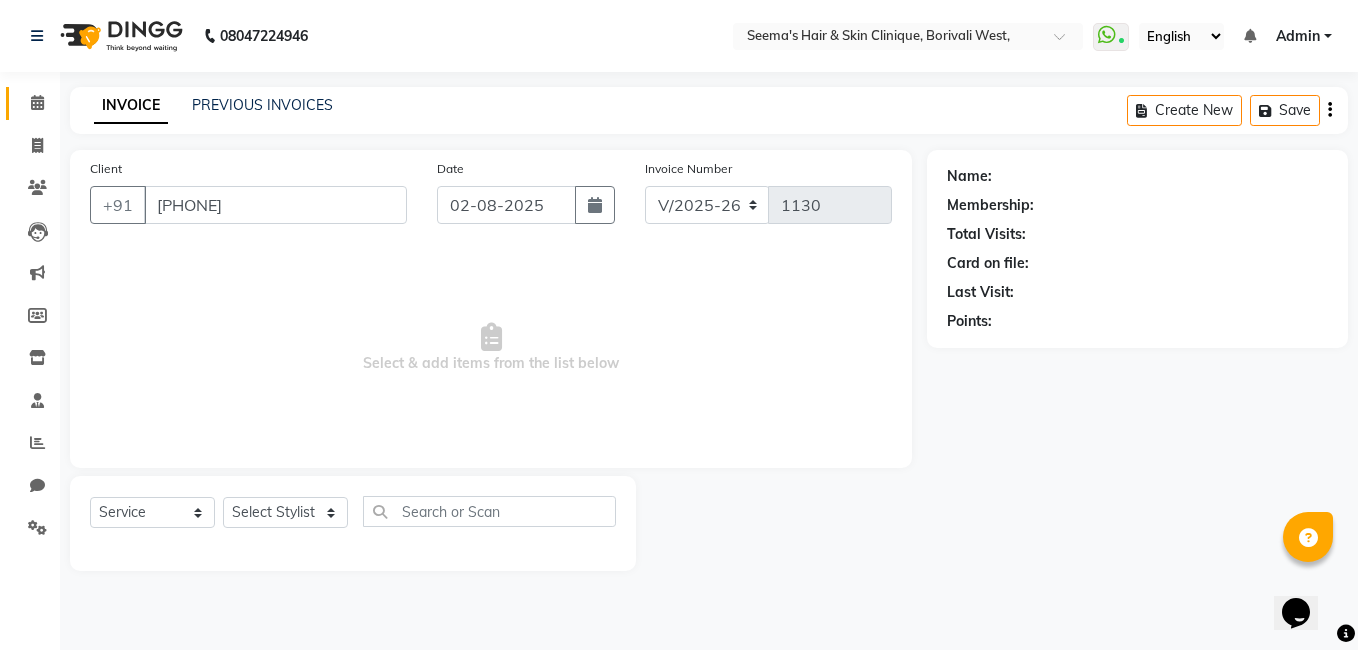 select on "75882" 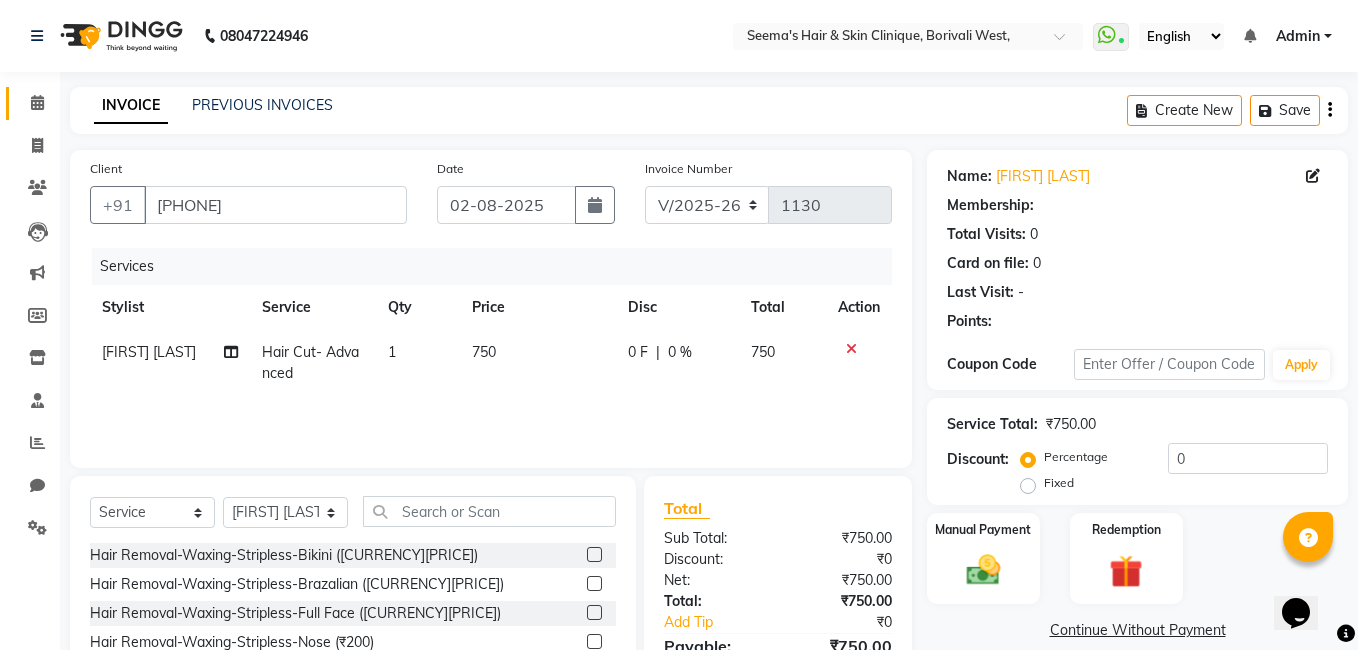 select on "1: Object" 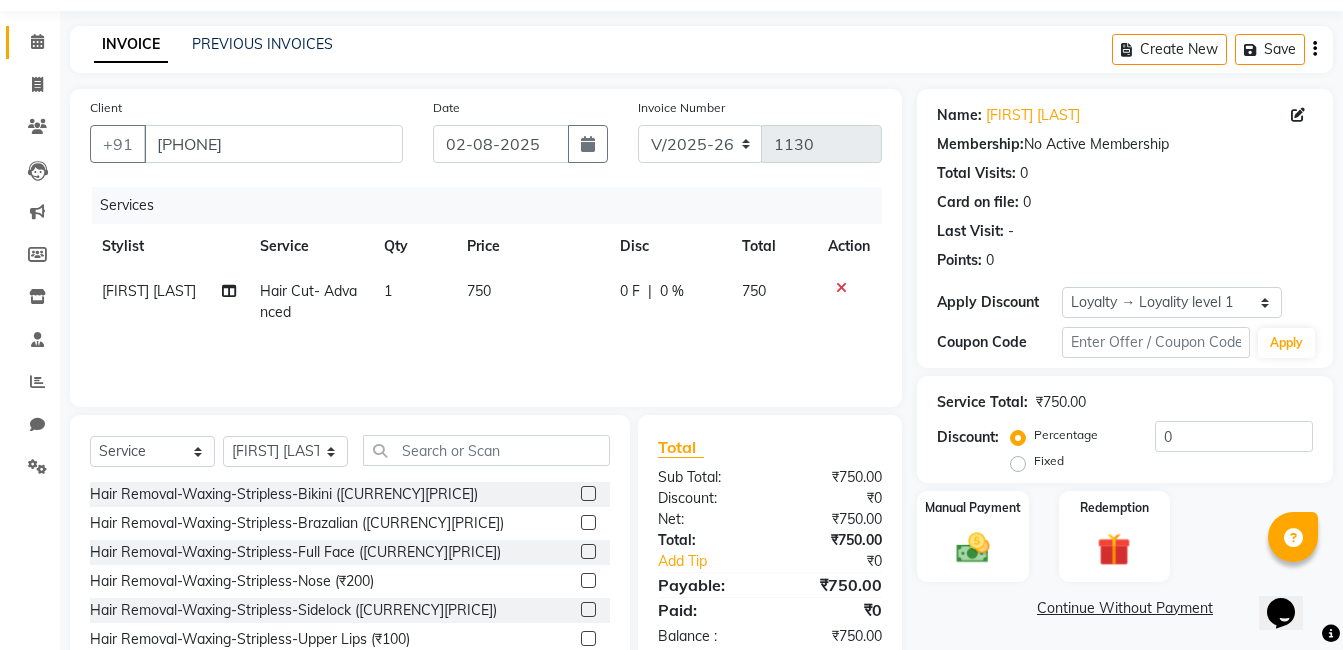 scroll, scrollTop: 151, scrollLeft: 0, axis: vertical 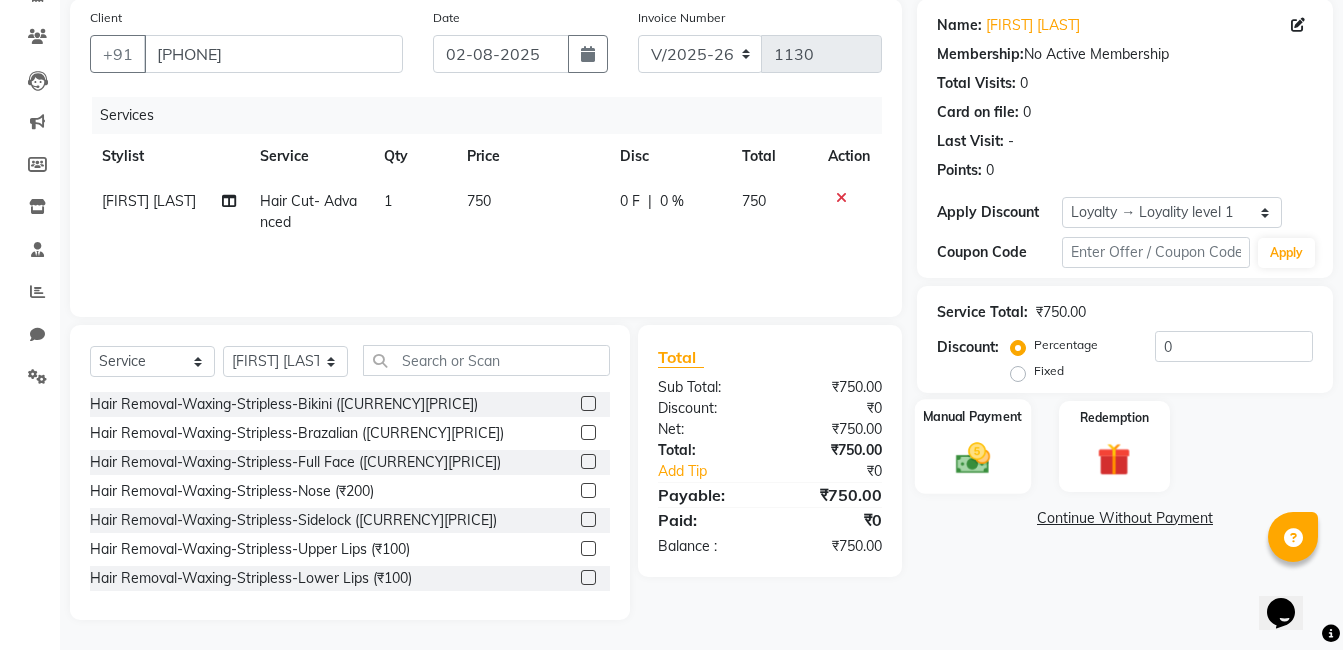 click on "Manual Payment" 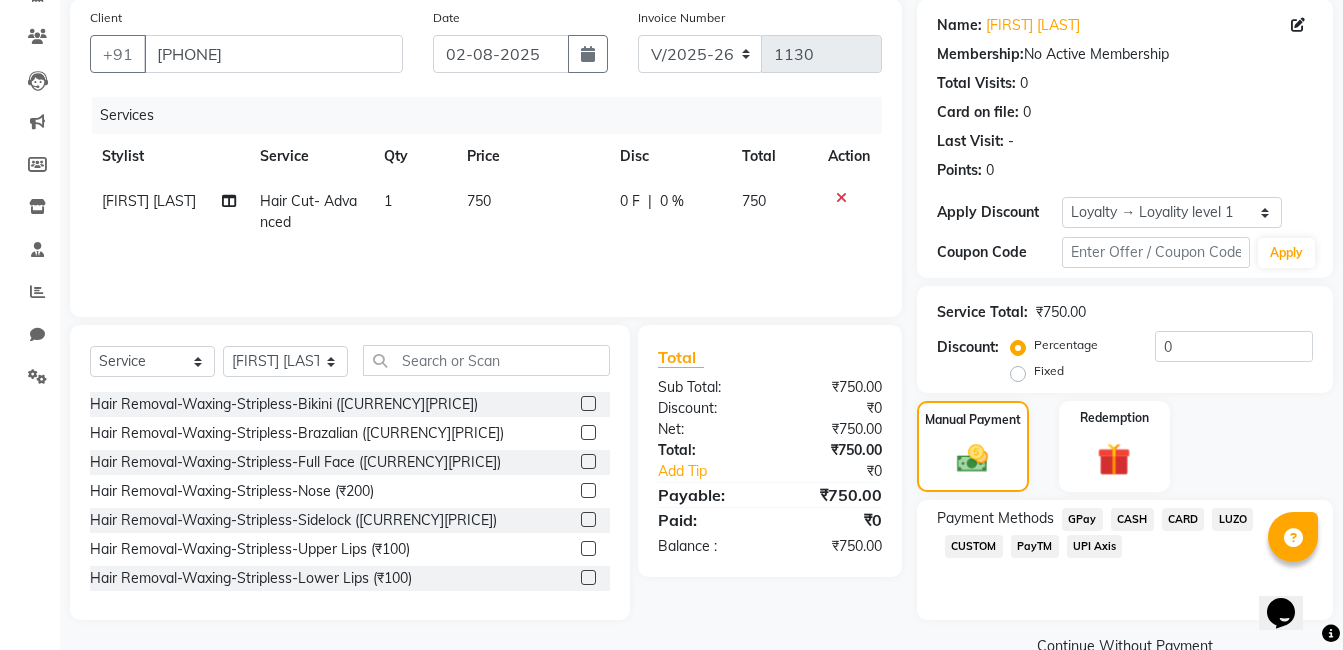 click on "UPI Axis" 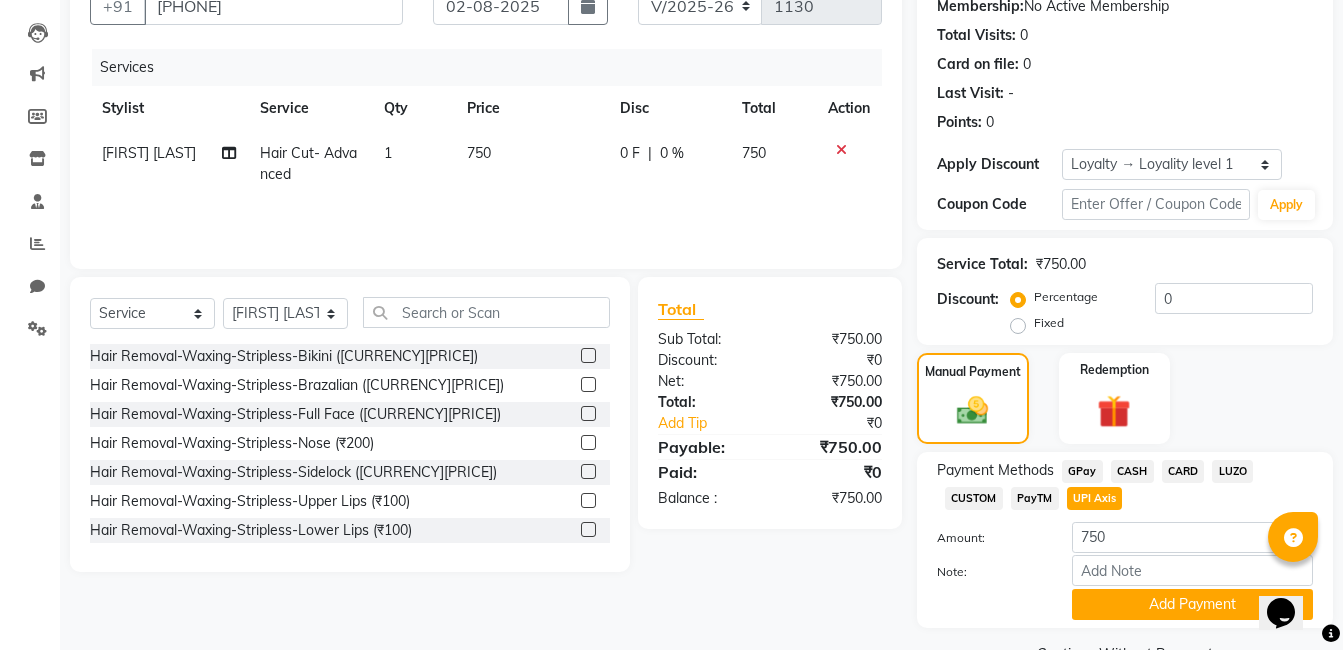 scroll, scrollTop: 248, scrollLeft: 0, axis: vertical 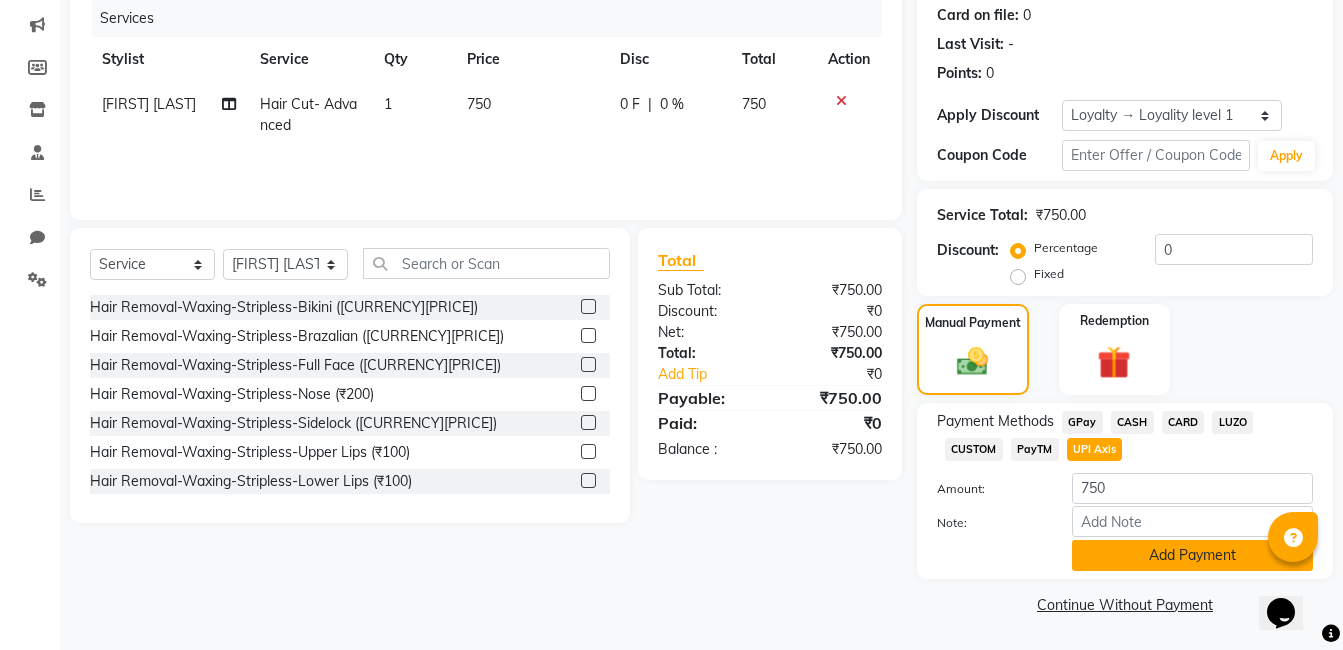 click on "Add Payment" 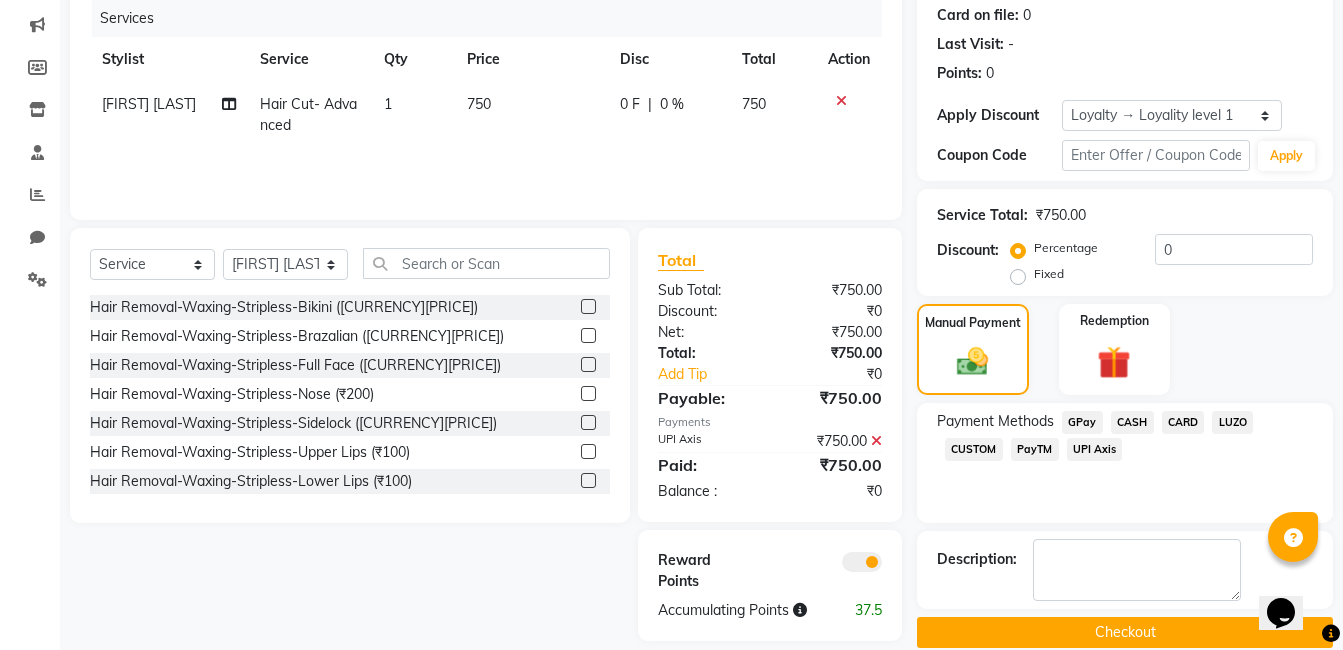 click on "Checkout" 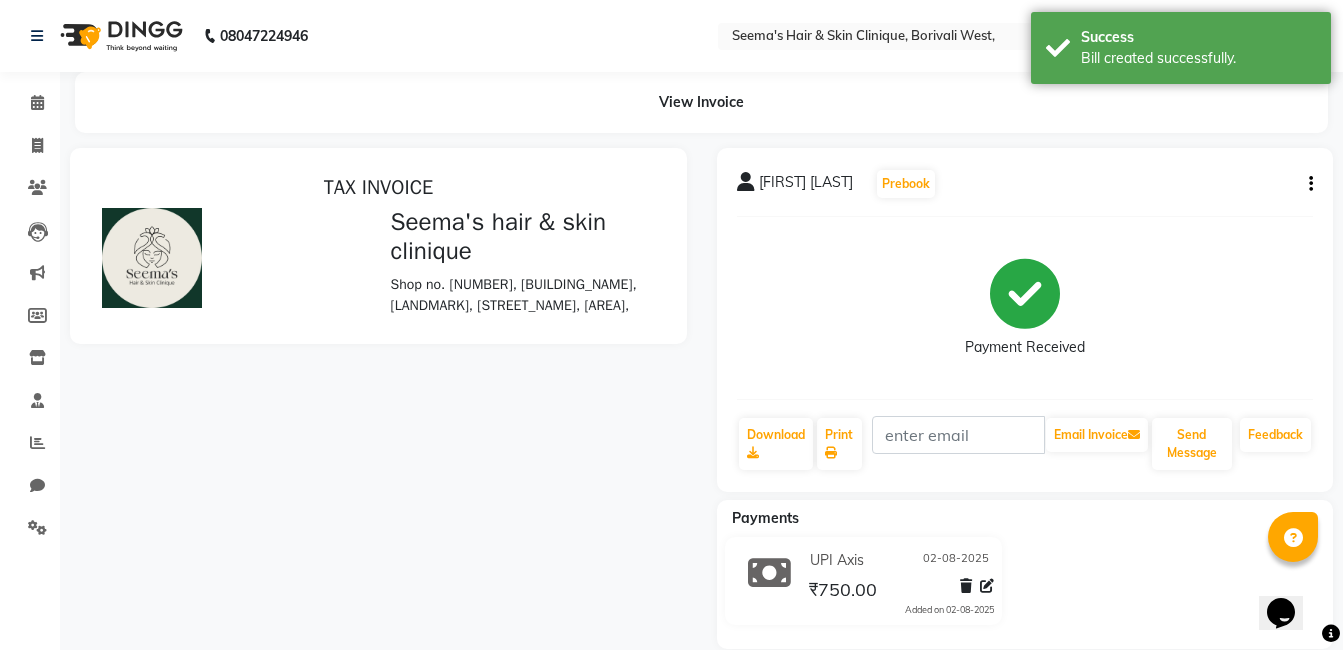 scroll, scrollTop: 0, scrollLeft: 0, axis: both 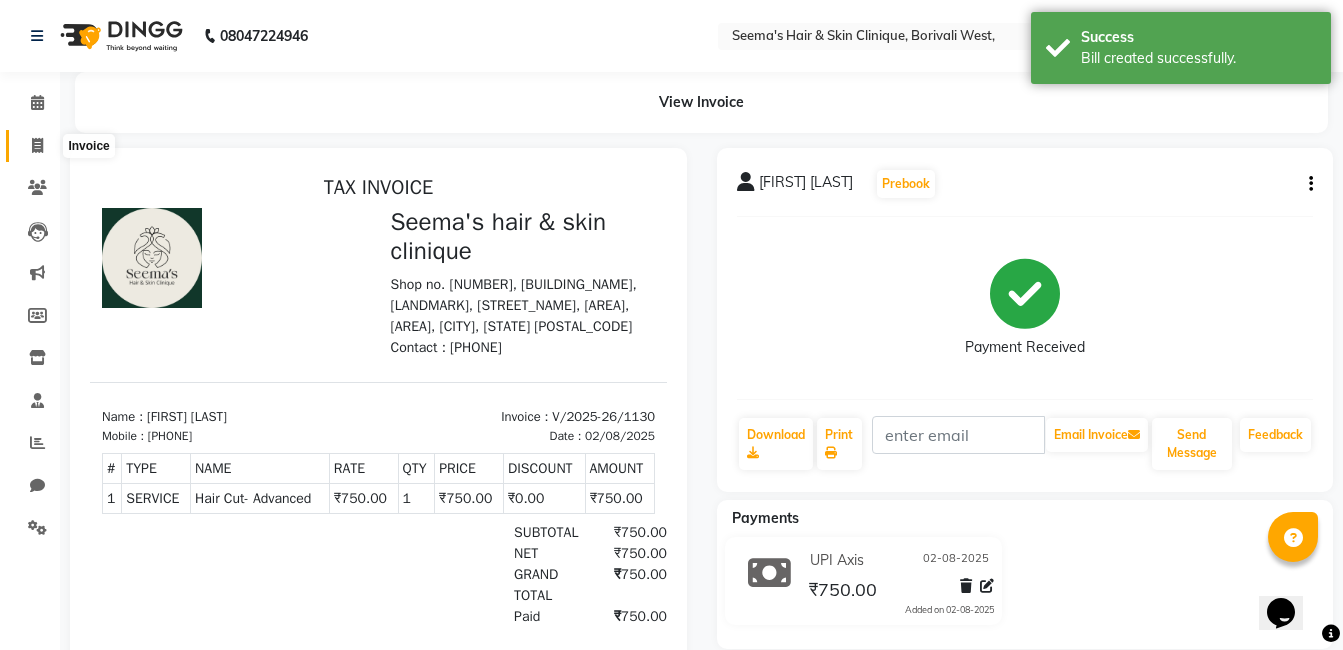 click 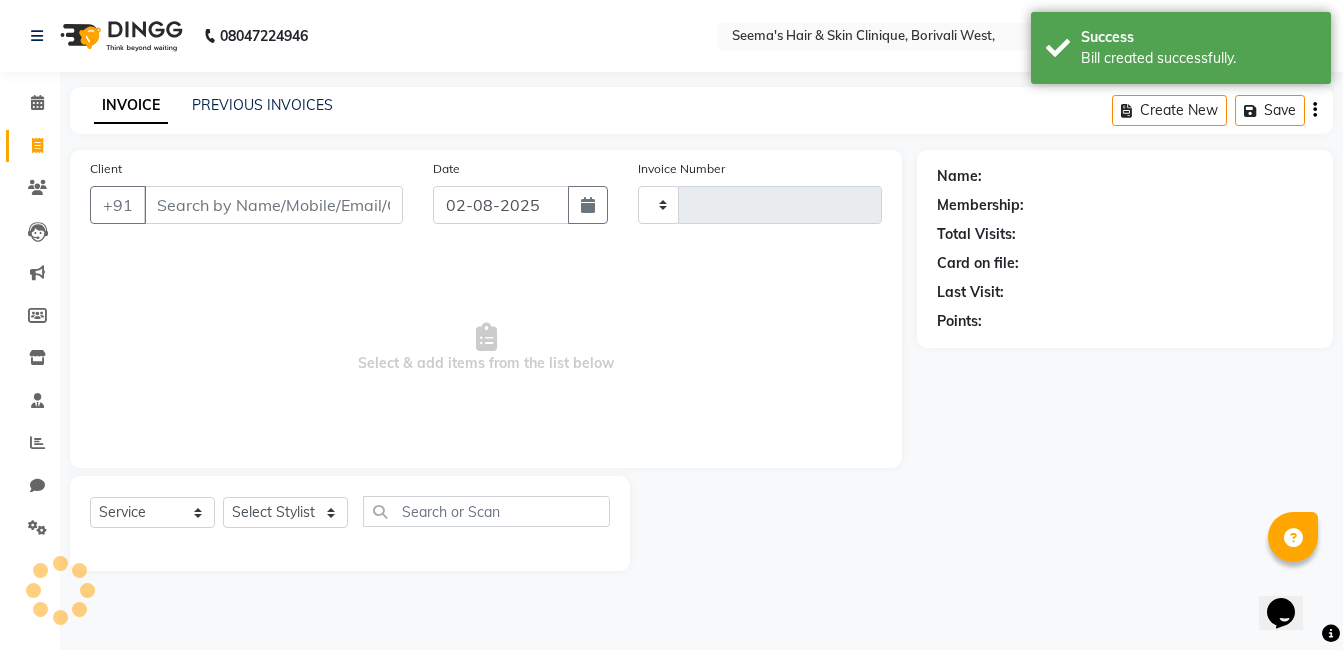 type on "1131" 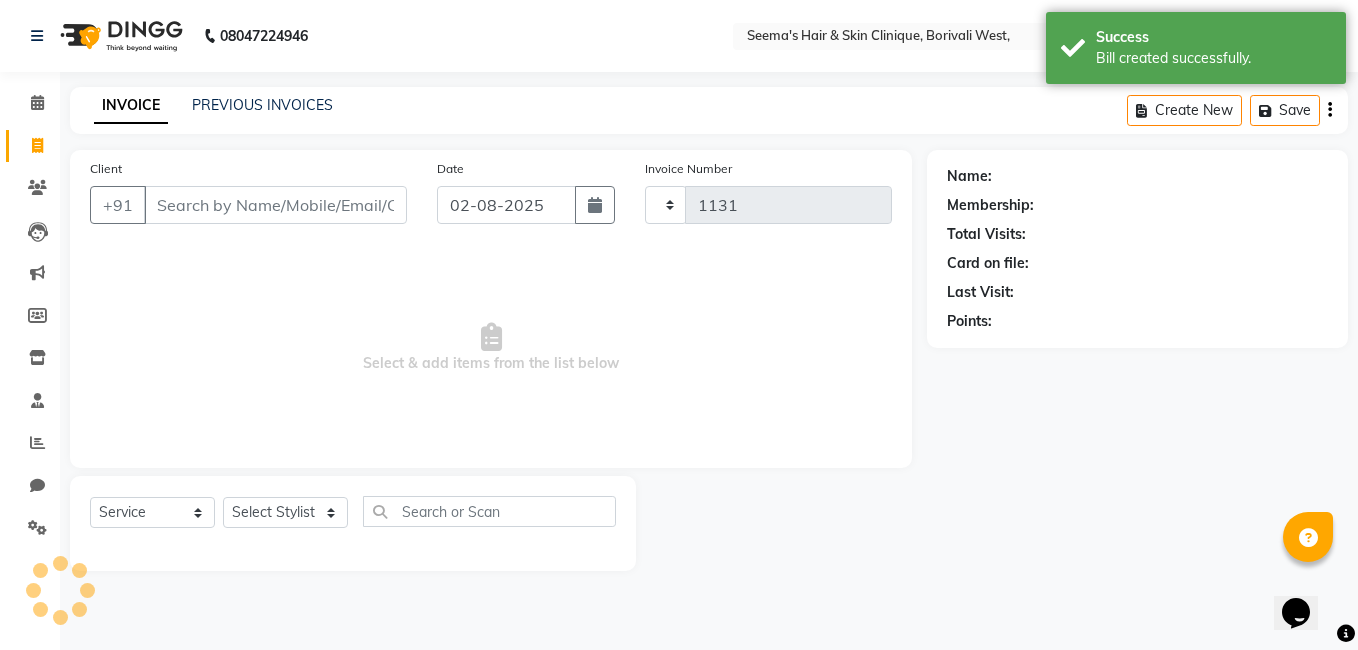 select on "8084" 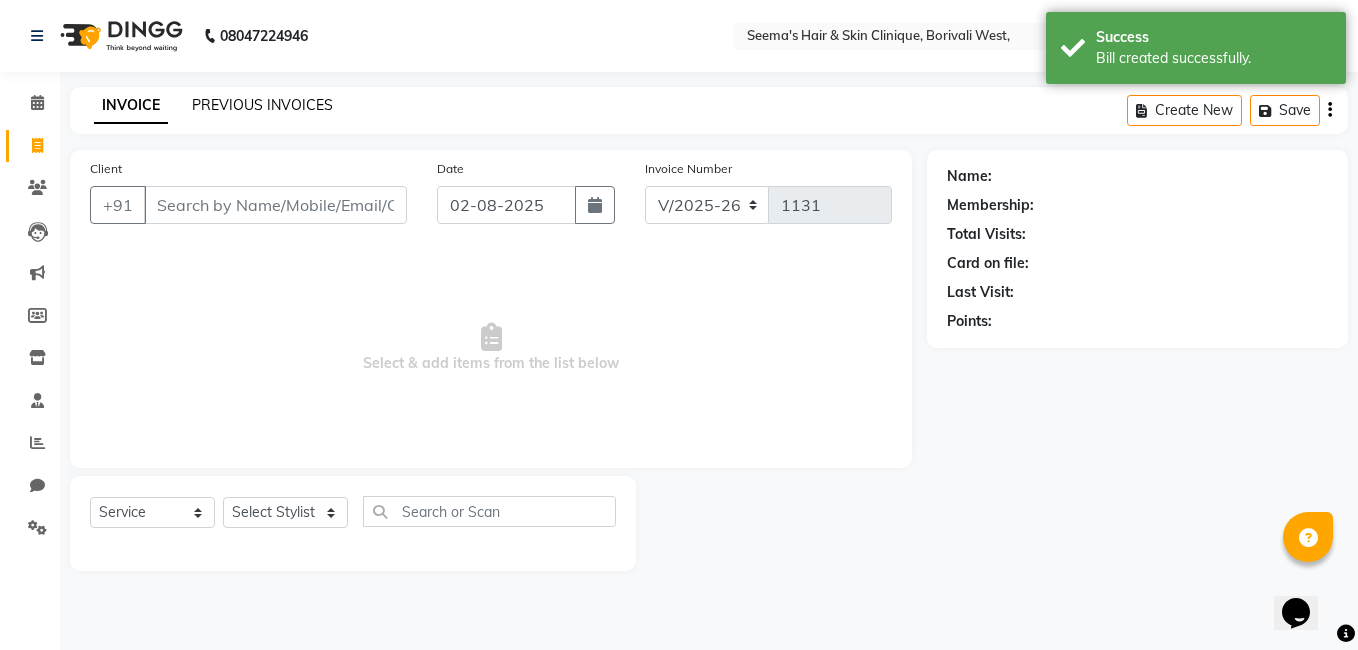 click on "PREVIOUS INVOICES" 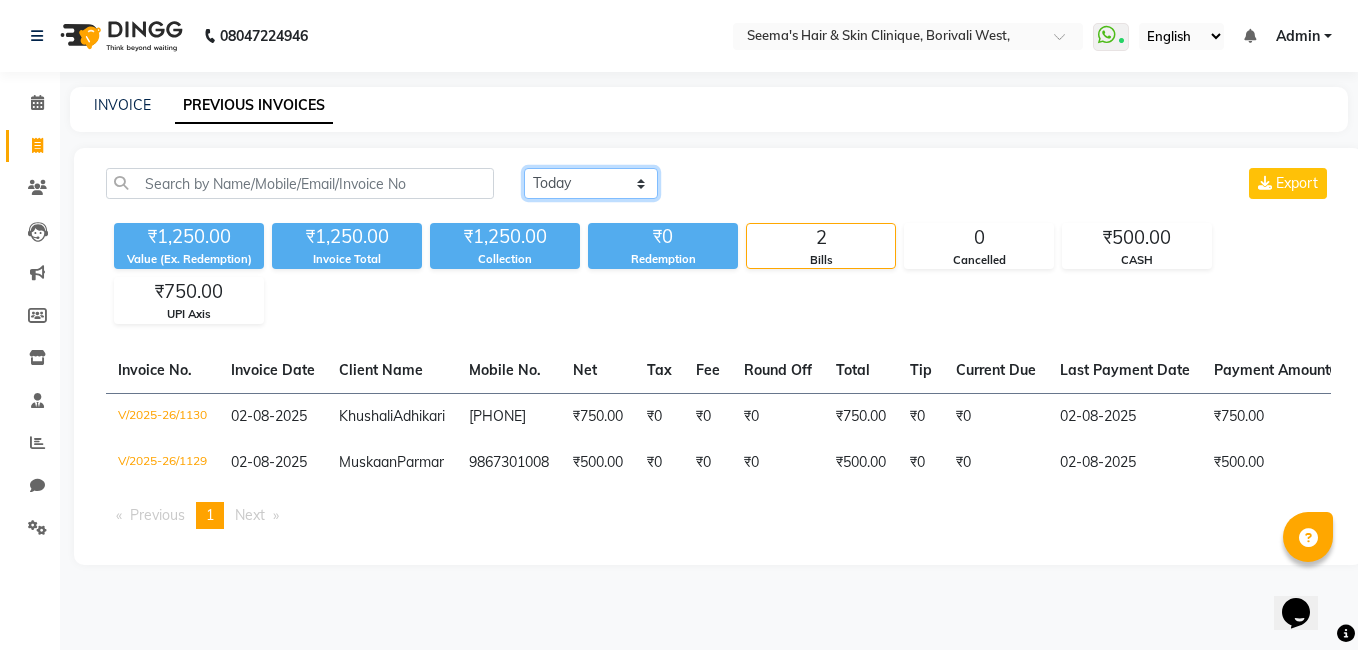 click on "Today Yesterday Custom Range" 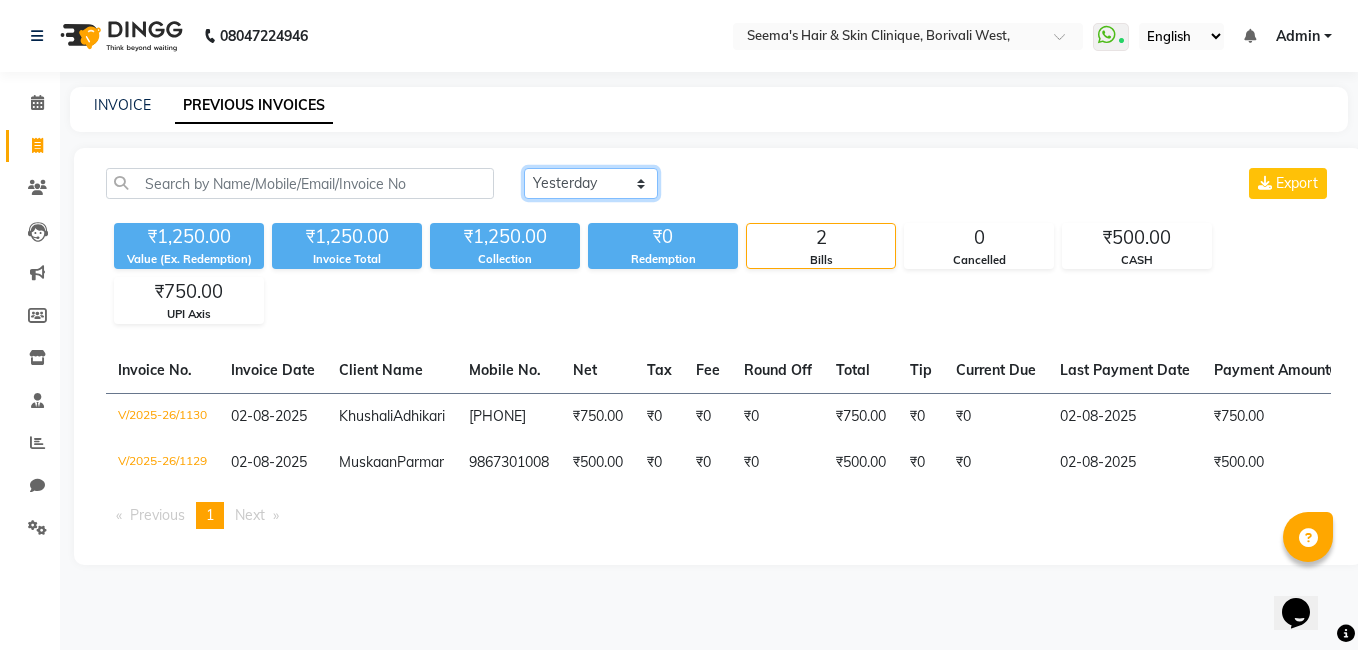 click on "Today Yesterday Custom Range" 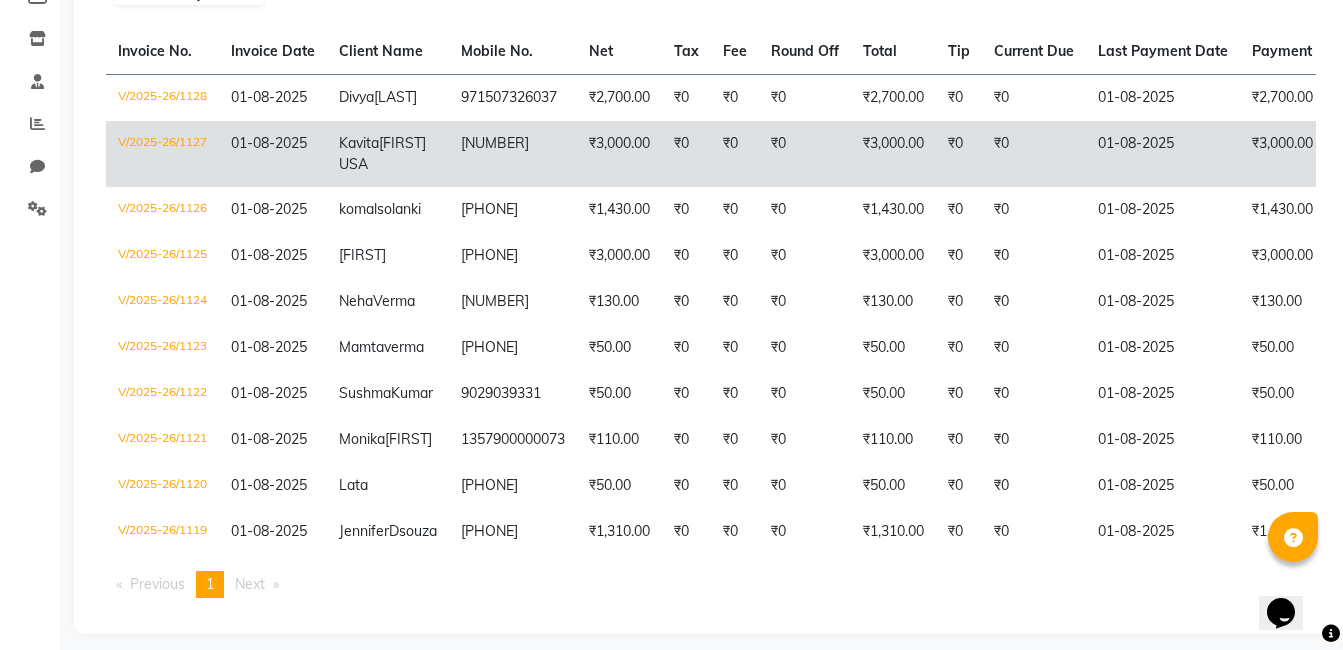 scroll, scrollTop: 0, scrollLeft: 0, axis: both 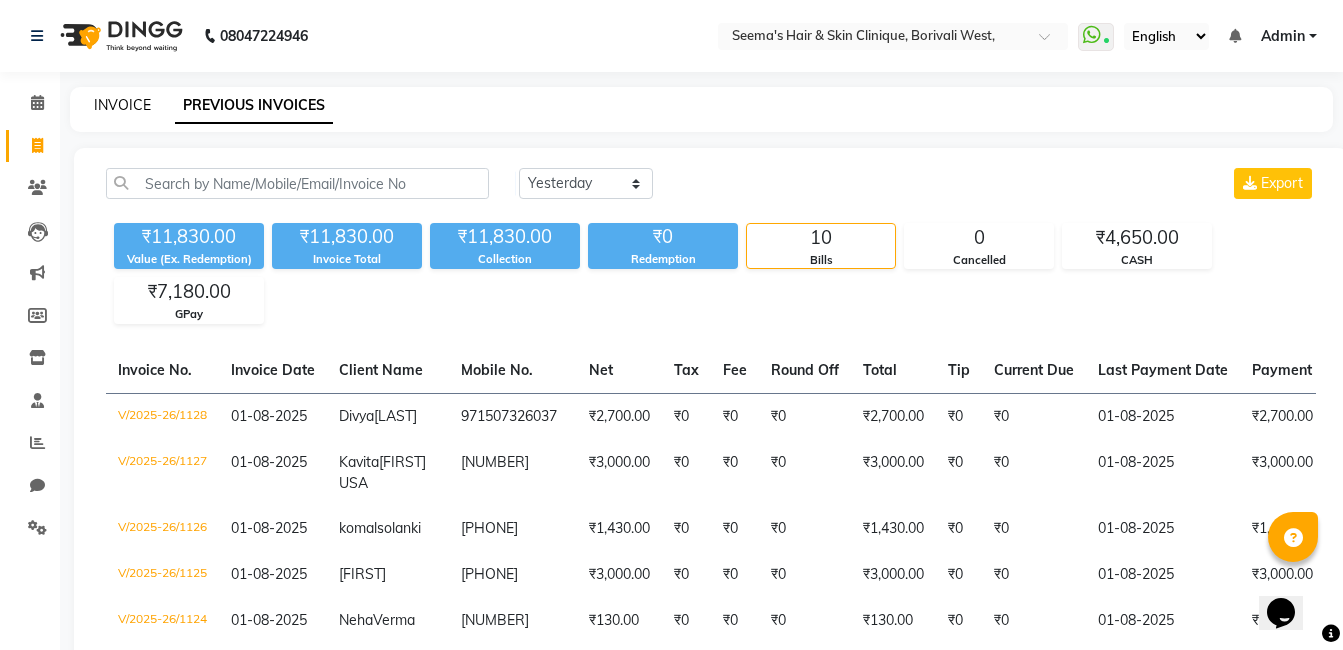 click on "INVOICE" 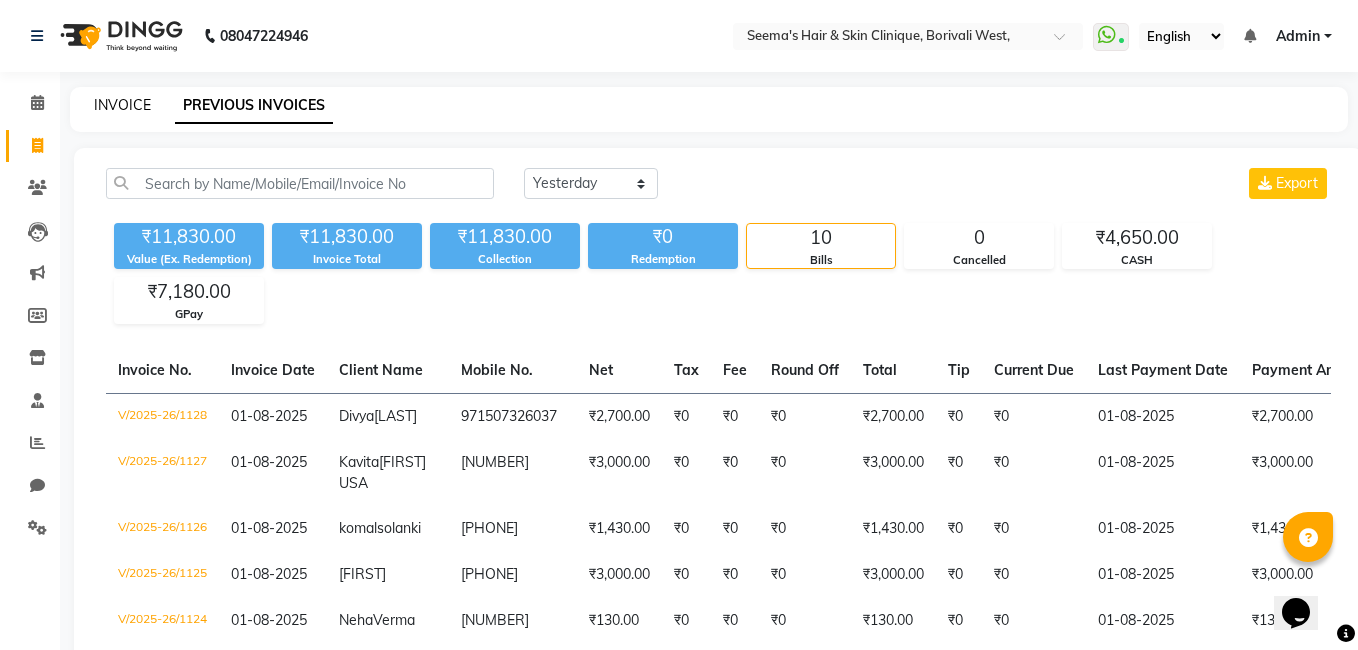 select on "8084" 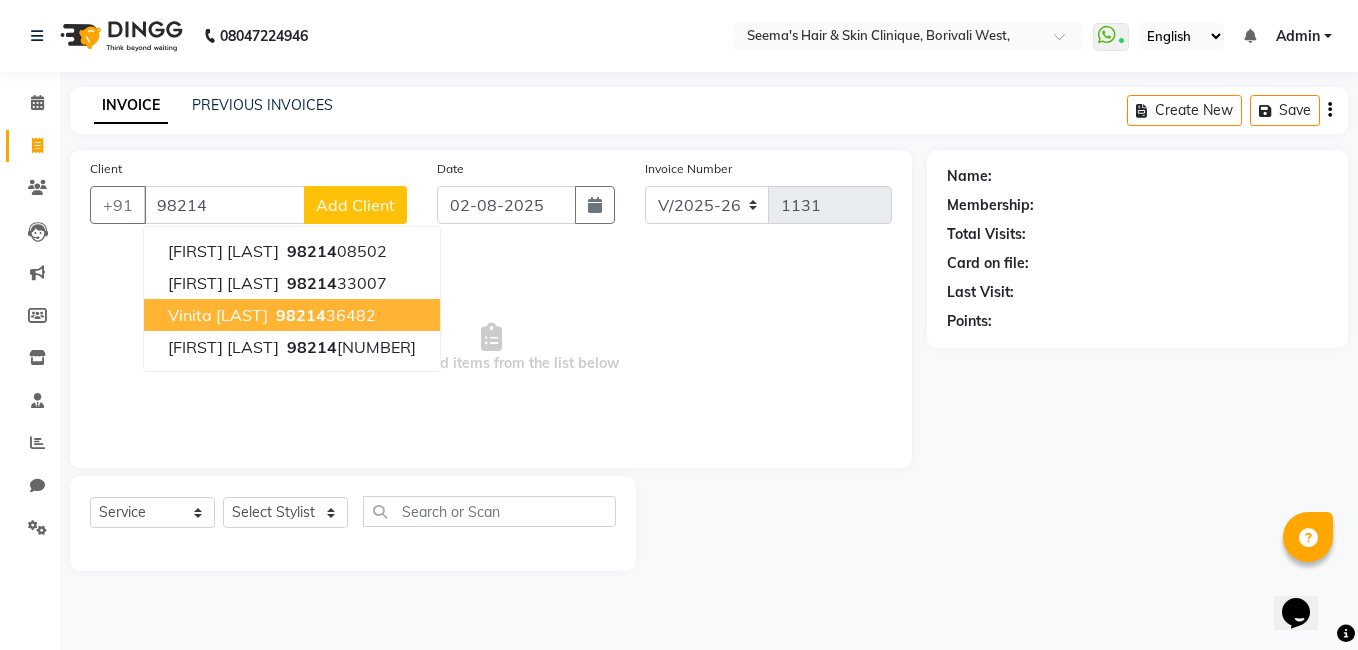 click on "98214" at bounding box center (301, 315) 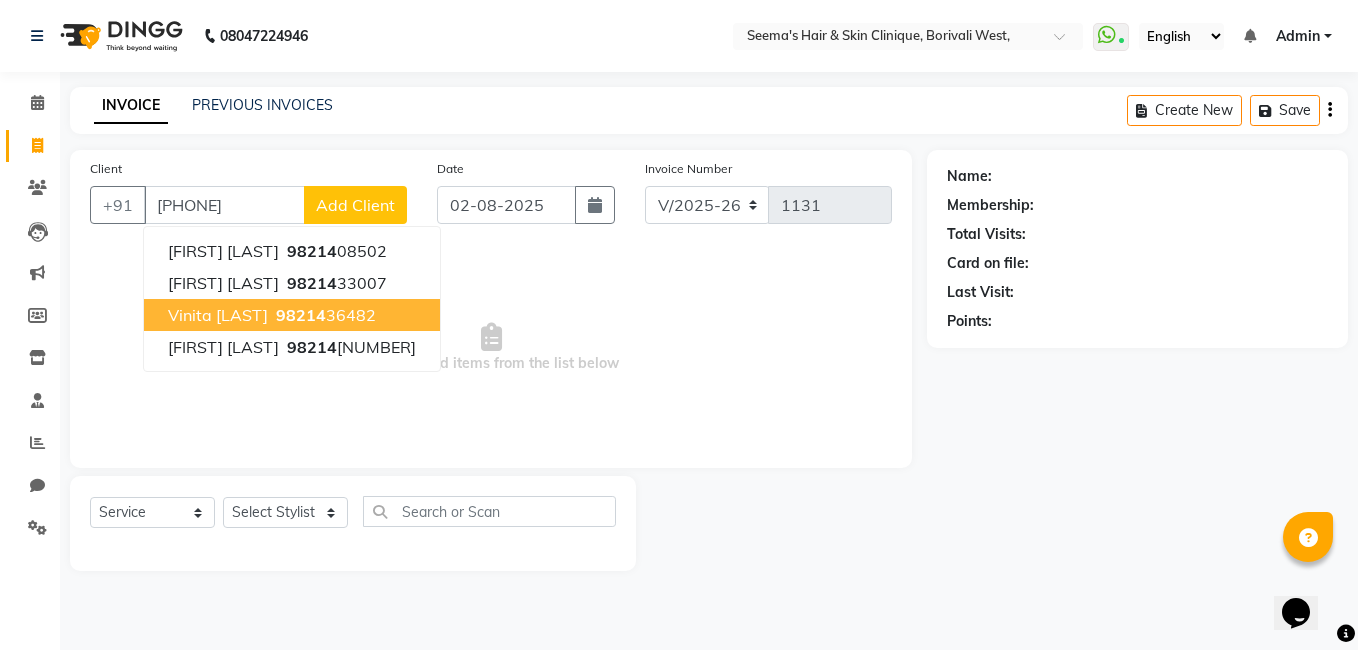 type on "[PHONE]" 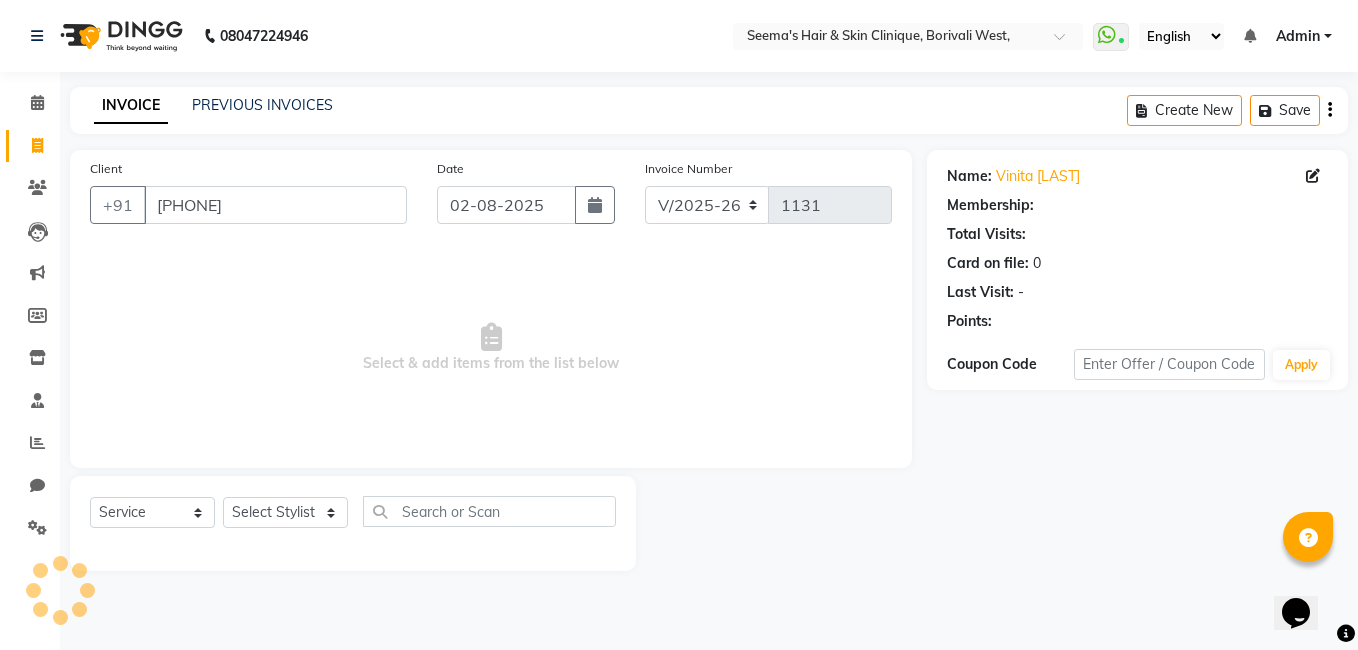 select on "1: Object" 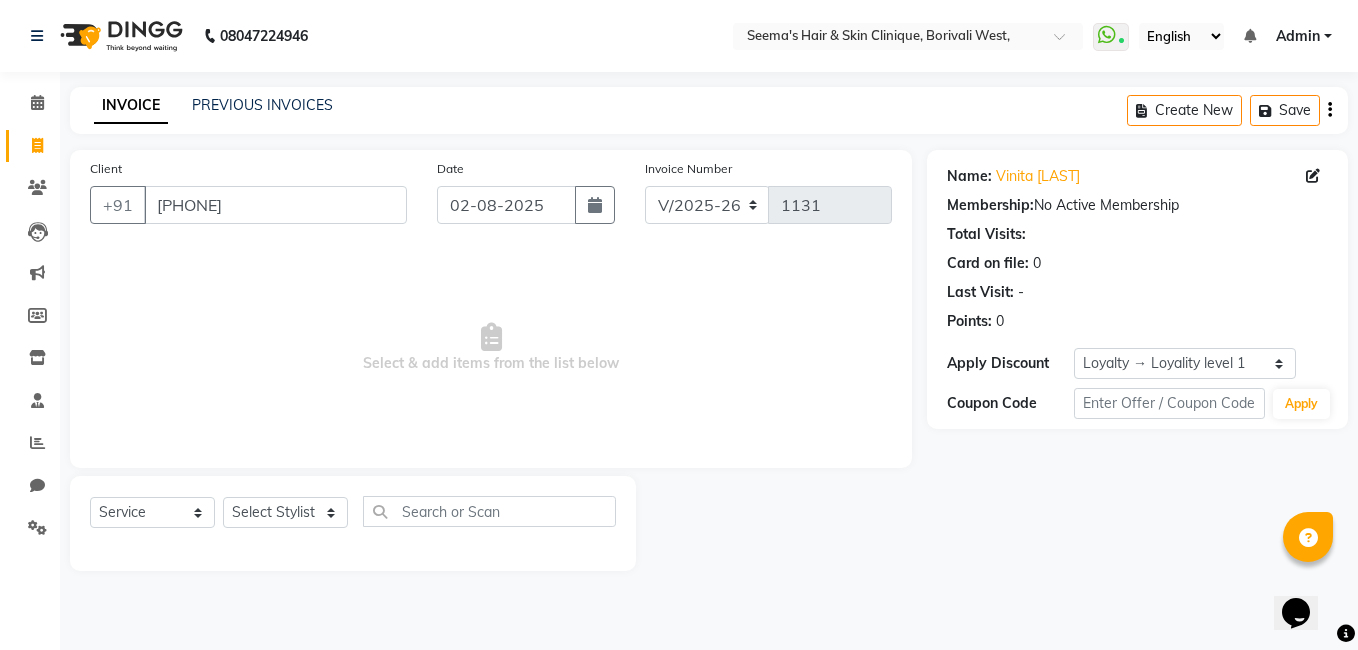 click on "Select & add items from the list below" at bounding box center [491, 348] 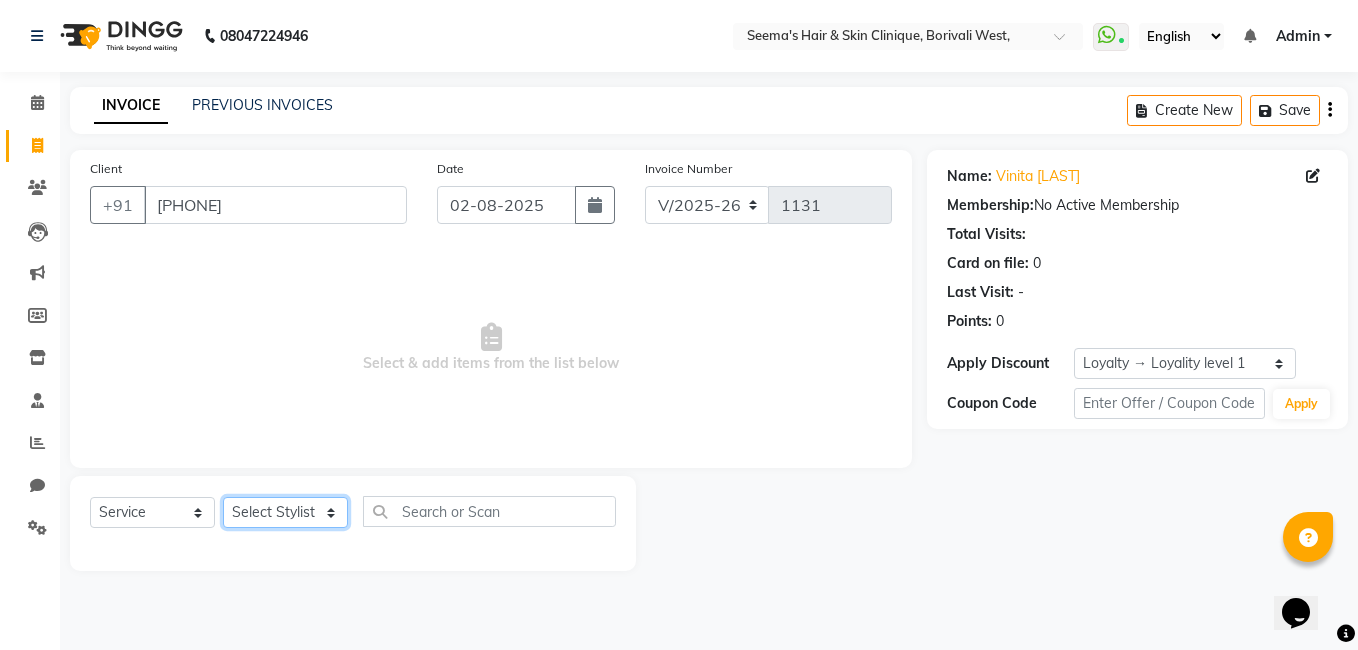 click on "Select Stylist [FIRST] [LAST] [FIRST] [LAST] [FIRST] [LAST] [FIRST] [LAST] [FIRST] [LAST] [FIRST] [LAST] [FIRST] [LAST] [FIRST] [LAST]" 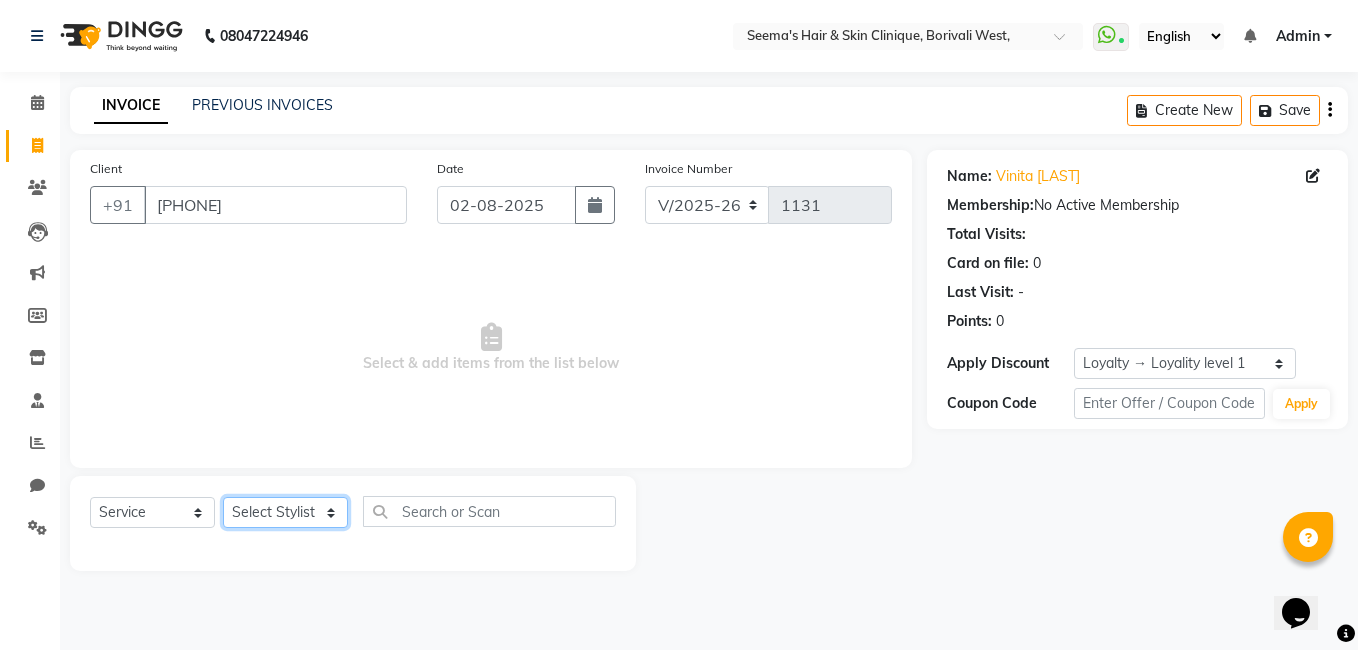 select on "75882" 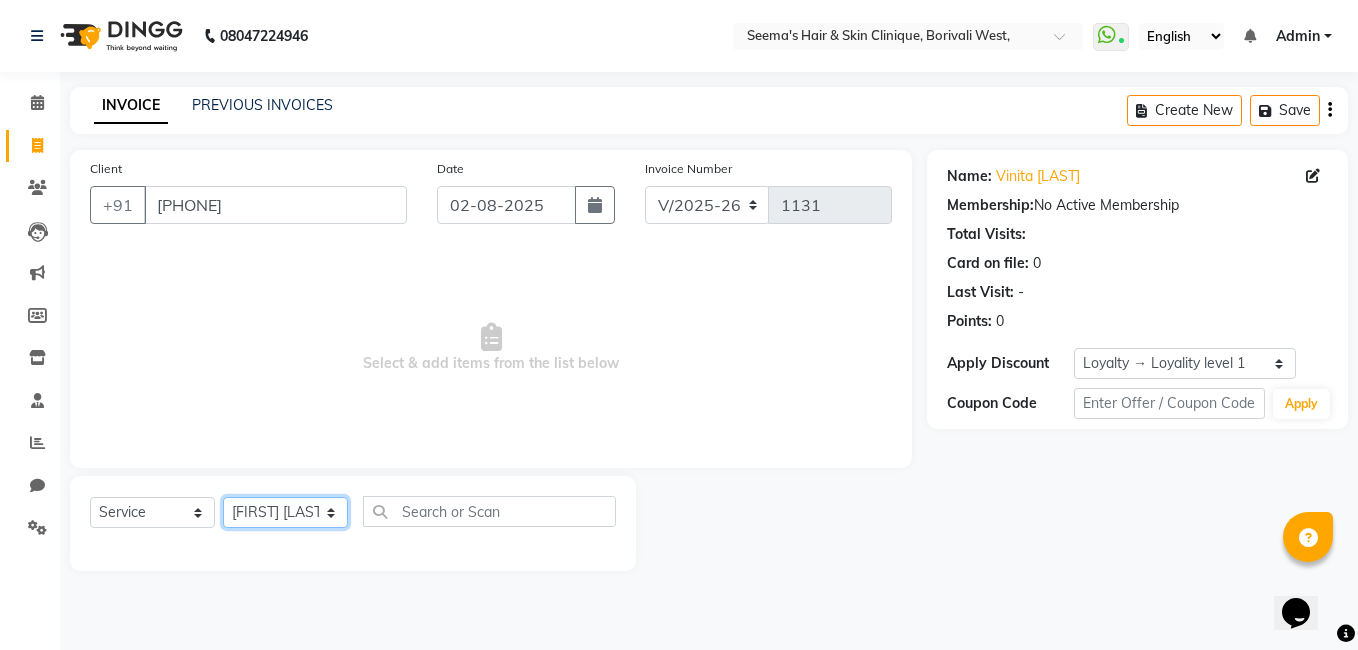 click on "Select Stylist [FIRST] [LAST] [FIRST] [LAST] [FIRST] [LAST] [FIRST] [LAST] [FIRST] [LAST] [FIRST] [LAST] [FIRST] [LAST] [FIRST] [LAST]" 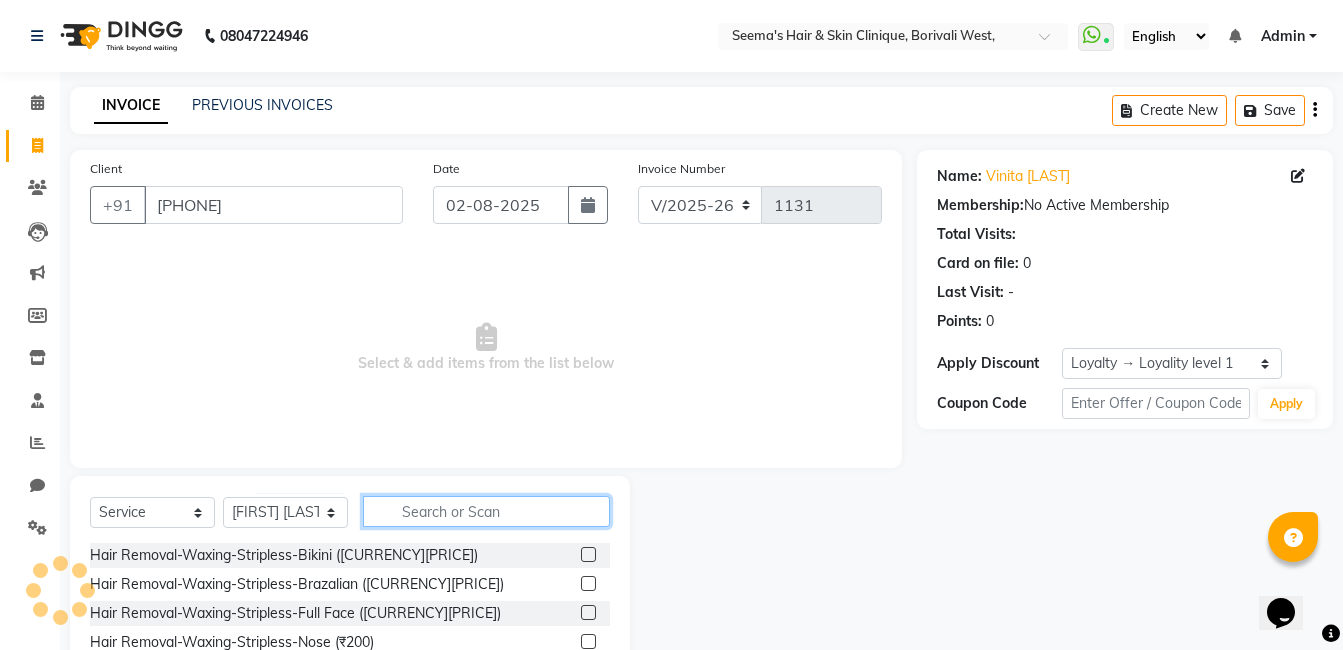 click 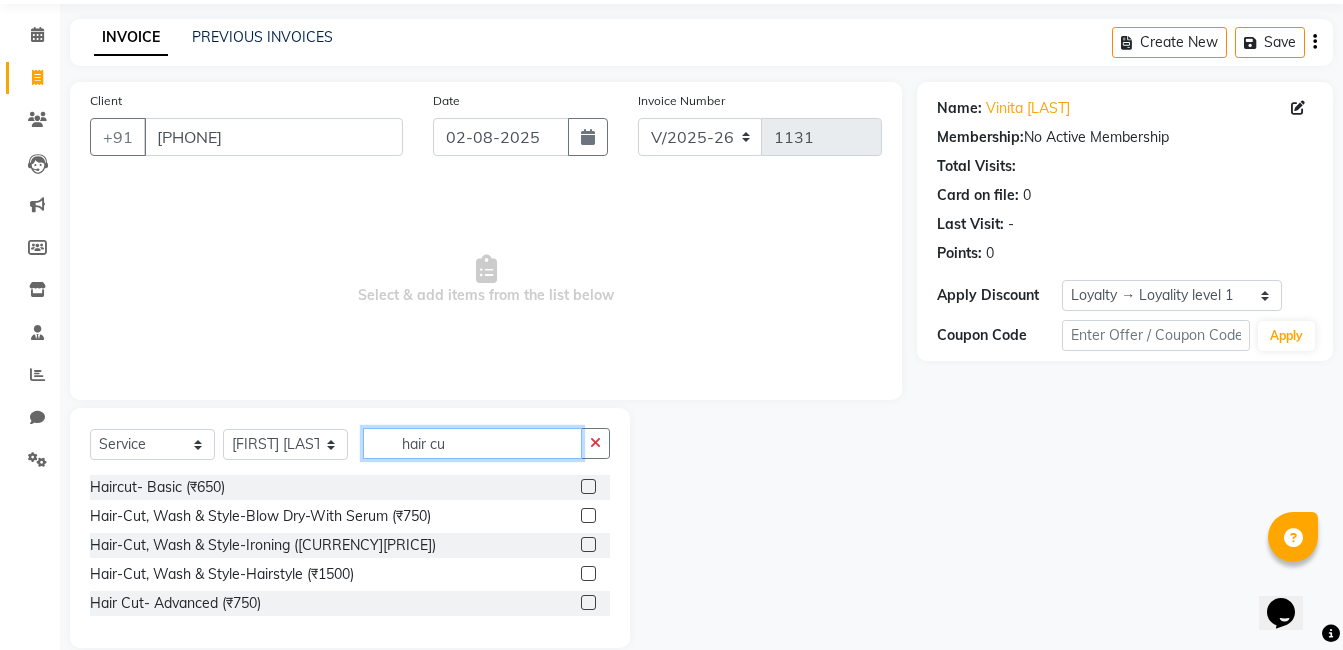 scroll, scrollTop: 96, scrollLeft: 0, axis: vertical 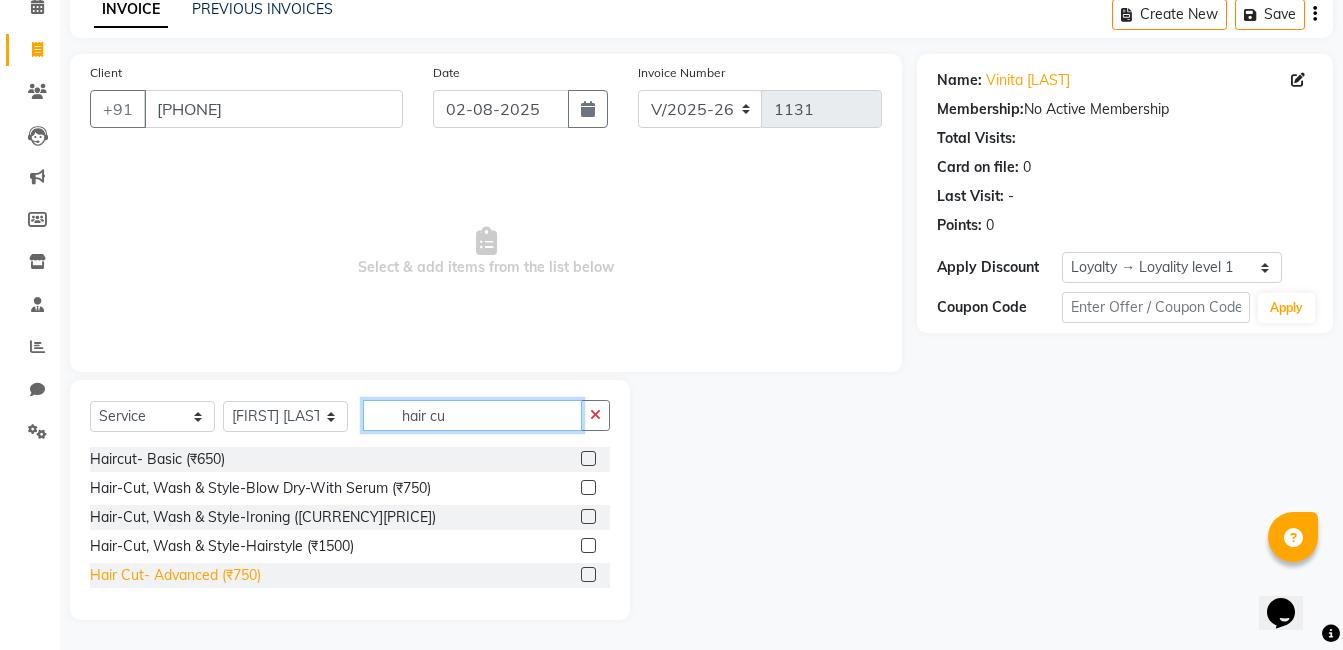 type on "hair cu" 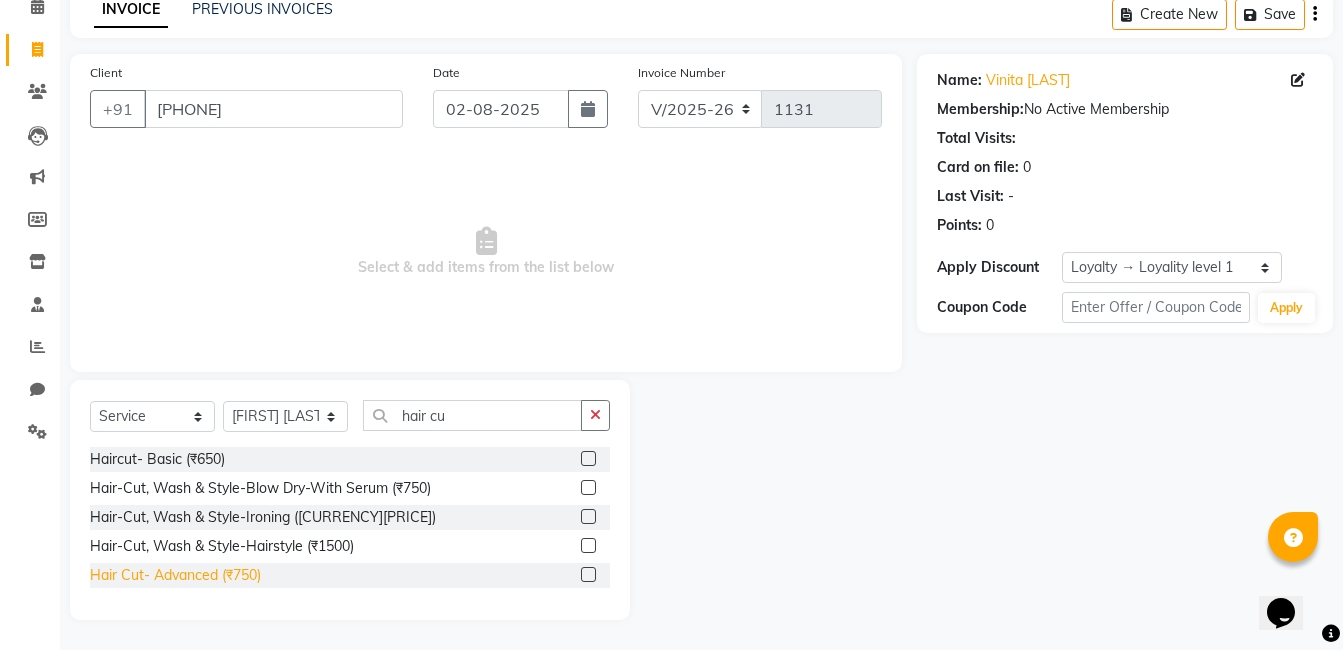 click on "Hair Cut- Advanced (₹750)" 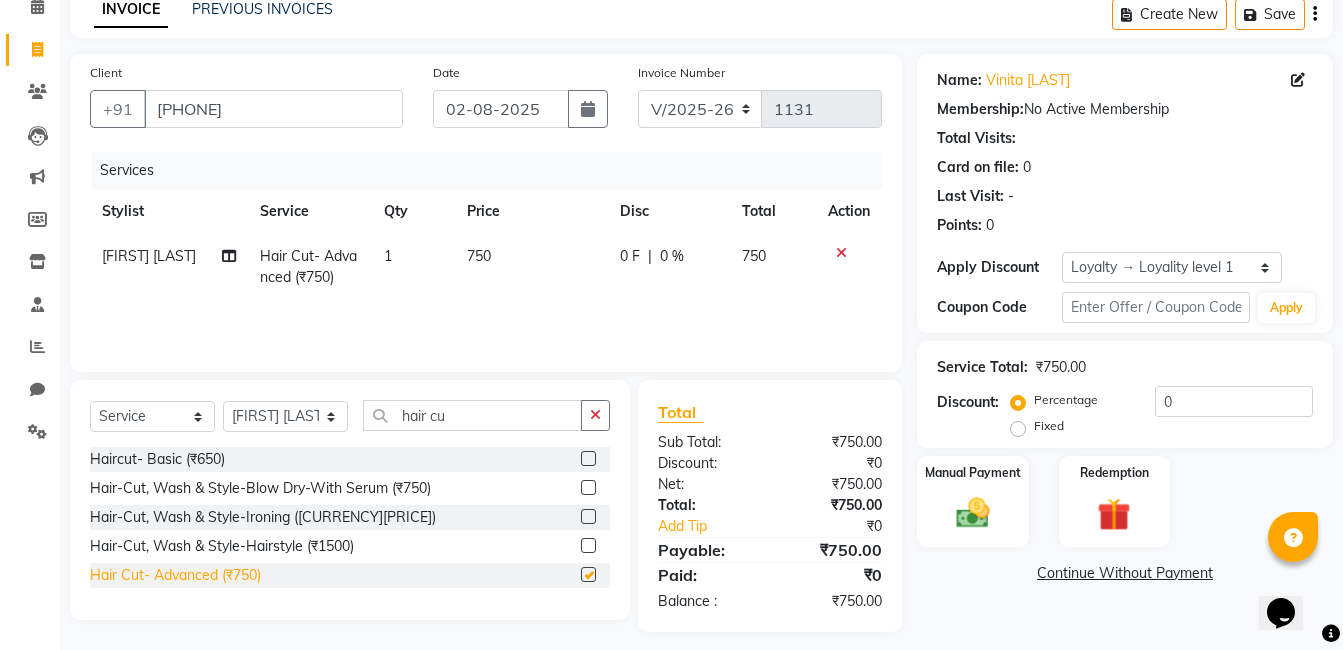 checkbox on "false" 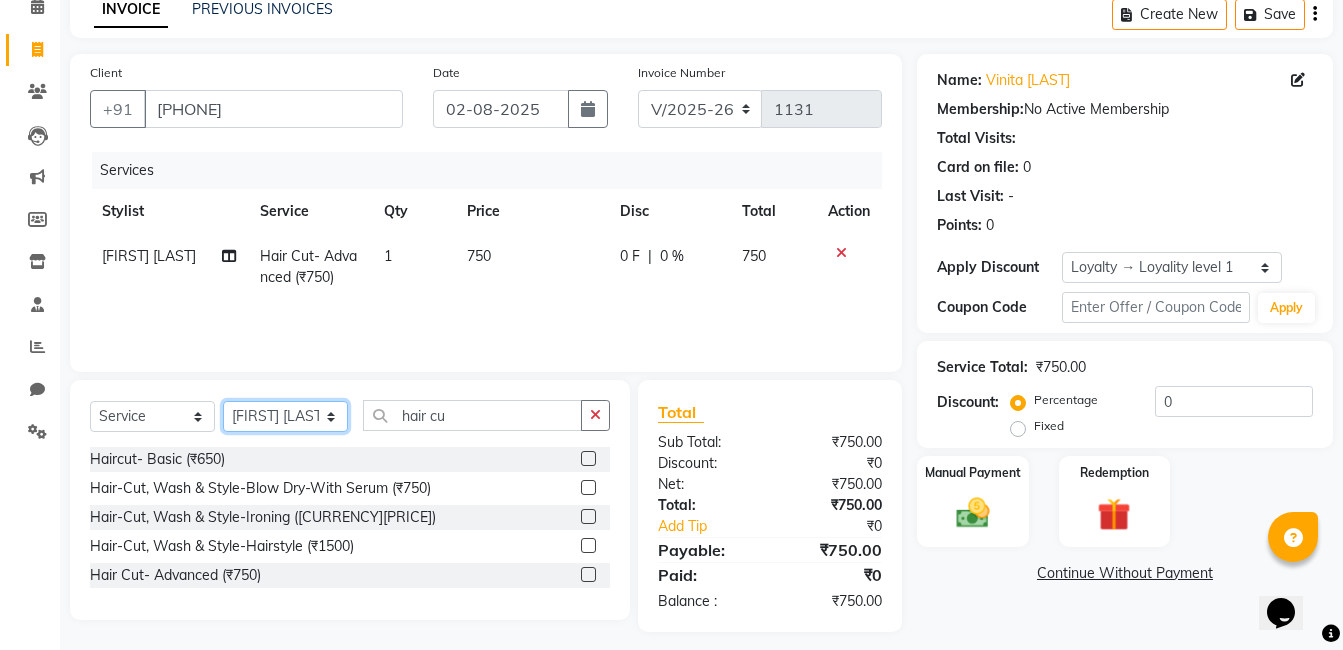 click on "Select Stylist [FIRST] [LAST] [FIRST] [LAST] [FIRST] [LAST] [FIRST] [LAST] [FIRST] [LAST] [FIRST] [LAST] [FIRST] [LAST] [FIRST] [LAST]" 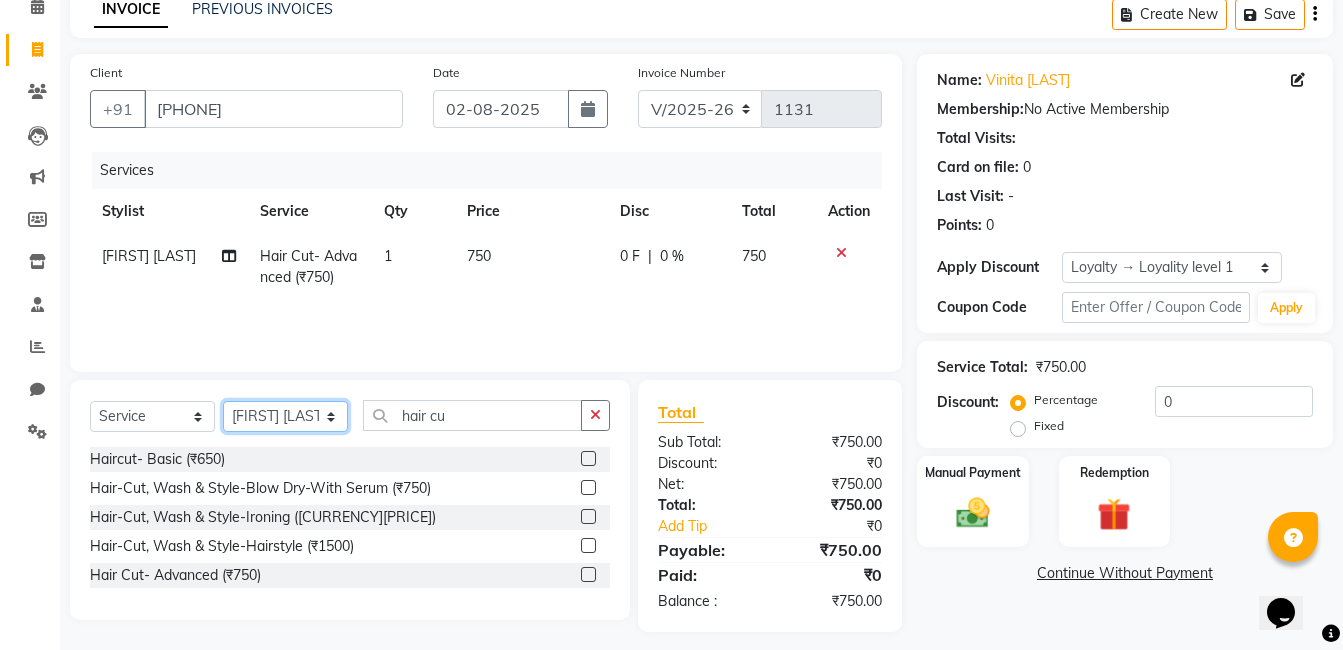 click on "Select Stylist [FIRST] [LAST] [FIRST] [LAST] [FIRST] [LAST] [FIRST] [LAST] [FIRST] [LAST] [FIRST] [LAST] [FIRST] [LAST] [FIRST] [LAST]" 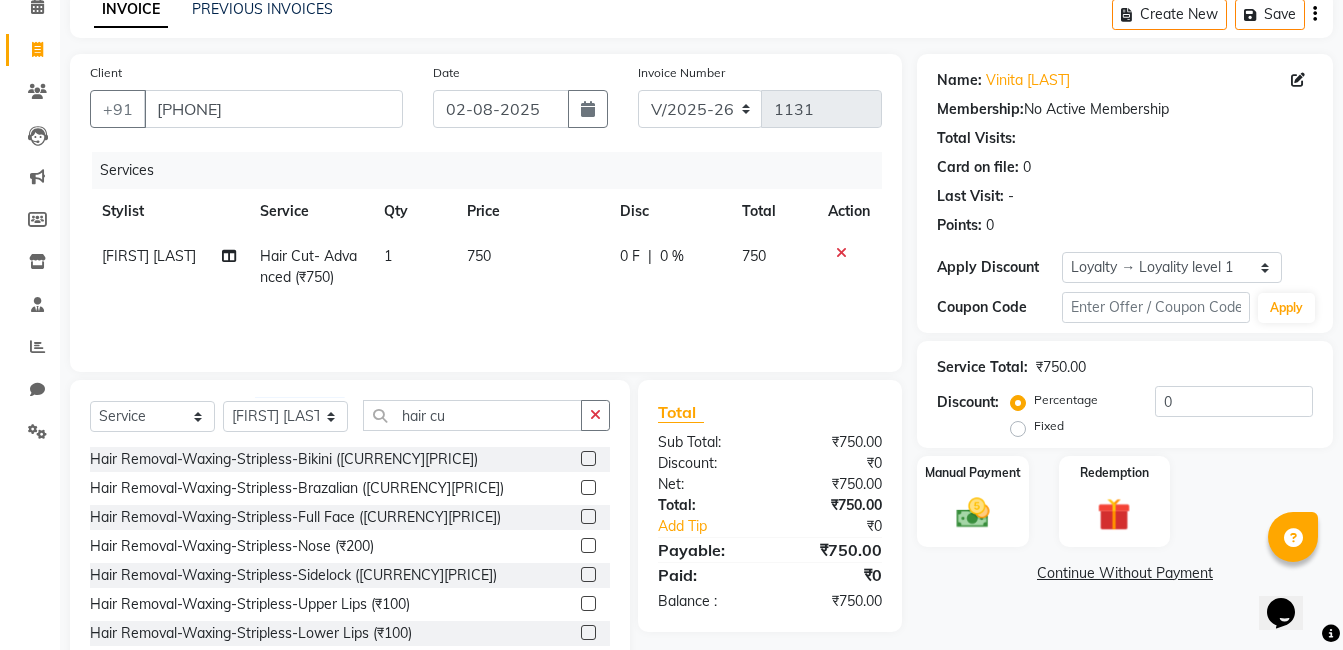 click on "Select Service Product Membership Package Voucher Prepaid Gift Card Select Stylist Khalida Komal Zunjare Purva Sharma Rekha Singh Rupa Singh Seema Sharma Shivangi Intern Zakiya Qazi hair cu Hair Removal-Waxing-Stripless-Bikini (₹2000) Hair Removal-Waxing-Stripless-Brazalian (₹2000) Hair Removal-Waxing-Stripless-Full Face (₹700) Hair Removal-Waxing-Stripless-Nose (₹200) Hair Removal-Waxing-Stripless-Sidelock (₹300) Hair Removal-Waxing-Stripless-Upper Lips (₹100) Hair Removal-Waxing-Stripless-Lower Lips (₹100) Hair Removal-Waxing-Stripless-Chin (₹100) Hair Removal-Waxing-Stripless-Under Arms (₹300) Hair Removal-Waxing-RICA-Brazilian (₹1500) Hair Removal-Waxing-RICA-Full Back (₹800) Hair Removal-Waxing-RICA-Full Front (₹800) Hair Removal-Waxing-RICA-Full Hands (₹400) Hair Removal-Waxing-RICA-Full Legs (₹800) Hair Removal-Waxing-RICA-Half Hands (₹300) Hair Removal-Waxing-RICA-Half Legs (₹400) Hair Removal-Waxing-RICA-Under Arms (₹150) Dtan-Hands (₹500)" 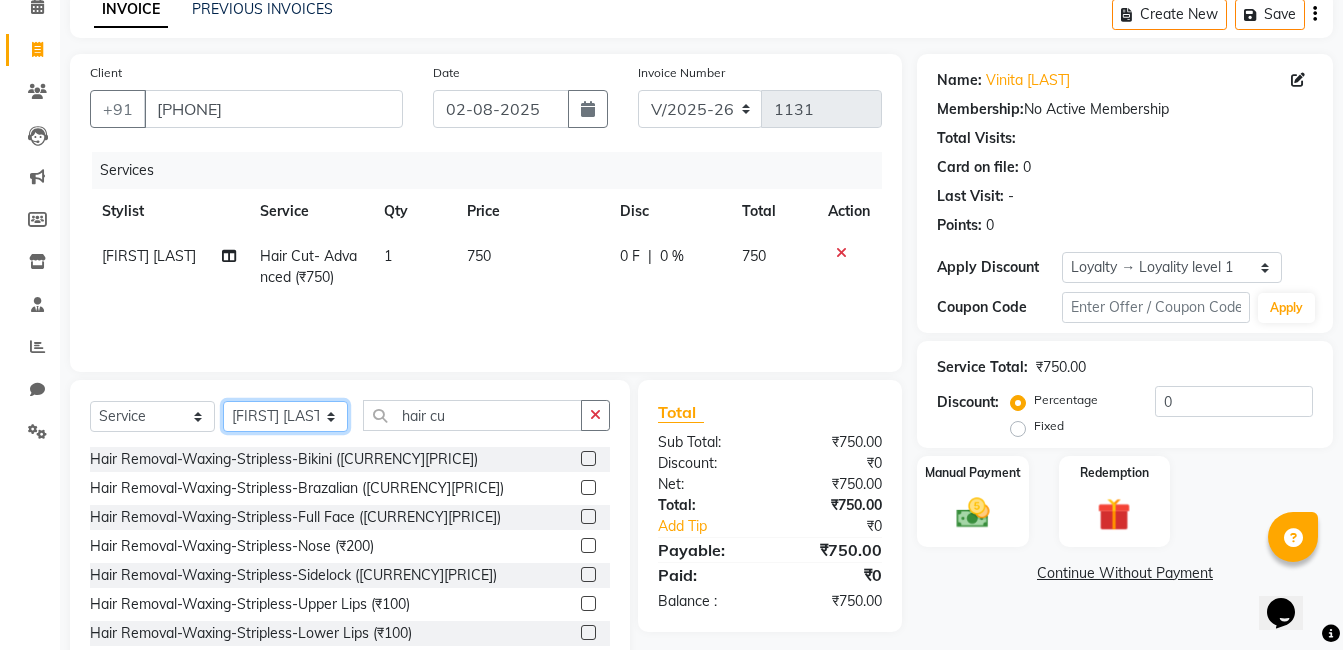 click on "Select Stylist [FIRST] [LAST] [FIRST] [LAST] [FIRST] [LAST] [FIRST] [LAST] [FIRST] [LAST] [FIRST] [LAST] [FIRST] [LAST] [FIRST] [LAST]" 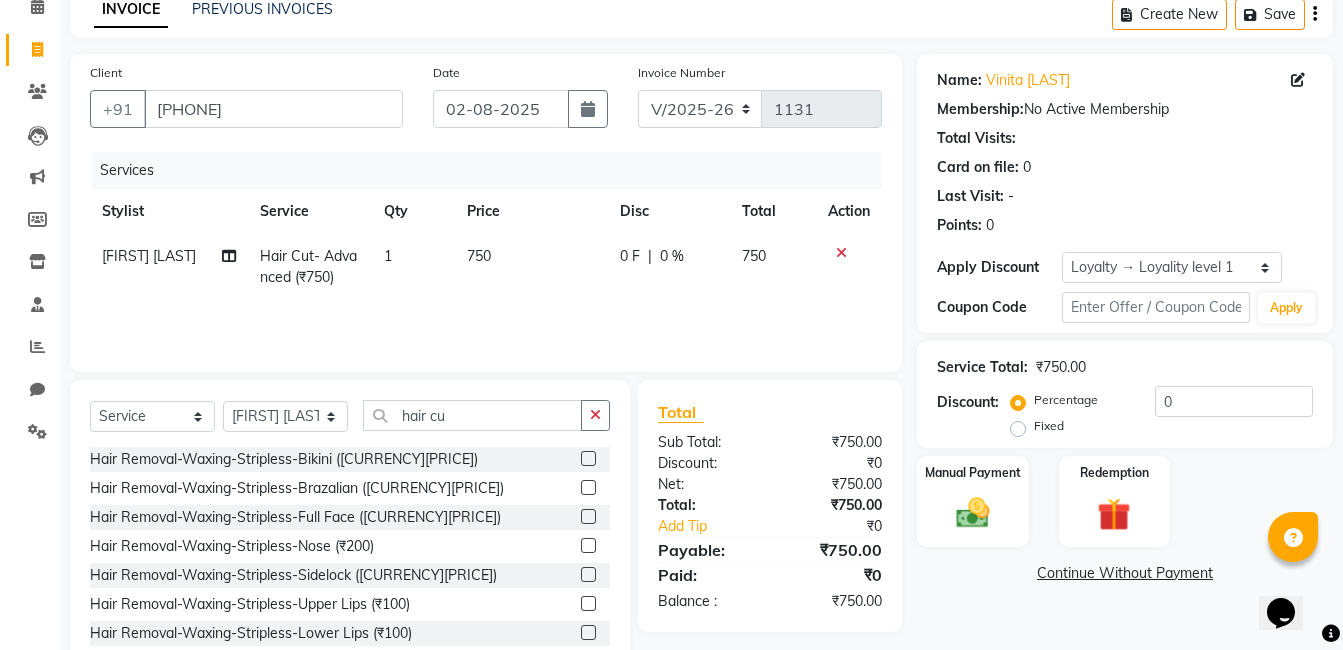click on "Select Service Product Membership Package Voucher Prepaid Gift Card Select Stylist Khalida Komal Zunjare Purva Sharma Rekha Singh Rupa Singh Seema Sharma Shivangi Intern Zakiya Qazi hair cu Hair Removal-Waxing-Stripless-Bikini (₹2000) Hair Removal-Waxing-Stripless-Brazalian (₹2000) Hair Removal-Waxing-Stripless-Full Face (₹700) Hair Removal-Waxing-Stripless-Nose (₹200) Hair Removal-Waxing-Stripless-Sidelock (₹300) Hair Removal-Waxing-Stripless-Upper Lips (₹100) Hair Removal-Waxing-Stripless-Lower Lips (₹100) Hair Removal-Waxing-Stripless-Chin (₹100) Hair Removal-Waxing-Stripless-Under Arms (₹300) Hair Removal-Waxing-RICA-Brazilian (₹1500) Hair Removal-Waxing-RICA-Full Back (₹800) Hair Removal-Waxing-RICA-Full Front (₹800) Hair Removal-Waxing-RICA-Full Hands (₹400) Hair Removal-Waxing-RICA-Full Legs (₹800) Hair Removal-Waxing-RICA-Half Hands (₹300) Hair Removal-Waxing-RICA-Half Legs (₹400) Hair Removal-Waxing-RICA-Under Arms (₹150) Dtan-Hands (₹500)" 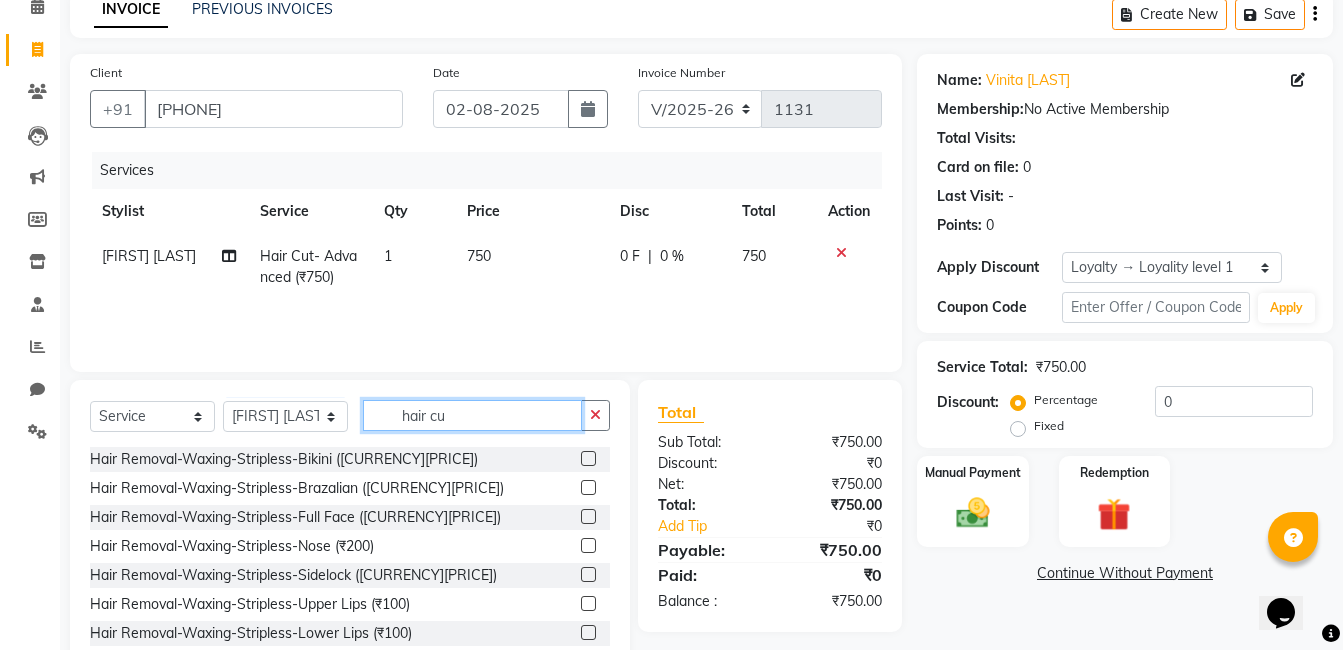 click on "hair cu" 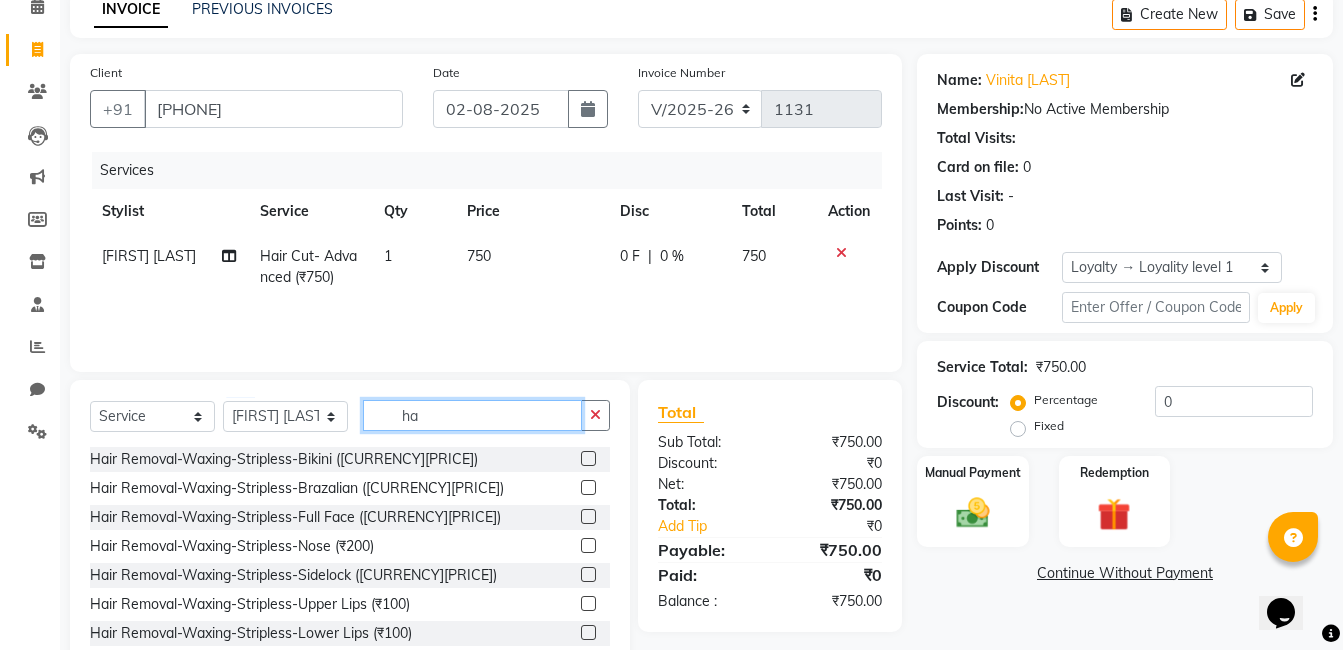 type on "h" 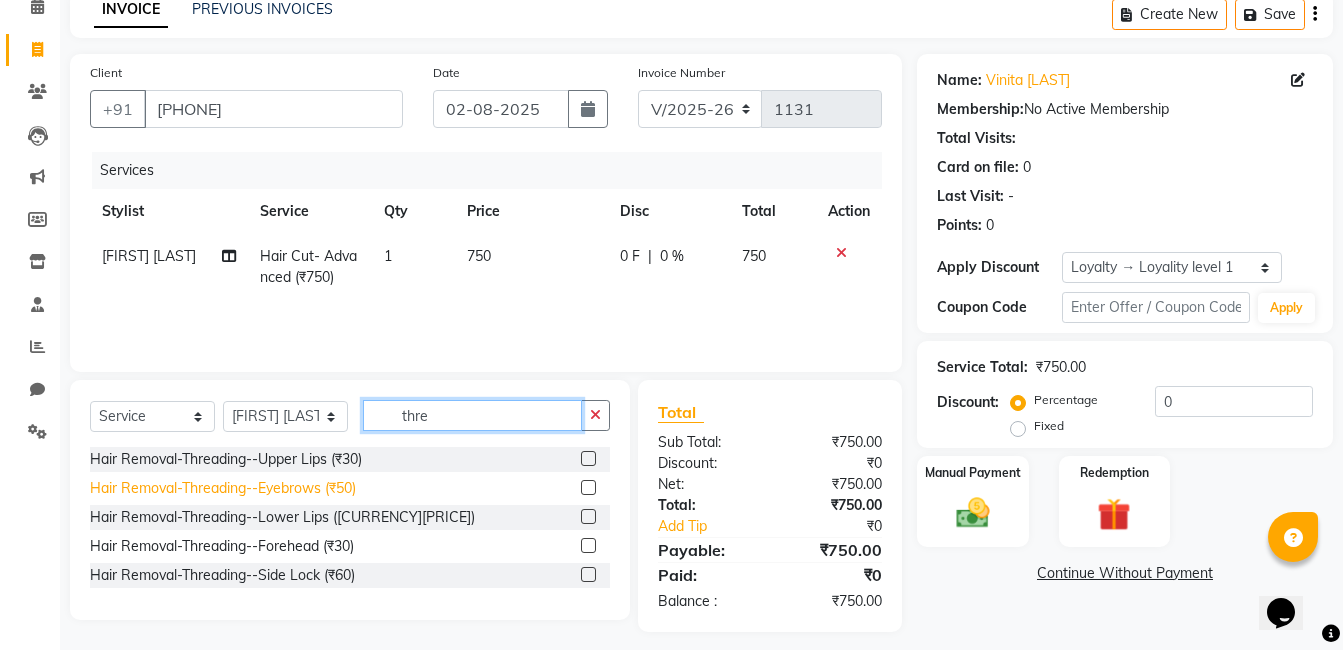 type on "thre" 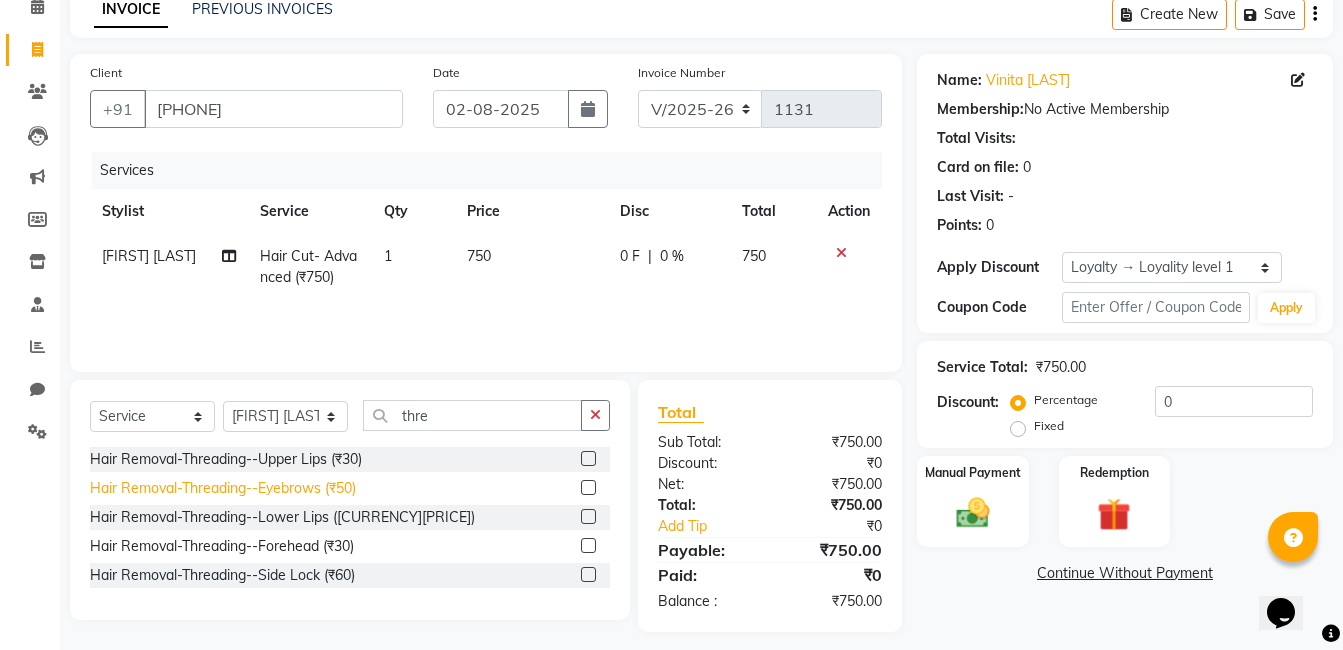 click on "Hair Removal-Threading--Eyebrows (₹50)" 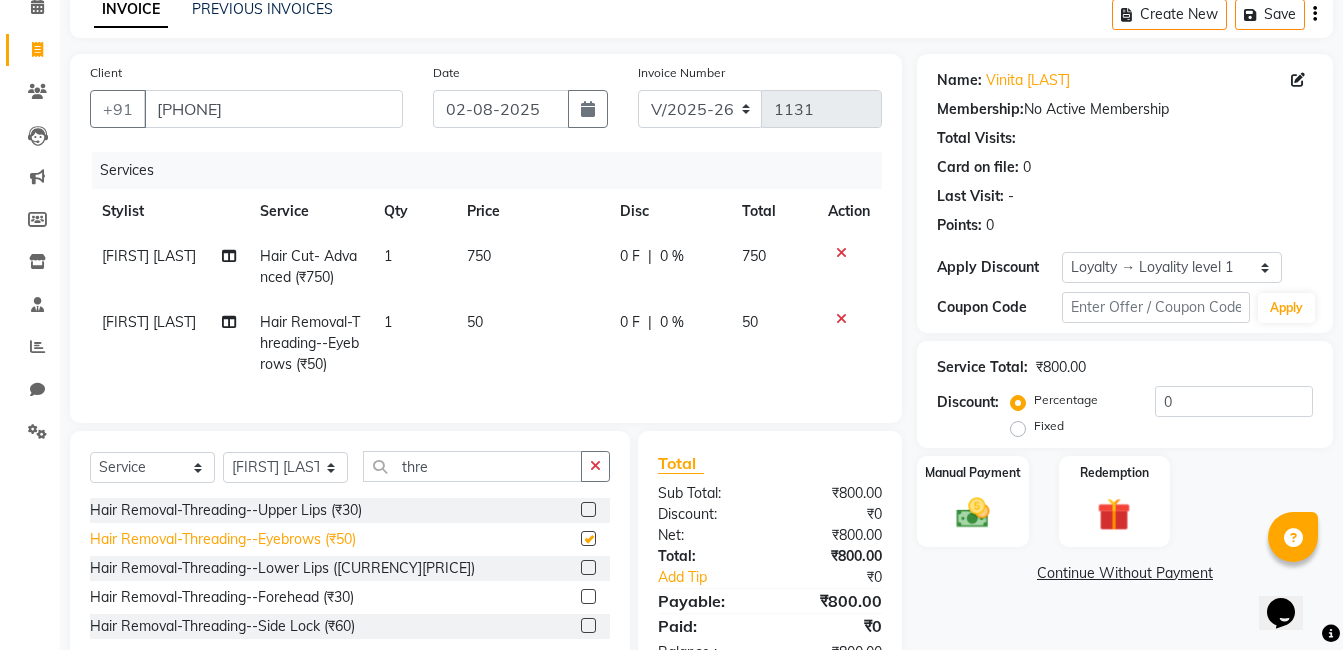 checkbox on "false" 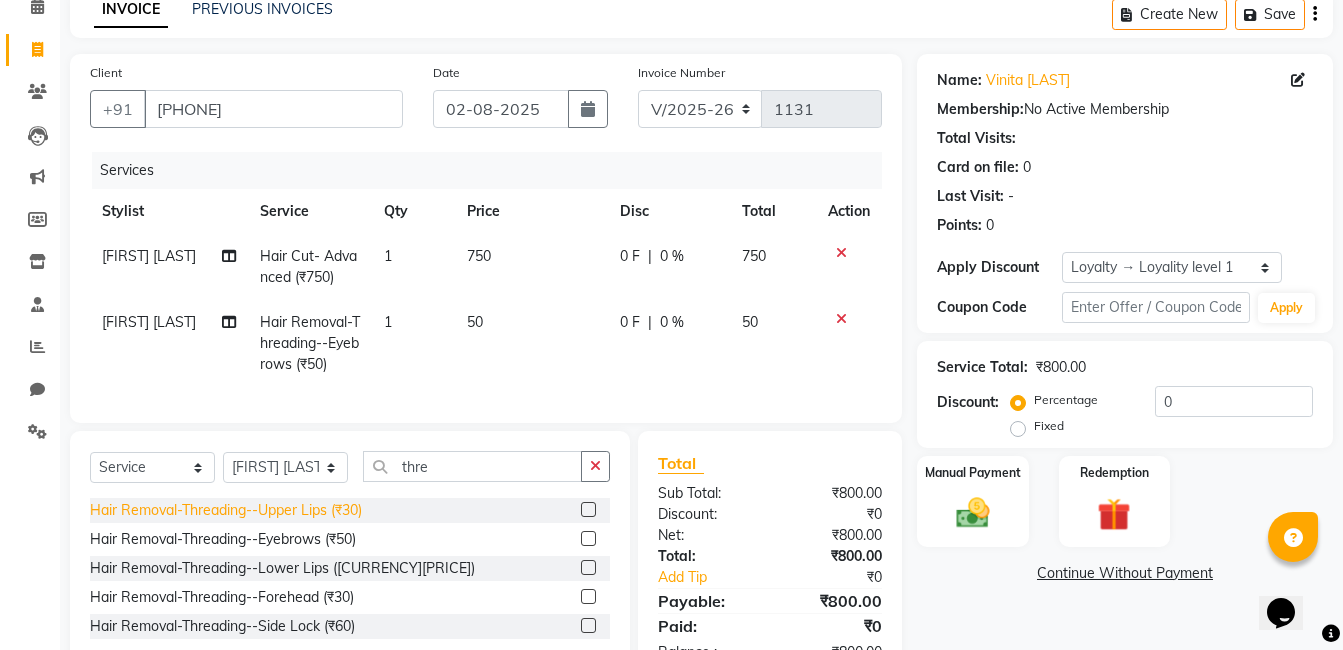 click on "Hair Removal-Threading--Upper Lips (₹30)" 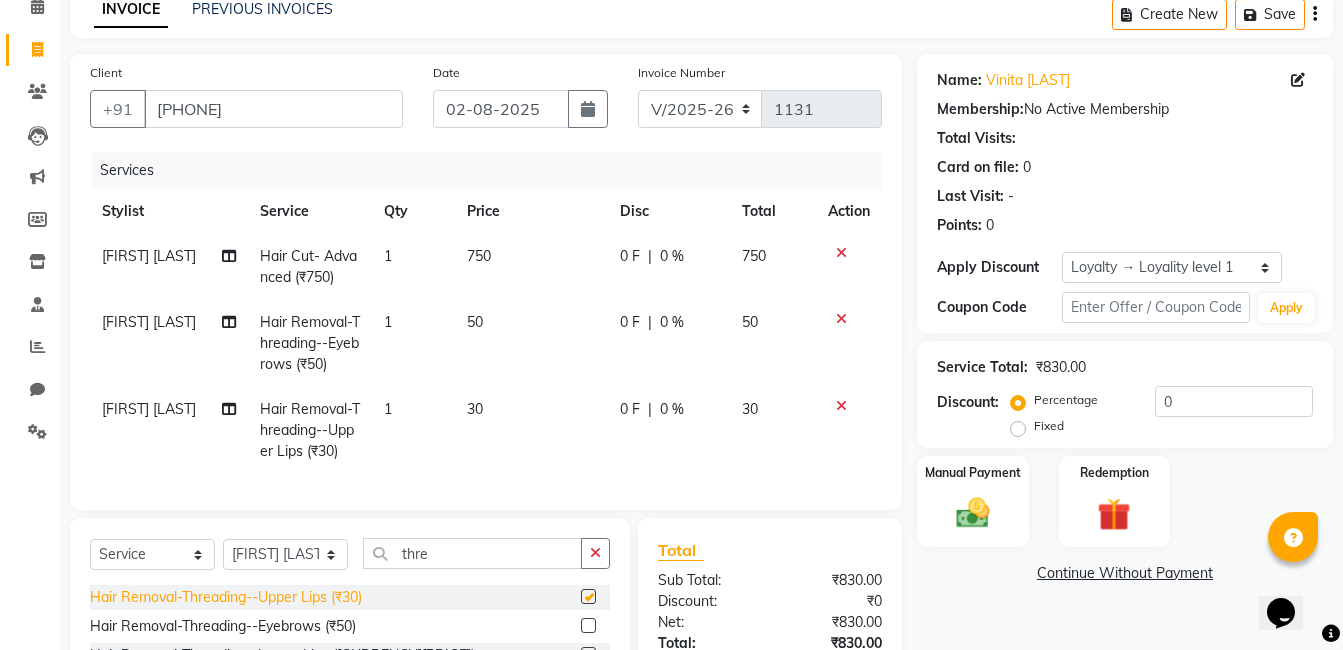 checkbox on "false" 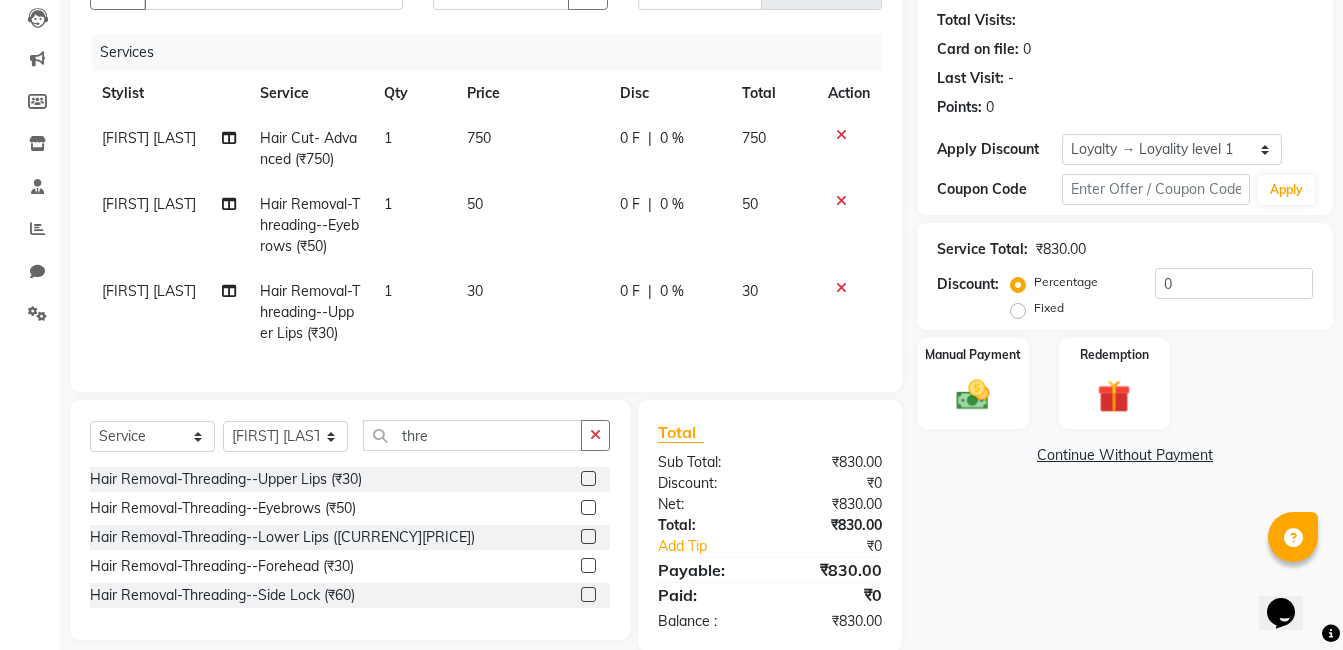 scroll, scrollTop: 261, scrollLeft: 0, axis: vertical 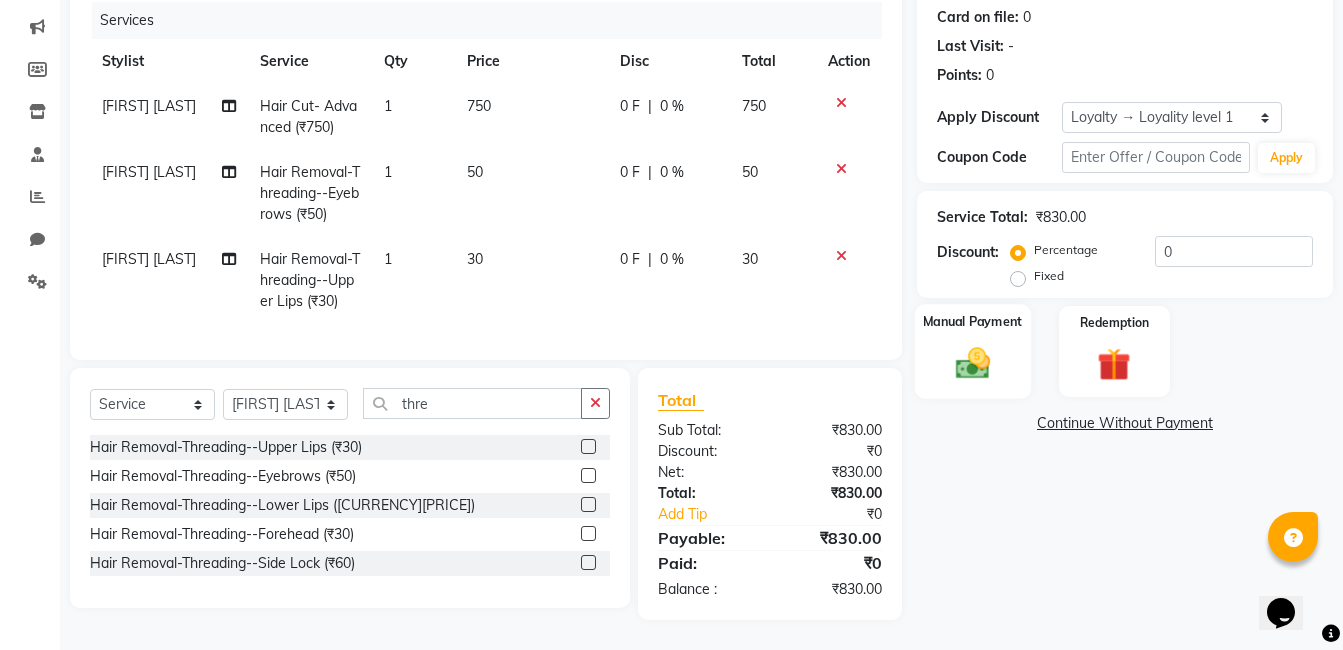 click on "Manual Payment" 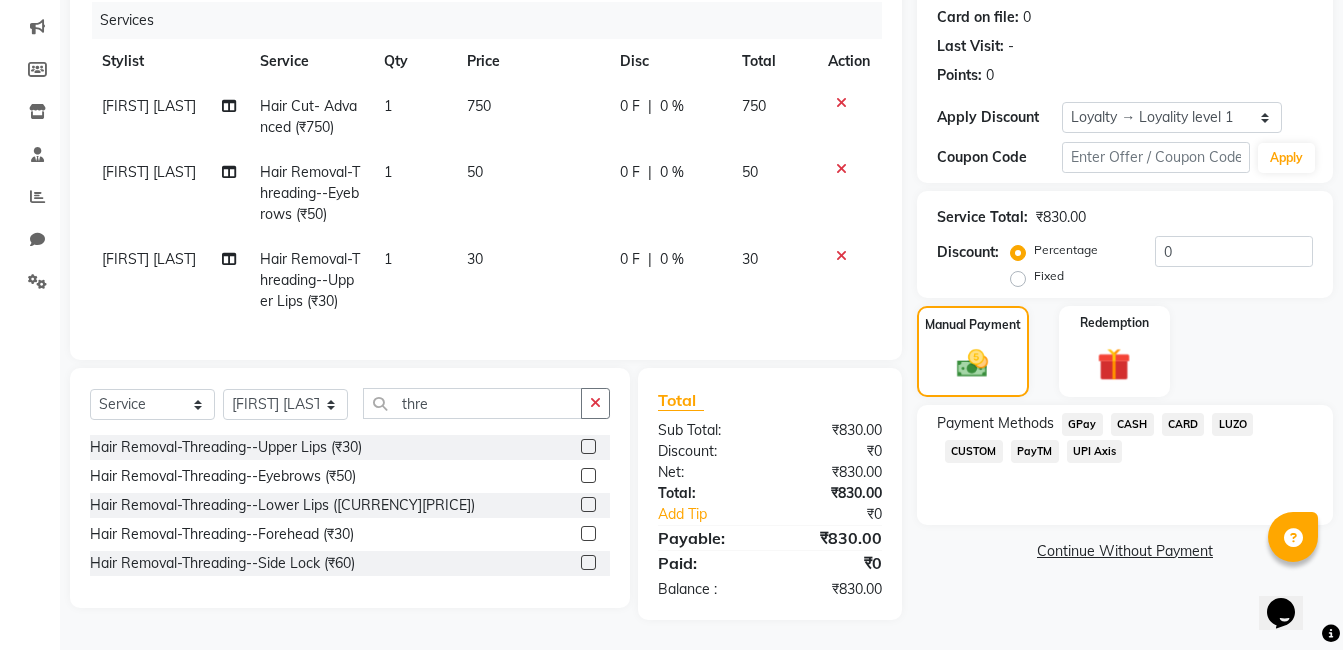 click on "GPay" 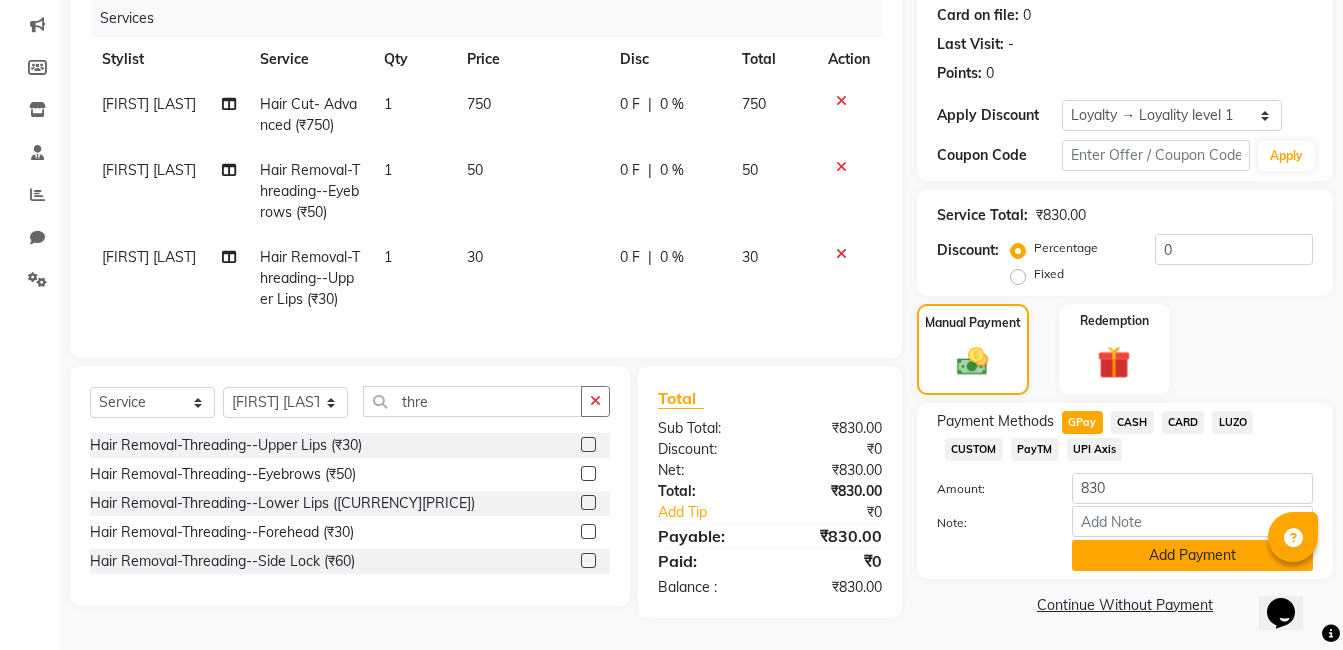 click on "Add Payment" 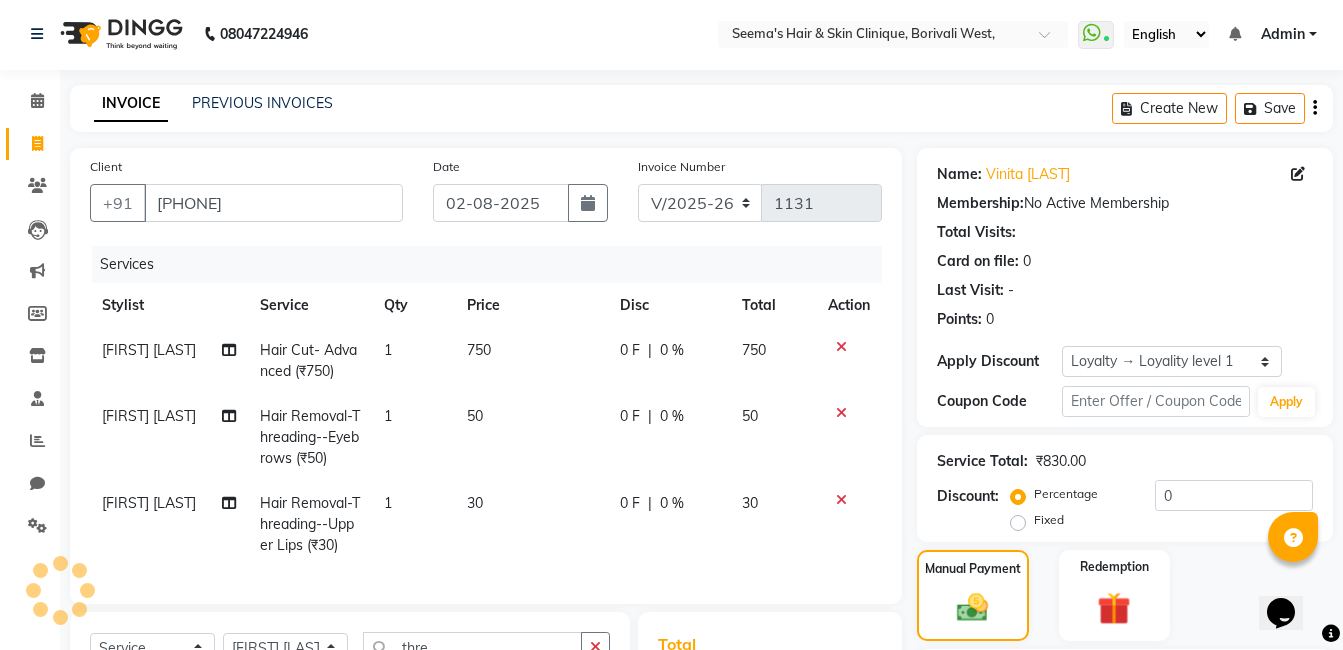scroll, scrollTop: 0, scrollLeft: 0, axis: both 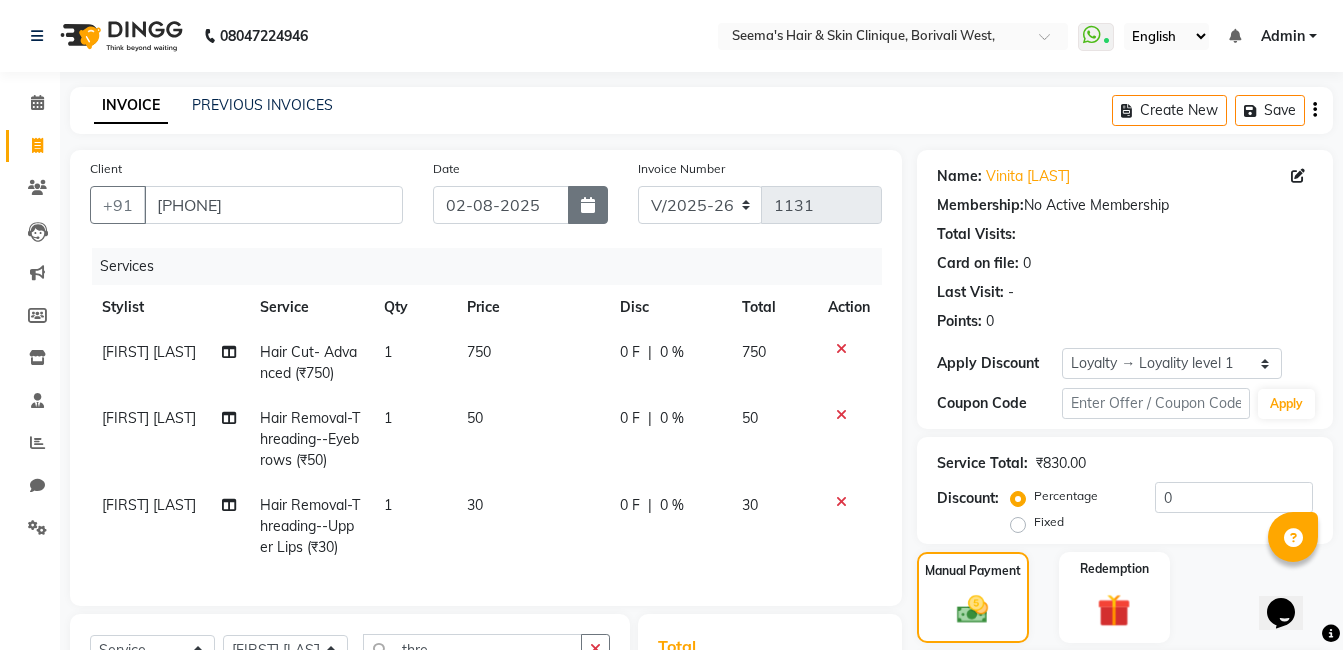 click 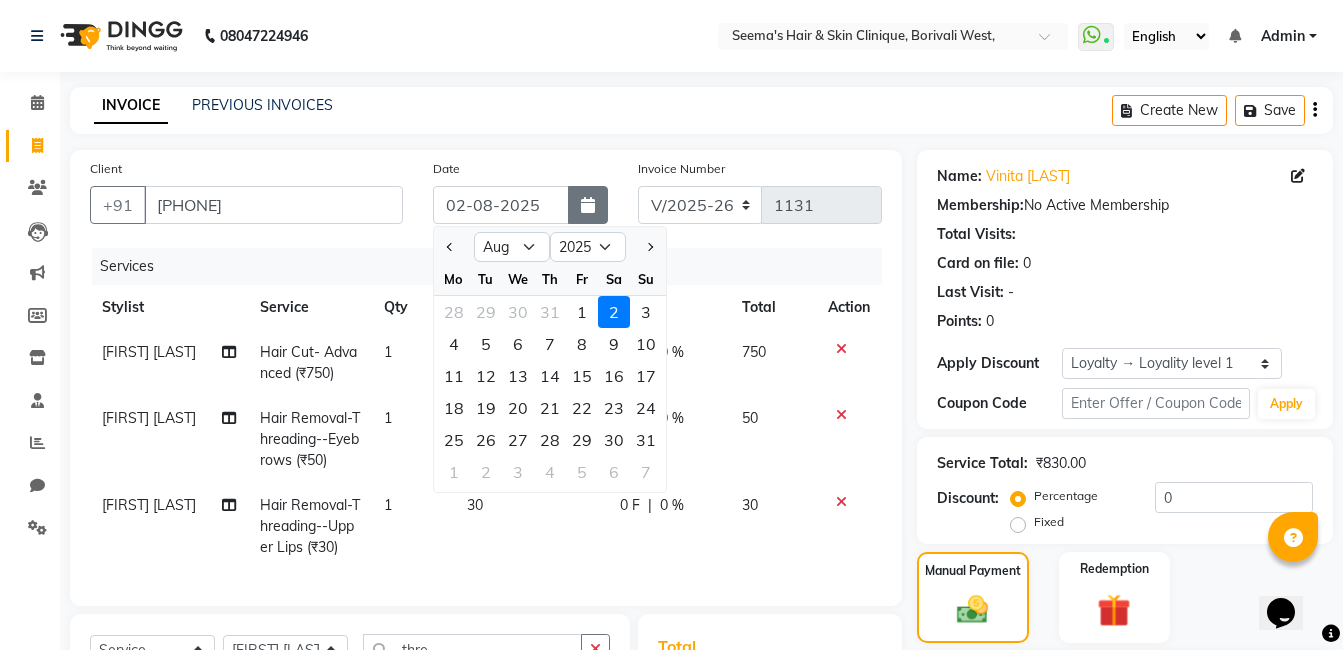 click 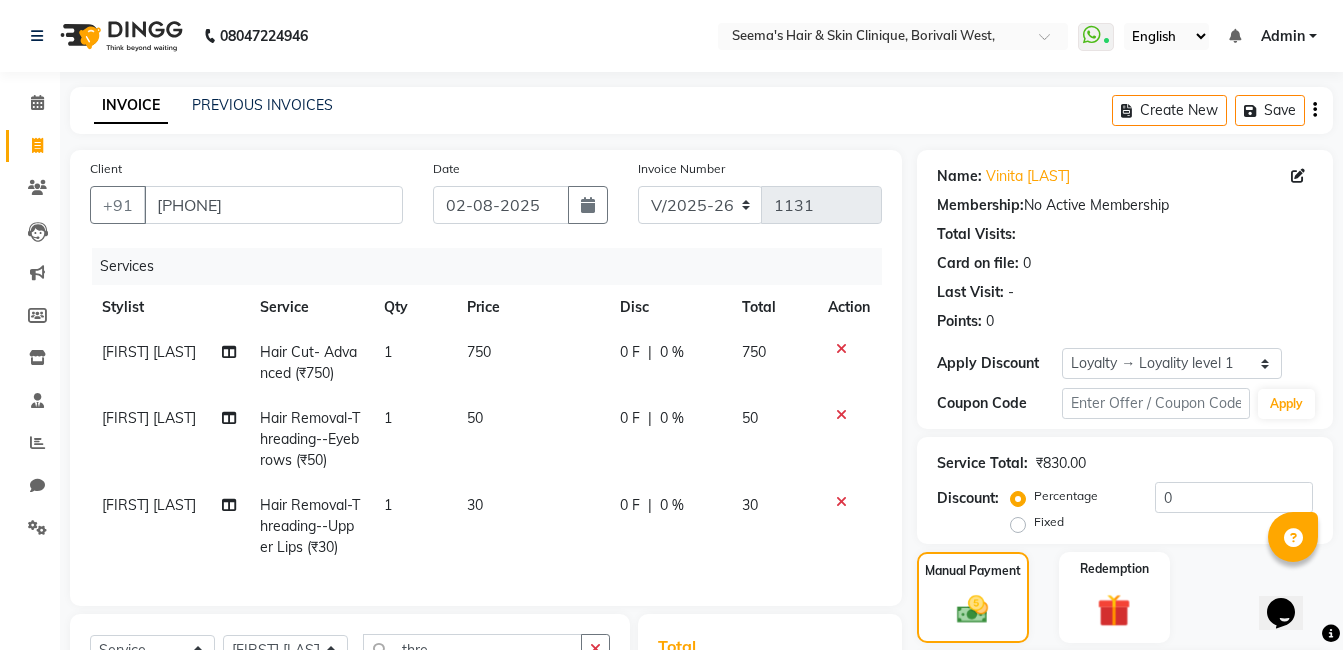 click on "Date 02-08-2025" 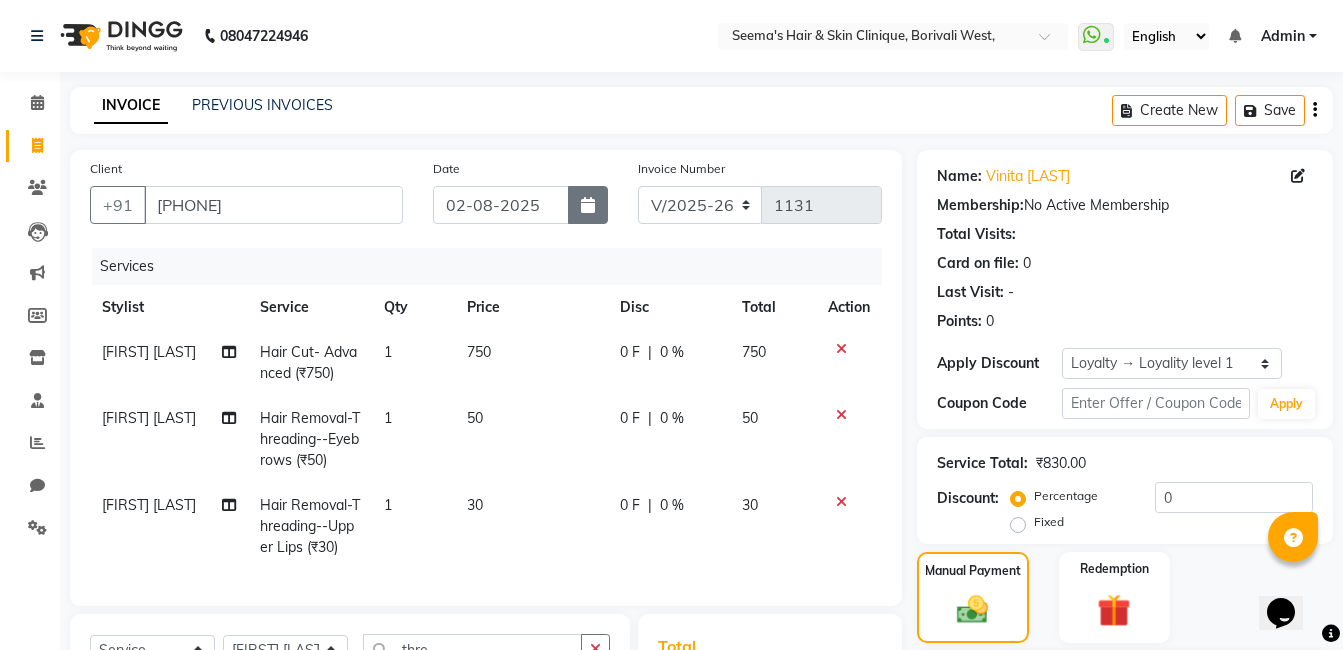 click 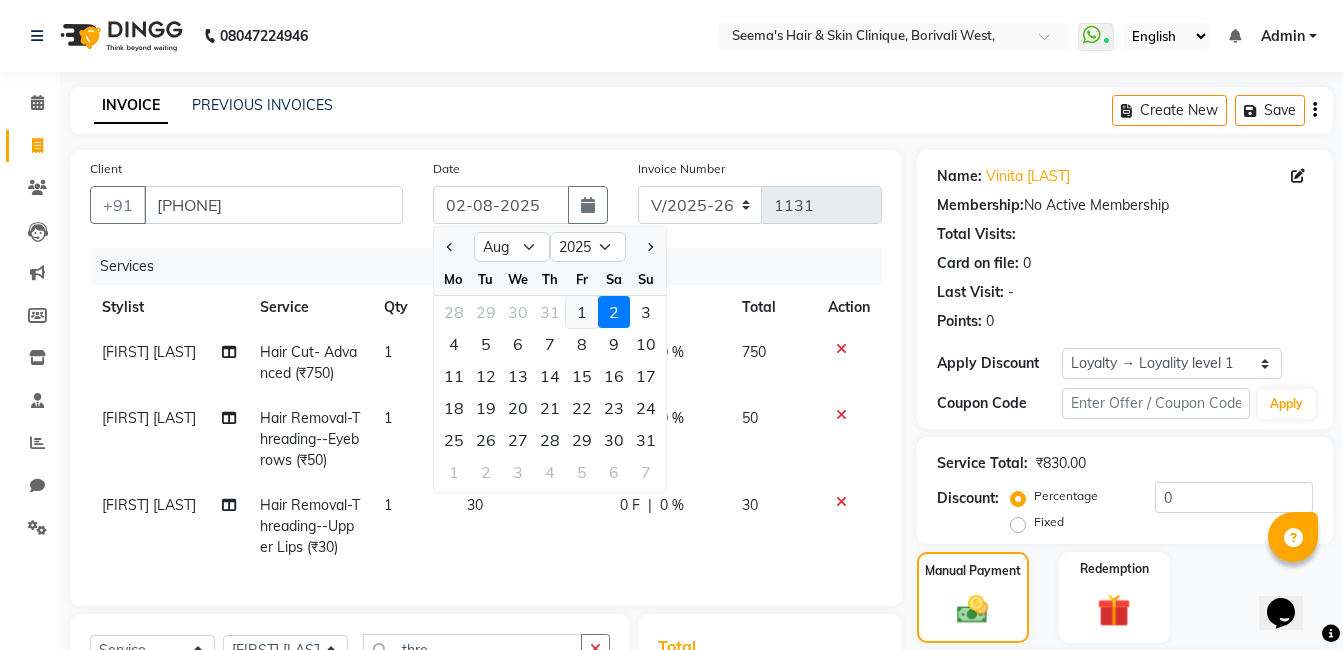 click on "1" 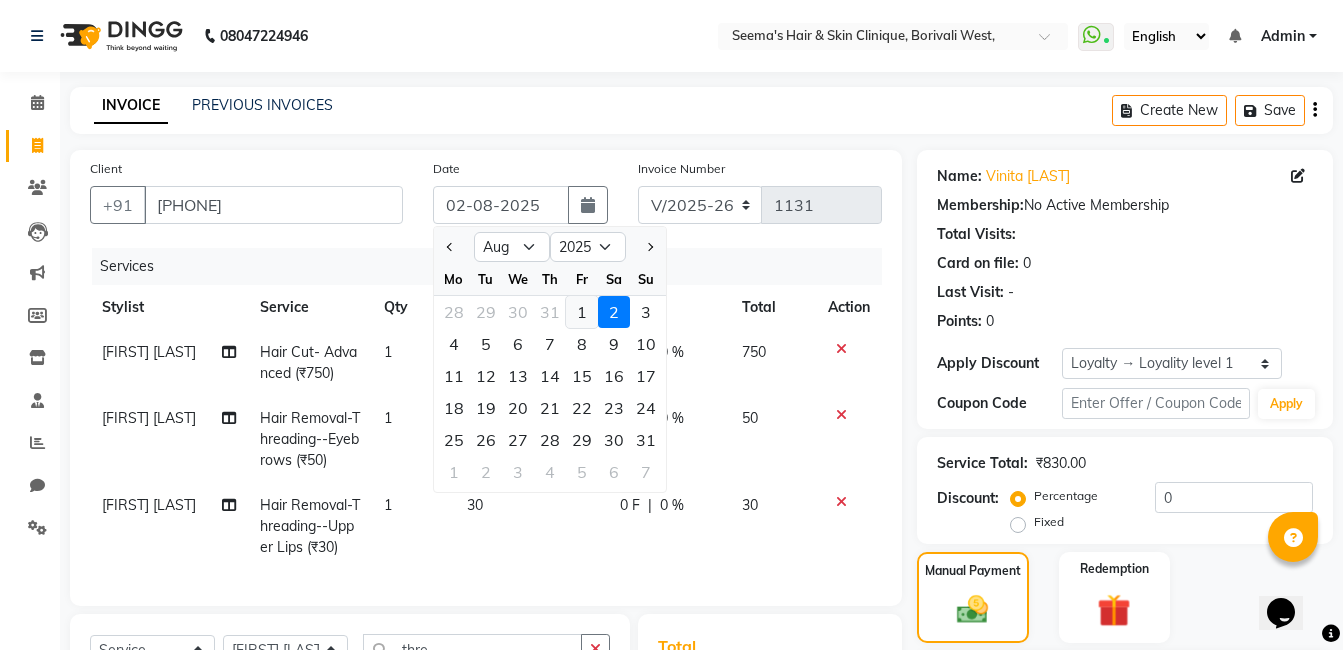 type on "01-08-2025" 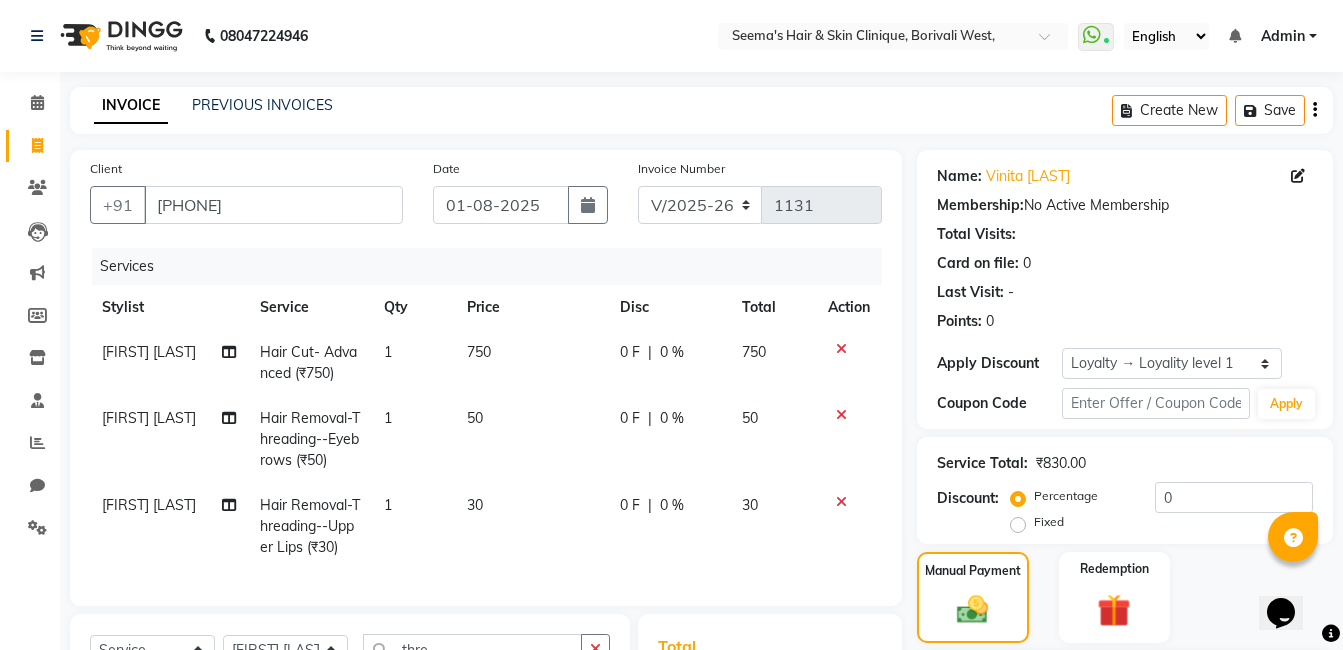 scroll, scrollTop: 422, scrollLeft: 0, axis: vertical 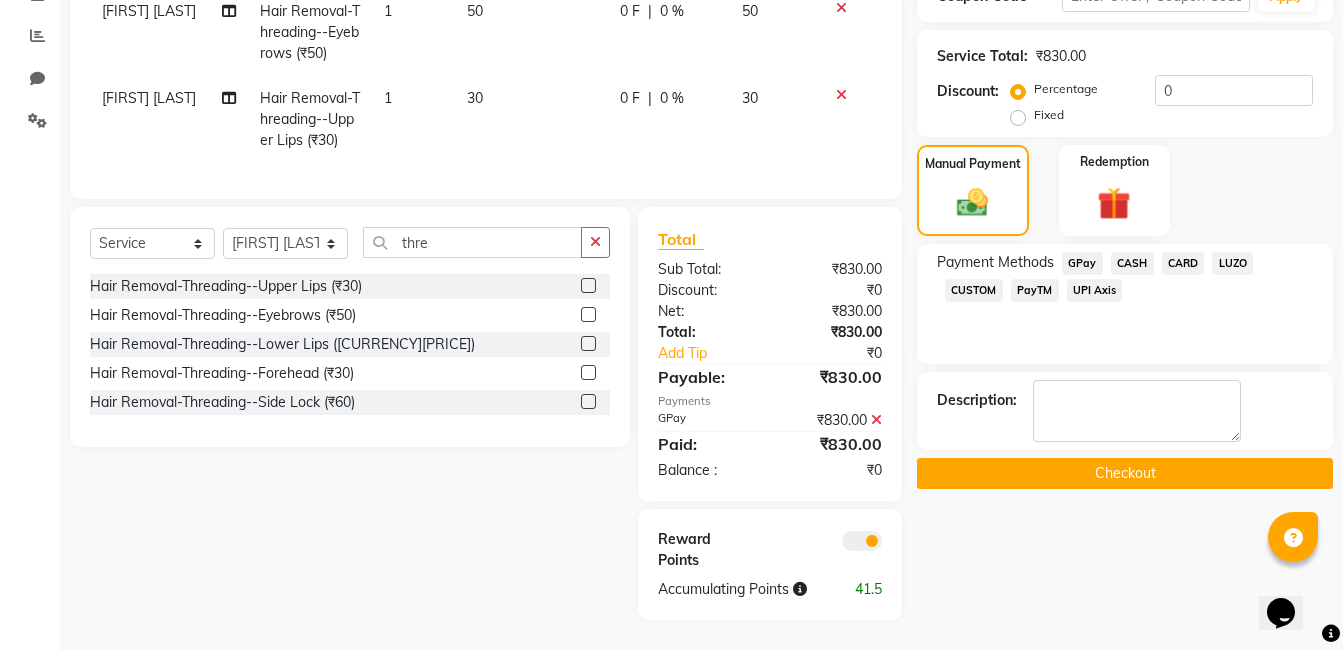 click on "Checkout" 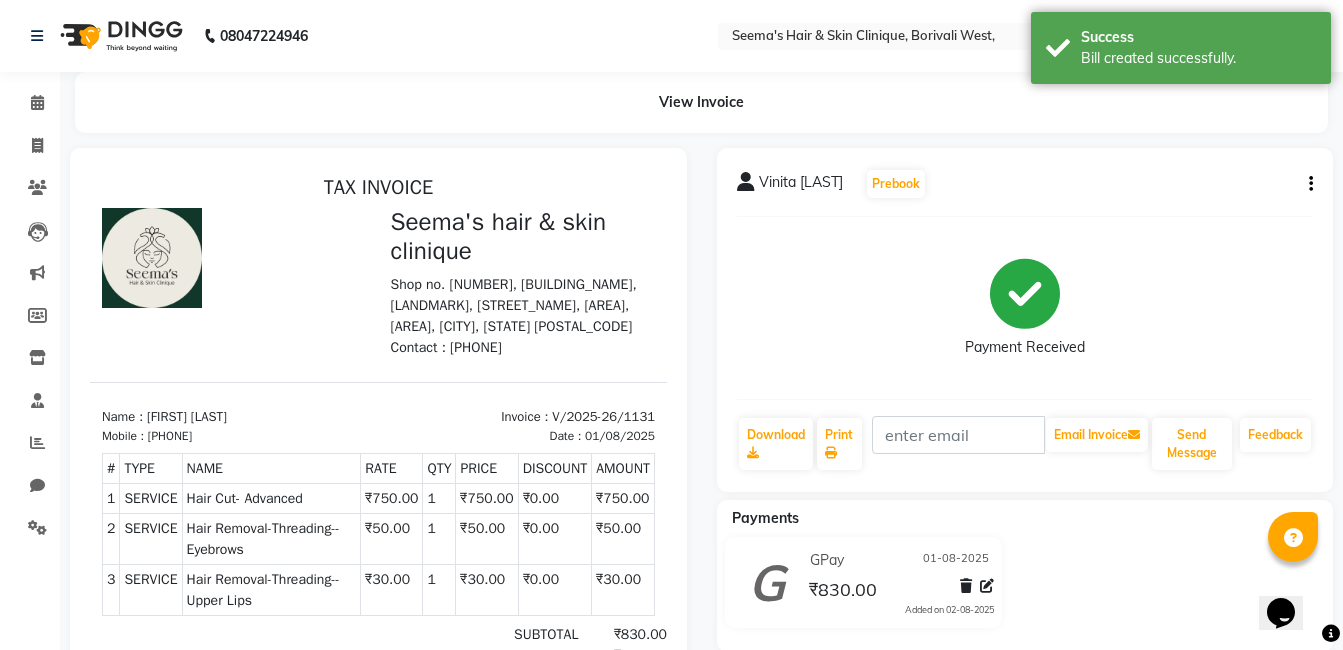 scroll, scrollTop: 0, scrollLeft: 0, axis: both 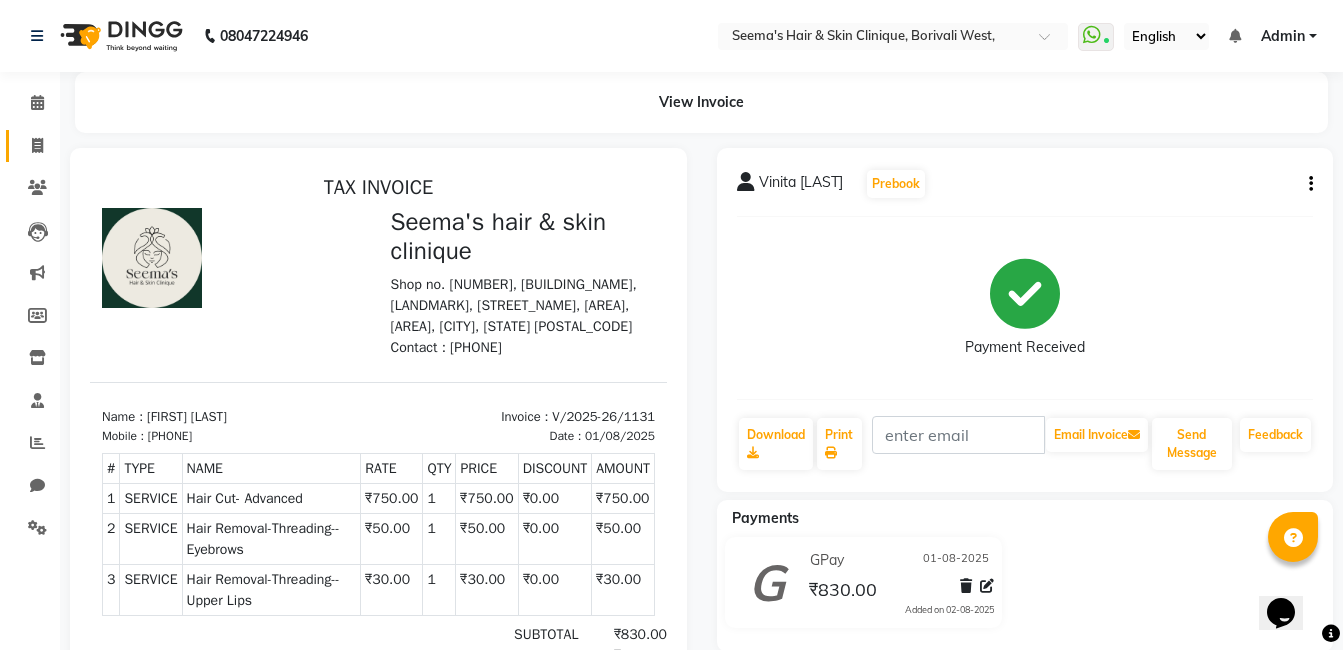 click 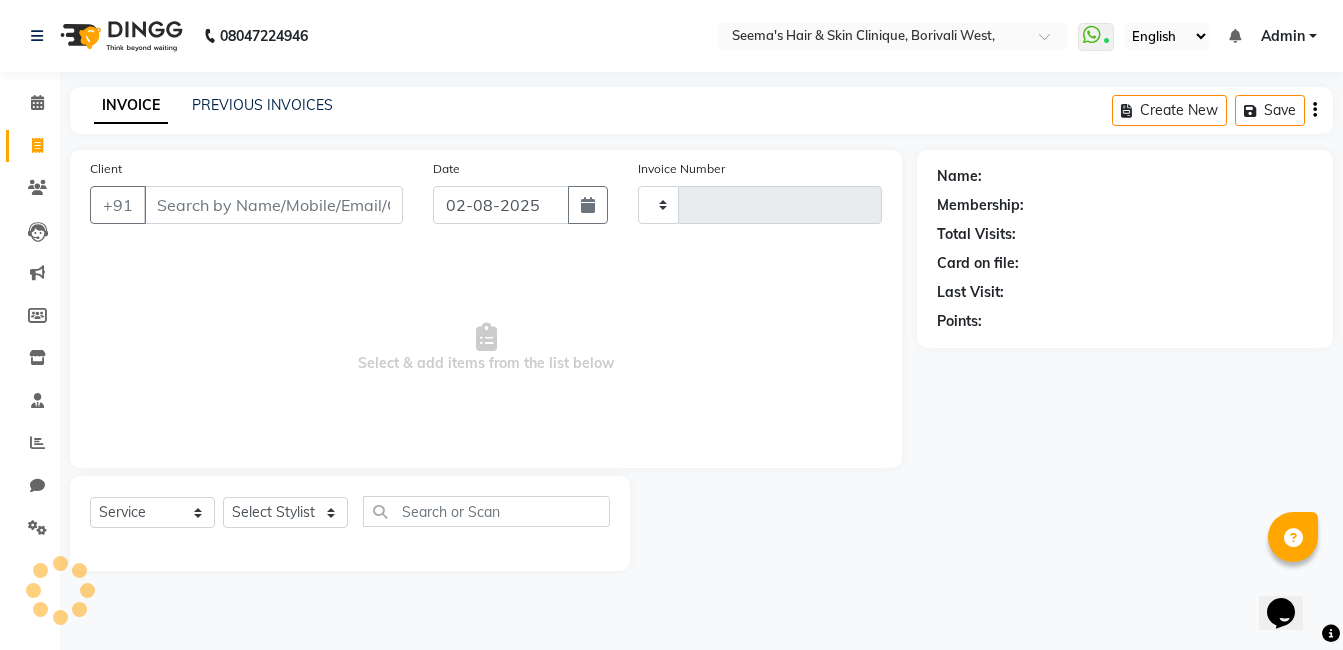 type on "1132" 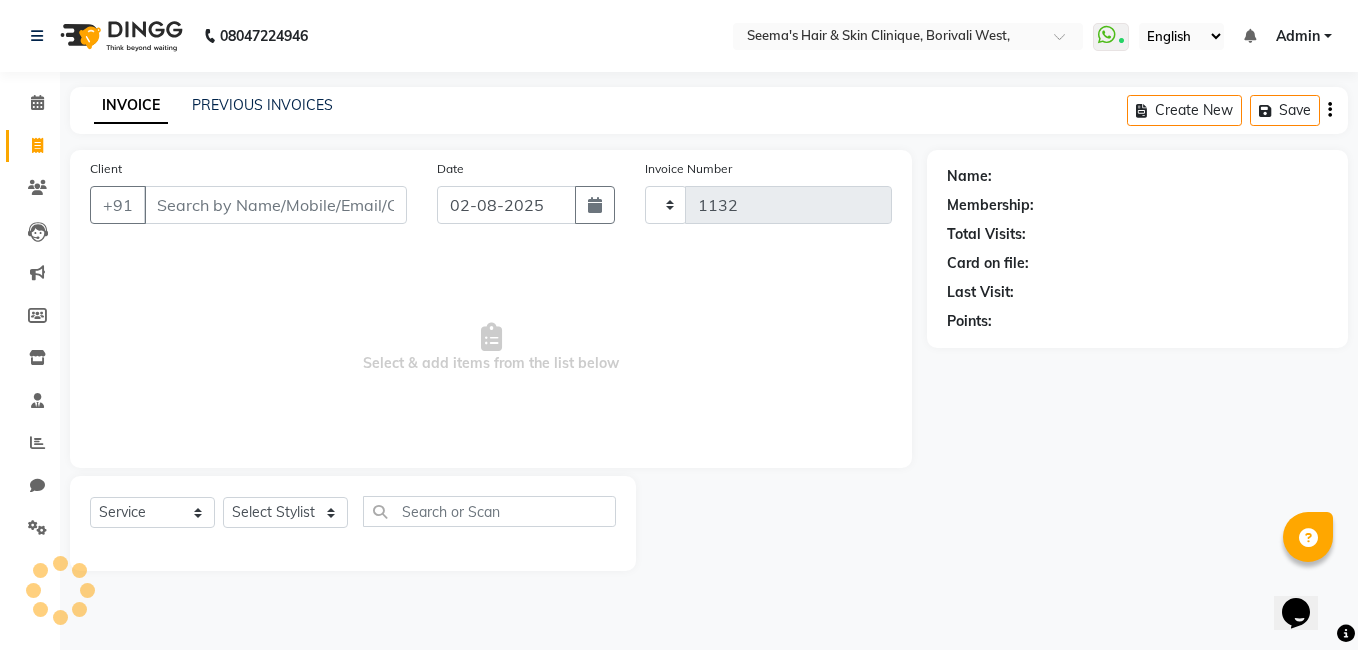 select on "8084" 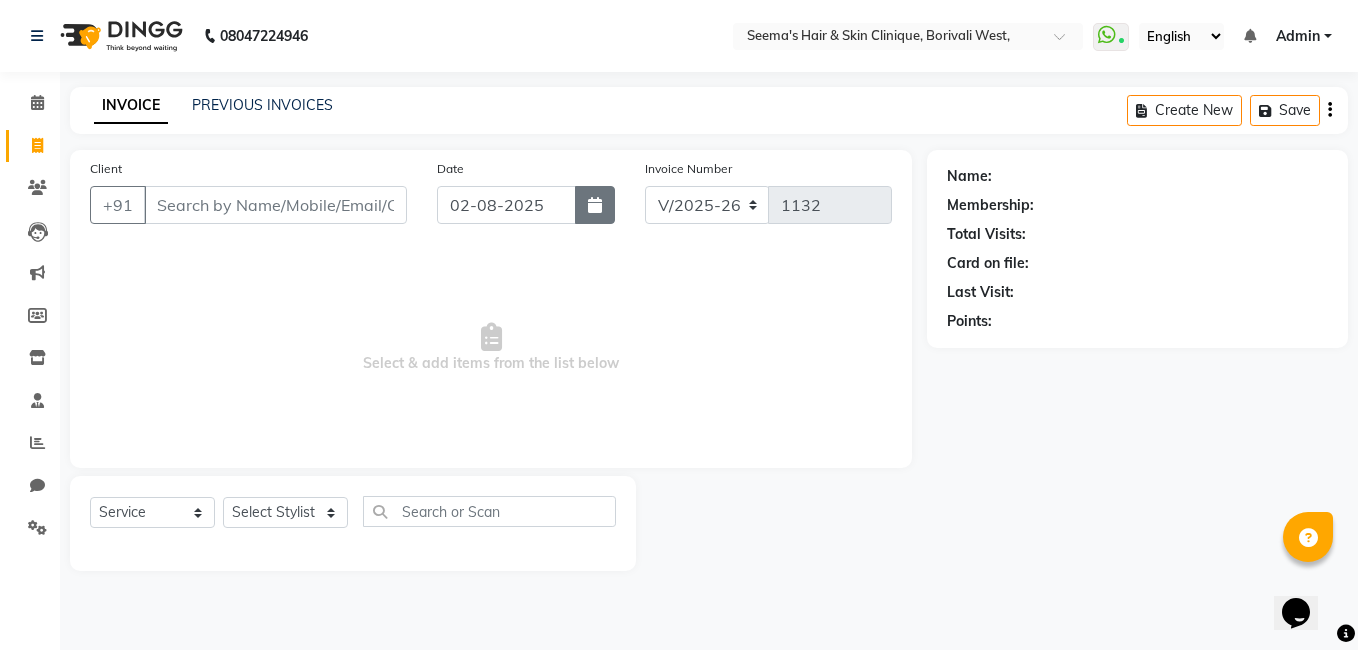 click 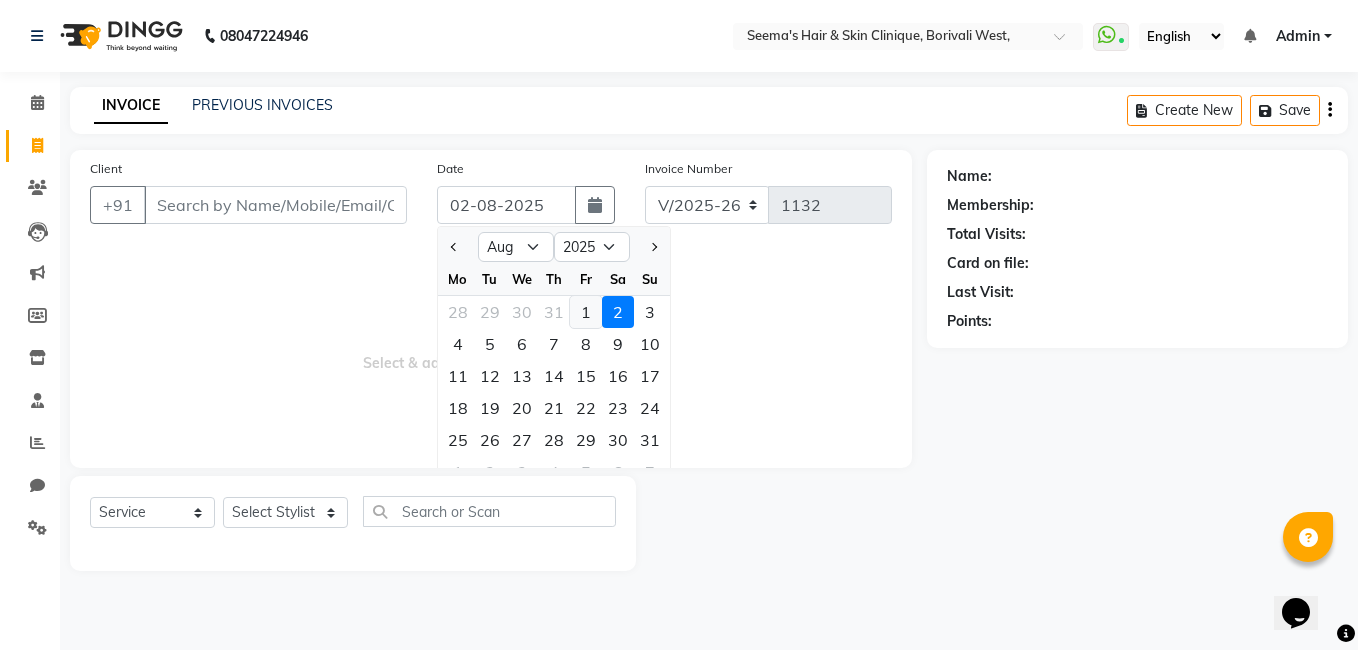 click on "1" 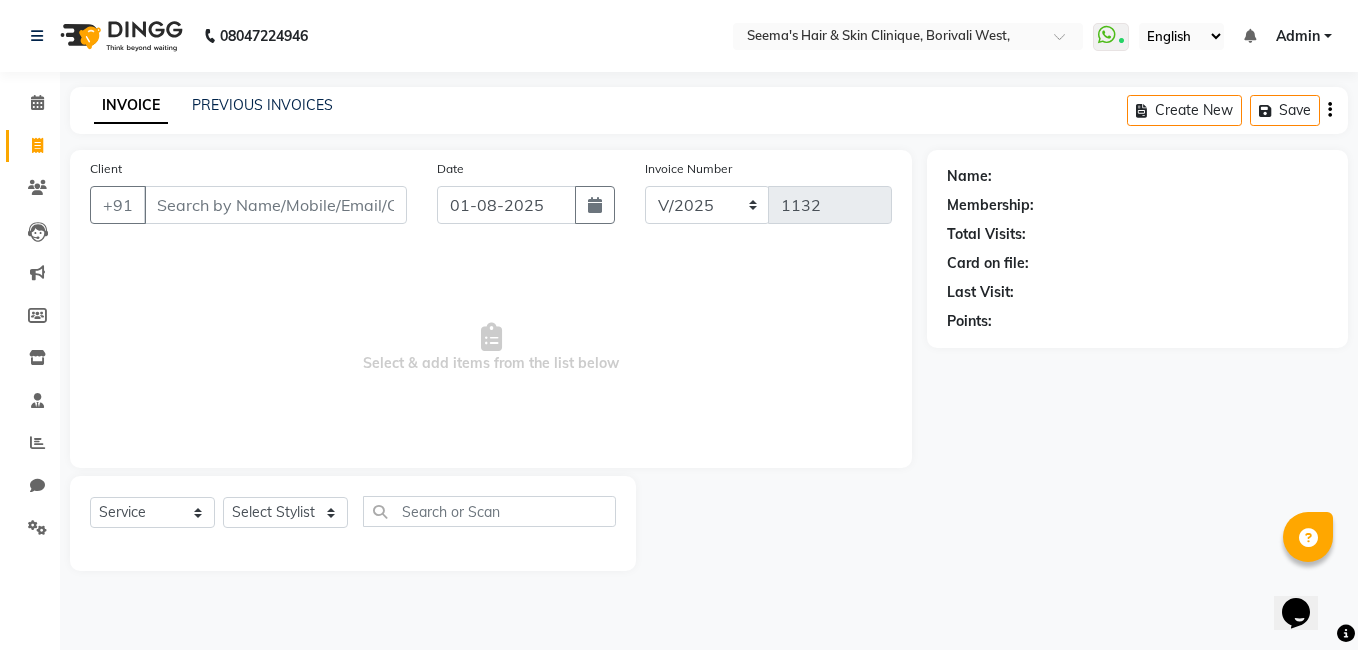 click on "Client +91" 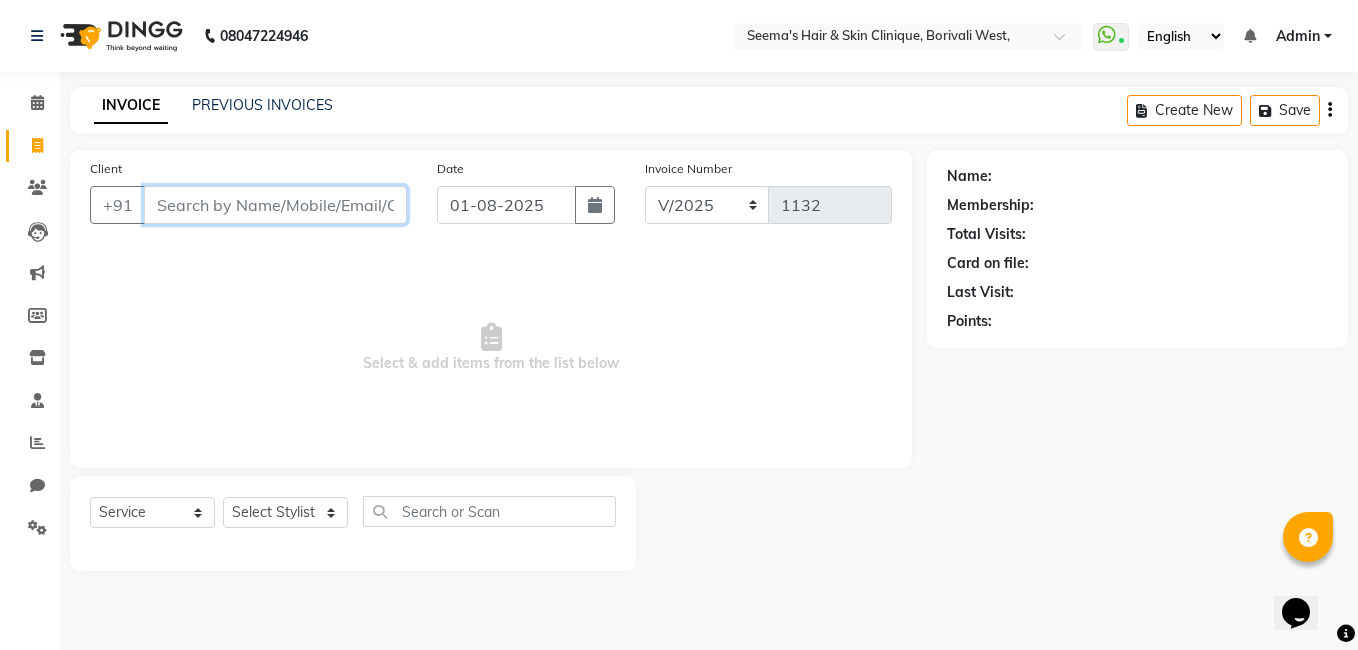 click on "Client" at bounding box center [275, 205] 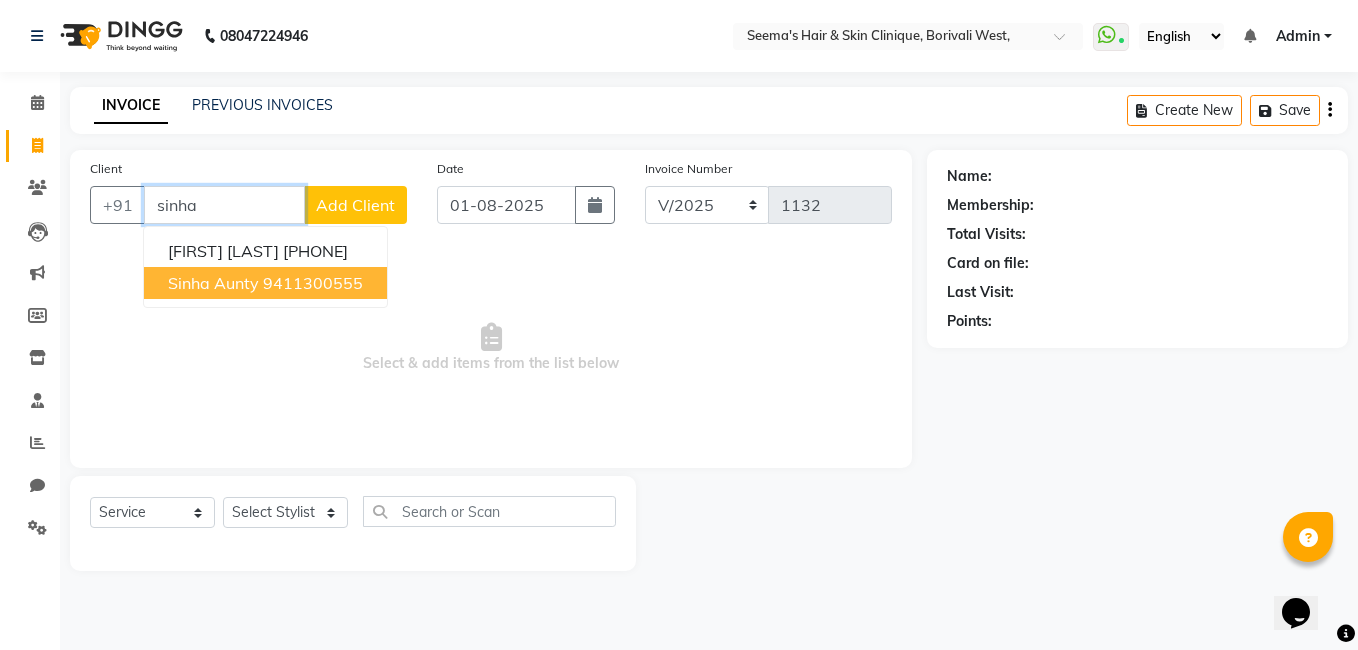 click on "Sinha aunty" at bounding box center (213, 283) 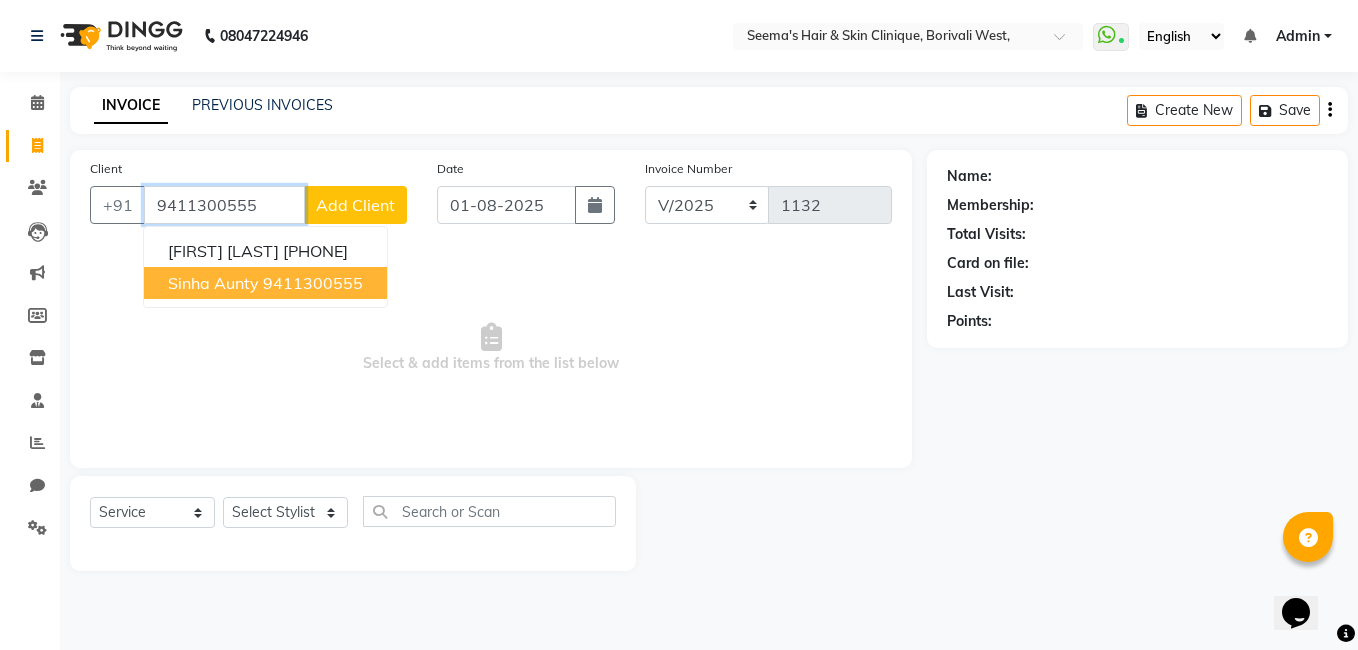 type on "9411300555" 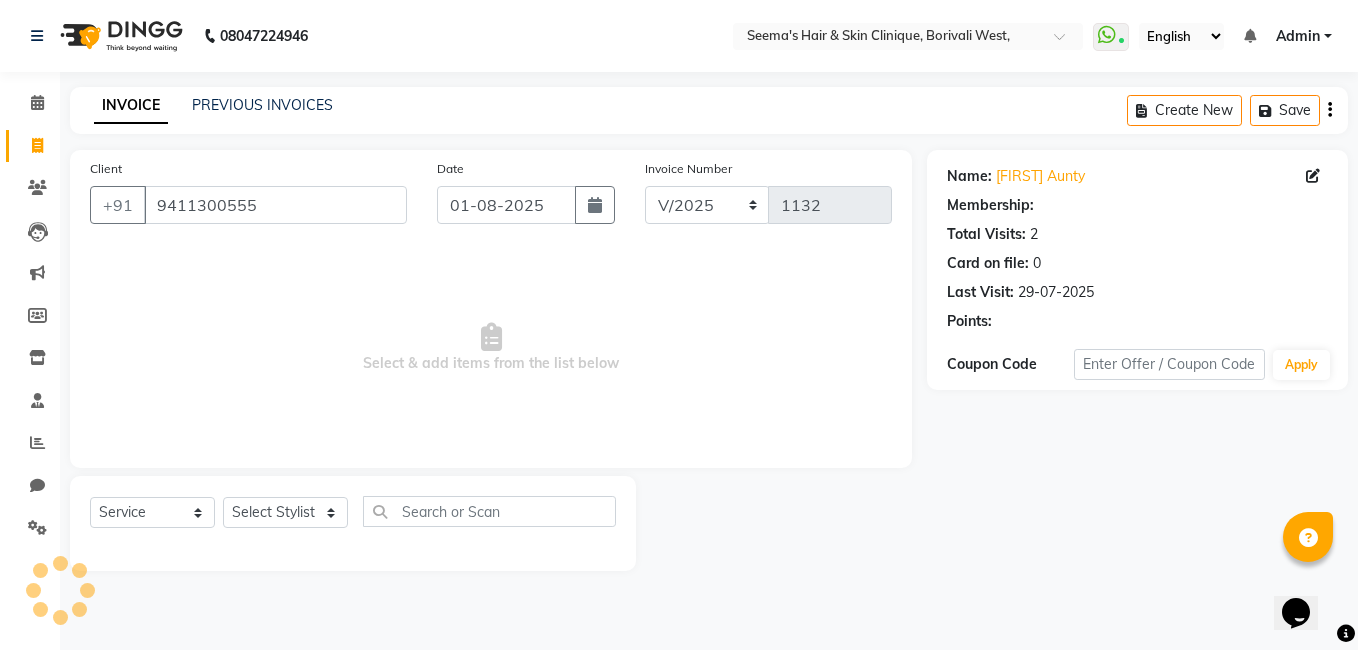 select on "1: Object" 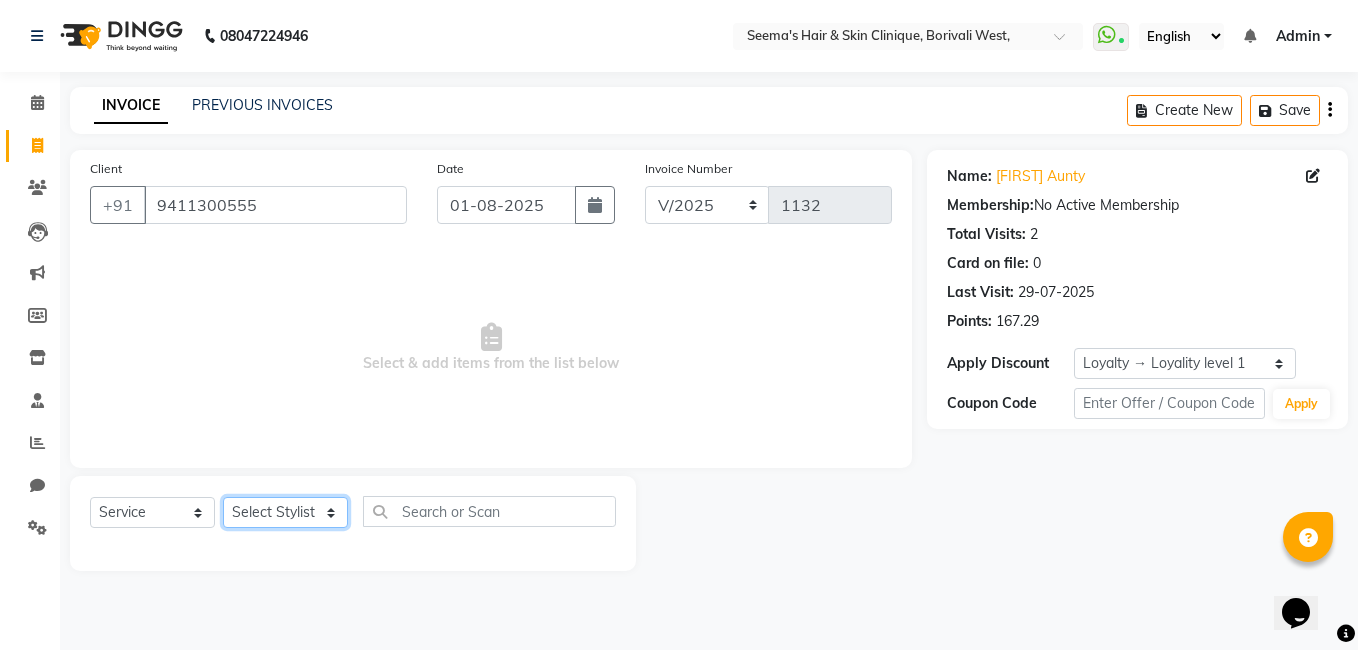 click on "Select Stylist [FIRST] [LAST] [FIRST] [LAST] [FIRST] [LAST] [FIRST] [LAST] [FIRST] [LAST] [FIRST] [LAST] [FIRST] [LAST] [FIRST] [LAST]" 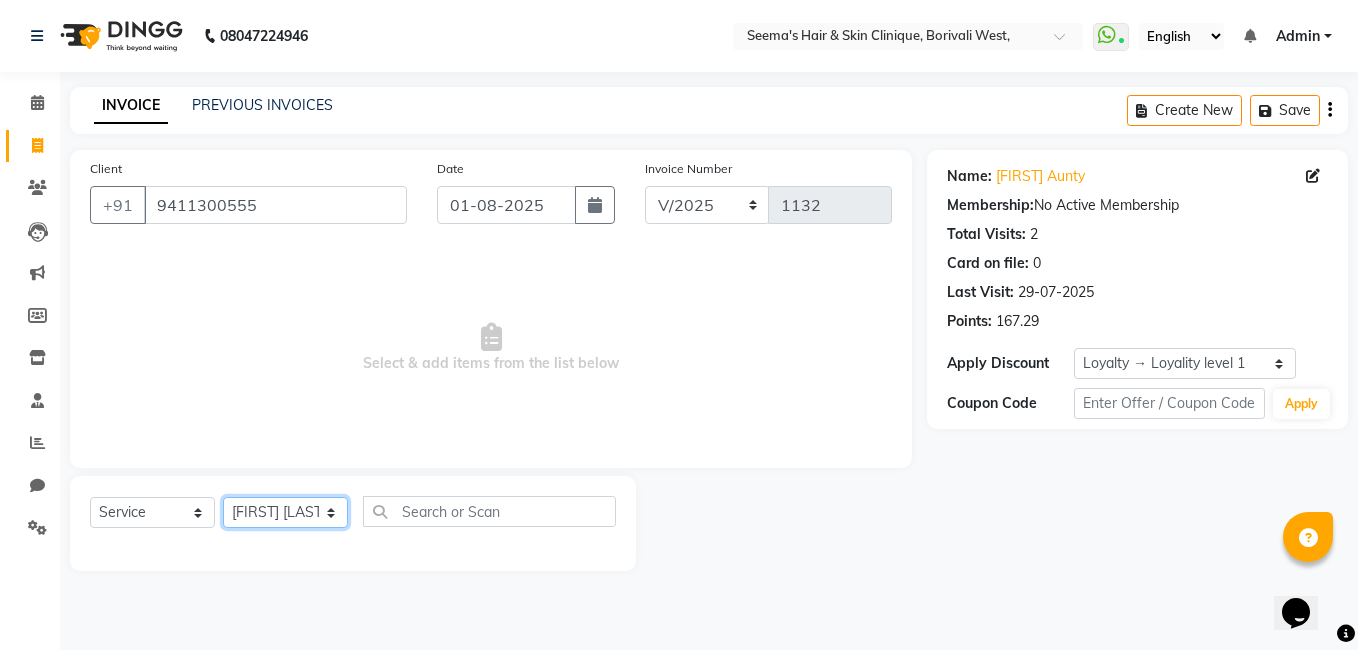 click on "Select Stylist [FIRST] [LAST] [FIRST] [LAST] [FIRST] [LAST] [FIRST] [LAST] [FIRST] [LAST] [FIRST] [LAST] [FIRST] [LAST] [FIRST] [LAST]" 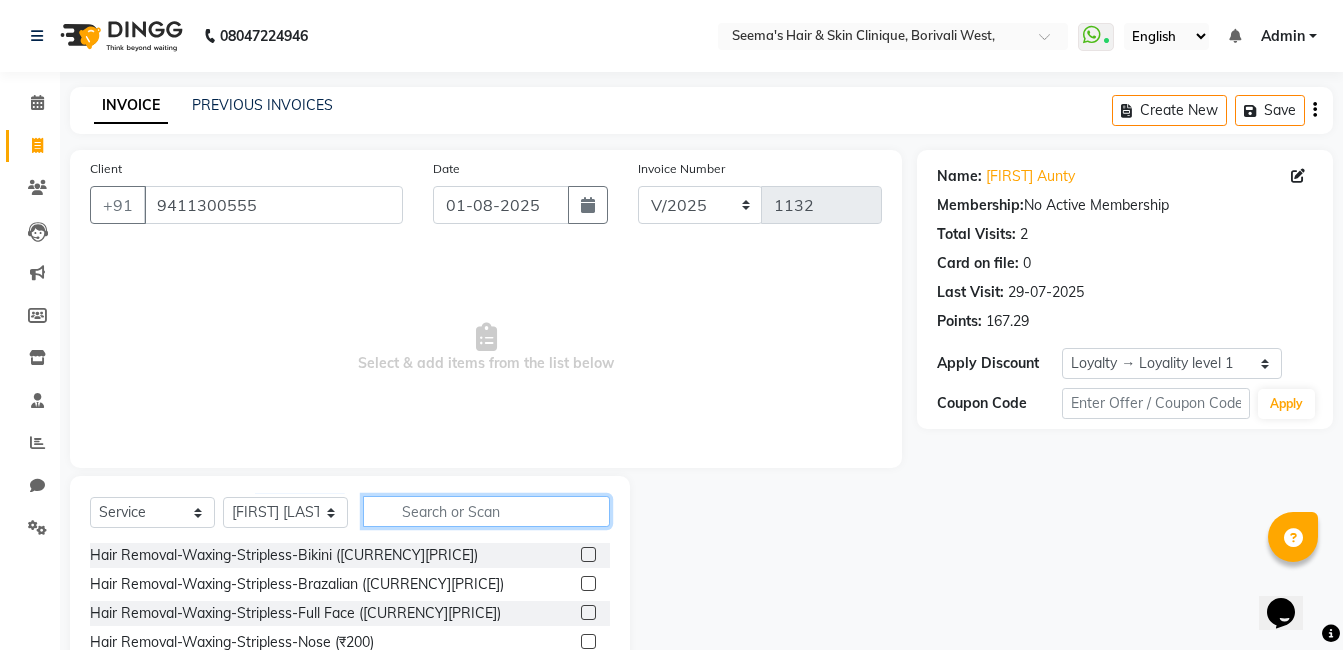 click 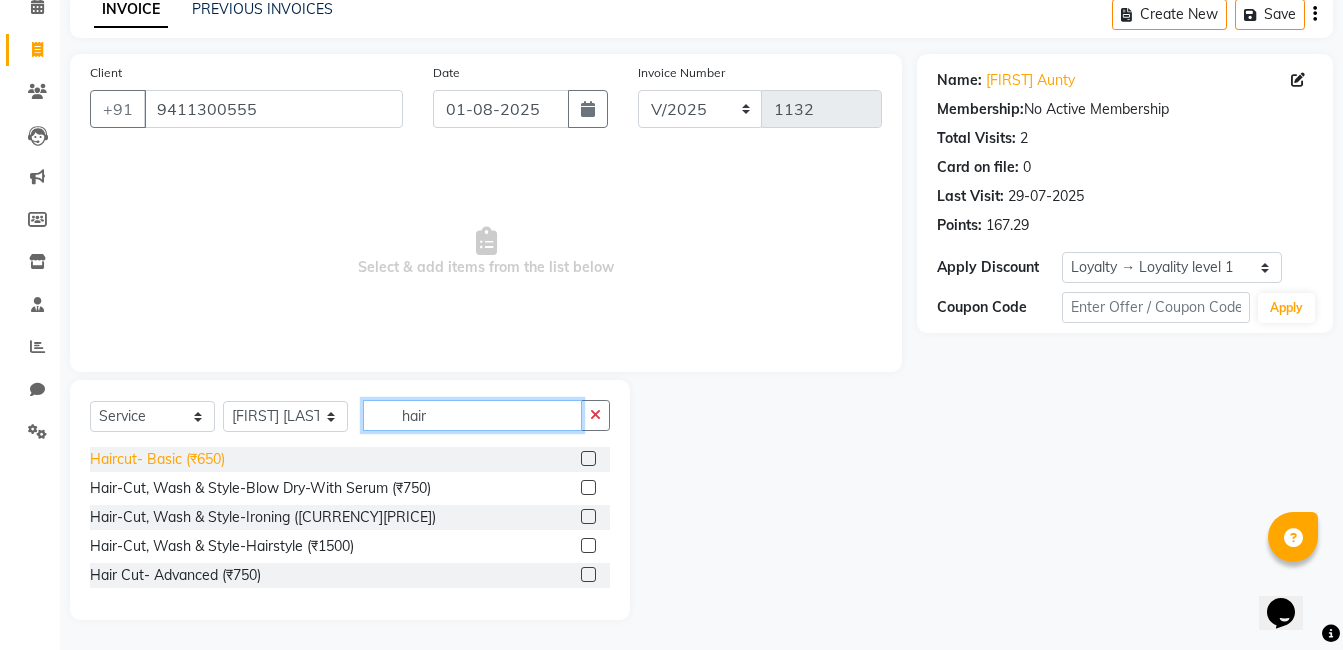 scroll, scrollTop: 151, scrollLeft: 0, axis: vertical 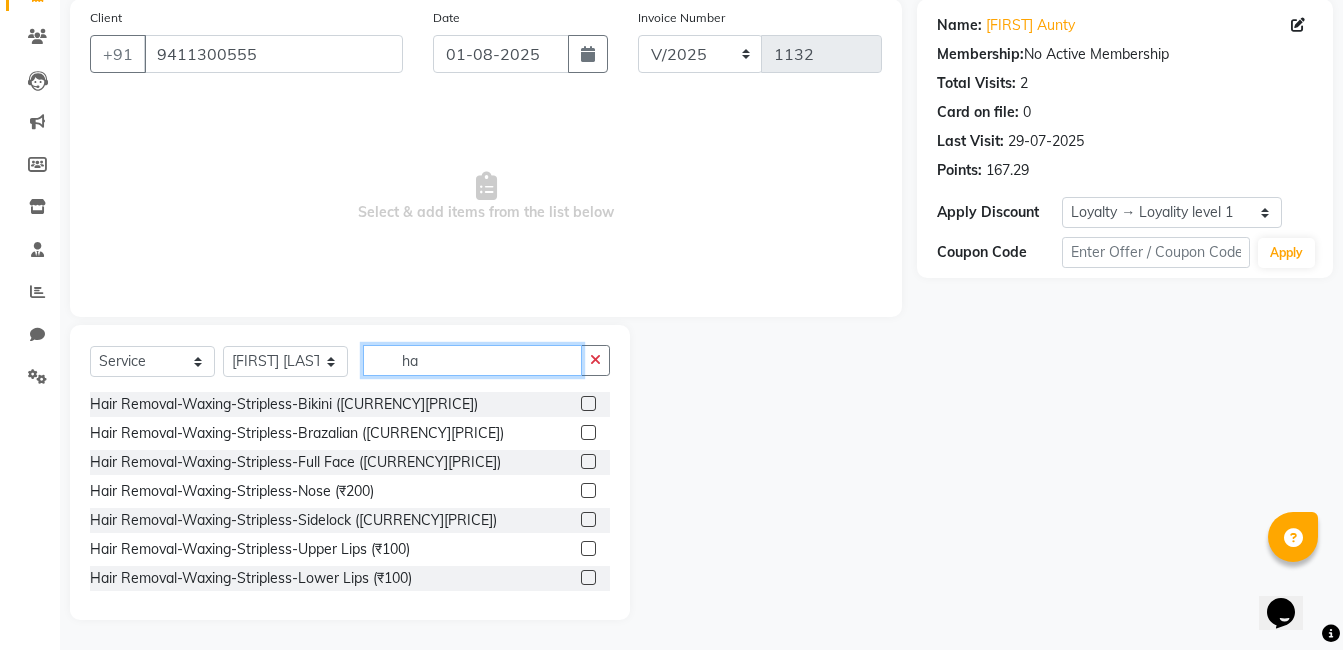 type on "h" 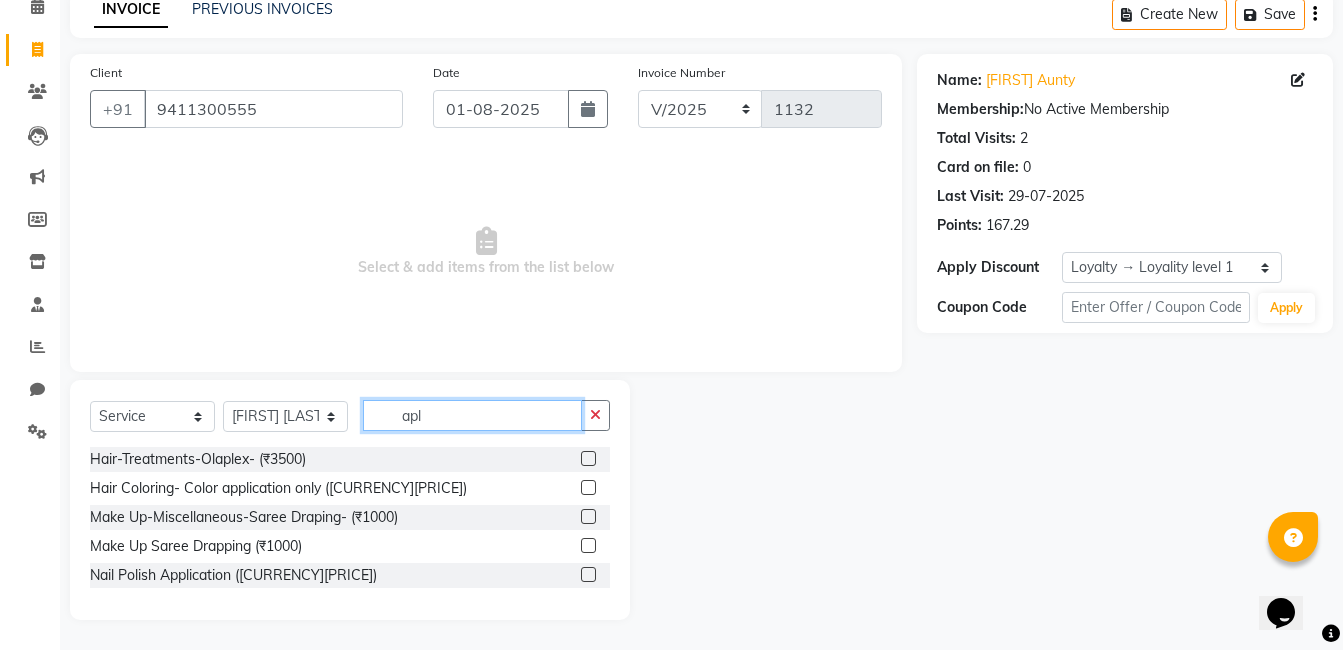 scroll, scrollTop: 0, scrollLeft: 0, axis: both 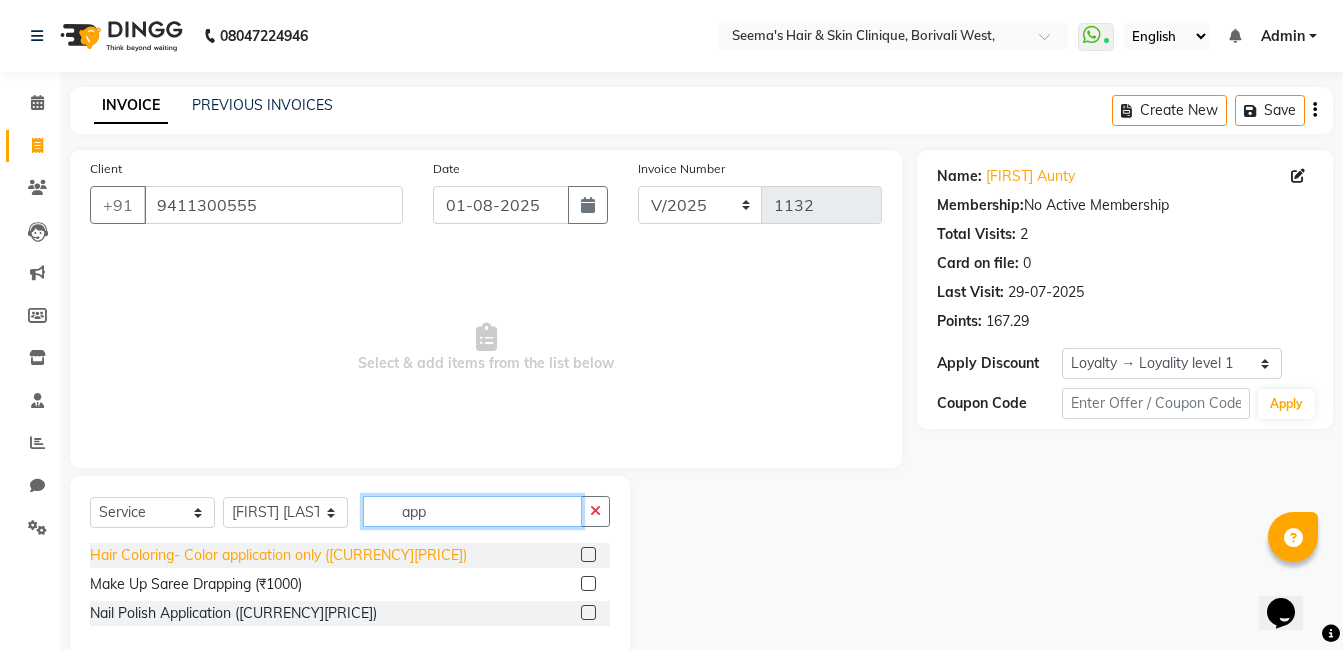 type on "app" 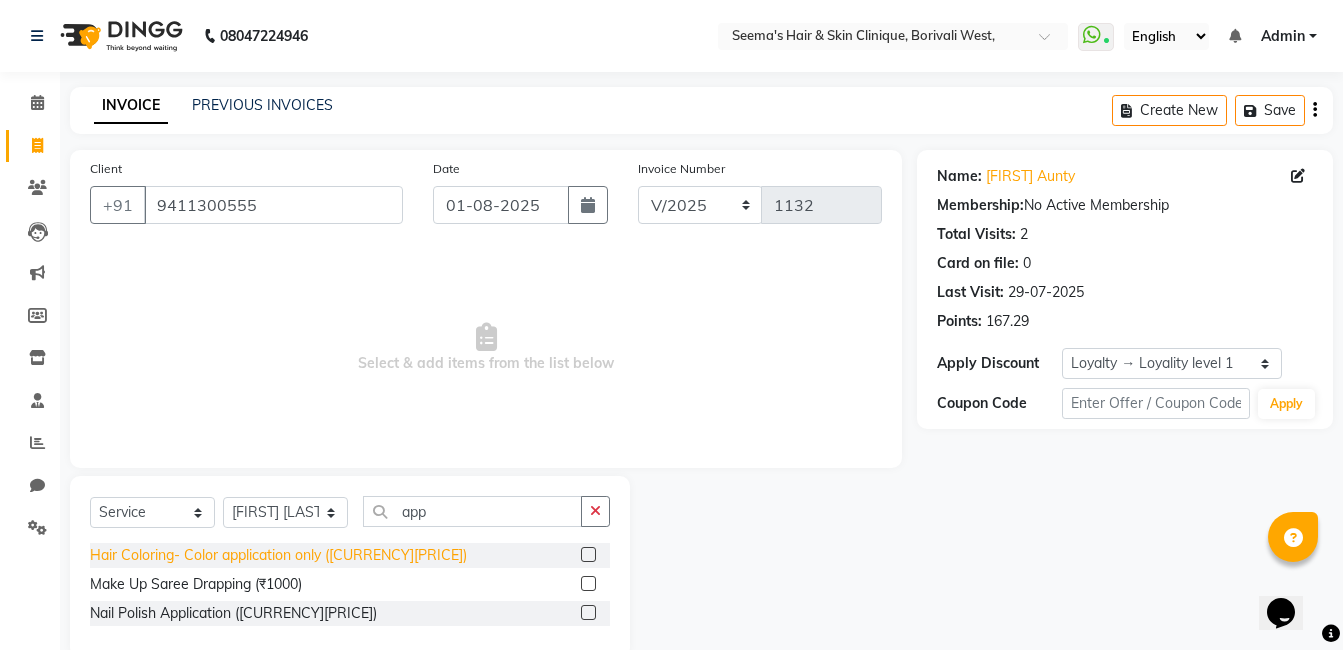 click on "Hair Coloring- Color application only ([CURRENCY][PRICE])" 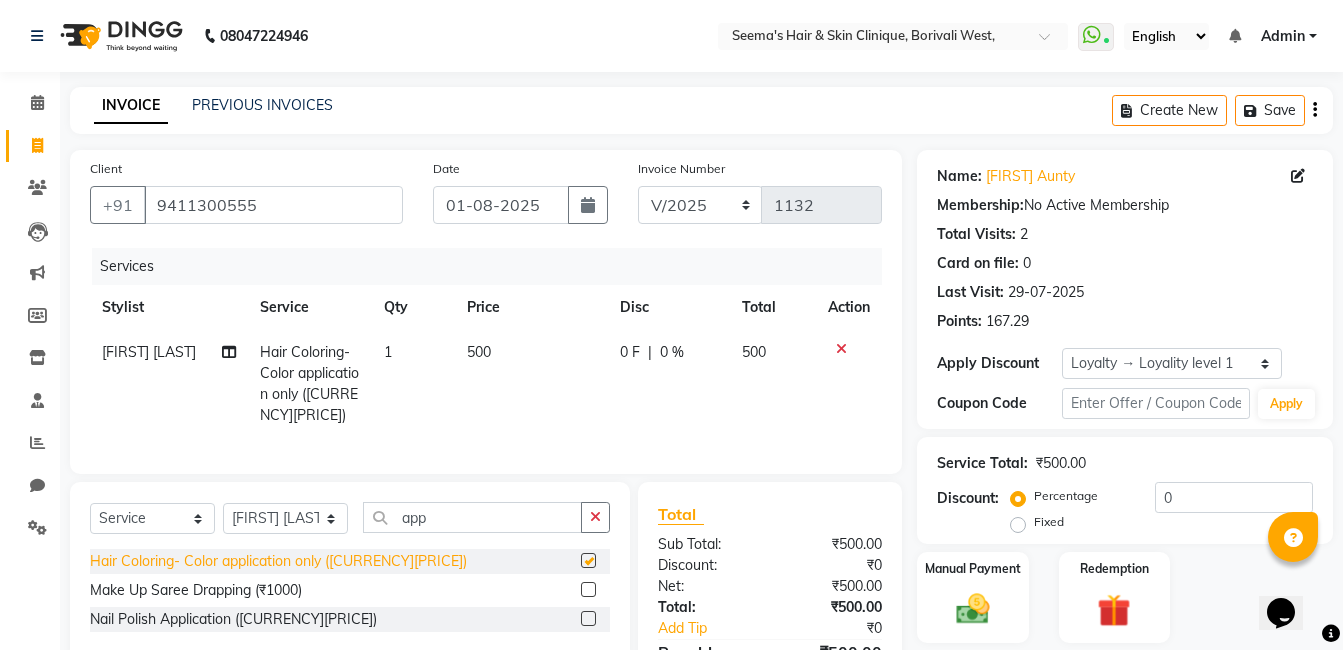 checkbox on "false" 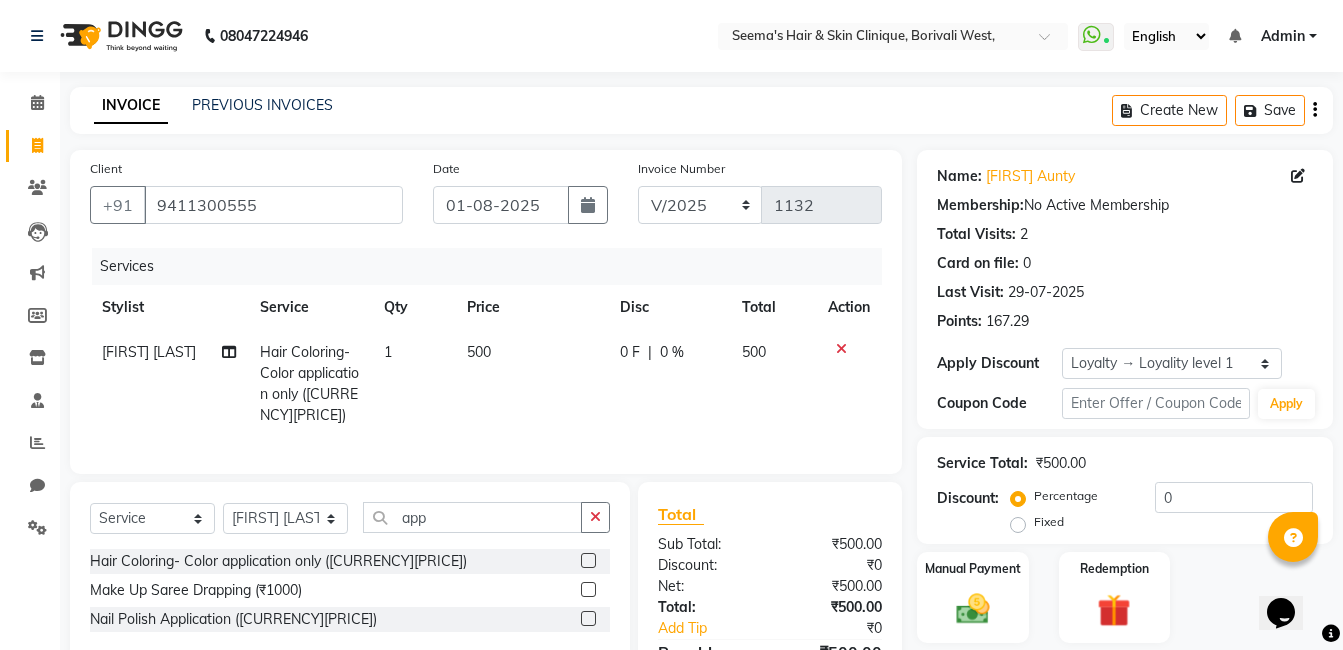 scroll, scrollTop: 108, scrollLeft: 0, axis: vertical 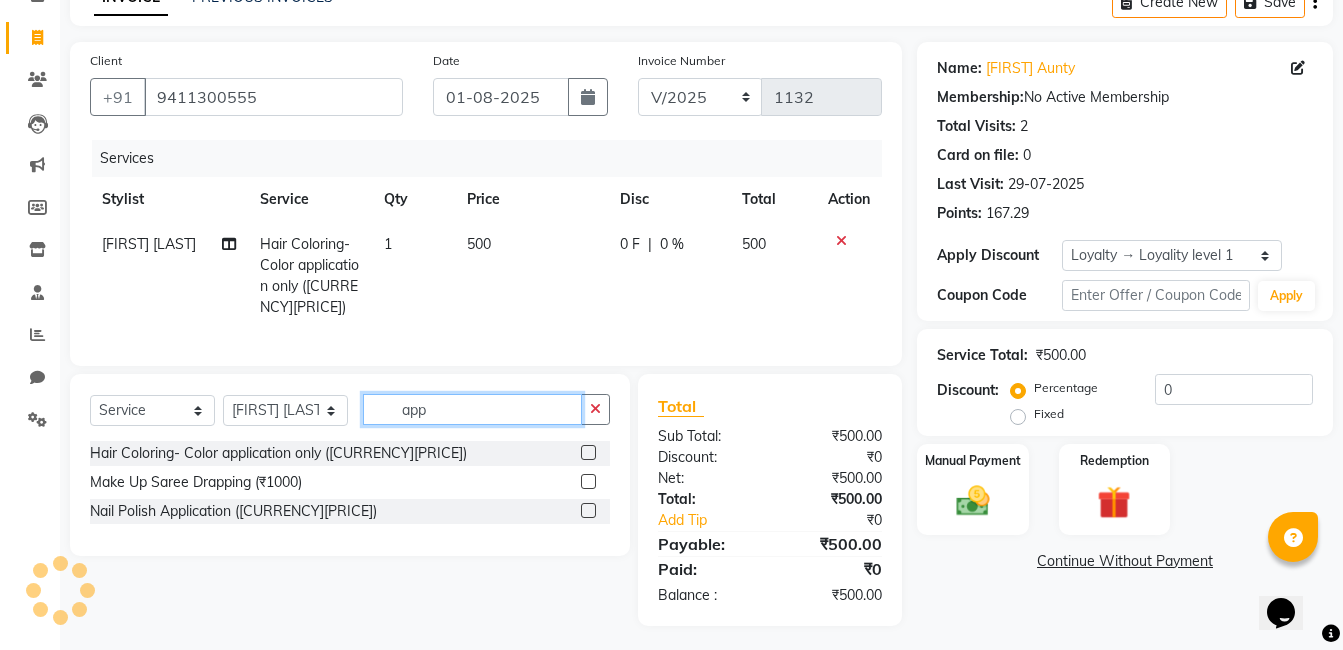 click on "app" 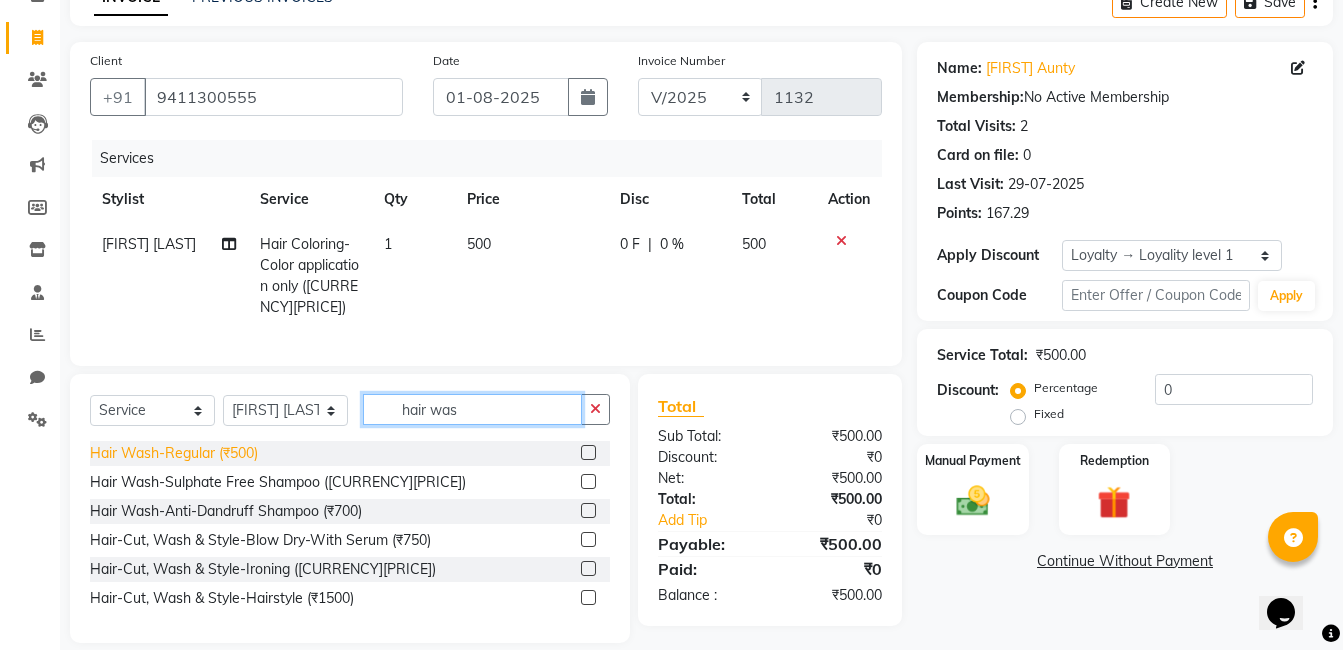 type on "hair was" 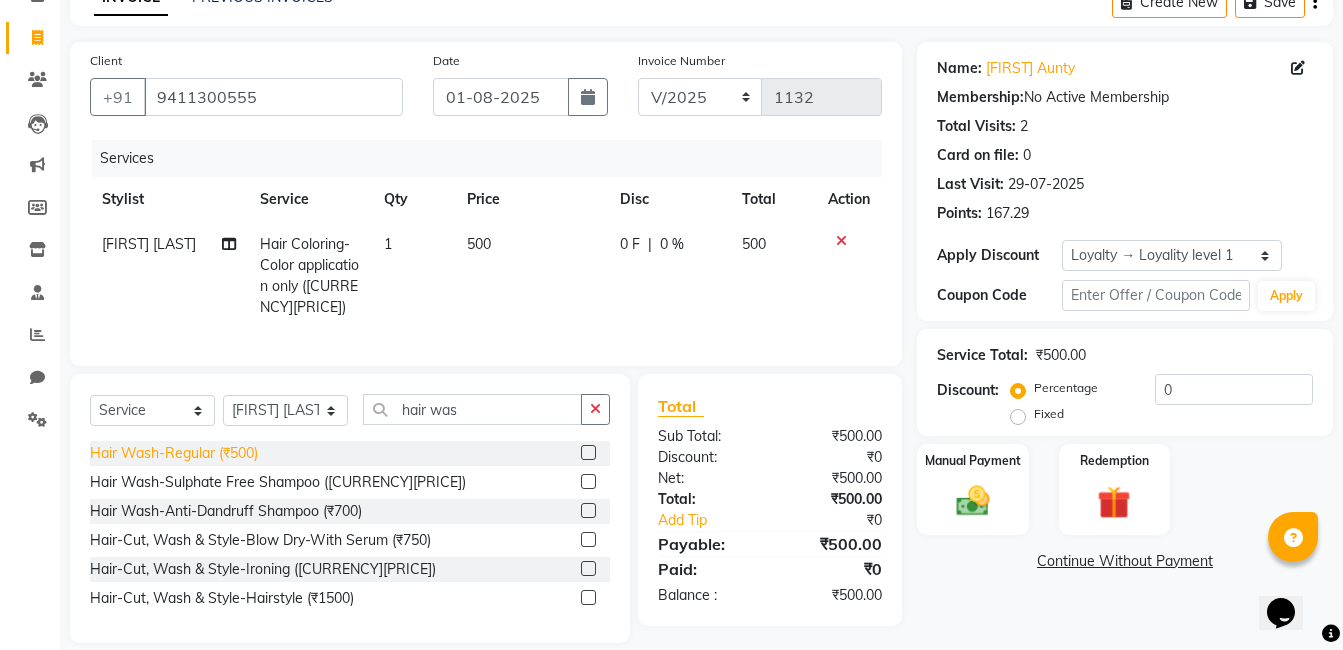 click on "Hair Wash-Regular (₹500)" 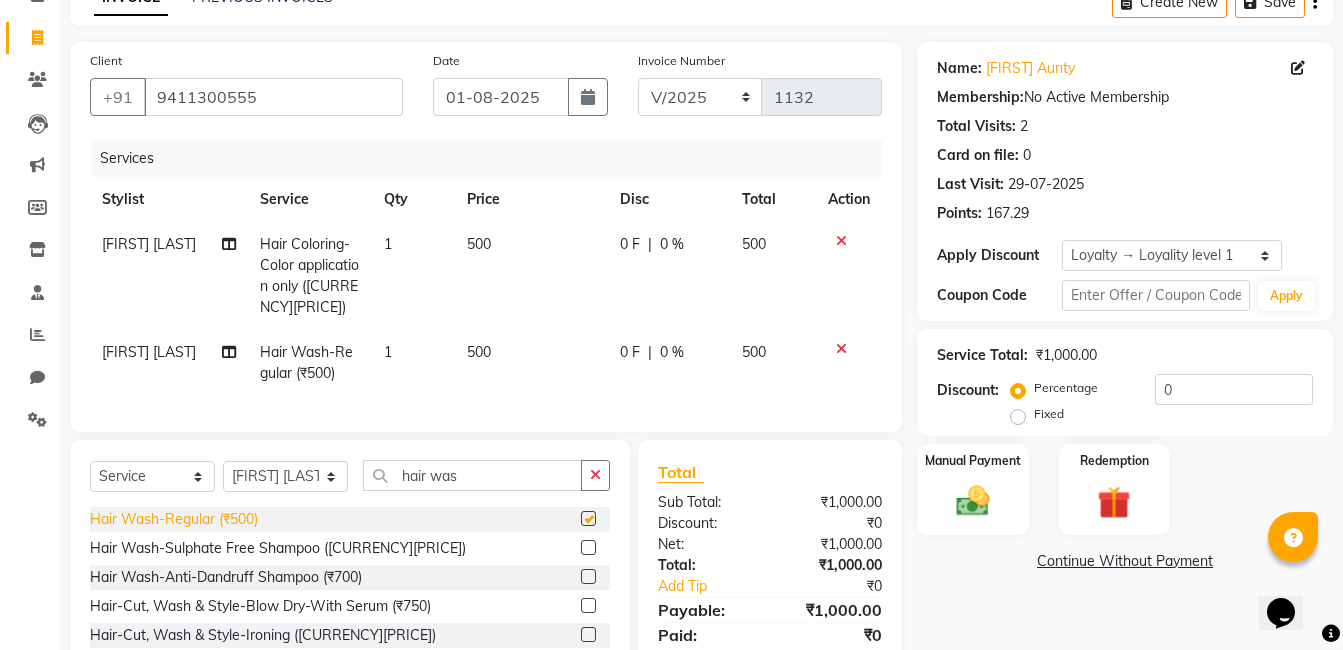 checkbox on "false" 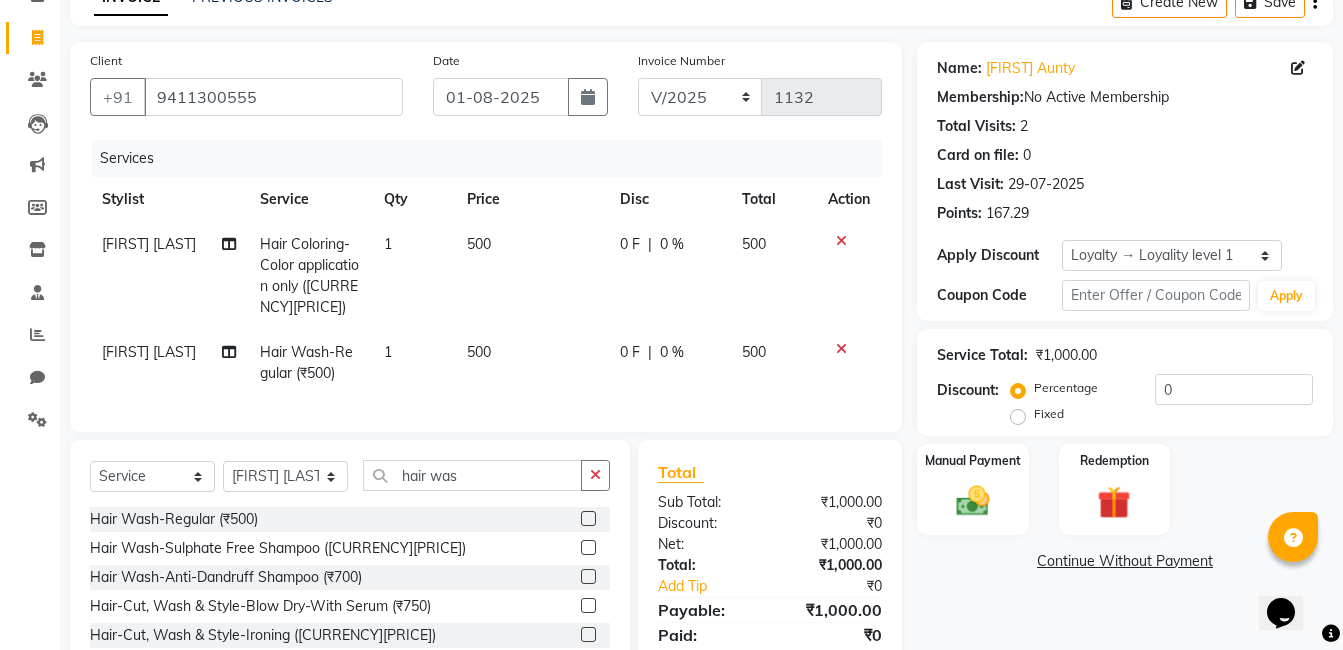 scroll, scrollTop: 191, scrollLeft: 0, axis: vertical 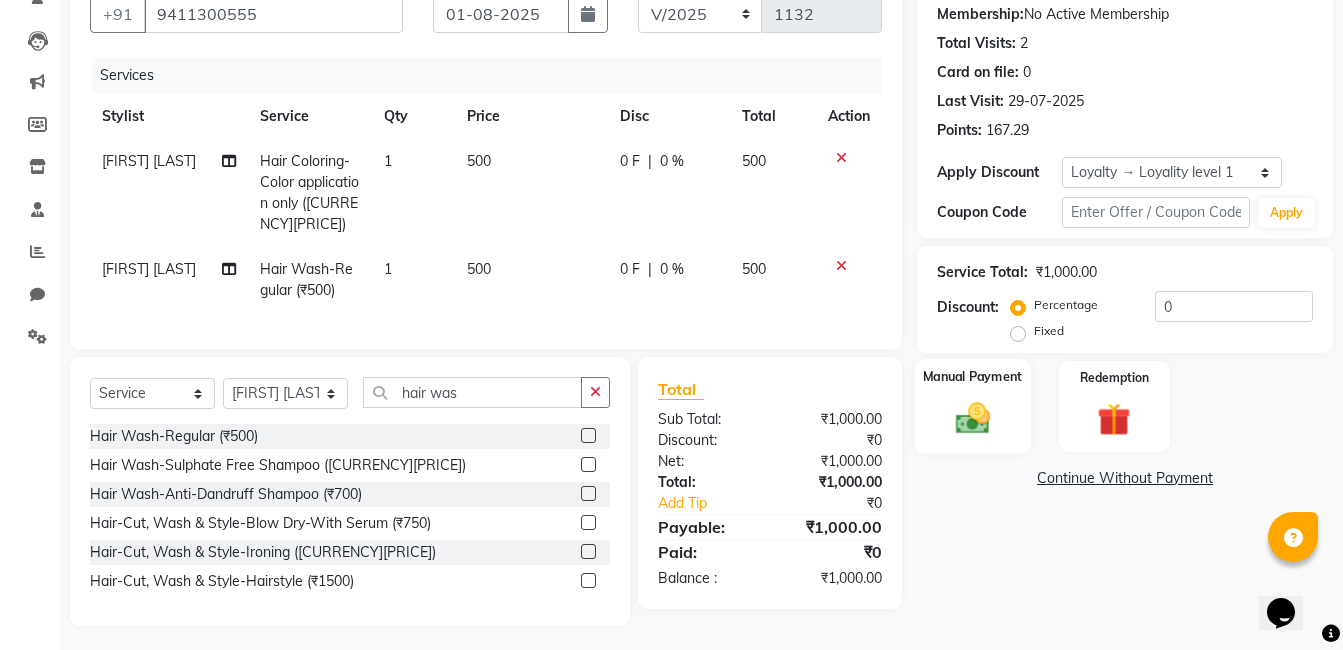 click 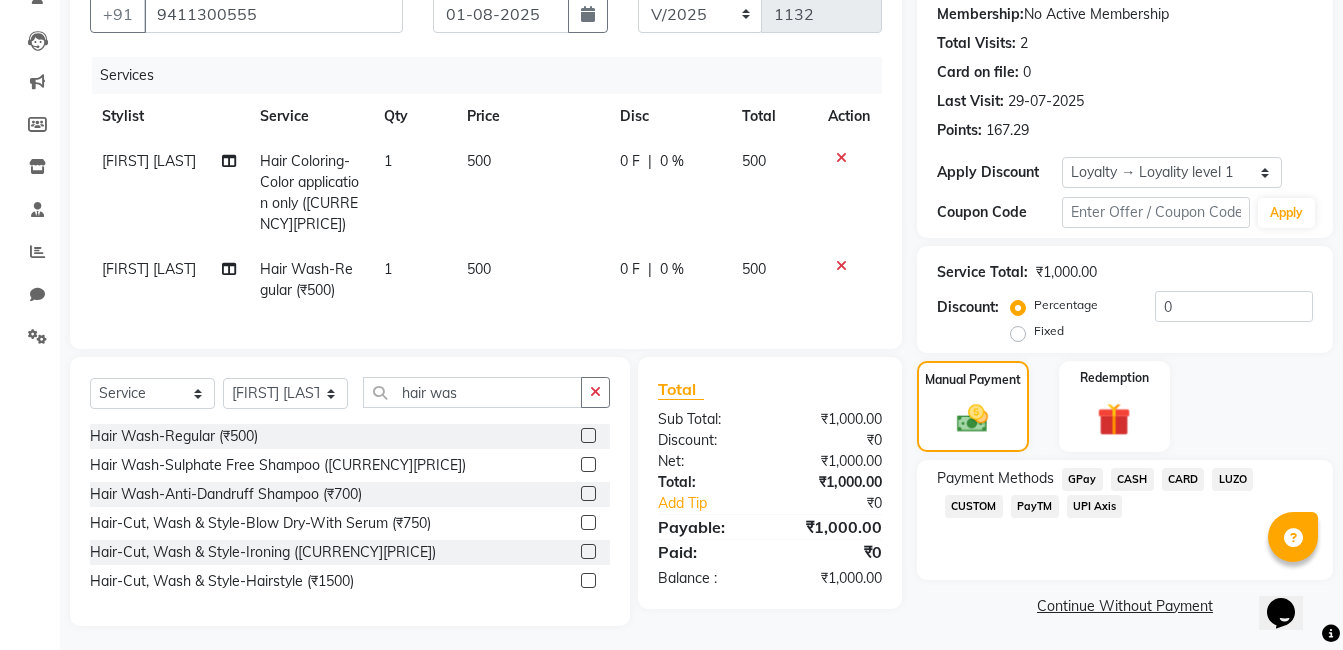 click on "CASH" 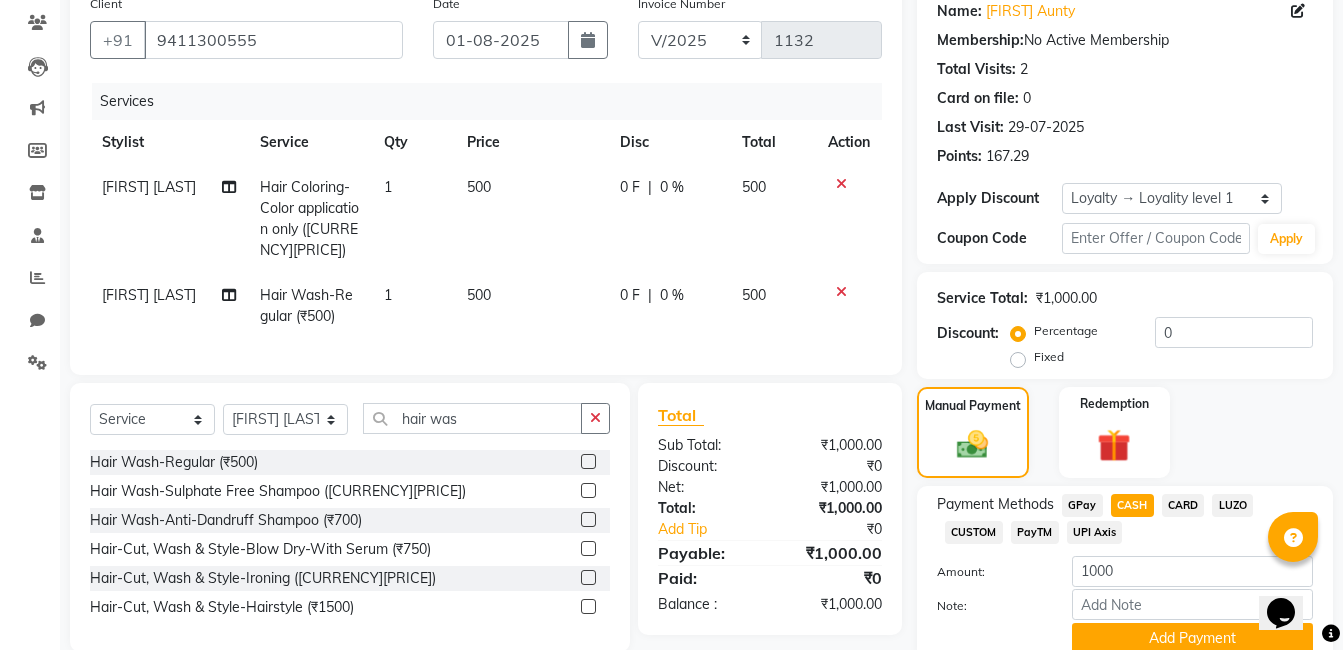 scroll, scrollTop: 248, scrollLeft: 0, axis: vertical 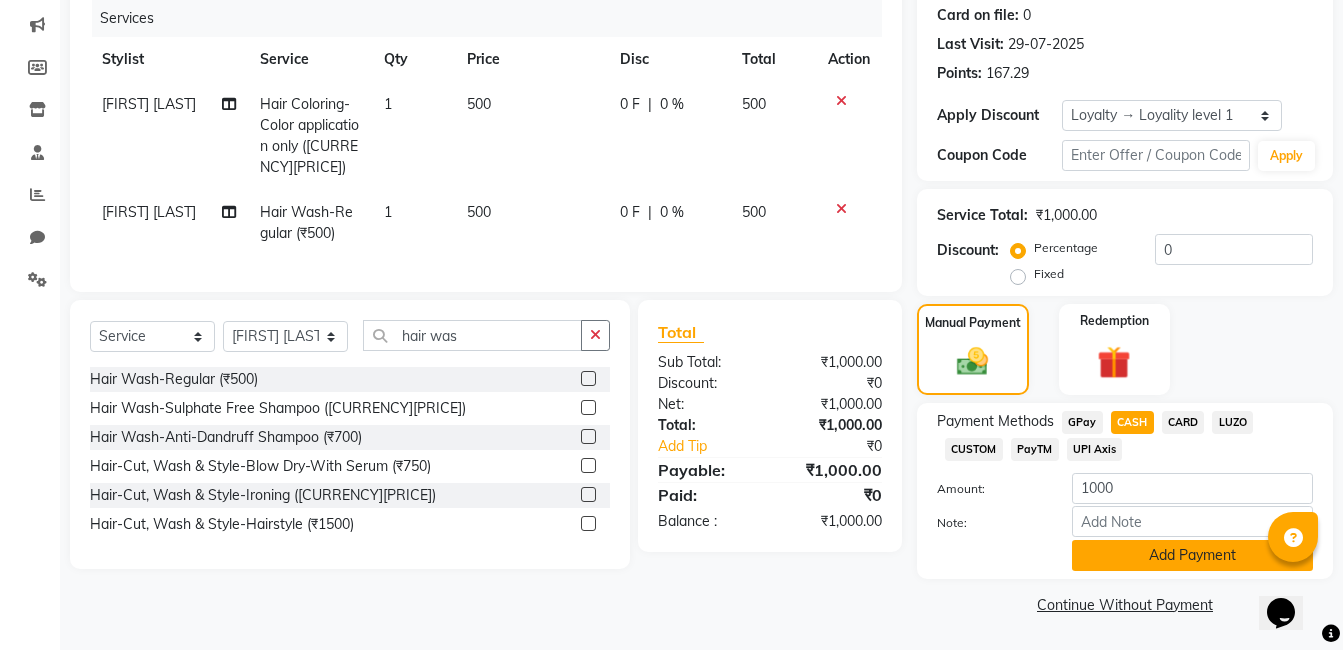 click on "Add Payment" 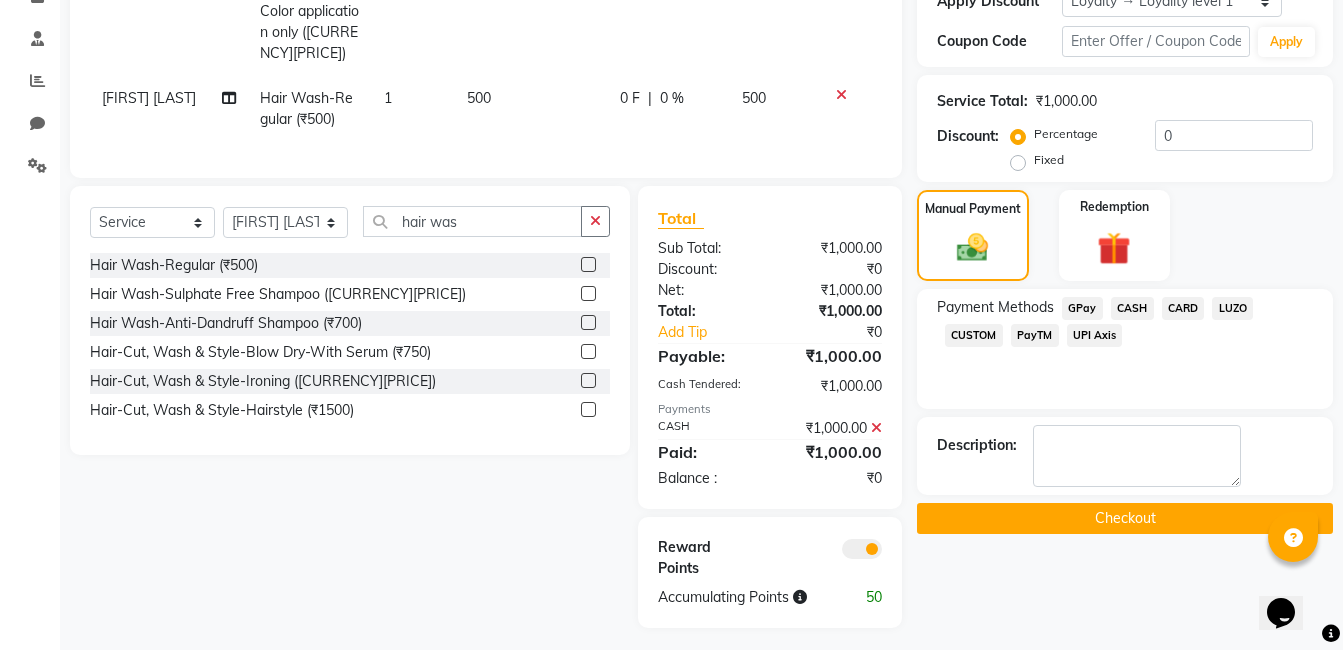 scroll, scrollTop: 364, scrollLeft: 0, axis: vertical 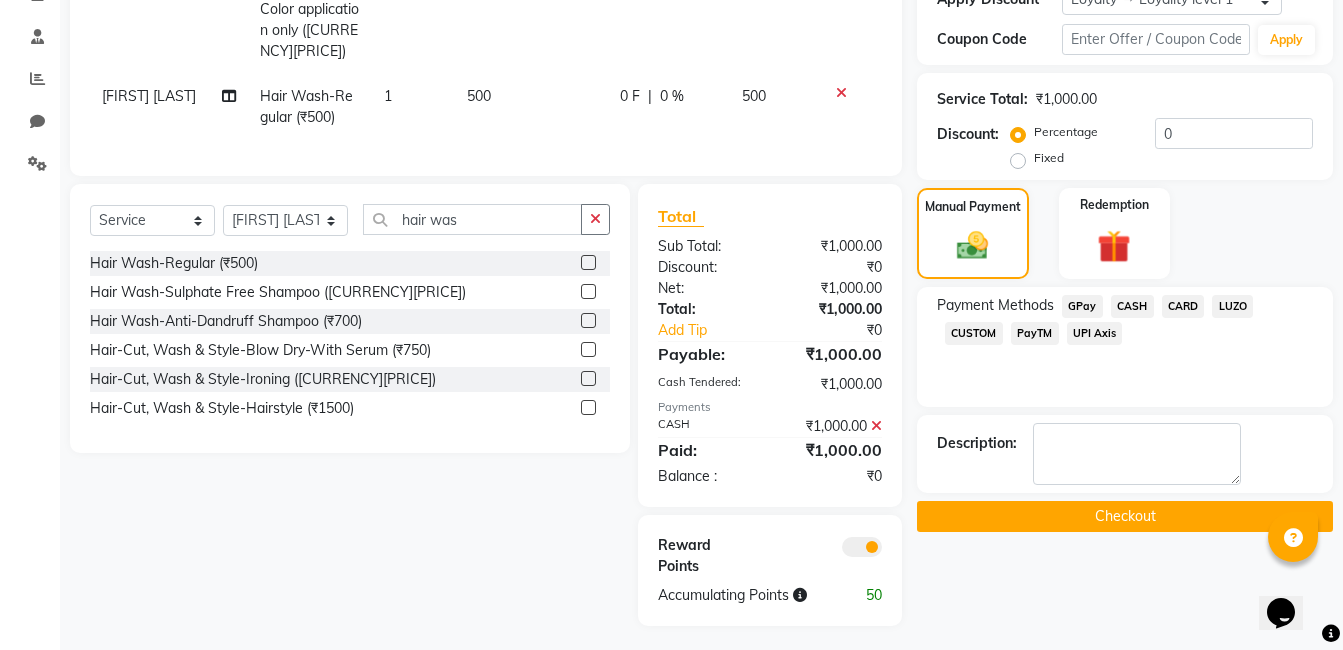 click on "Checkout" 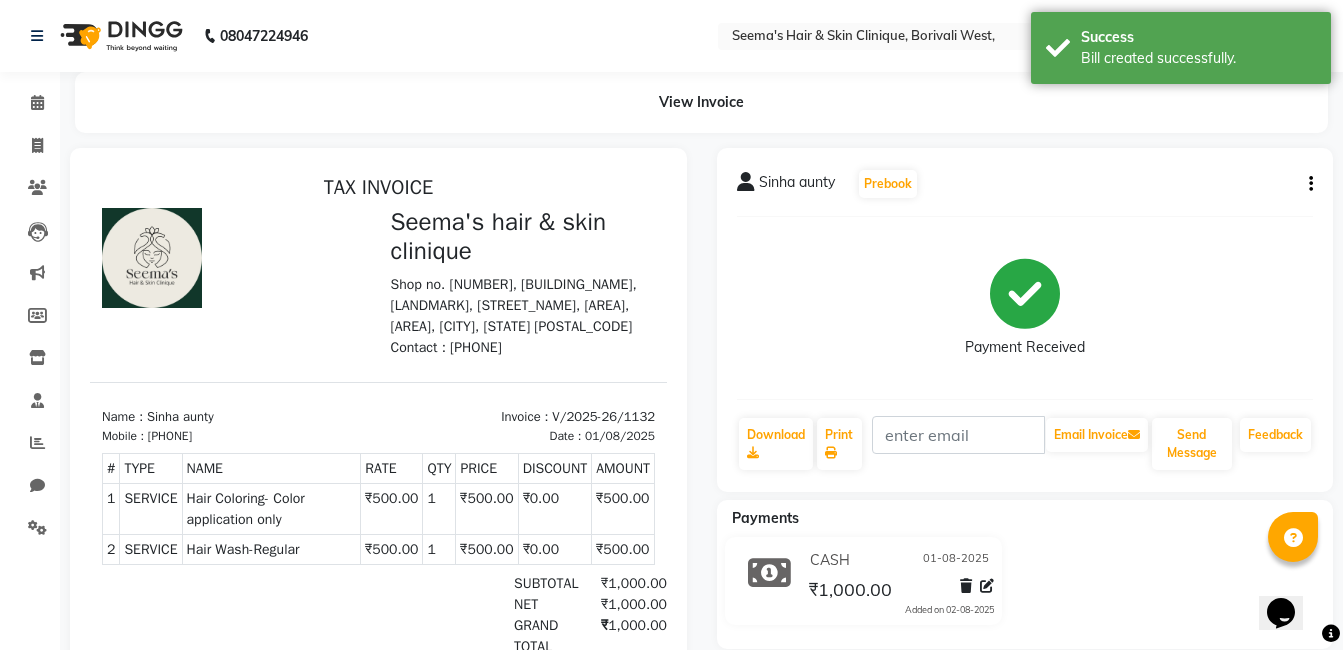 scroll, scrollTop: 0, scrollLeft: 0, axis: both 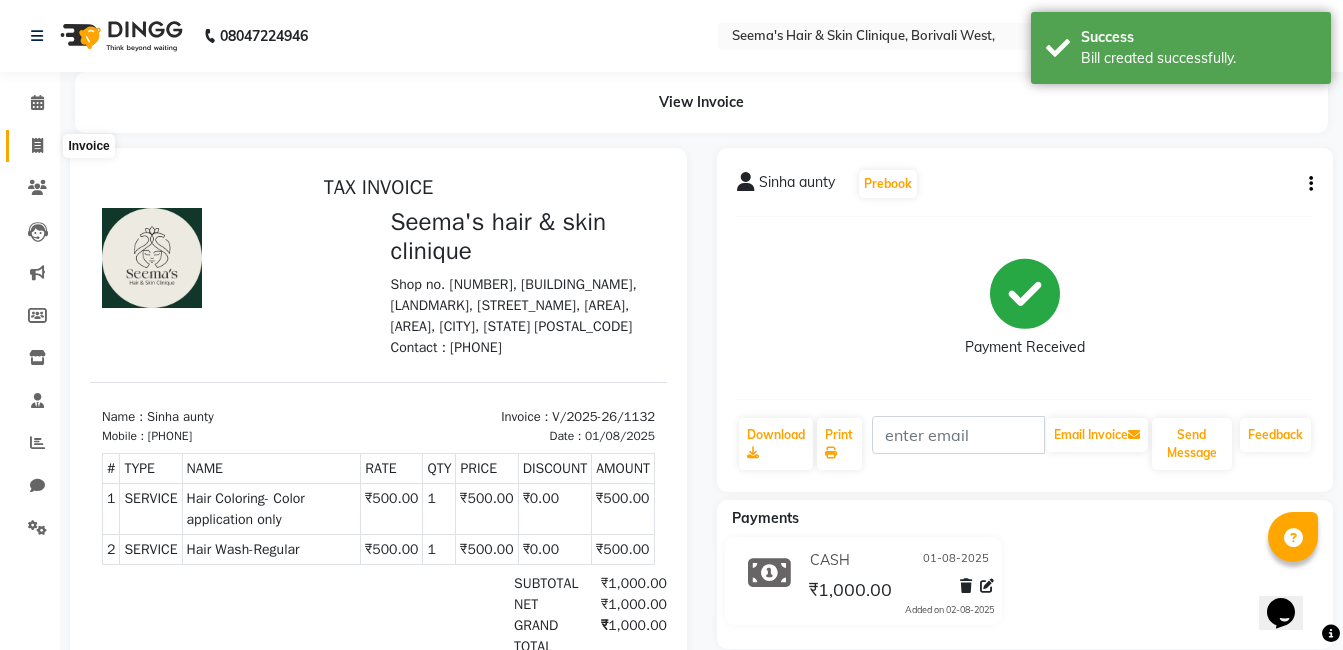 click 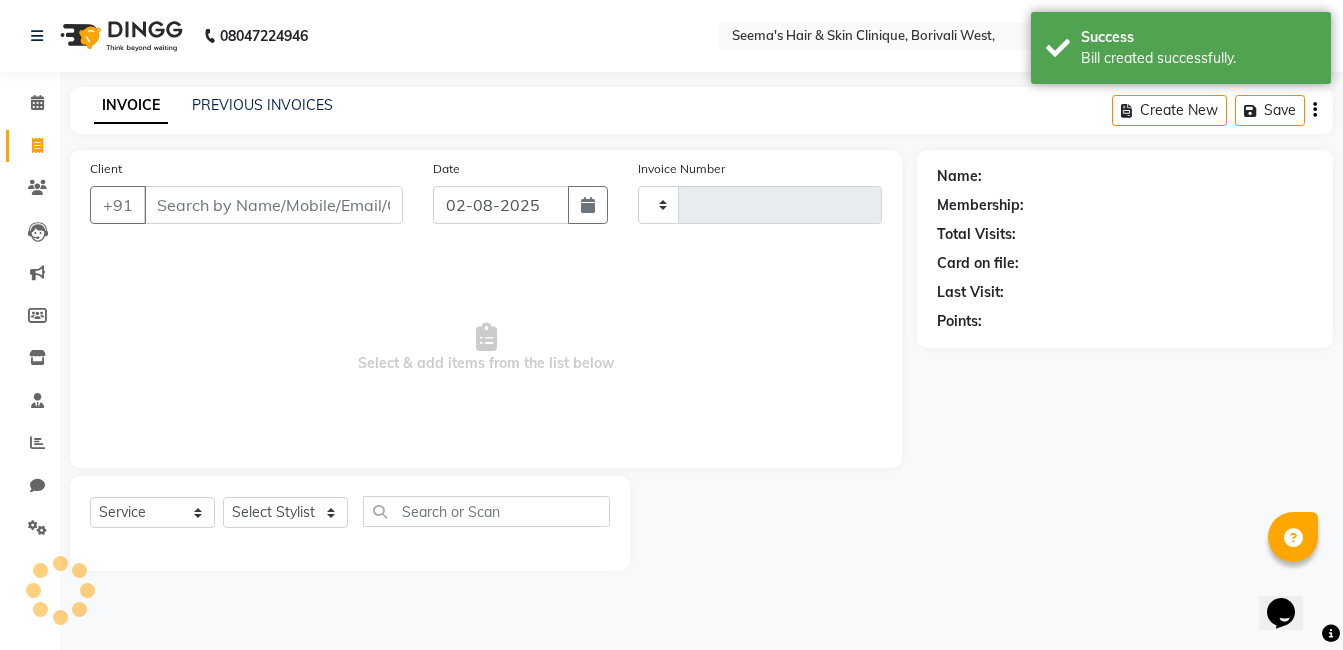 type on "1133" 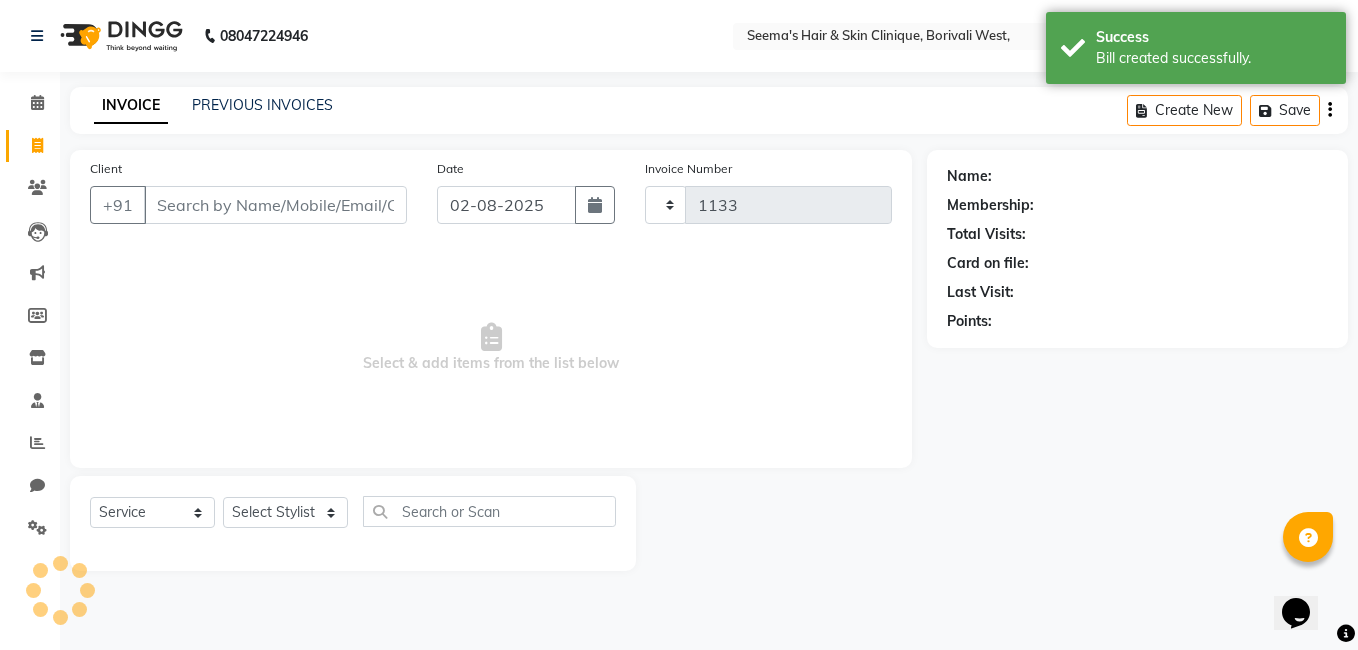 select on "8084" 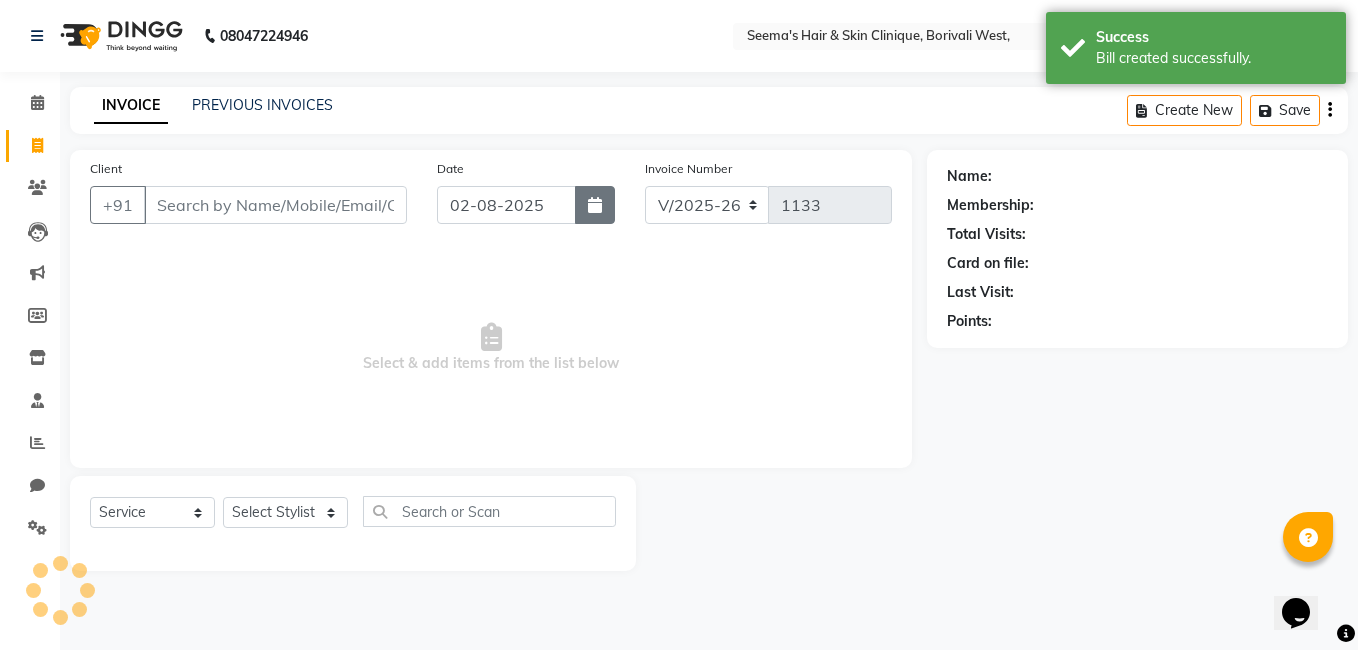 click 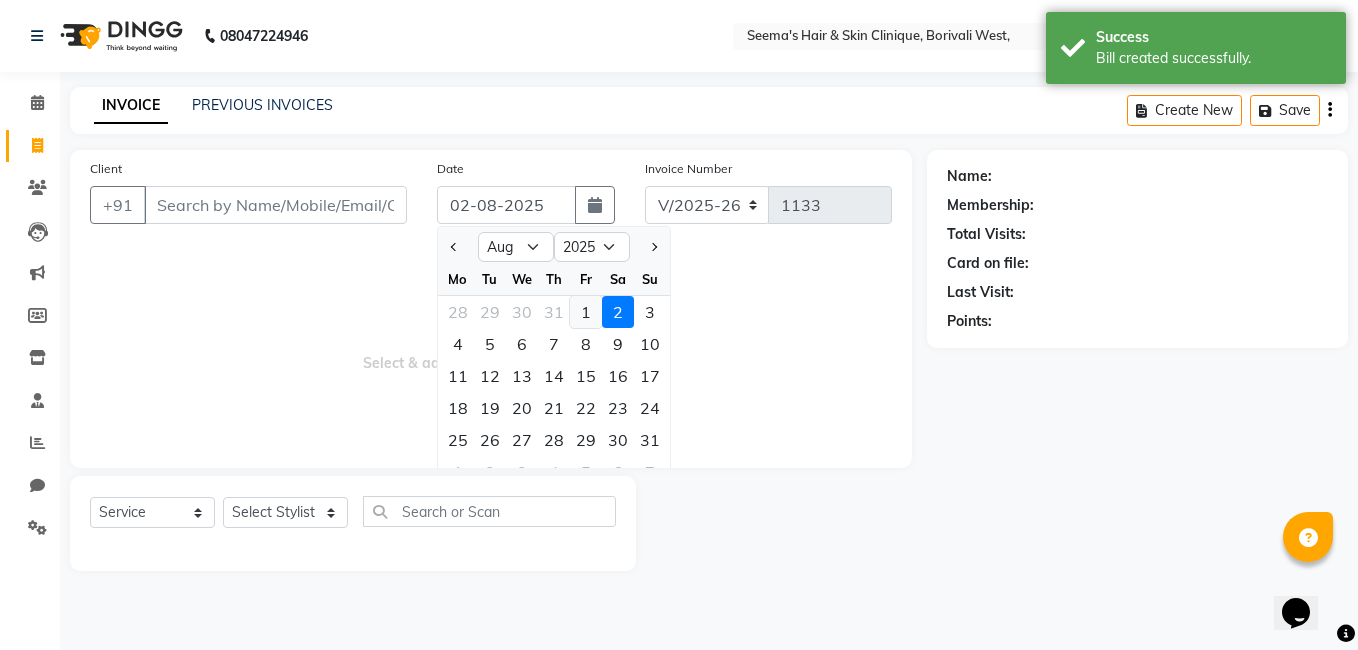 click on "1" 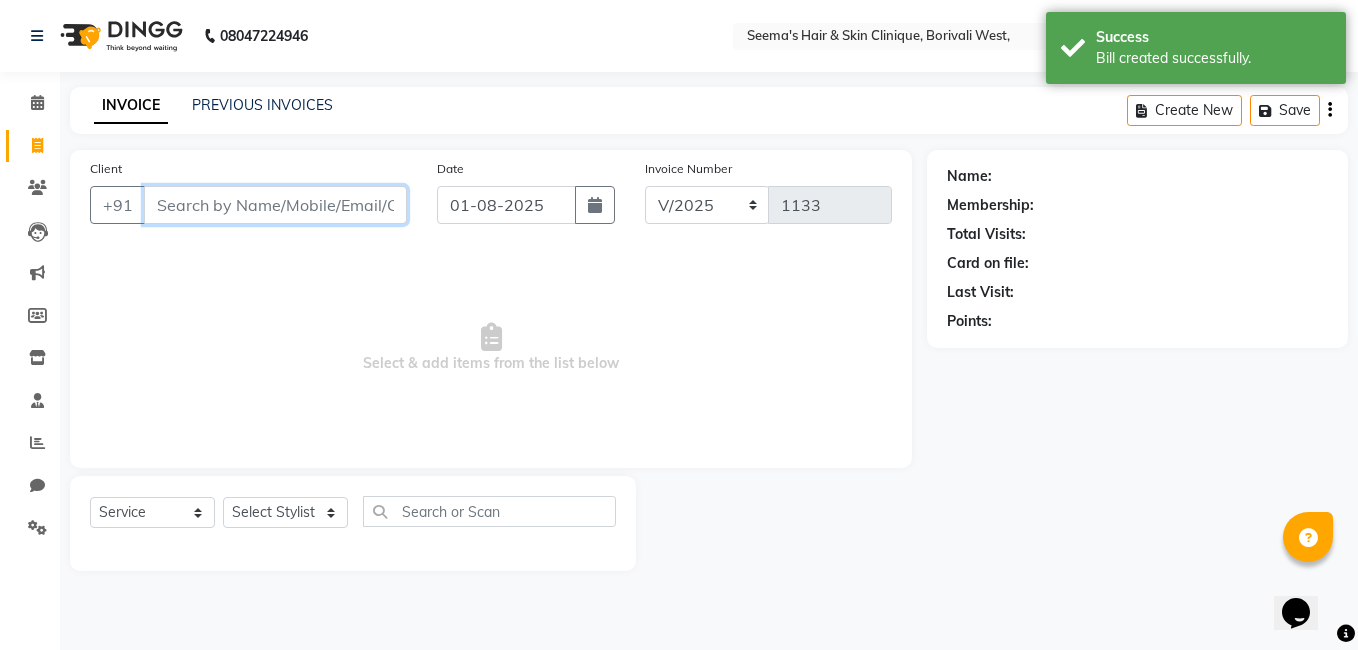 click on "Client" at bounding box center [275, 205] 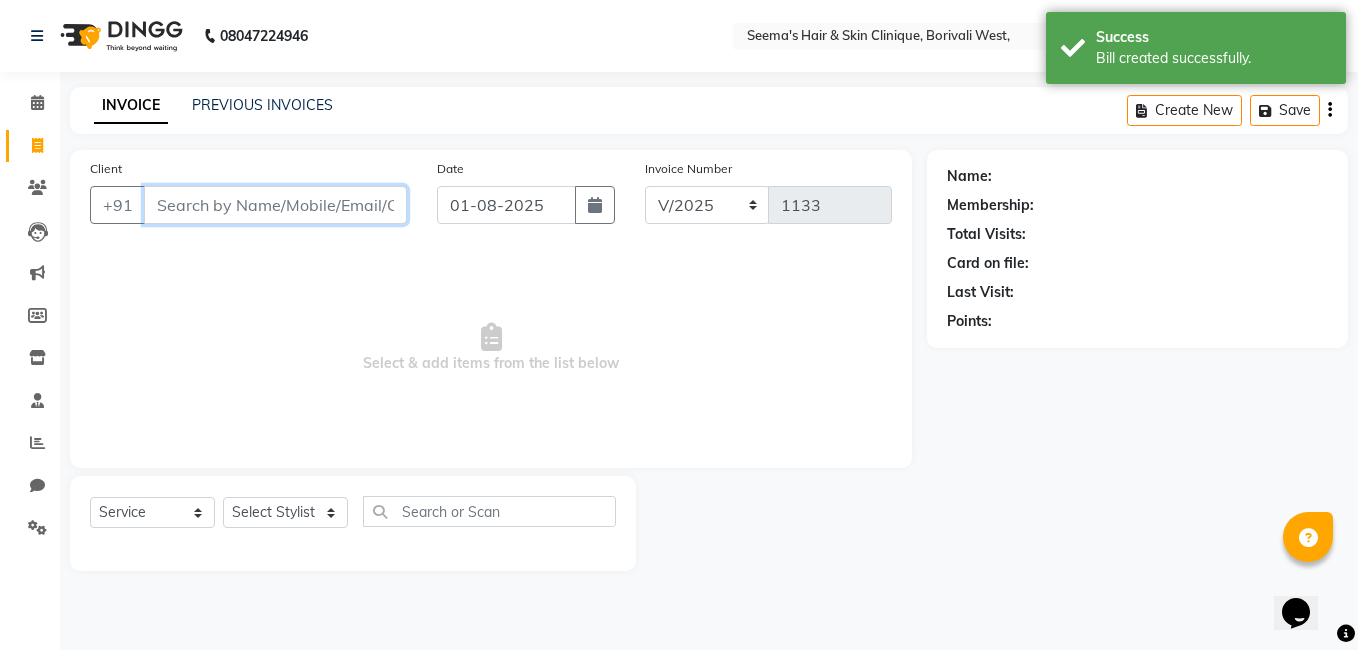 click on "Client" at bounding box center [275, 205] 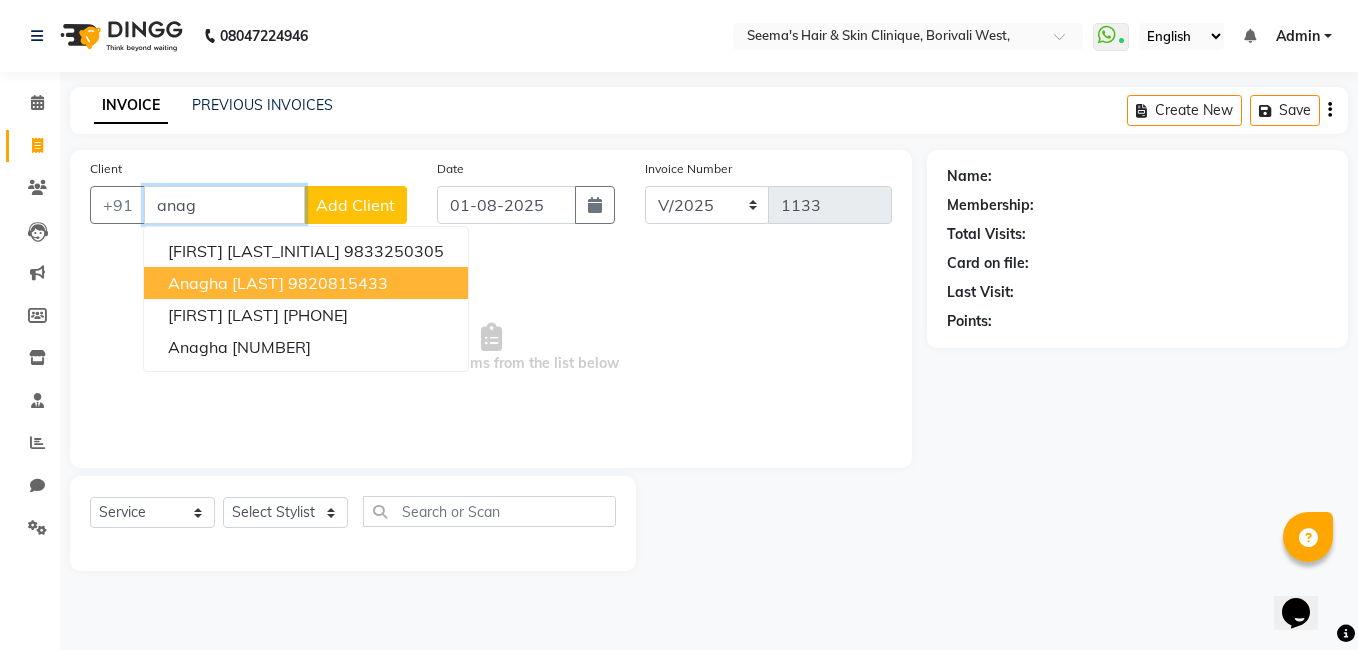 click on "Anagha [LAST]" at bounding box center (226, 283) 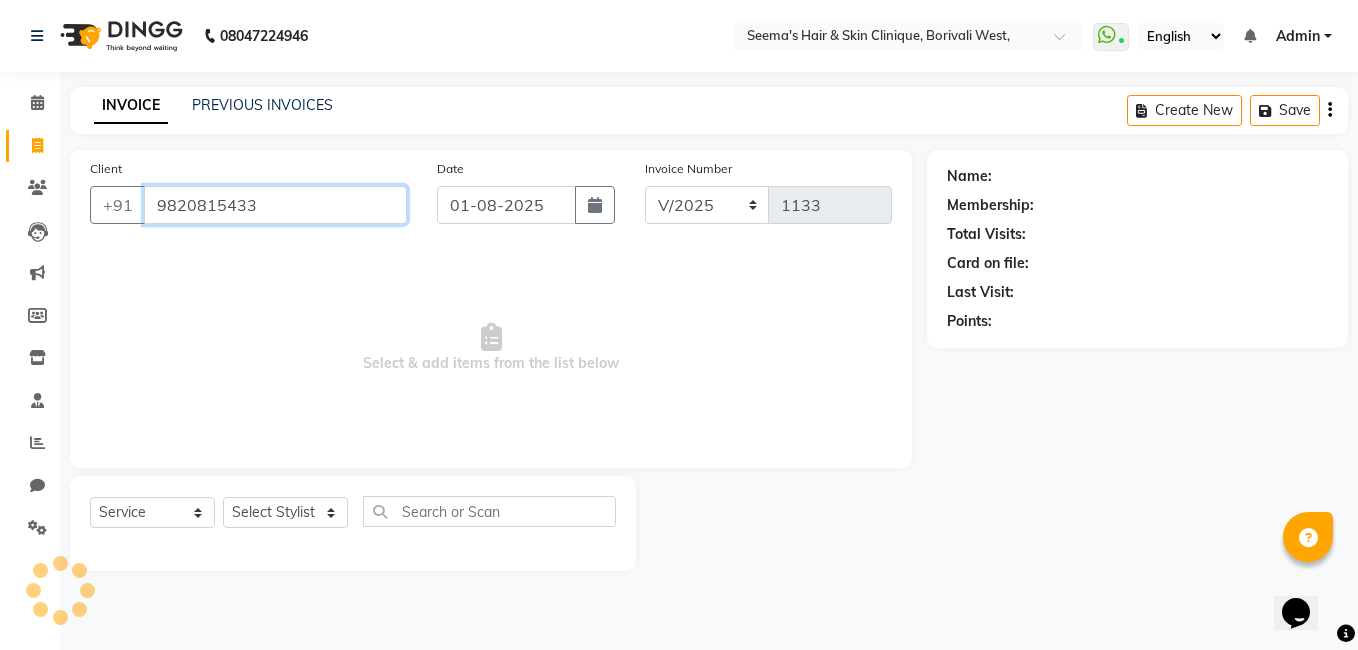type on "9820815433" 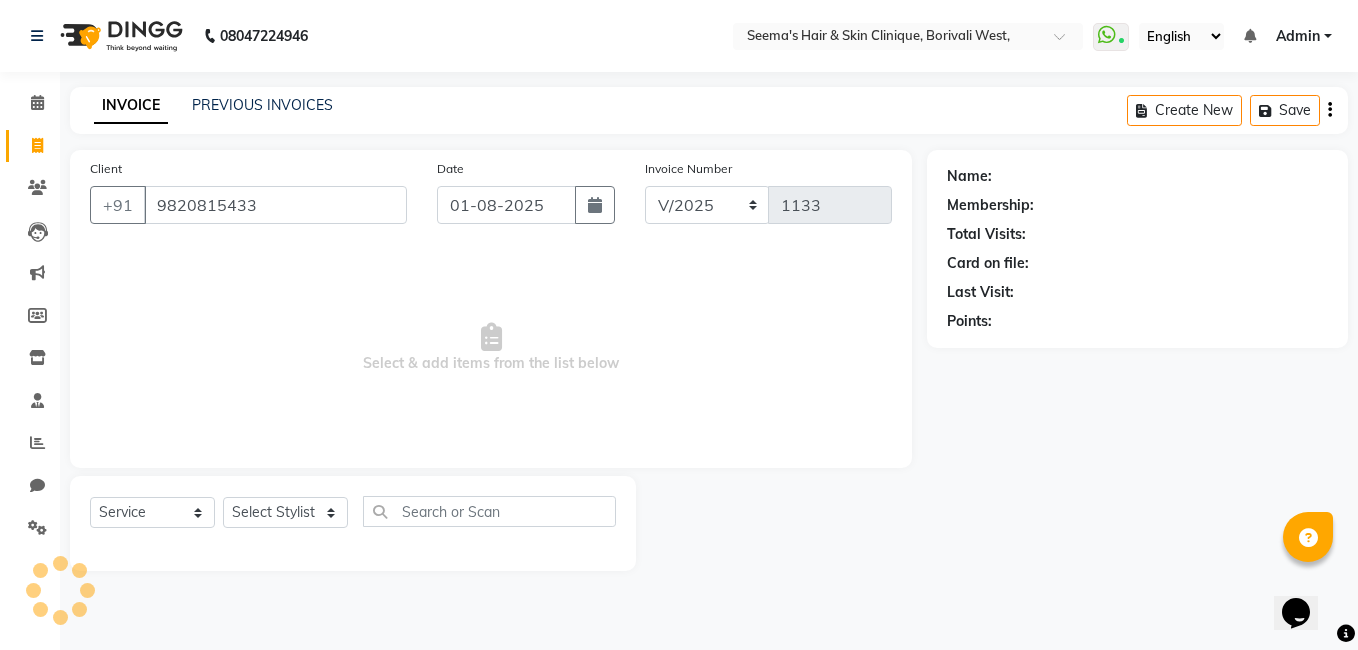 select on "1: Object" 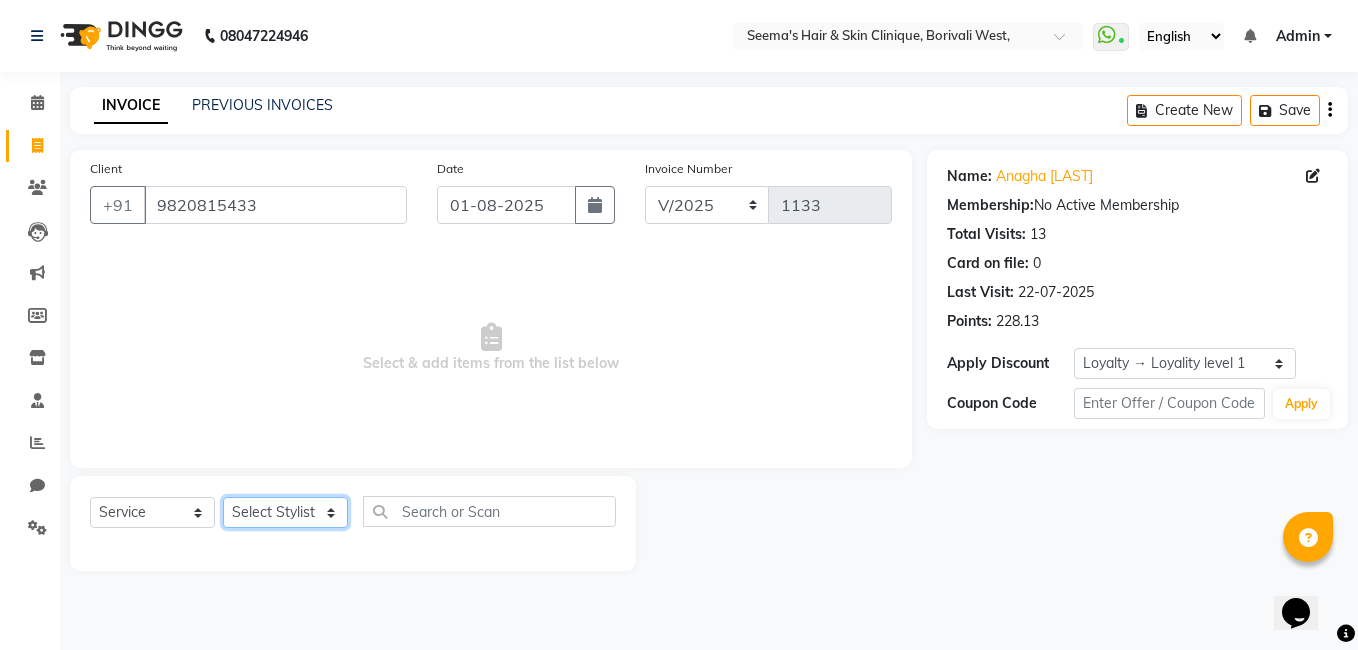click on "Select Stylist [FIRST] [LAST] [FIRST] [LAST] [FIRST] [LAST] [FIRST] [LAST] [FIRST] [LAST] [FIRST] [LAST] [FIRST] [LAST] [FIRST] [LAST]" 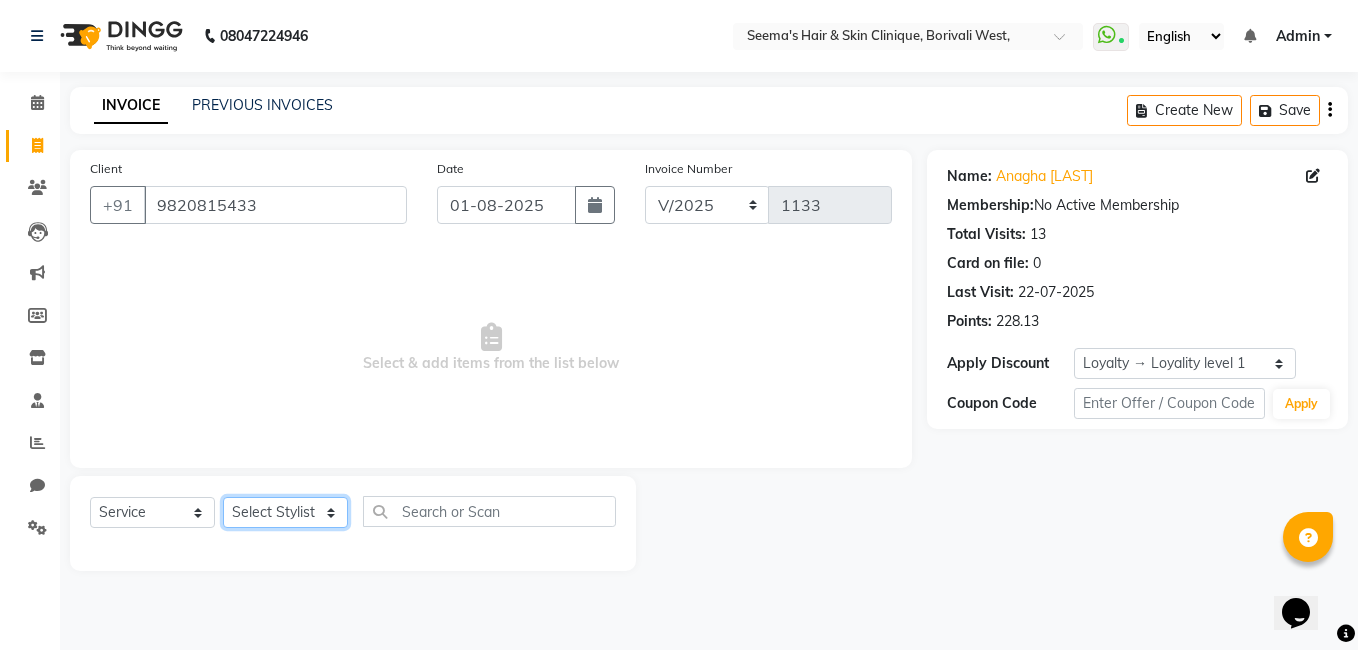 select on "75553" 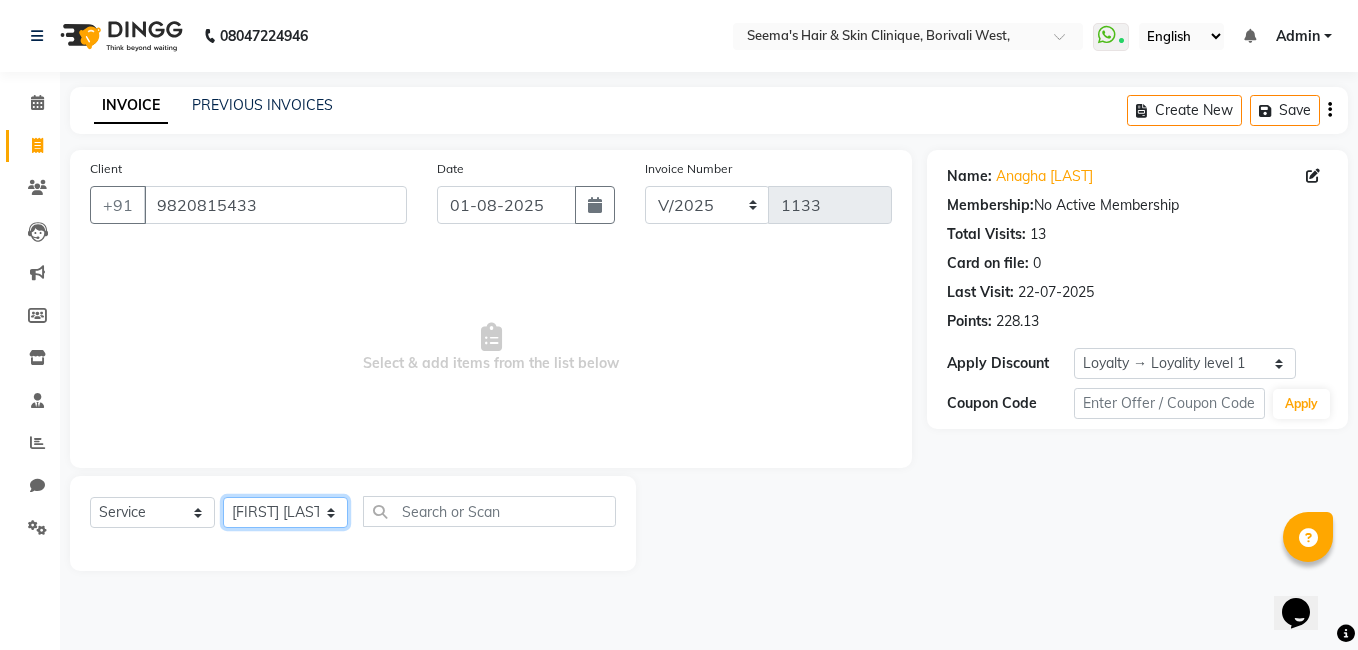 click on "Select Stylist [FIRST] [LAST] [FIRST] [LAST] [FIRST] [LAST] [FIRST] [LAST] [FIRST] [LAST] [FIRST] [LAST] [FIRST] [LAST] [FIRST] [LAST]" 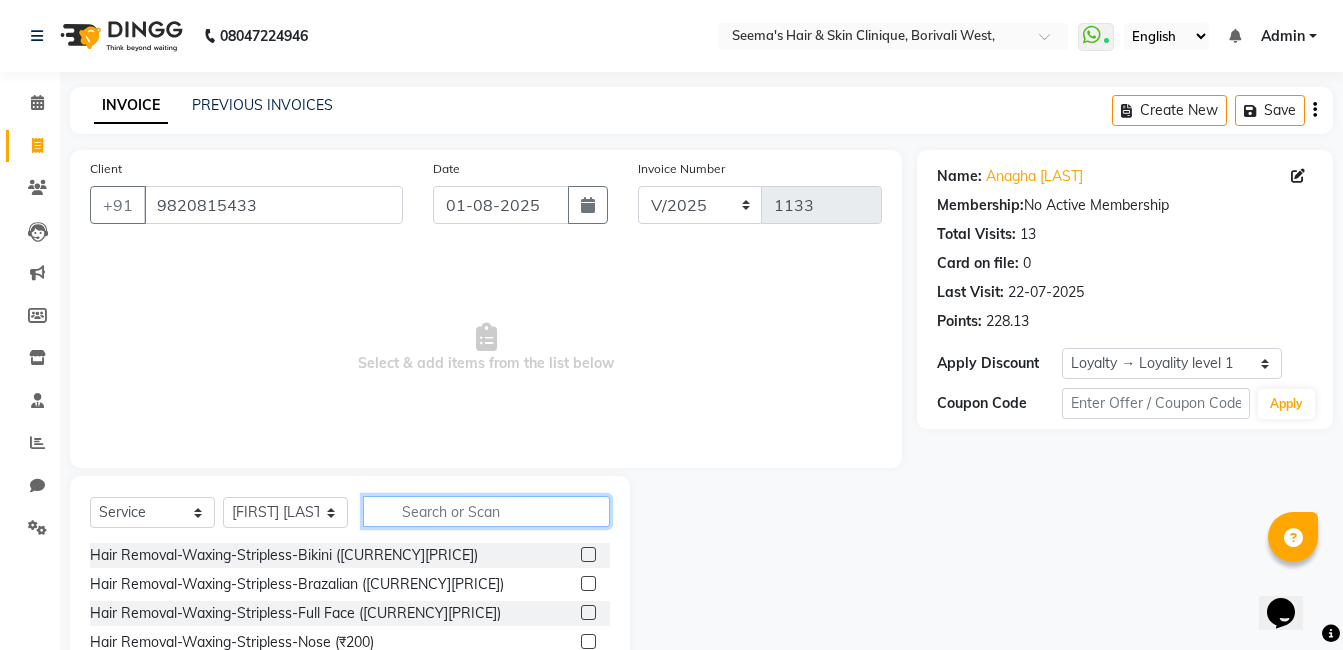click 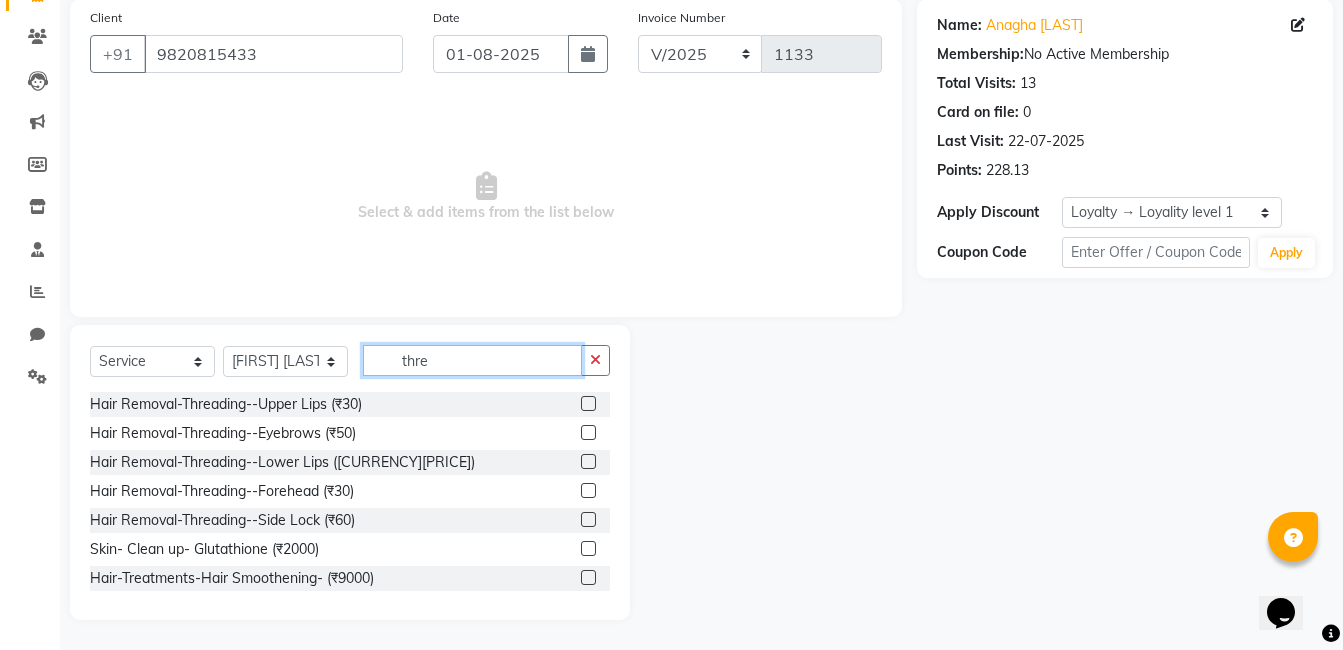 scroll, scrollTop: 96, scrollLeft: 0, axis: vertical 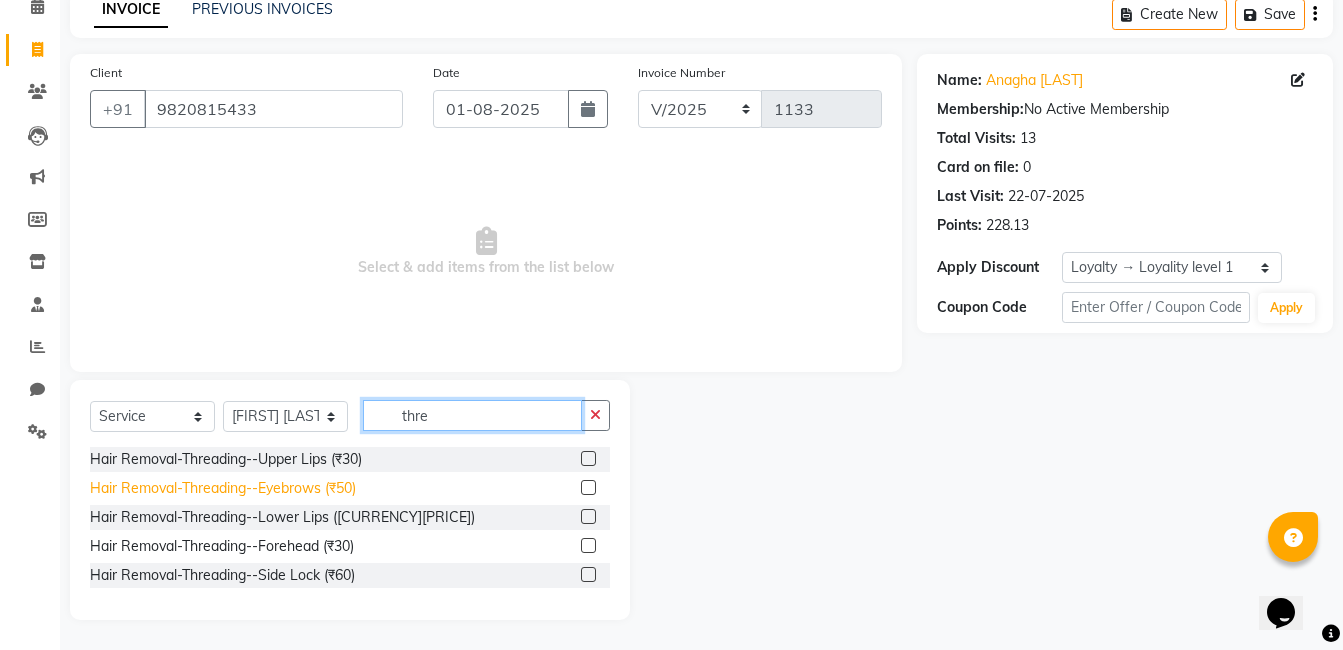 type on "thre" 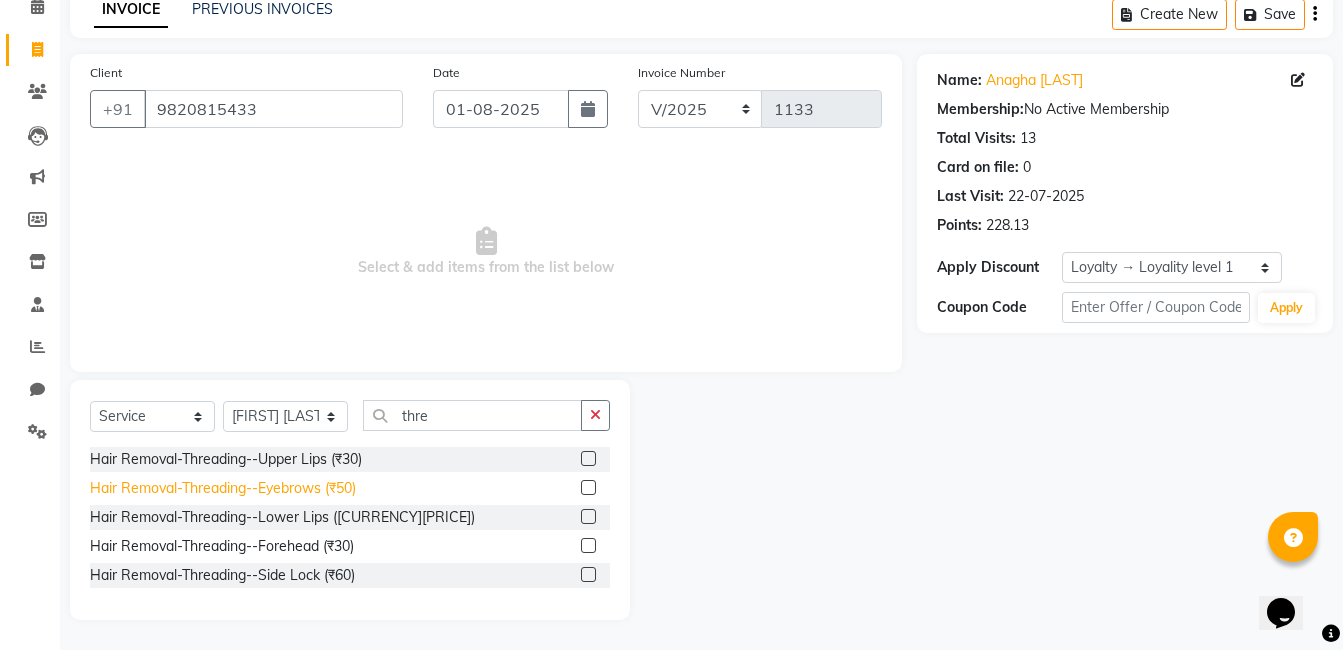click on "Hair Removal-Threading--Eyebrows (₹50)" 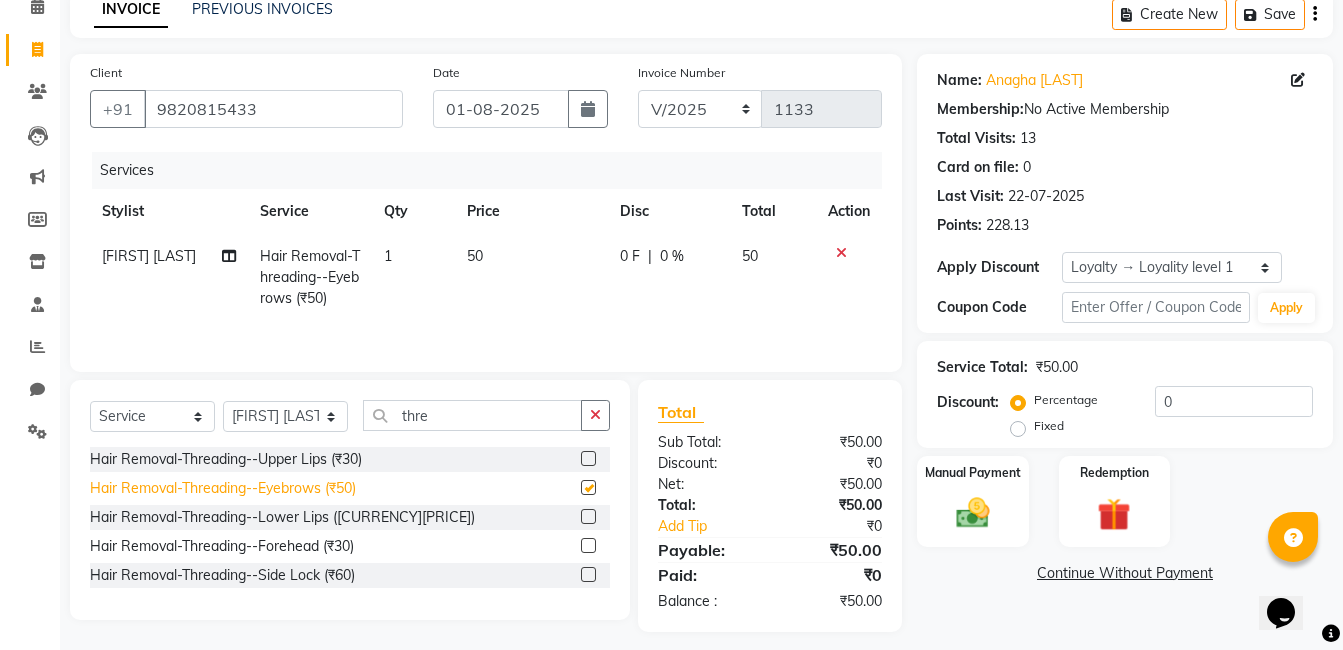 checkbox on "false" 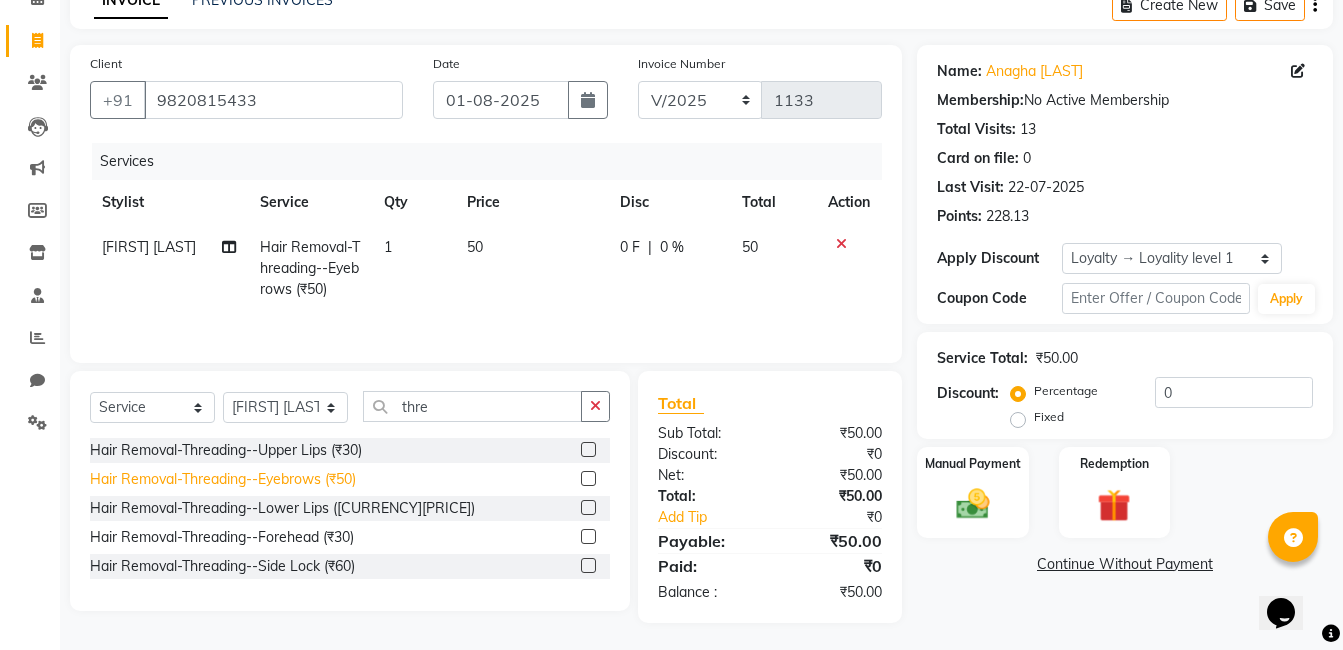 scroll, scrollTop: 108, scrollLeft: 0, axis: vertical 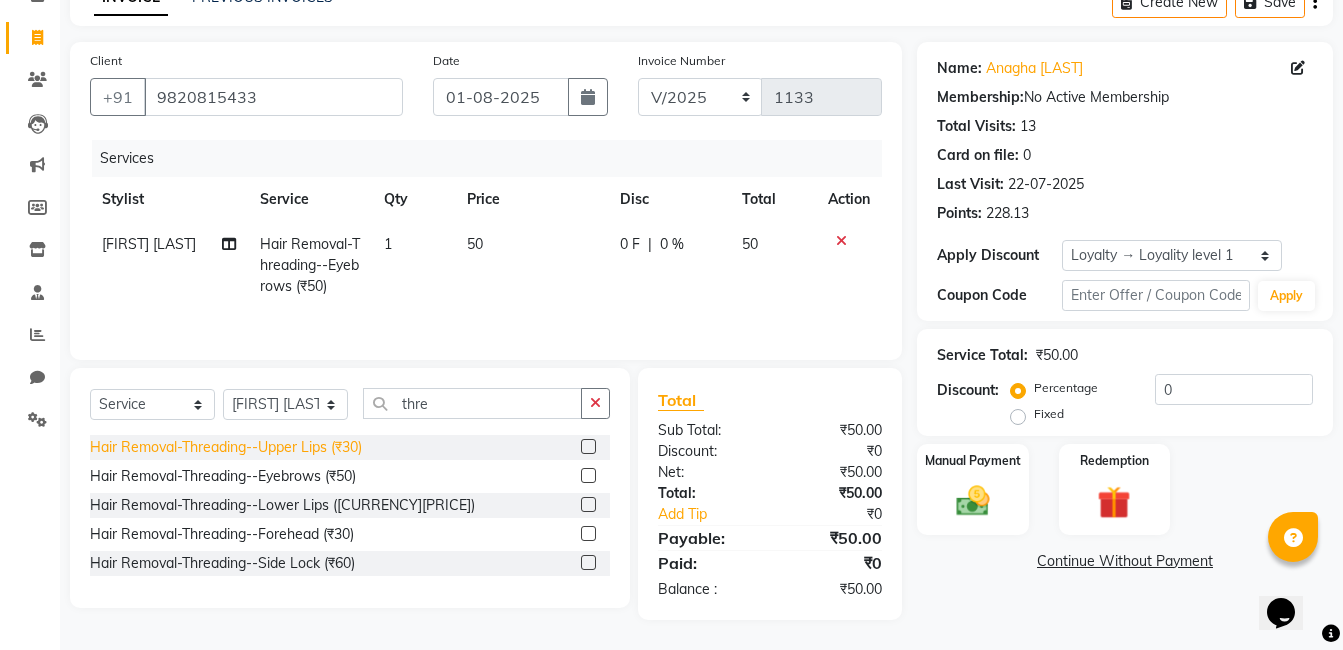 click on "Hair Removal-Threading--Upper Lips (₹30)" 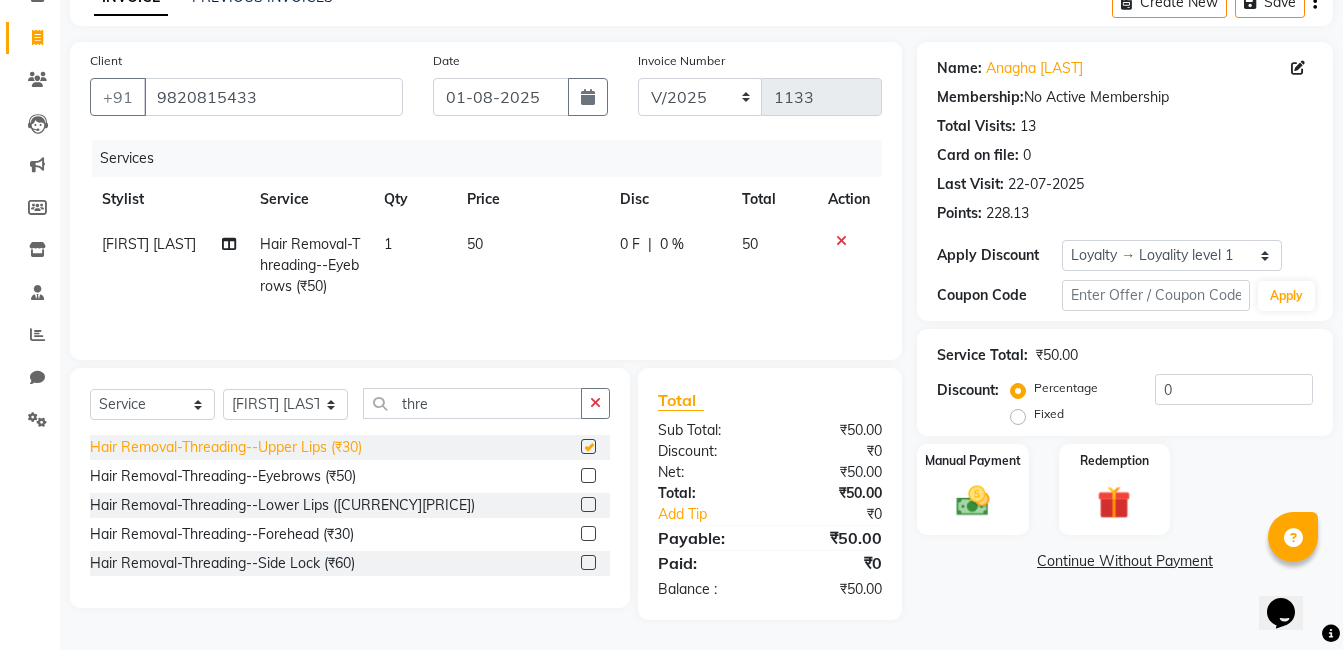 checkbox on "false" 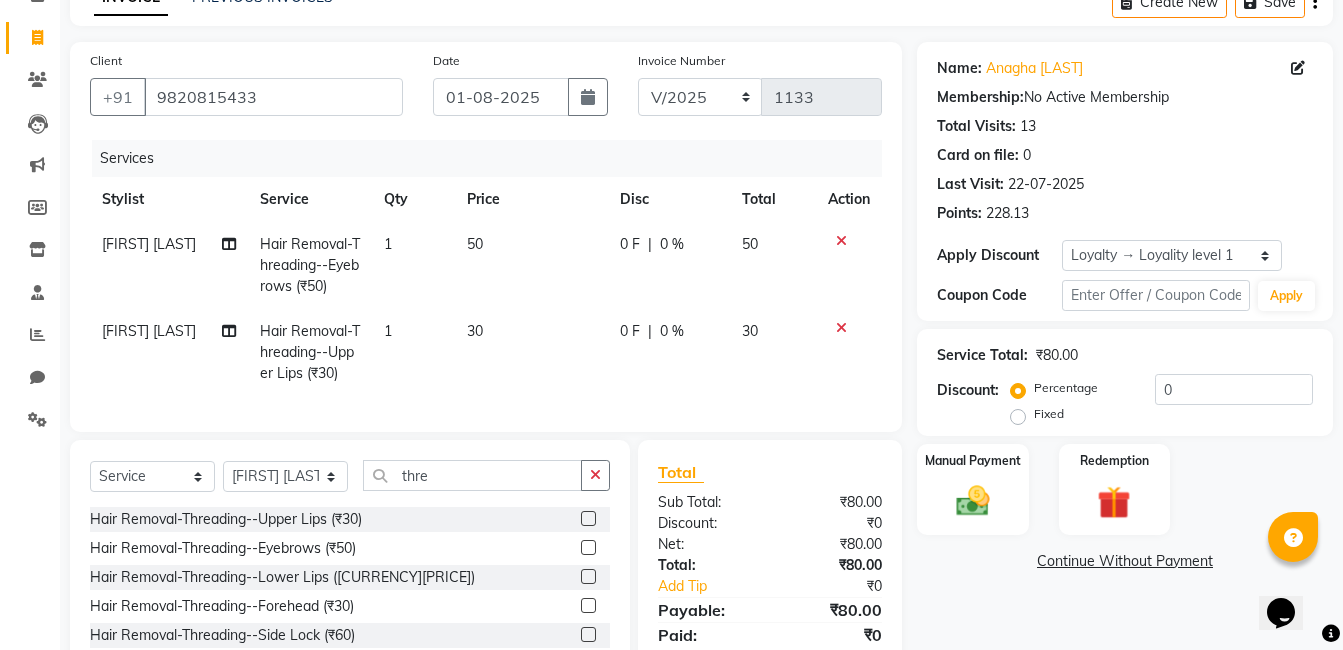 scroll, scrollTop: 195, scrollLeft: 0, axis: vertical 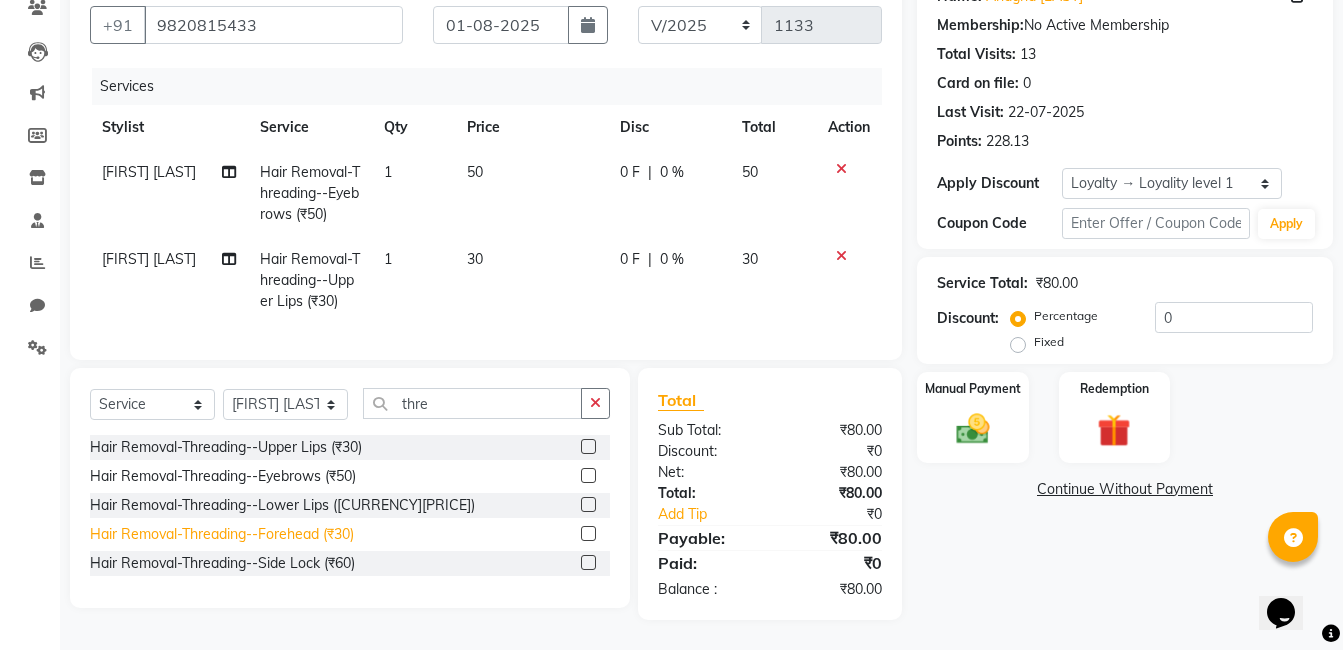 click on "Hair Removal-Threading--Forehead (₹30)" 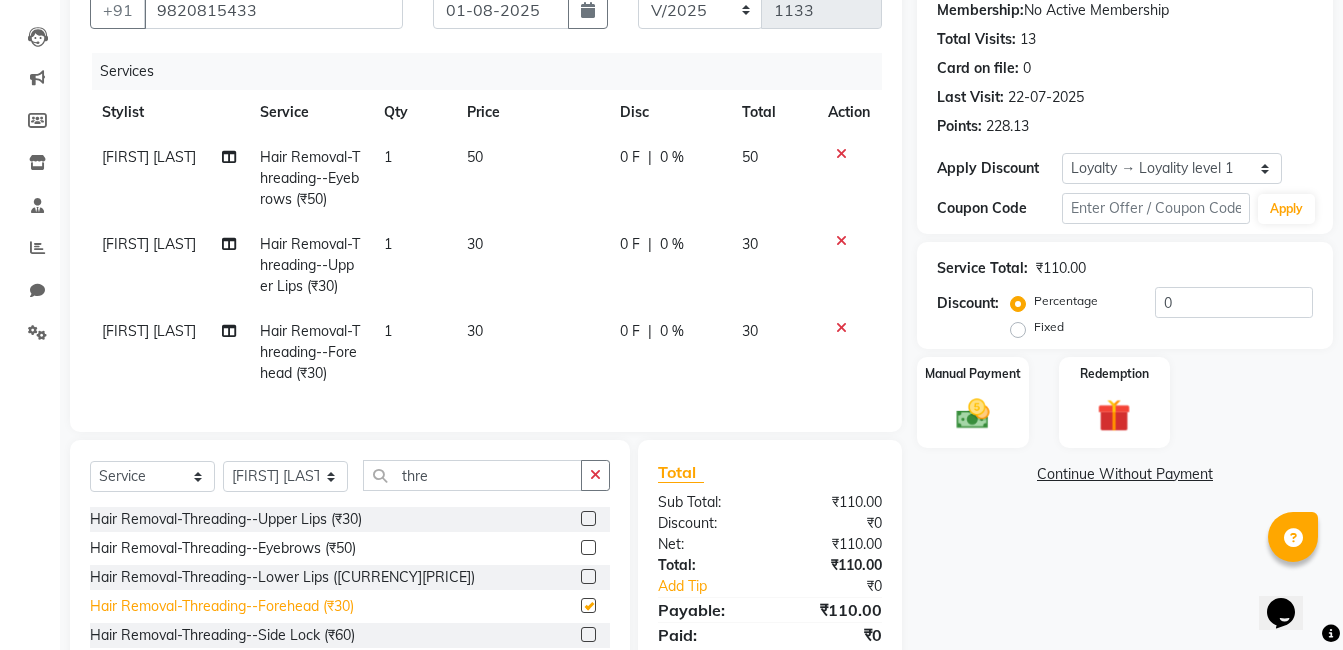 checkbox on "false" 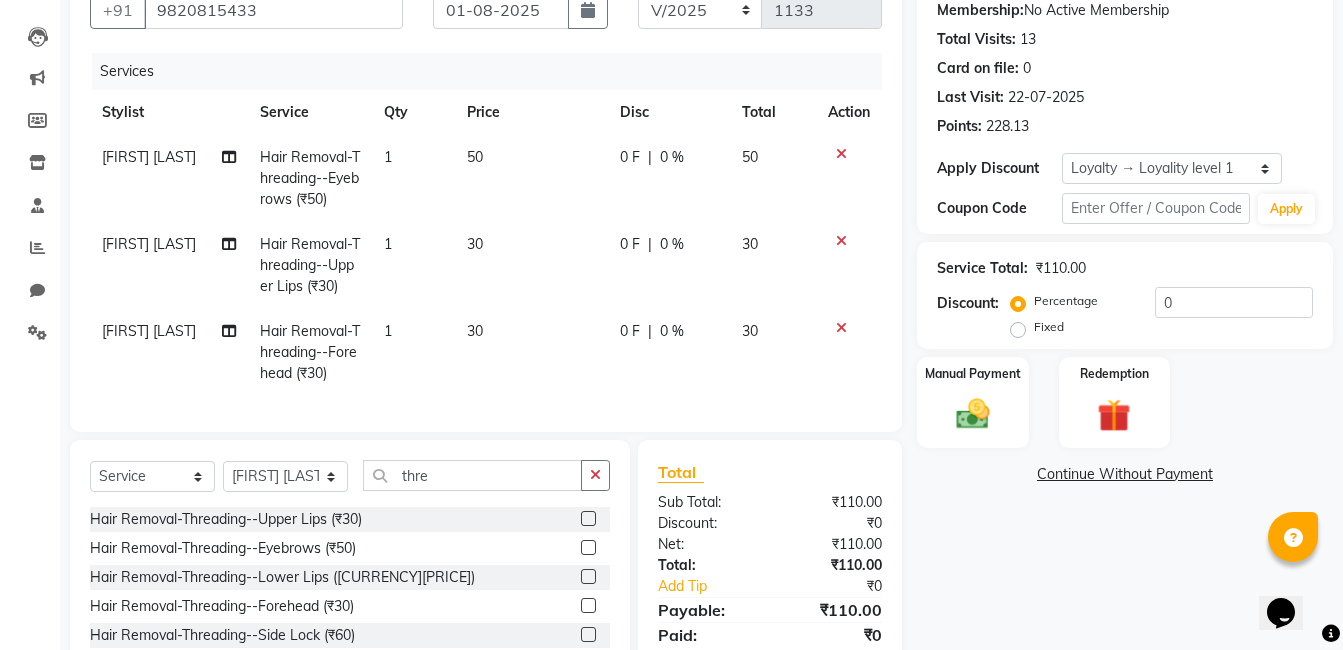 scroll, scrollTop: 282, scrollLeft: 0, axis: vertical 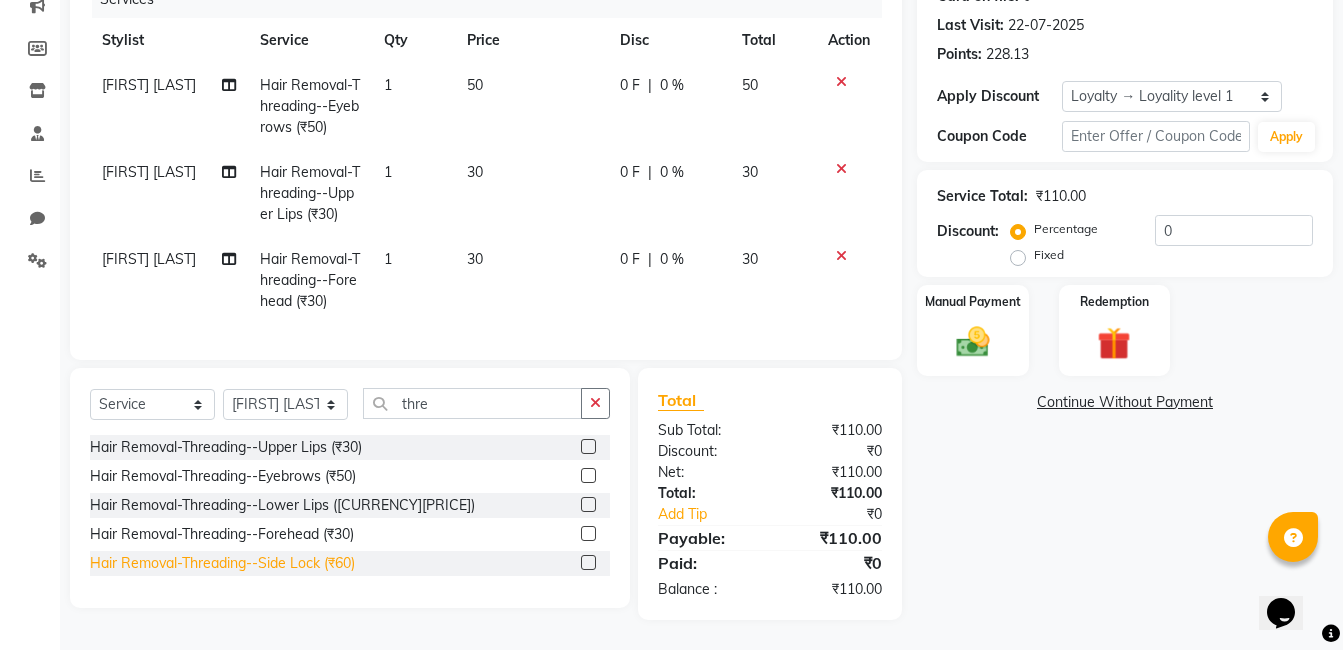 click on "Hair Removal-Threading--Side Lock (₹60)" 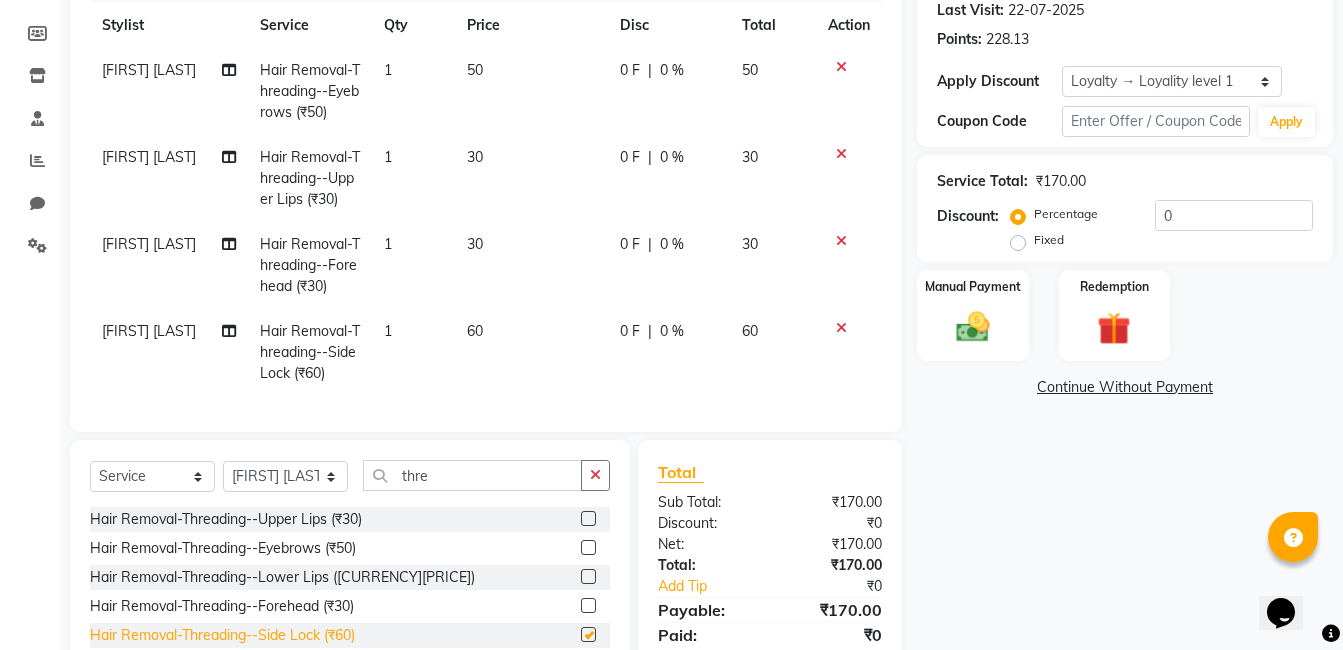 checkbox on "false" 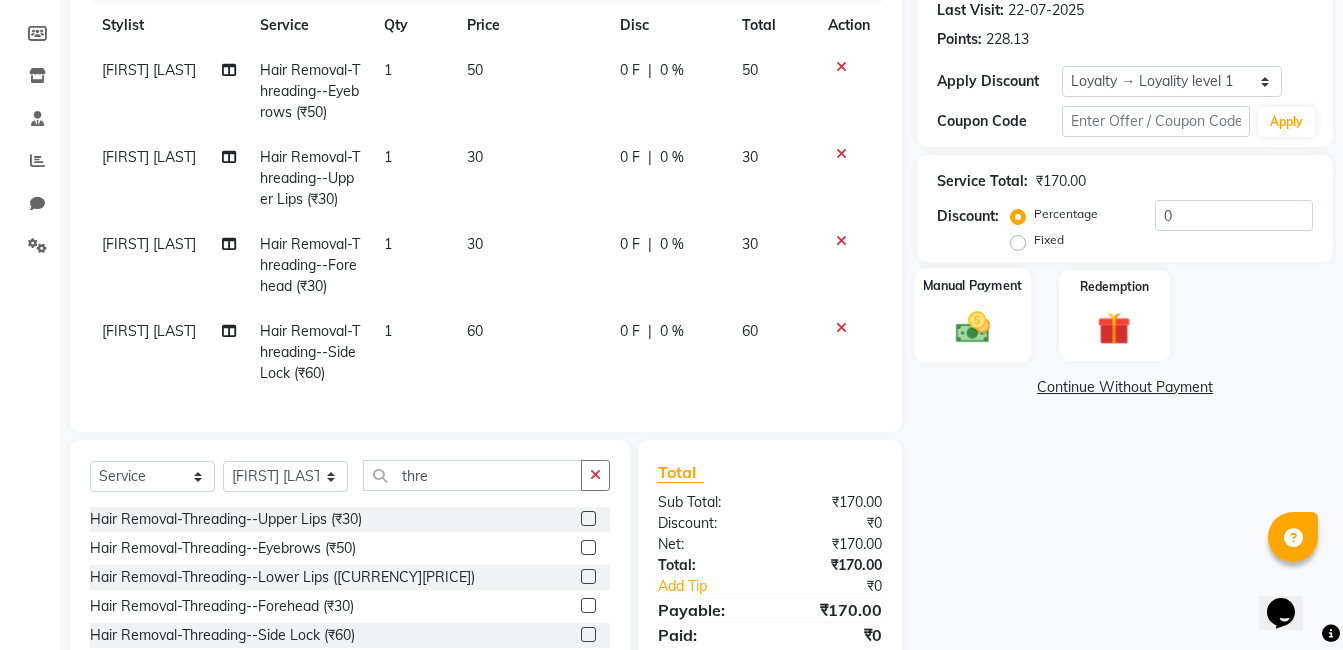 click 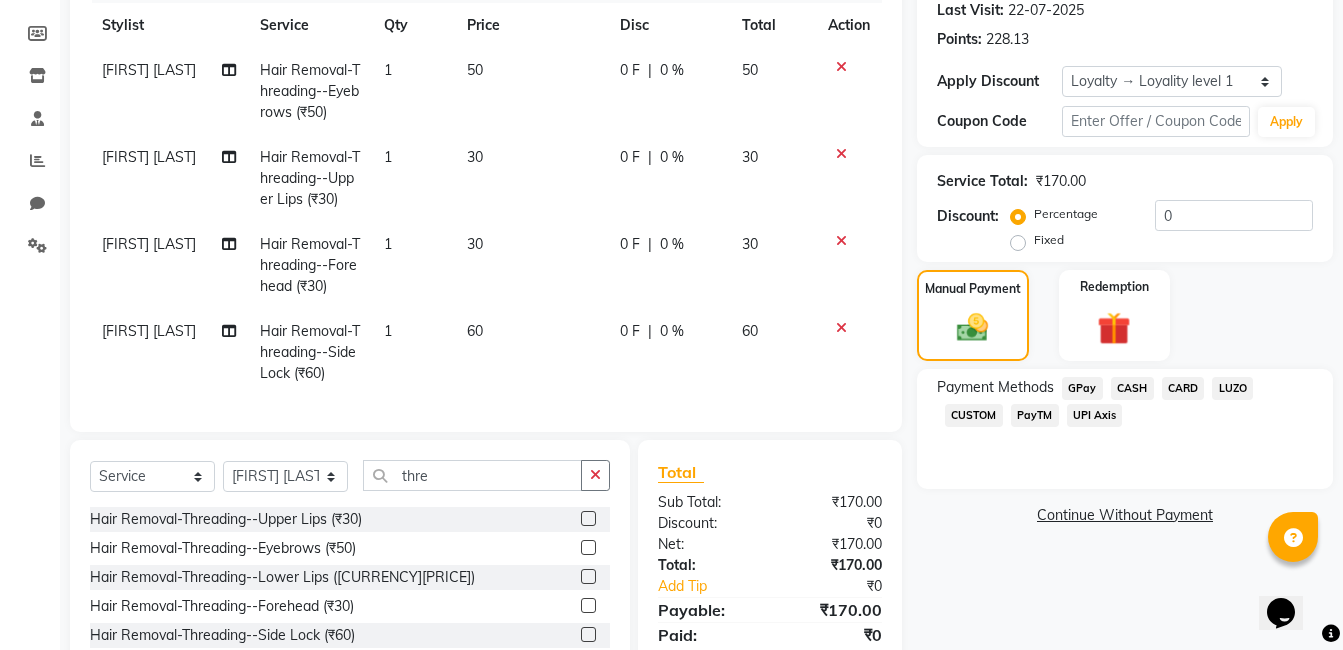 click on "GPay" 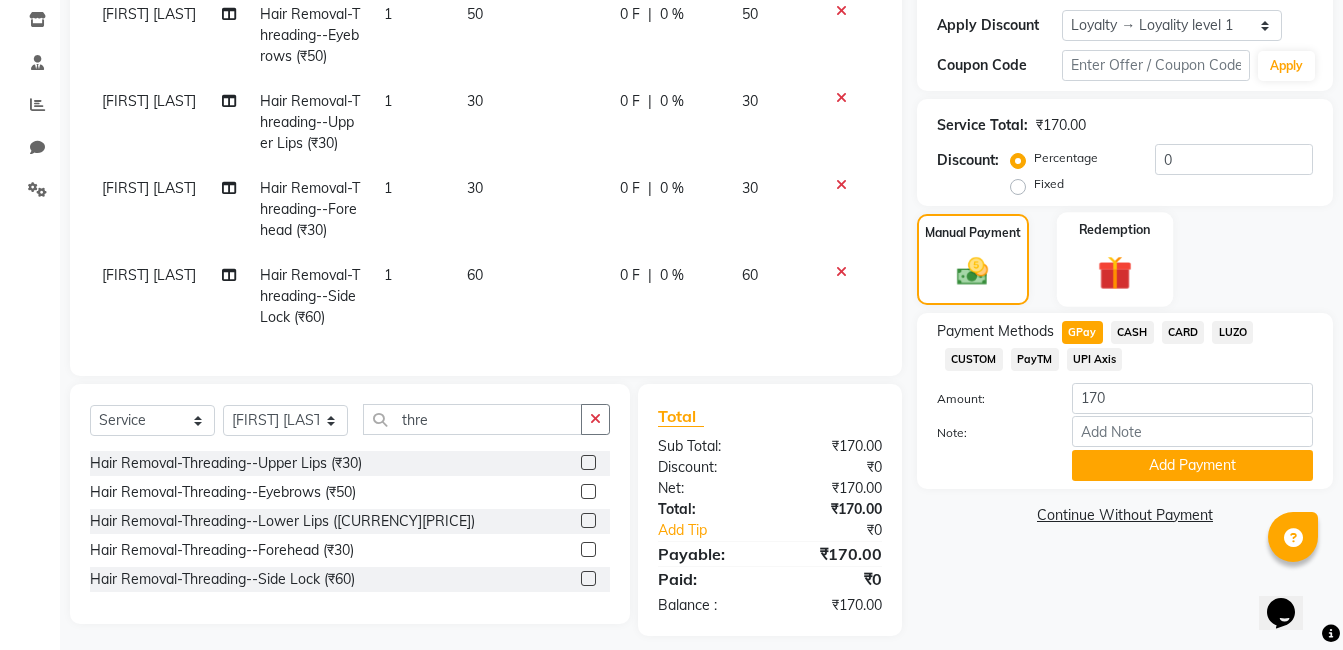scroll, scrollTop: 369, scrollLeft: 0, axis: vertical 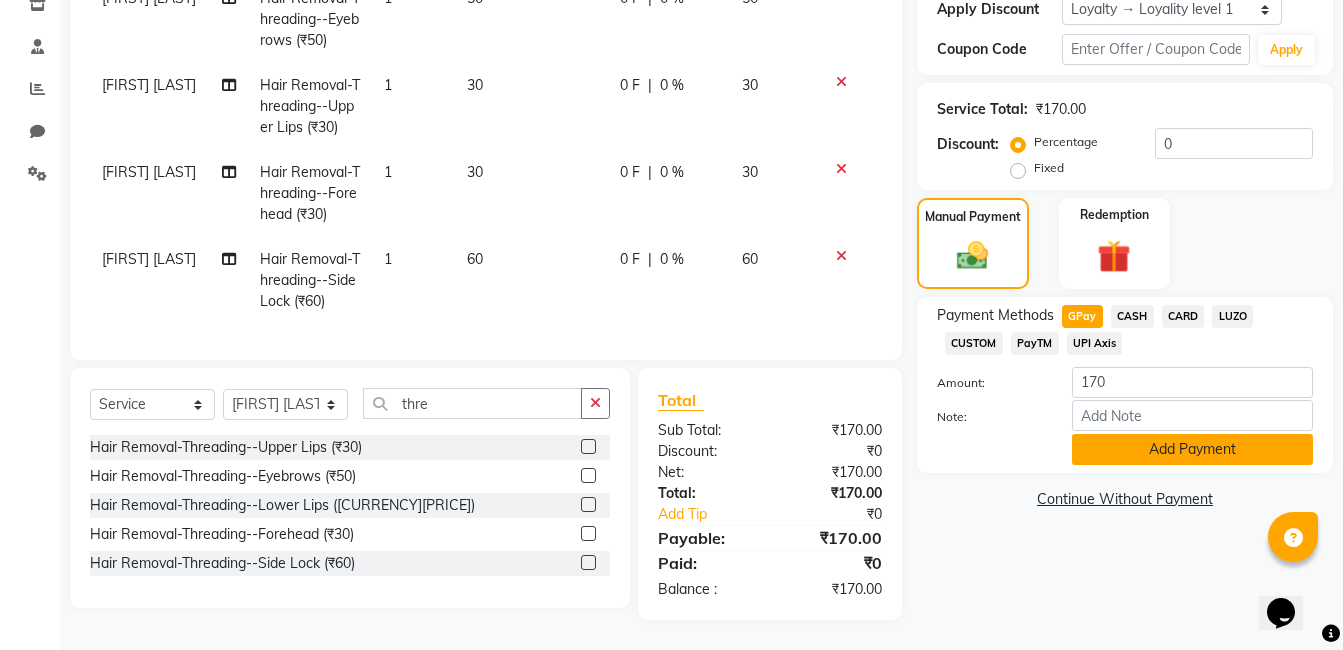 click on "Add Payment" 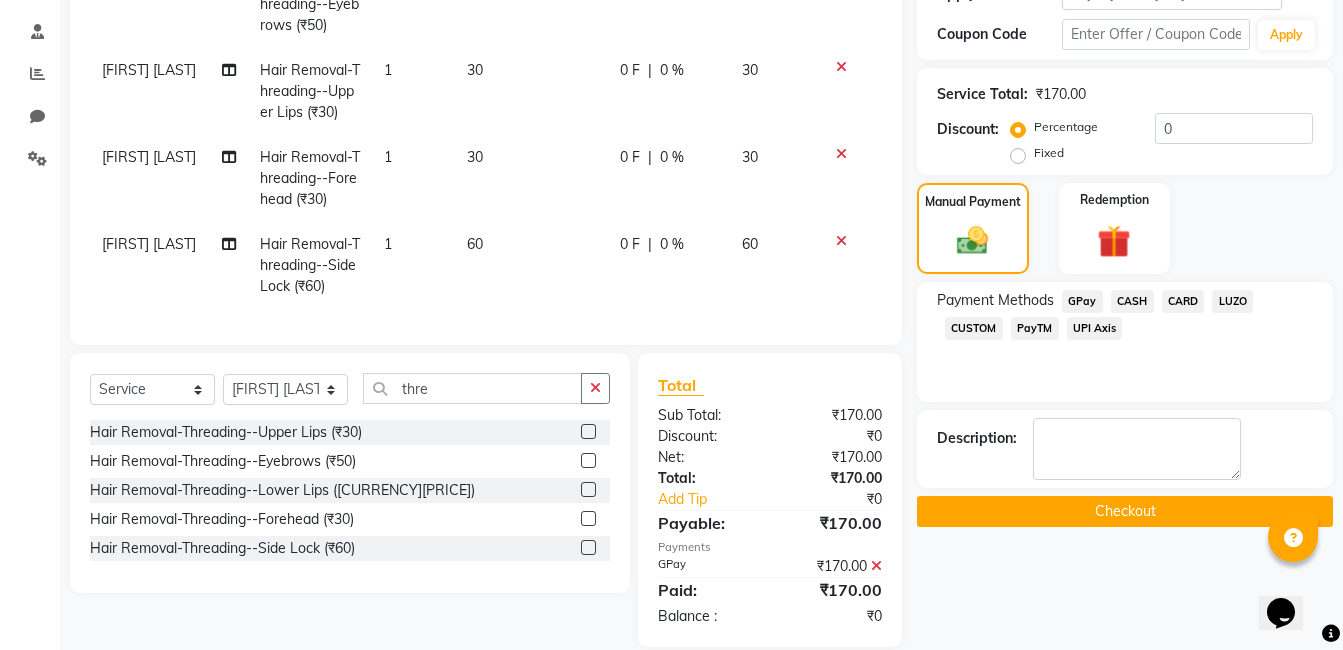 click on "Checkout" 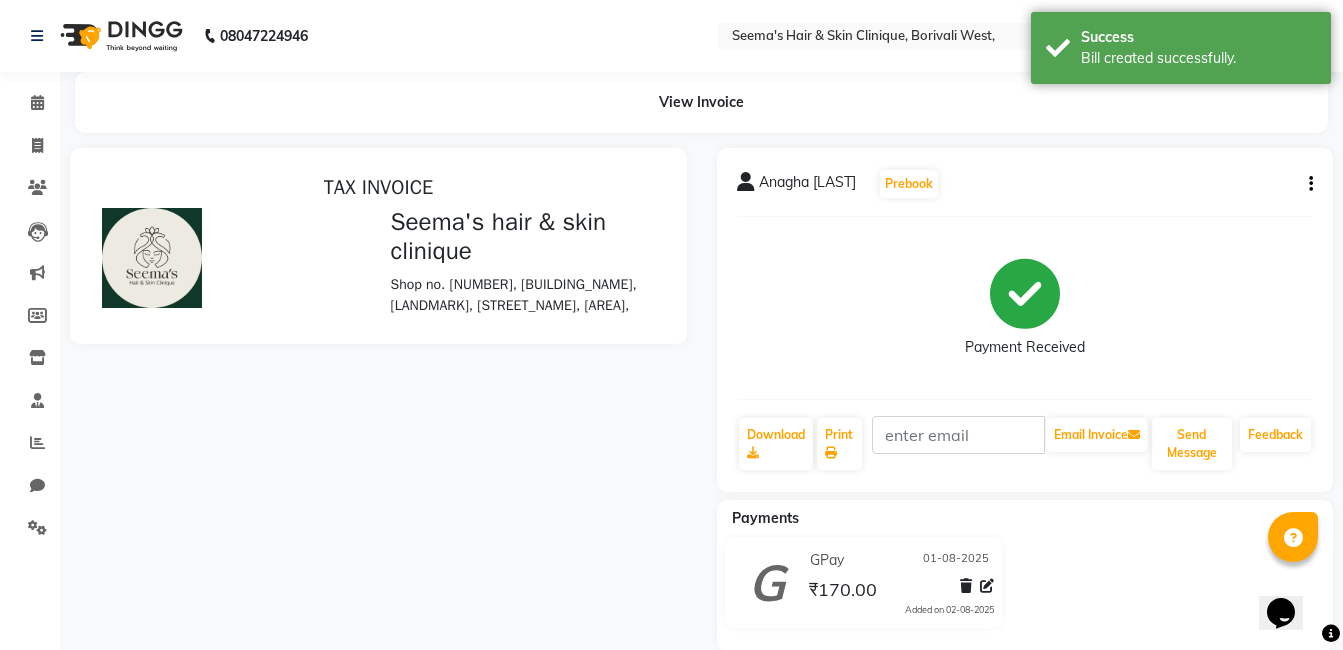 scroll, scrollTop: 0, scrollLeft: 0, axis: both 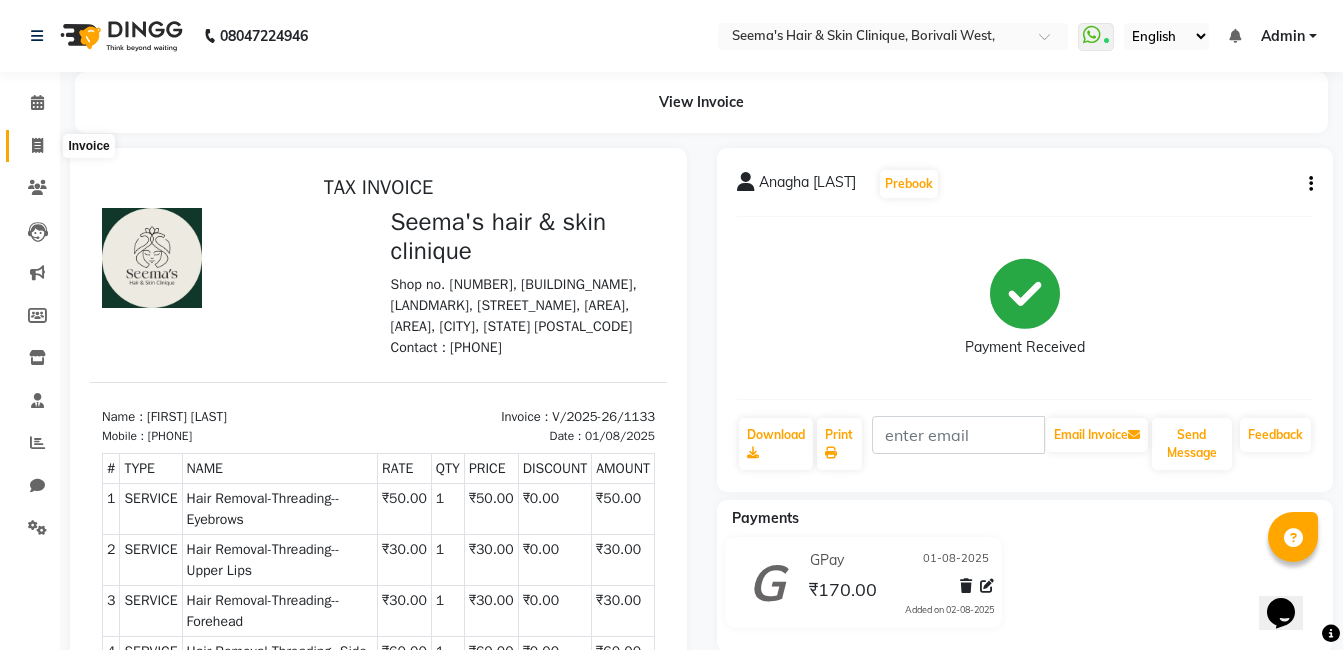 click 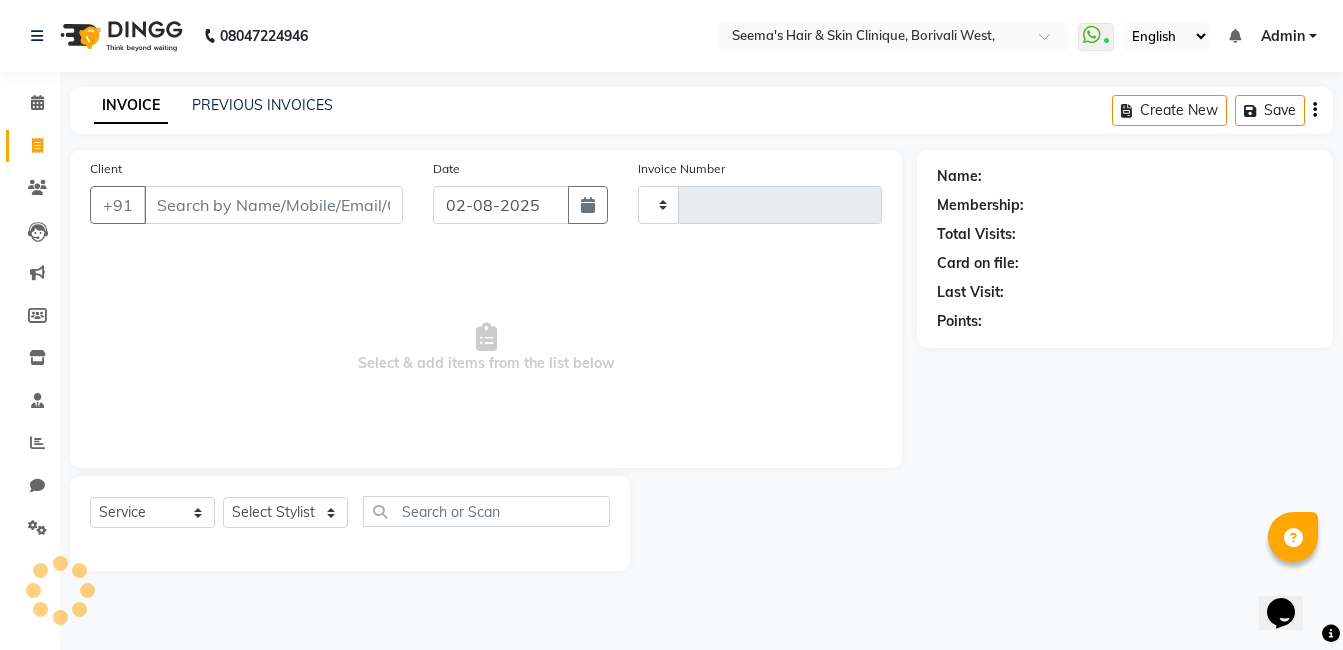 type on "1134" 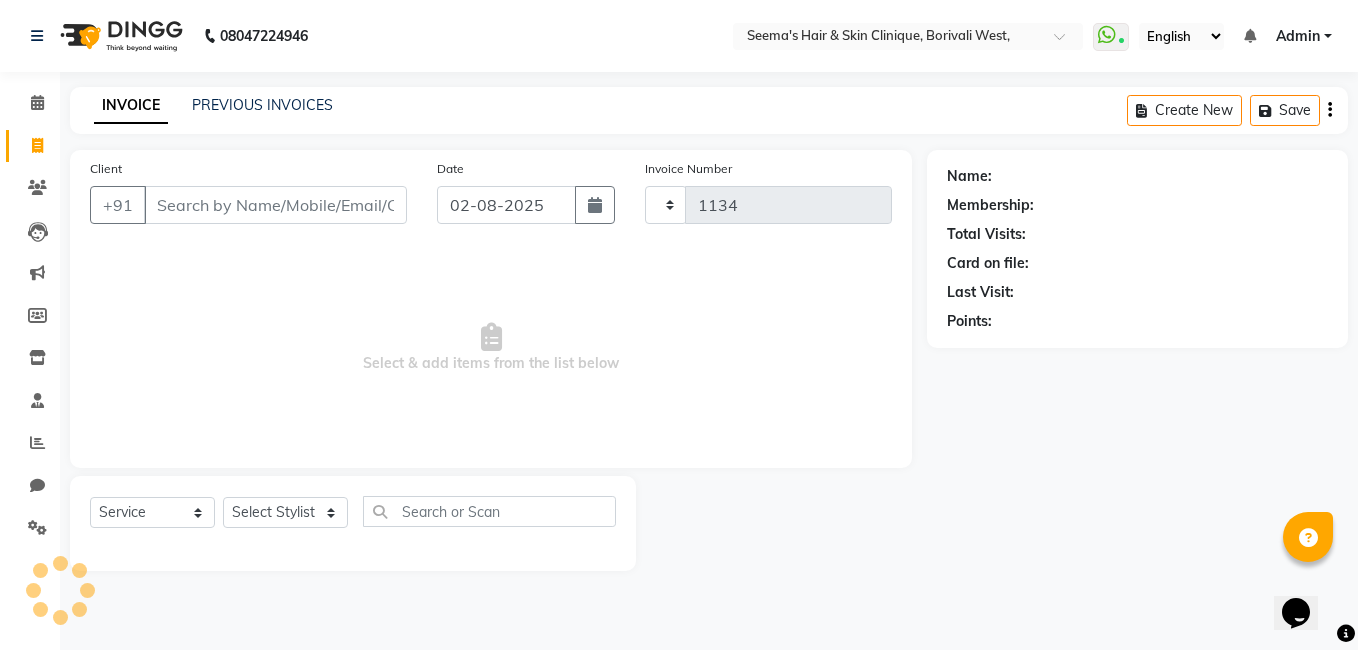 select on "8084" 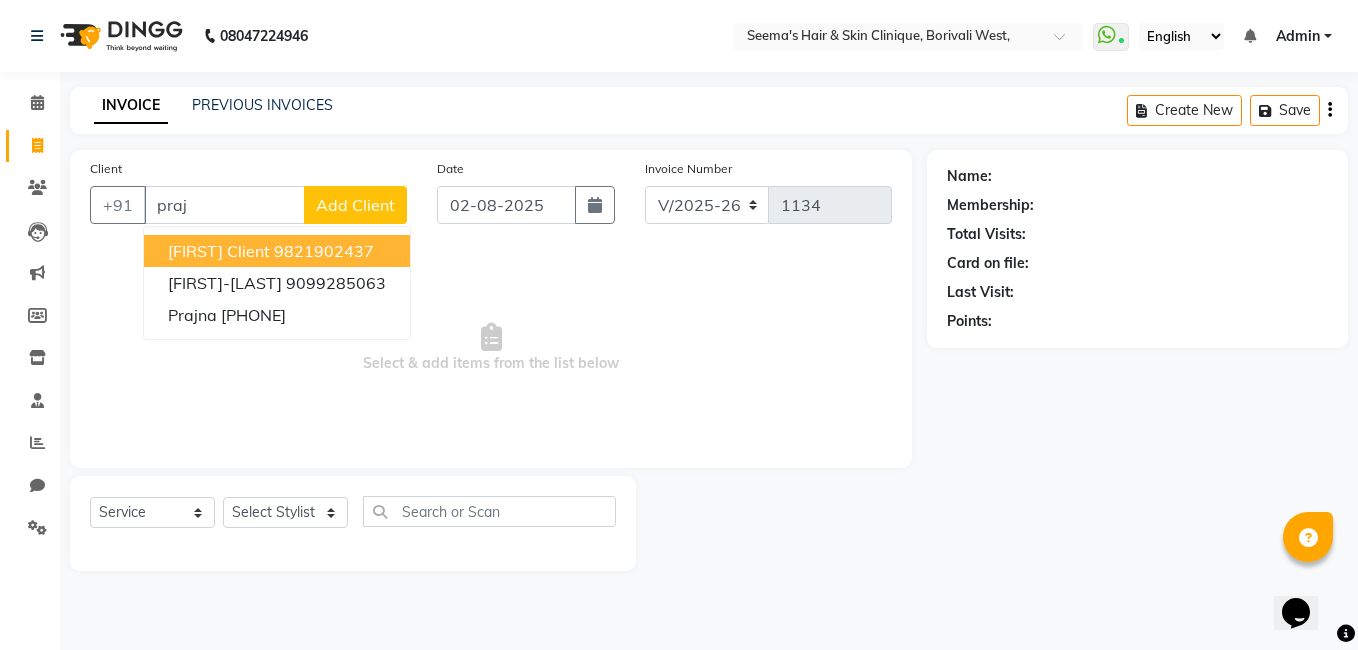 click on "[FIRST] Client" at bounding box center (219, 251) 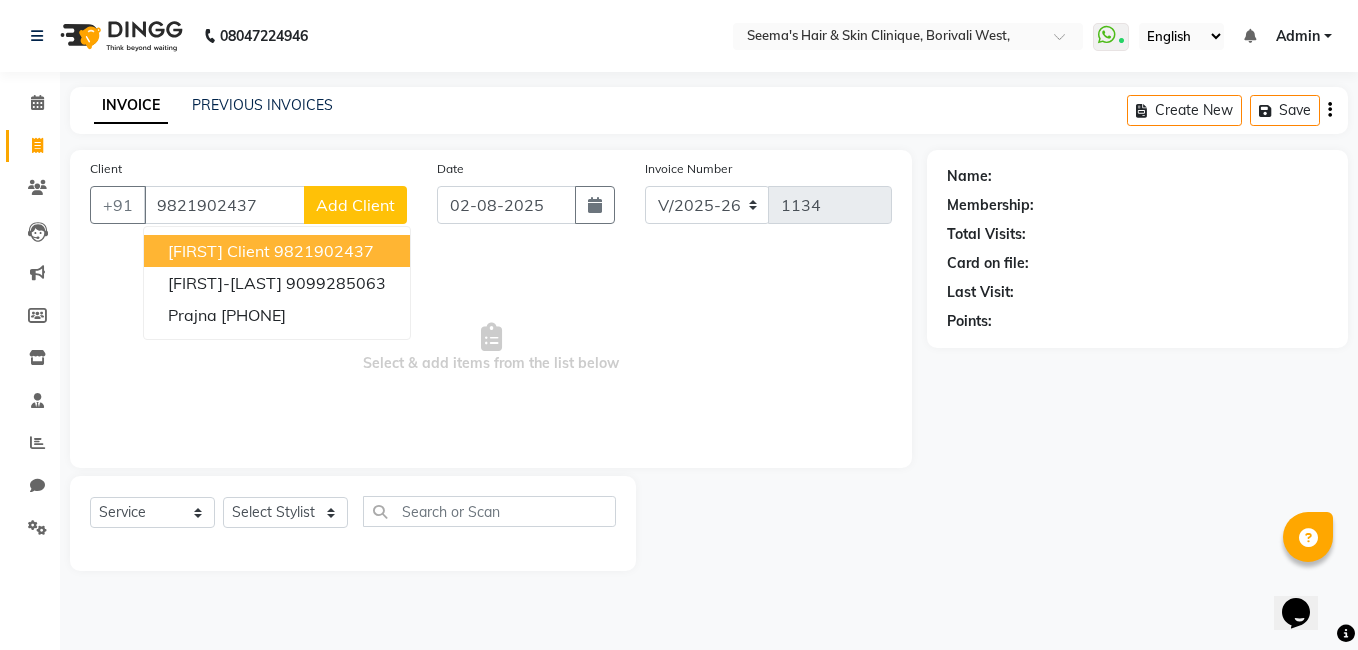 type on "9821902437" 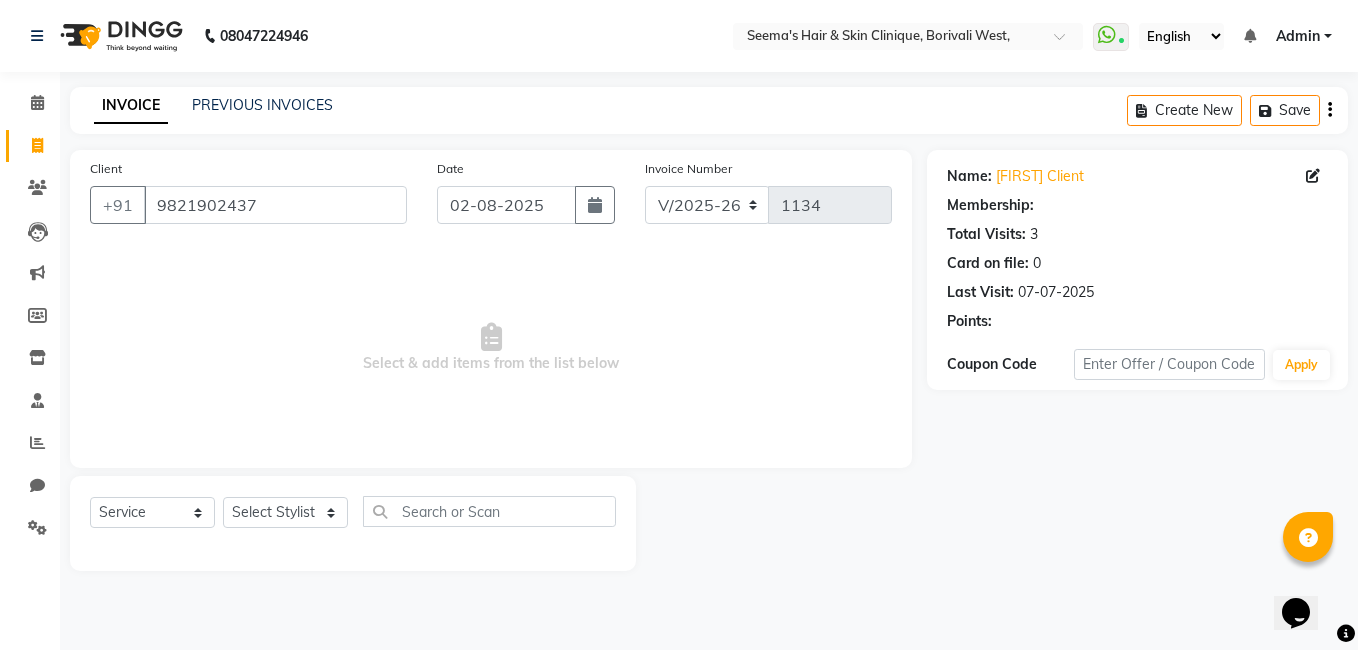 select on "1: Object" 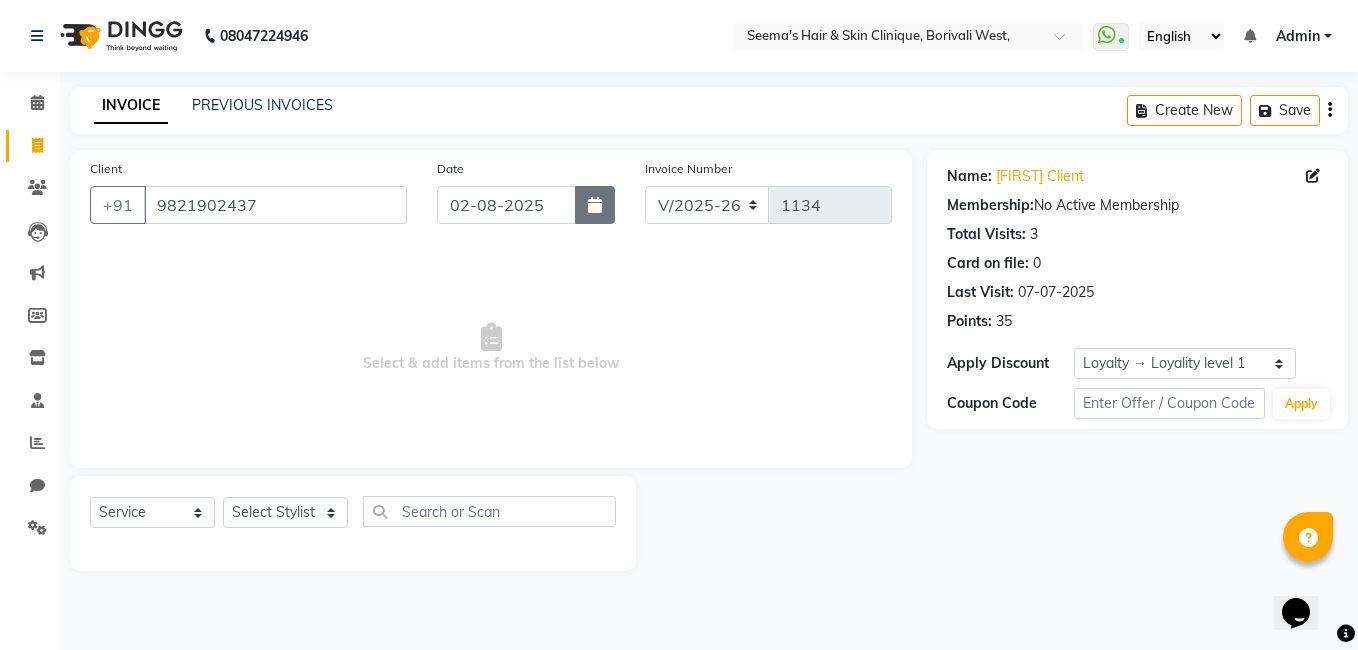 click 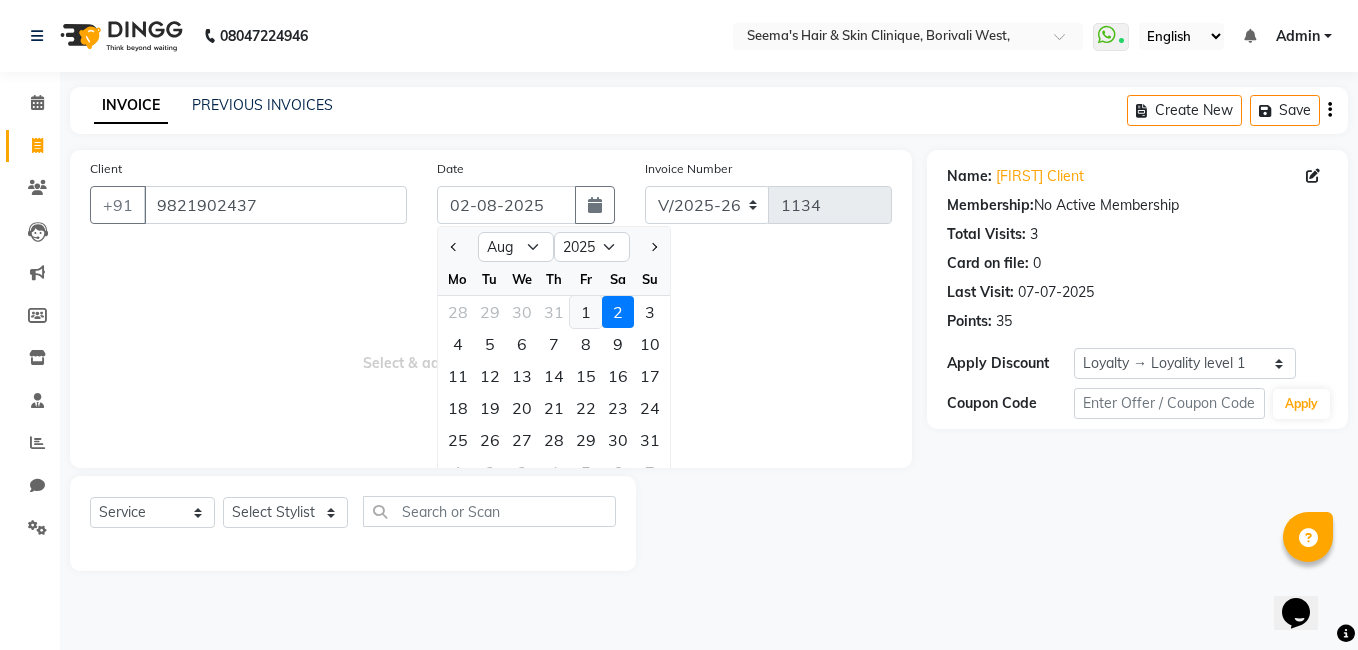 click on "1" 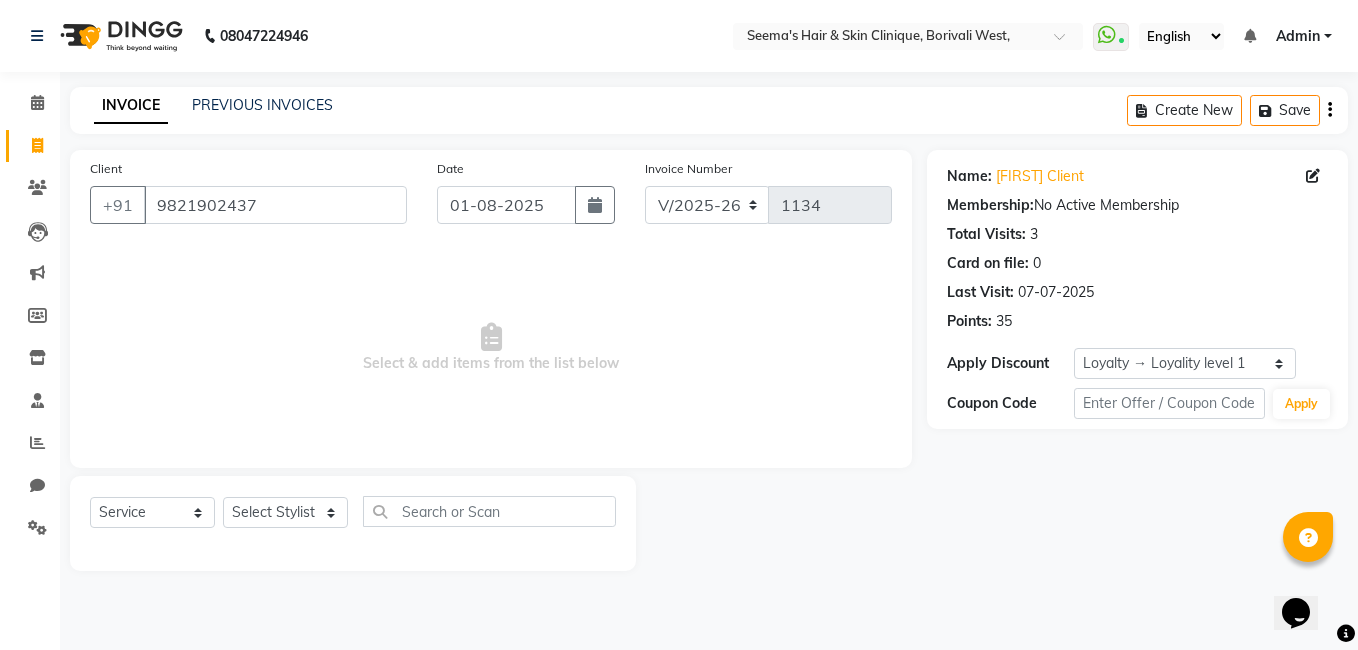 click on "Select Service Product Membership Package Voucher Prepaid Gift Card Select Stylist Khalida Komal Zunjare Purva Sharma Rekha Singh Rupa Singh Seema Sharma Shivangi Intern Zakiya Qazi" 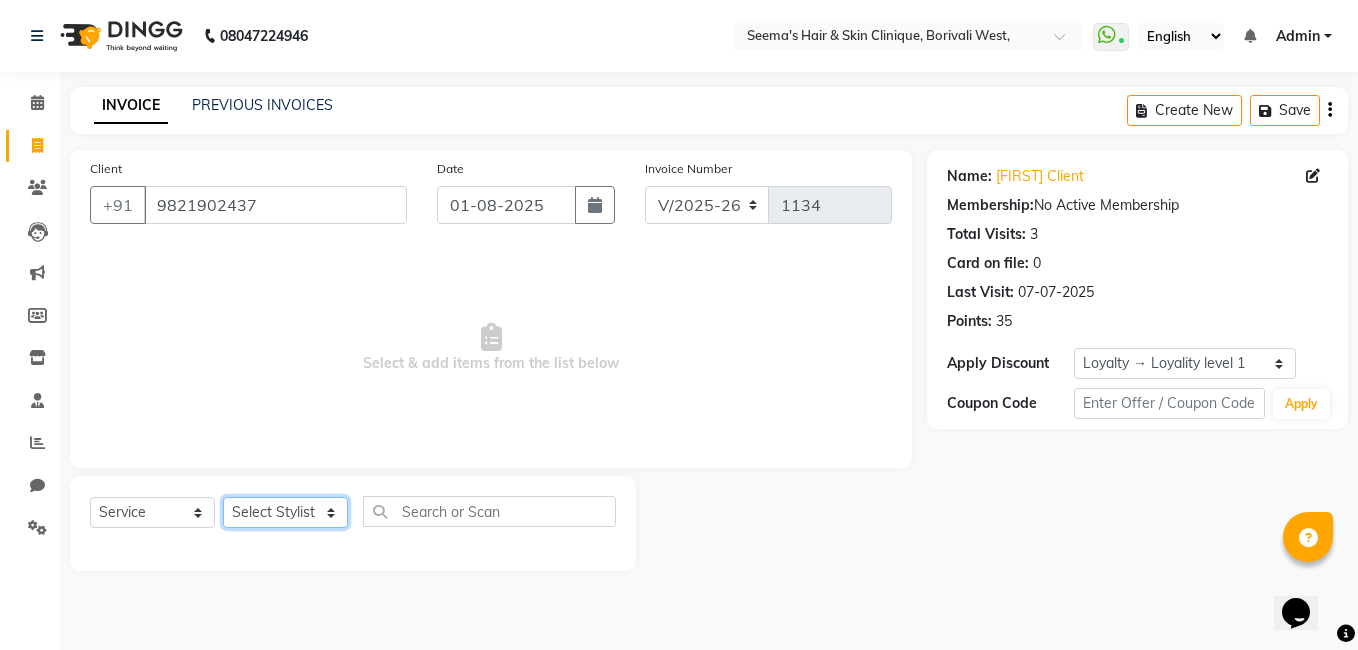 click on "Select Stylist [FIRST] [LAST] [FIRST] [LAST] [FIRST] [LAST] [FIRST] [LAST] [FIRST] [LAST] [FIRST] [LAST] [FIRST] [LAST] [FIRST] [LAST]" 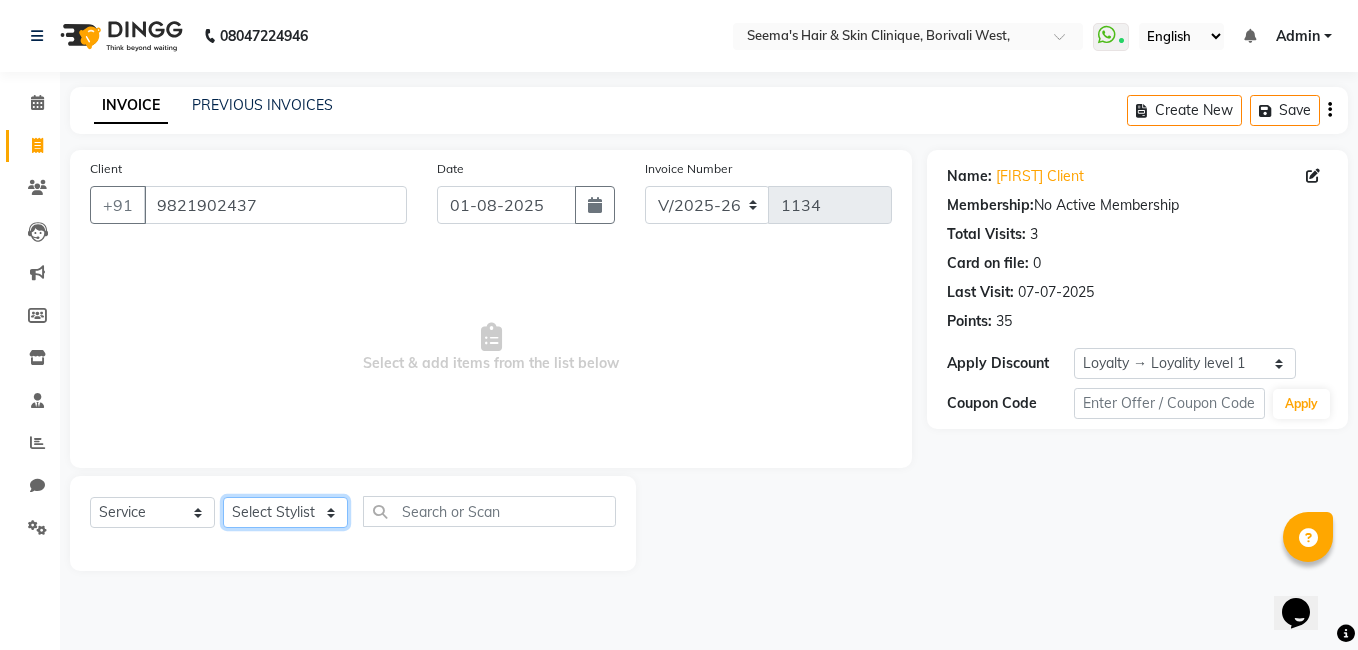 select on "75453" 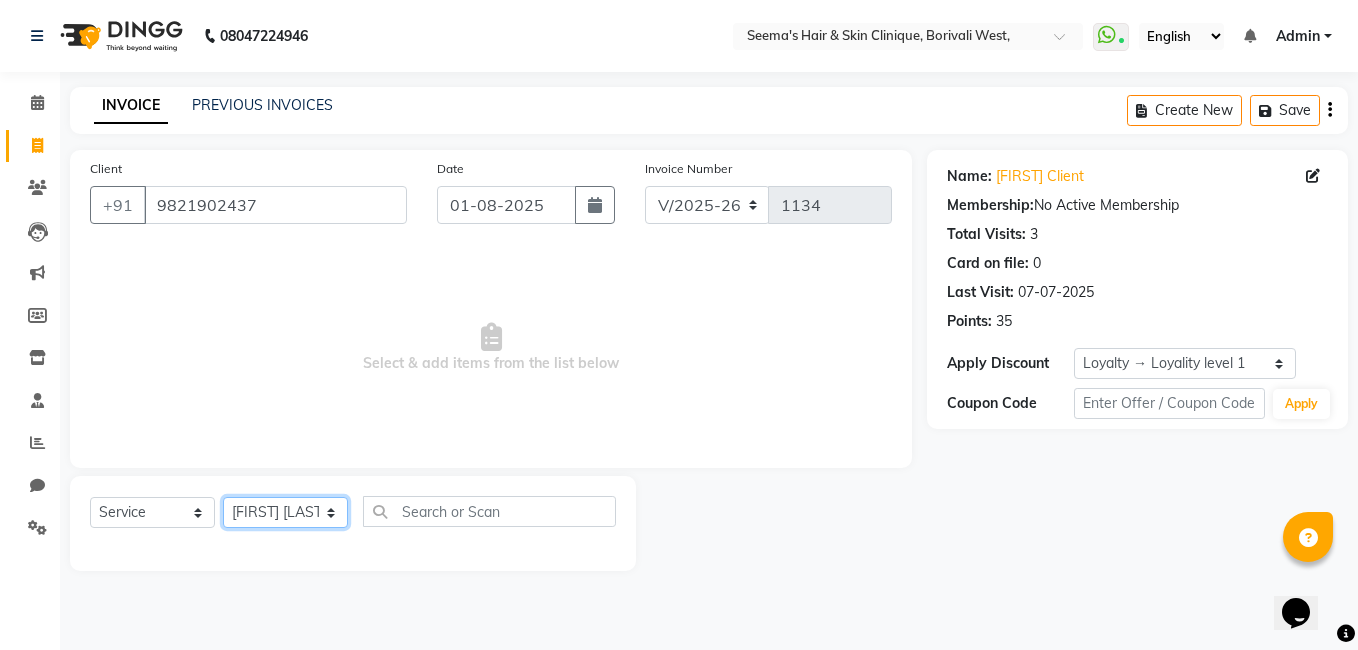click on "Select Stylist [FIRST] [LAST] [FIRST] [LAST] [FIRST] [LAST] [FIRST] [LAST] [FIRST] [LAST] [FIRST] [LAST] [FIRST] [LAST] [FIRST] [LAST]" 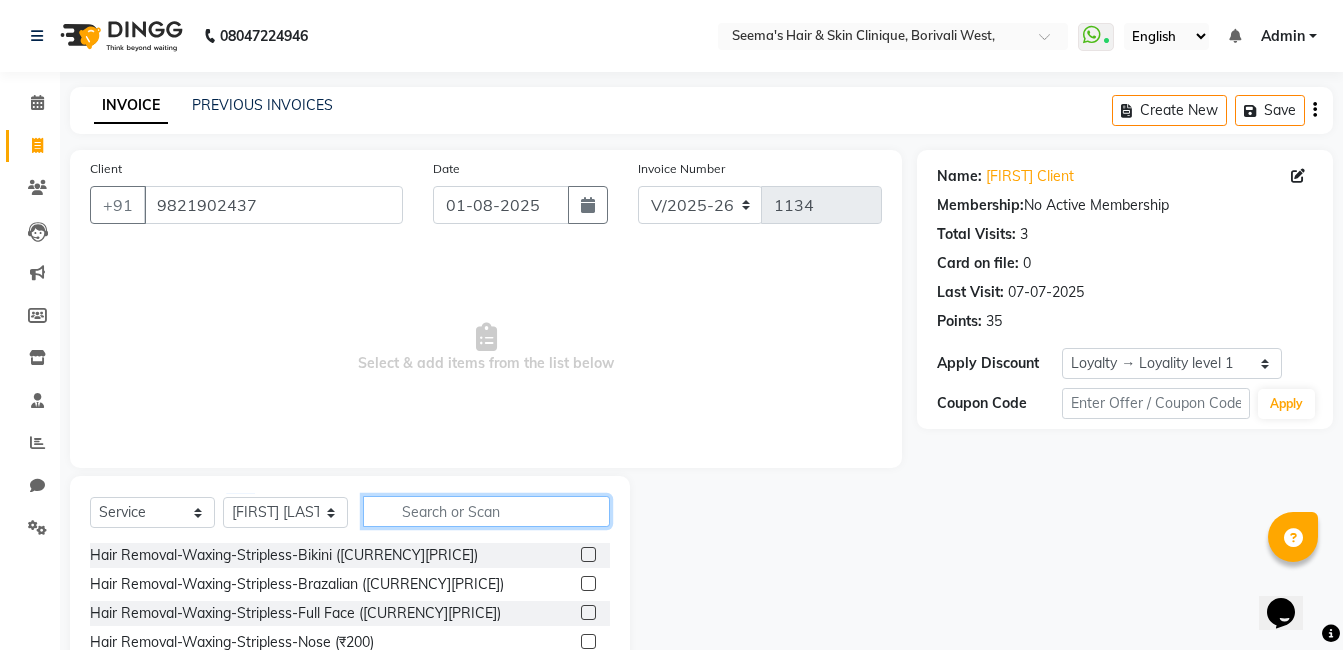 click 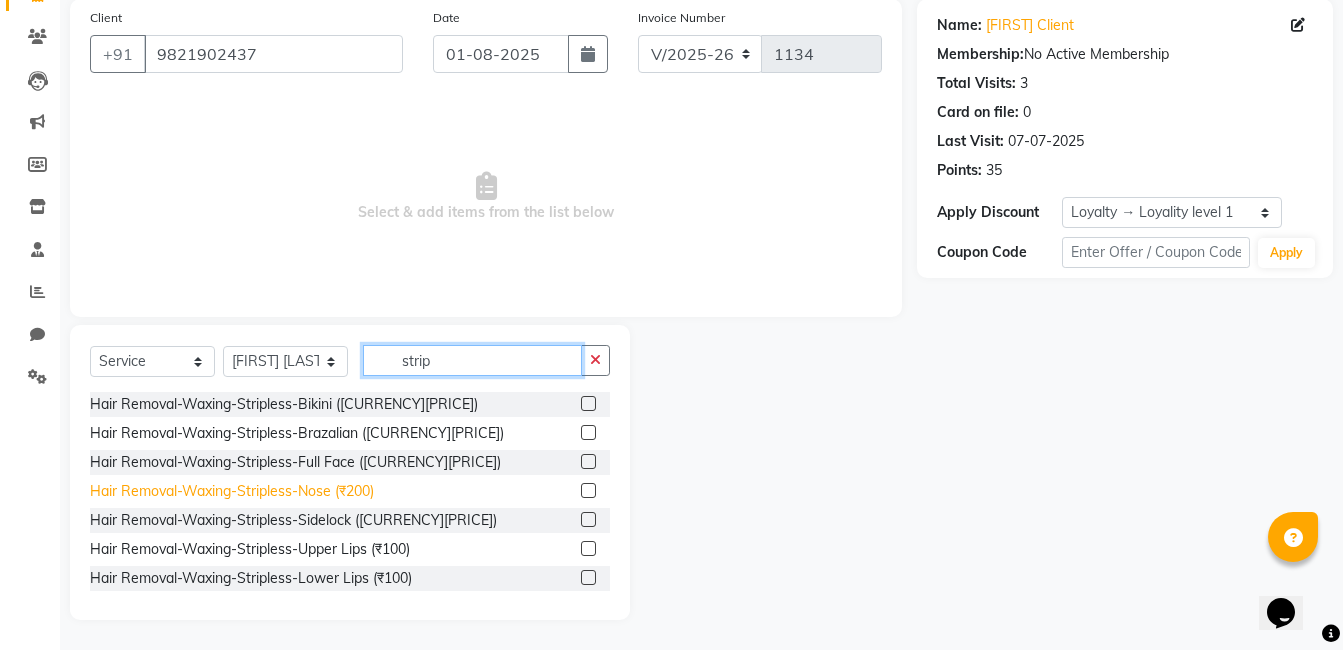 type on "strip" 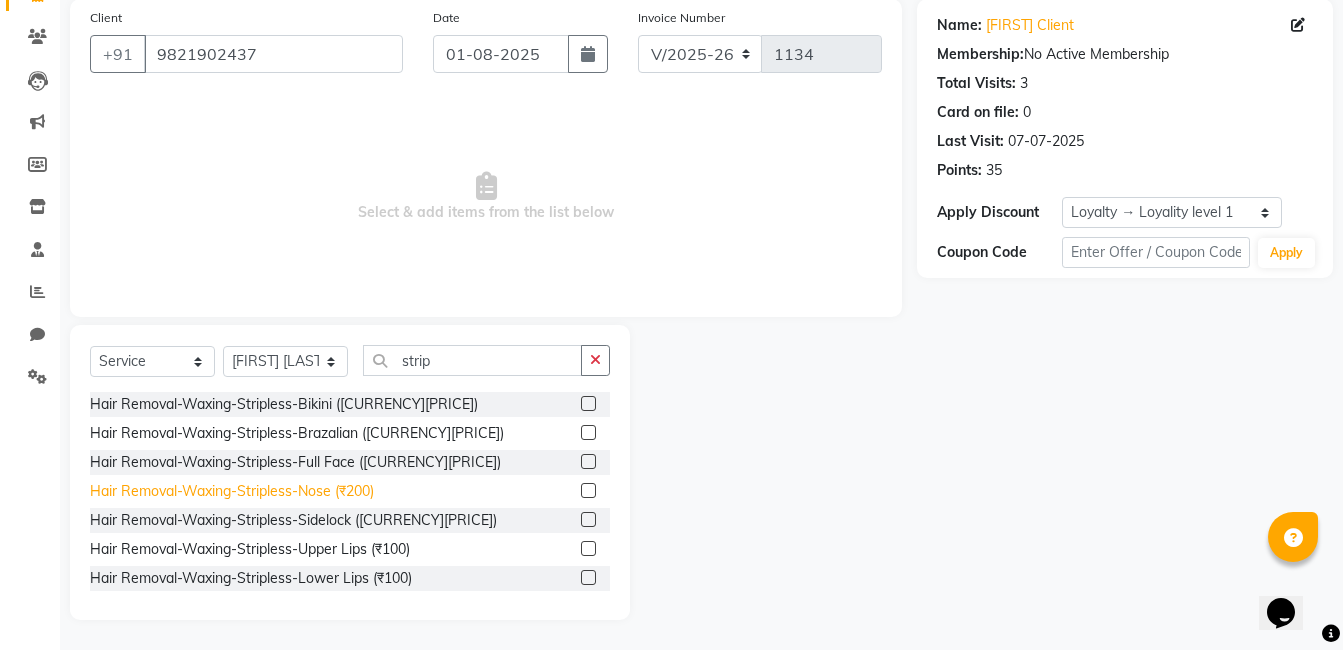 click on "Hair Removal-Waxing-Stripless-Nose (₹200)" 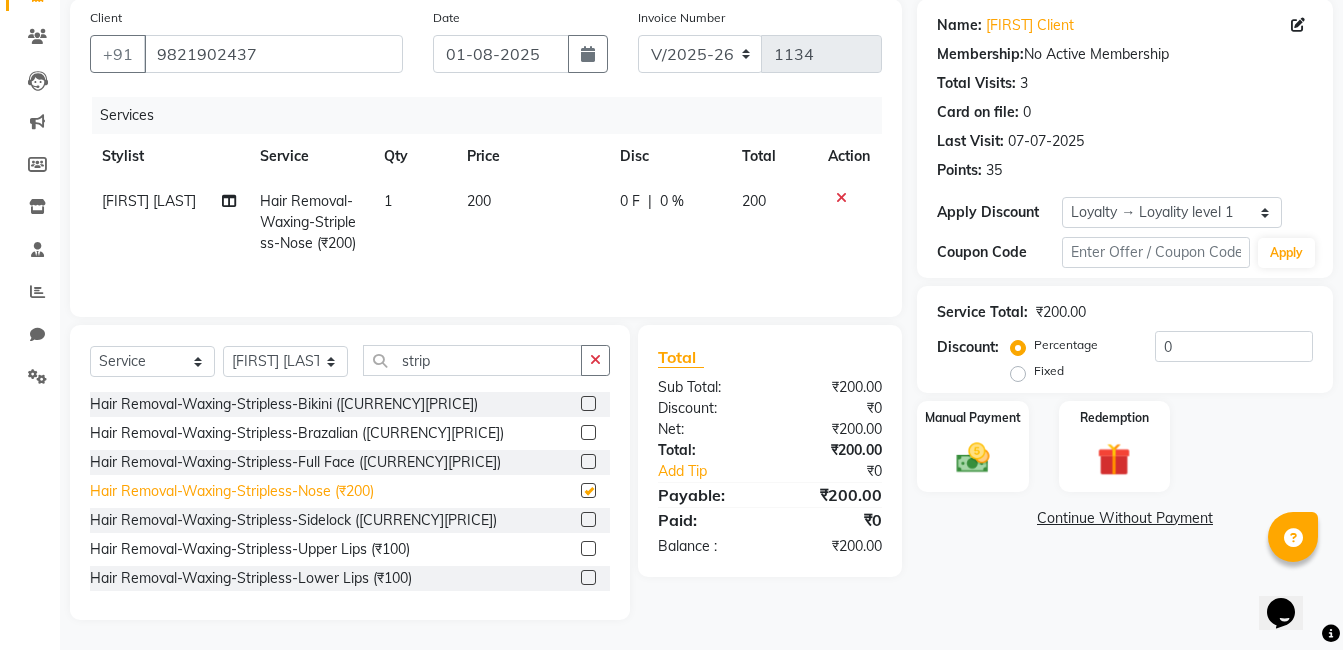 checkbox on "false" 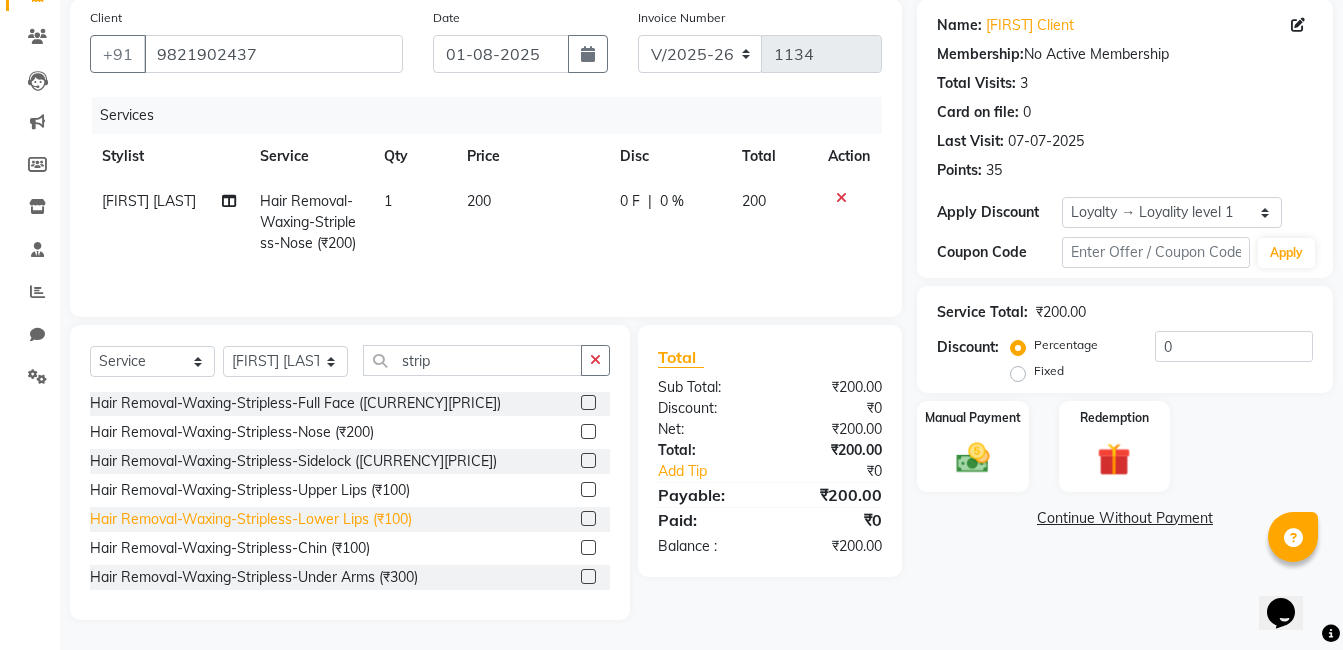 scroll, scrollTop: 61, scrollLeft: 0, axis: vertical 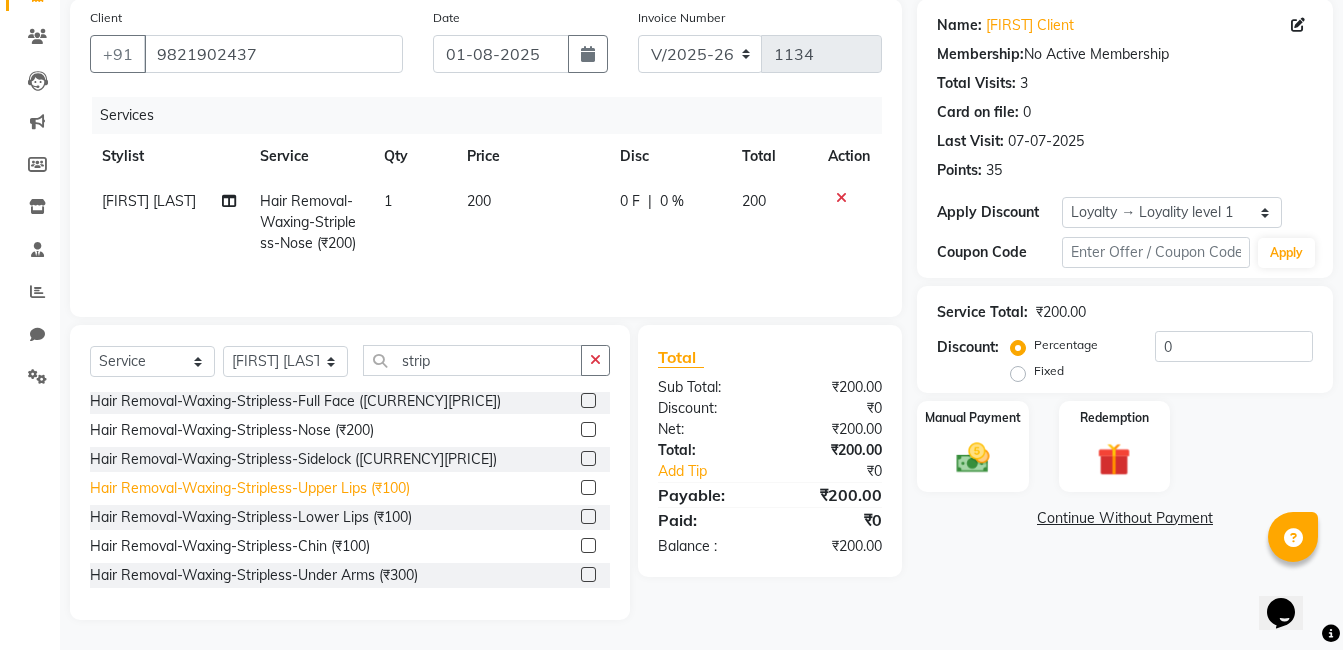 click on "Hair Removal-Waxing-Stripless-Upper Lips (₹100)" 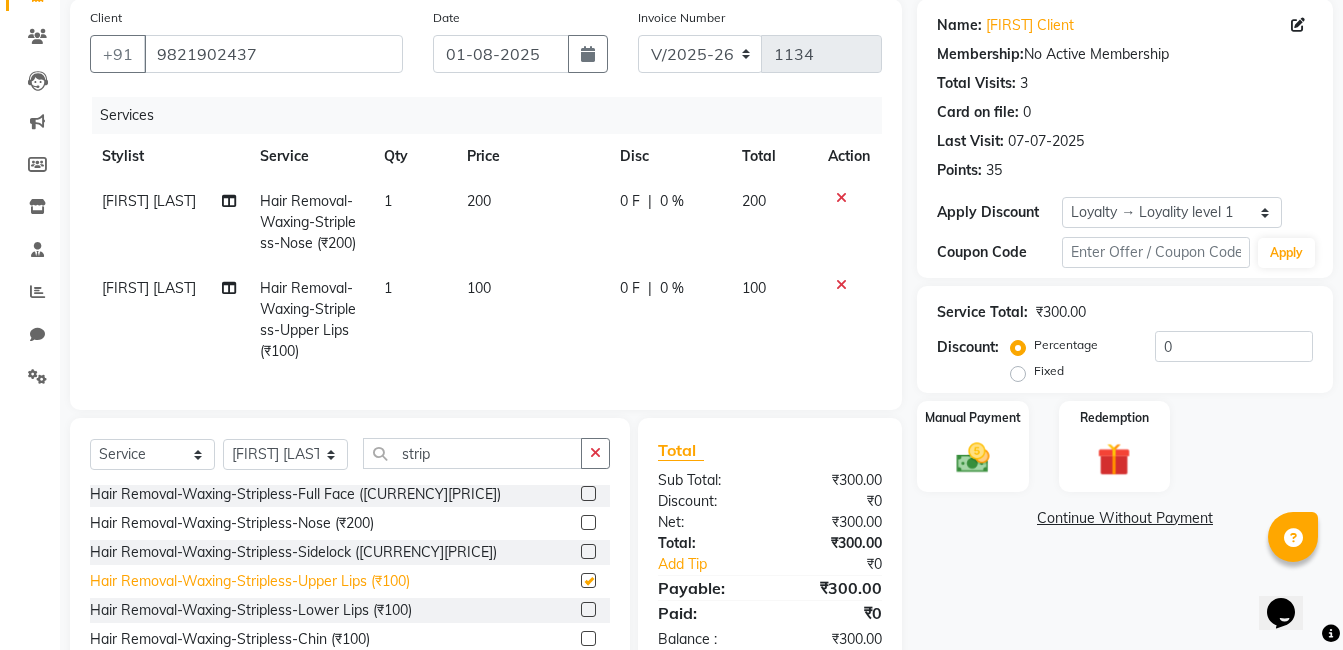 checkbox on "false" 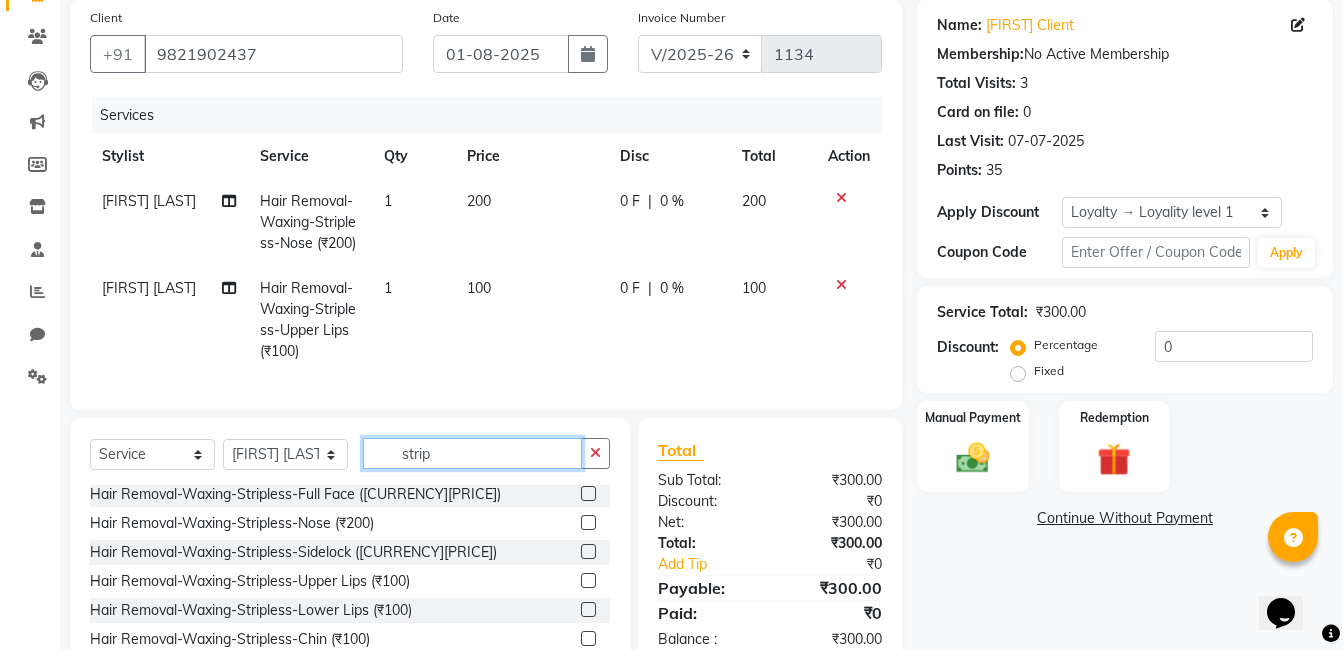 click on "strip" 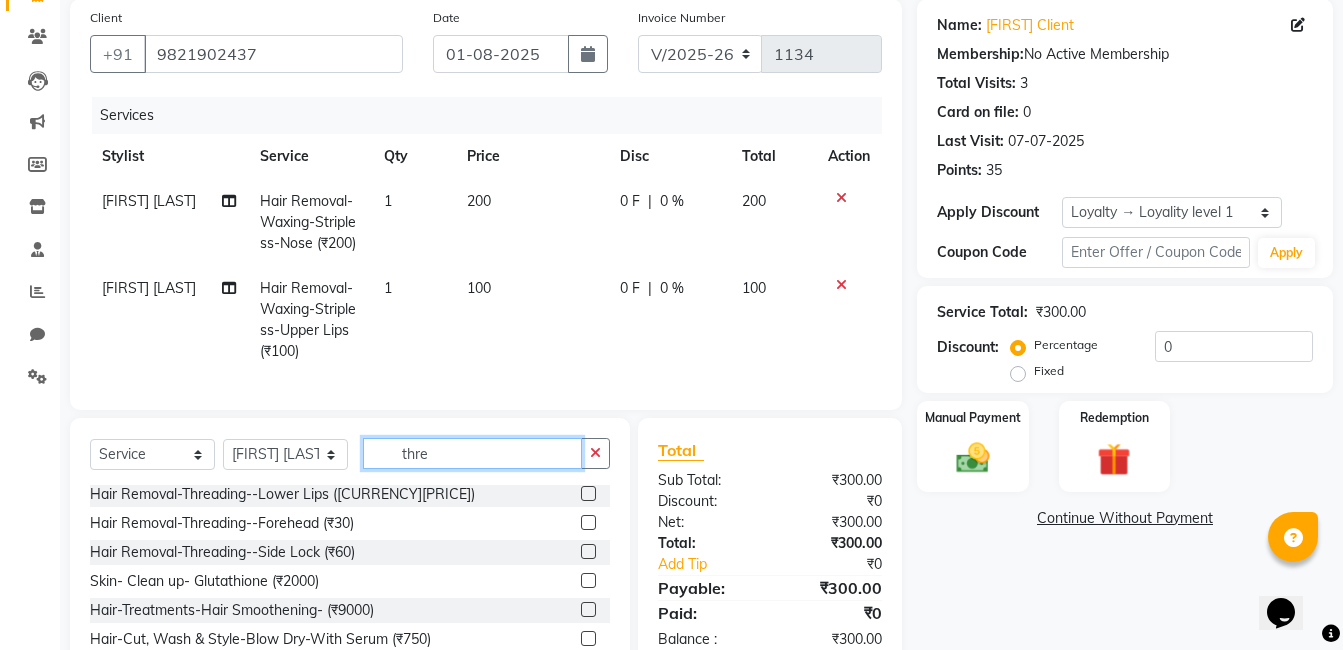 scroll, scrollTop: 0, scrollLeft: 0, axis: both 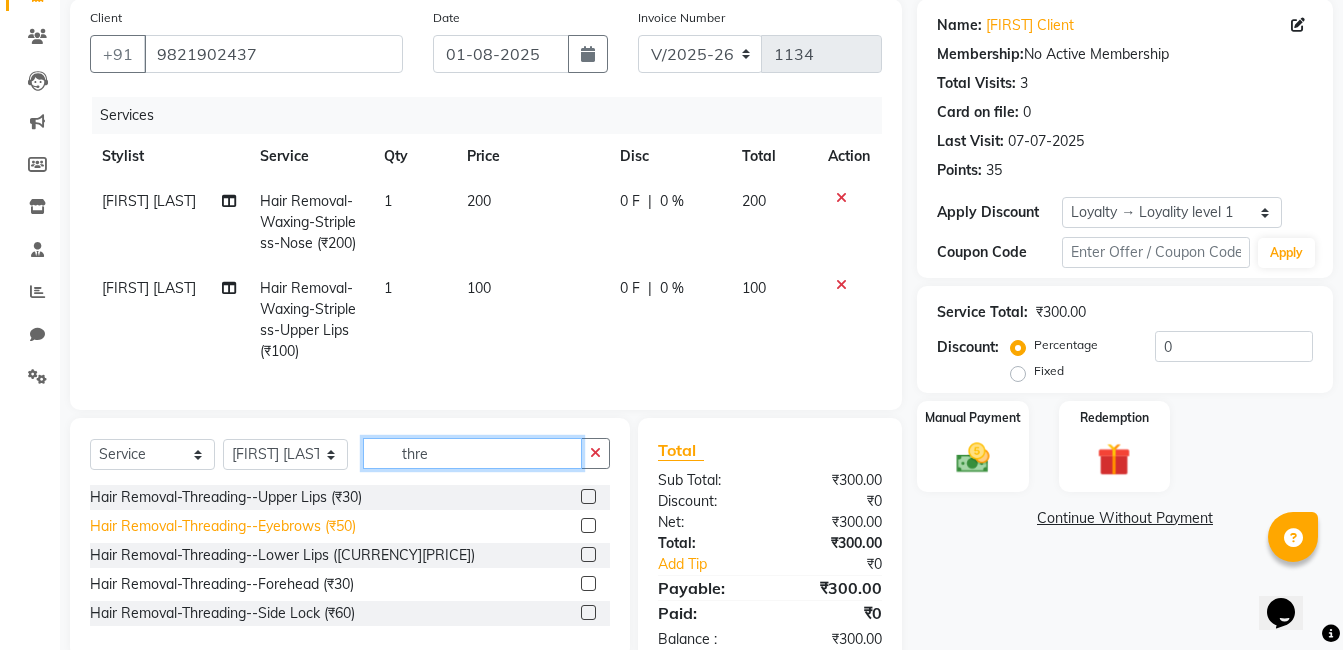 type on "thre" 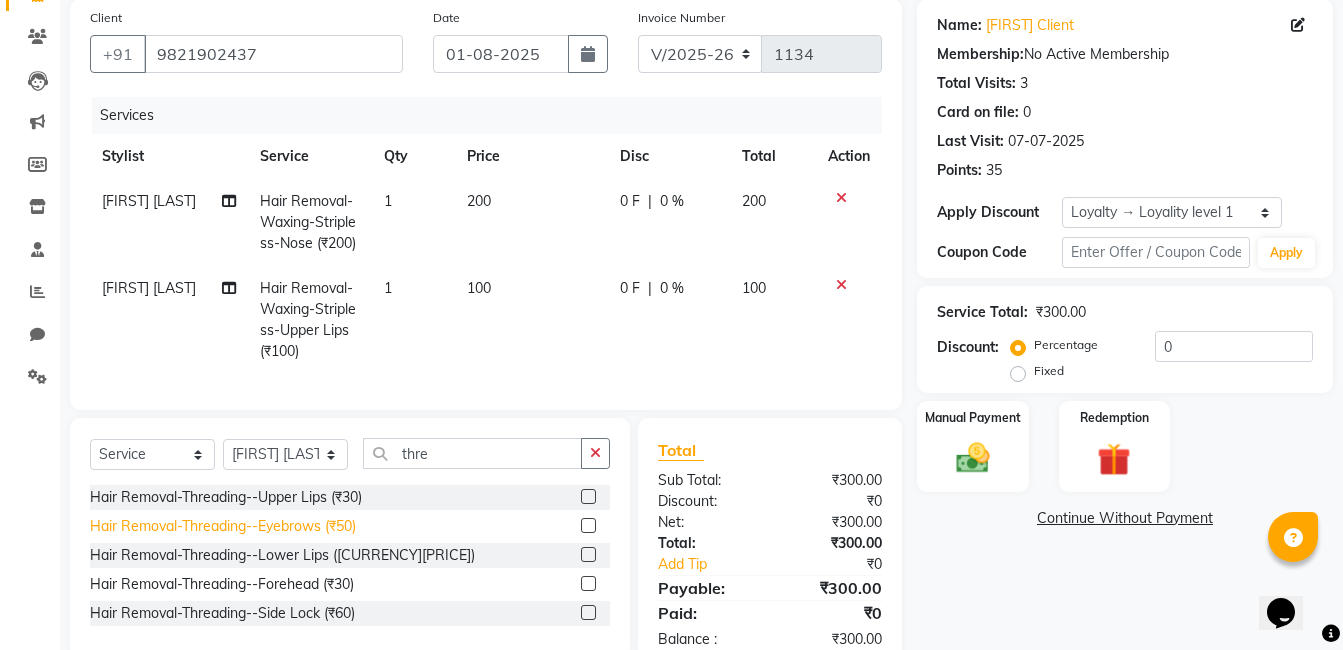 click on "Hair Removal-Threading--Eyebrows (₹50)" 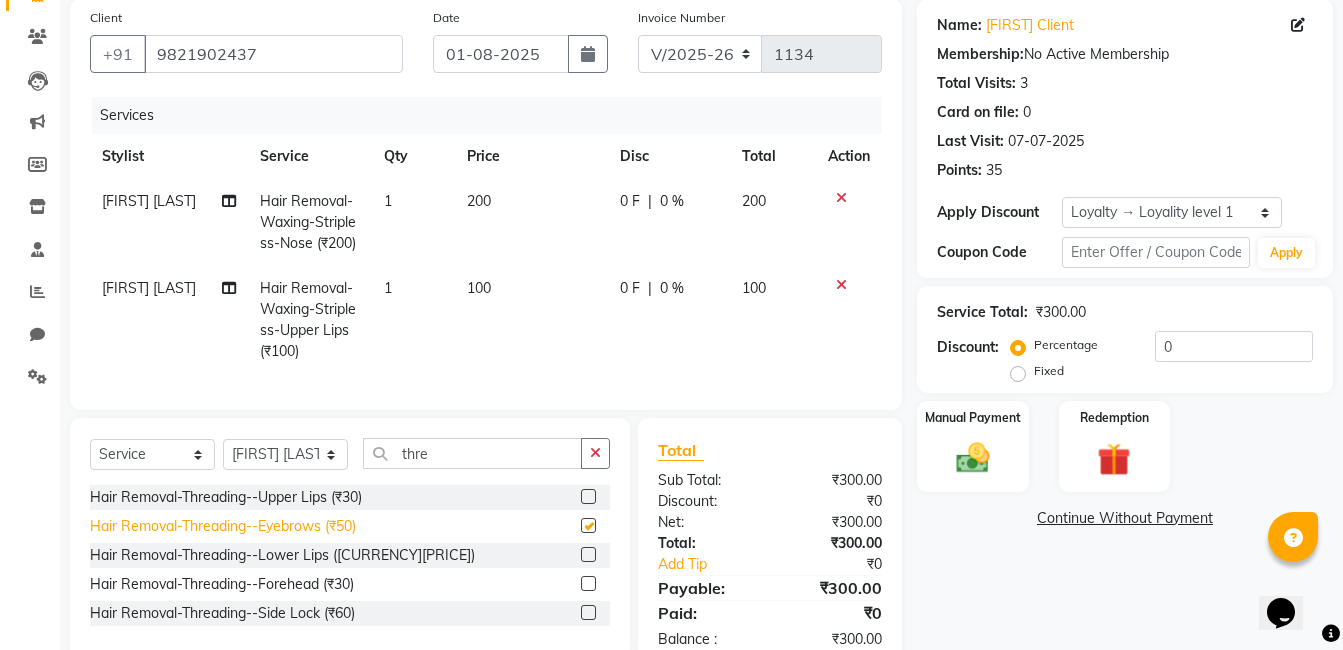 checkbox on "false" 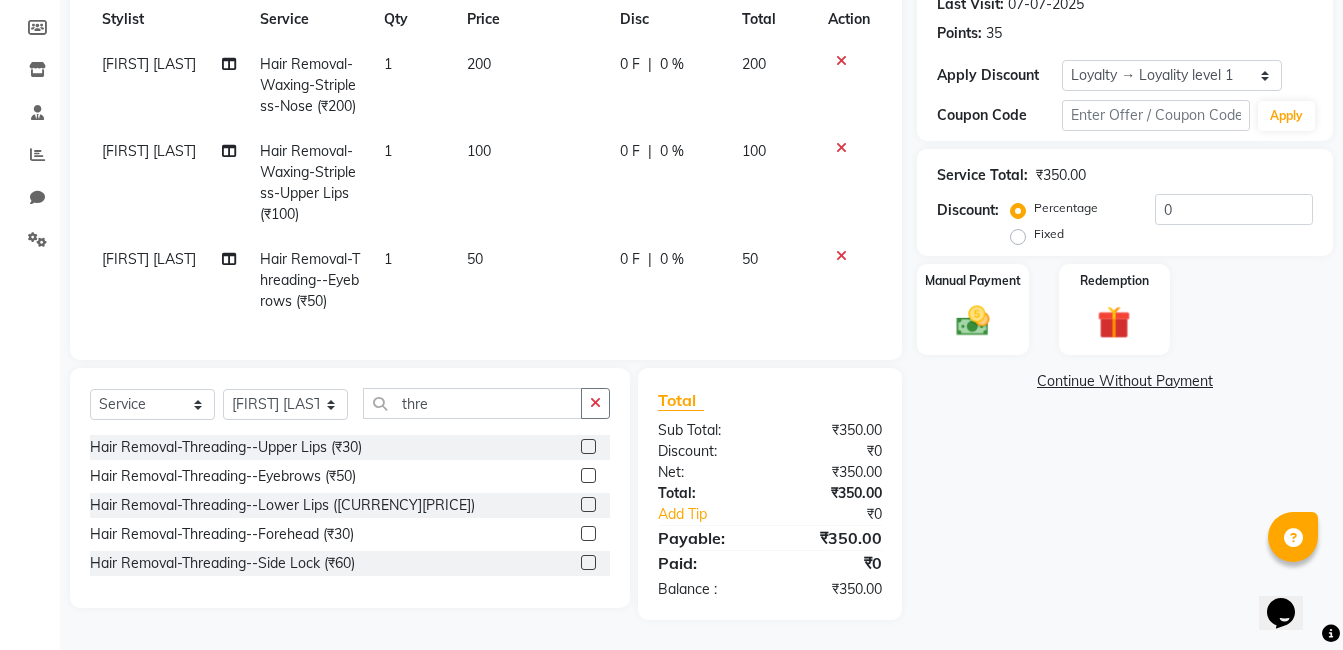 scroll, scrollTop: 303, scrollLeft: 0, axis: vertical 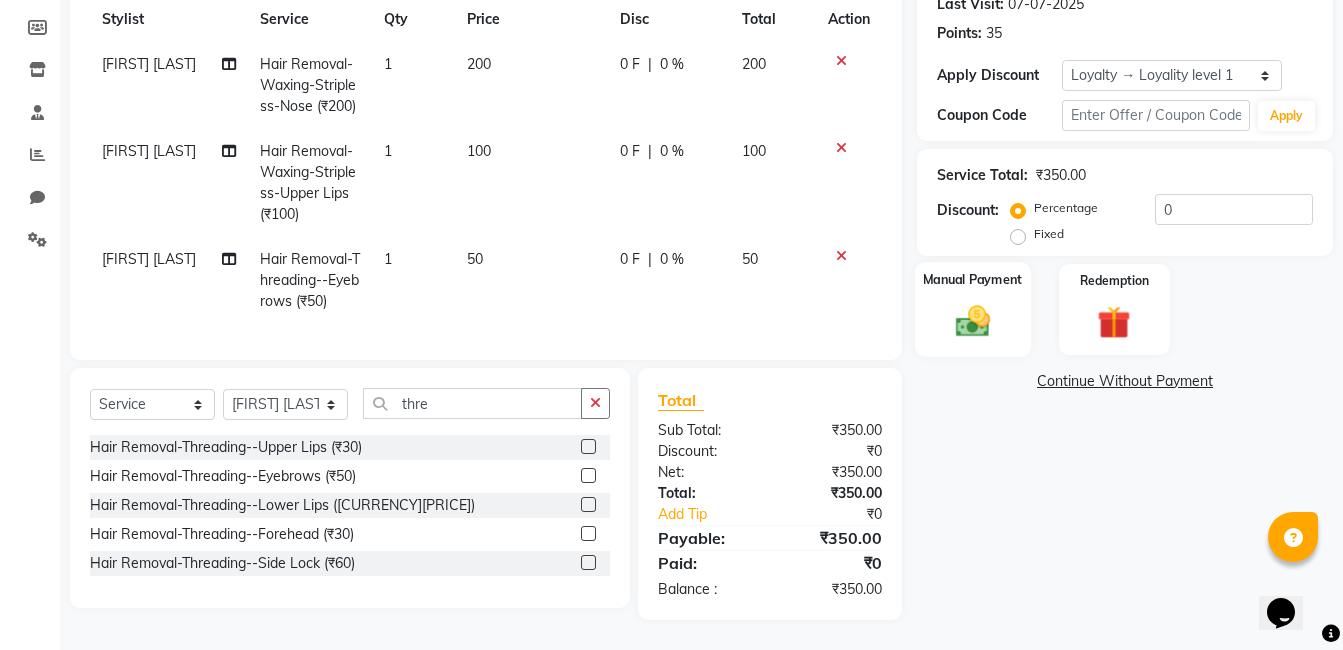 click on "Manual Payment" 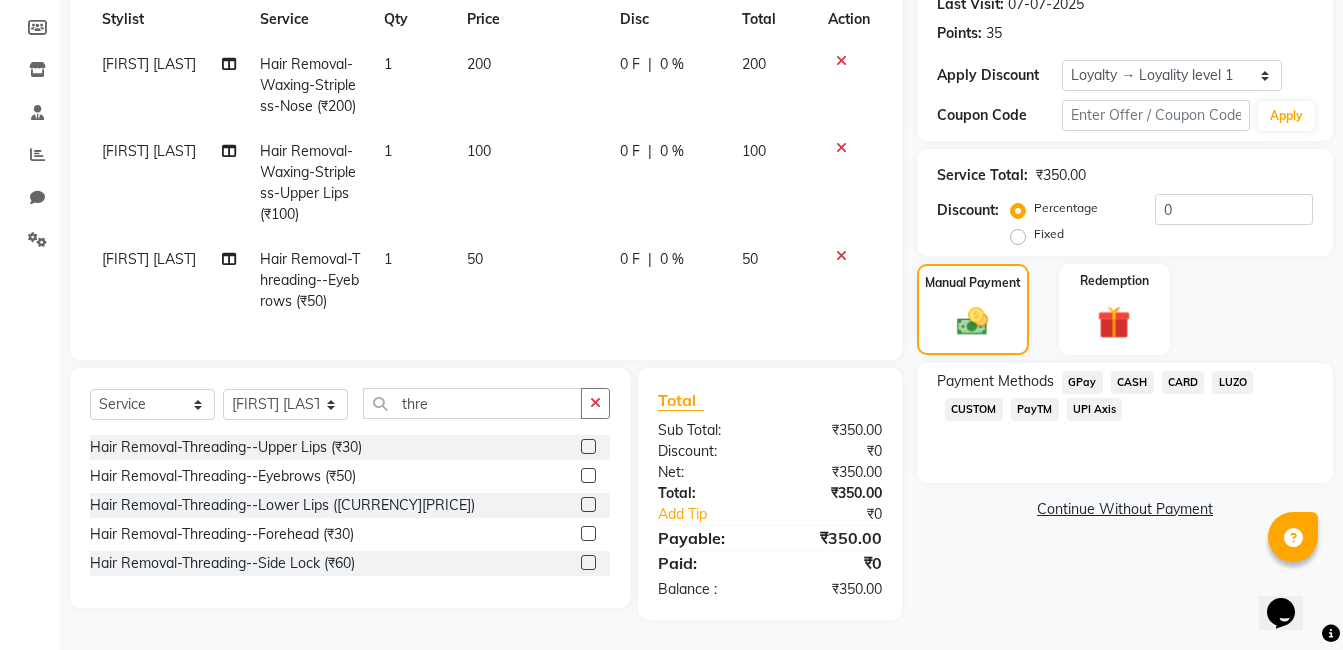 click on "GPay" 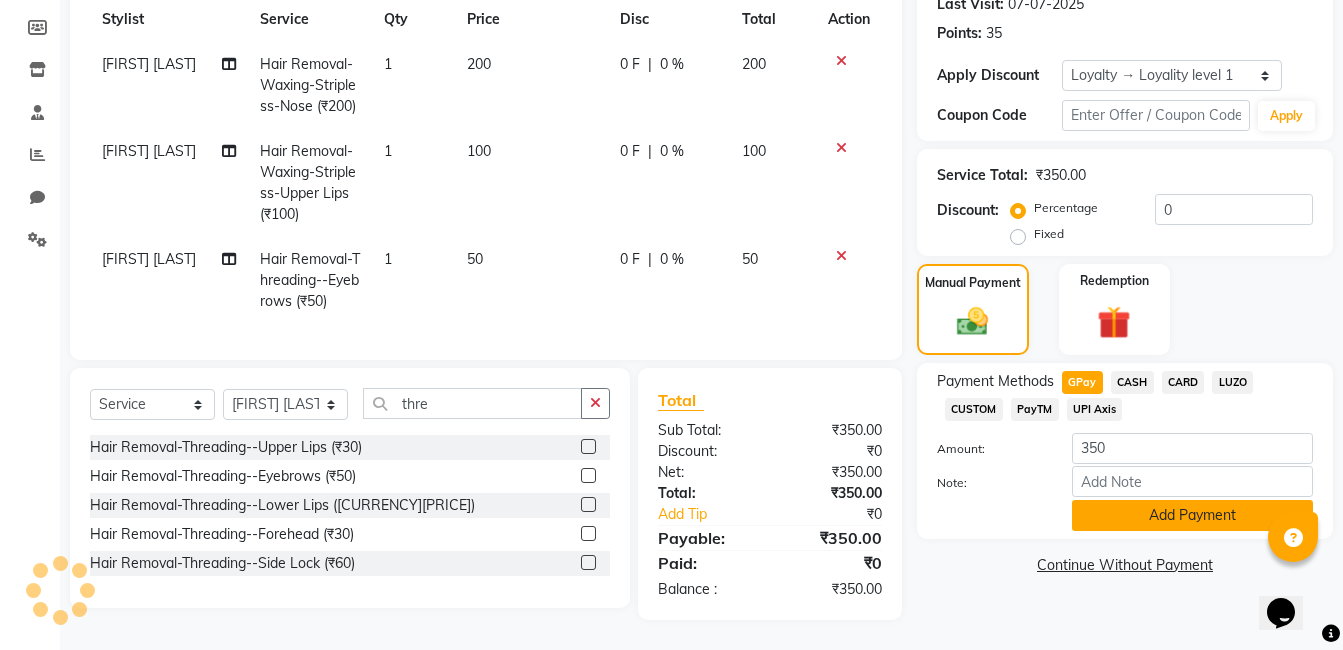 click on "Add Payment" 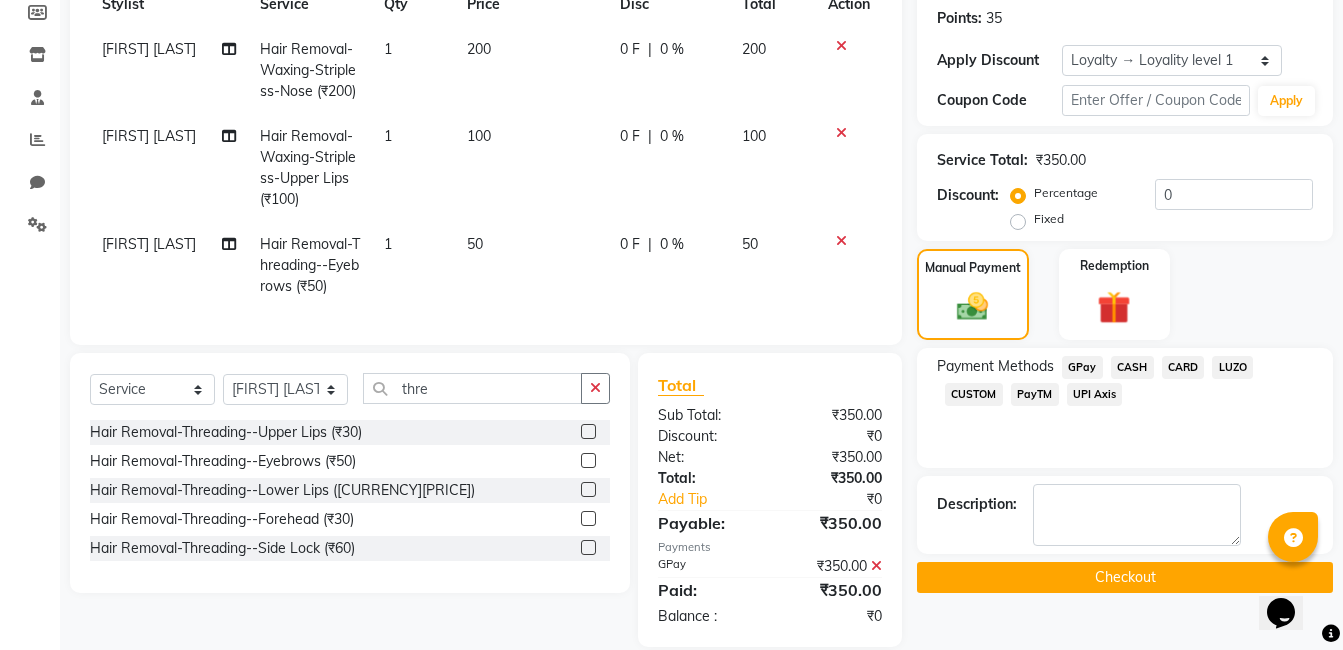 click on "Checkout" 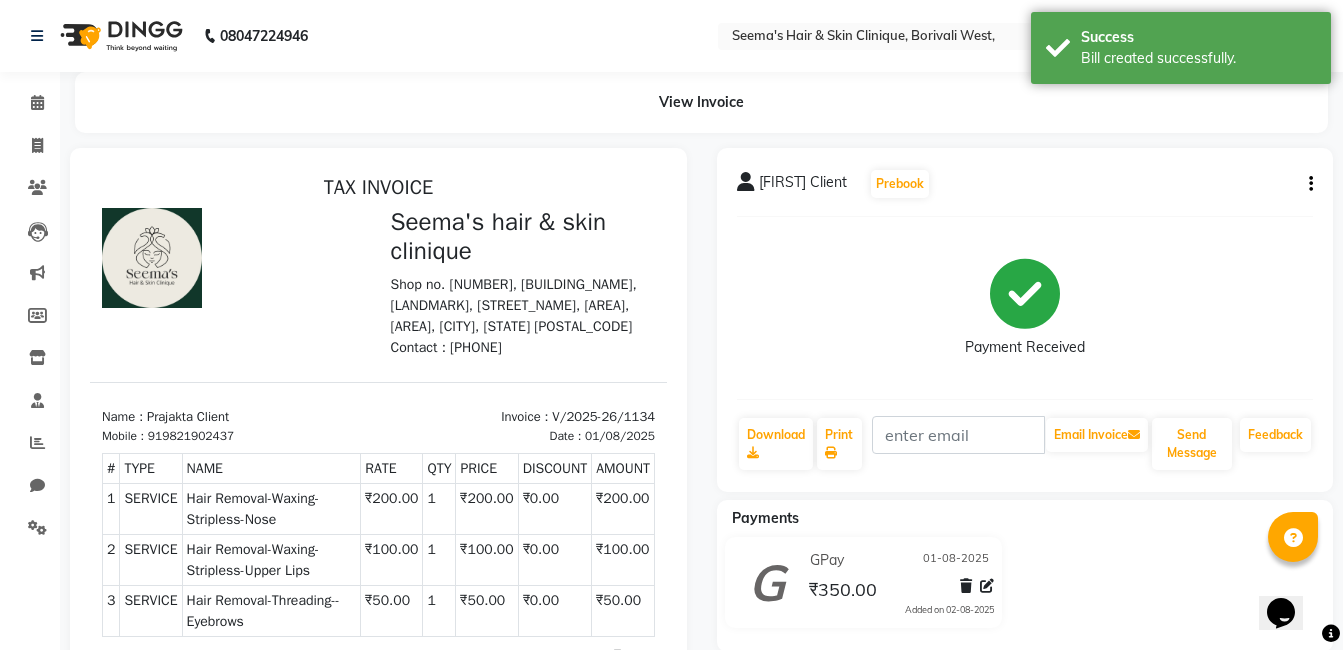 scroll, scrollTop: 0, scrollLeft: 0, axis: both 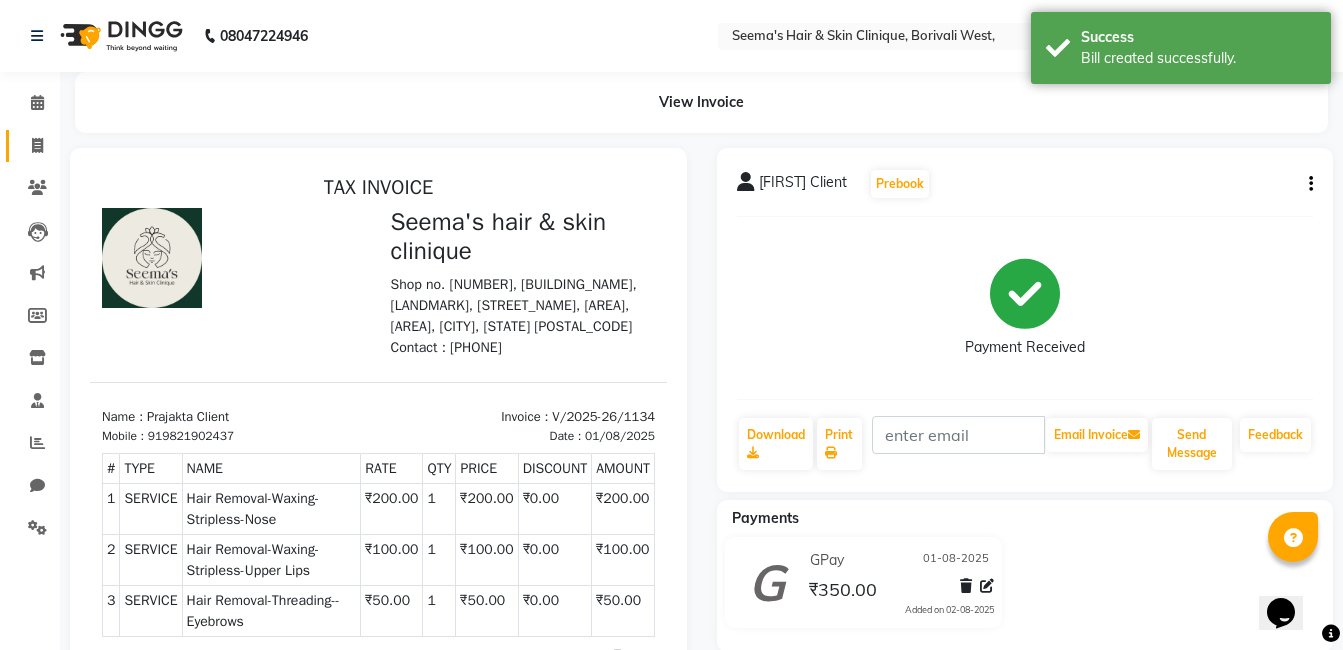 click on "Invoice" 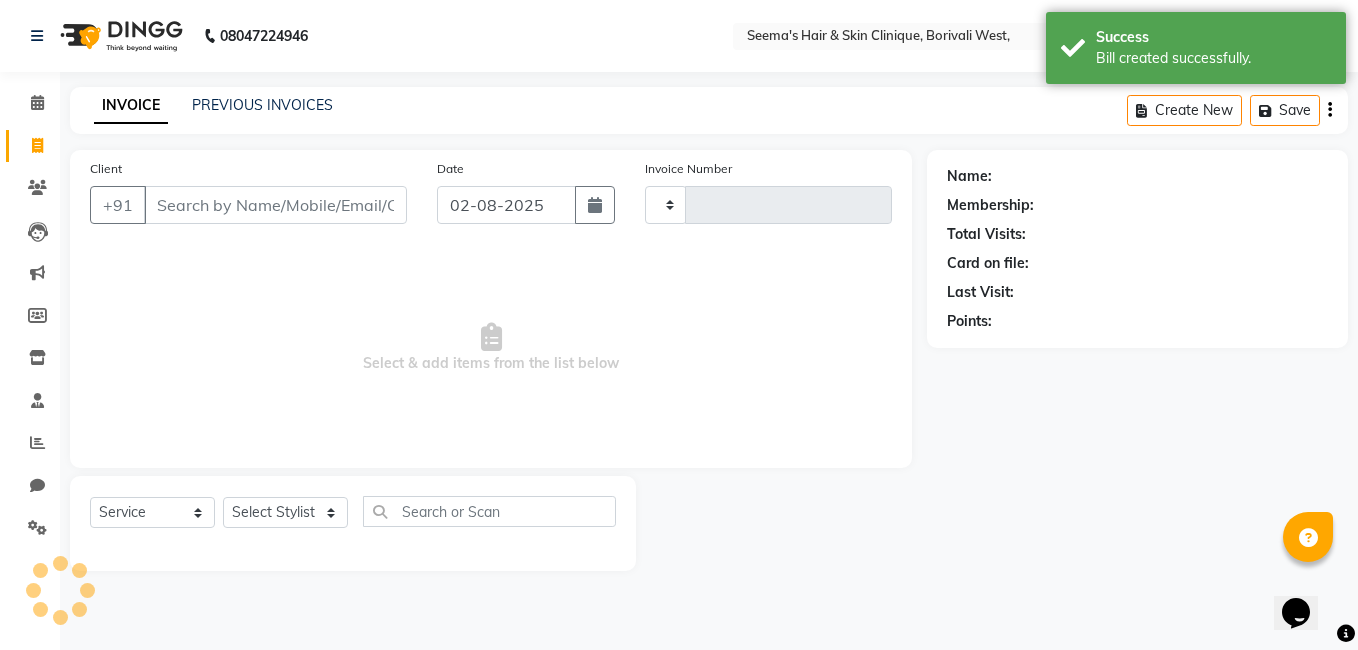 type on "1135" 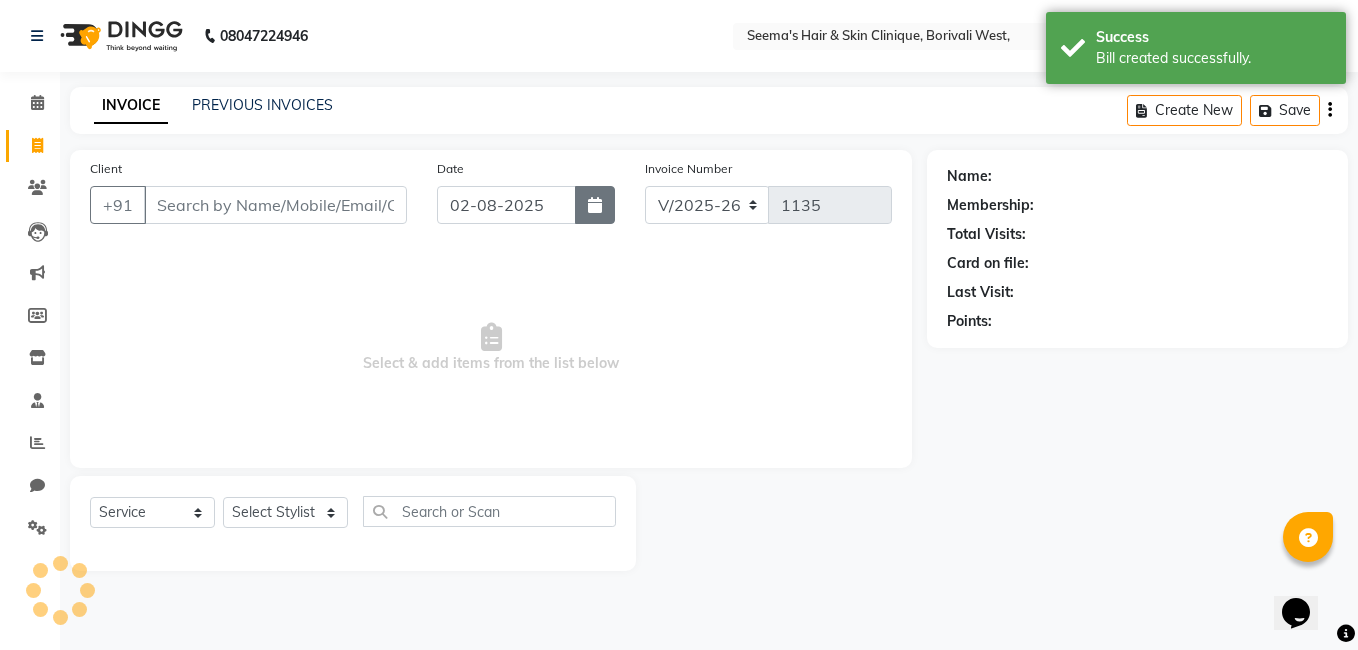 click 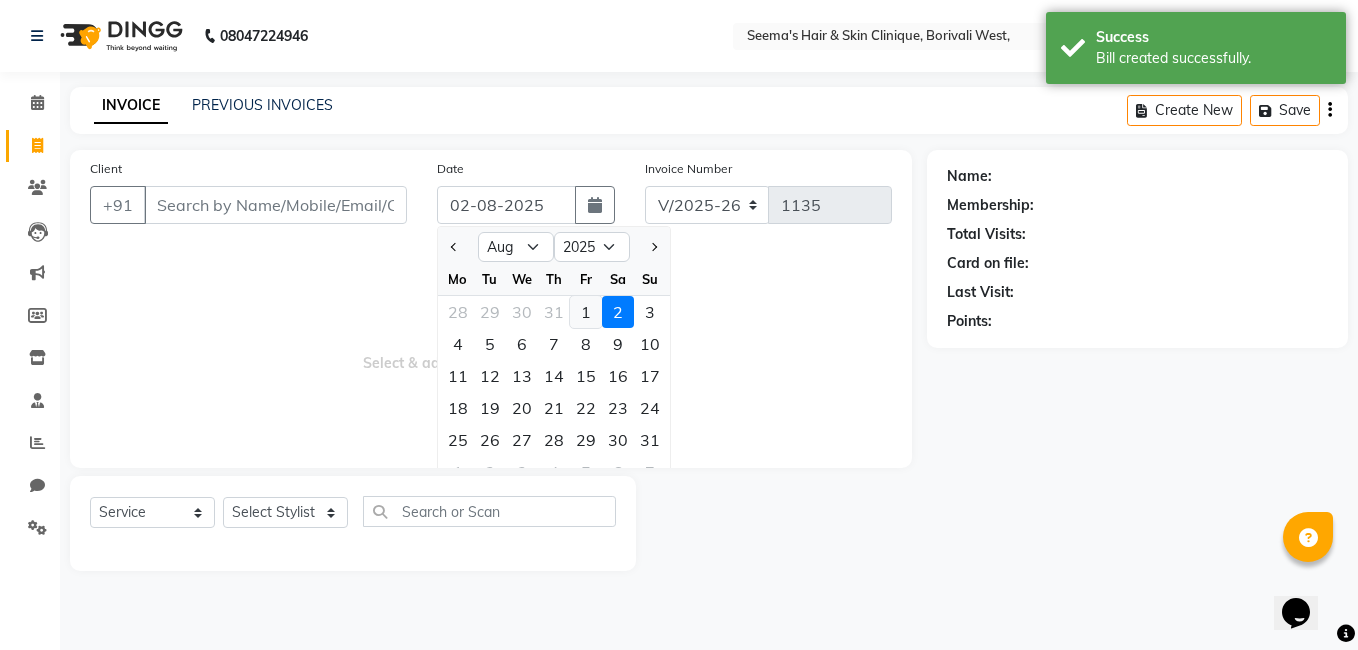 click on "1" 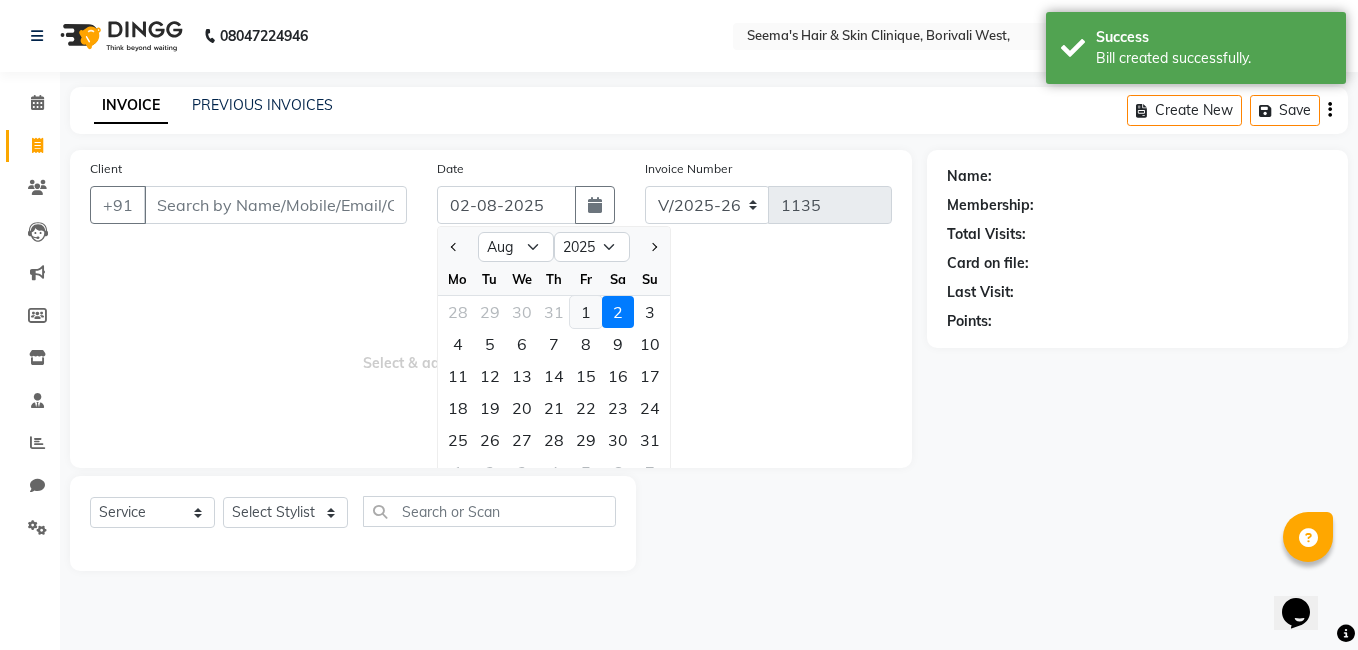 type on "01-08-2025" 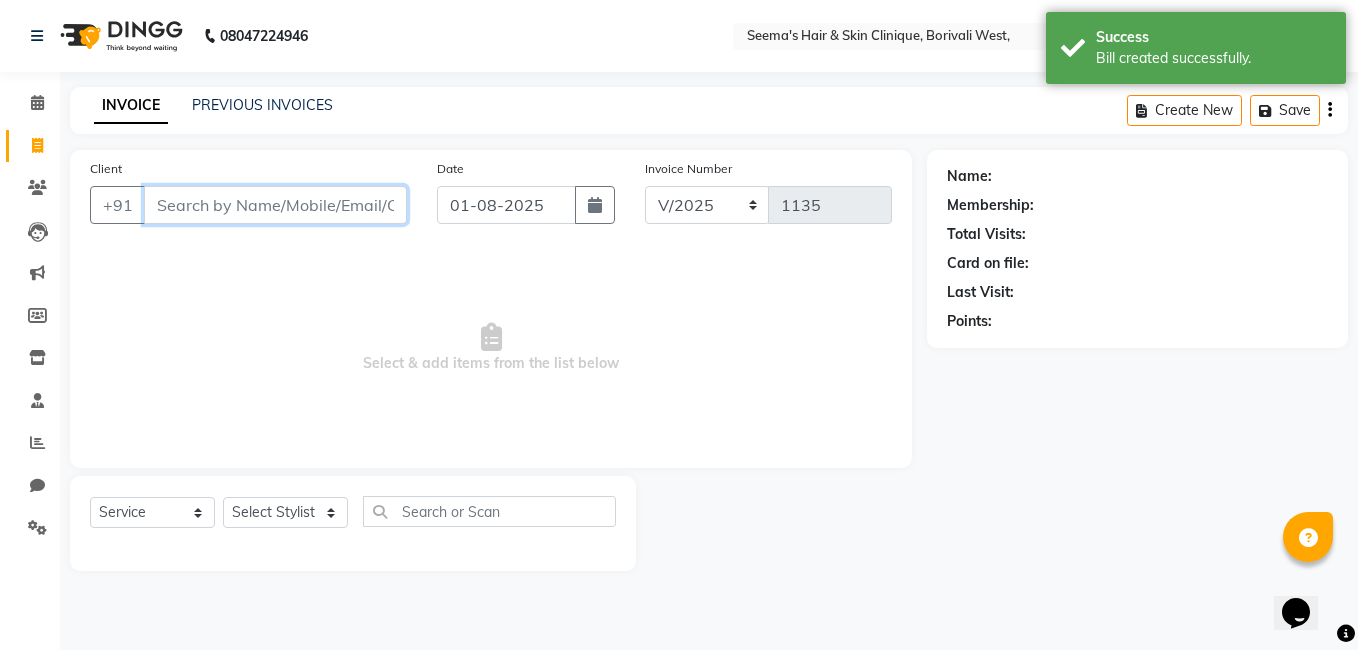 click on "Client" at bounding box center (275, 205) 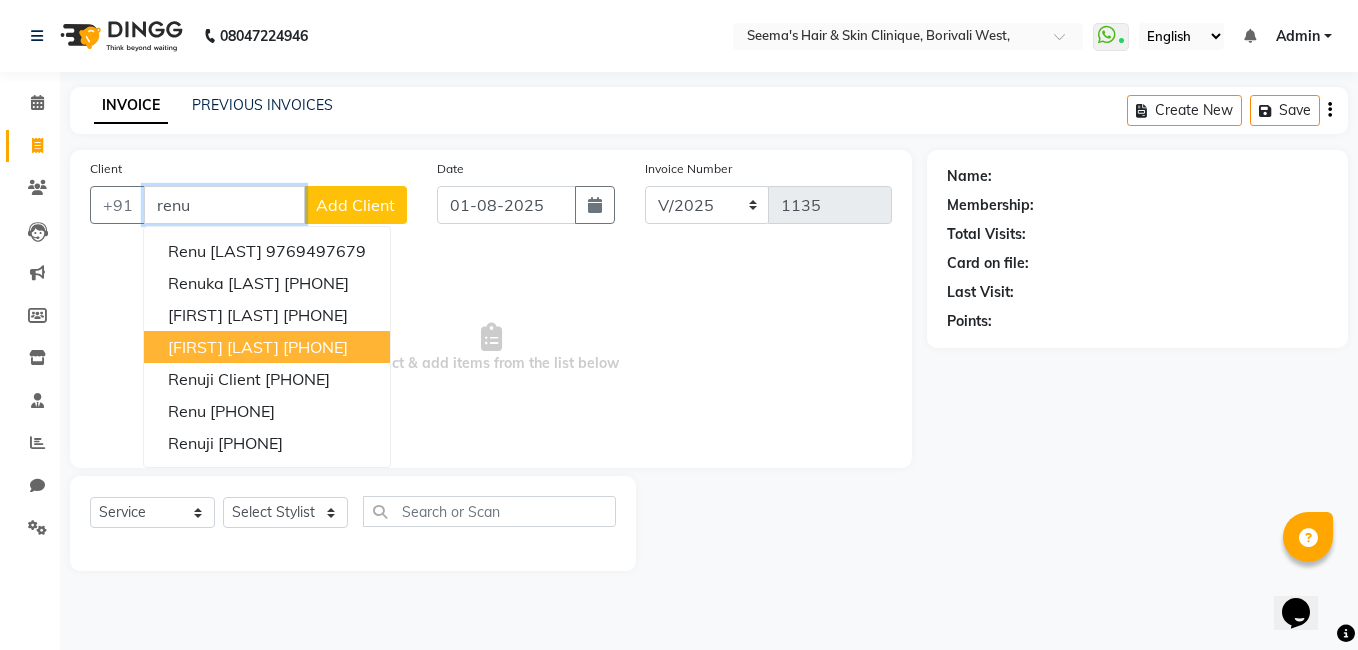 click on "Renuka [LAST] [PHONE]" at bounding box center (267, 347) 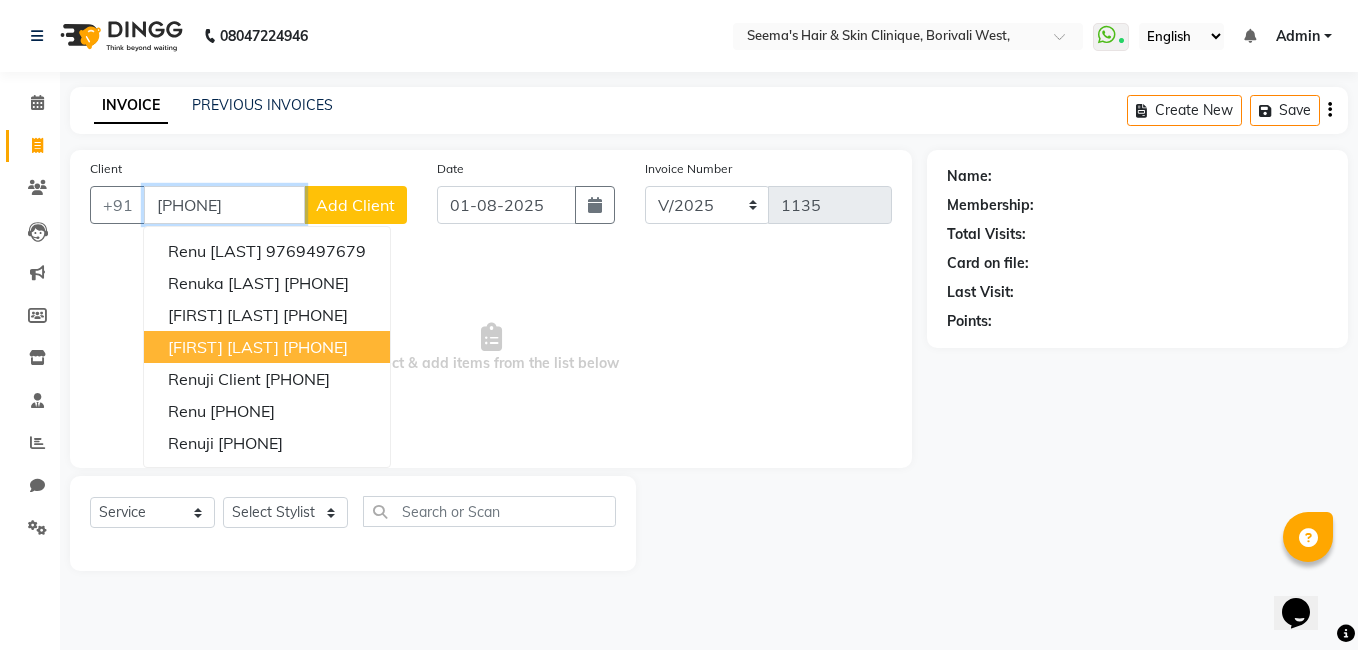 type on "[PHONE]" 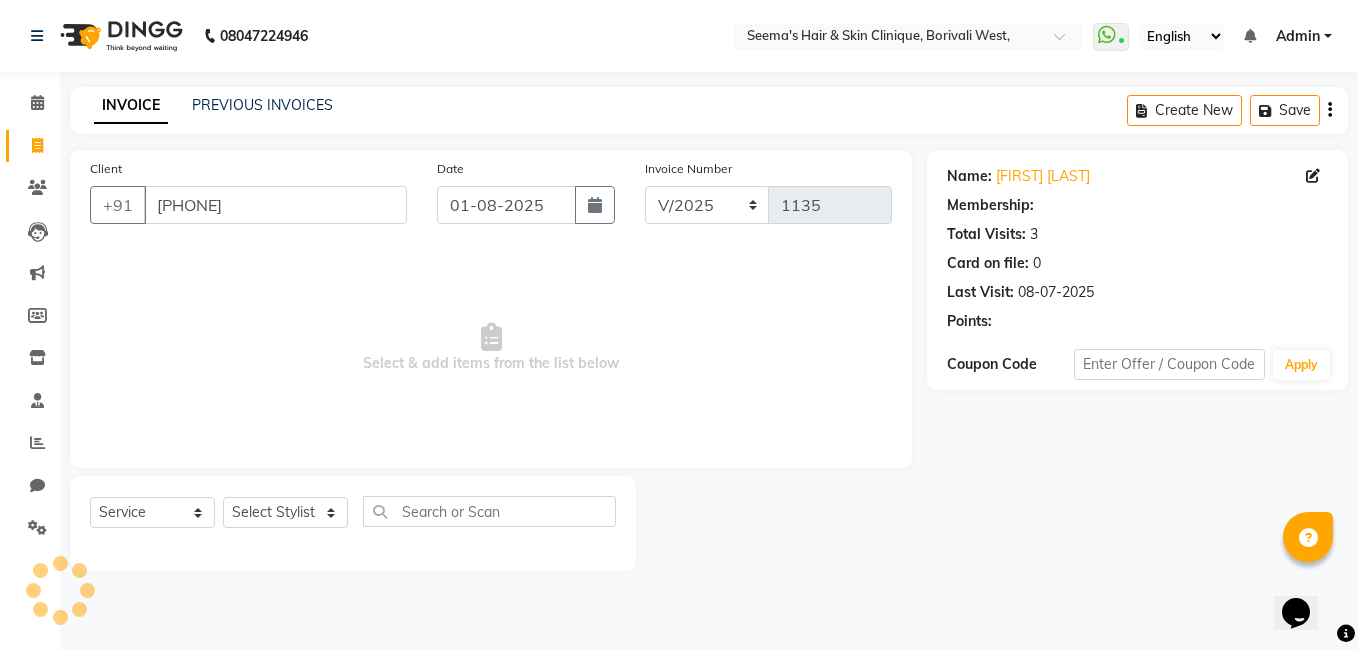 select on "1: Object" 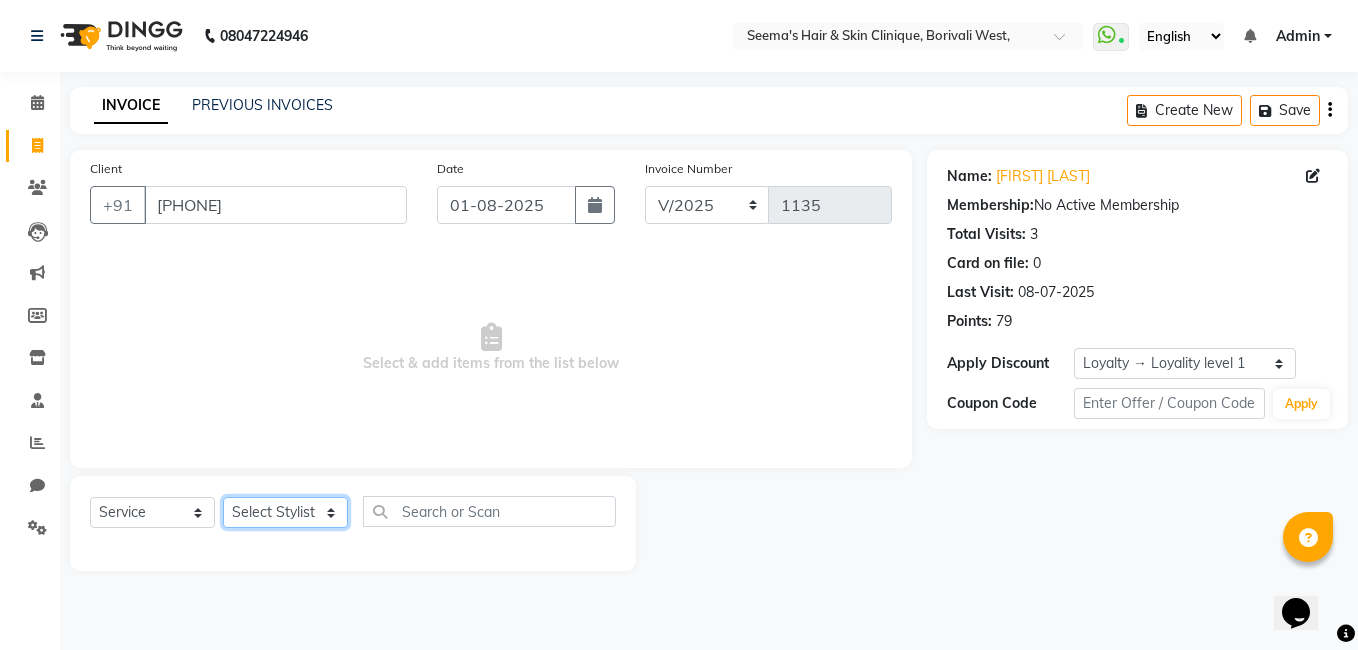 click on "Select Stylist [FIRST] [LAST] [FIRST] [LAST] [FIRST] [LAST] [FIRST] [LAST] [FIRST] [LAST] [FIRST] [LAST] [FIRST] [LAST] [FIRST] [LAST]" 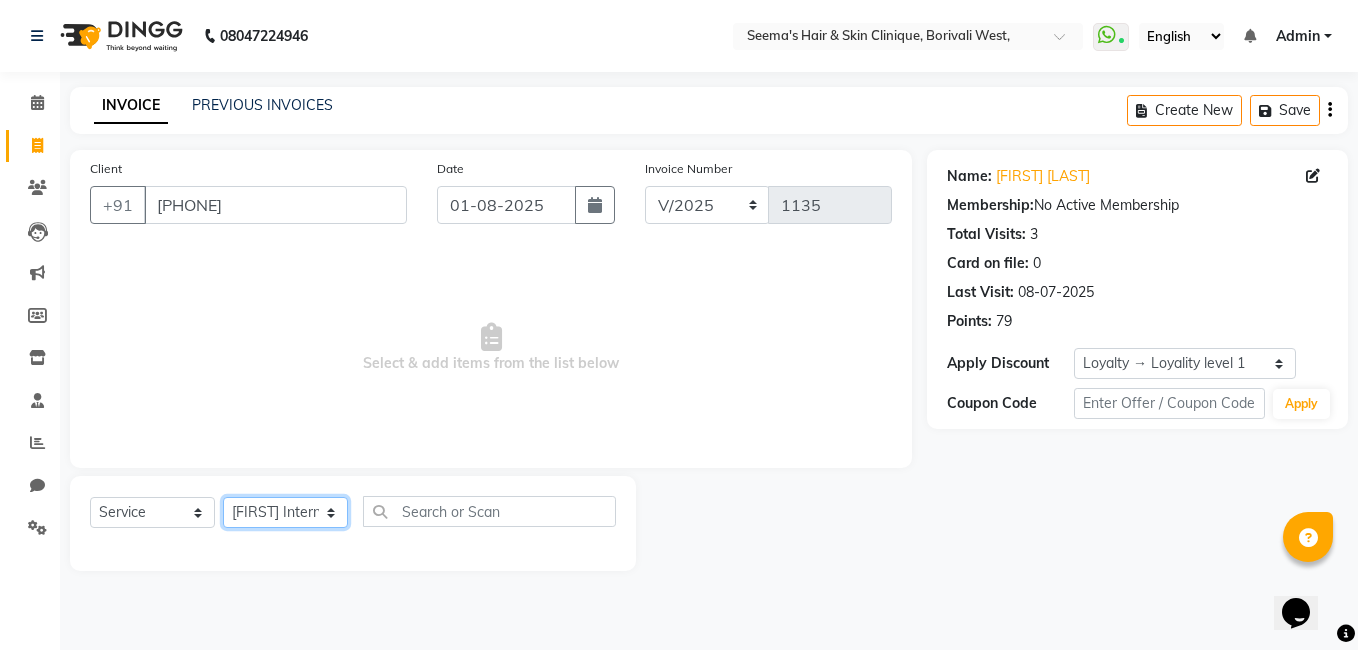 click on "Select Stylist [FIRST] [LAST] [FIRST] [LAST] [FIRST] [LAST] [FIRST] [LAST] [FIRST] [LAST] [FIRST] [LAST] [FIRST] [LAST] [FIRST] [LAST]" 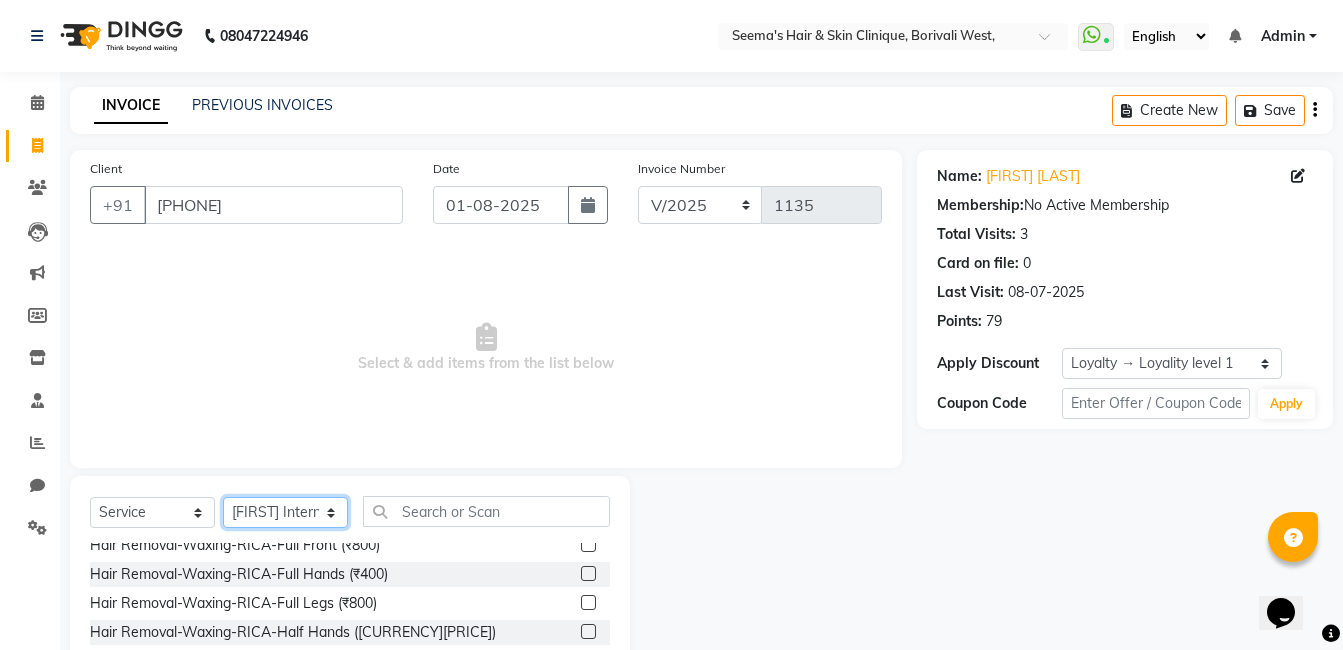 scroll, scrollTop: 336, scrollLeft: 0, axis: vertical 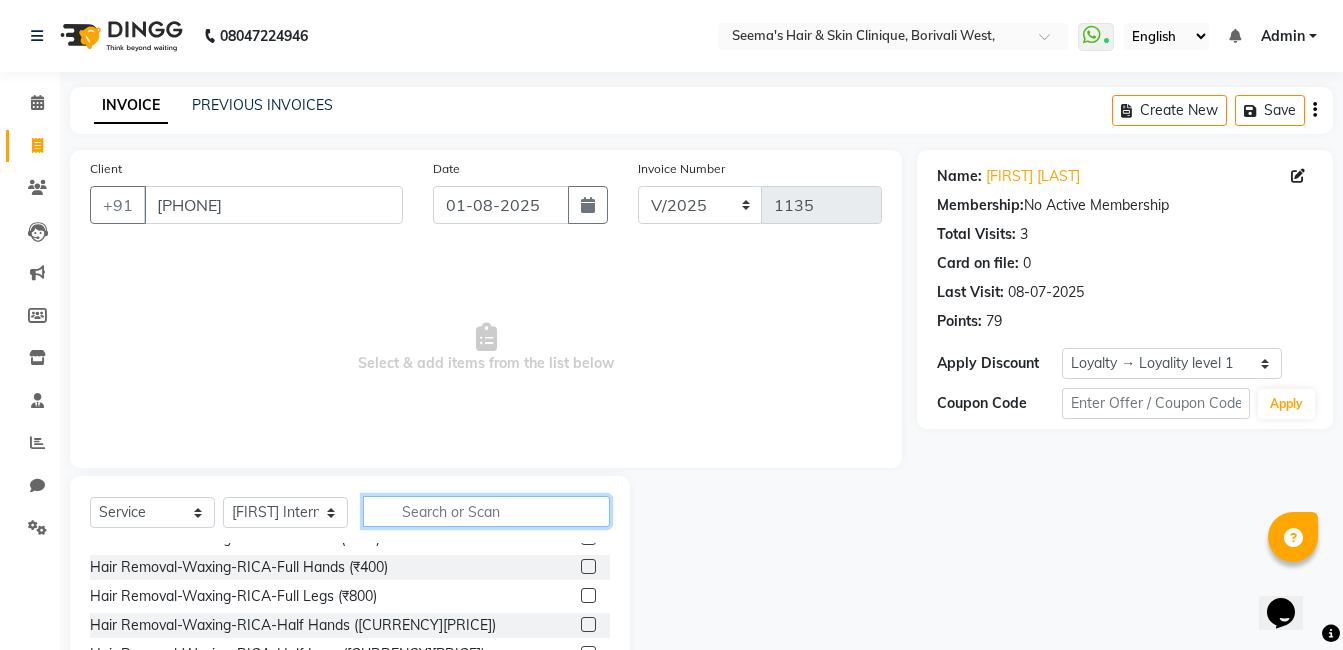 click 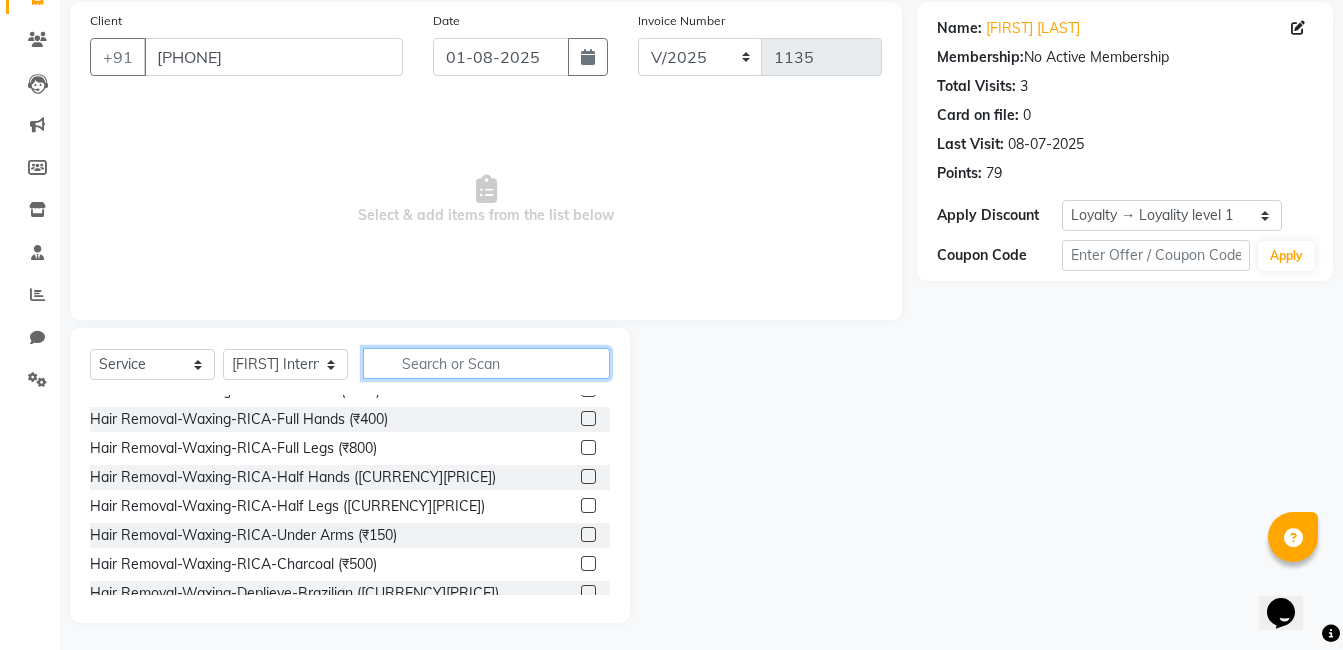 scroll, scrollTop: 151, scrollLeft: 0, axis: vertical 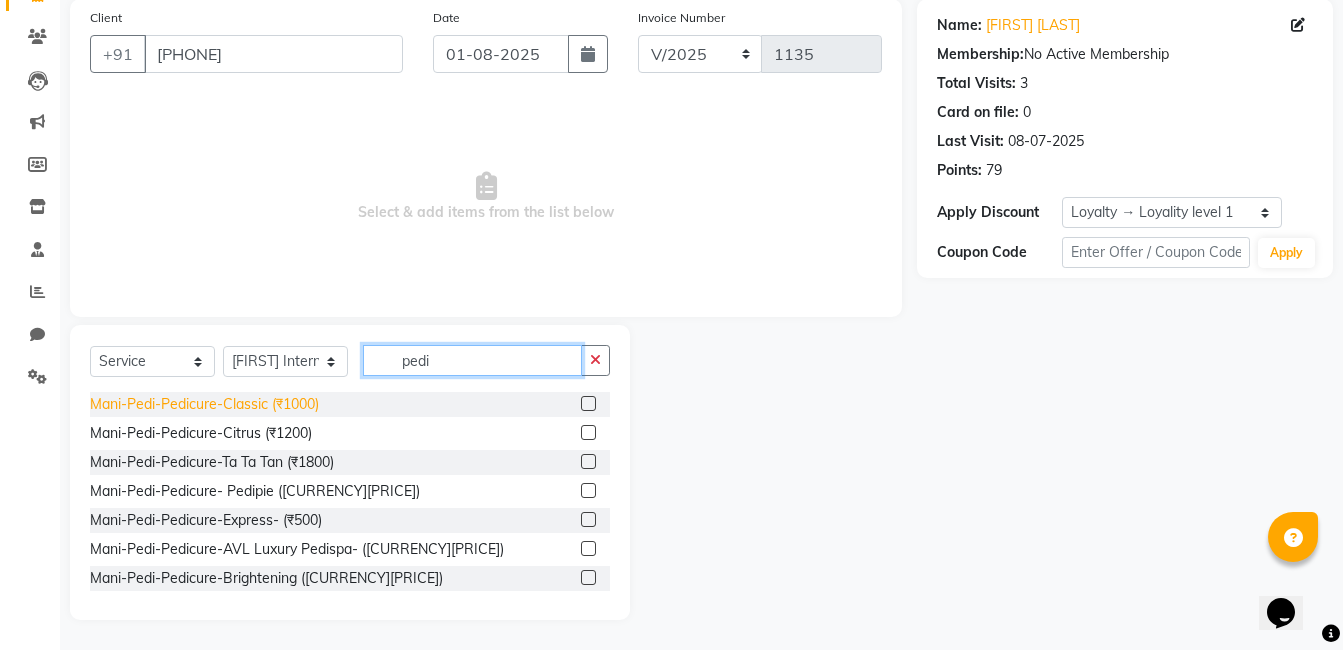 type on "pedi" 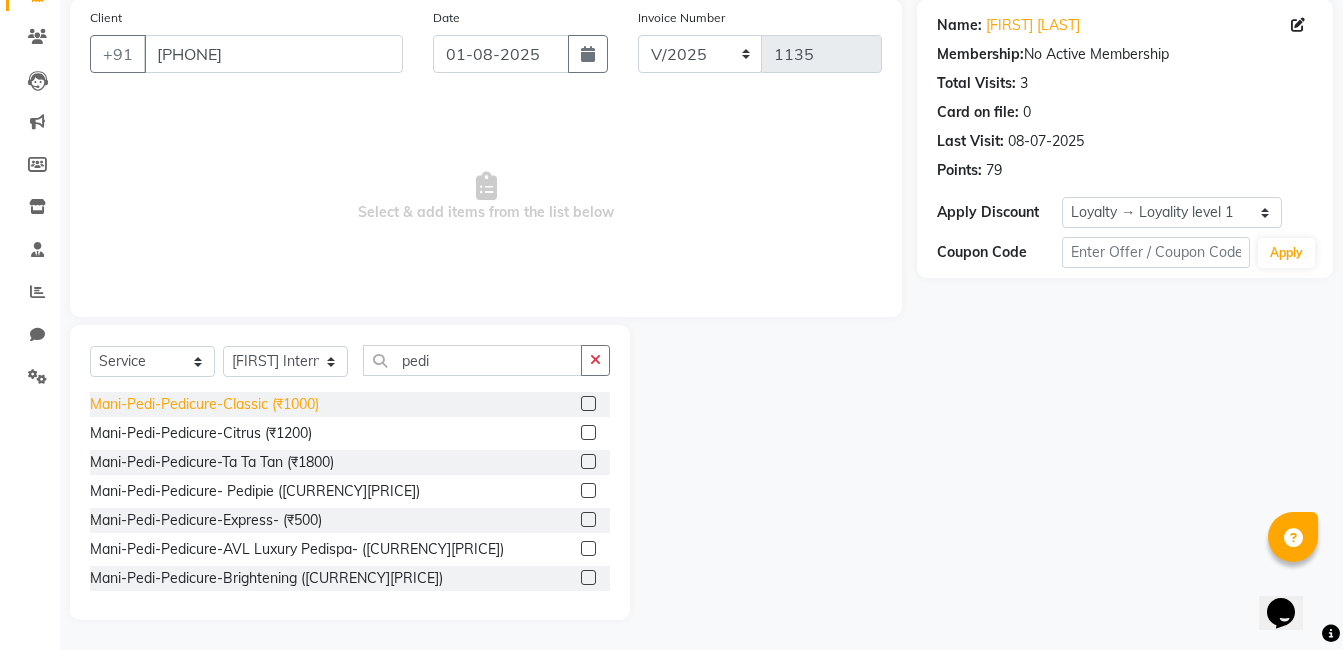 click on "Mani-Pedi-Pedicure-Classic (₹1000)" 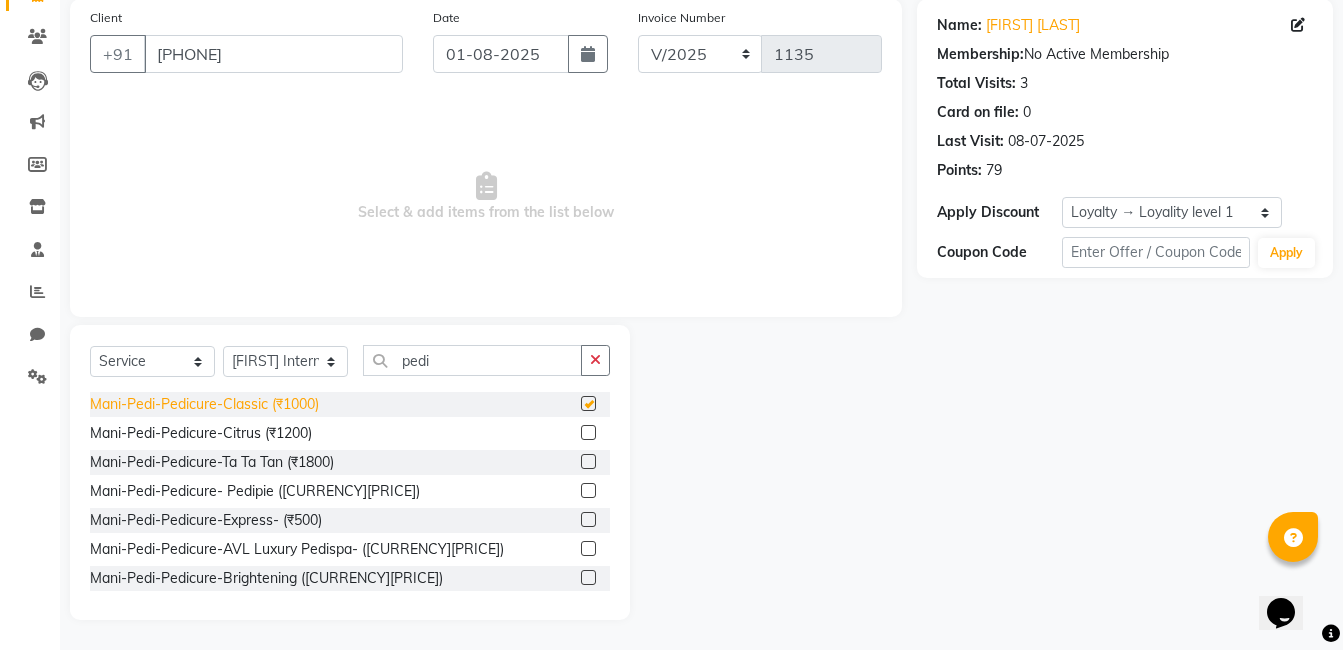 checkbox on "false" 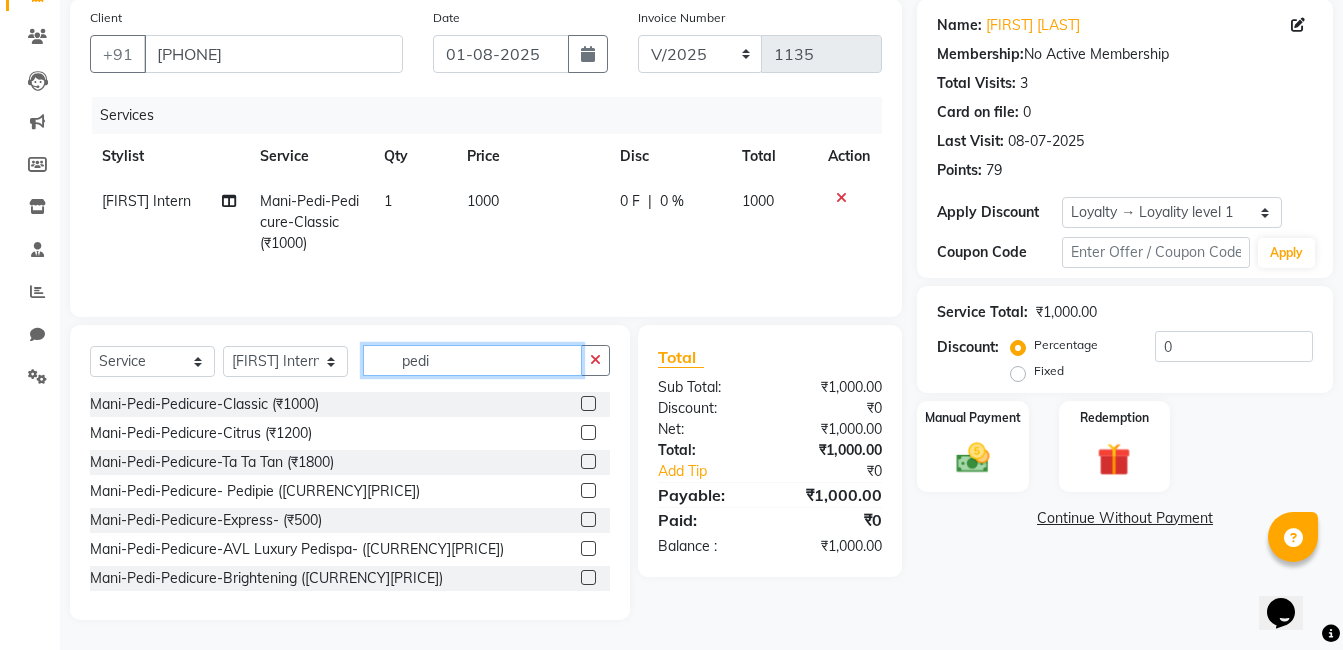 click on "pedi" 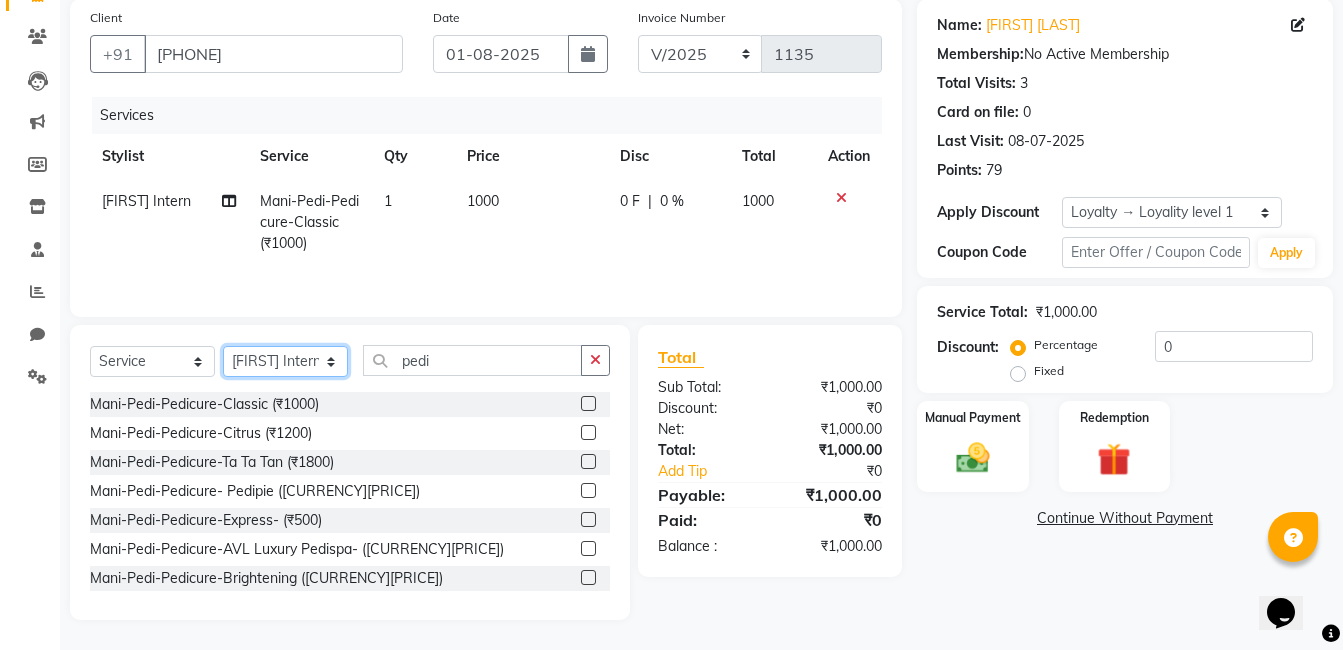 click on "Select Stylist [FIRST] [LAST] [FIRST] [LAST] [FIRST] [LAST] [FIRST] [LAST] [FIRST] [LAST] [FIRST] [LAST] [FIRST] [LAST] [FIRST] [LAST]" 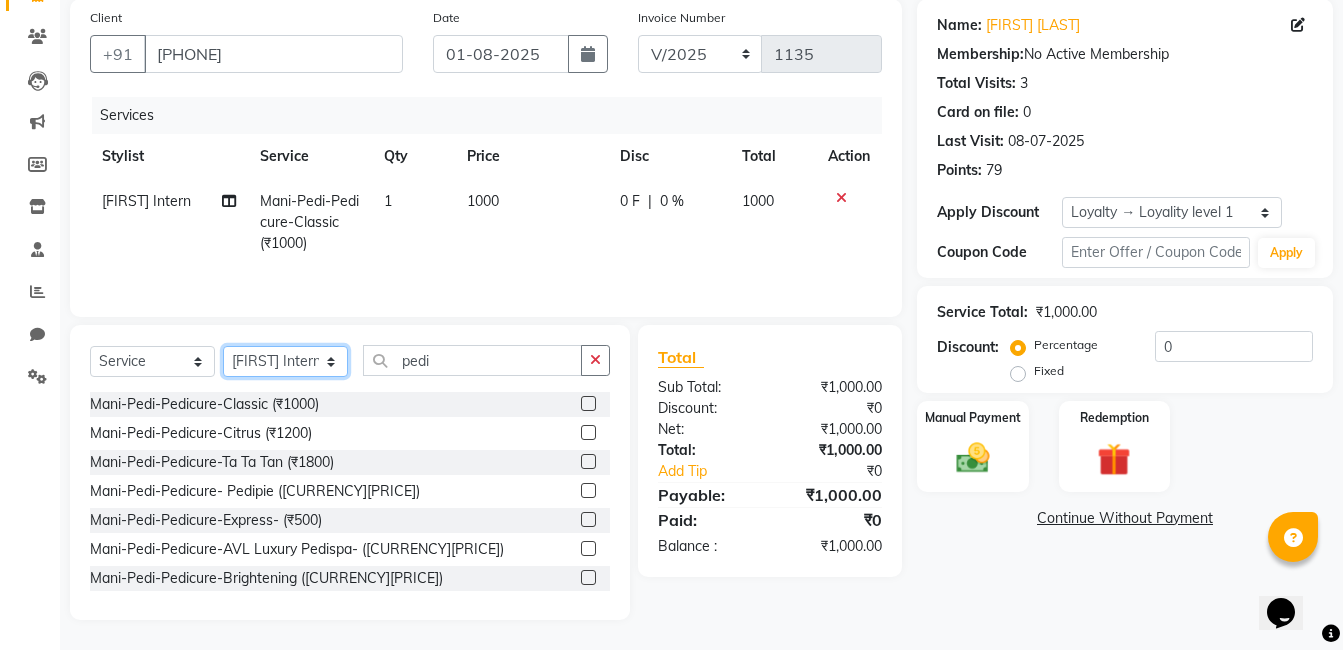 select on "75553" 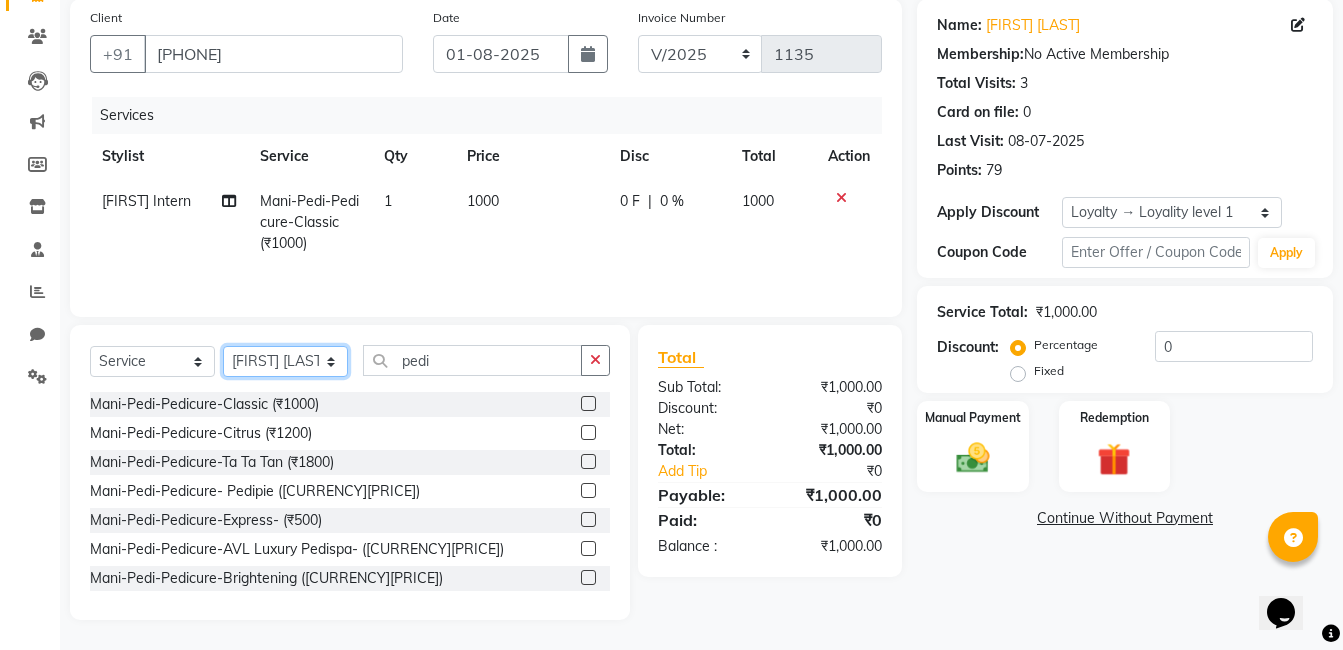 click on "Select Stylist [FIRST] [LAST] [FIRST] [LAST] [FIRST] [LAST] [FIRST] [LAST] [FIRST] [LAST] [FIRST] [LAST] [FIRST] [LAST] [FIRST] [LAST]" 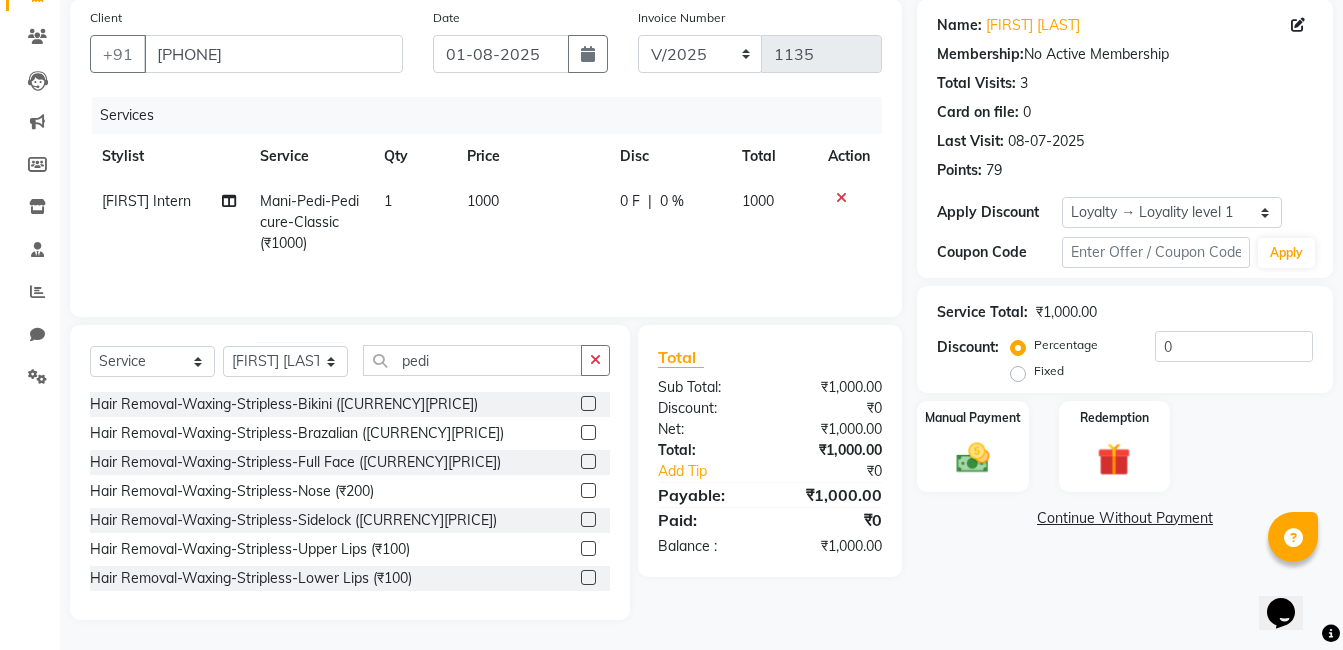 click on "Hair Removal-Waxing-Stripless-Bikini ([CURRENCY][PRICE])" 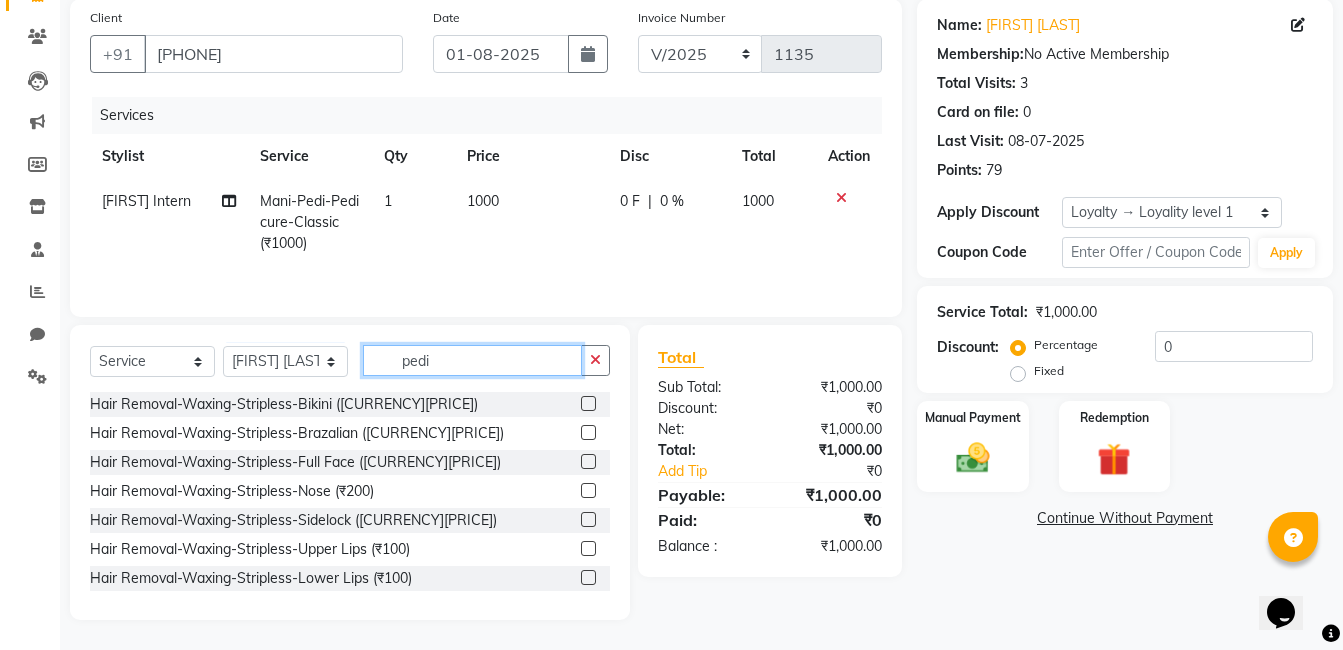 click on "pedi" 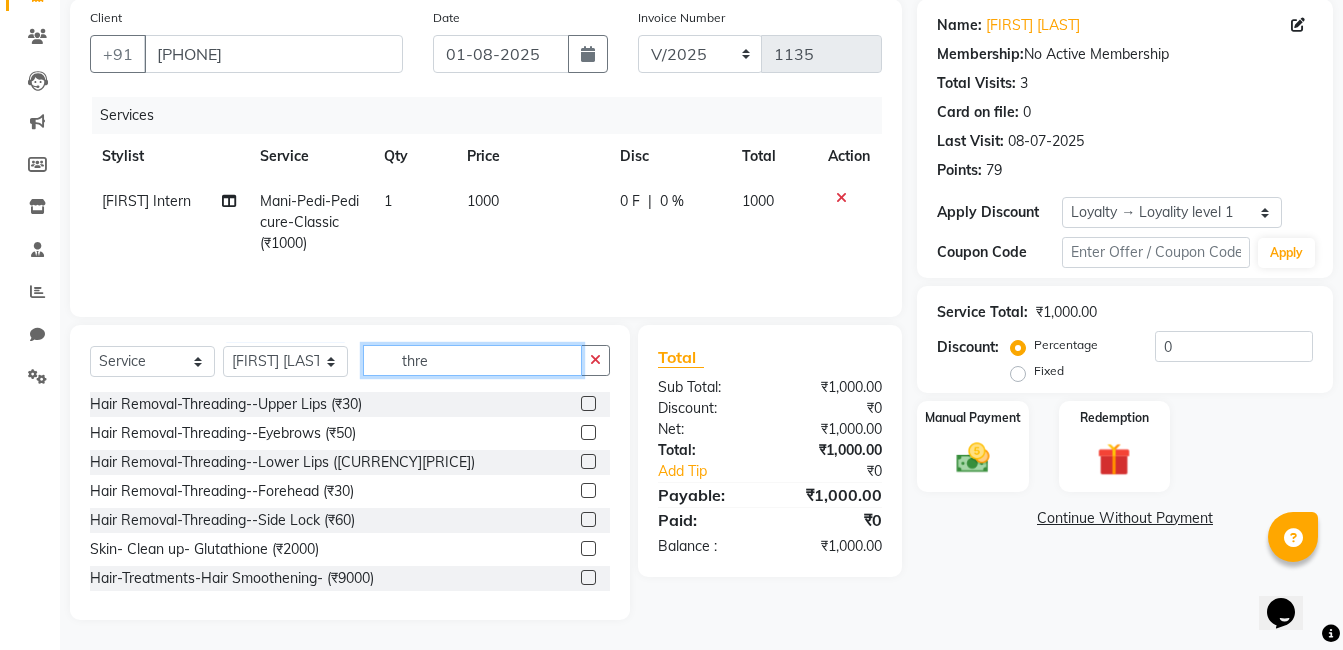 scroll, scrollTop: 108, scrollLeft: 0, axis: vertical 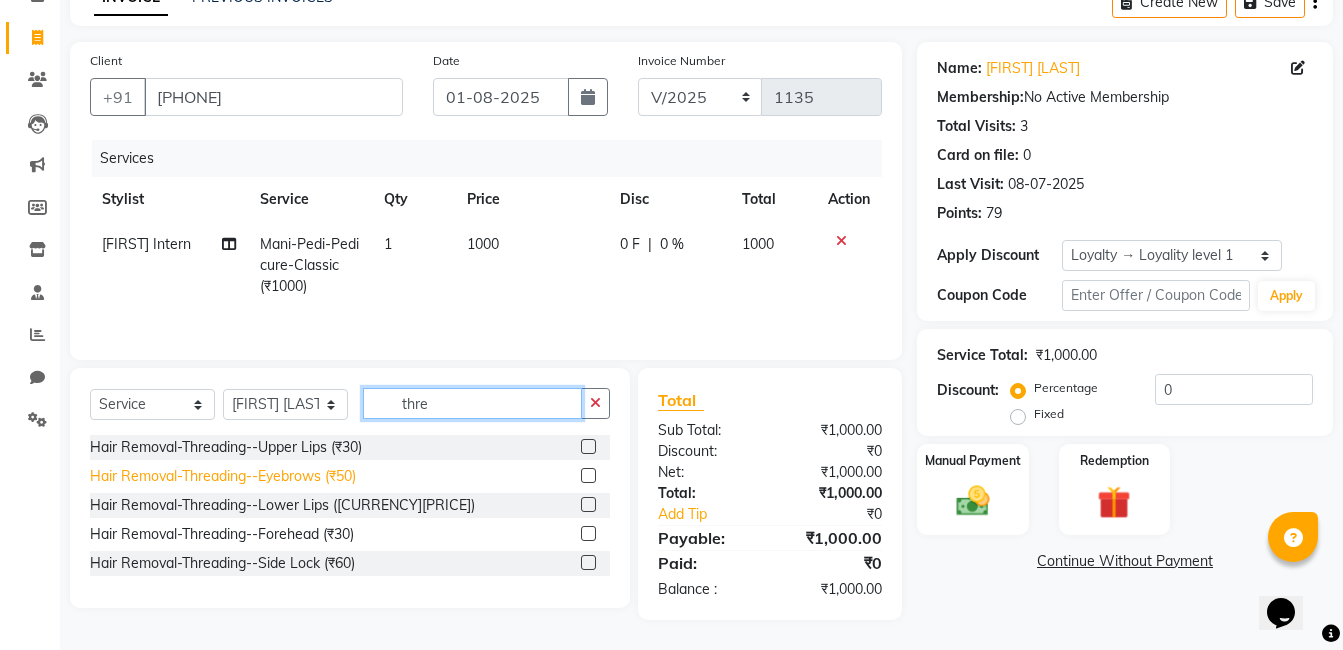type on "thre" 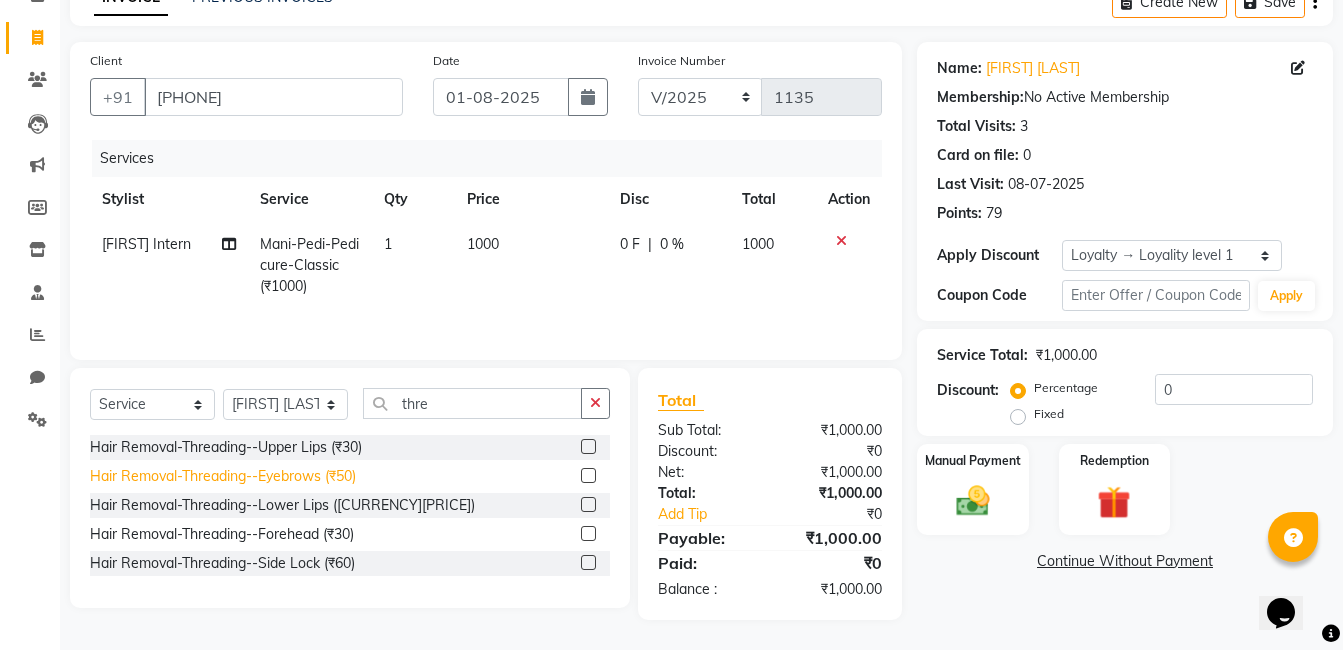 click on "Hair Removal-Threading--Eyebrows (₹50)" 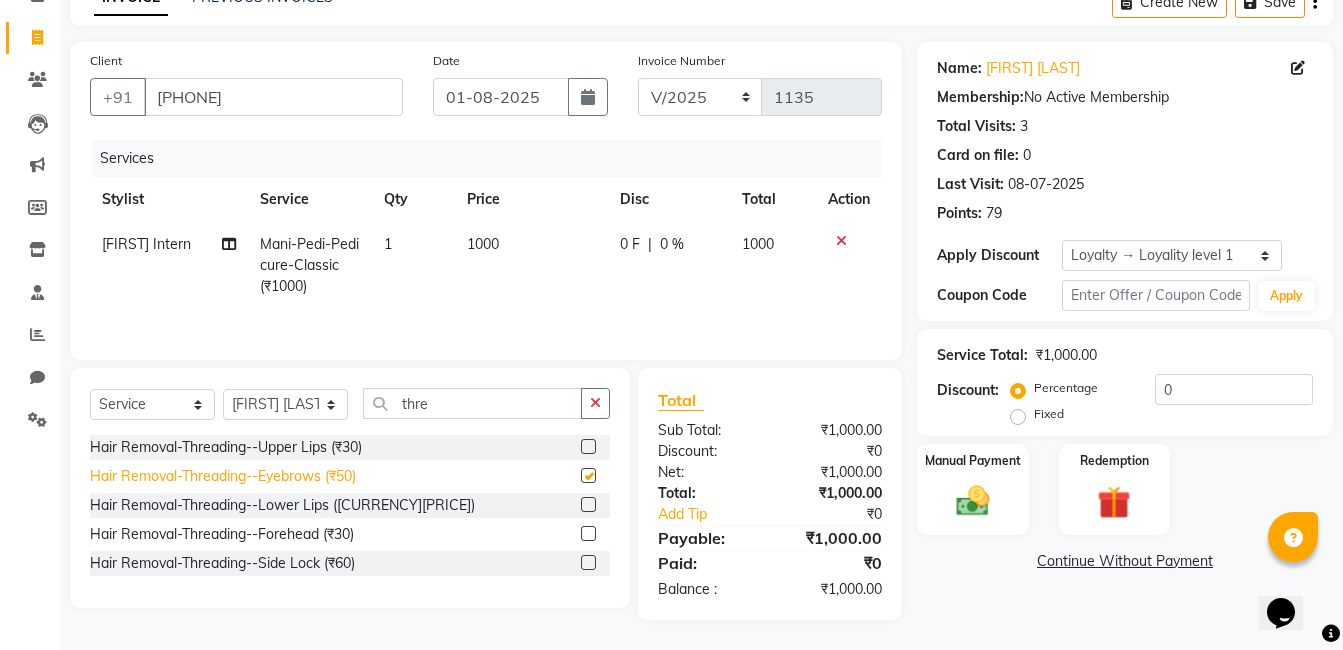 checkbox on "false" 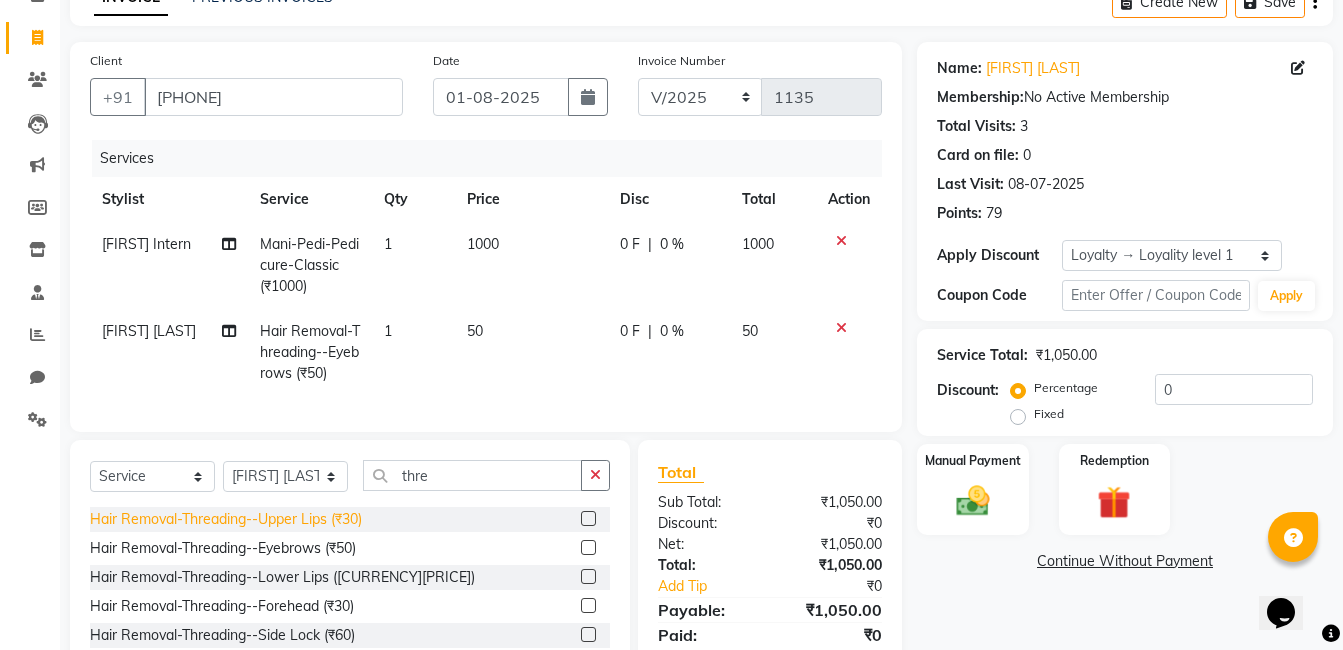 click on "Hair Removal-Threading--Upper Lips (₹30)" 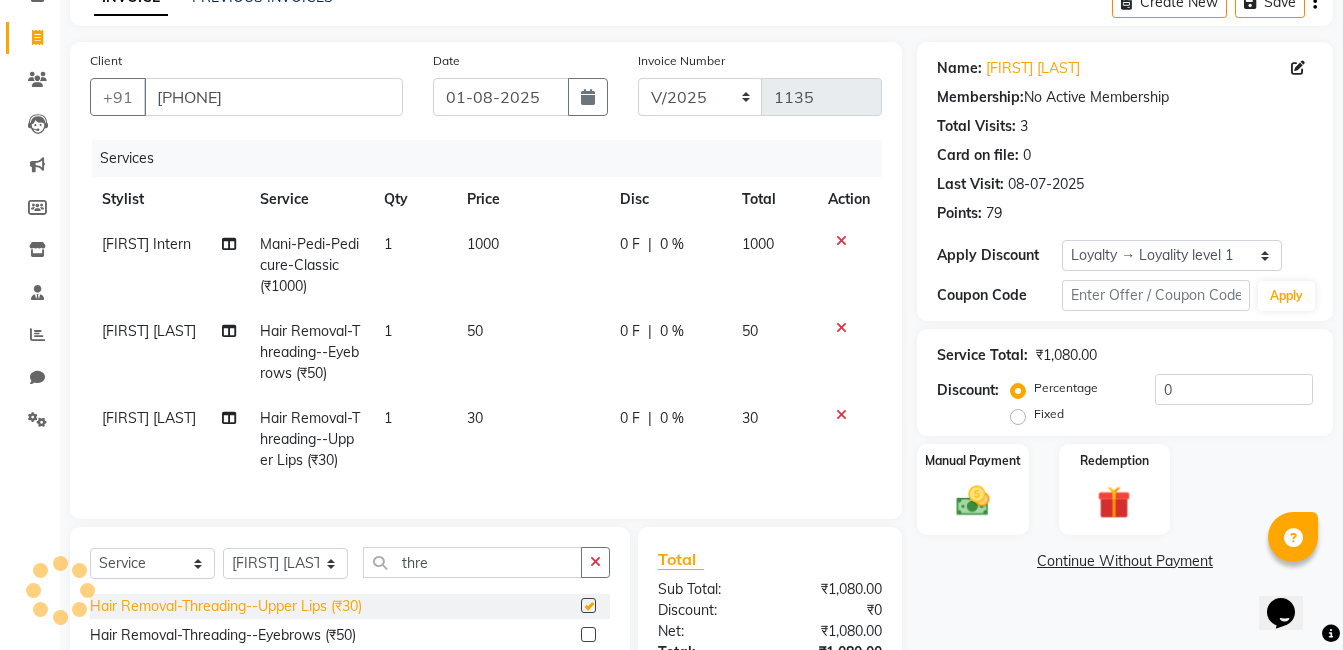 checkbox on "false" 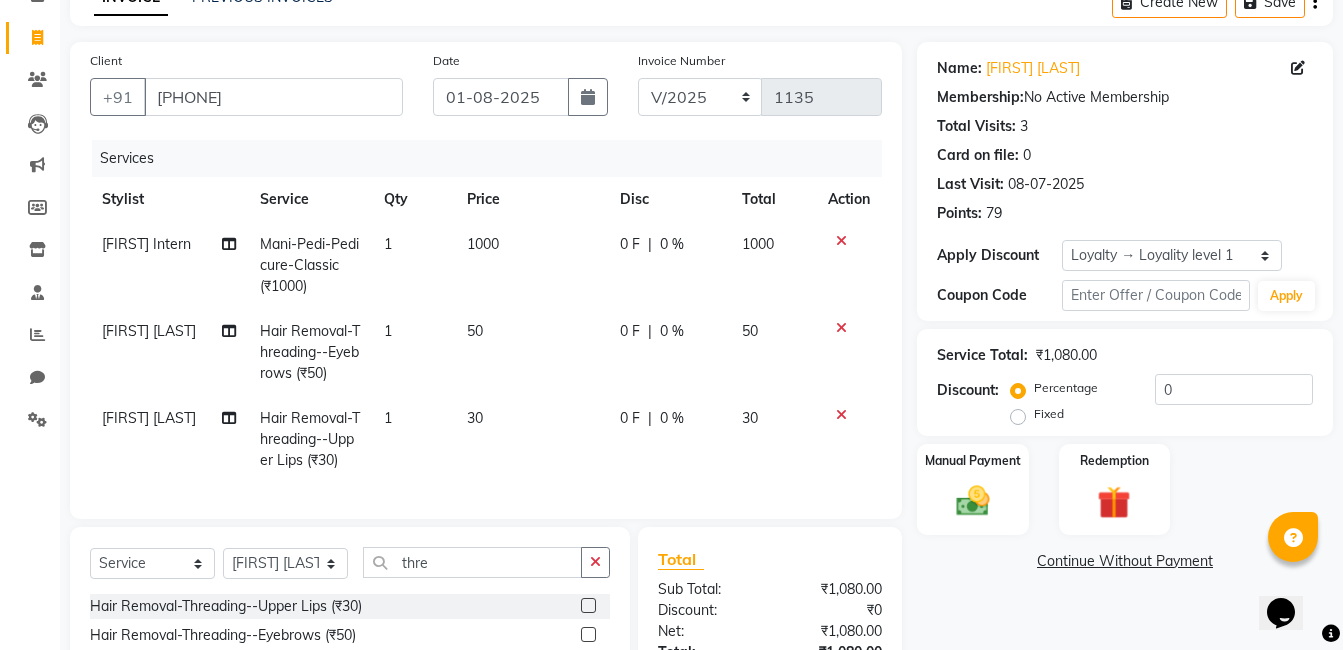 scroll, scrollTop: 282, scrollLeft: 0, axis: vertical 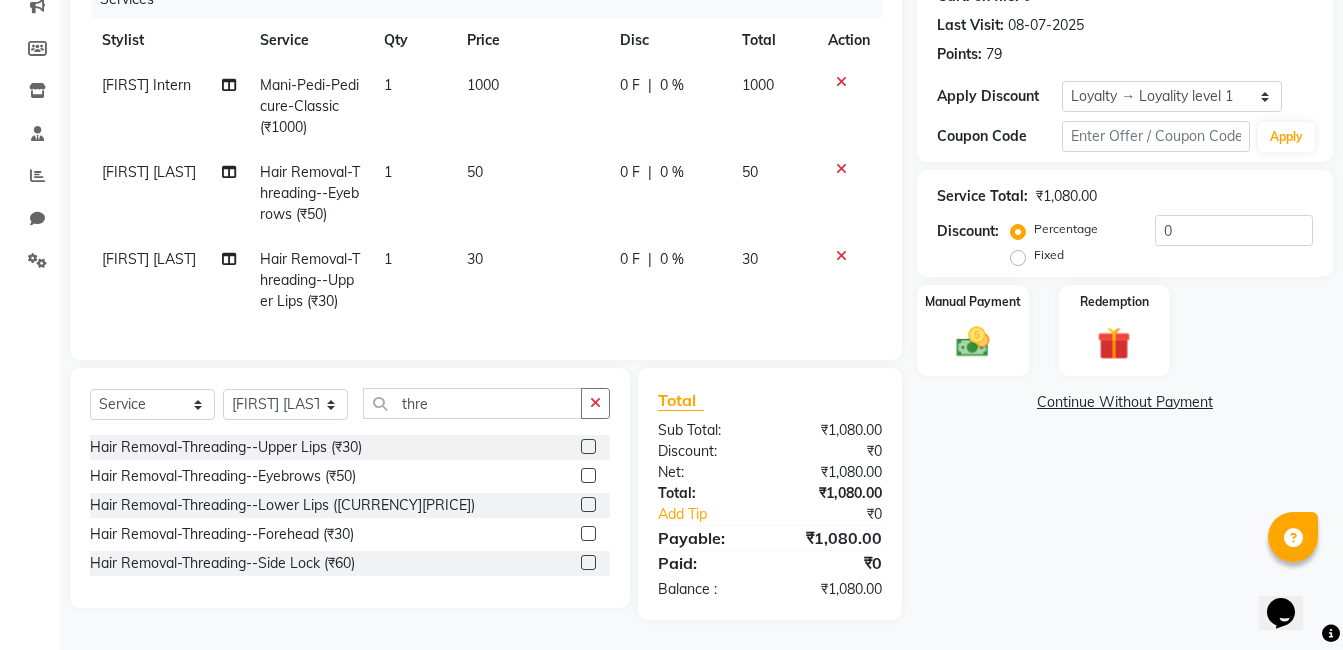 click on "[FIRST] [LAST]" 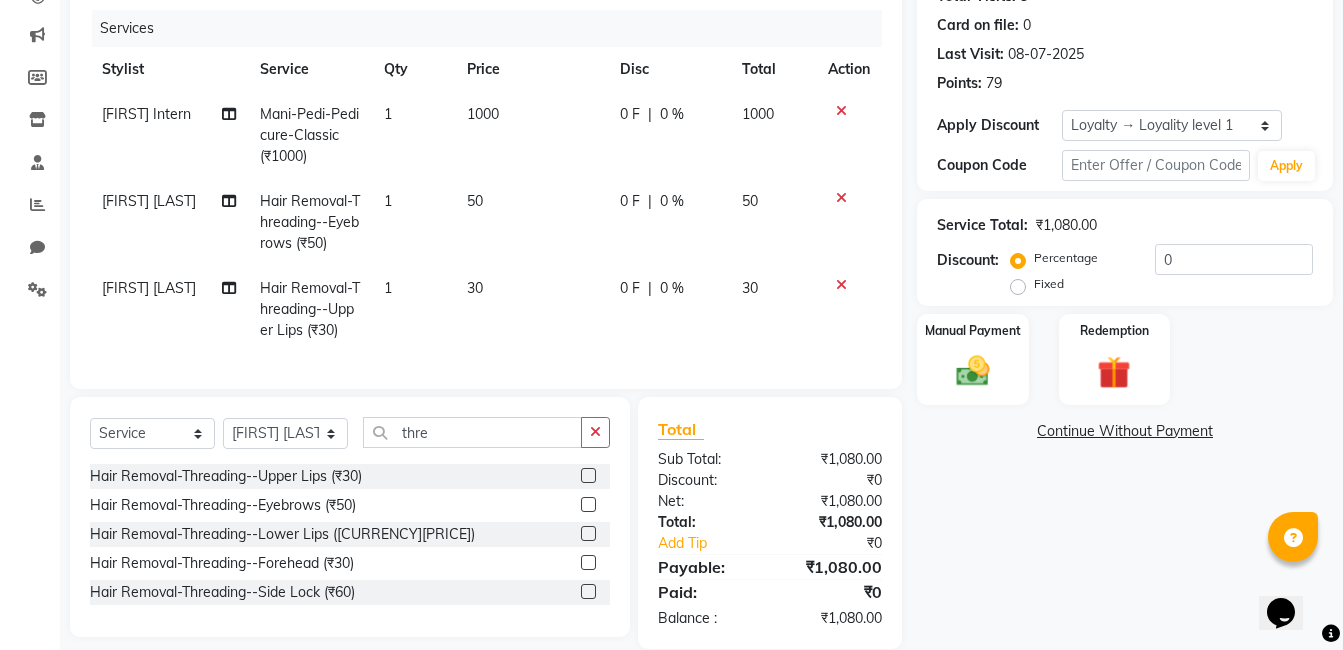 select on "75553" 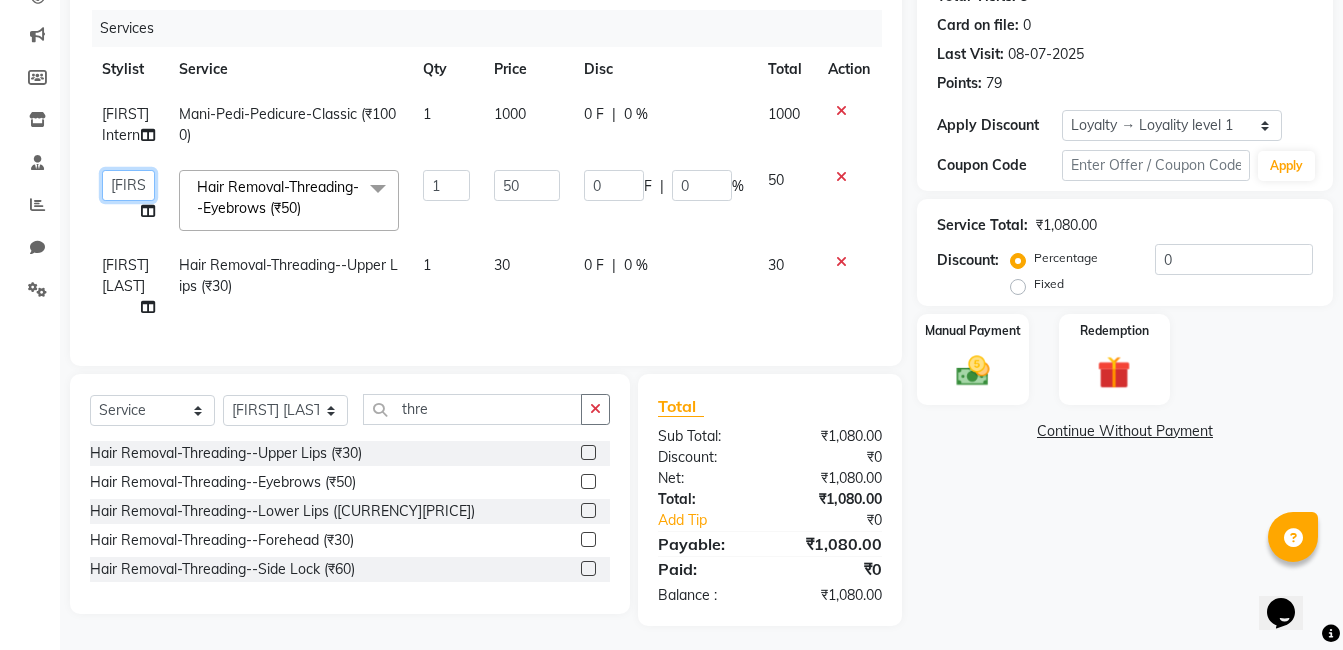 click on "[FIRST] [LAST] [FIRST] [LAST] [FIRST] [LAST] [FIRST] [LAST] [FIRST] [LAST] [FIRST] [LAST] [FIRST] [LAST] [FIRST] [LAST]" 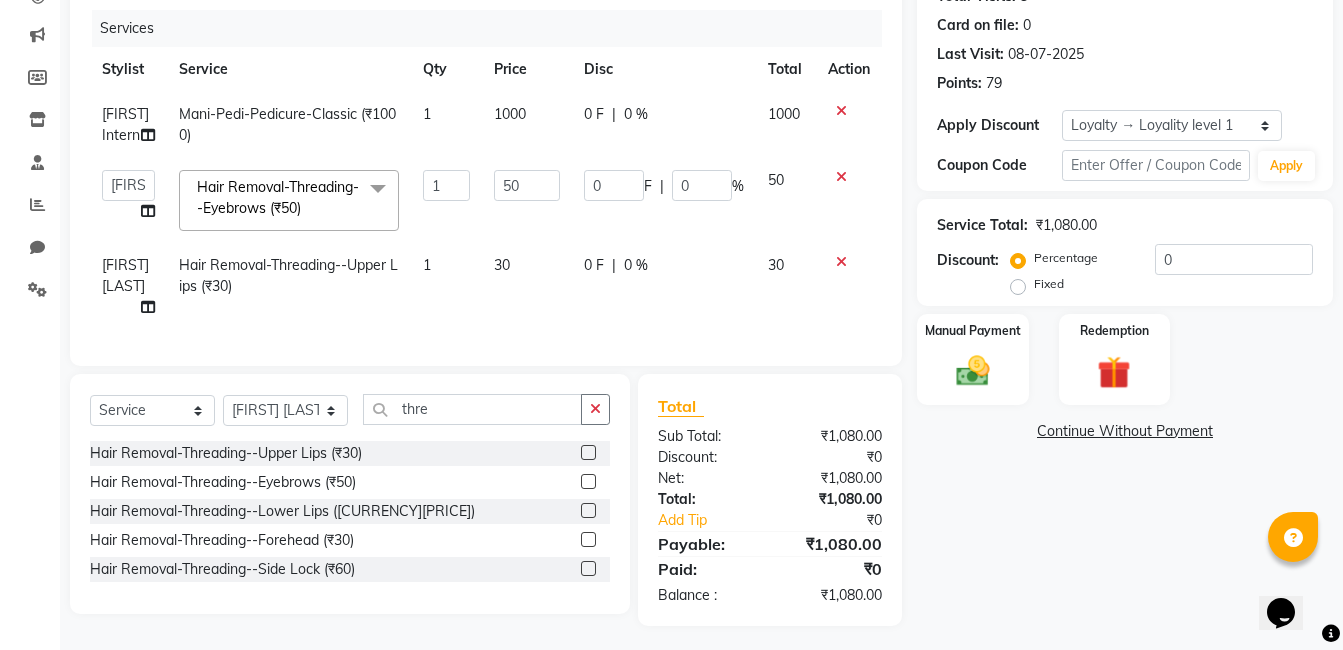 select on "75556" 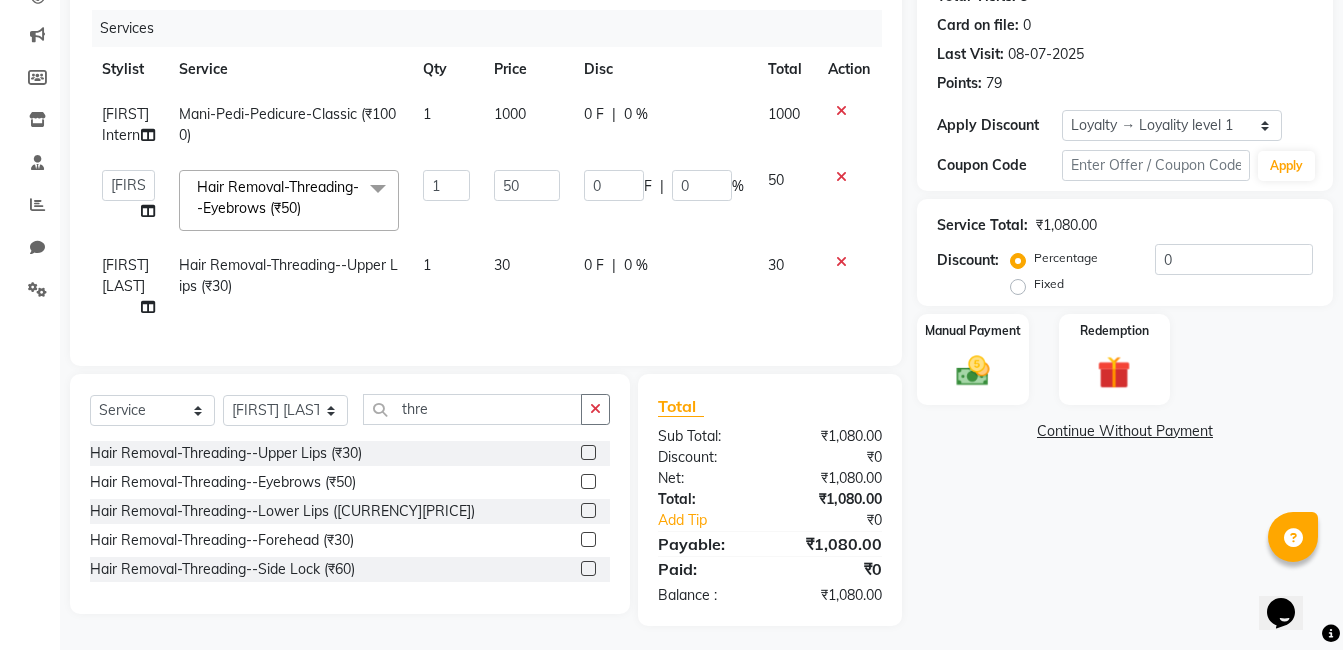 click on "[FIRST] [LAST]" 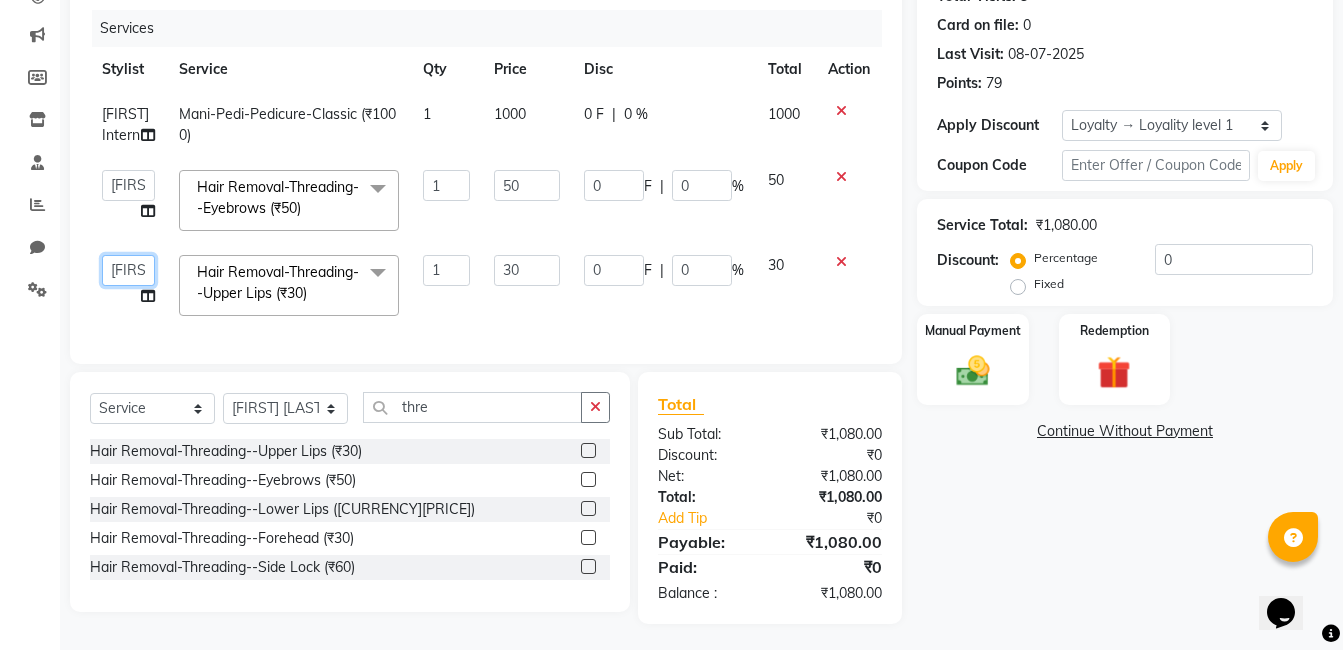 click on "[FIRST] [LAST] [FIRST] [LAST] [FIRST] [LAST] [FIRST] [LAST] [FIRST] [LAST] [FIRST] [LAST] [FIRST] [LAST] [FIRST] [LAST]" 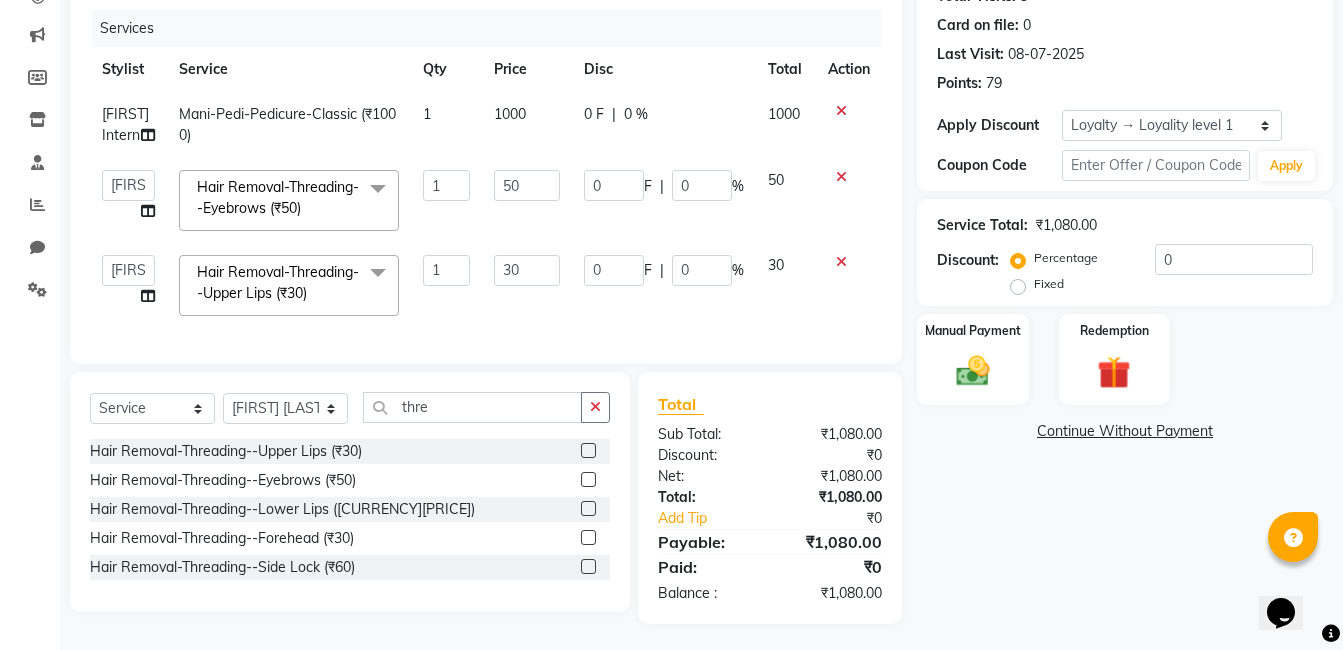 select on "75556" 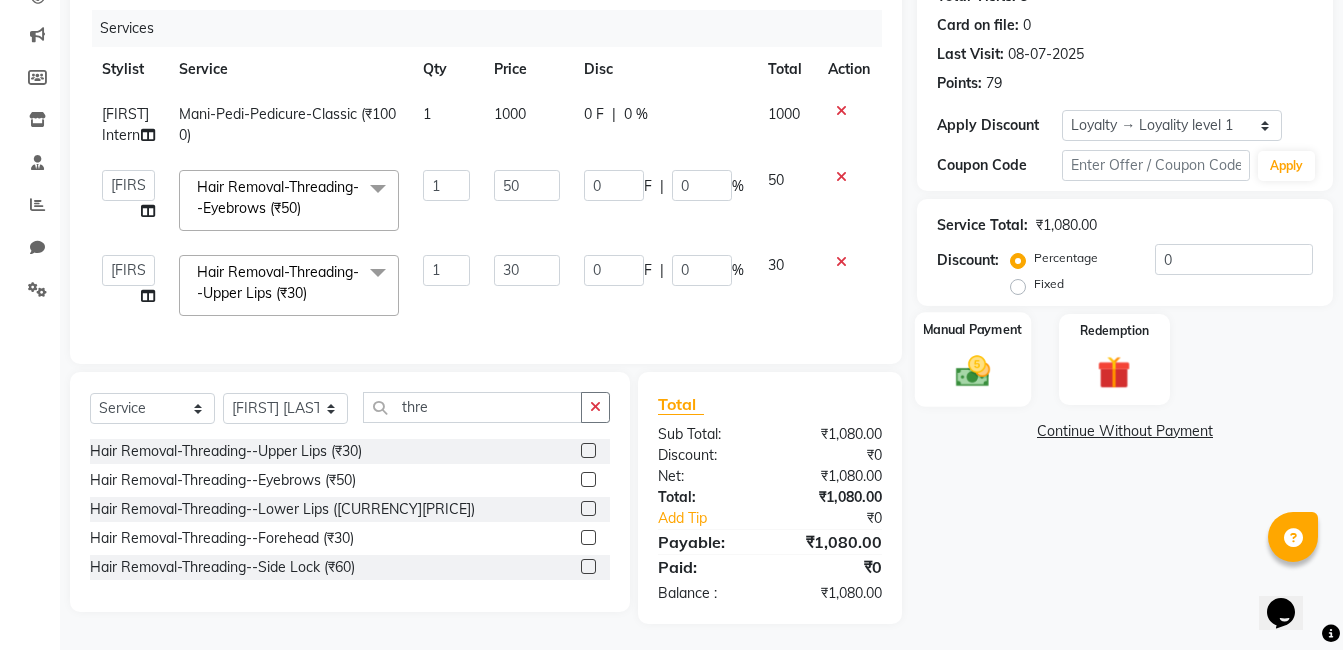 click 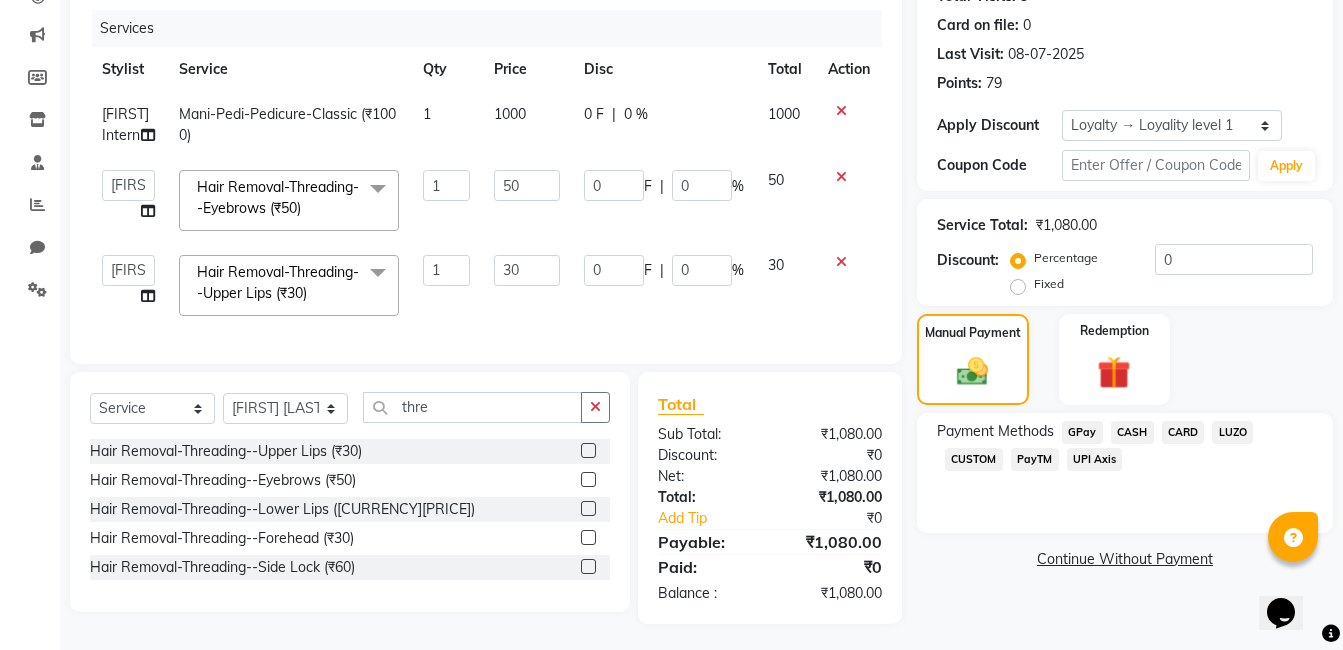 click on "GPay" 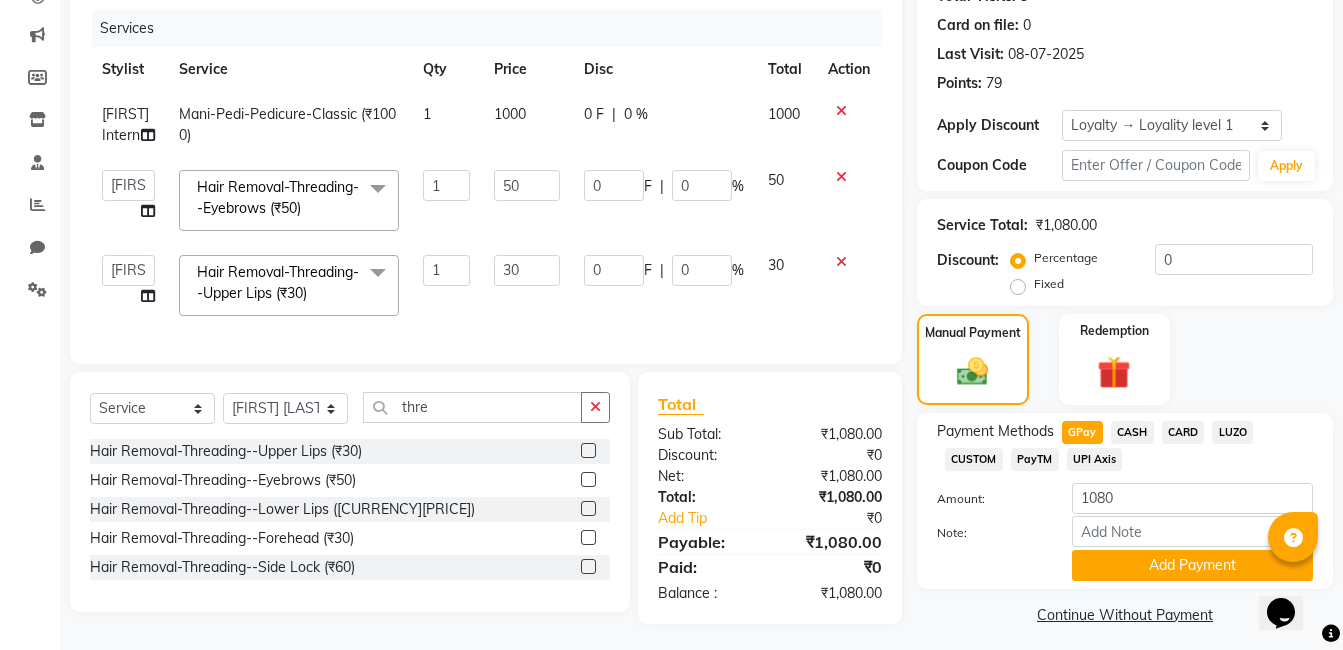 scroll, scrollTop: 257, scrollLeft: 0, axis: vertical 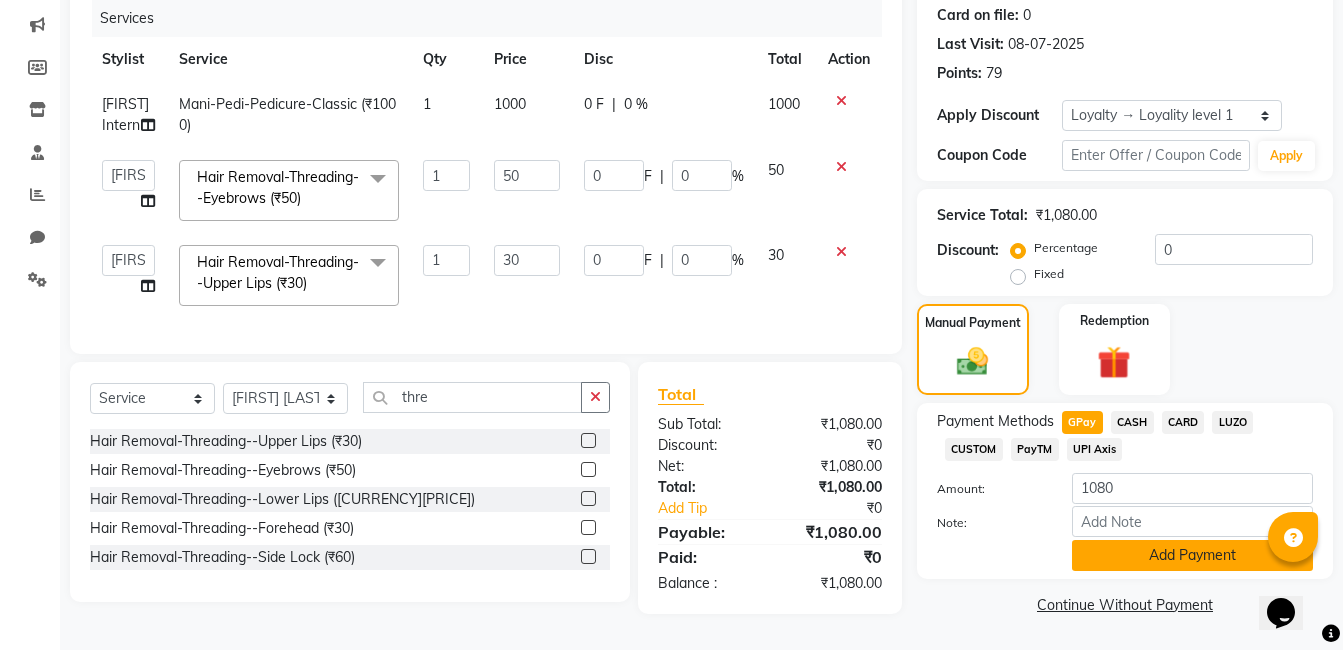 click on "Add Payment" 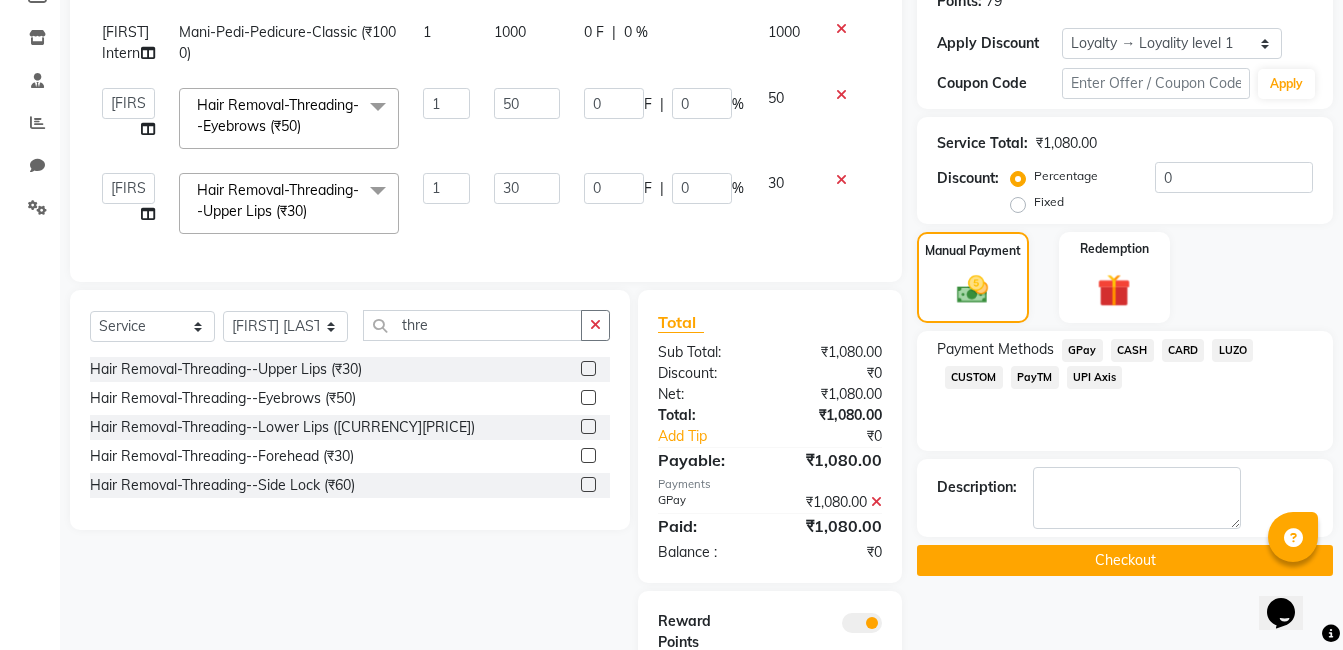 scroll, scrollTop: 417, scrollLeft: 0, axis: vertical 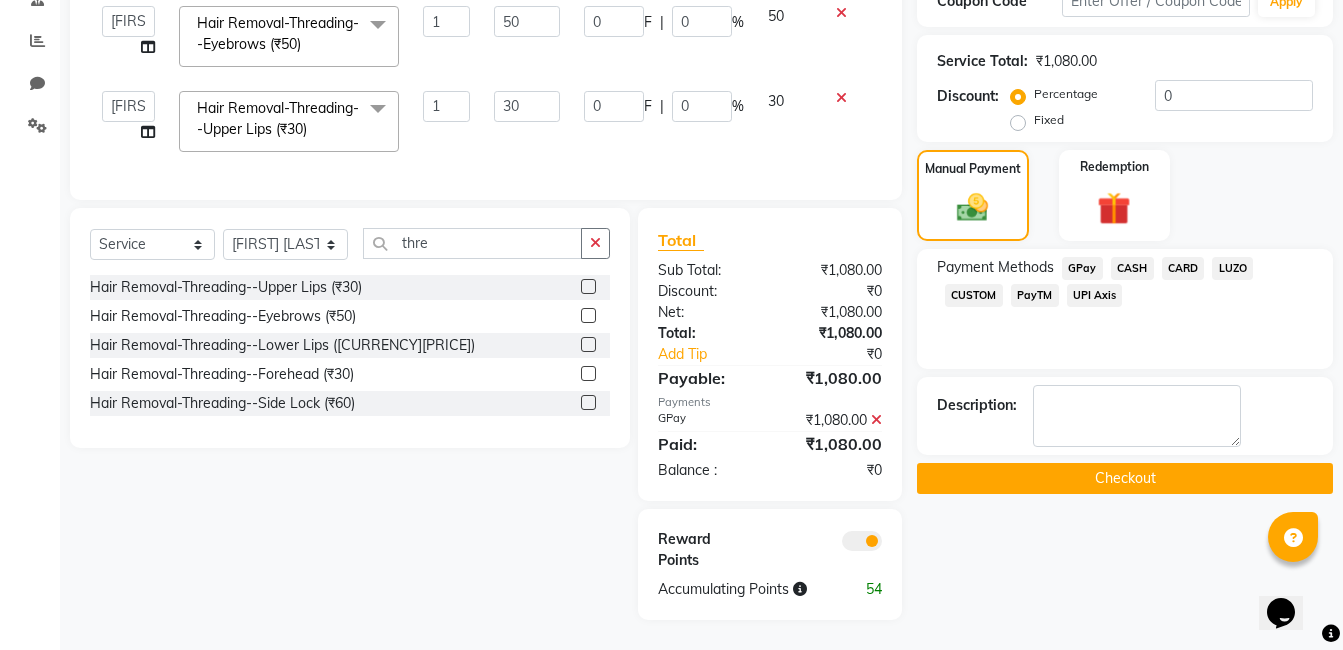 click on "Checkout" 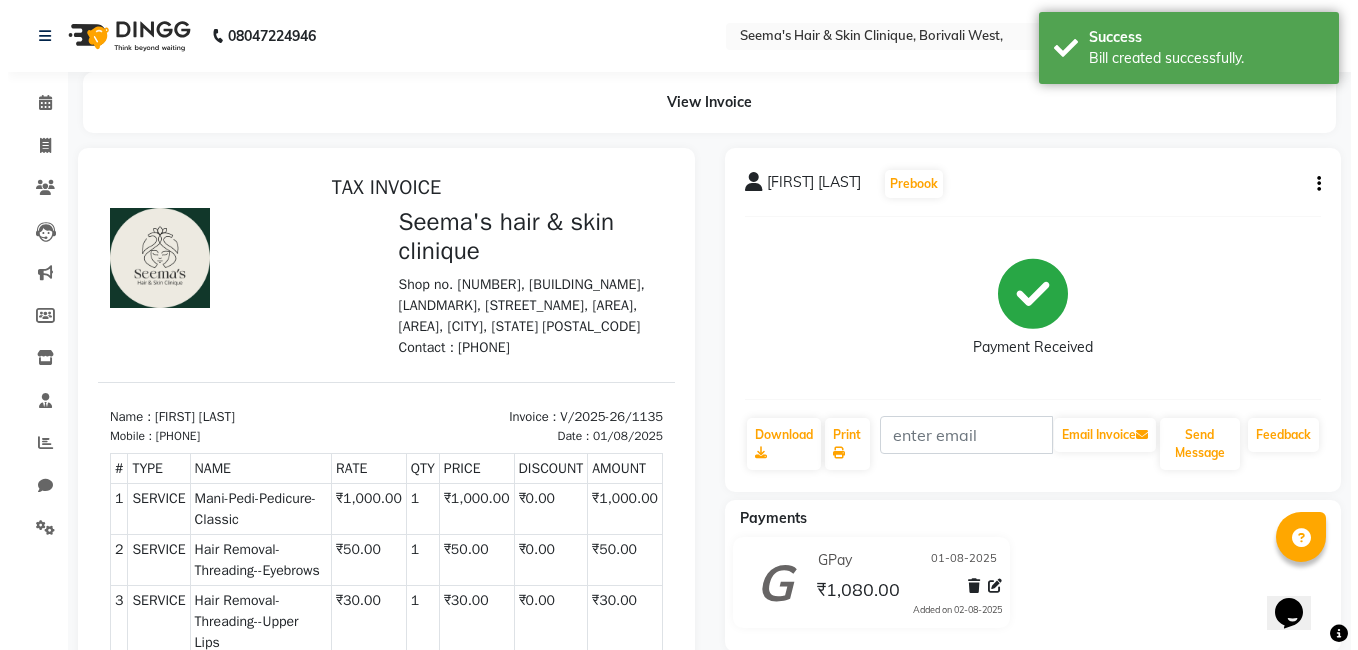 scroll, scrollTop: 0, scrollLeft: 0, axis: both 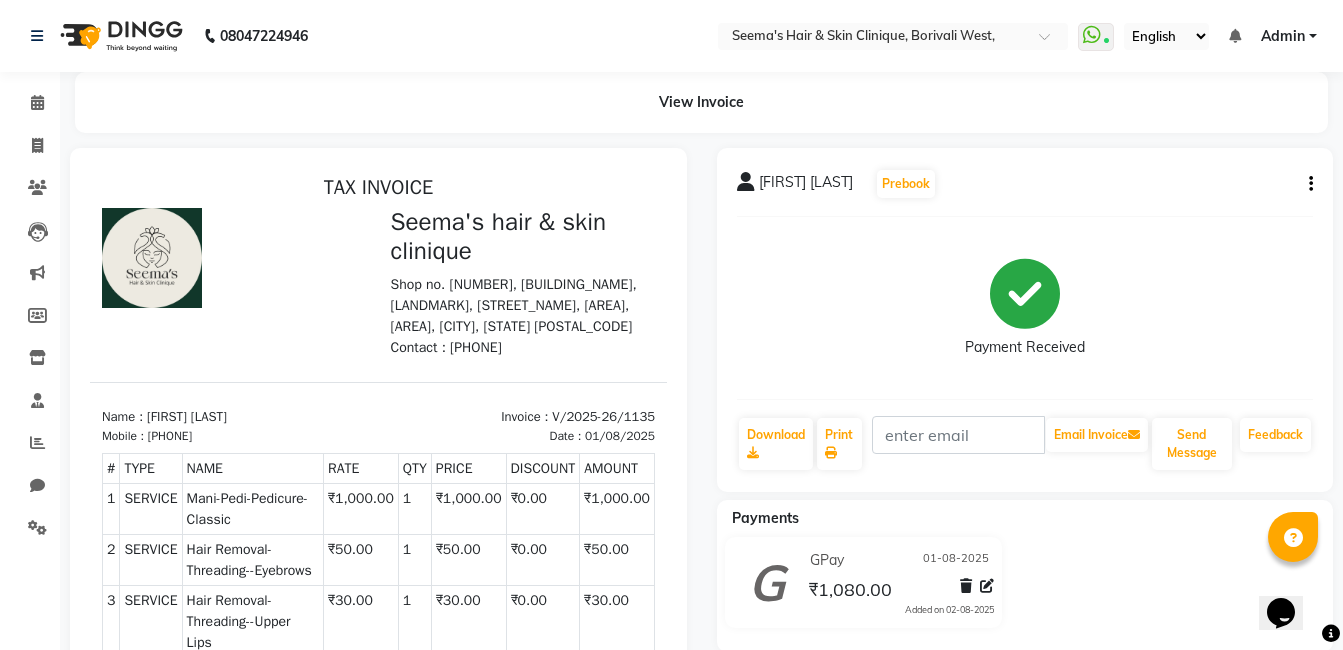 click on "Clients" 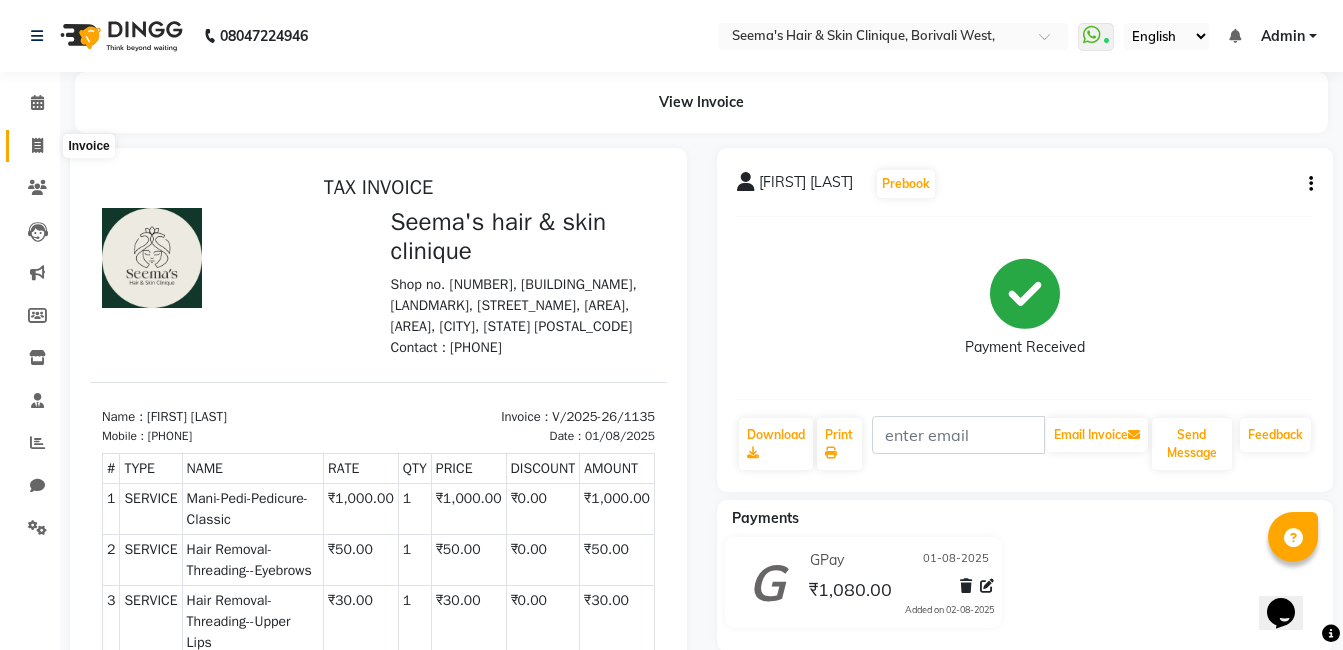click 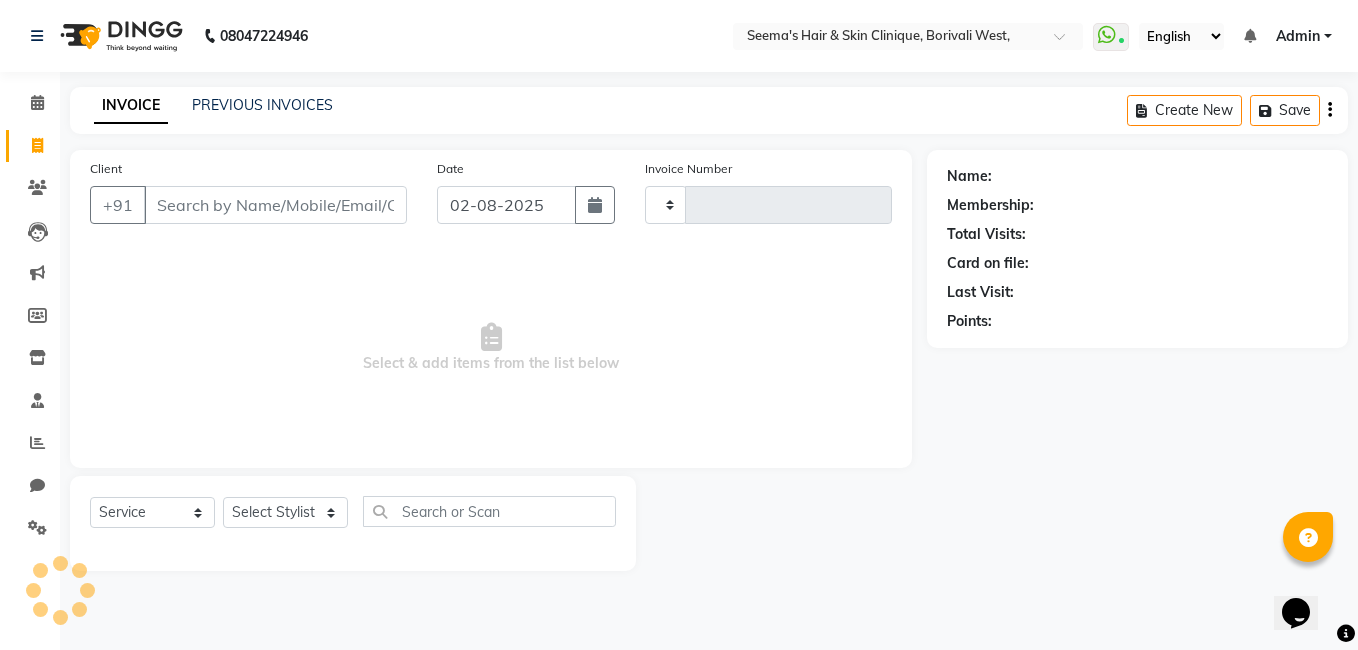type on "1136" 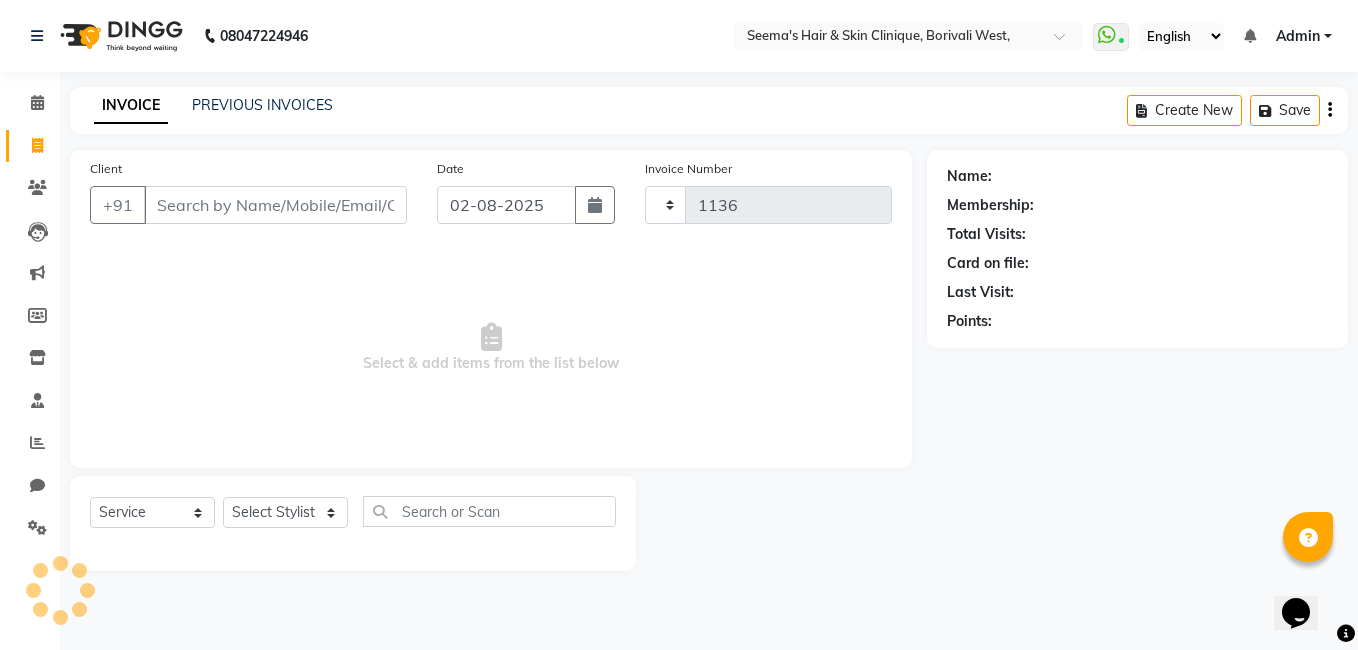 select on "8084" 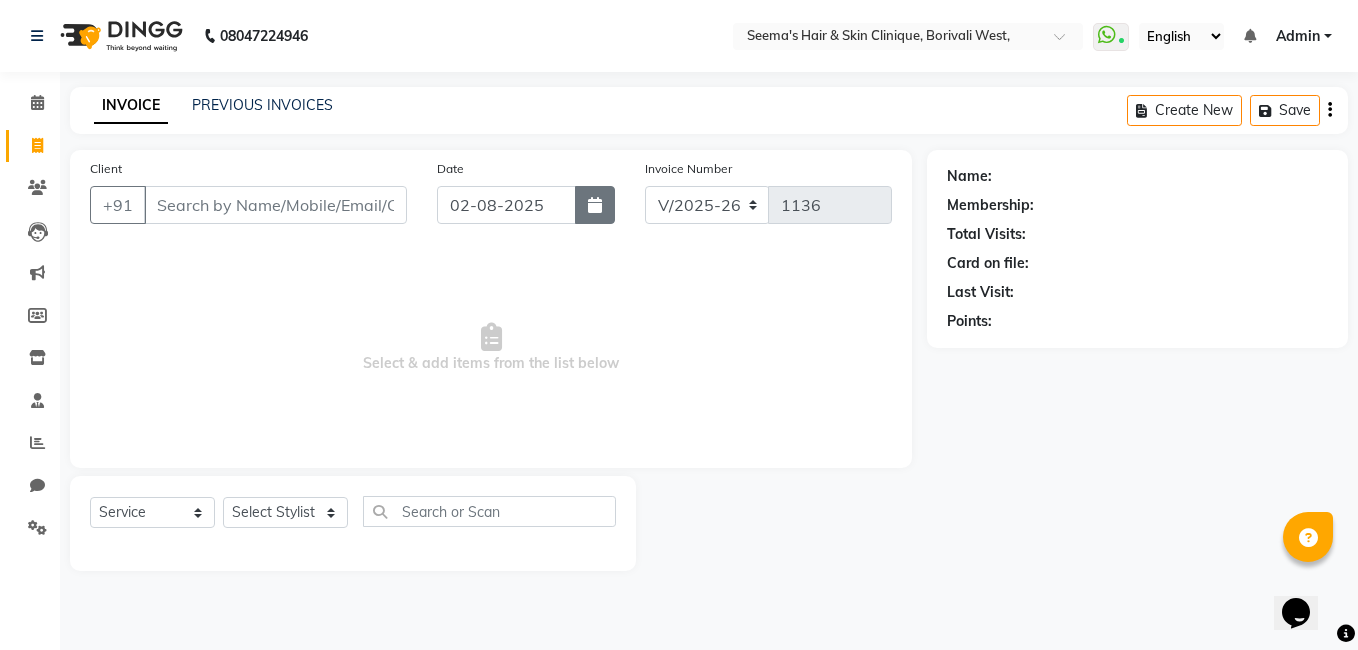 click 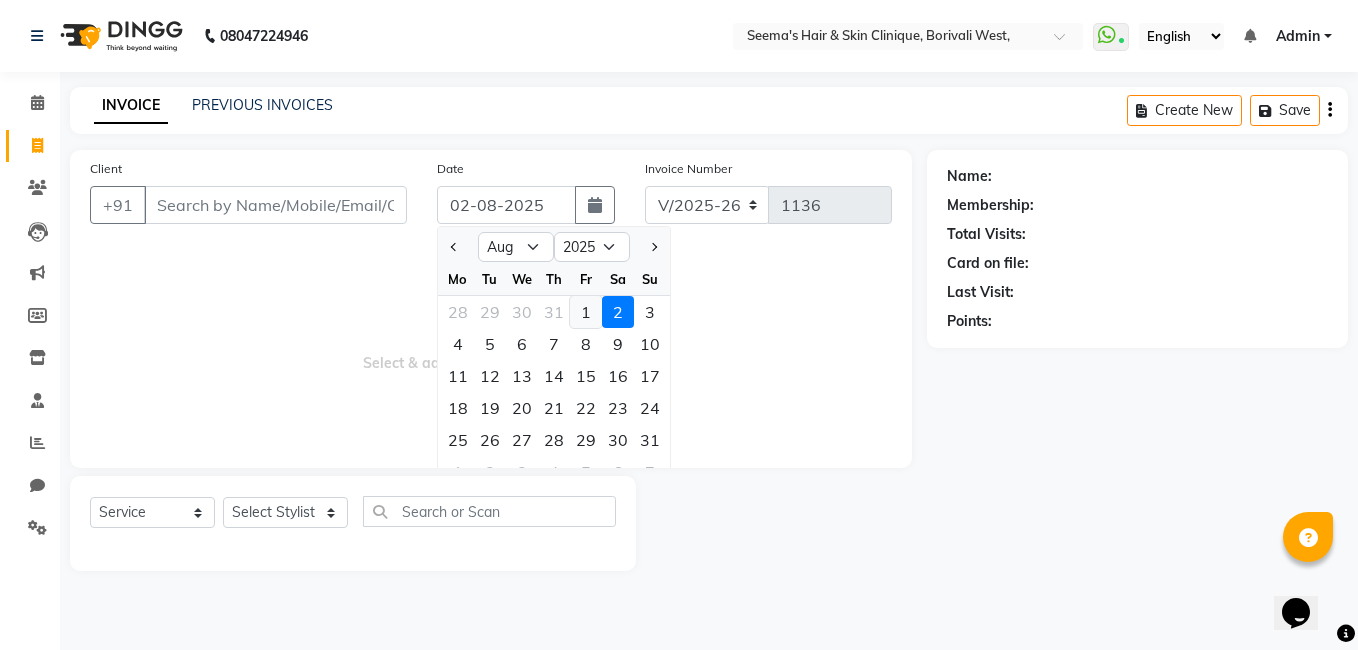click on "1" 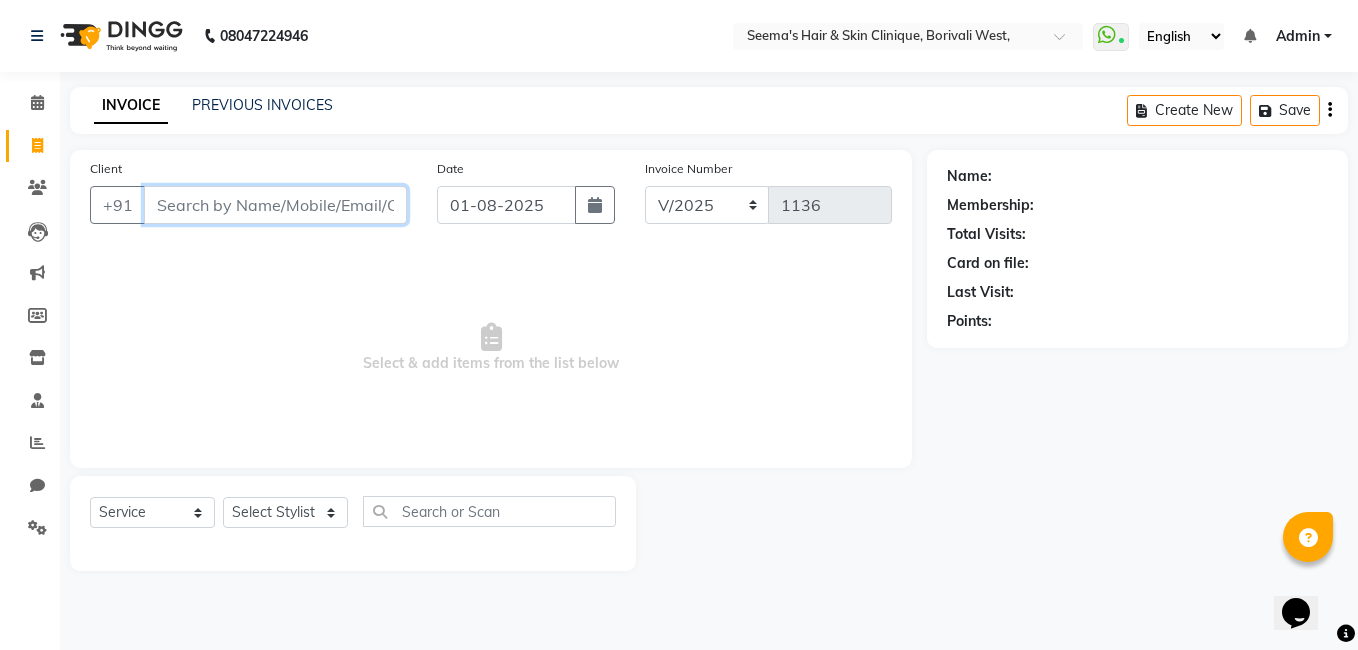 click on "Client" at bounding box center [275, 205] 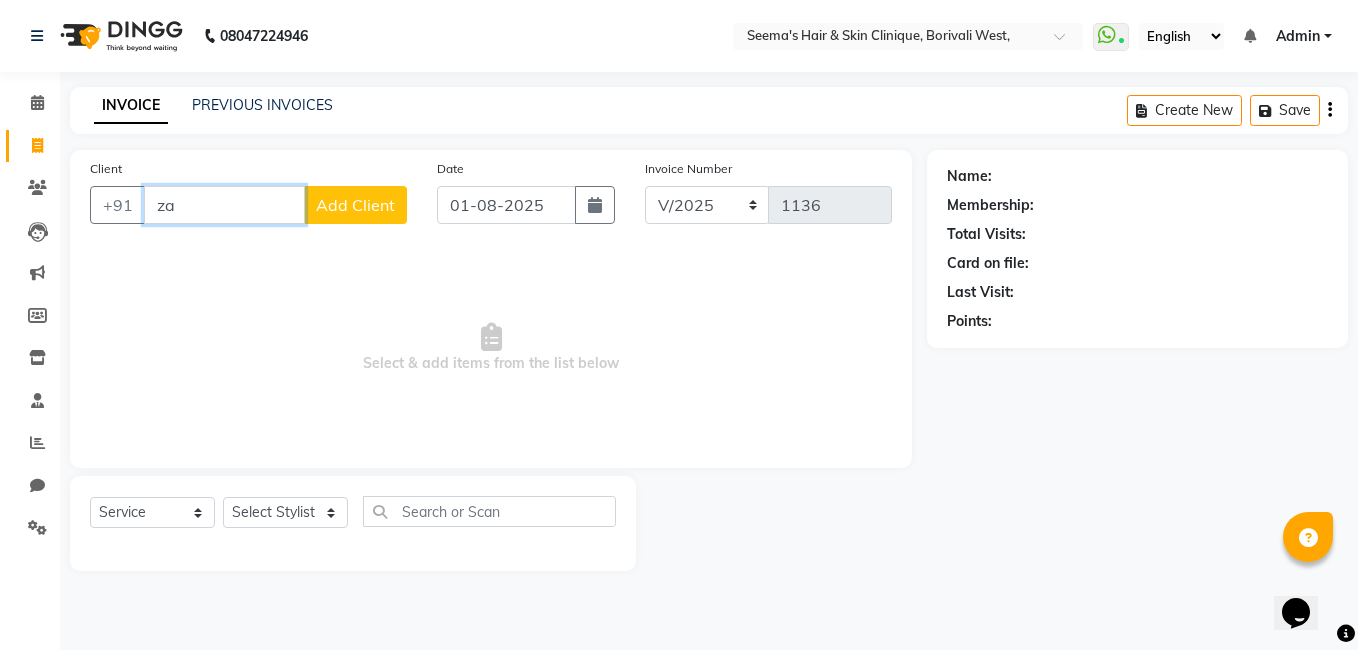 type on "z" 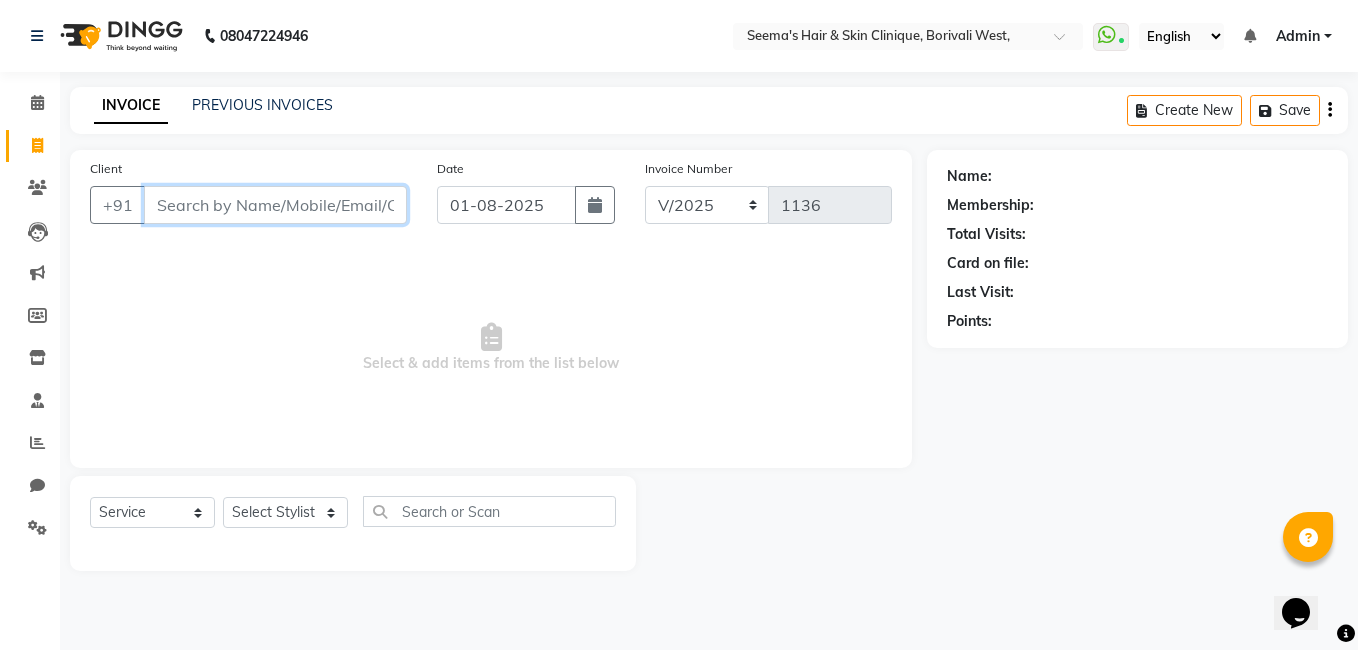 type on "h" 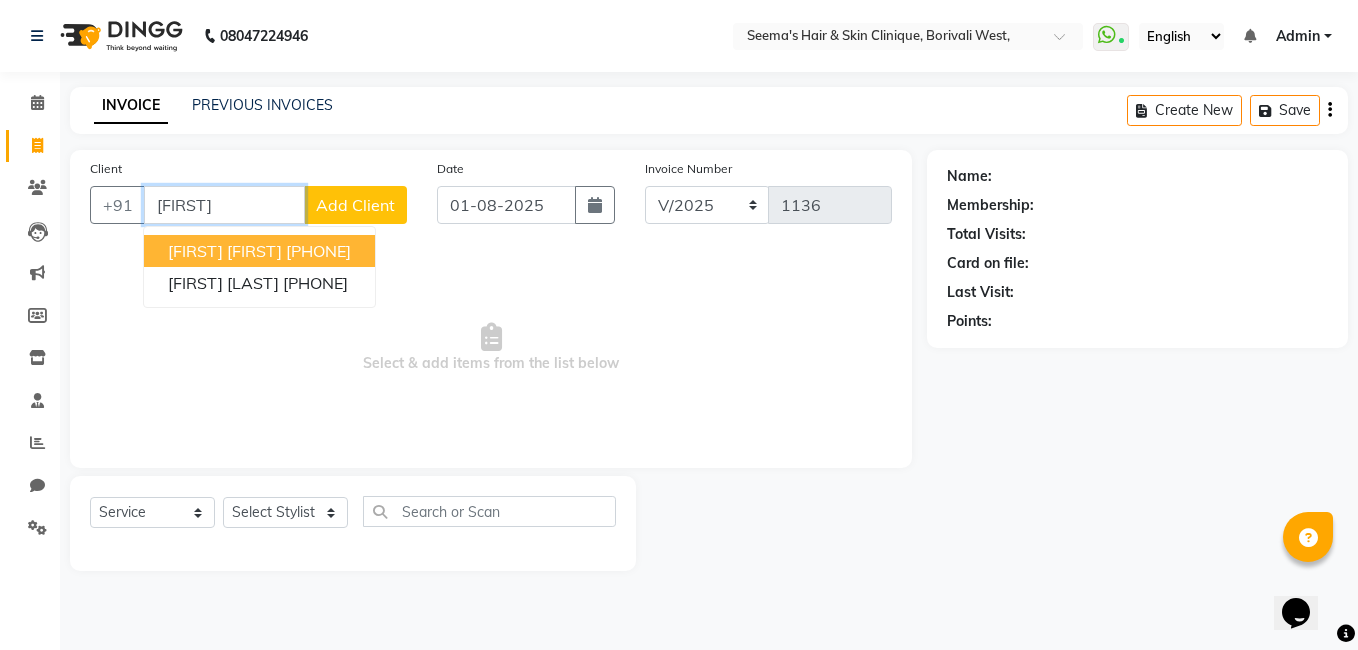 click on "[FIRST]" at bounding box center [224, 205] 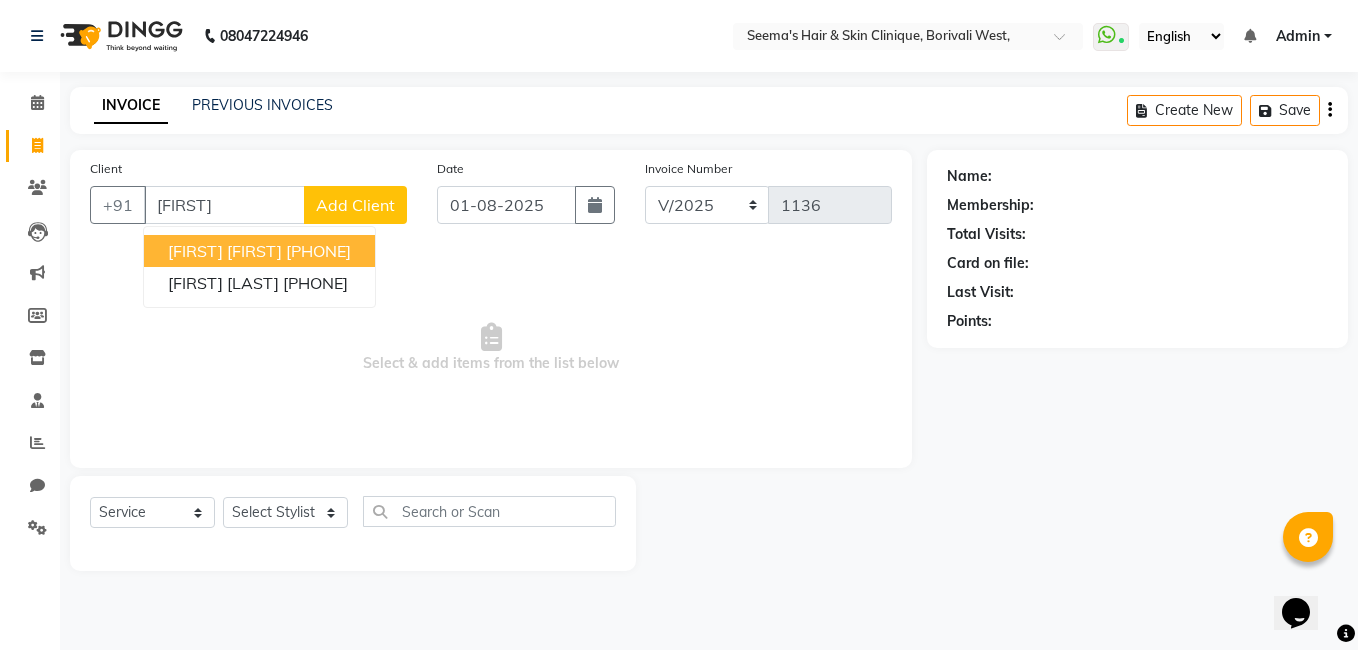 click on "[PHONE] Select Location × Seema's Hair & Skin Clinique, Borivali West, WhatsApp Status ✕ Status: Connected Most Recent Message: [DATE]   [TIME] Recent Service Activity: [DATE]   [TIME] English ENGLISH Español العربية मराठी हिंदी ગુજરાતી தமிழ் 中文 Notifications nothing to show Admin Manage Profile Change Password Sign out Version:3.15.11 ☀ Seema's hair & skin clinique, Borivali West, Calendar Invoice Clients Leads Marketing Members Inventory Staff Reports Chat Settings Completed InProgress Upcoming Dropped Tentative Check-In Confirm Bookings Generate Report Segments Page Builder INVOICE PREVIOUS INVOICES Create New Save Client +91 jhar Jharna Anupa [PHONE] Jharna Tarun [PHONE] Add Client Date [DATE] Invoice Number V/[YEAR] V/[YEAR]-[YEAR] 1136 Select & add items from the list below Select Service Product Membership Package Voucher Prepaid Gift Card Select Stylist Khalida Komal Zunjare" at bounding box center [679, 325] 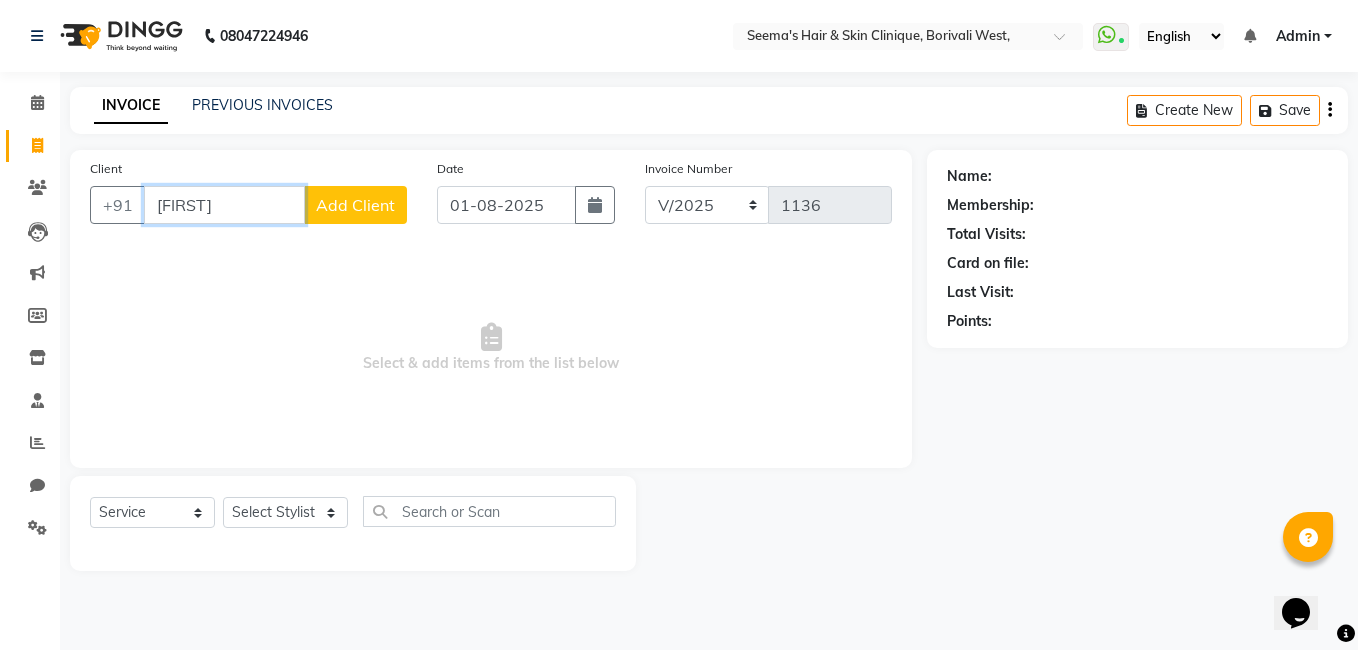 click on "[FIRST]" at bounding box center (224, 205) 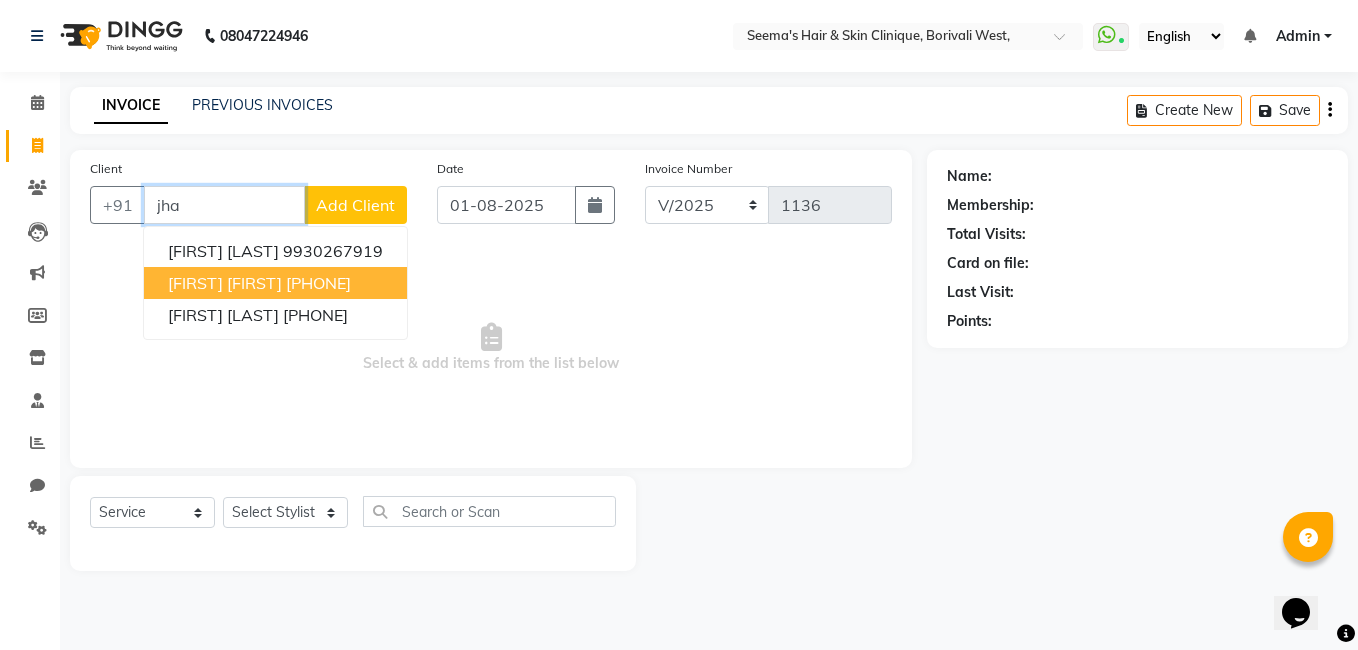 click on "[FIRST] [FIRST]" at bounding box center (225, 283) 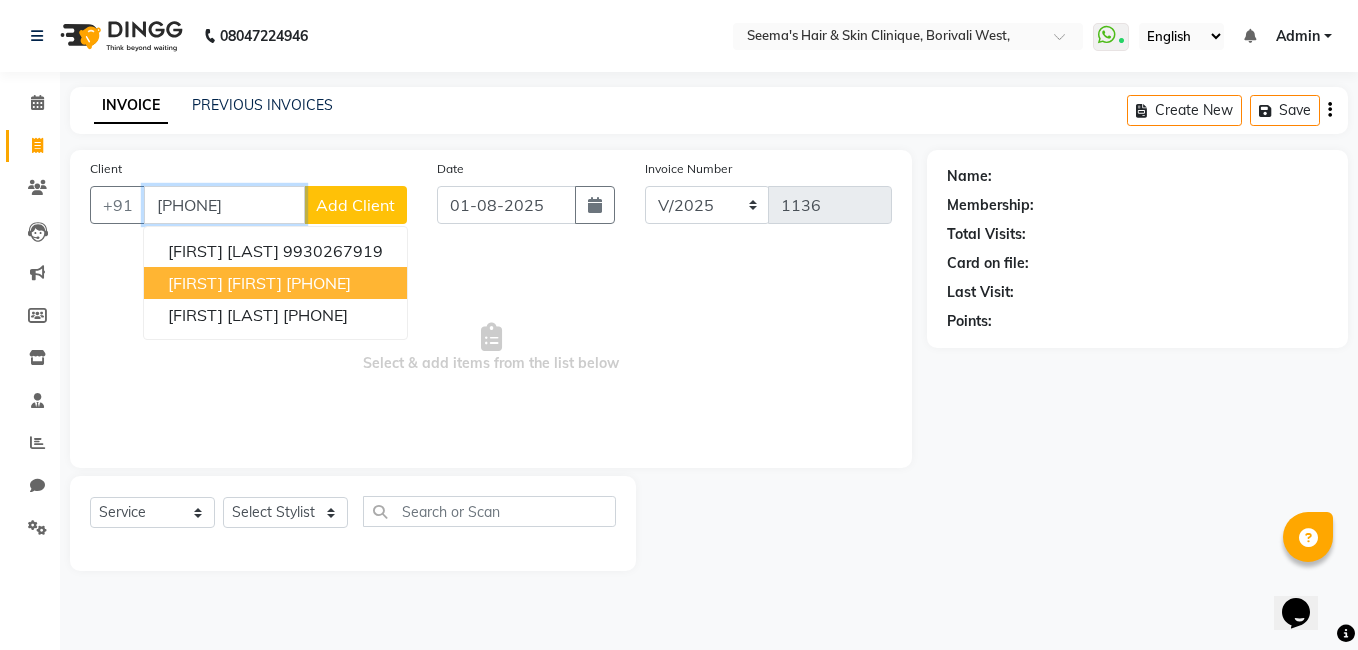 type on "[PHONE]" 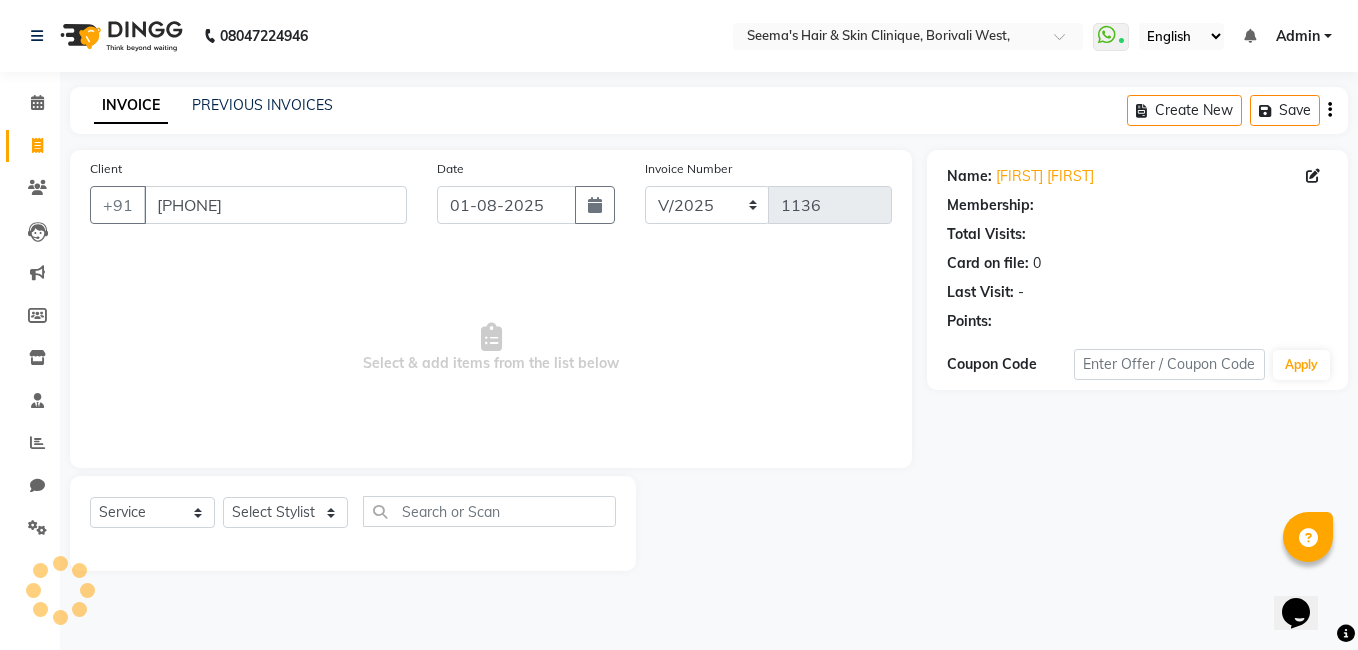 select on "1: Object" 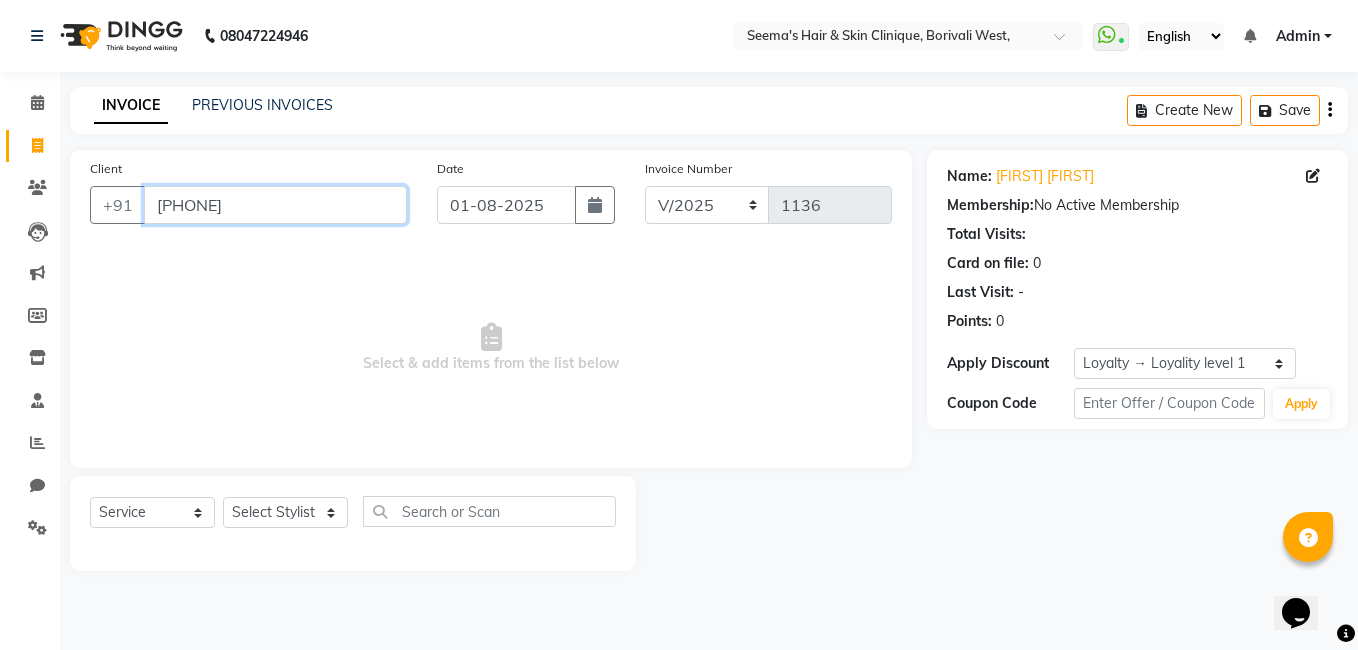 click on "[PHONE]" at bounding box center (275, 205) 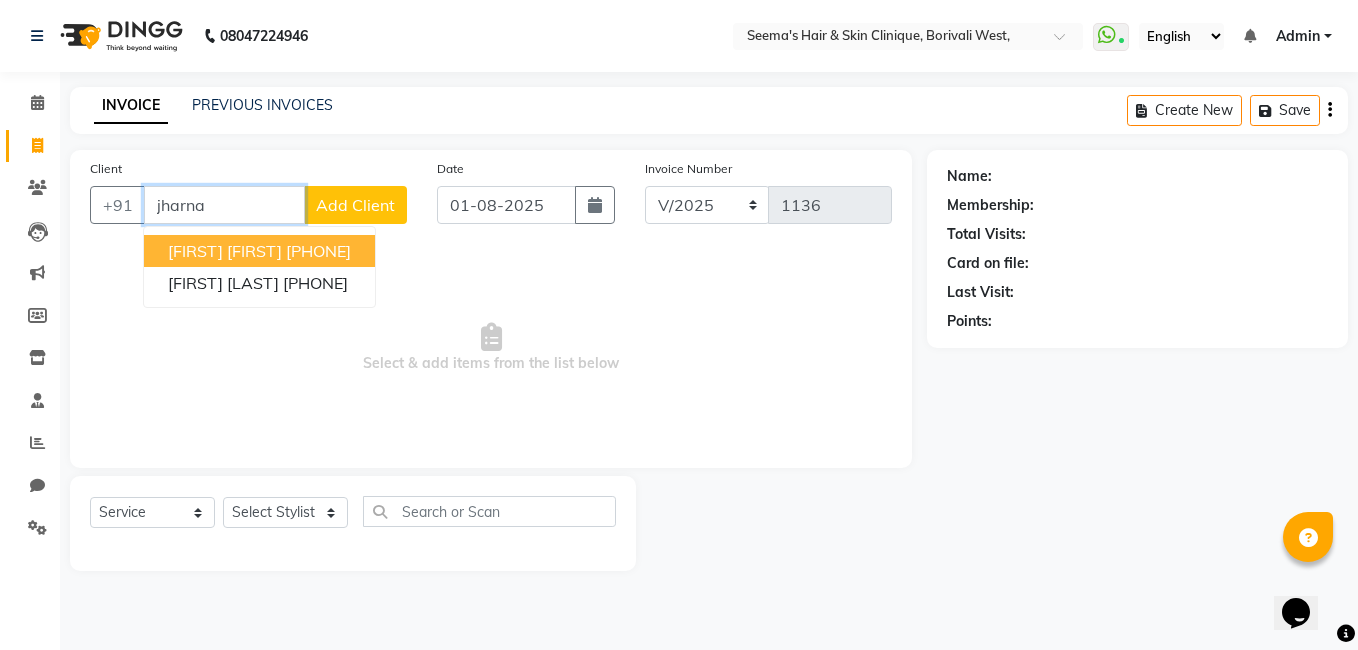 click on "jharna" at bounding box center [224, 205] 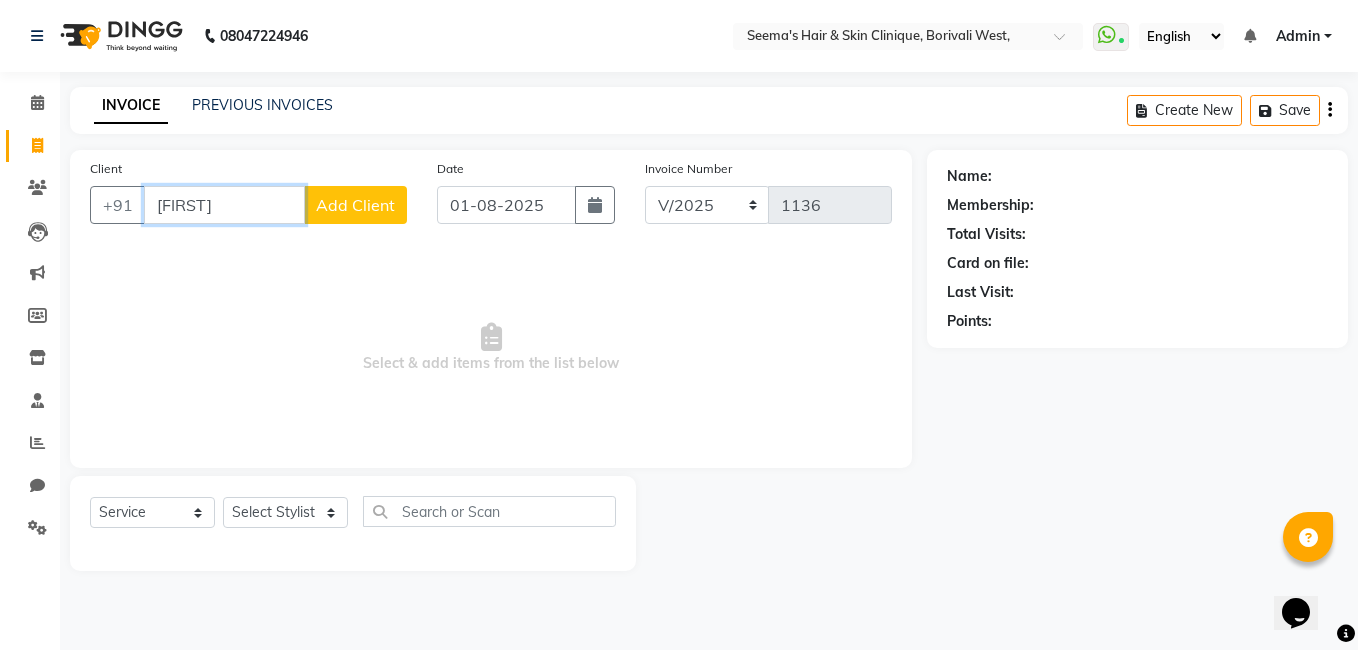 type on "[FIRST]" 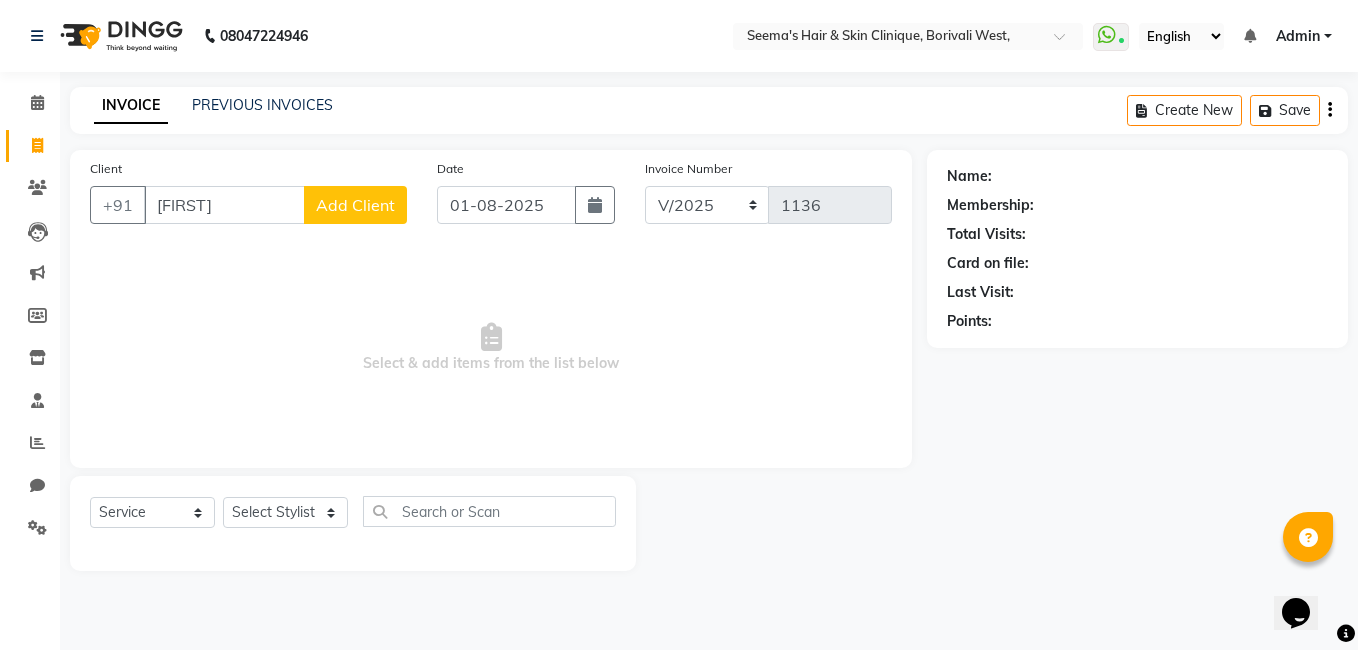click on "Add Client" 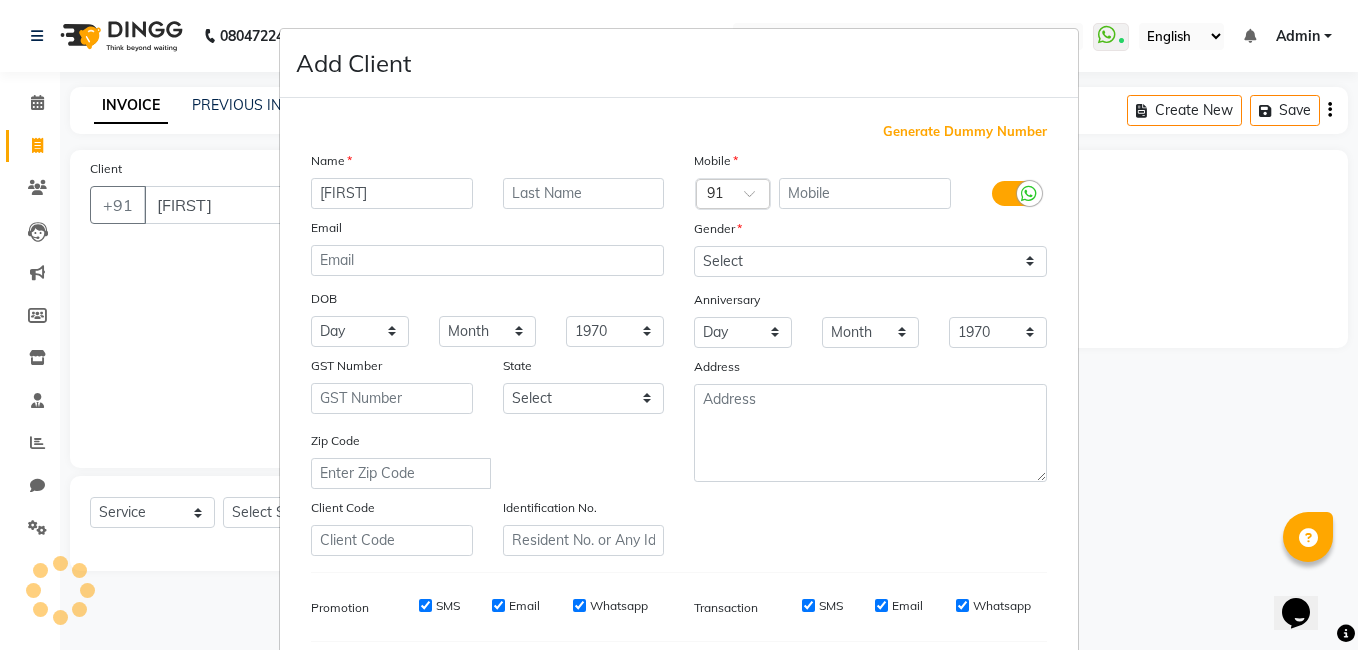 click on "Name [LAST] Email DOB Day [DAY_RANGE] Month [MONTH_RANGE] [YEAR_RANGE] GST Number State Select Andaman and Nicobar Islands Andhra Pradesh Arunachal Pradesh Assam Bihar Chandigarh Chhattisgarh Dadra and Nagar Haveli Daman and Diu Delhi Goa Gujarat Haryana Himachal Pradesh Jammu and Kashmir Jharkhand Karnataka Kerala Lakshadweep Madhya Pradesh Maharashtra Manipur Meghalaya Mizoram Nagaland Odisha Pondicherry Punjab Tamil Nadu Telangana" at bounding box center [487, 353] 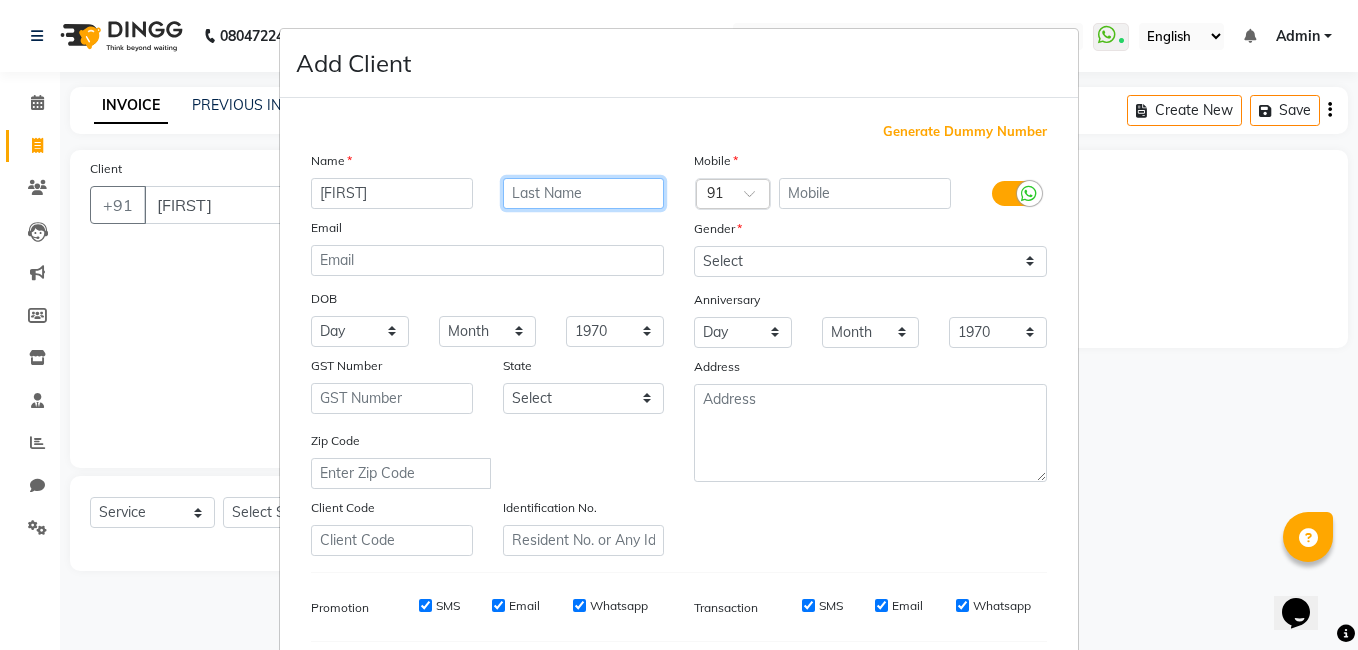 click at bounding box center [584, 193] 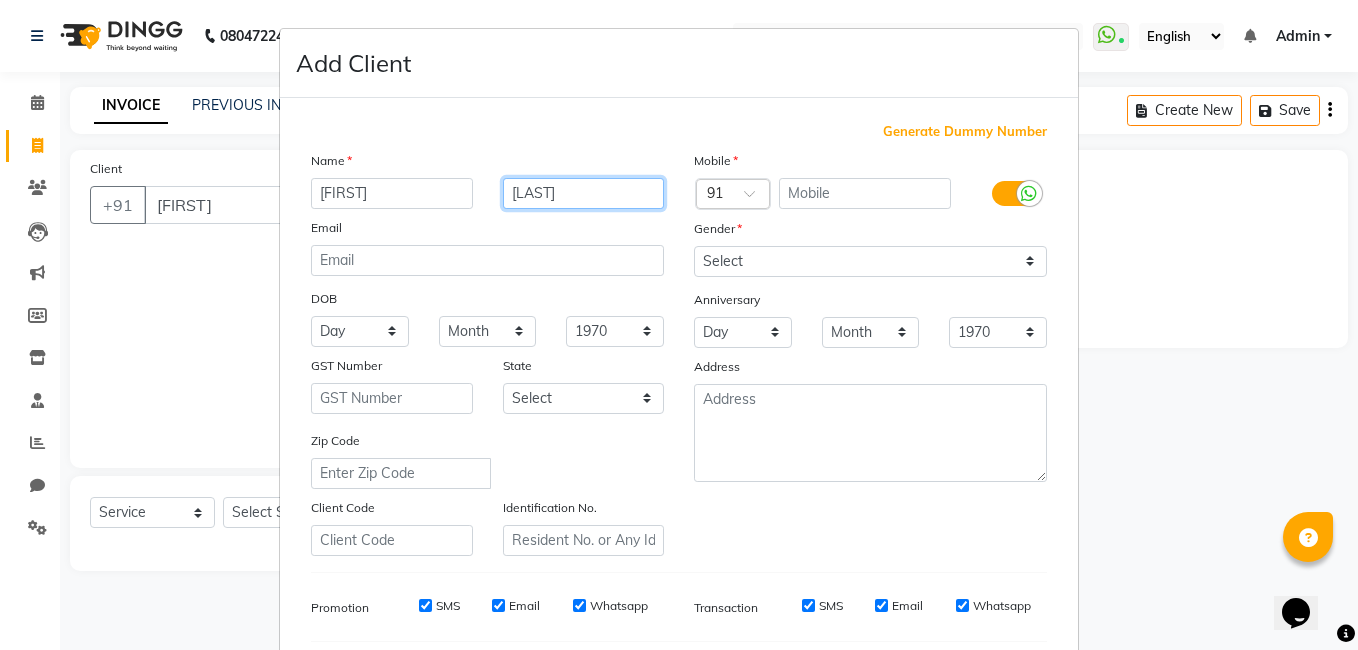 type on "[LAST]" 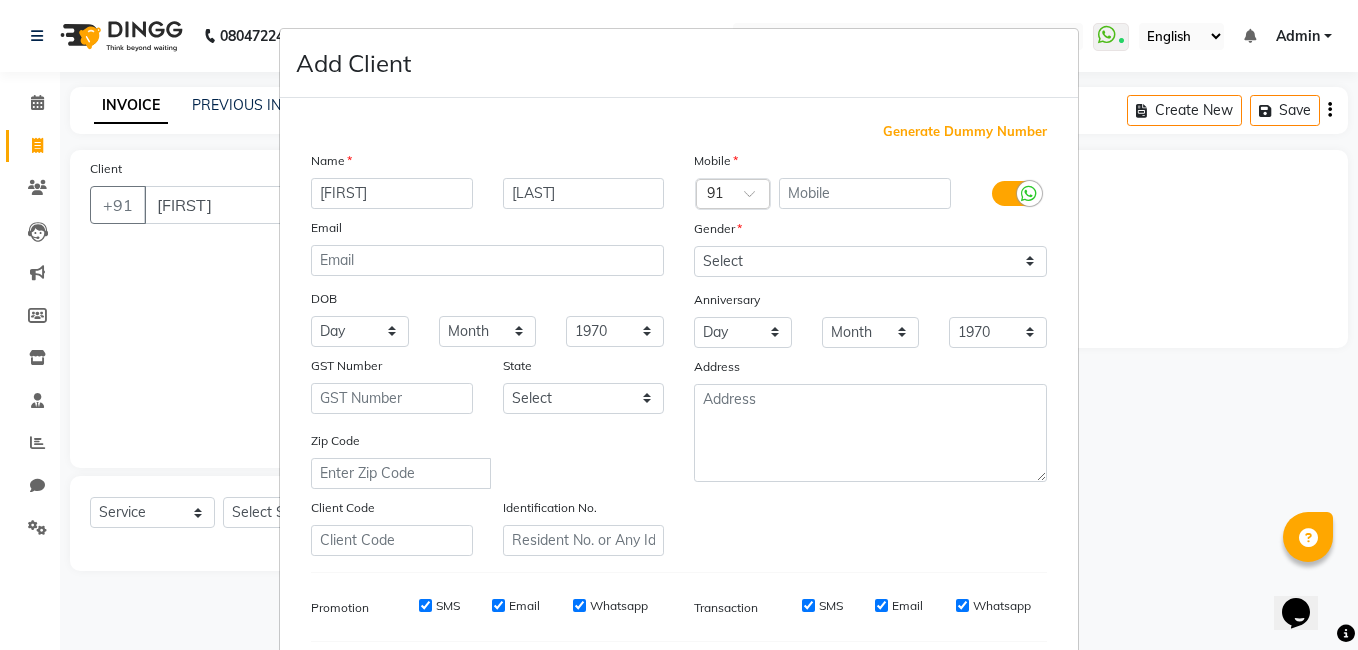click on "Generate Dummy Number" at bounding box center [965, 132] 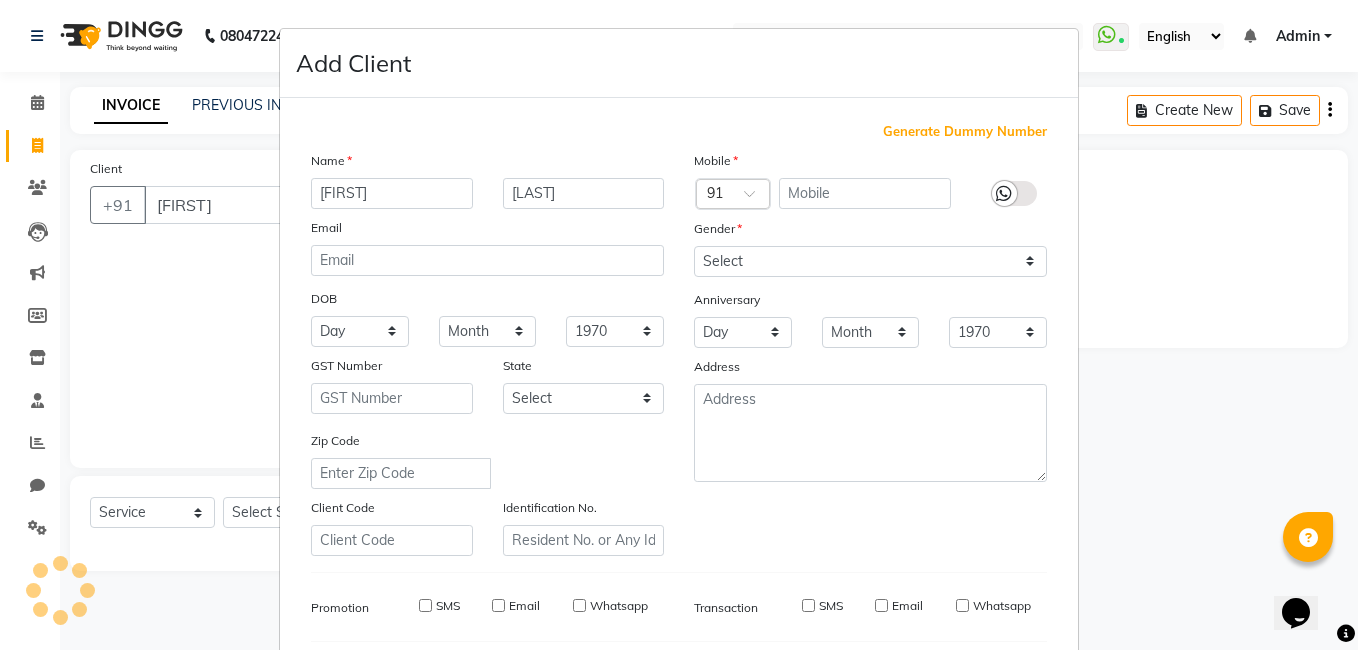 type on "[NUMBER]" 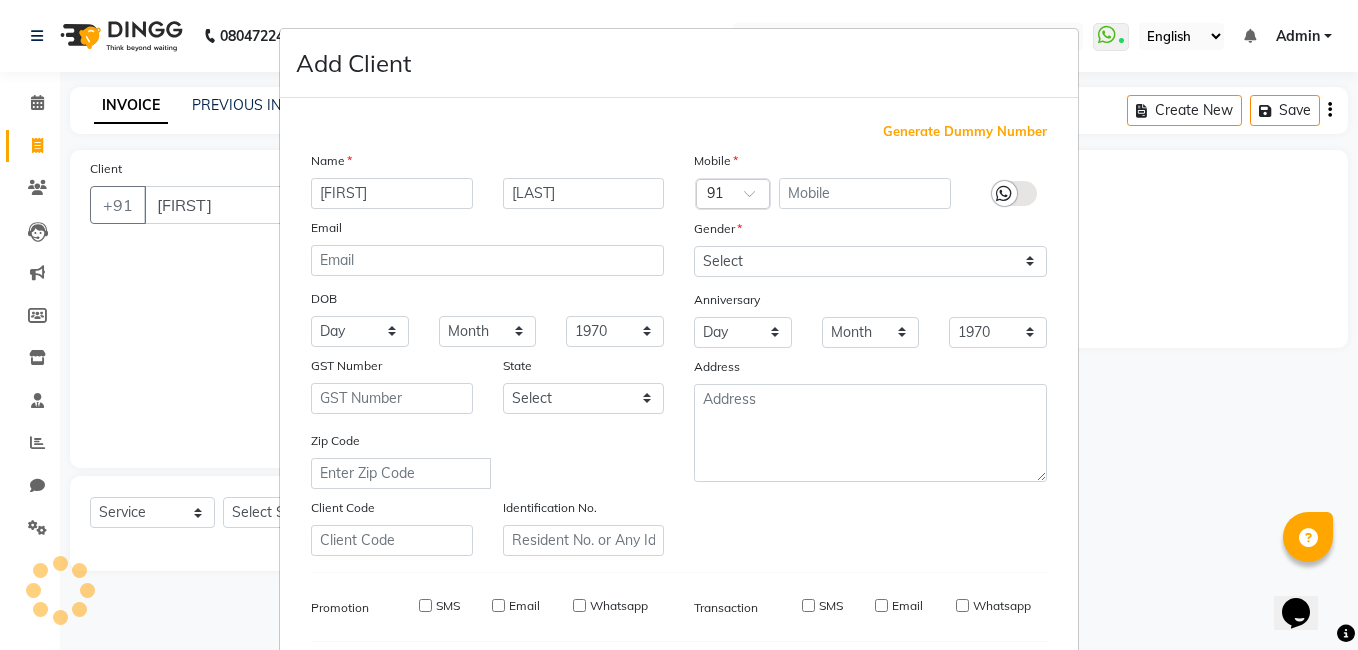checkbox on "false" 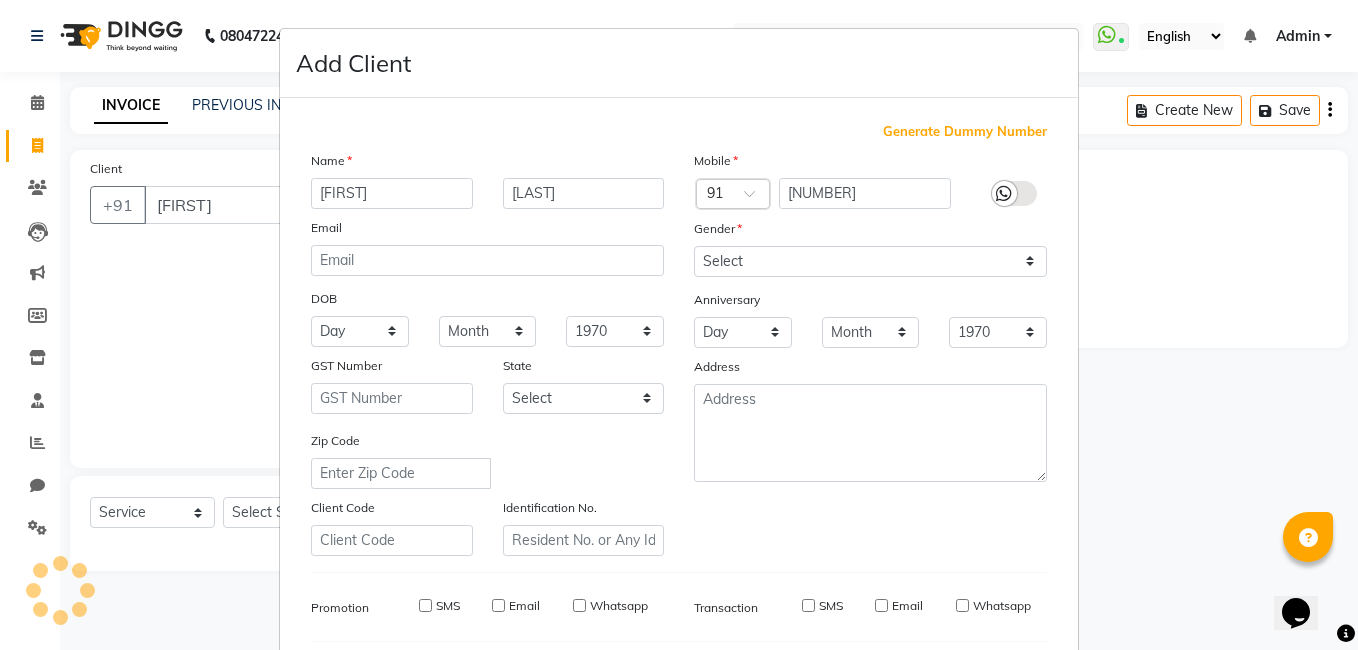 checkbox on "false" 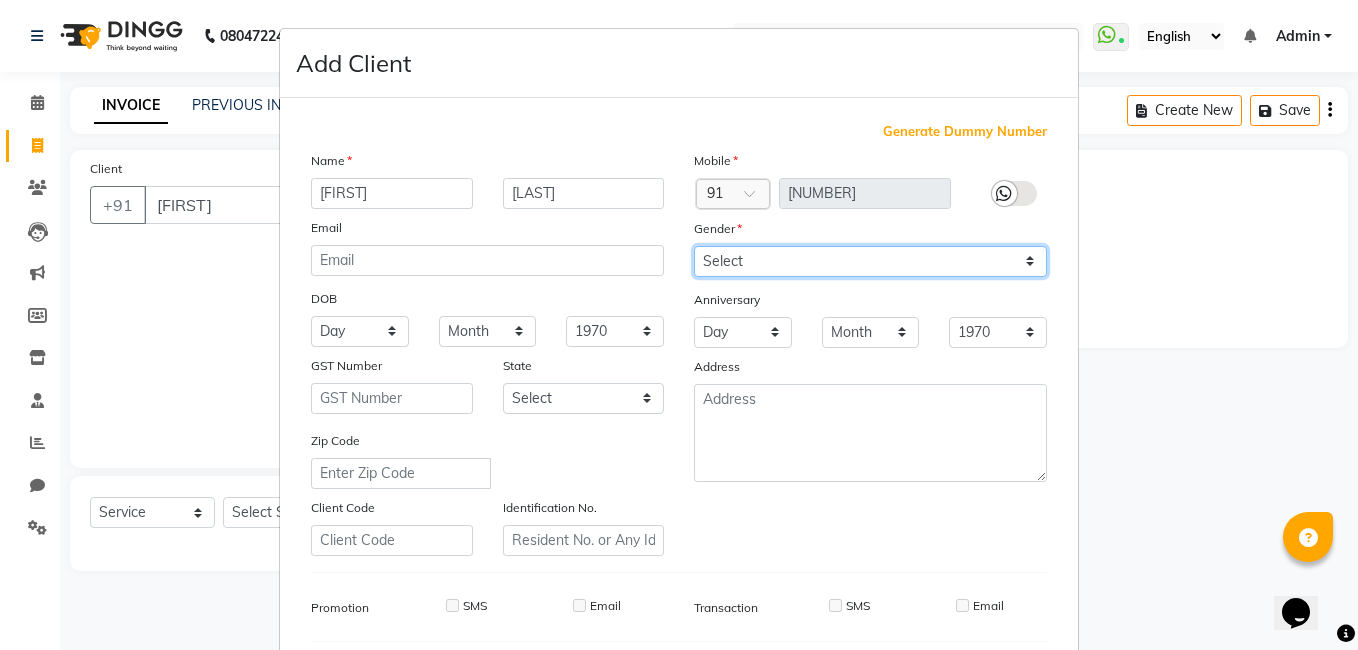 click on "Select Male Female Other Prefer Not To Say" at bounding box center (870, 261) 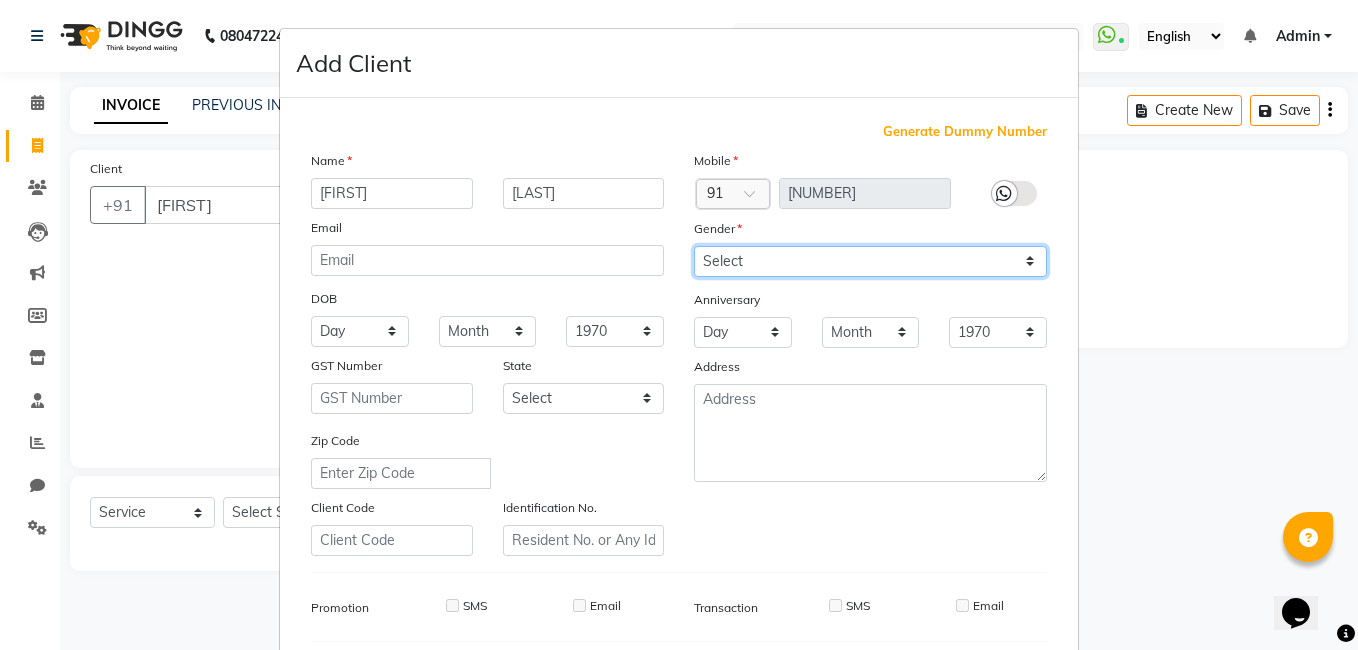 select on "female" 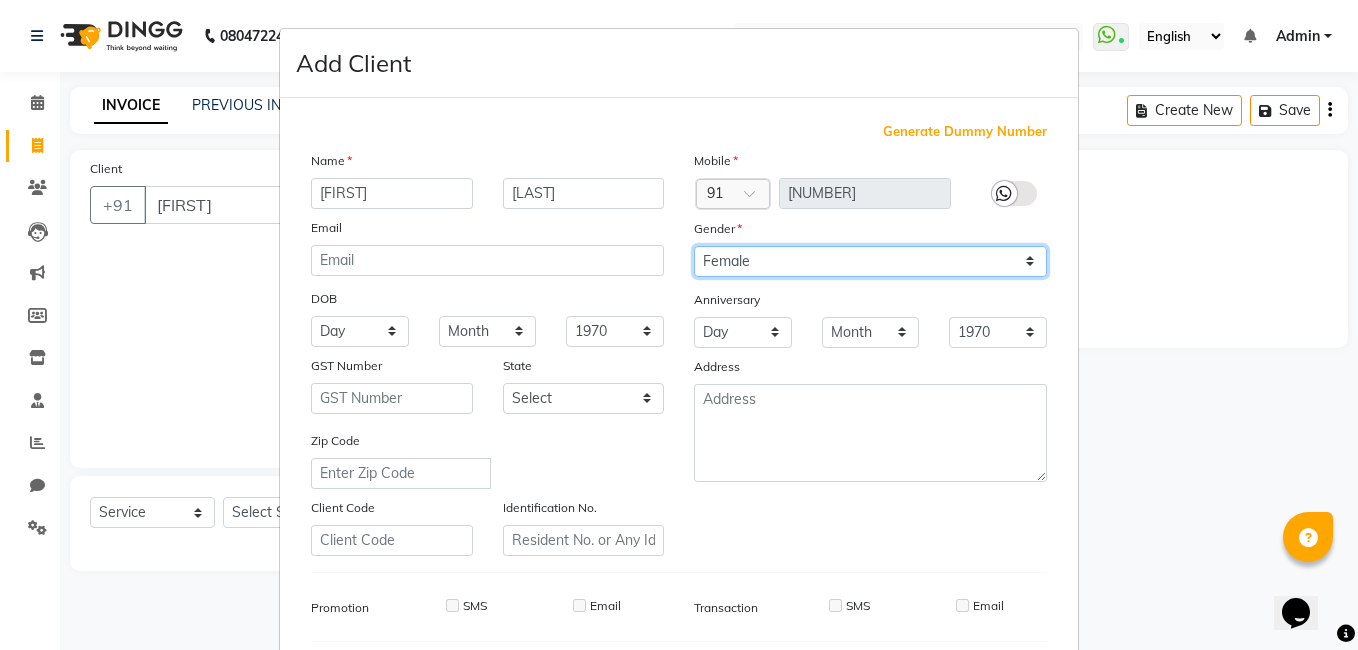 click on "Select Male Female Other Prefer Not To Say" at bounding box center [870, 261] 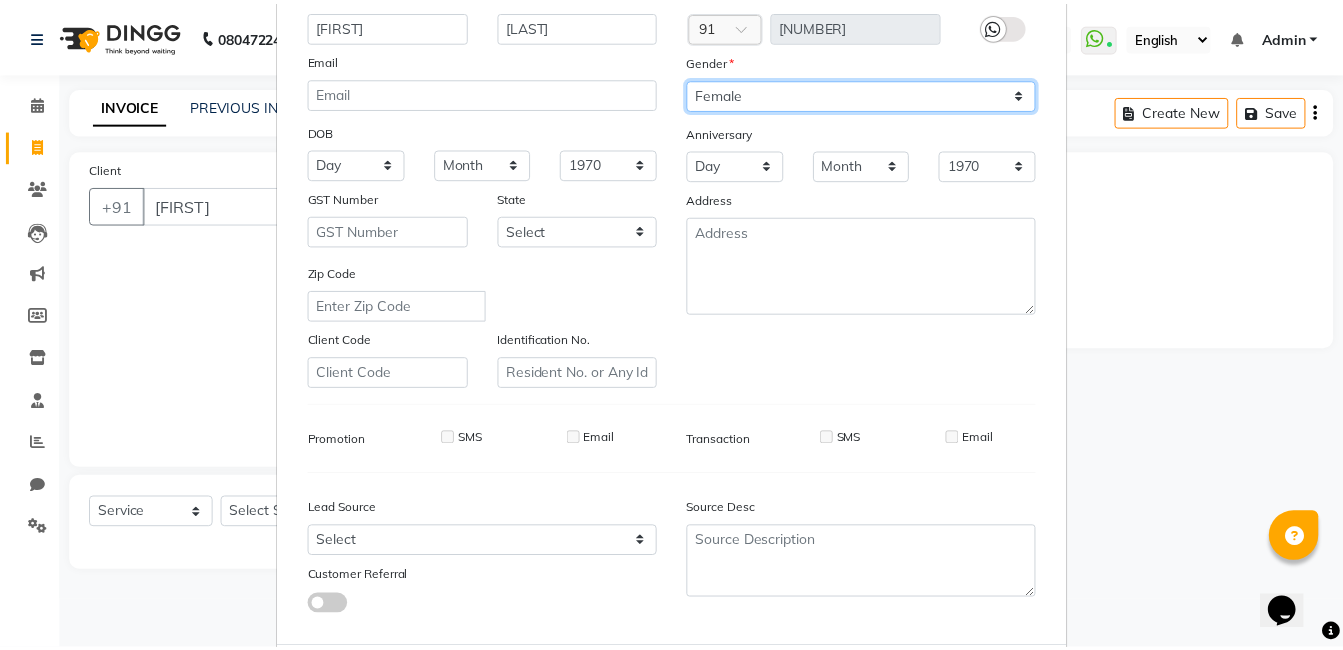 scroll, scrollTop: 273, scrollLeft: 0, axis: vertical 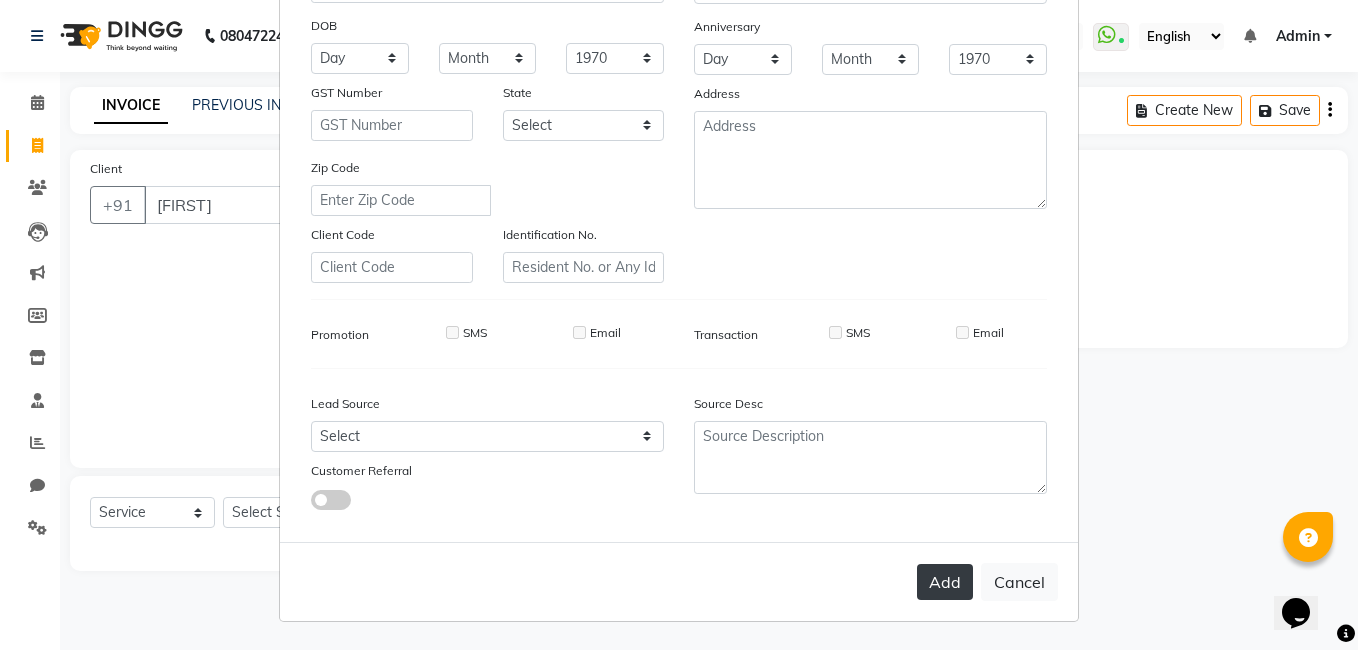 click on "Add" at bounding box center (945, 582) 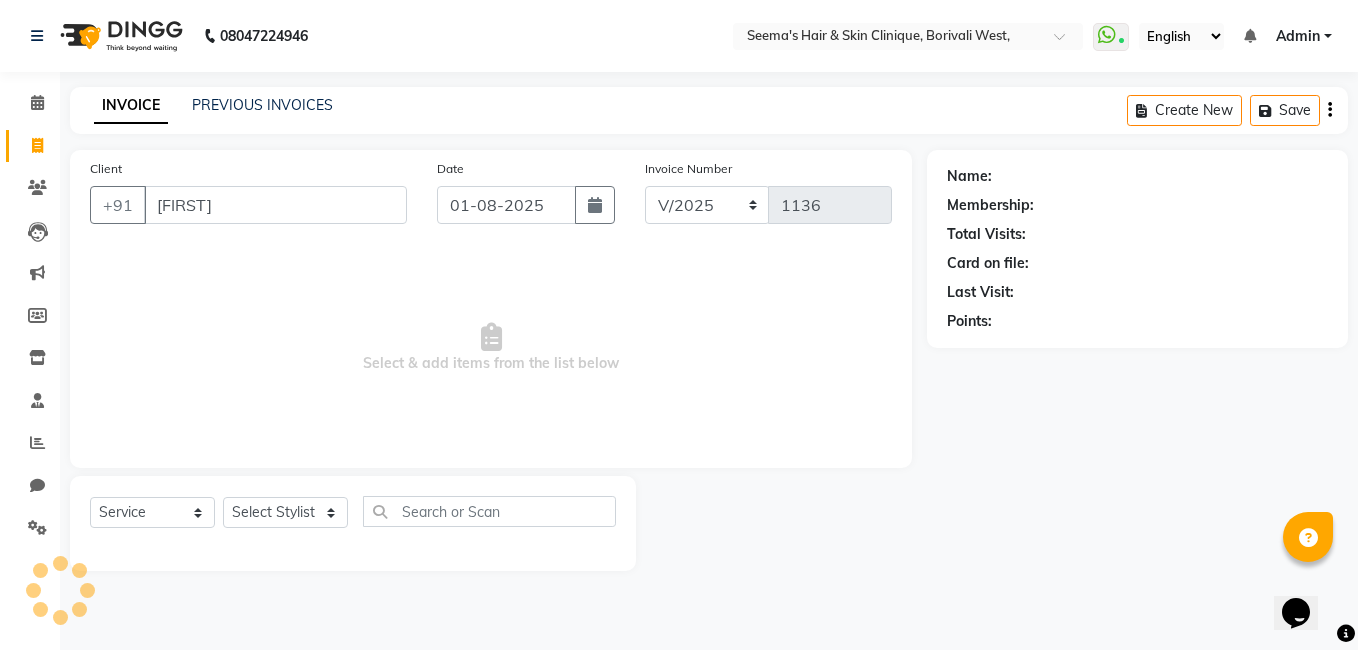 type on "[NUMBER]" 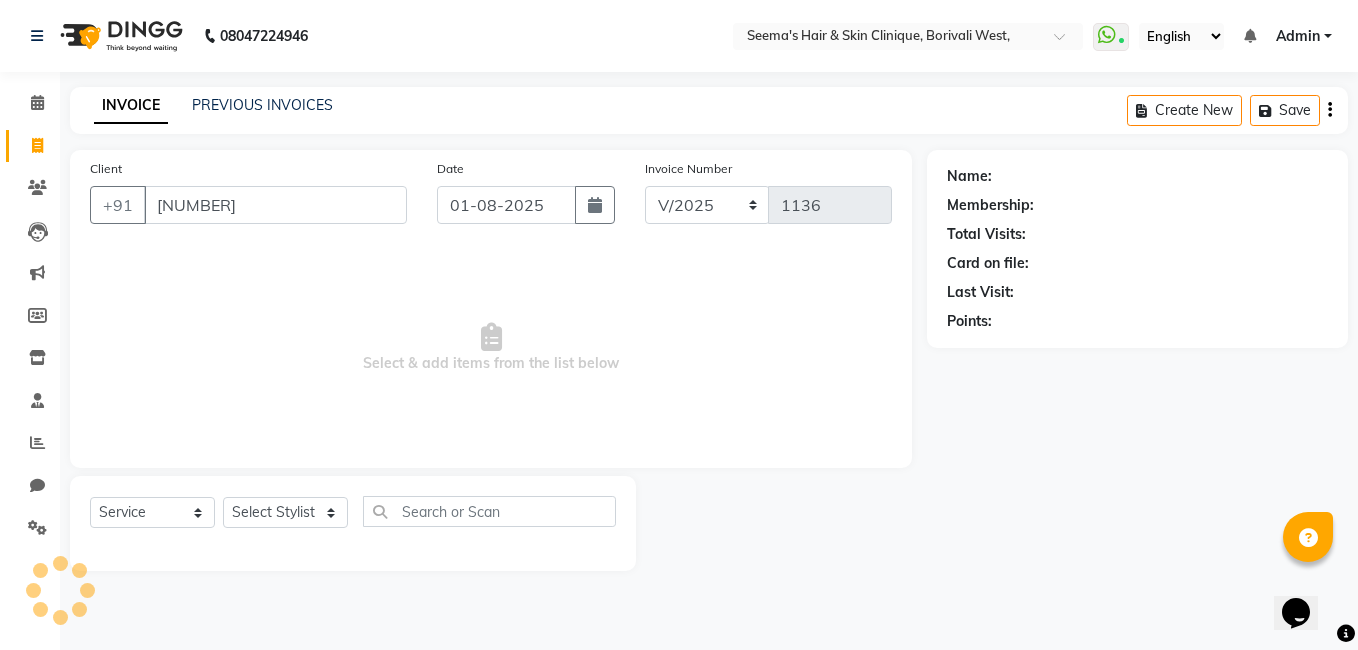 select on "1: Object" 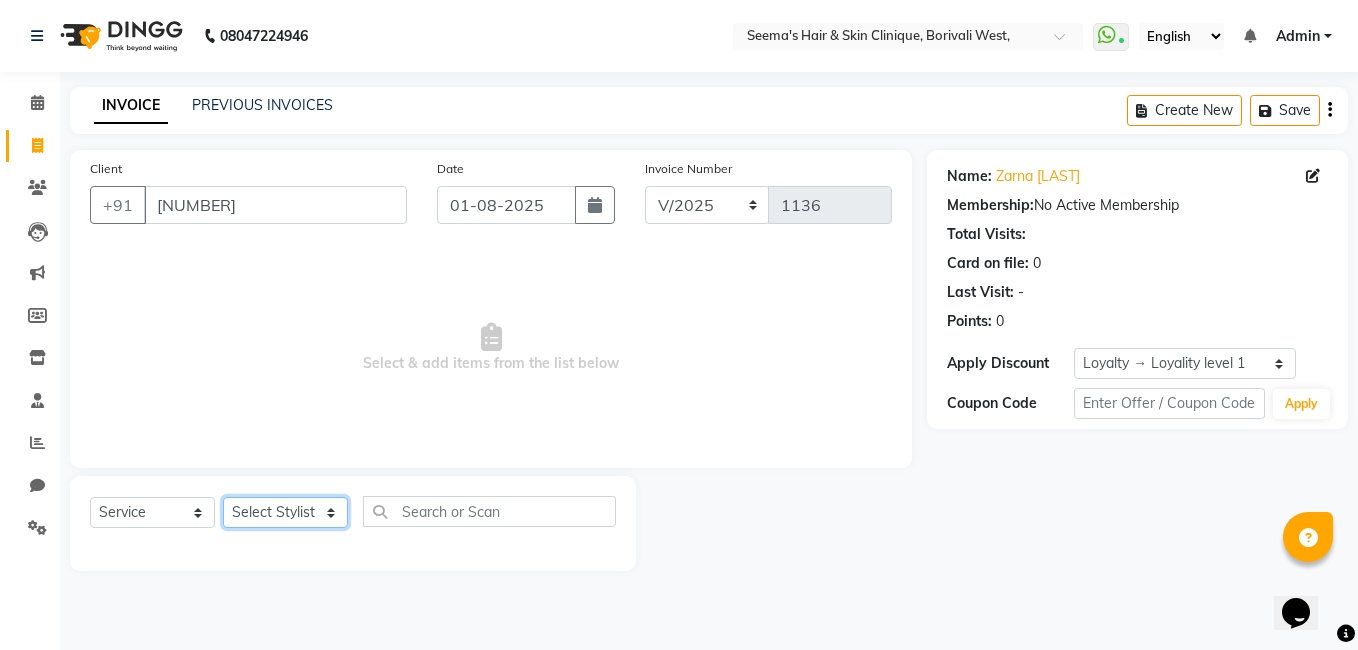 click on "Select Stylist [FIRST] [LAST] [FIRST] [LAST] [FIRST] [LAST] [FIRST] [LAST] [FIRST] [LAST] [FIRST] [LAST] [FIRST] [LAST] [FIRST] [LAST]" 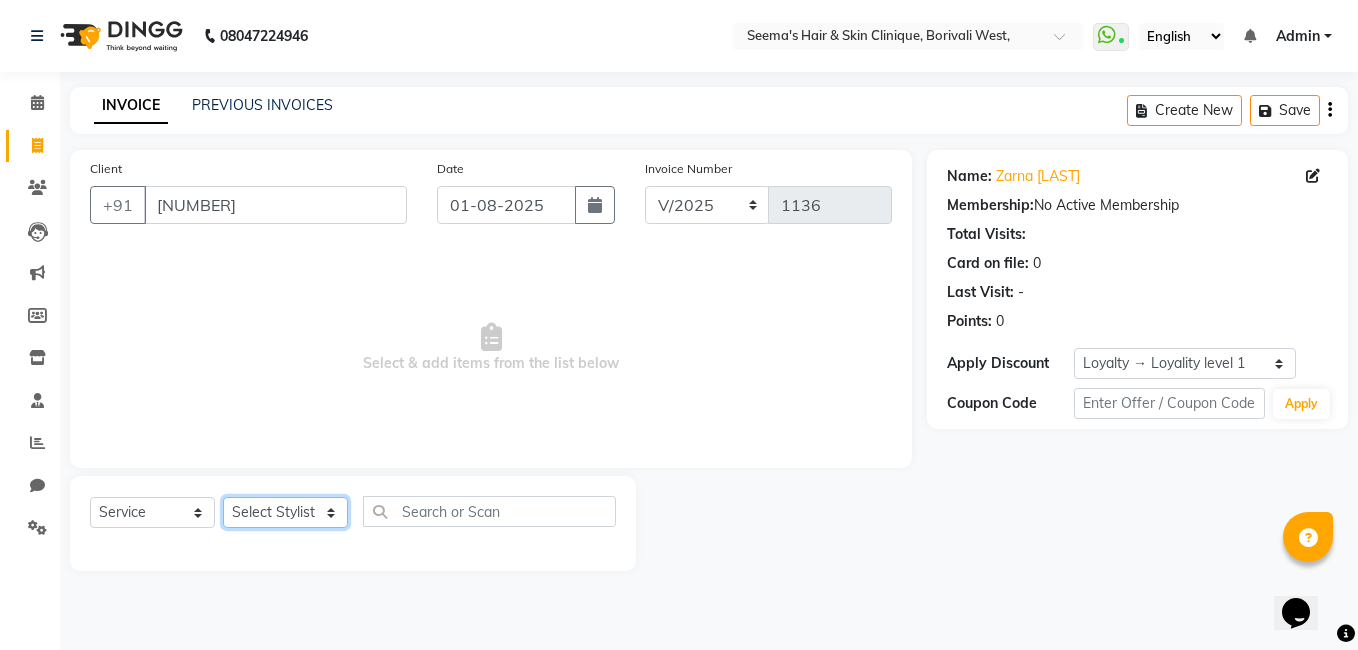 select on "75553" 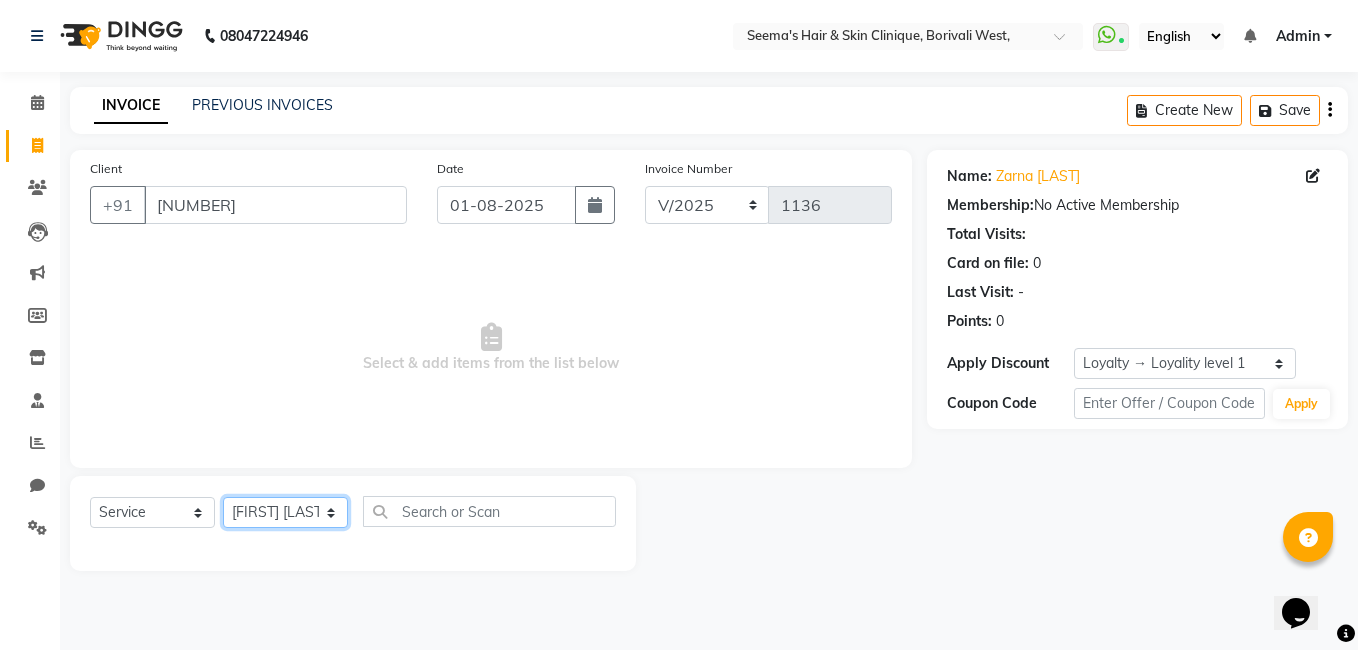 click on "Select Stylist [FIRST] [LAST] [FIRST] [LAST] [FIRST] [LAST] [FIRST] [LAST] [FIRST] [LAST] [FIRST] [LAST] [FIRST] [LAST] [FIRST] [LAST]" 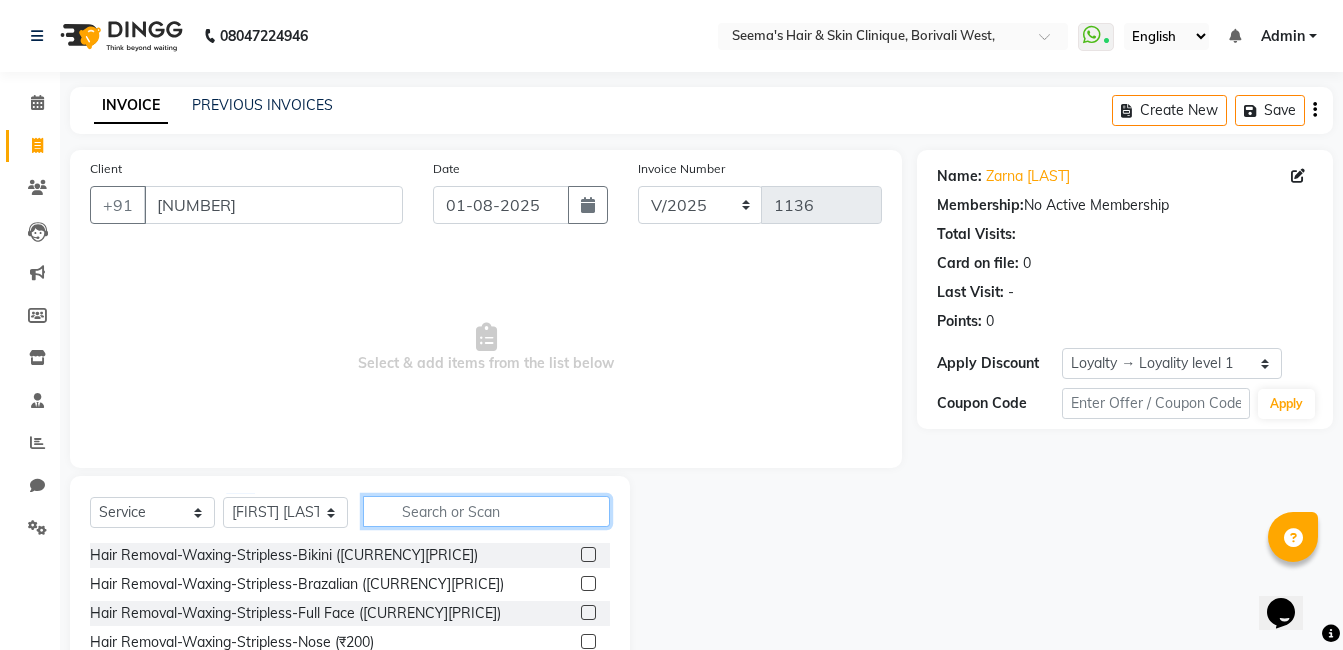 click 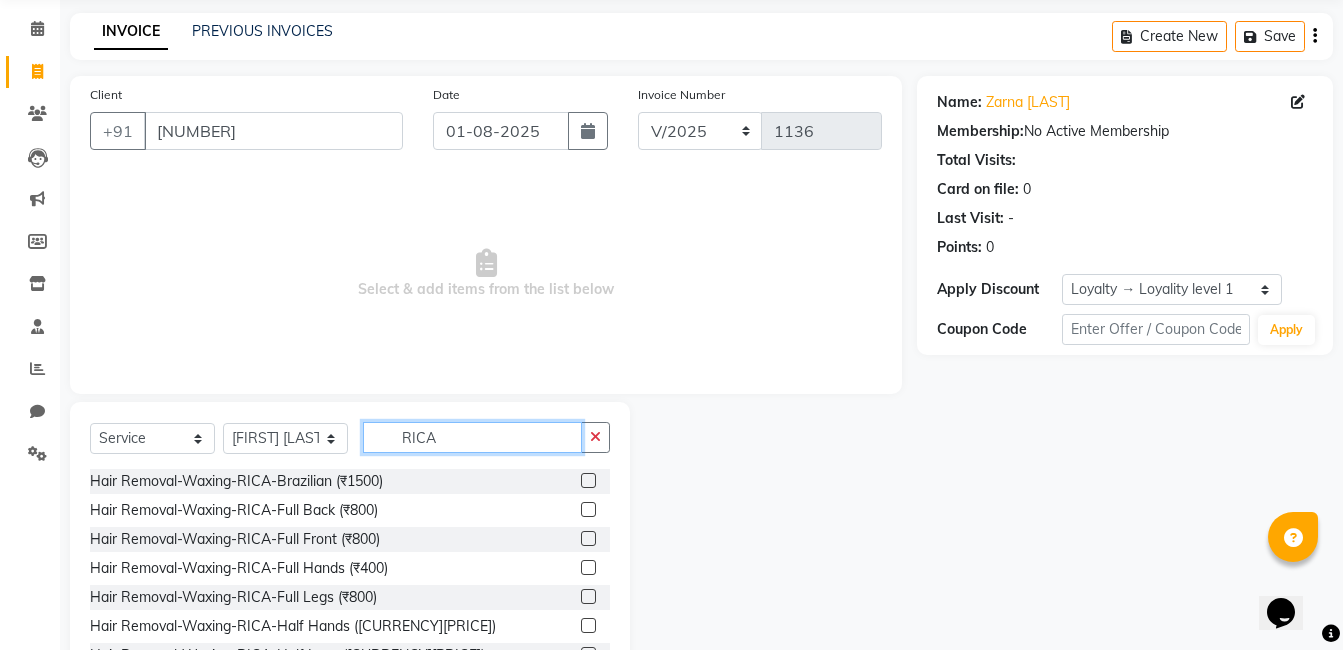 scroll, scrollTop: 151, scrollLeft: 0, axis: vertical 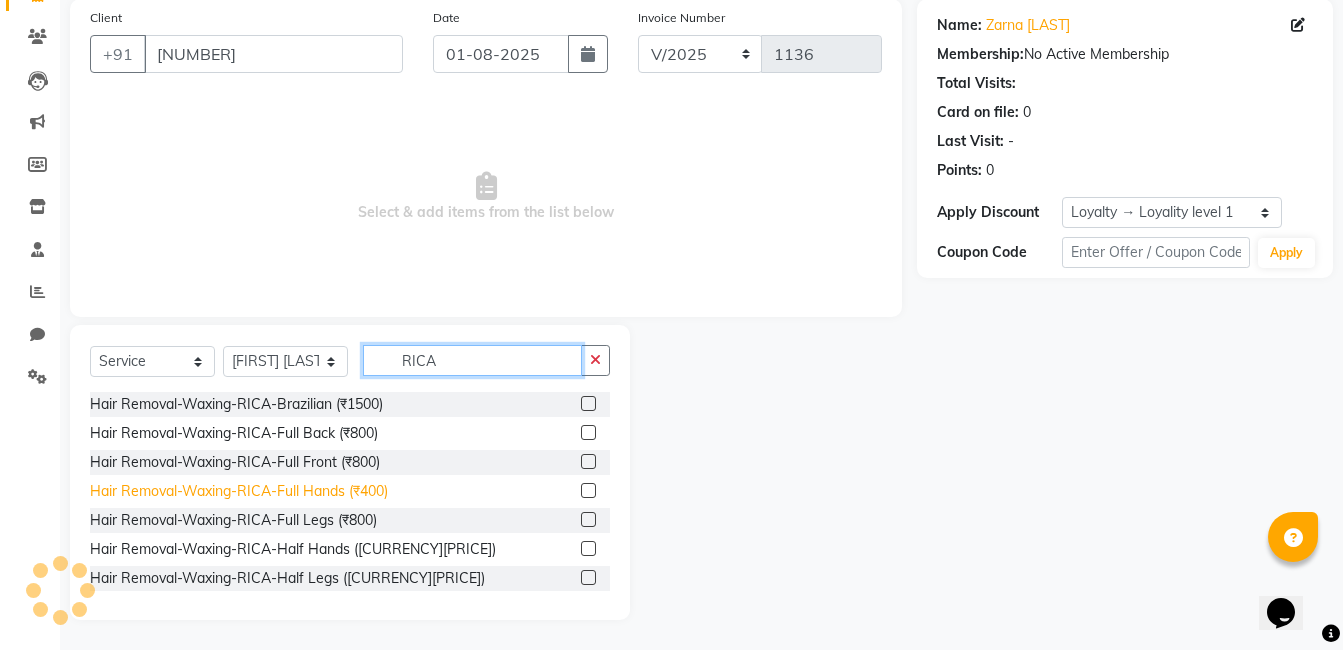 type on "RICA" 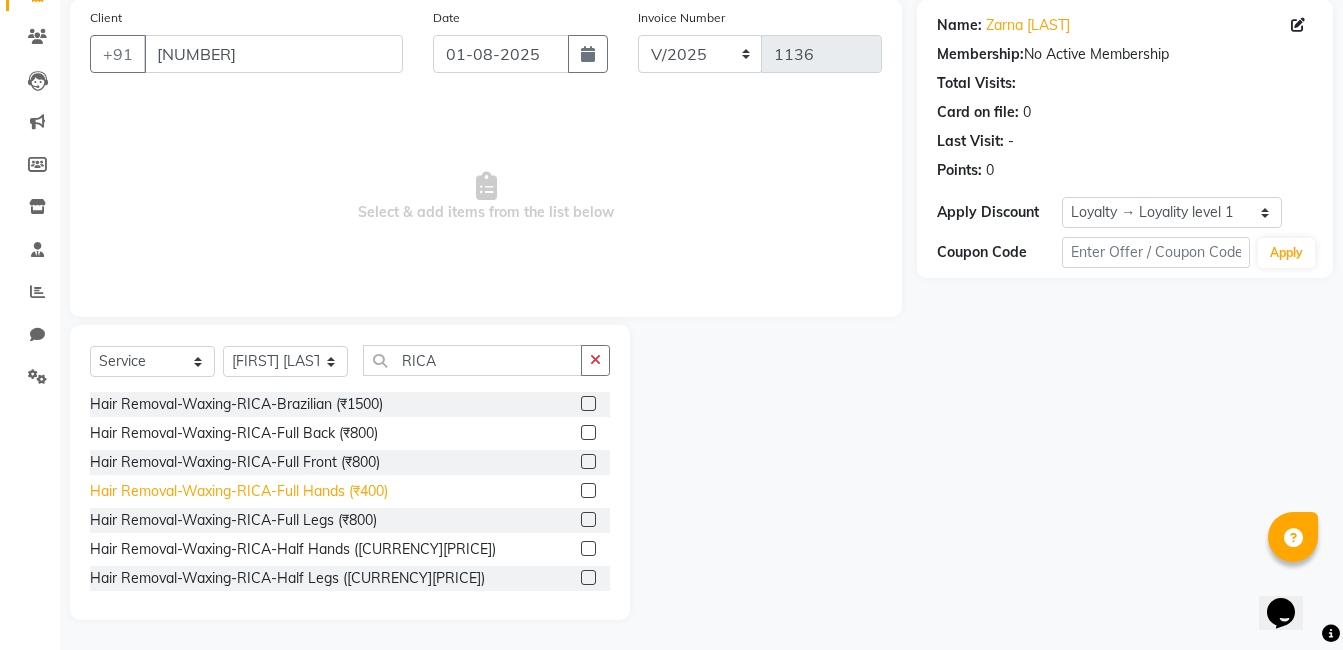 click on "Hair Removal-Waxing-RICA-Full Hands (₹400)" 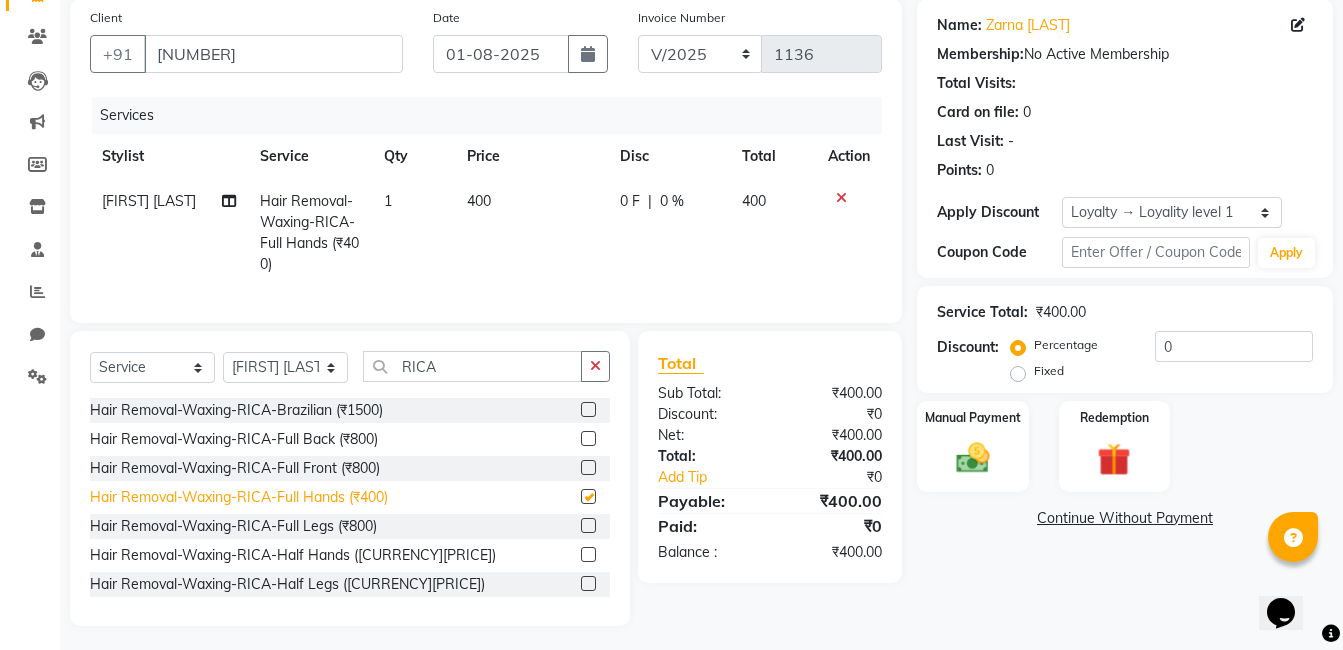 checkbox on "false" 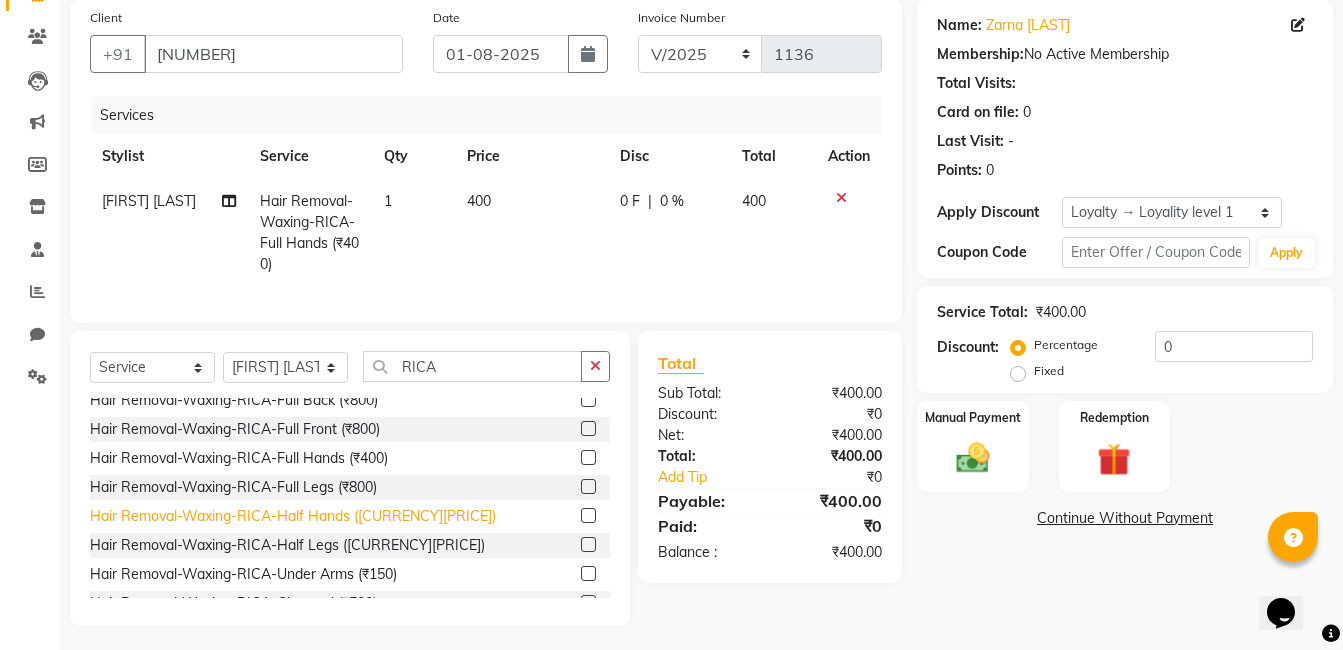 scroll, scrollTop: 90, scrollLeft: 0, axis: vertical 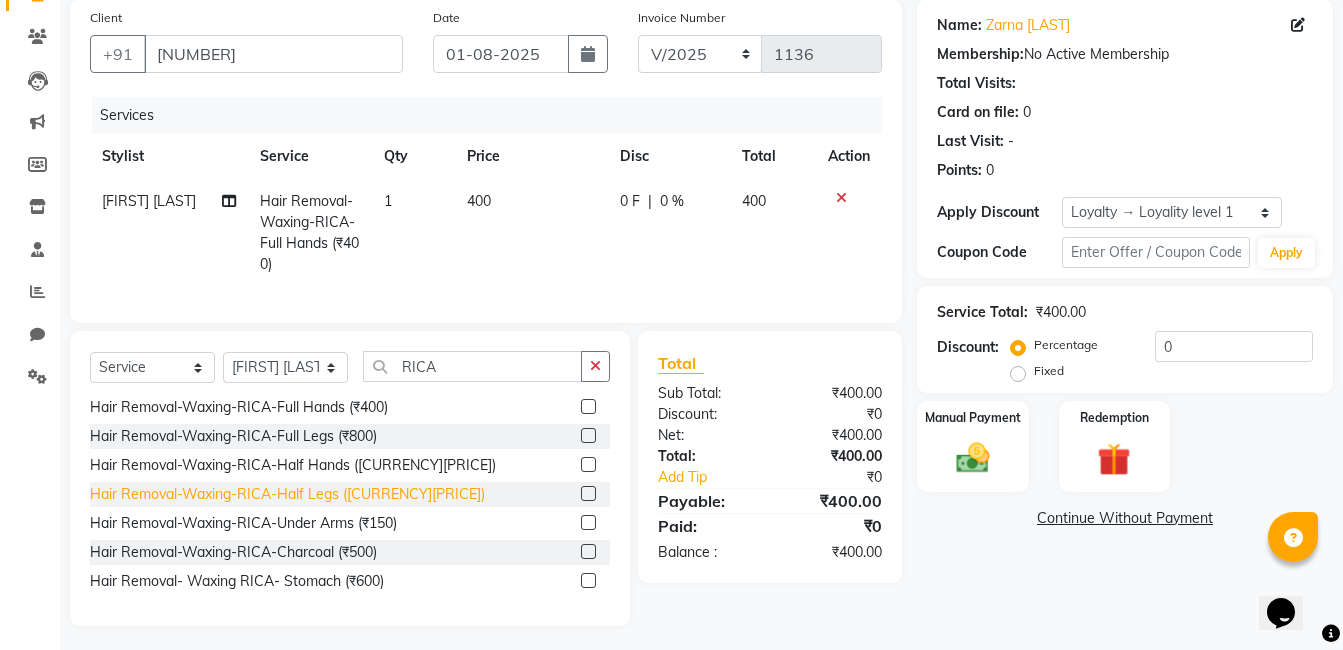 click on "Hair Removal-Waxing-RICA-Half Legs ([CURRENCY][PRICE])" 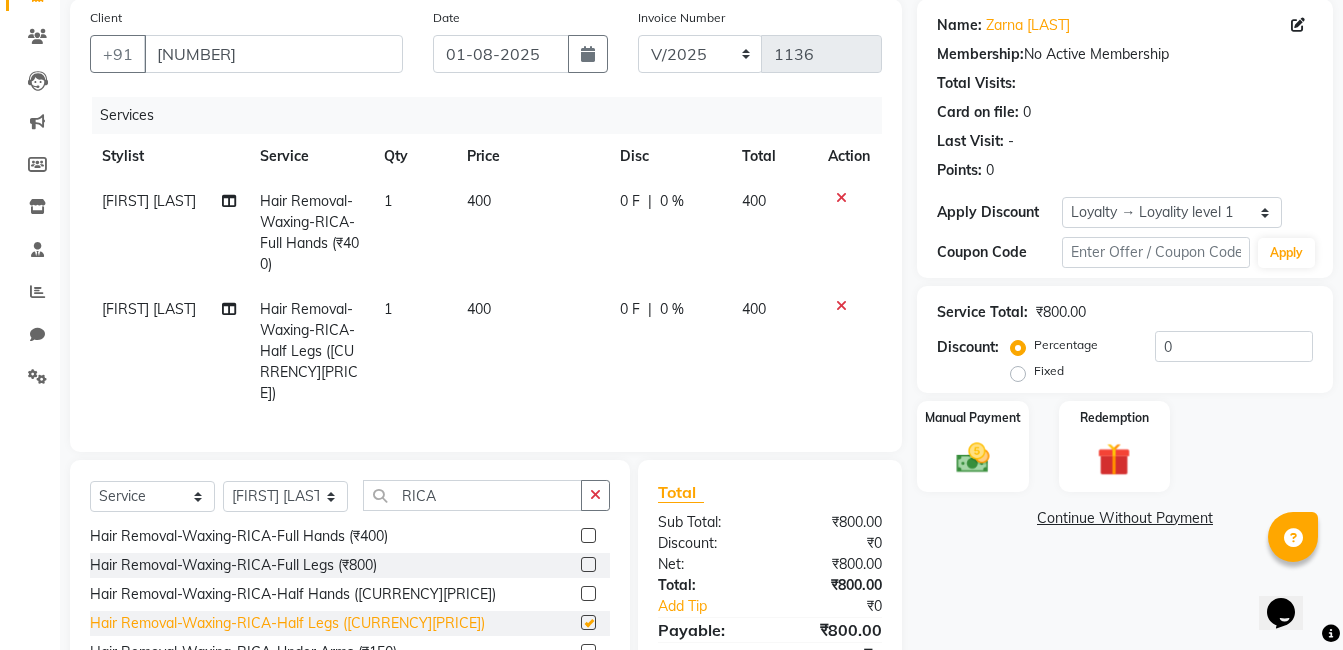 checkbox on "false" 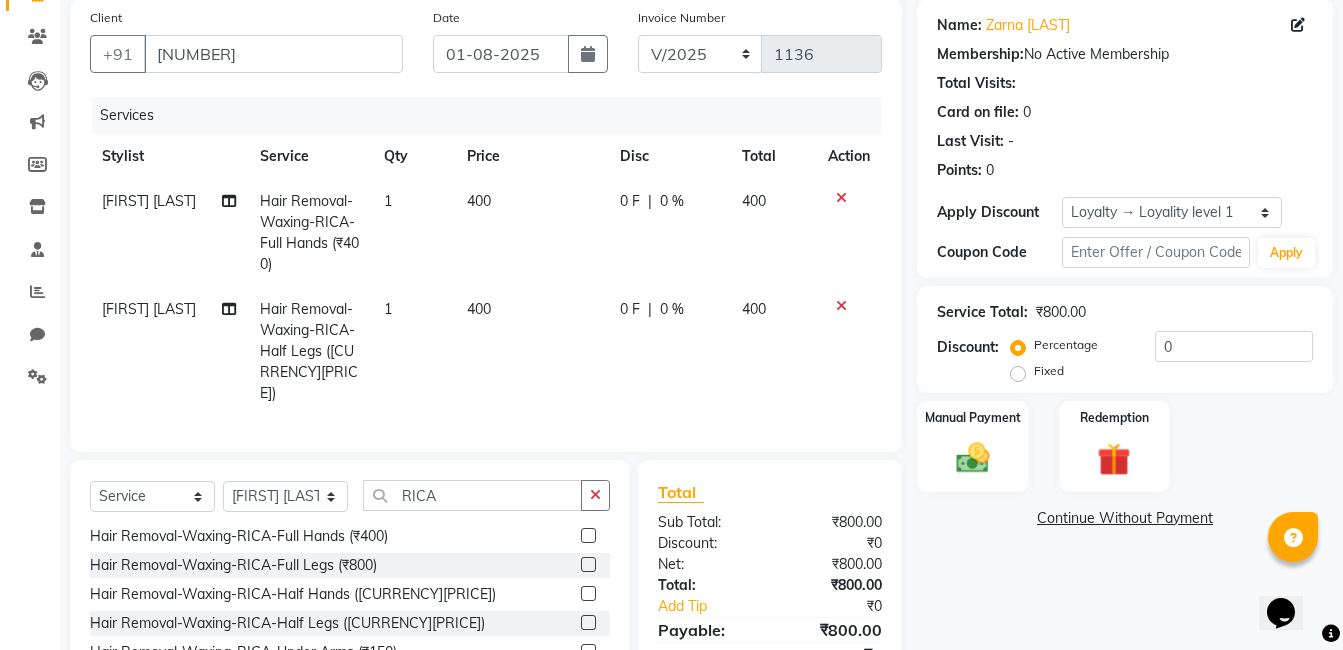click on "[FIRST] [LAST]" 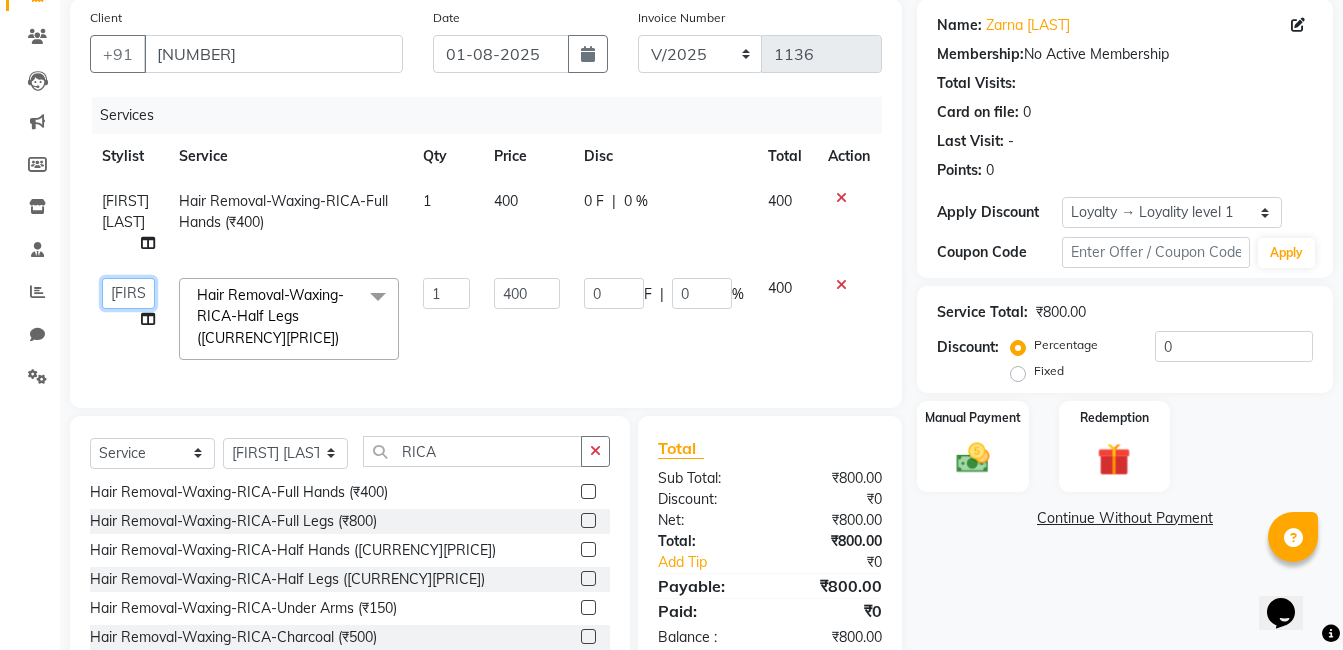 click on "[FIRST] [LAST] [FIRST] [LAST] [FIRST] [LAST] [FIRST] [LAST] [FIRST] [LAST] [FIRST] [LAST] [FIRST] [LAST] [FIRST] [LAST]" 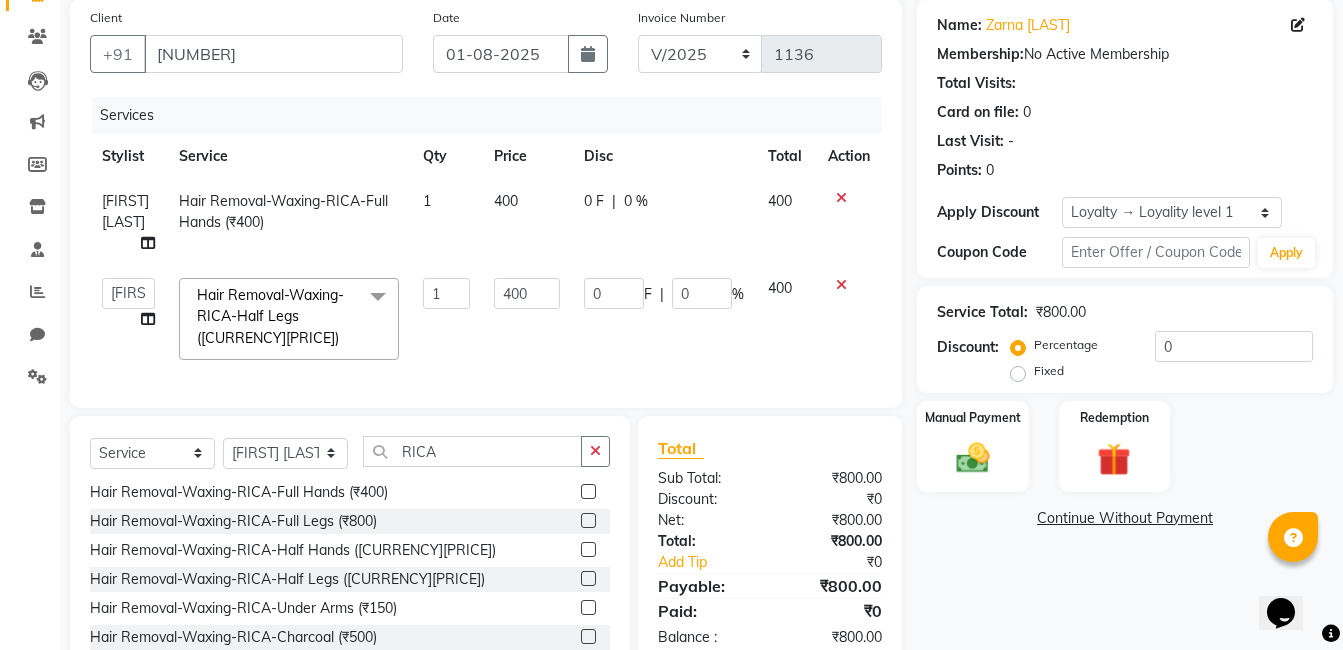 click on "Client +[COUNTRY_CODE] [PHONE] Date [DATE] Invoice Number V/[YEAR] V/[YEAR]-[YEAR] [NUMBER] Services Stylist Service Qty Price Disc Total Action Rekha [LAST] Hair Removal-Waxing-RICA-Full Hands ([CURRENCY][PRICE]) 1 [PRICE] 0 F | 0 % [PRICE] Khalida Komal Zunjare Purva [LAST] Rekha [LAST] Rupa [LAST] Seema [LAST] Shivangi Intern Zakiya Qazi Hair Removal-Waxing-RICA-Half Legs ([CURRENCY][PRICE]) x Hair Removal-Waxing-Stripless-Bikini ([CURRENCY][PRICE]) Hair Removal-Waxing-Stripless-Brazalian ([CURRENCY][PRICE]) Hair Removal-Waxing-Stripless-Full Face ([CURRENCY][PRICE]) Hair Removal-Waxing-Stripless-Nose ([CURRENCY][PRICE]) Hair Removal-Waxing-Stripless-Sidelock ([CURRENCY][PRICE]) Hair Removal-Waxing-Stripless-Upper Lips ([CURRENCY][PRICE]) Hair Removal-Waxing-Stripless-Lower Lips ([CURRENCY][PRICE]) Hair Removal-Waxing-Stripless-Chin ([CURRENCY][PRICE]) Hair Removal-Waxing-Stripless-Under Arms ([CURRENCY][PRICE]) Hair Removal-Waxing-RICA-Brazilian ([CURRENCY][PRICE]) Hair Removal-Waxing-RICA-Full Back ([CURRENCY][PRICE]) Hair Removal-Waxing-RICA-Full Front ([CURRENCY][PRICE]) Hair Removal-Waxing-RICA-Full Hands ([CURRENCY][PRICE]) Hair Removal-Waxing-RICA-Charcoal ([CURRENCY][PRICE])" 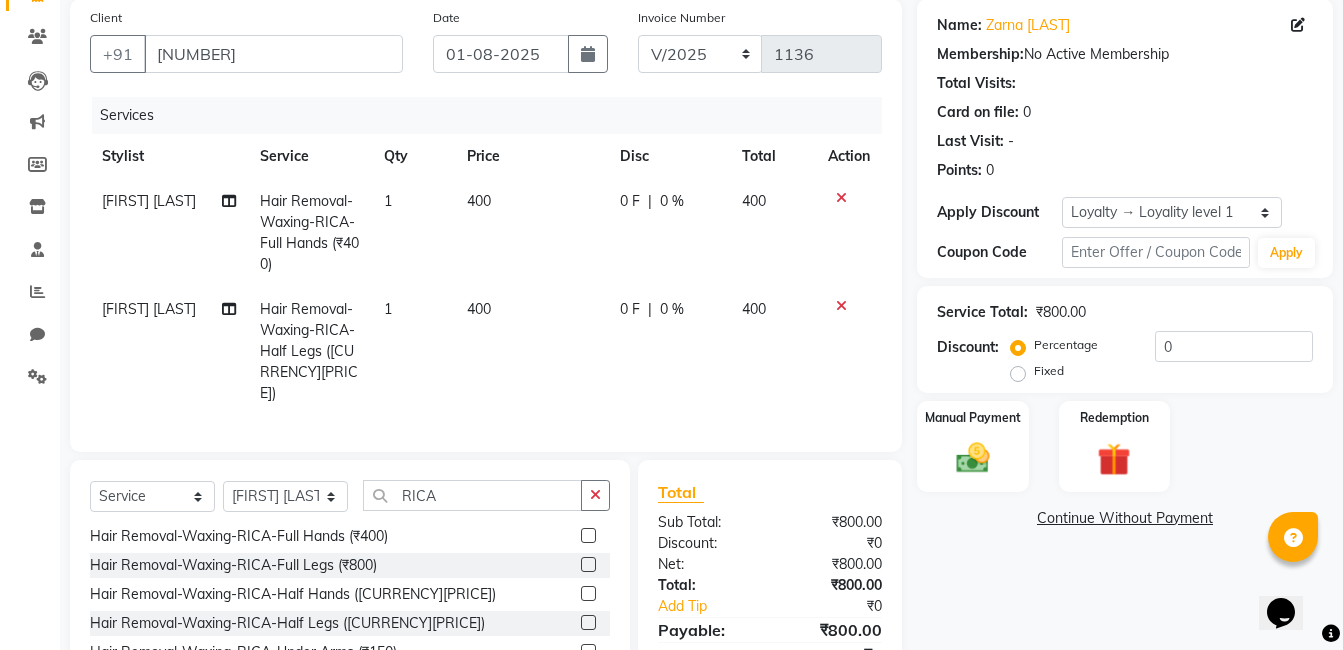 click on "[FIRST] [LAST]" 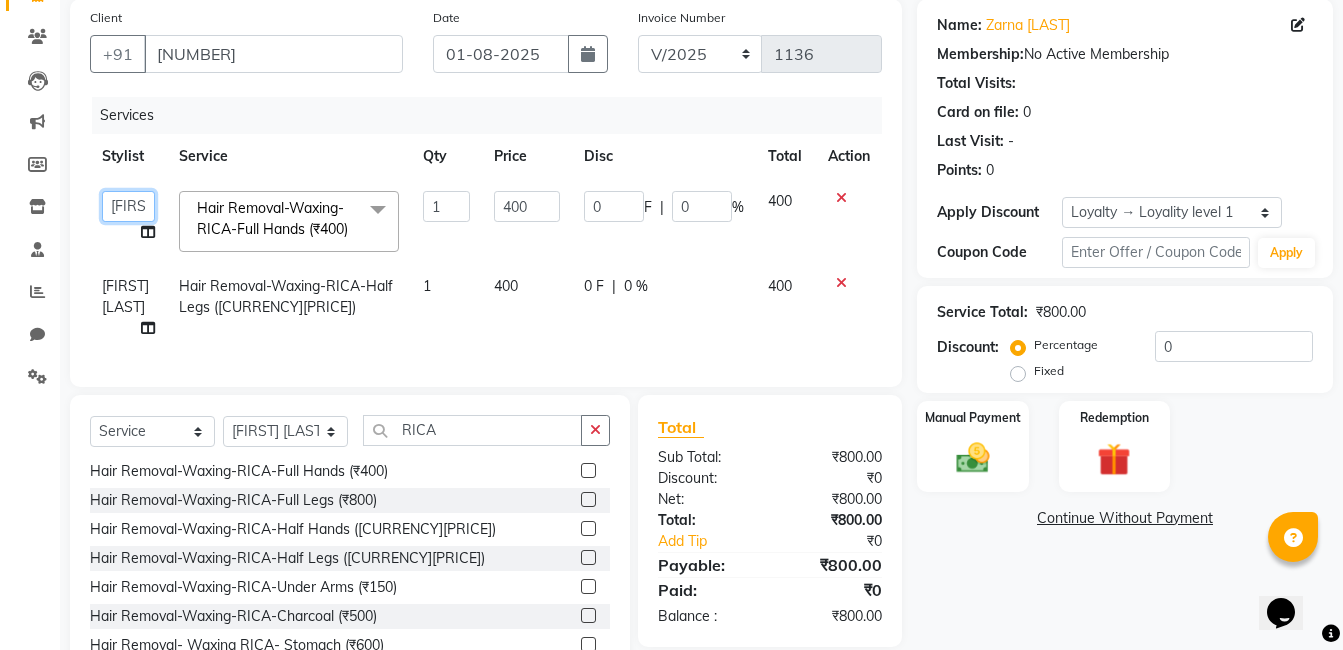 click on "[FIRST] [LAST] [FIRST] [LAST] [FIRST] [LAST] [FIRST] [LAST] [FIRST] [LAST] [FIRST] [LAST] [FIRST] [LAST] [FIRST] [LAST]" 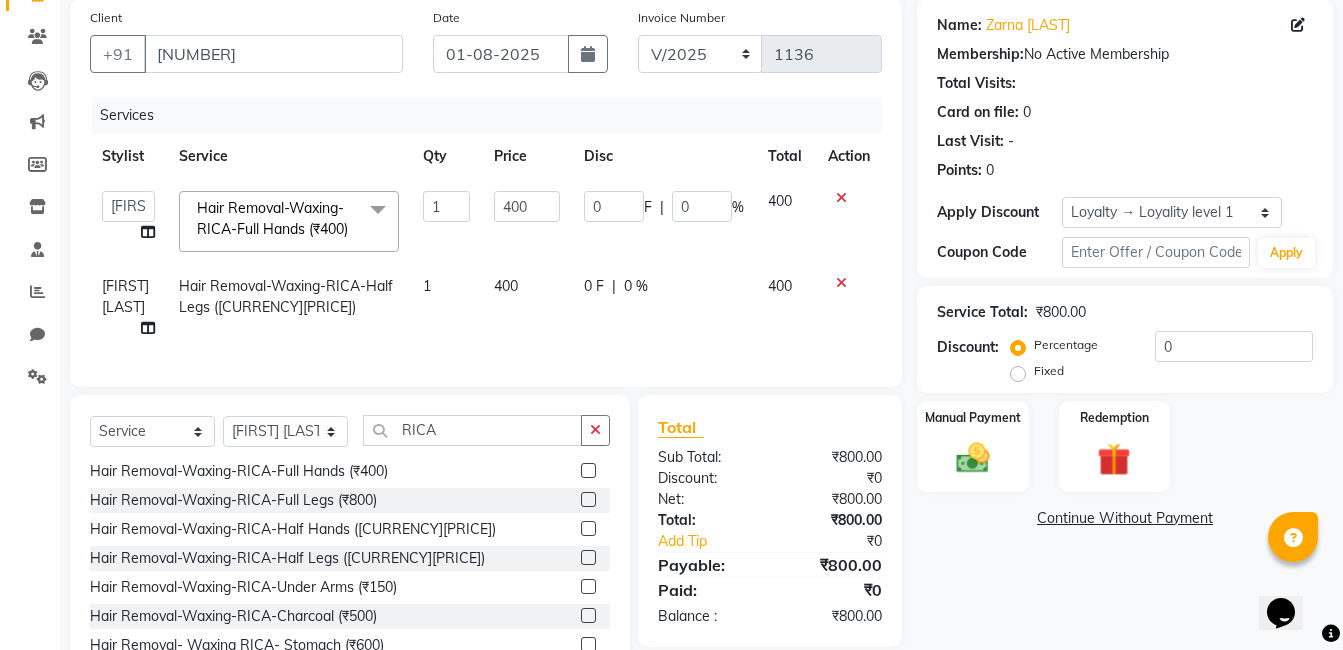 select on "75453" 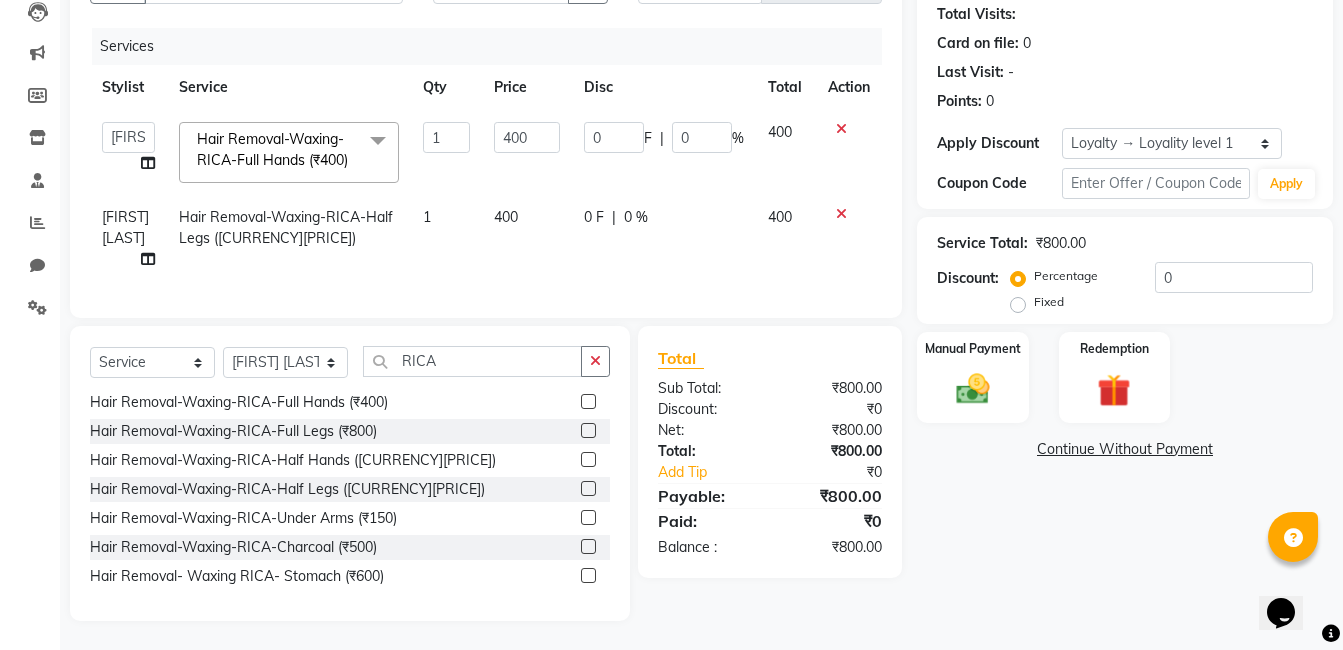 scroll, scrollTop: 257, scrollLeft: 0, axis: vertical 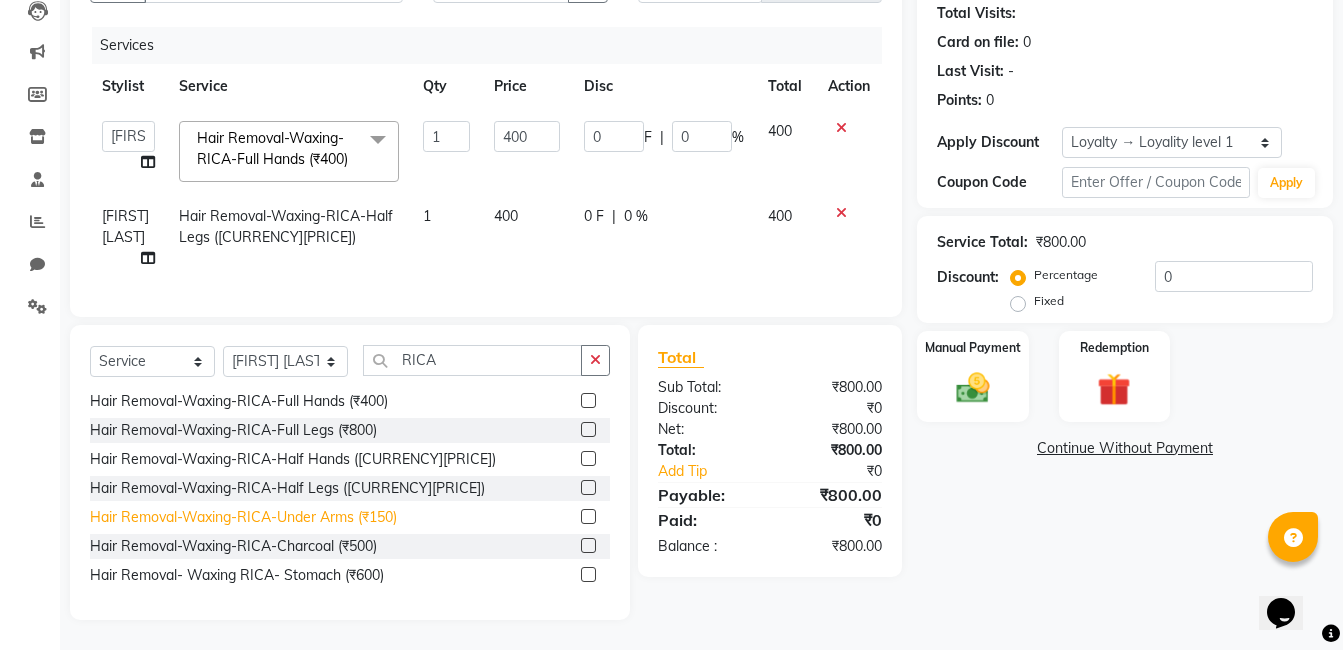 click on "Hair Removal-Waxing-RICA-Under Arms (₹150)" 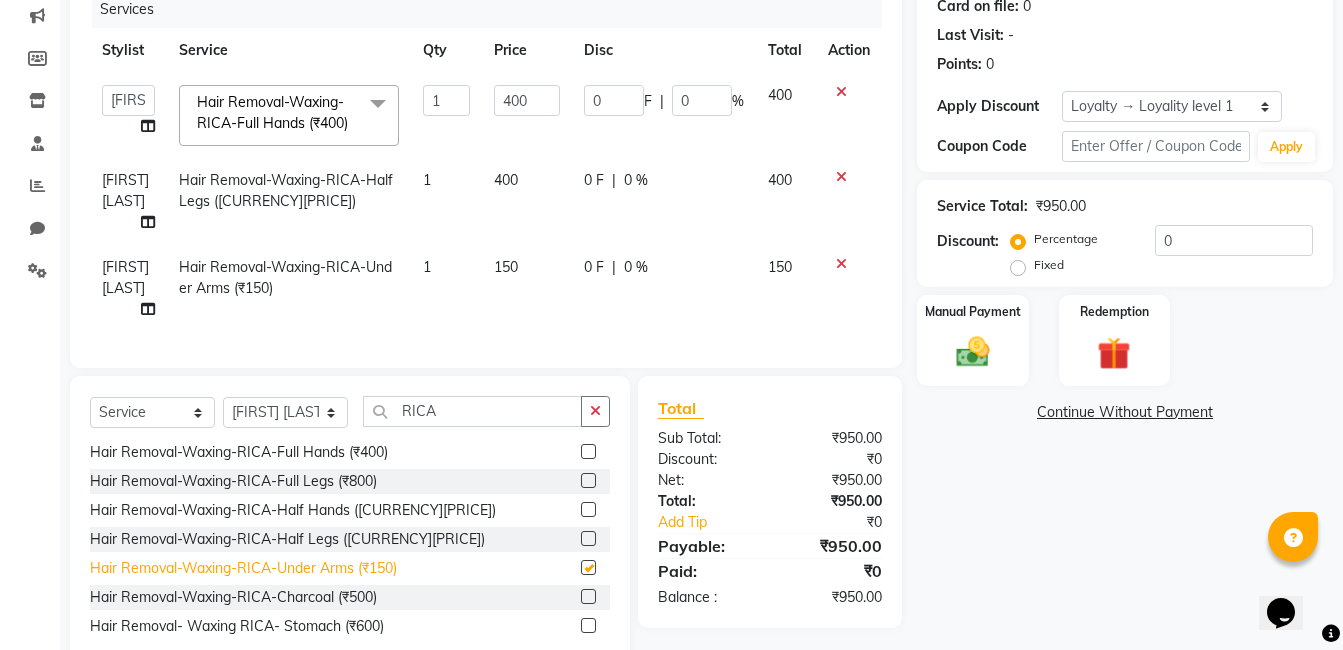 checkbox on "false" 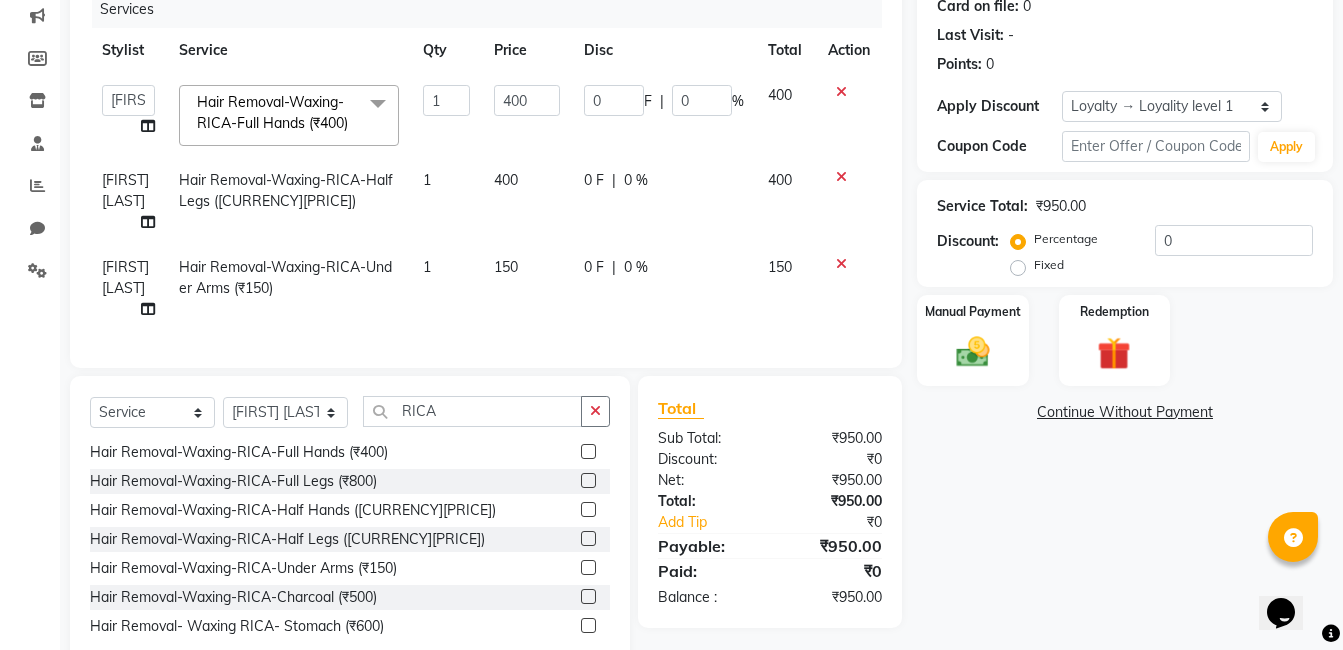 click on "[FIRST] [LAST]" 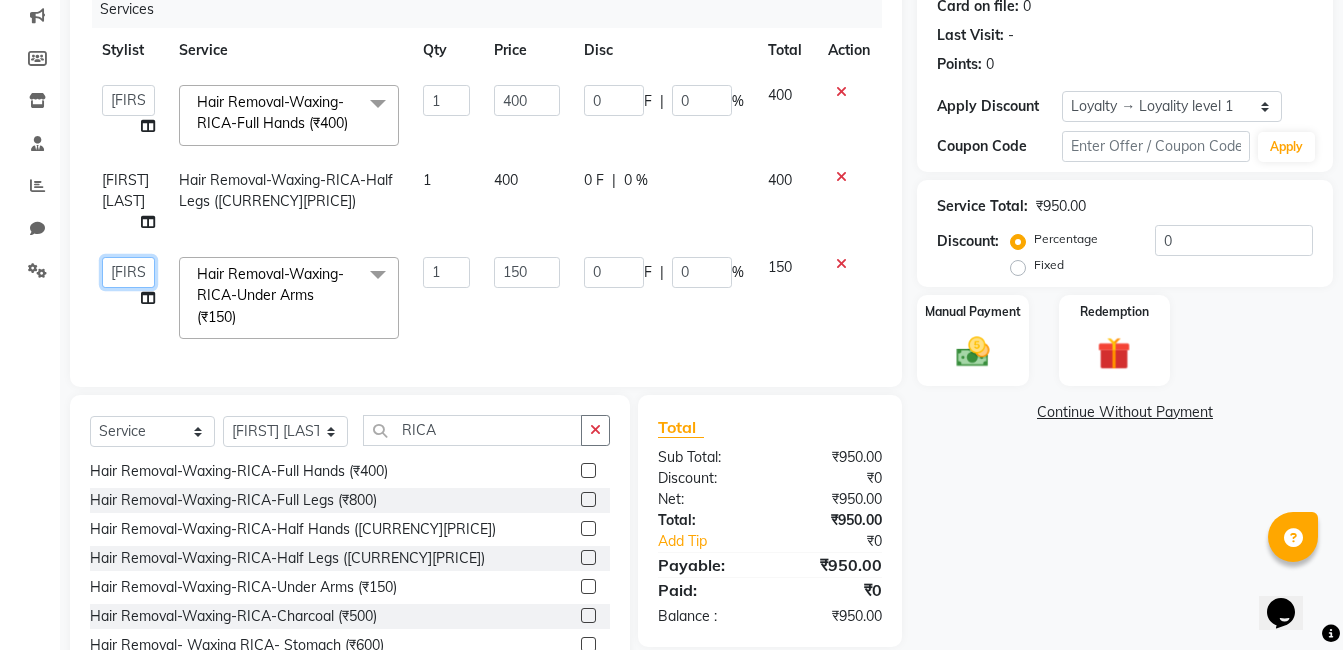 click on "[FIRST] [LAST] [FIRST] [LAST] [FIRST] [LAST] [FIRST] [LAST] [FIRST] [LAST] [FIRST] [LAST] [FIRST] [LAST] [FIRST] [LAST]" 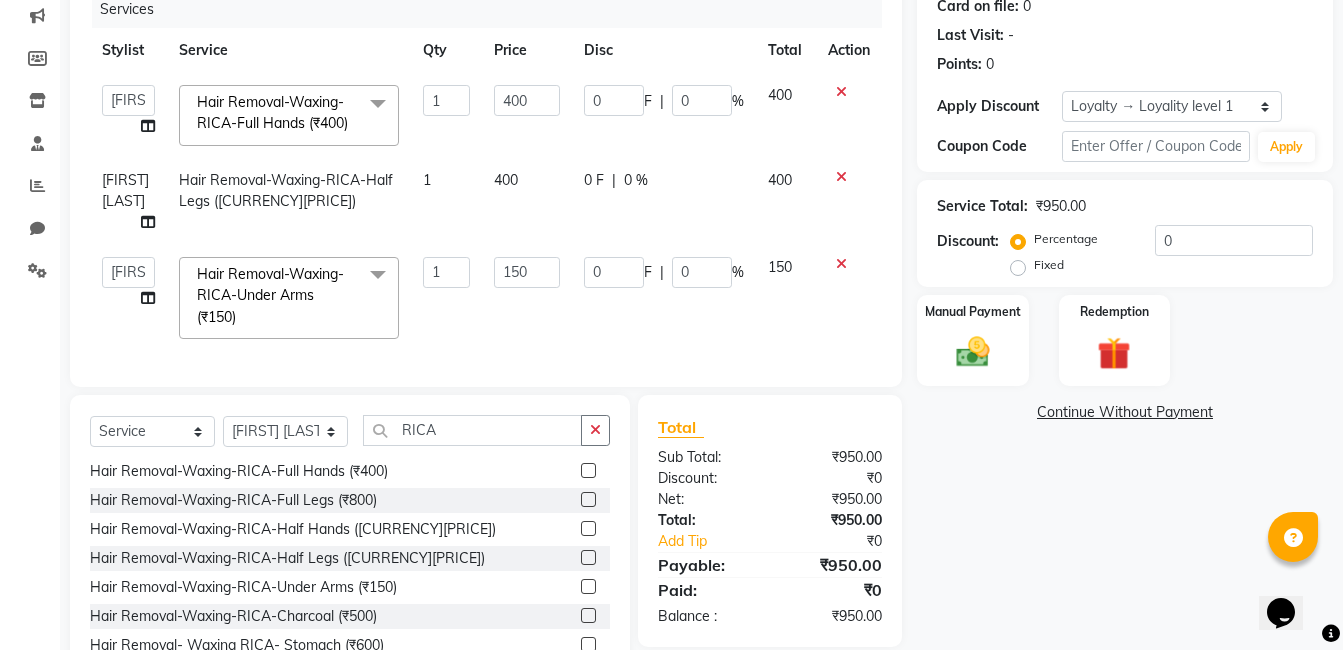 select on "75453" 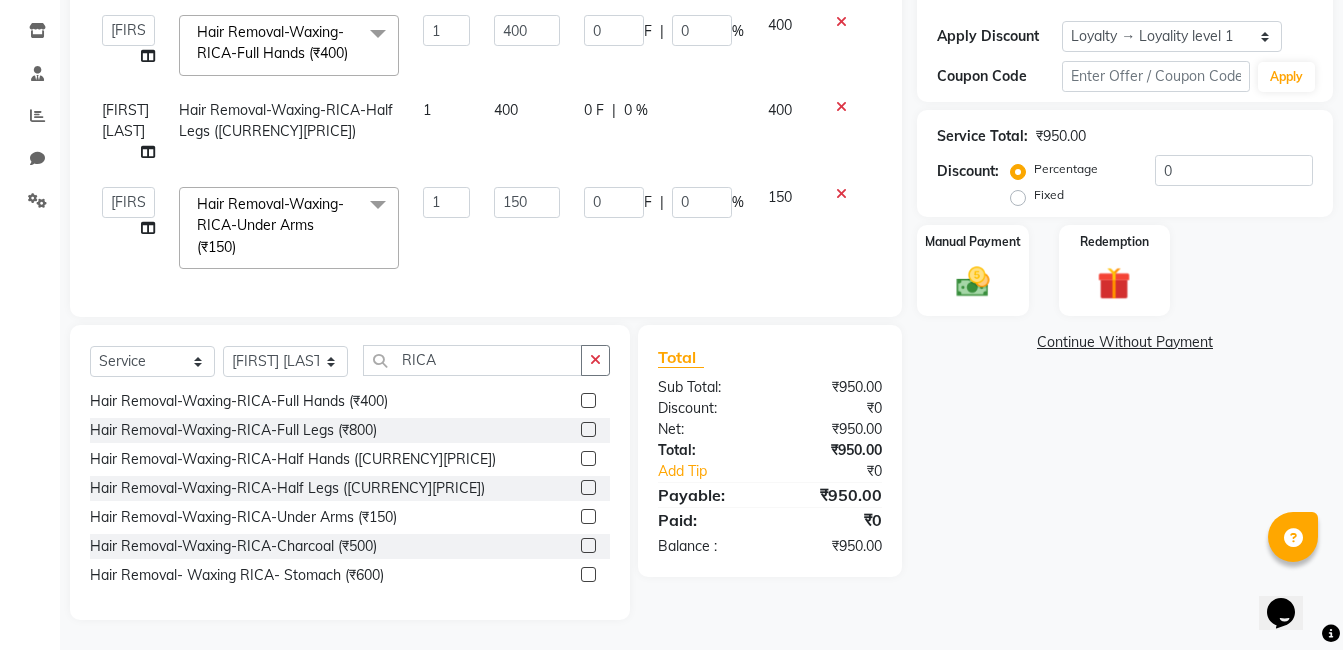 scroll, scrollTop: 363, scrollLeft: 0, axis: vertical 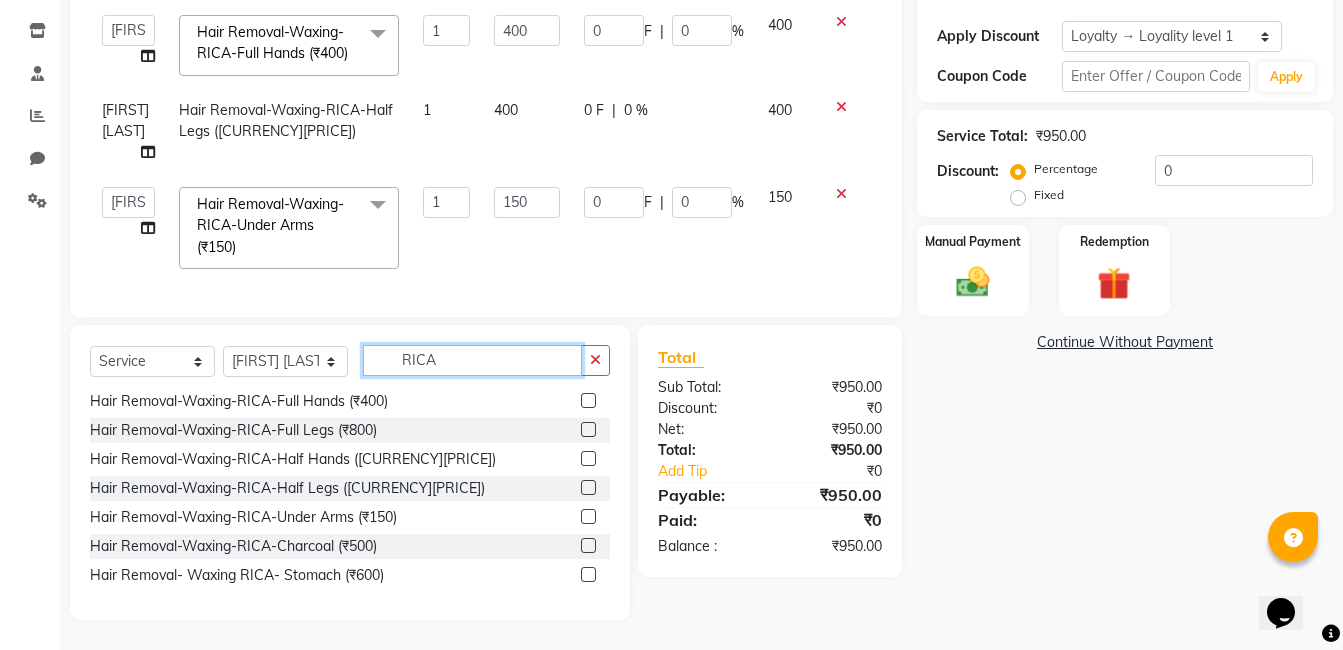 click on "RICA" 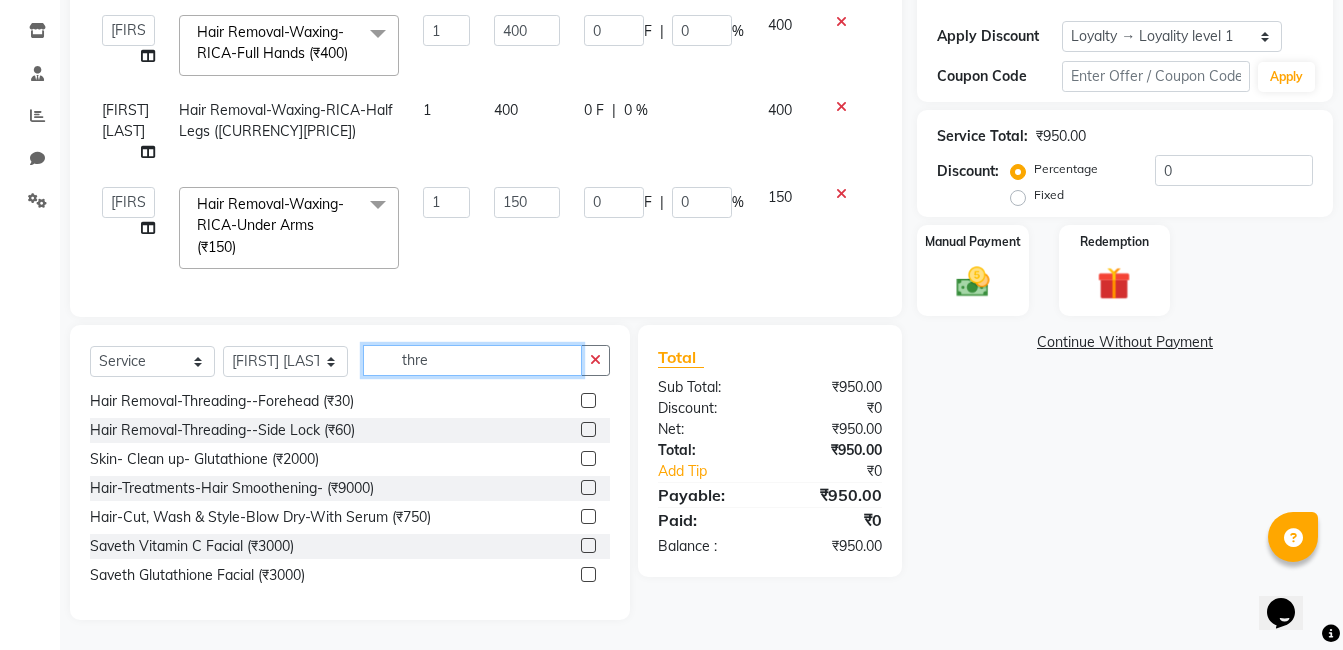 scroll, scrollTop: 0, scrollLeft: 0, axis: both 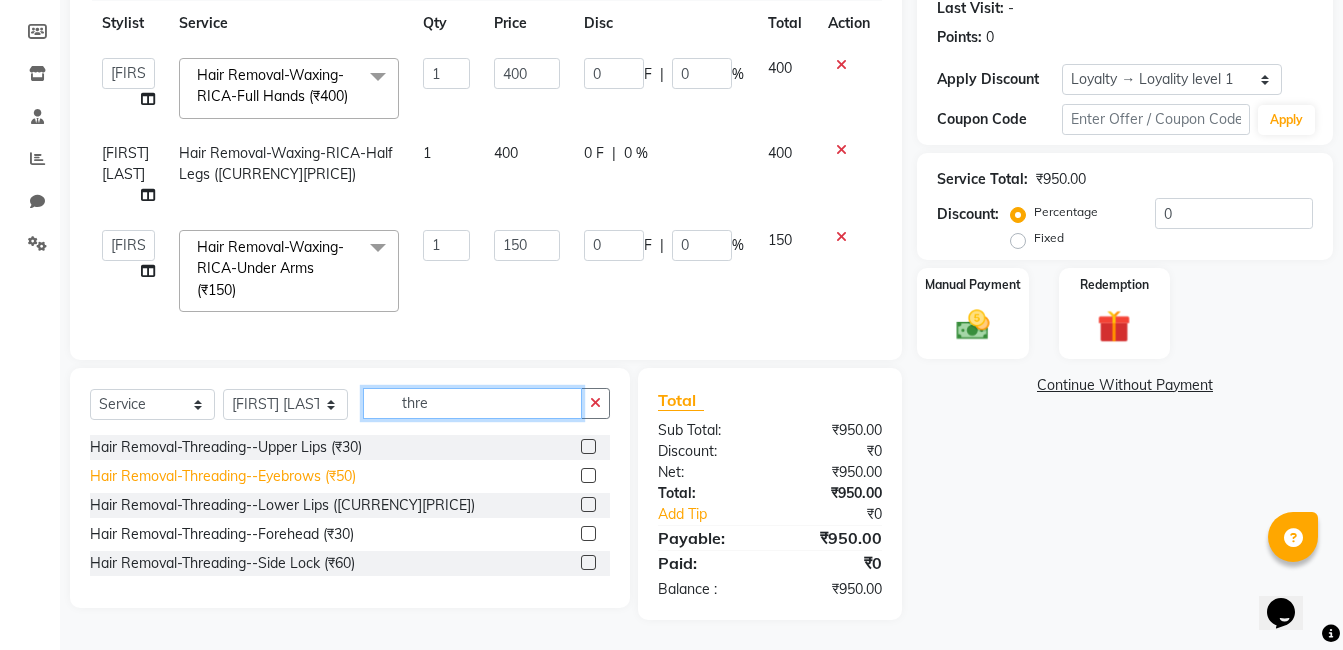 type on "thre" 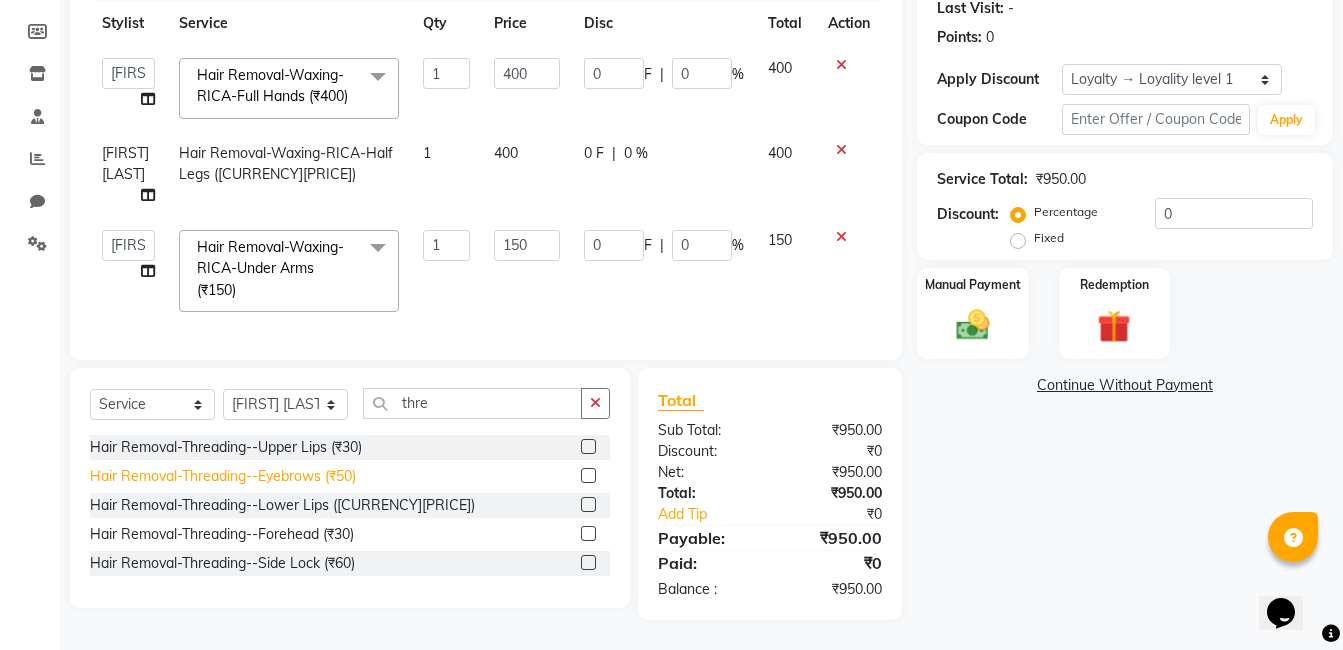 click on "Hair Removal-Threading--Eyebrows (₹50)" 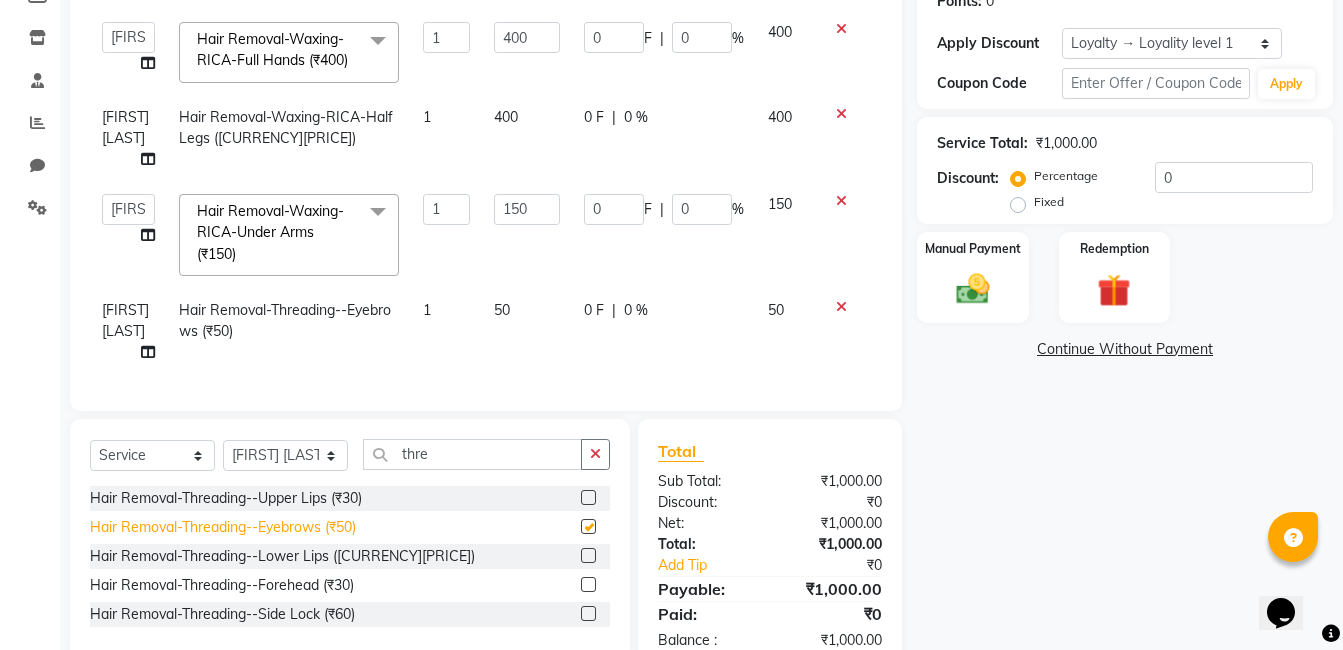 checkbox on "false" 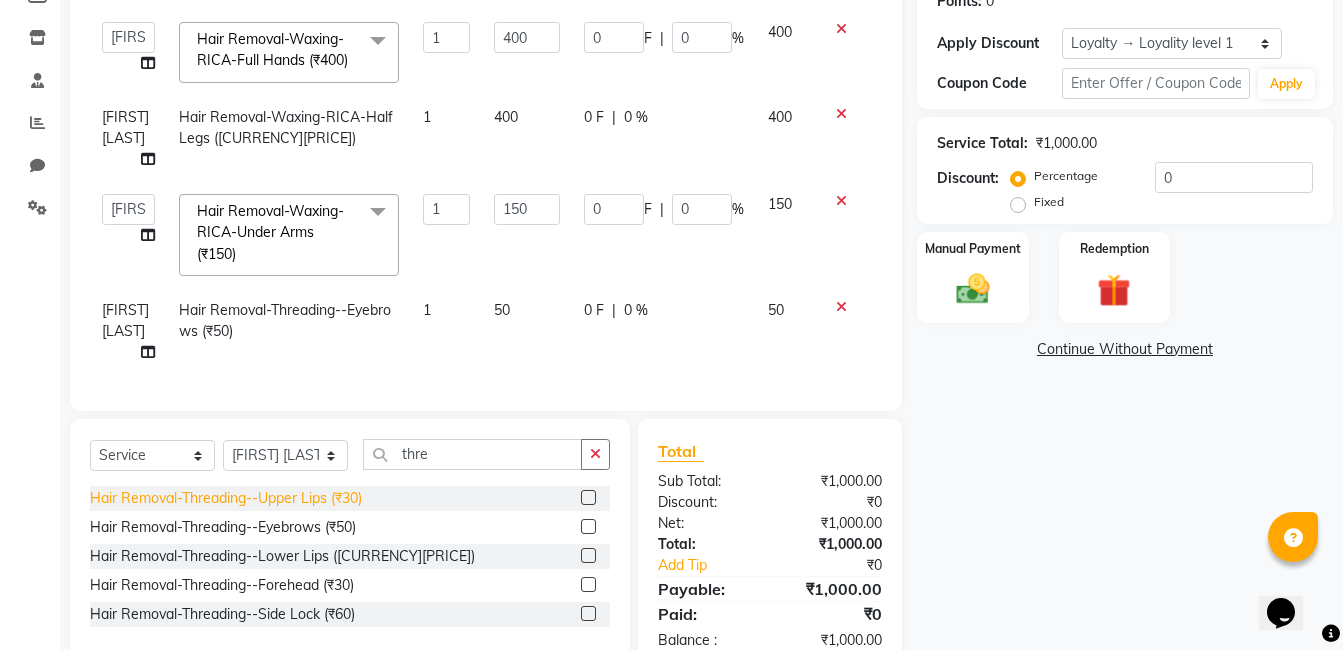 click on "Hair Removal-Threading--Upper Lips (₹30)" 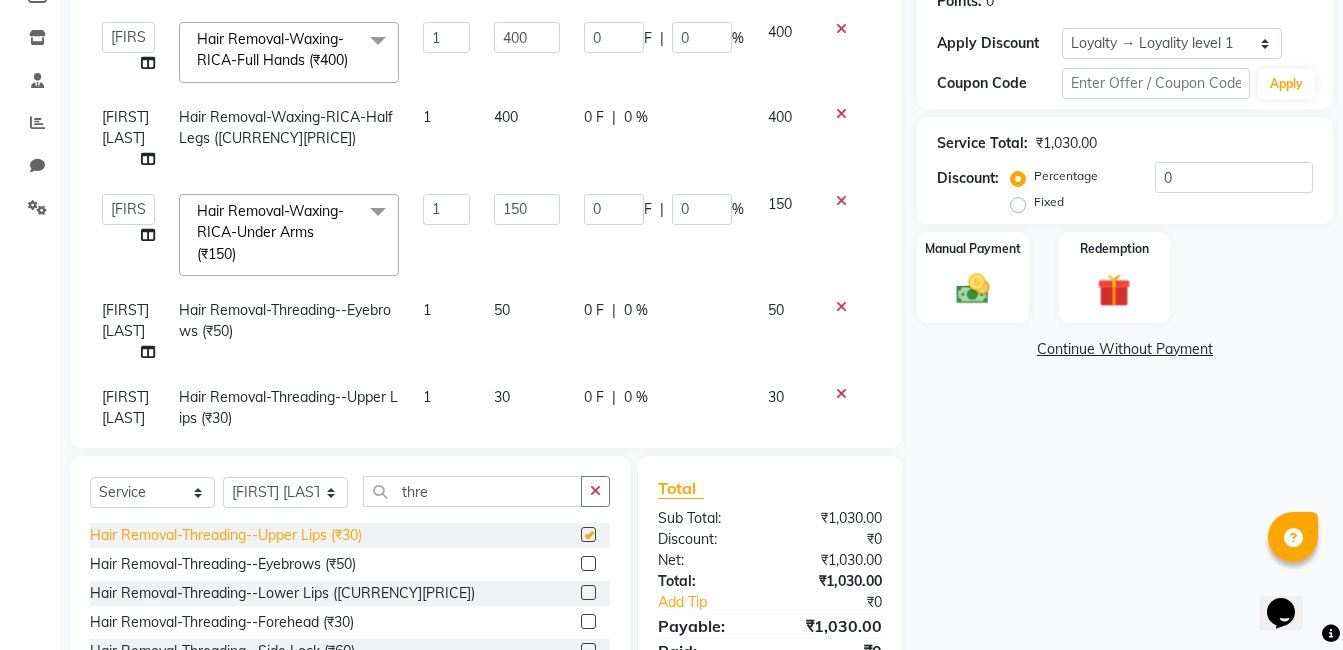 checkbox on "false" 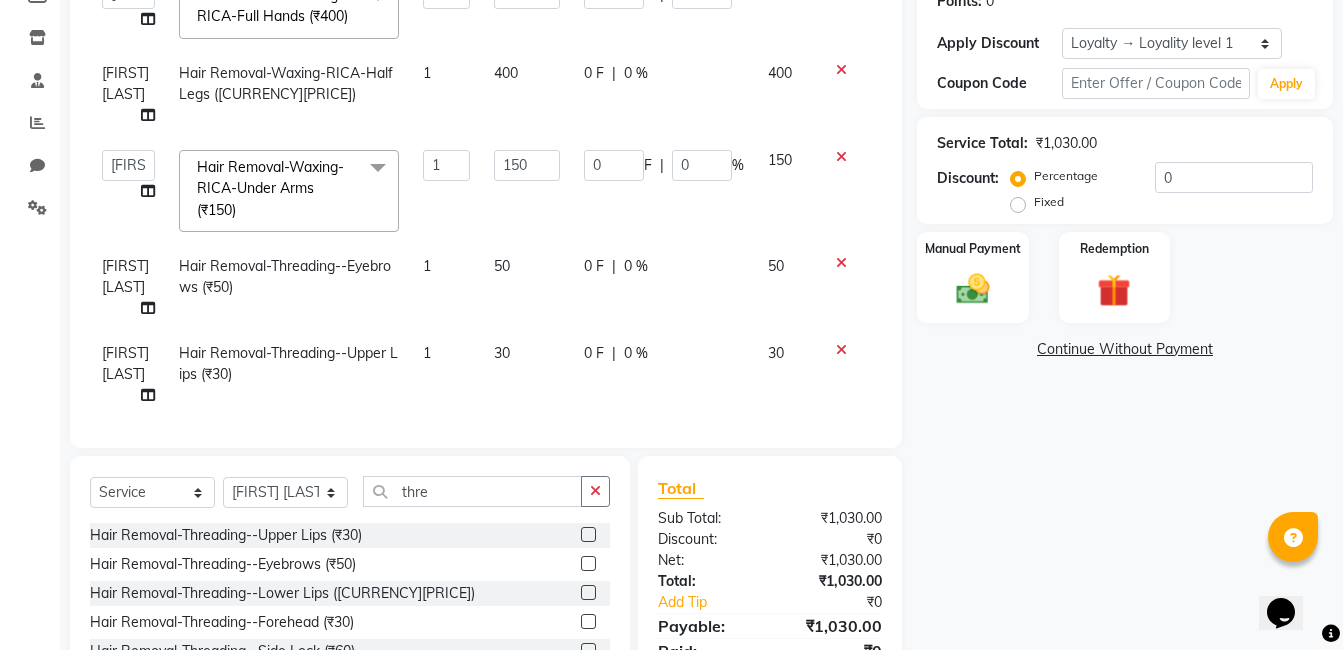 scroll, scrollTop: 86, scrollLeft: 0, axis: vertical 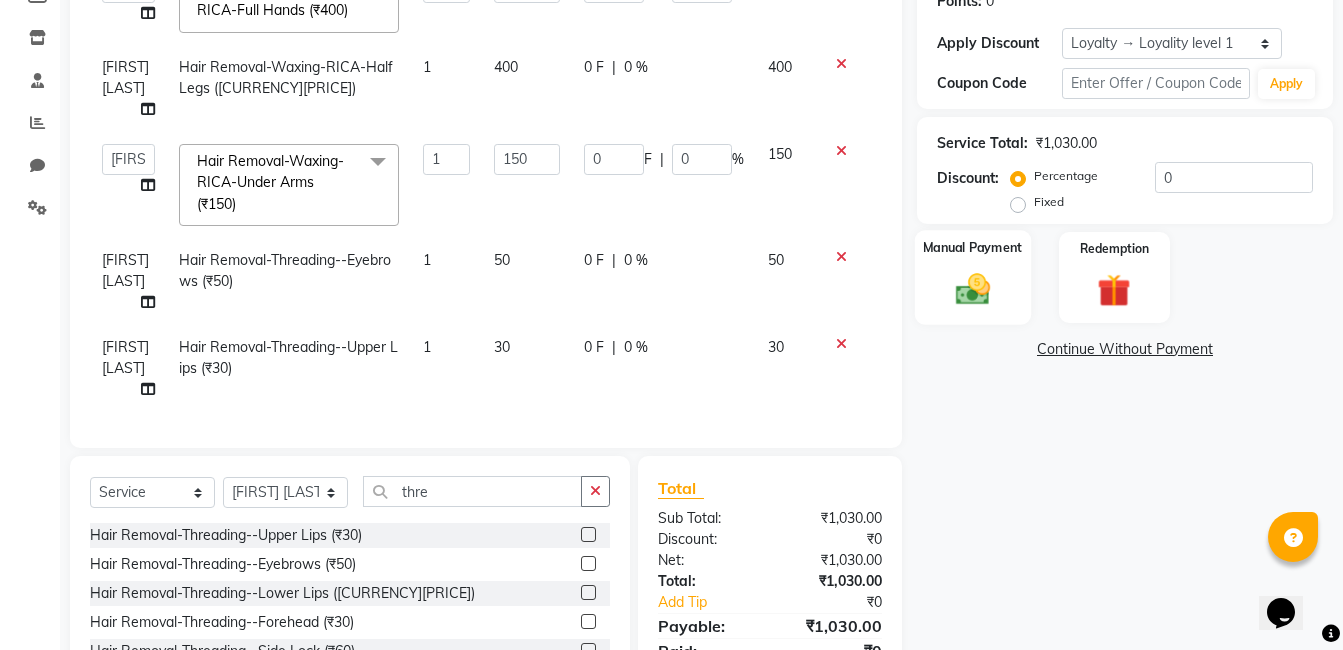 click on "Manual Payment" 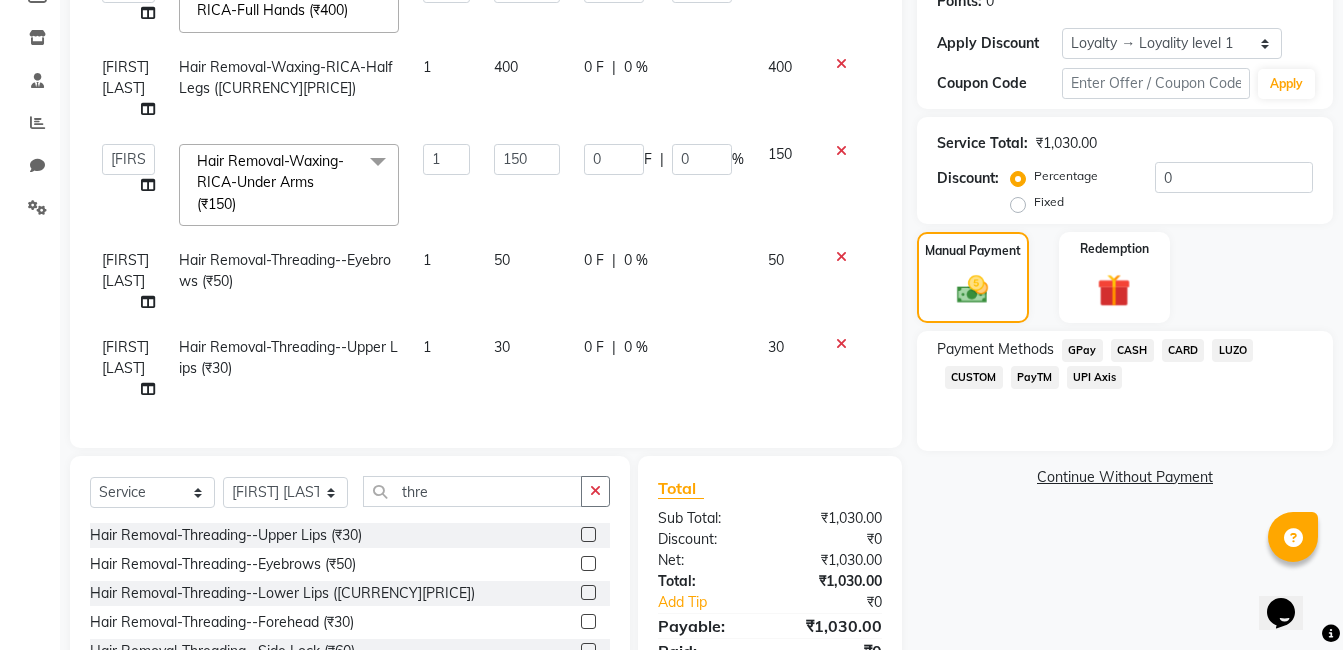 click on "CASH" 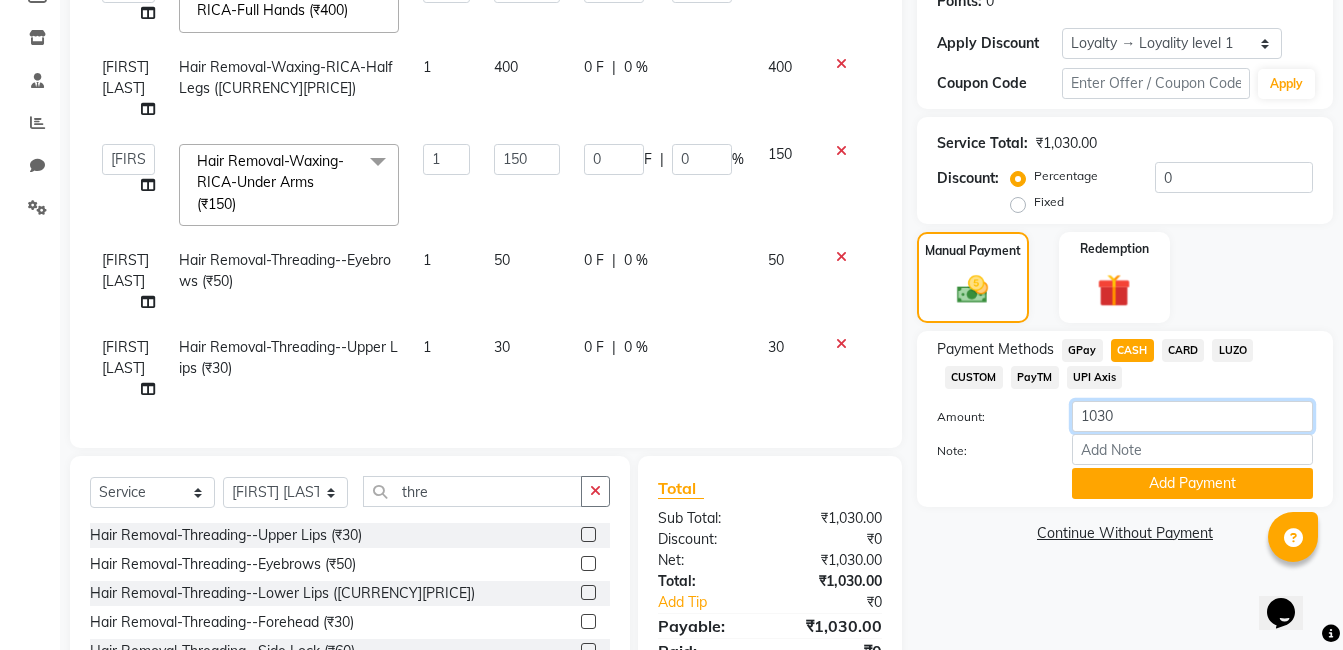 click on "1030" 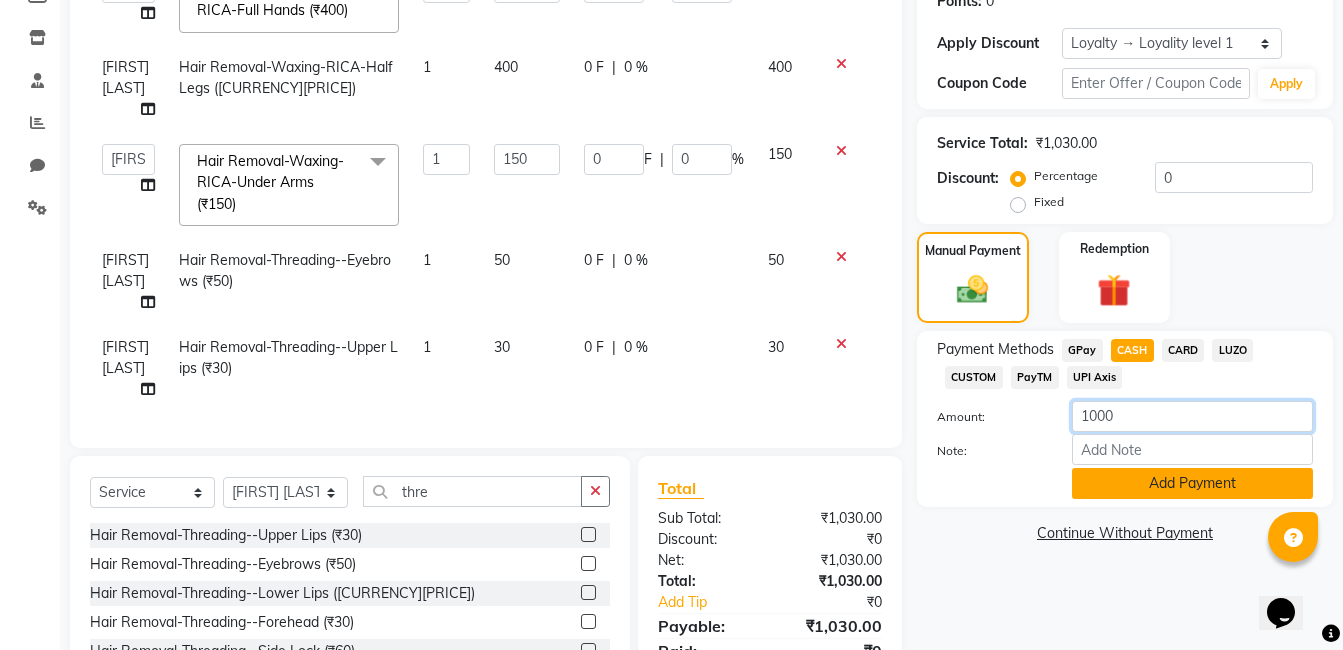 type on "1000" 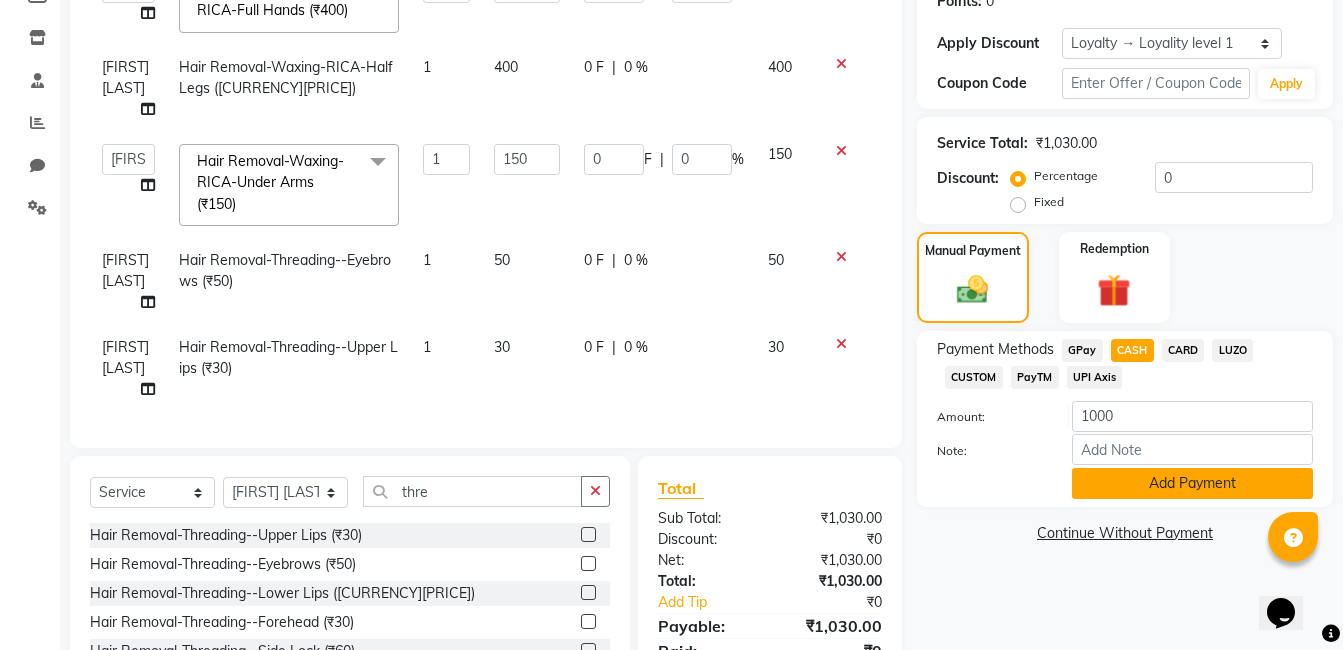 click on "Add Payment" 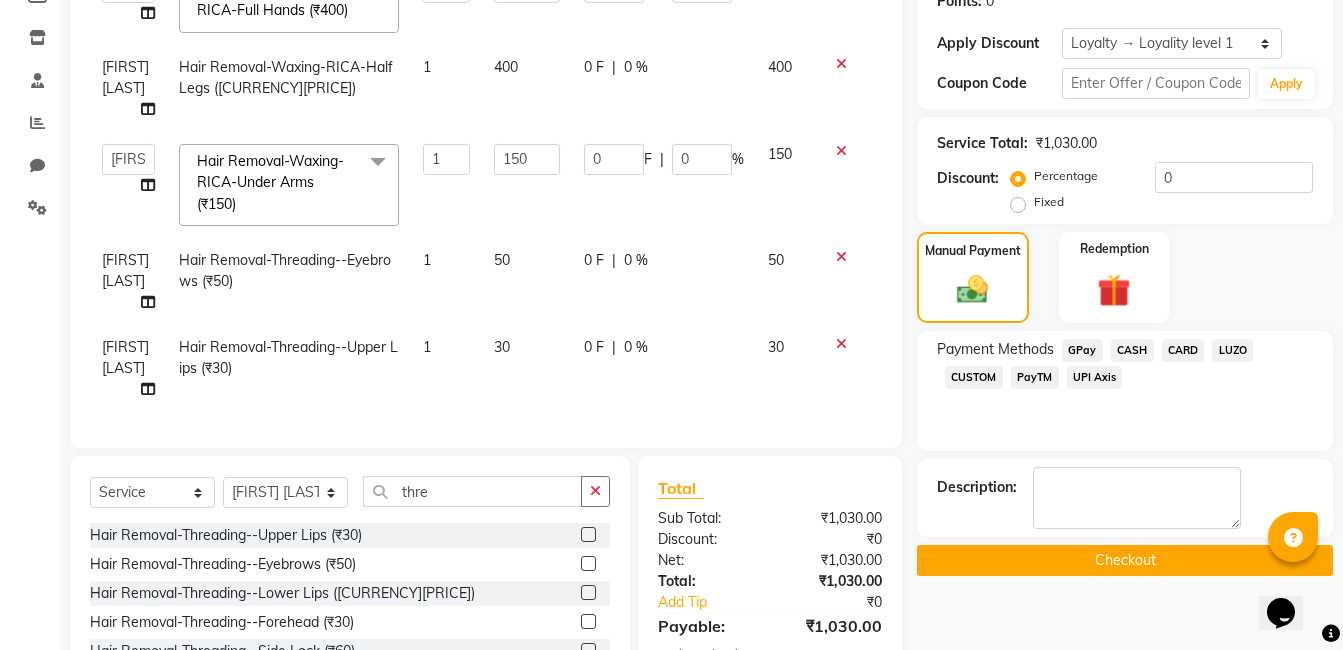 click on "GPay" 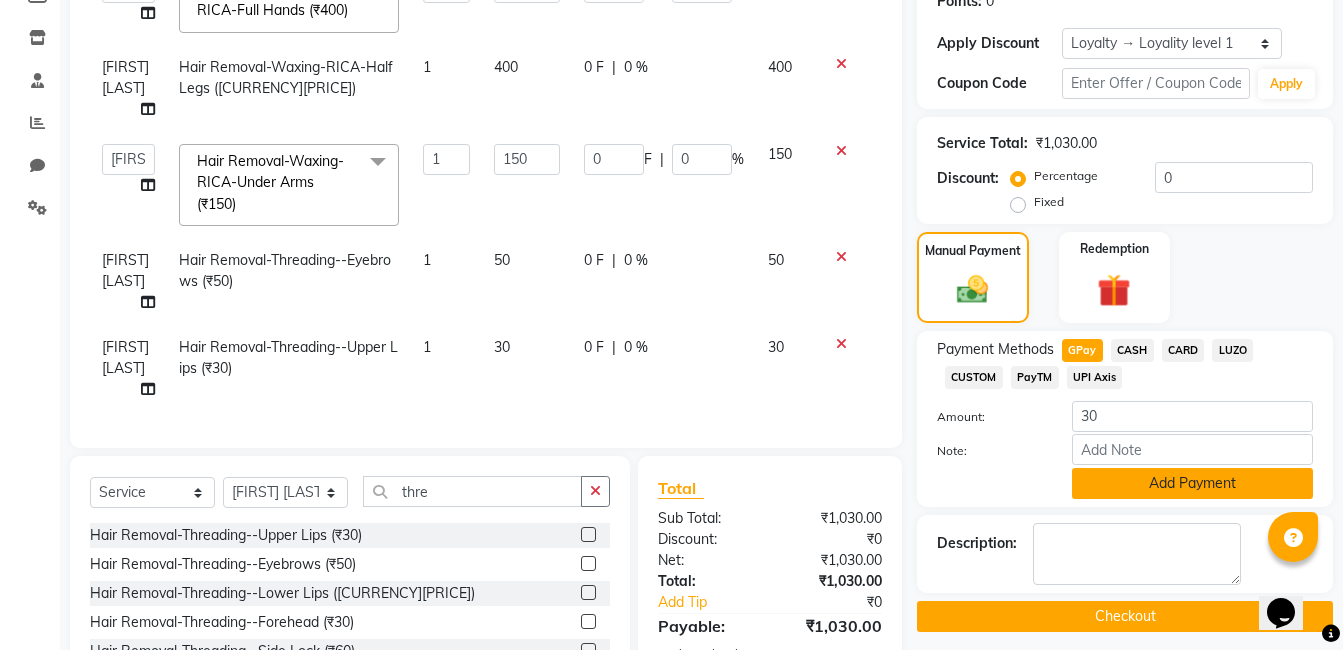 click on "Add Payment" 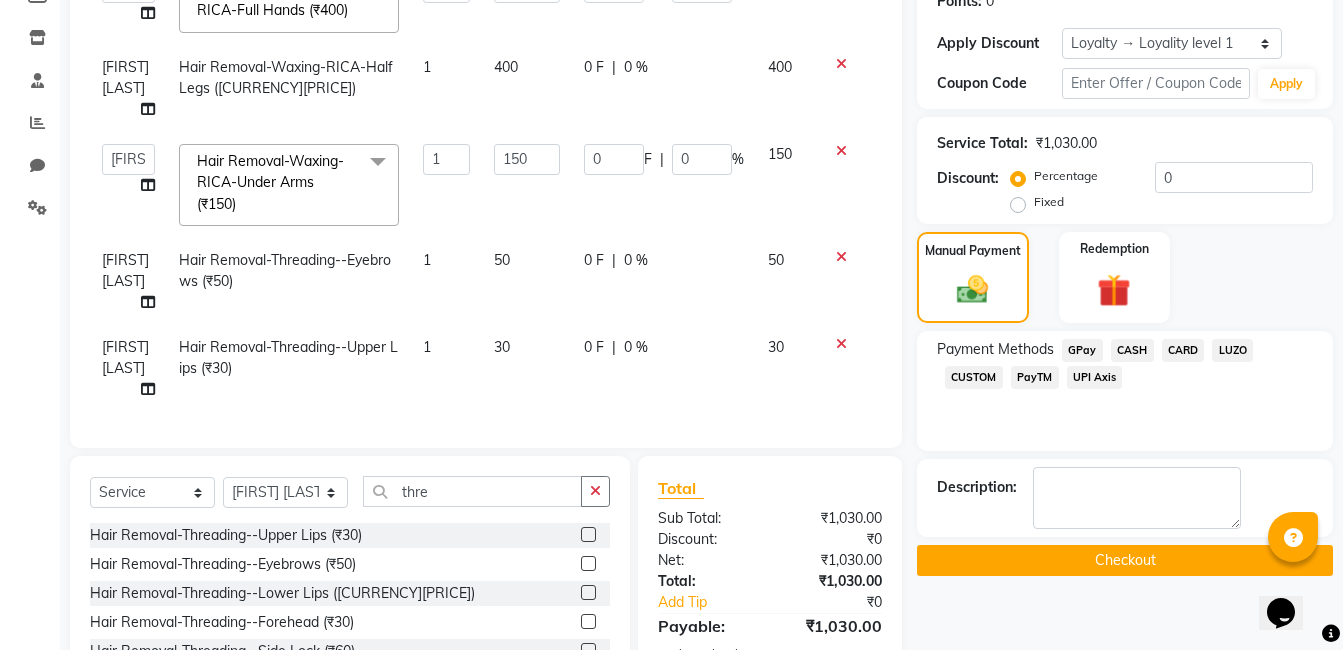 click on "Checkout" 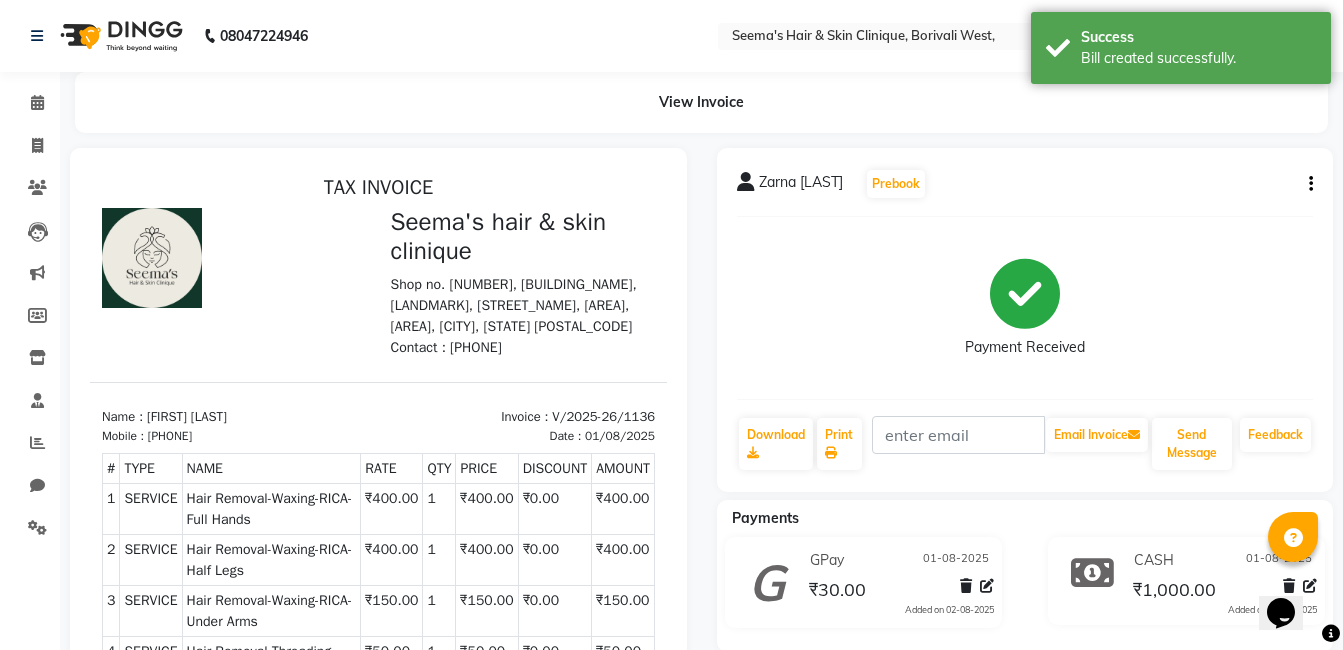 scroll, scrollTop: 0, scrollLeft: 0, axis: both 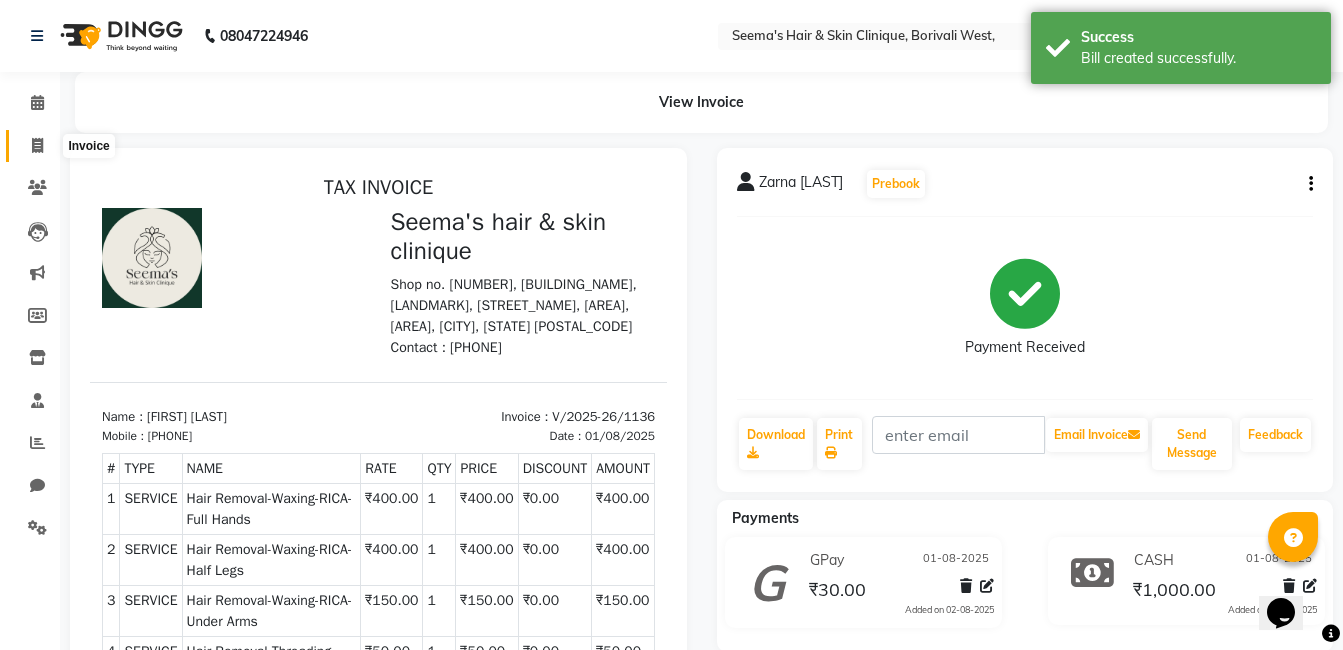 click 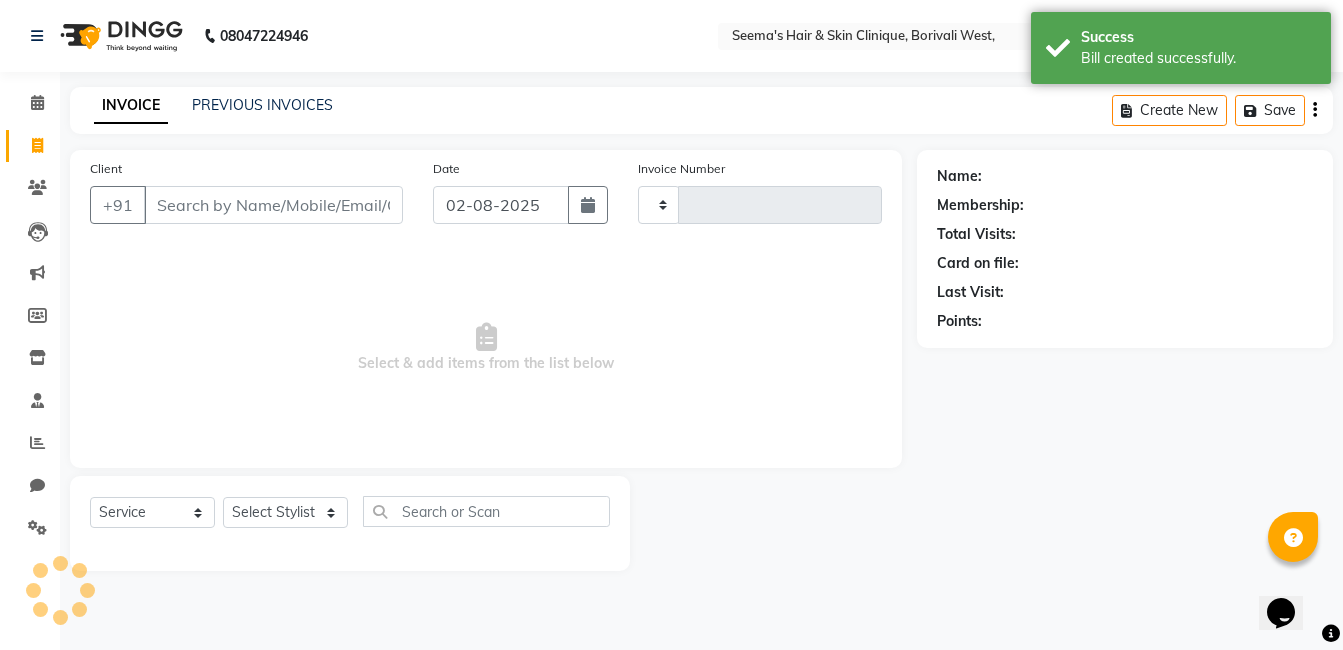 type on "1137" 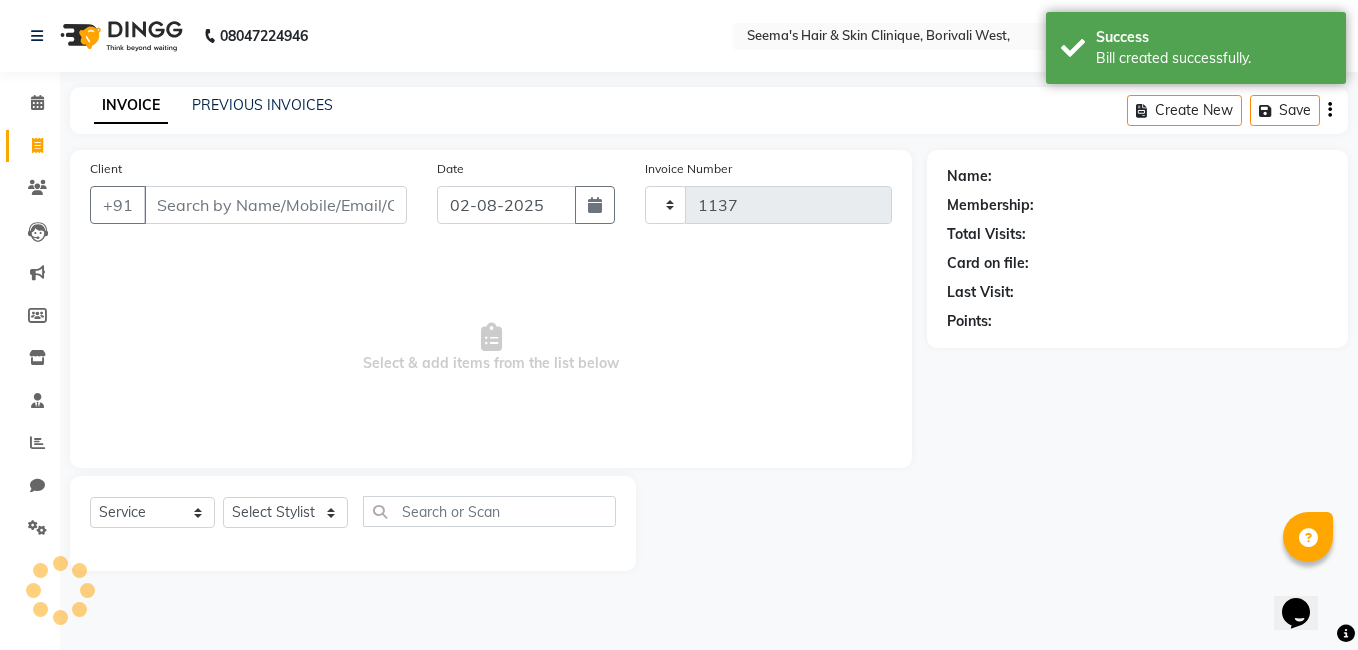 select on "8084" 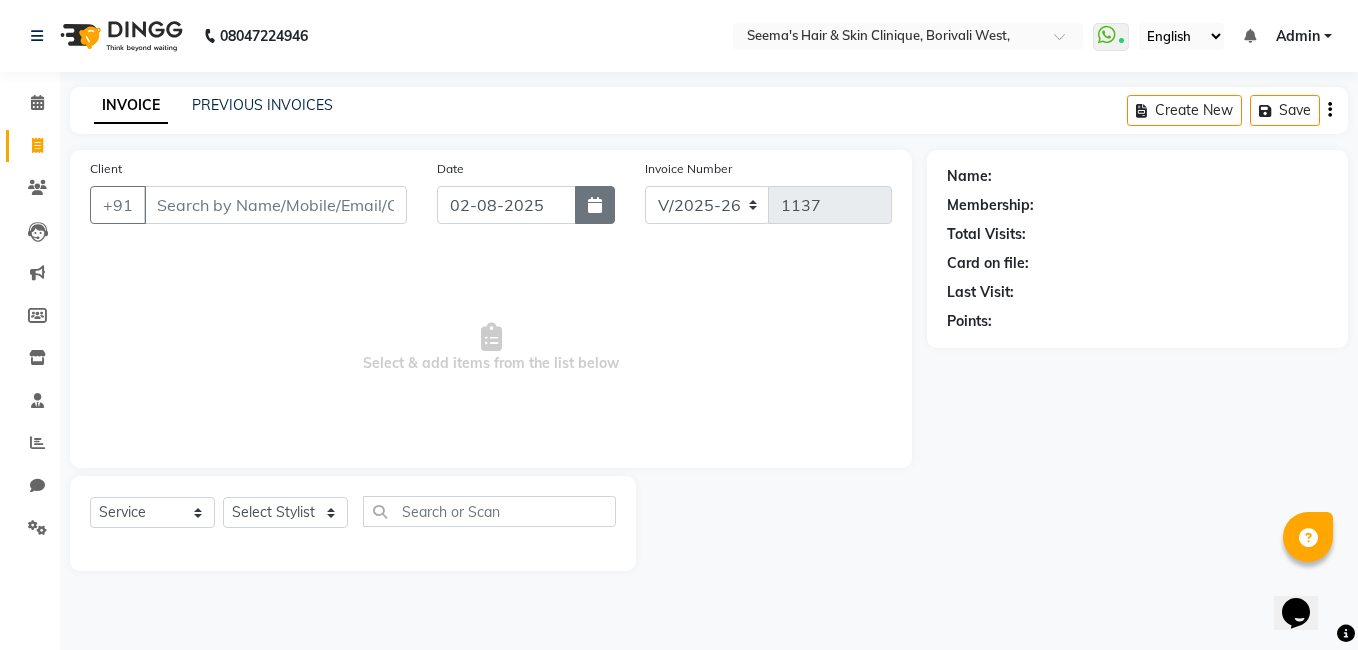 click 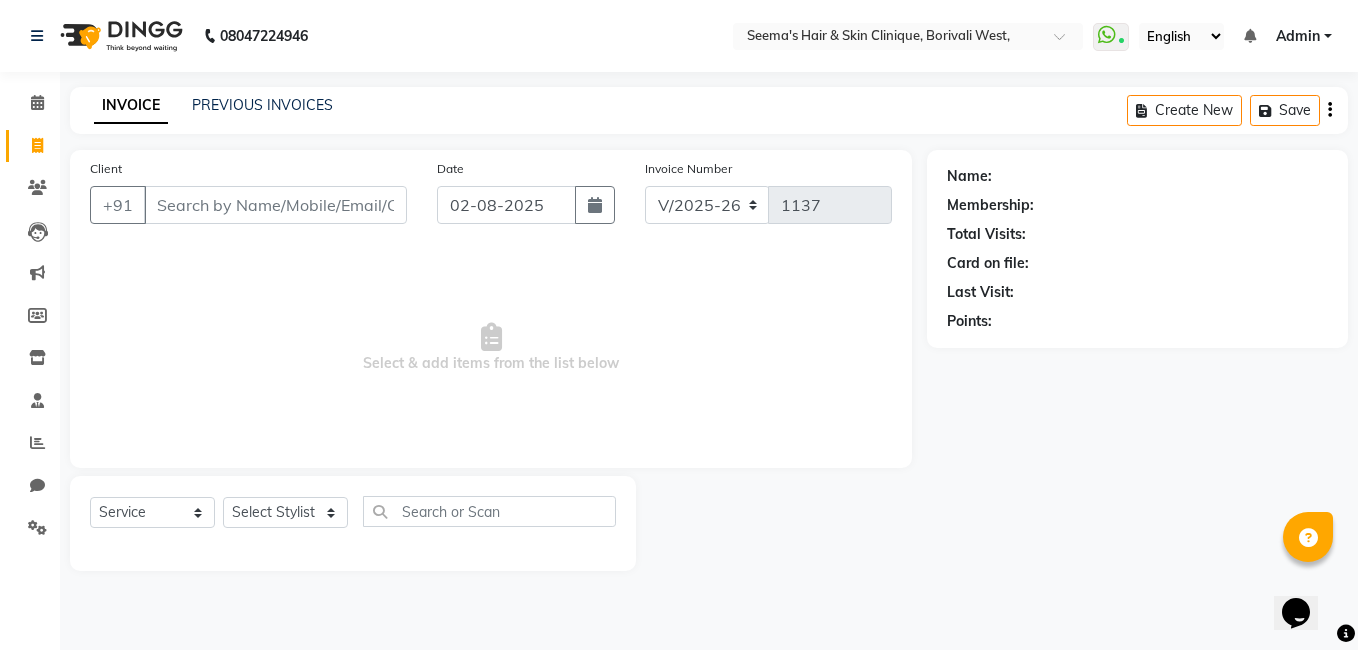 select on "8" 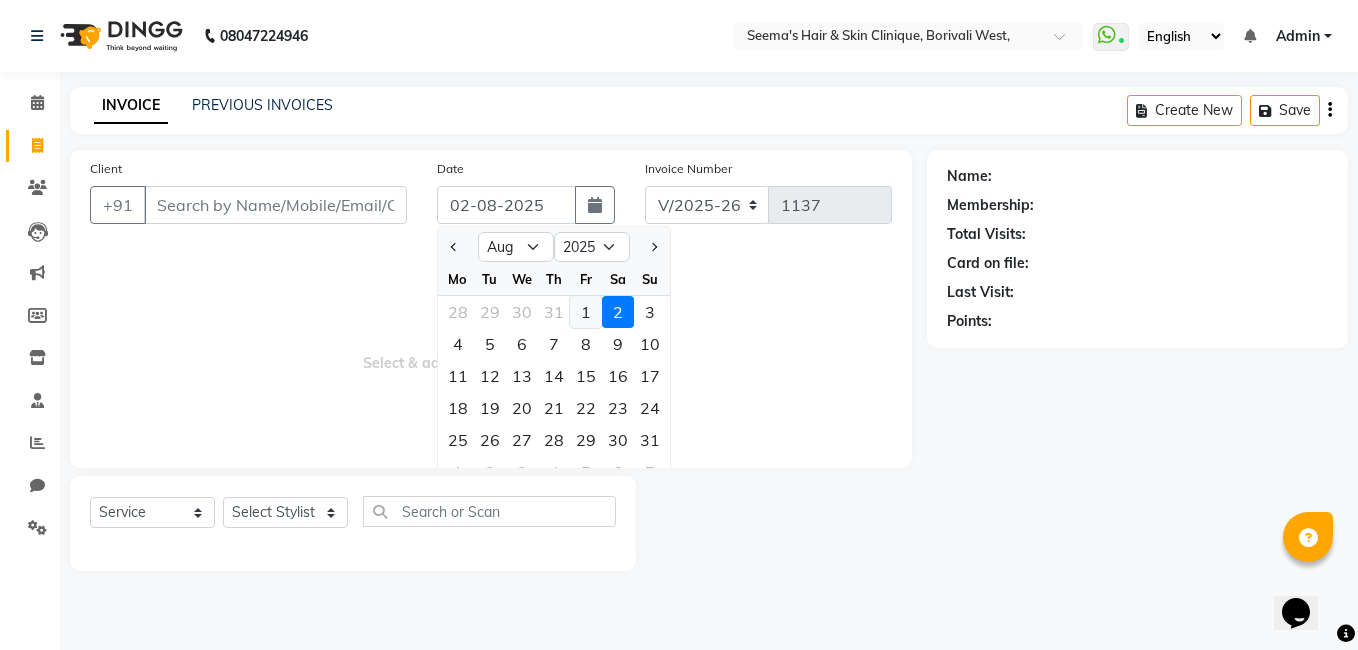 click on "1" 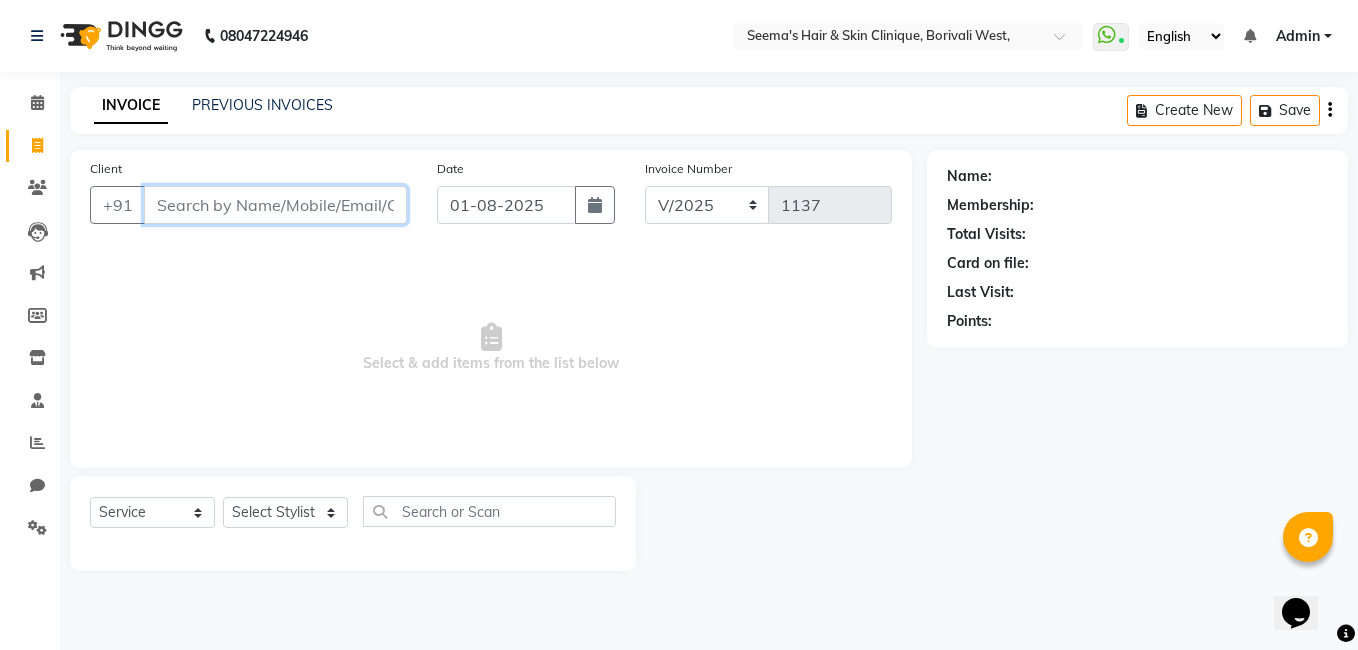 click on "Client" at bounding box center [275, 205] 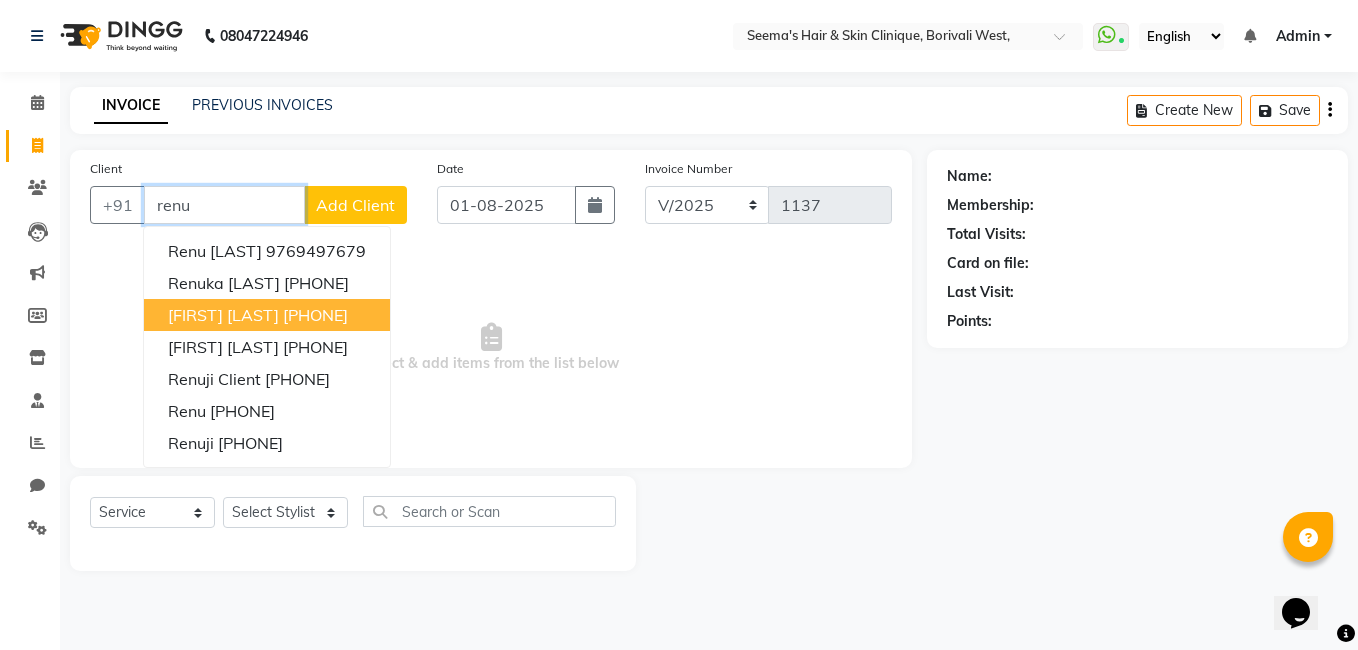click on "[PHONE]" at bounding box center (315, 315) 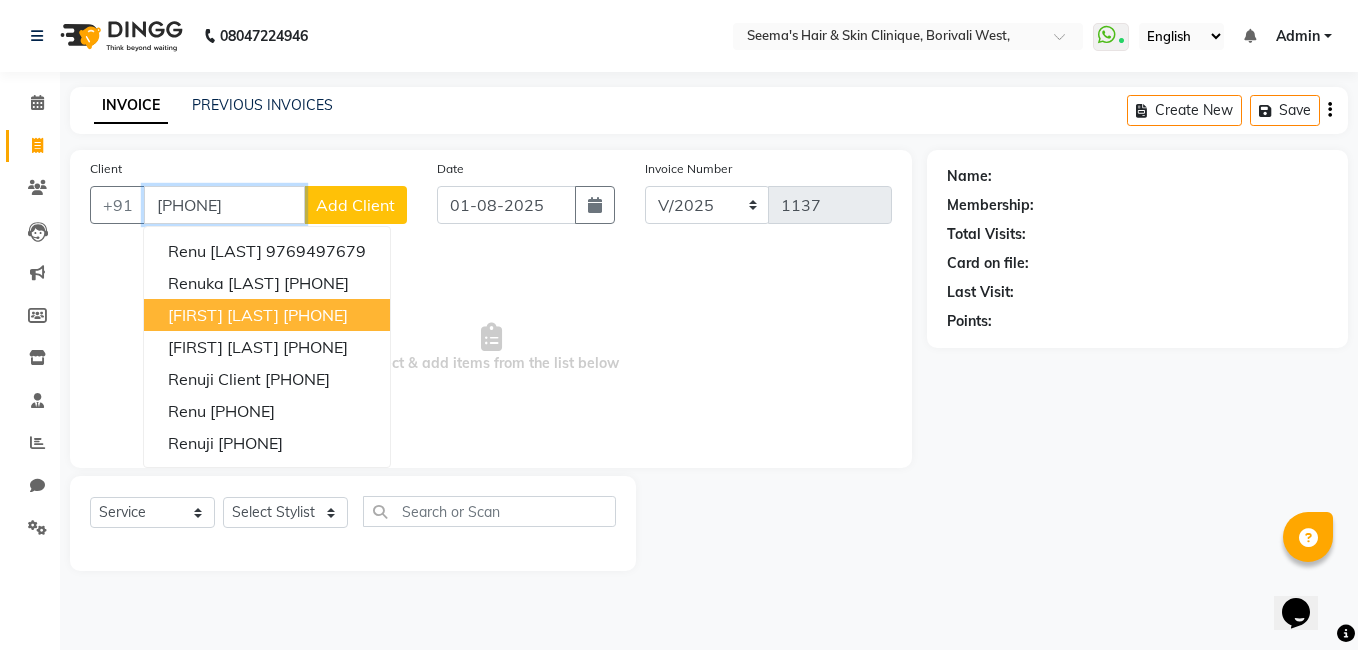 type on "[PHONE]" 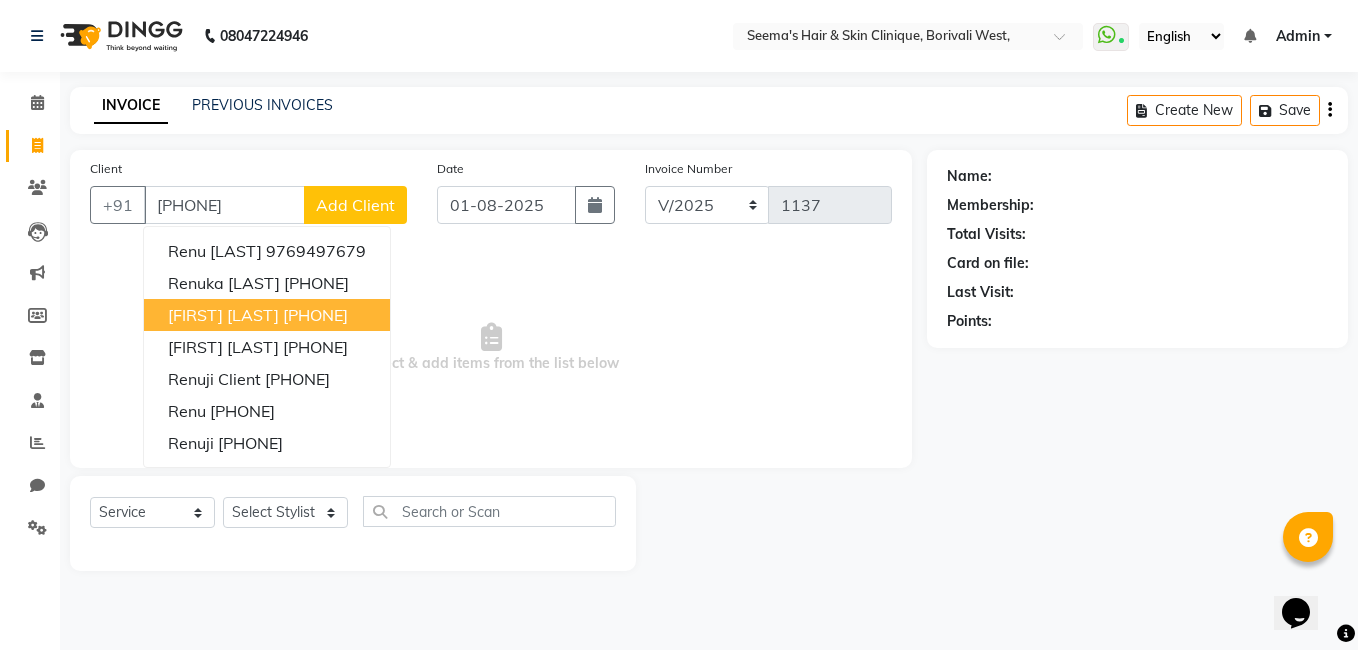 select on "1: Object" 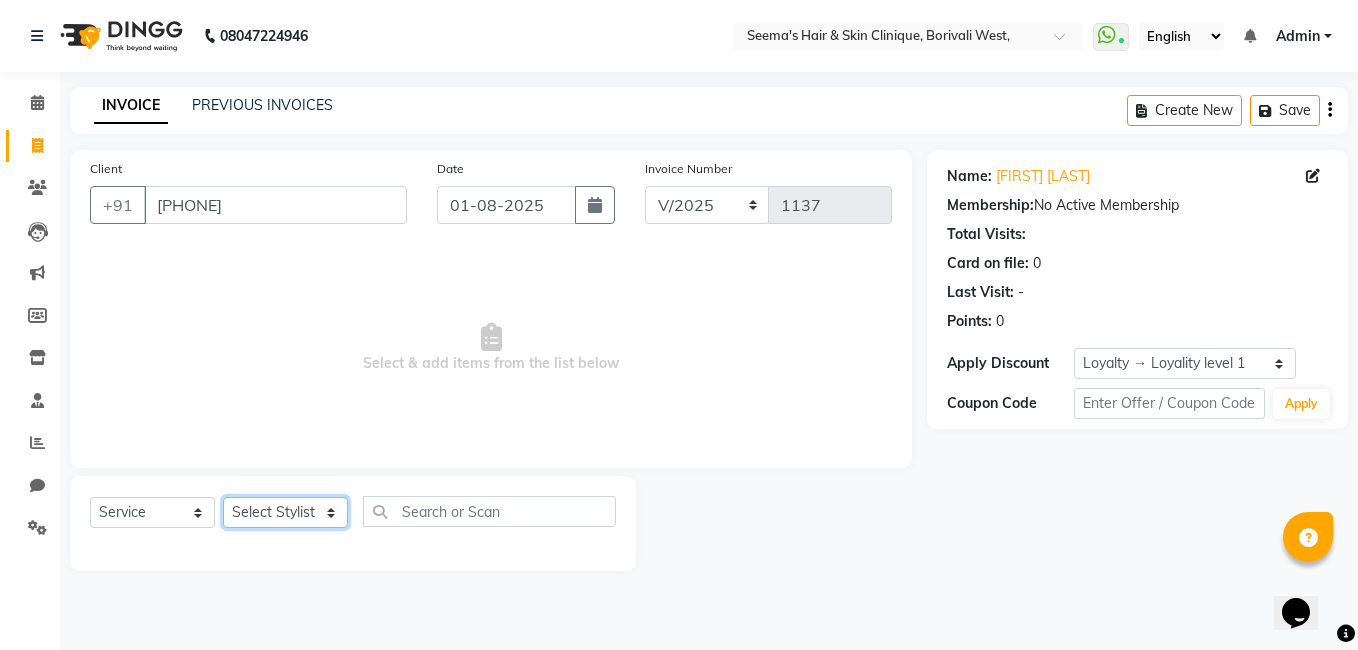 click on "Select Stylist [FIRST] [LAST] [FIRST] [LAST] [FIRST] [LAST] [FIRST] [LAST] [FIRST] [LAST] [FIRST] [LAST] [FIRST] [LAST] [FIRST] [LAST]" 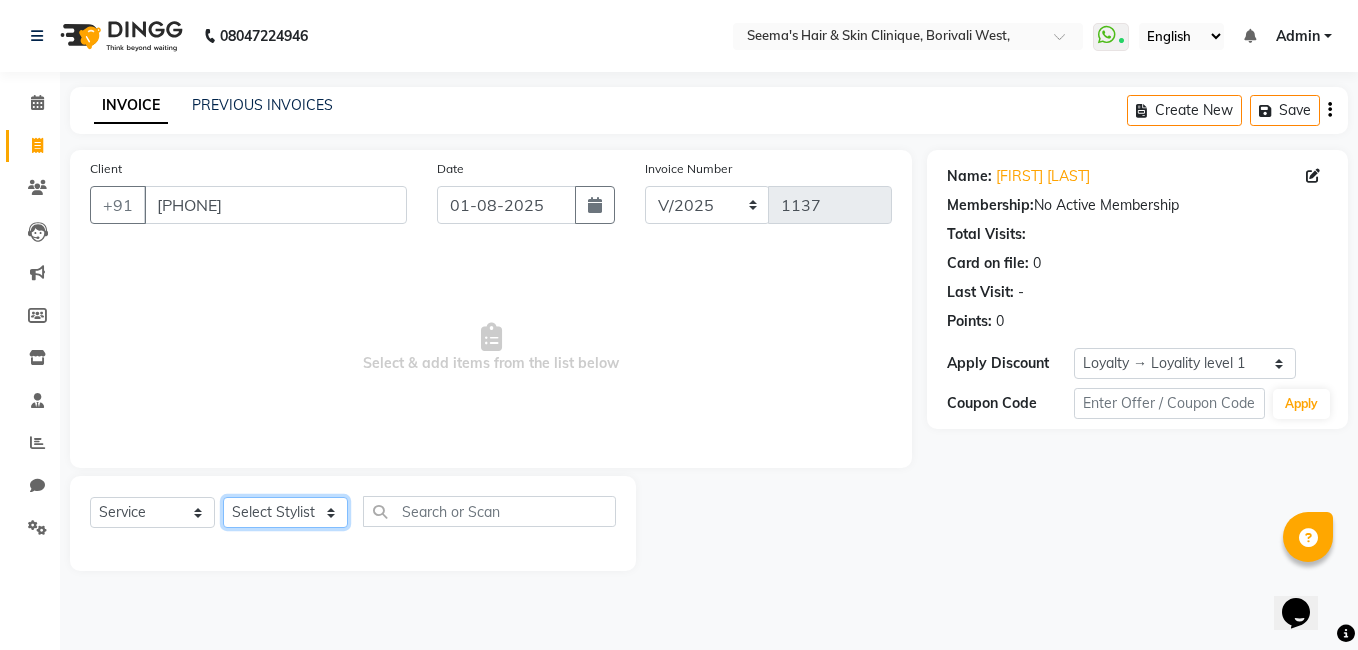 select on "75453" 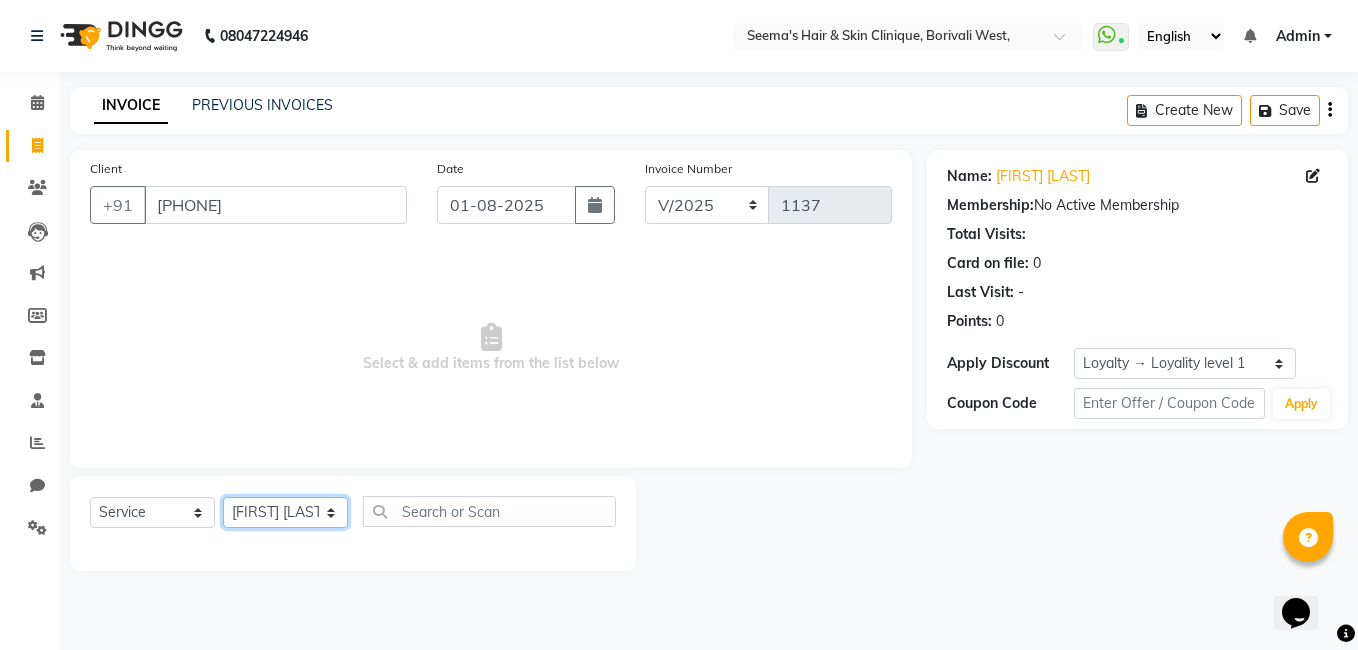 click on "Select Stylist [FIRST] [LAST] [FIRST] [LAST] [FIRST] [LAST] [FIRST] [LAST] [FIRST] [LAST] [FIRST] [LAST] [FIRST] [LAST] [FIRST] [LAST]" 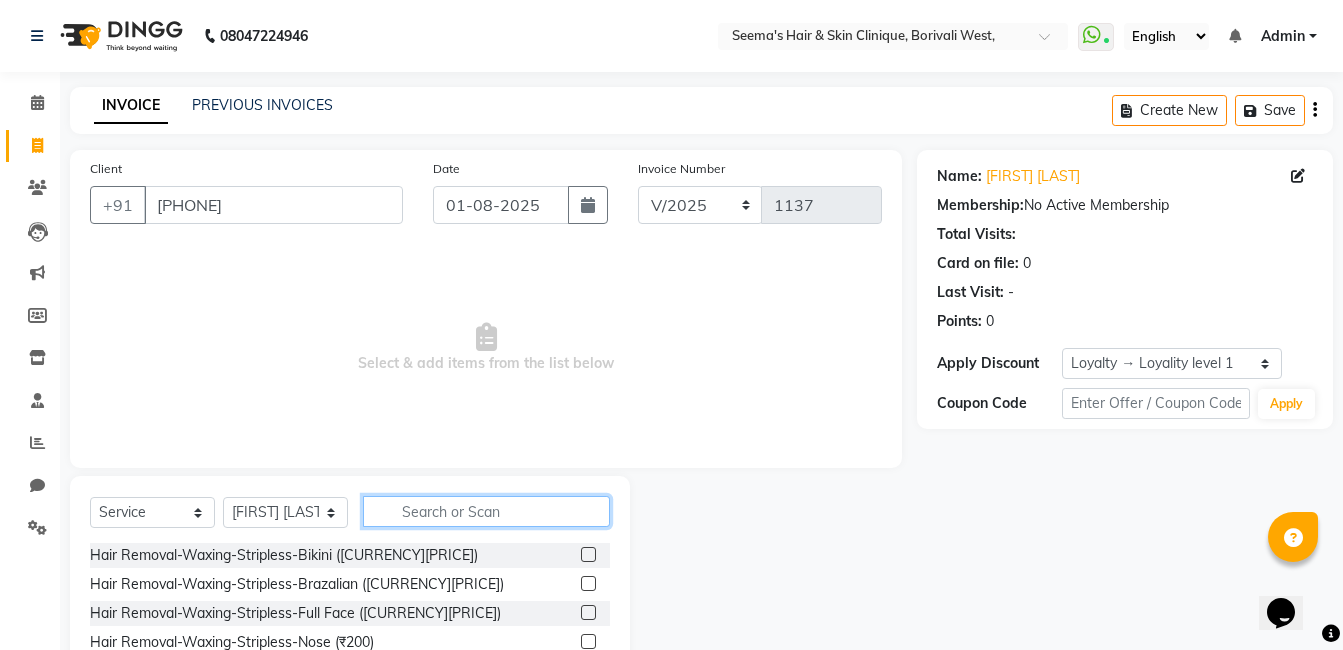 click 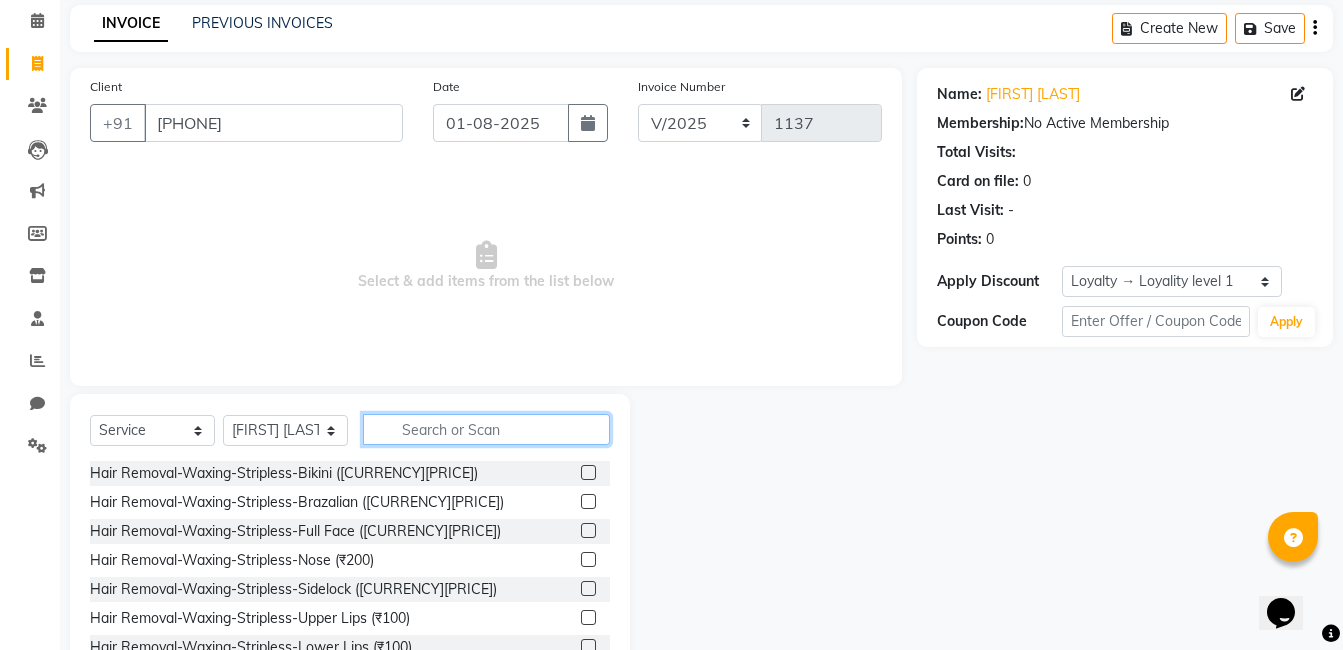 scroll, scrollTop: 151, scrollLeft: 0, axis: vertical 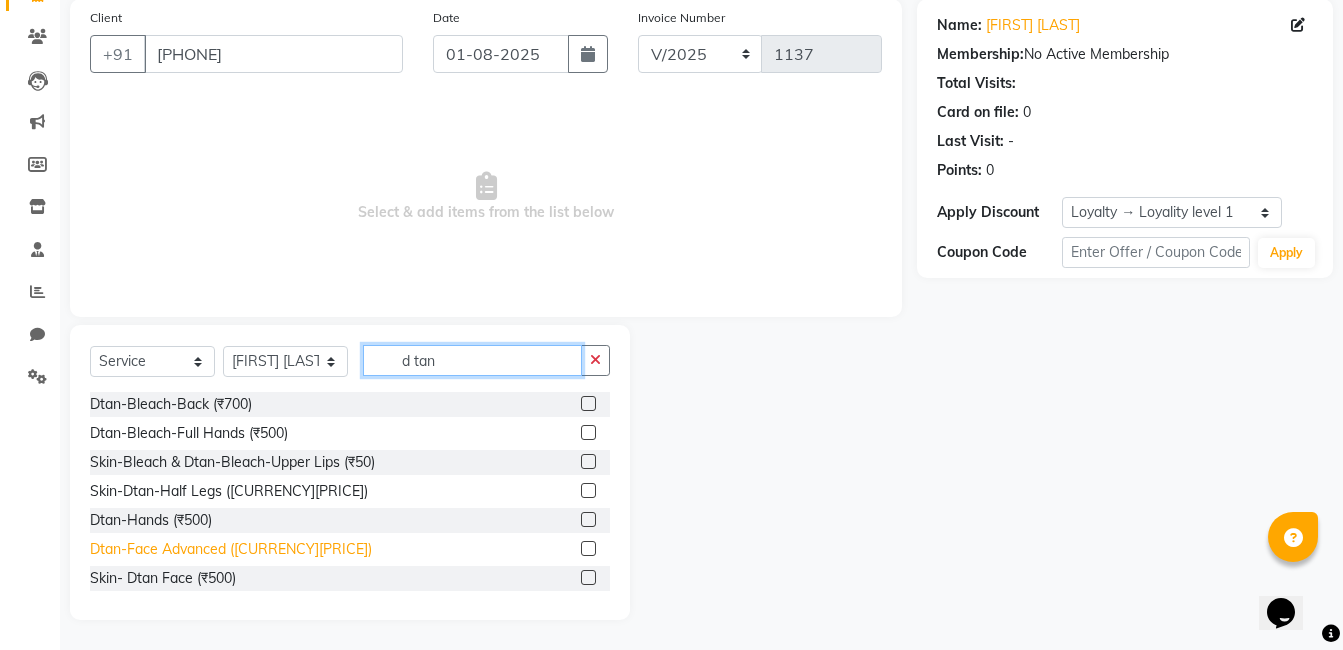 type on "d tan" 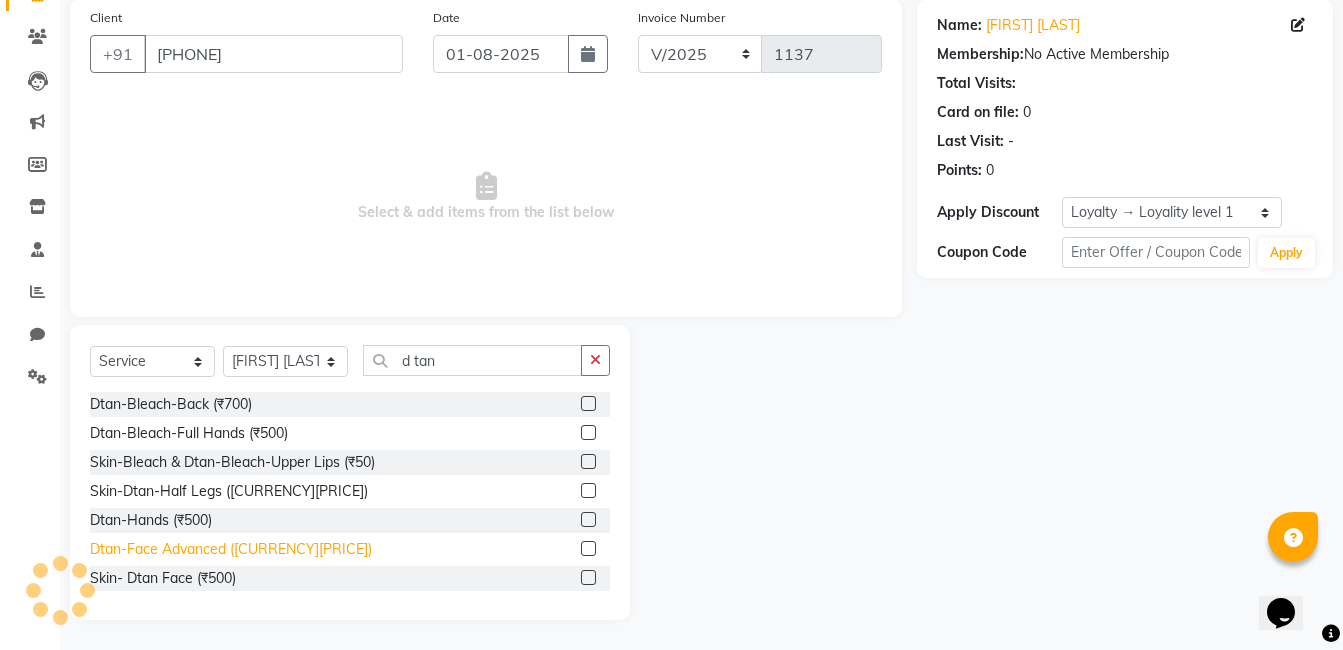 click on "Dtan-Face Advanced ([CURRENCY][PRICE])" 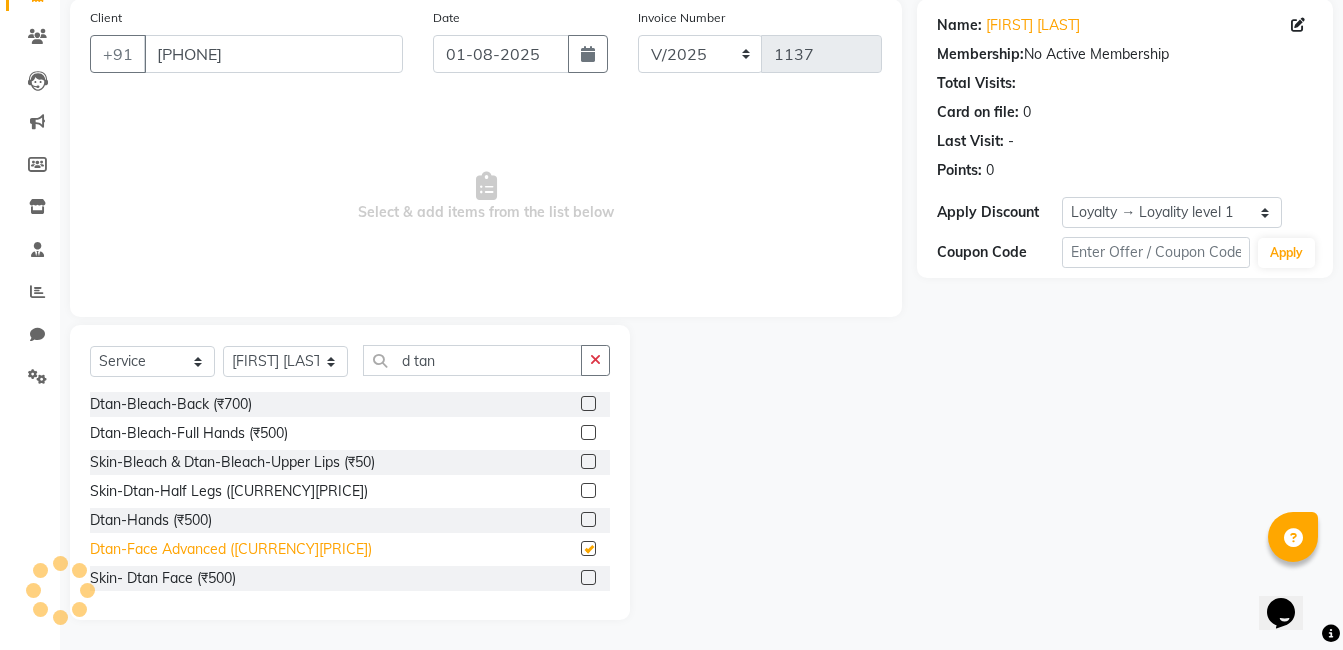 checkbox on "false" 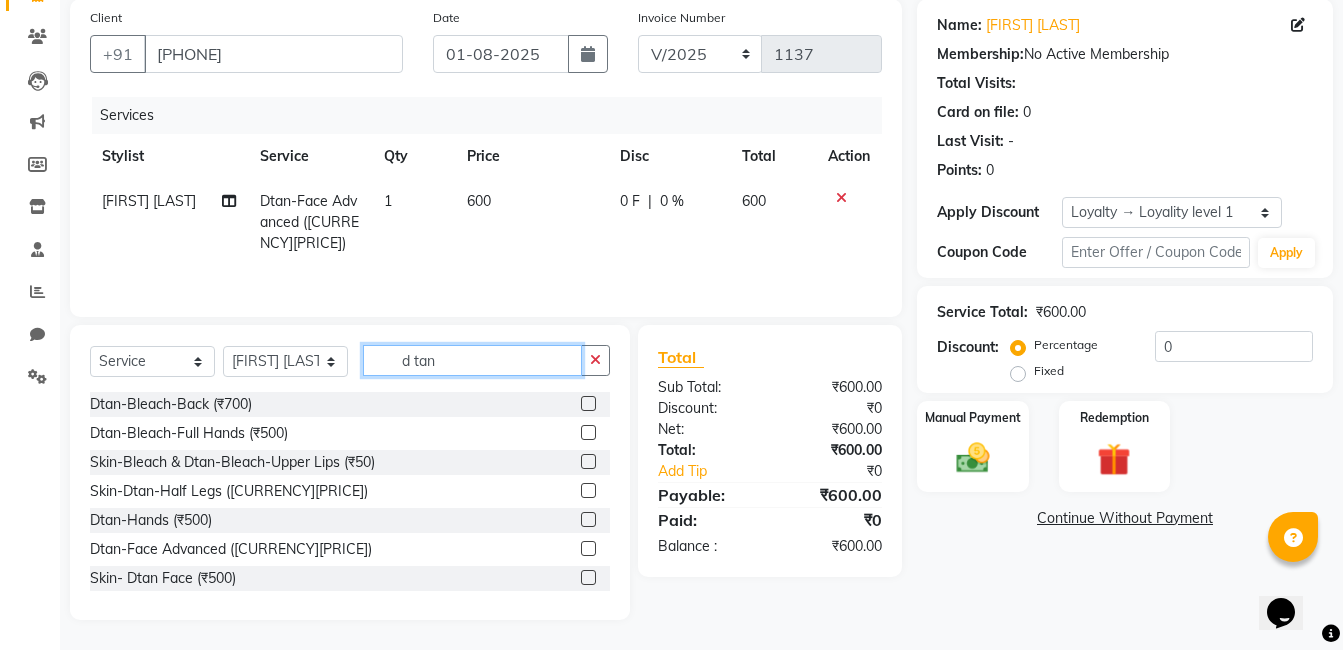 click on "d tan" 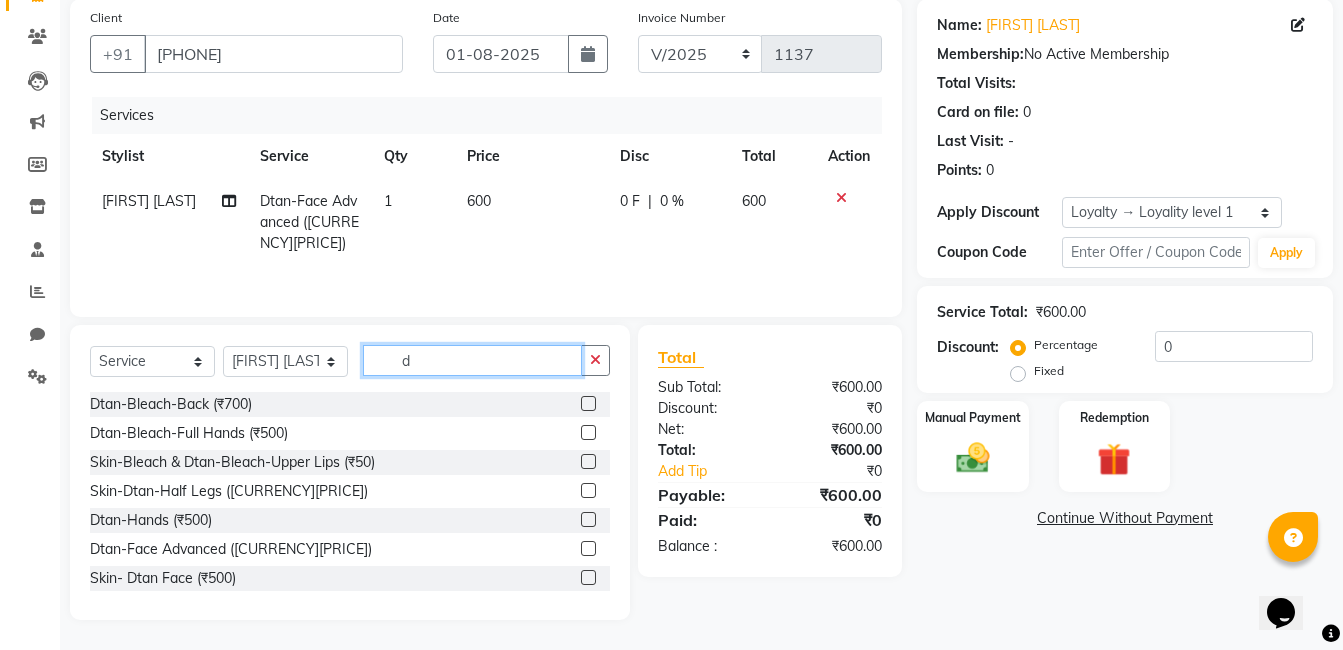 type on "d" 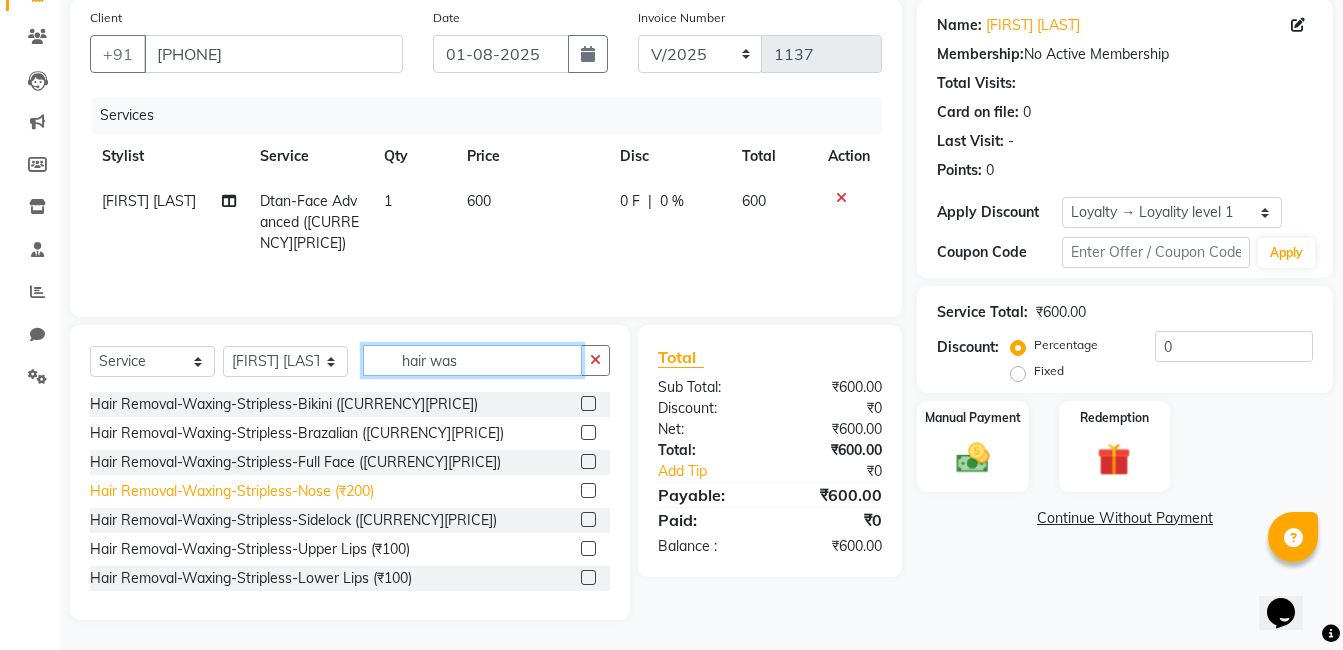 scroll, scrollTop: 125, scrollLeft: 0, axis: vertical 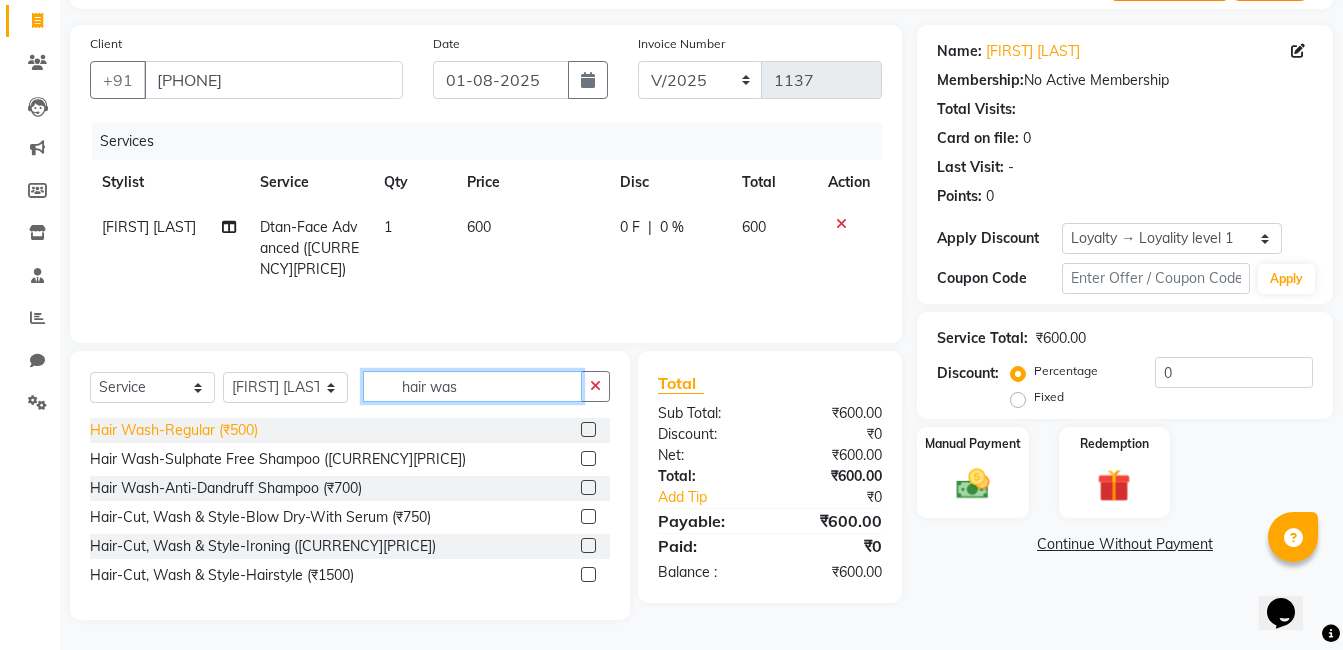 type on "hair was" 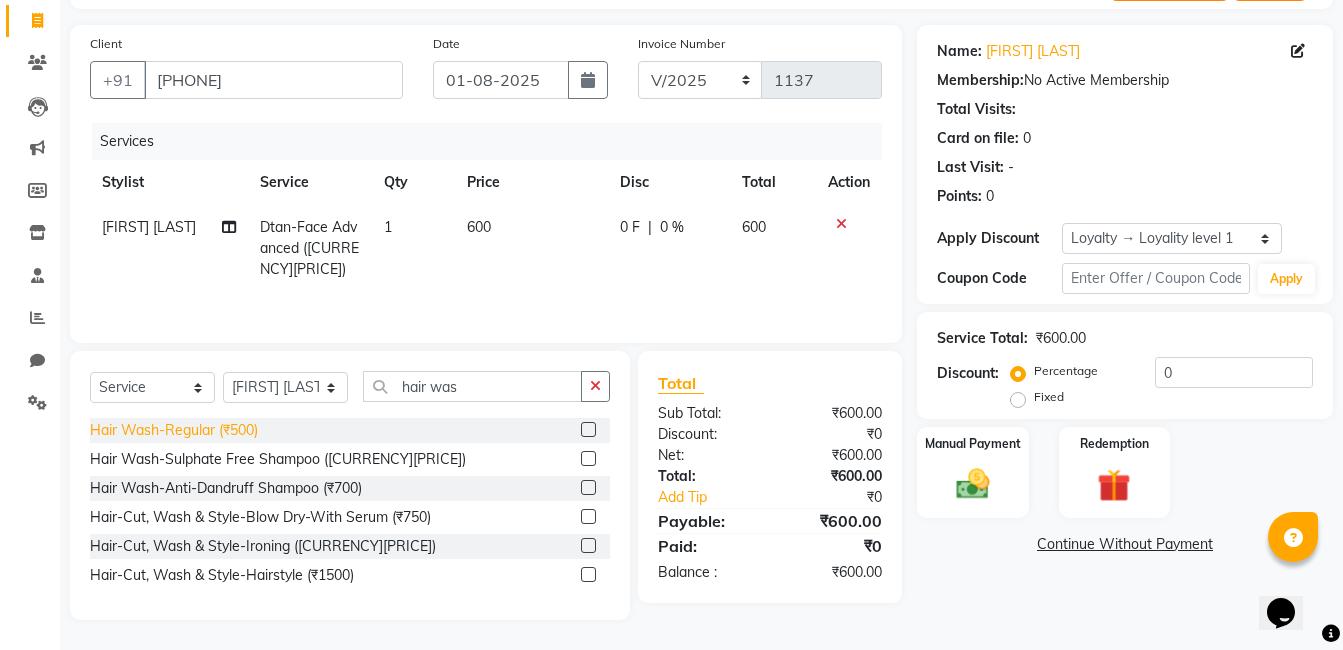 click on "Hair Wash-Regular (₹500)" 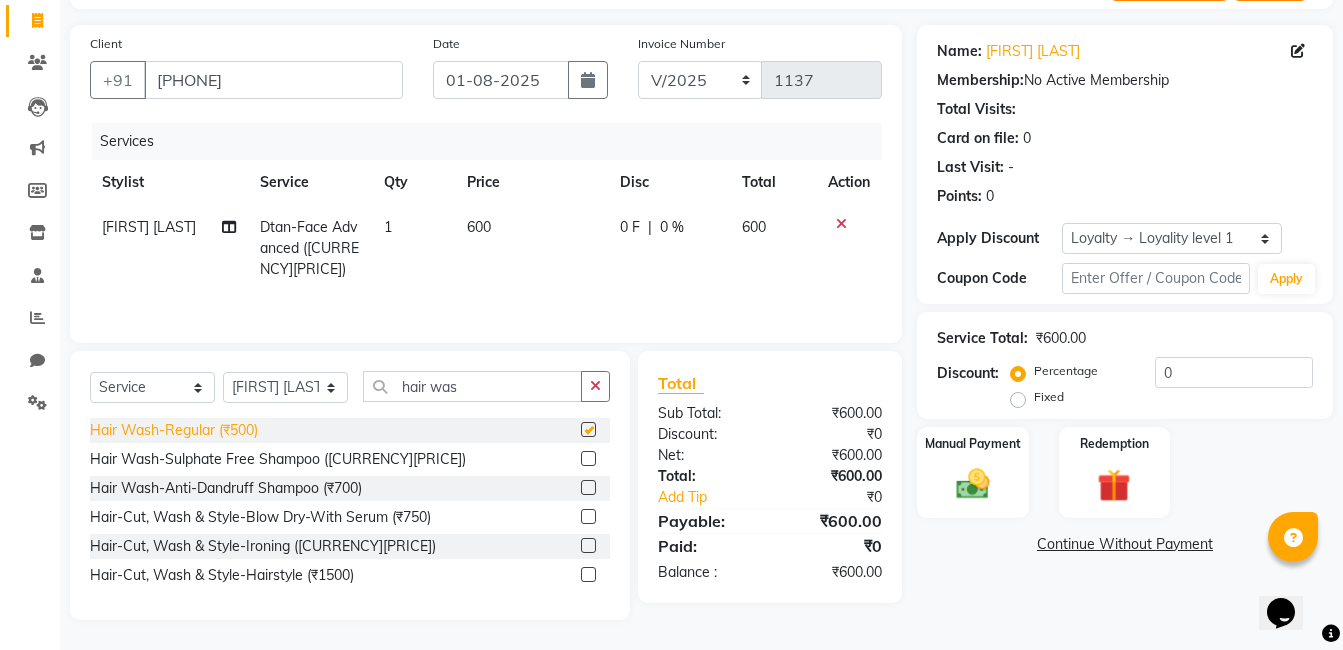 checkbox on "false" 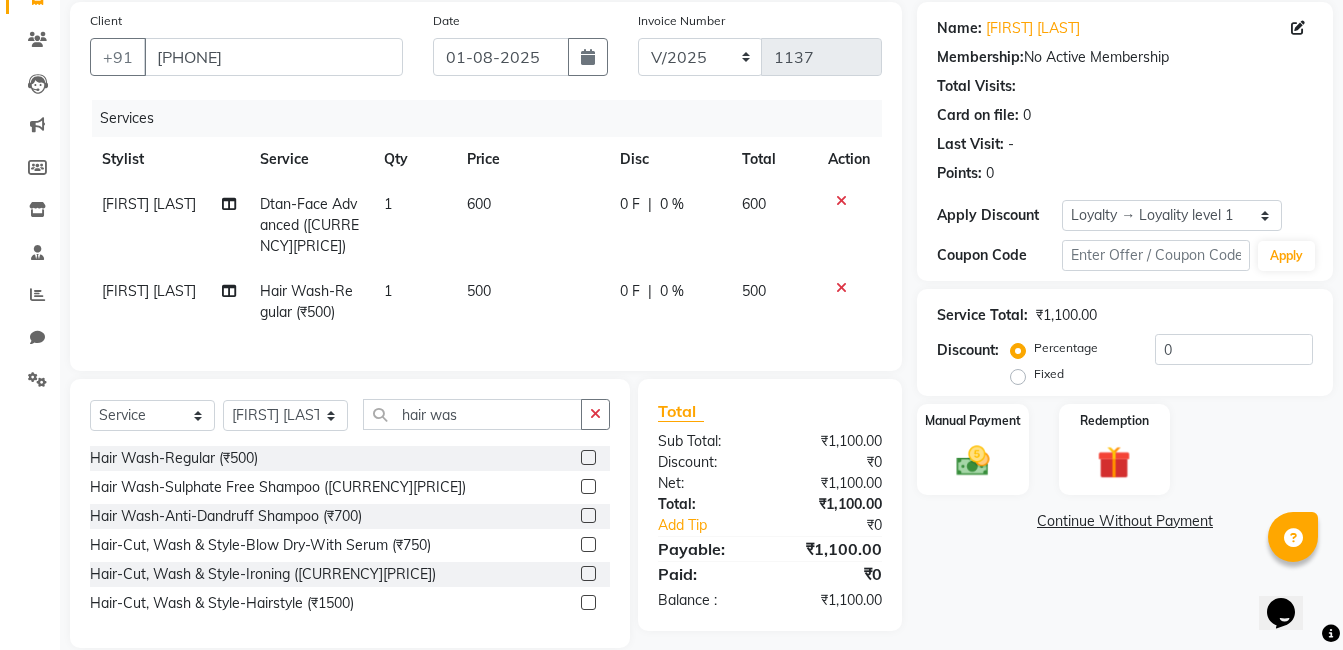 scroll, scrollTop: 170, scrollLeft: 0, axis: vertical 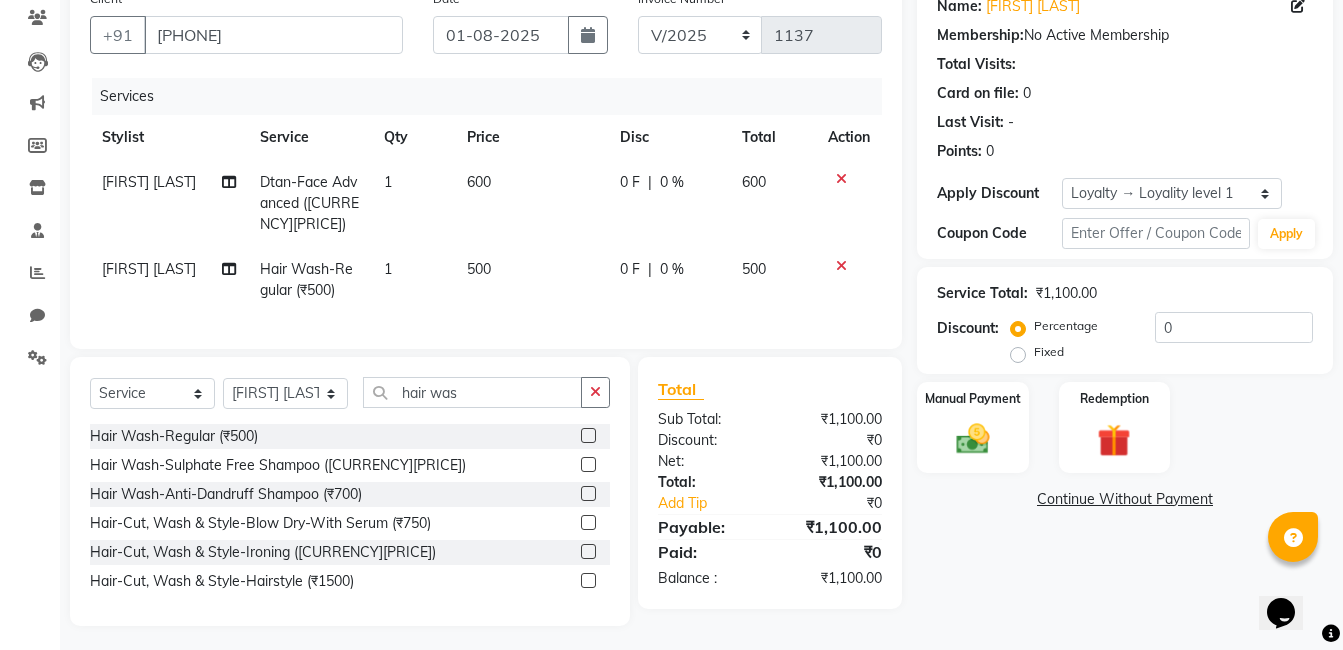 click on "Select Service Product Membership Package Voucher Prepaid Gift Card Select Stylist Khalida Komal Zunjare Purva Sharma Rekha Singh Rupa Singh Seema Sharma Shivangi Intern Zakiya Qazi hair was Hair Wash-Regular (₹500) Hair Wash-Sulphate Free Shampoo (₹600) Hair Wash-Anti-Dandruff Shampoo (₹700) Hair-Cut, Wash & Style-Blow Dry-With Serum (₹750) Hair-Cut, Wash & Style-Ironing (₹1000) Hair-Cut, Wash & Style-Hairstyle (₹1500)" 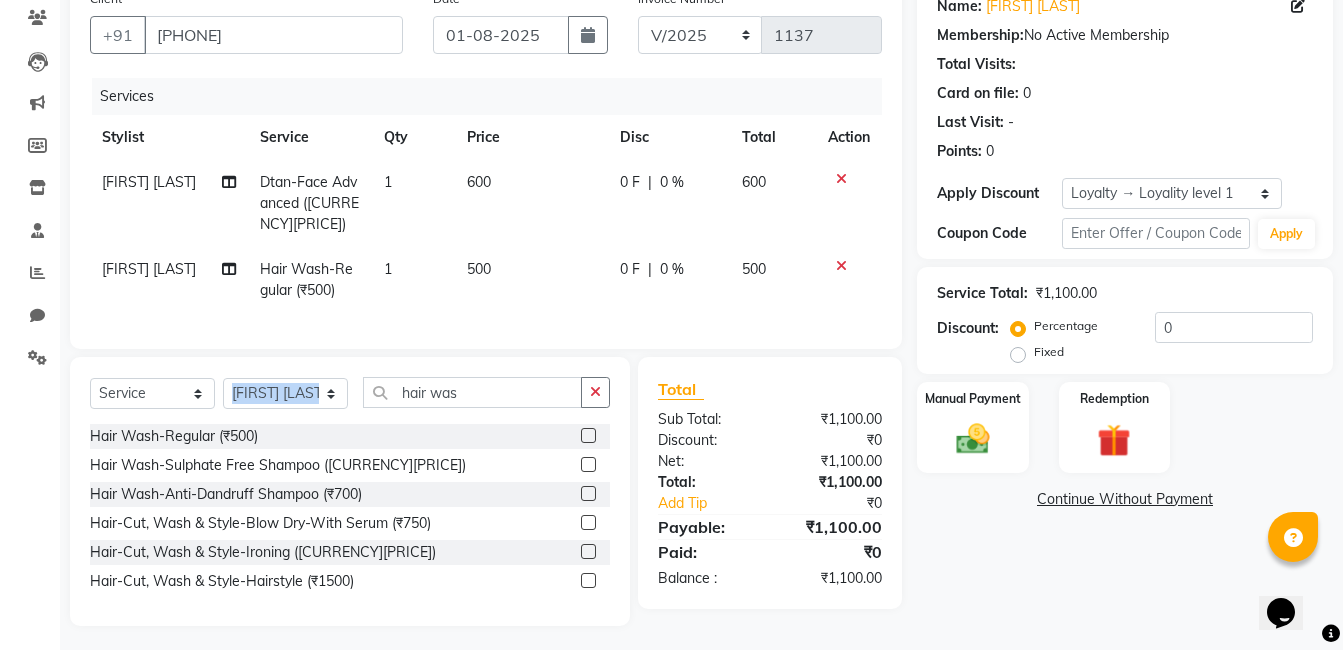 click on "Select Service Product Membership Package Voucher Prepaid Gift Card Select Stylist Khalida Komal Zunjare Purva Sharma Rekha Singh Rupa Singh Seema Sharma Shivangi Intern Zakiya Qazi hair was Hair Wash-Regular (₹500) Hair Wash-Sulphate Free Shampoo (₹600) Hair Wash-Anti-Dandruff Shampoo (₹700) Hair-Cut, Wash & Style-Blow Dry-With Serum (₹750) Hair-Cut, Wash & Style-Ironing (₹1000) Hair-Cut, Wash & Style-Hairstyle (₹1500)" 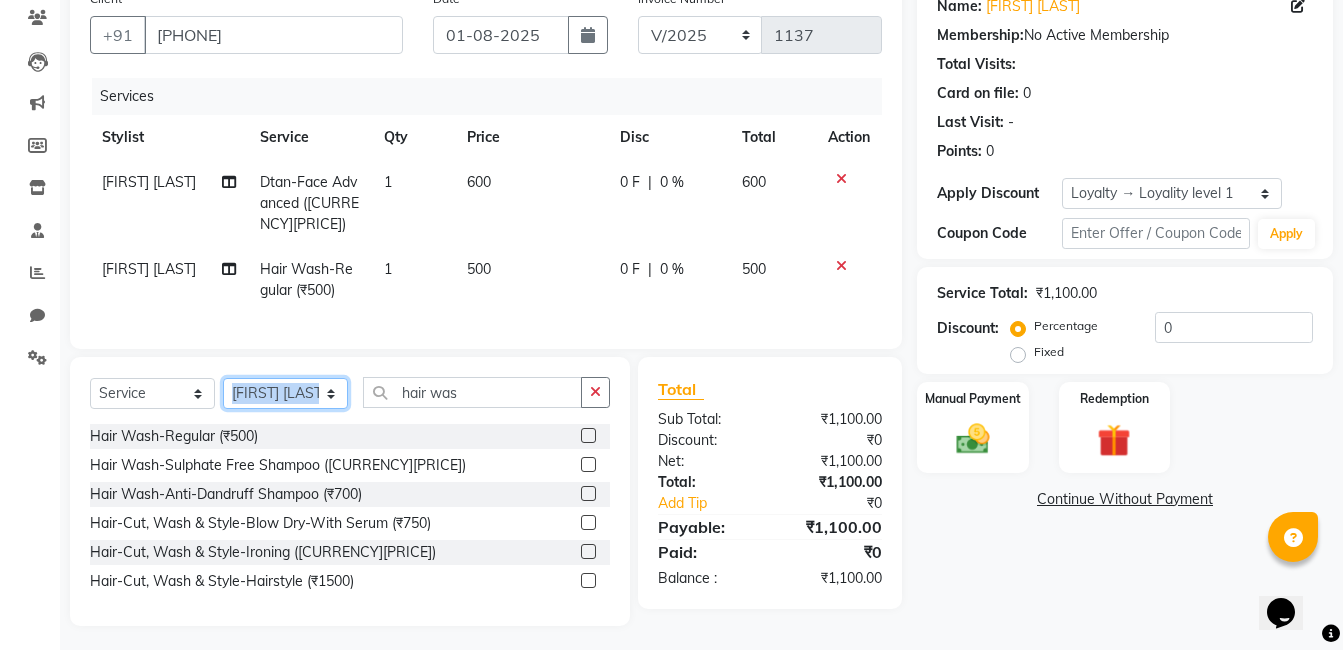 click on "Select Stylist [FIRST] [LAST] [FIRST] [LAST] [FIRST] [LAST] [FIRST] [LAST] [FIRST] [LAST] [FIRST] [LAST] [FIRST] [LAST] [FIRST] [LAST]" 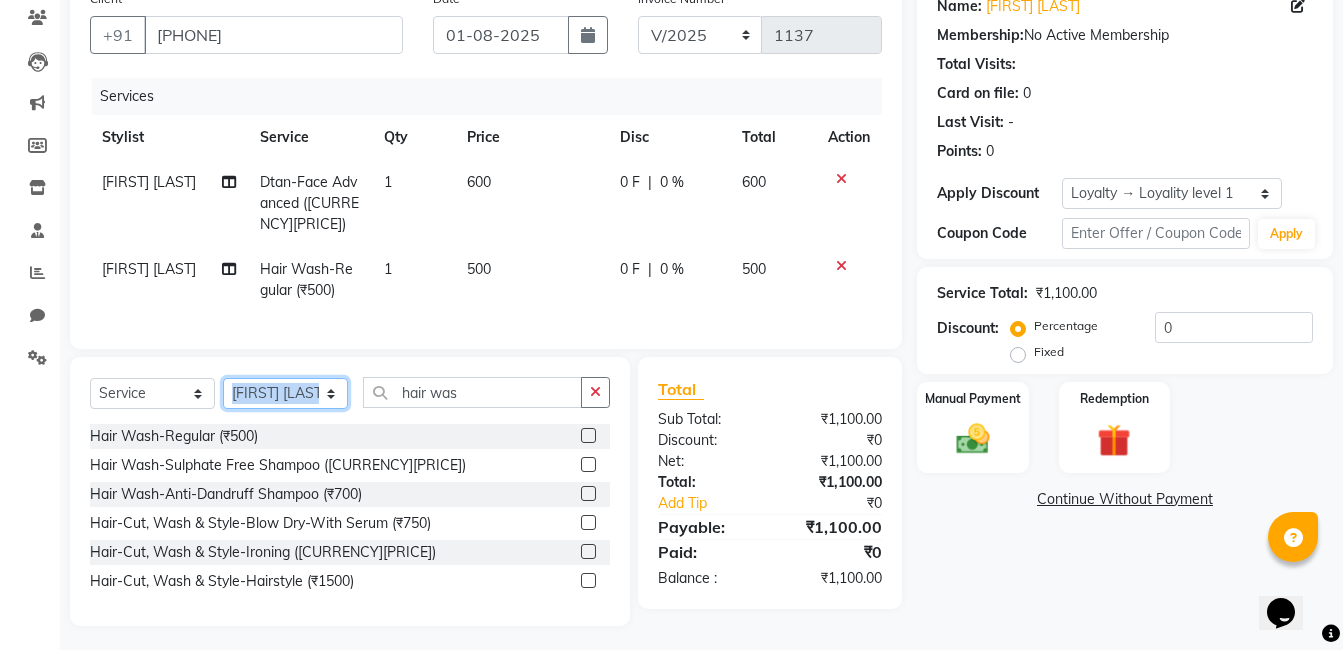 select on "75553" 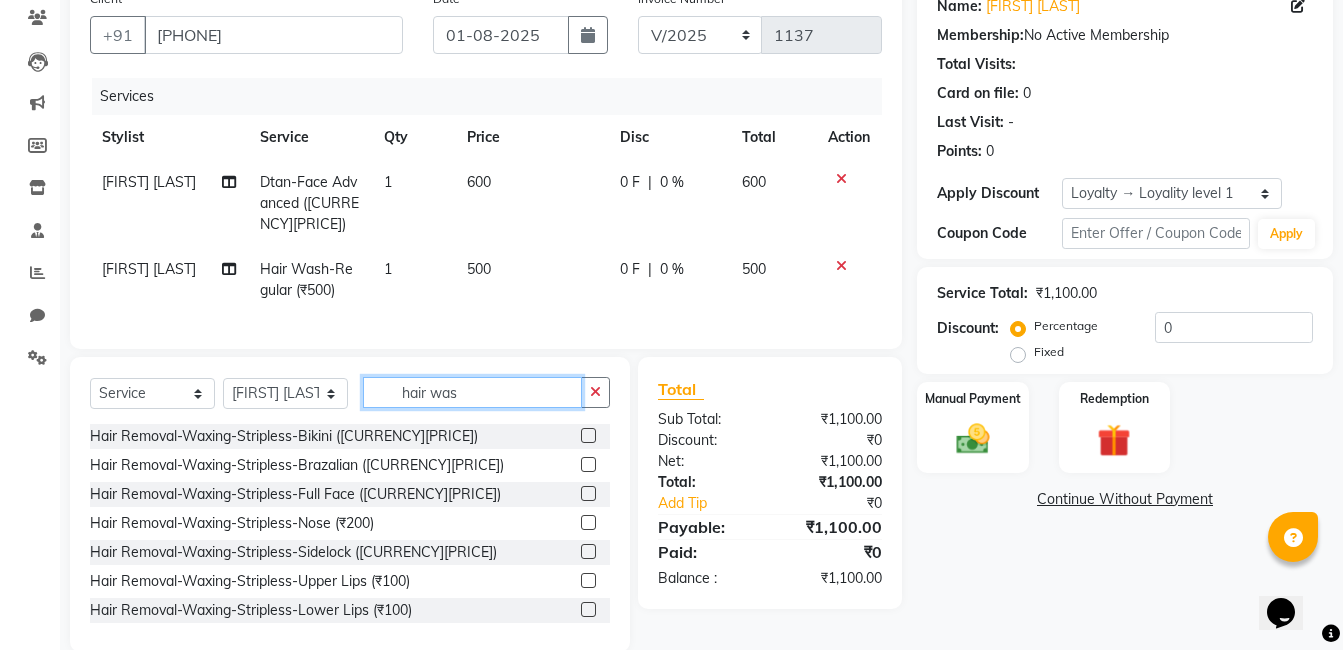 click on "hair was" 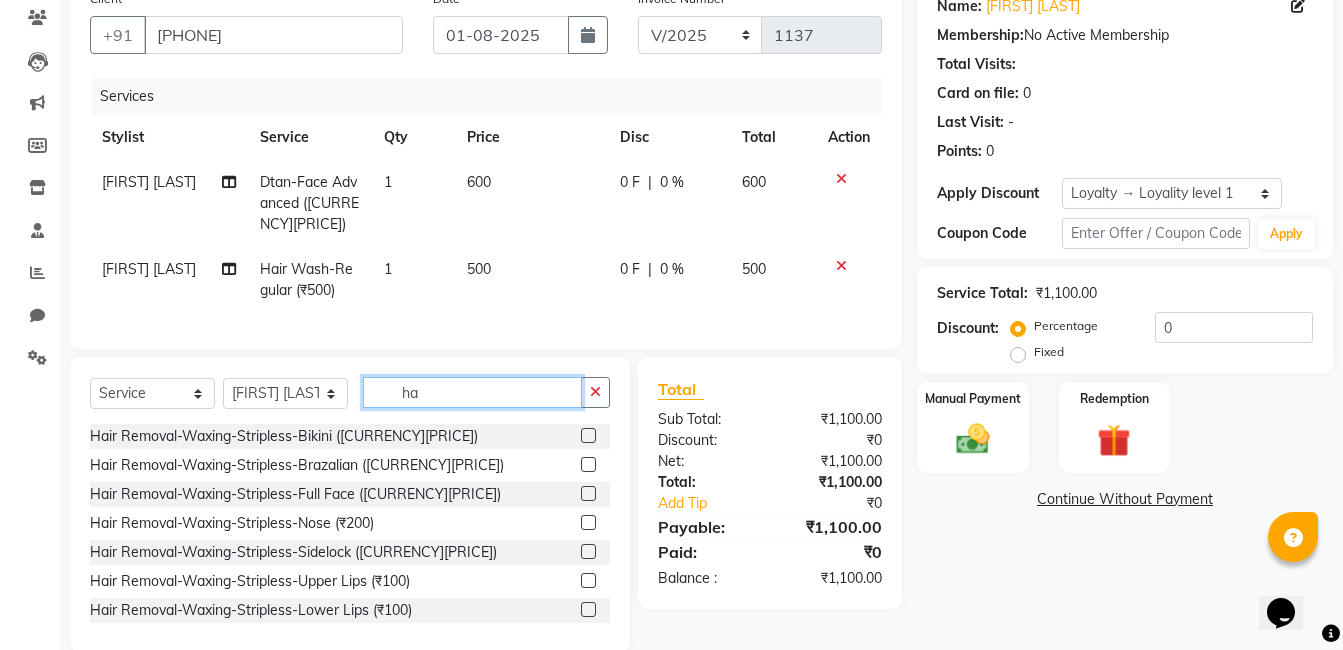 type on "h" 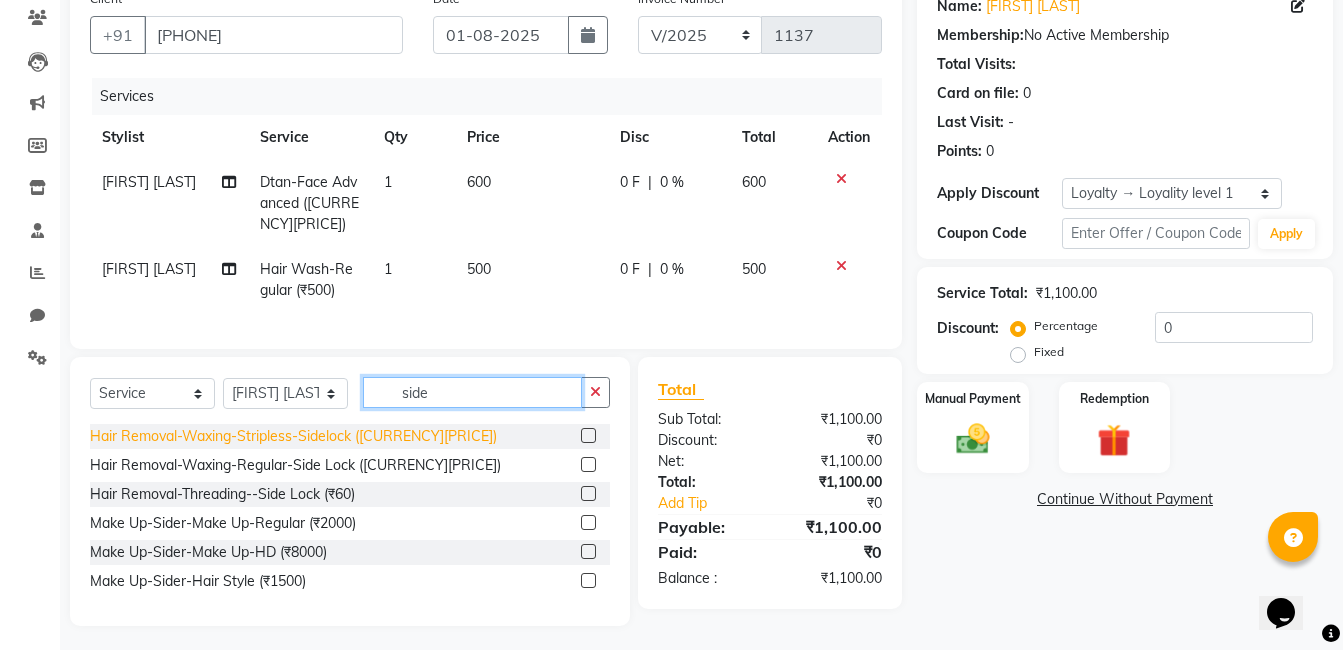type on "side" 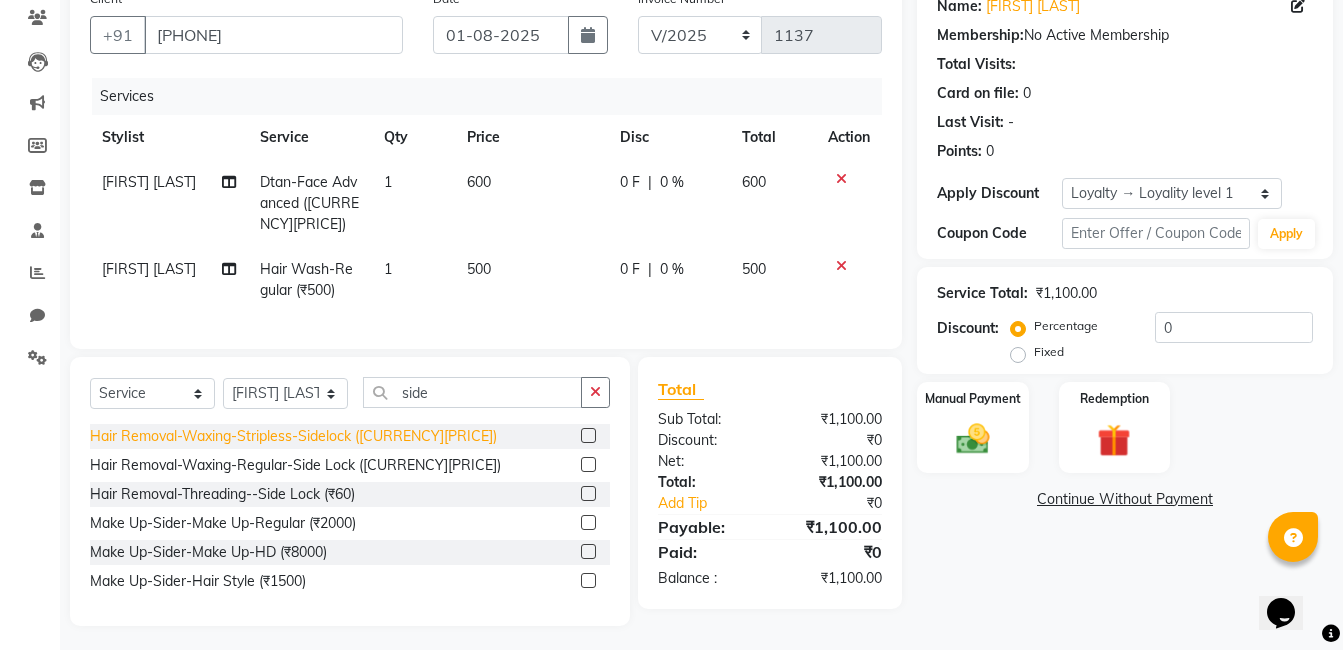 click on "Hair Removal-Waxing-Stripless-Sidelock ([CURRENCY][PRICE])" 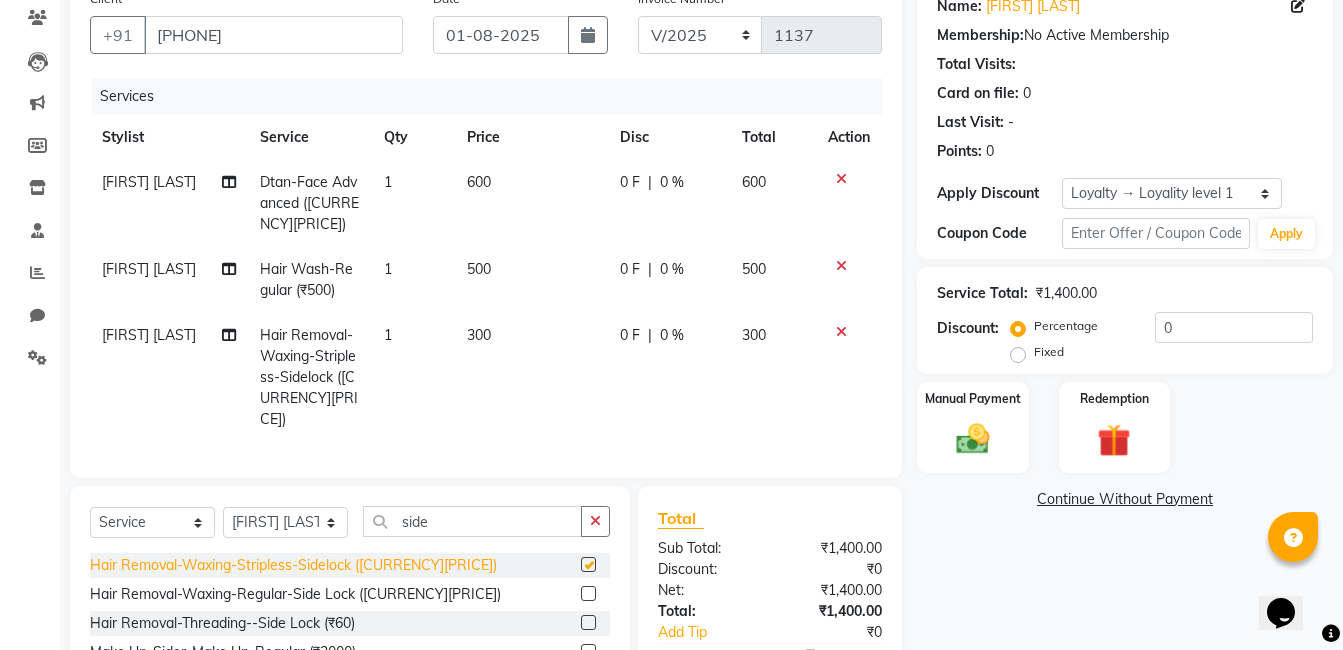 checkbox on "false" 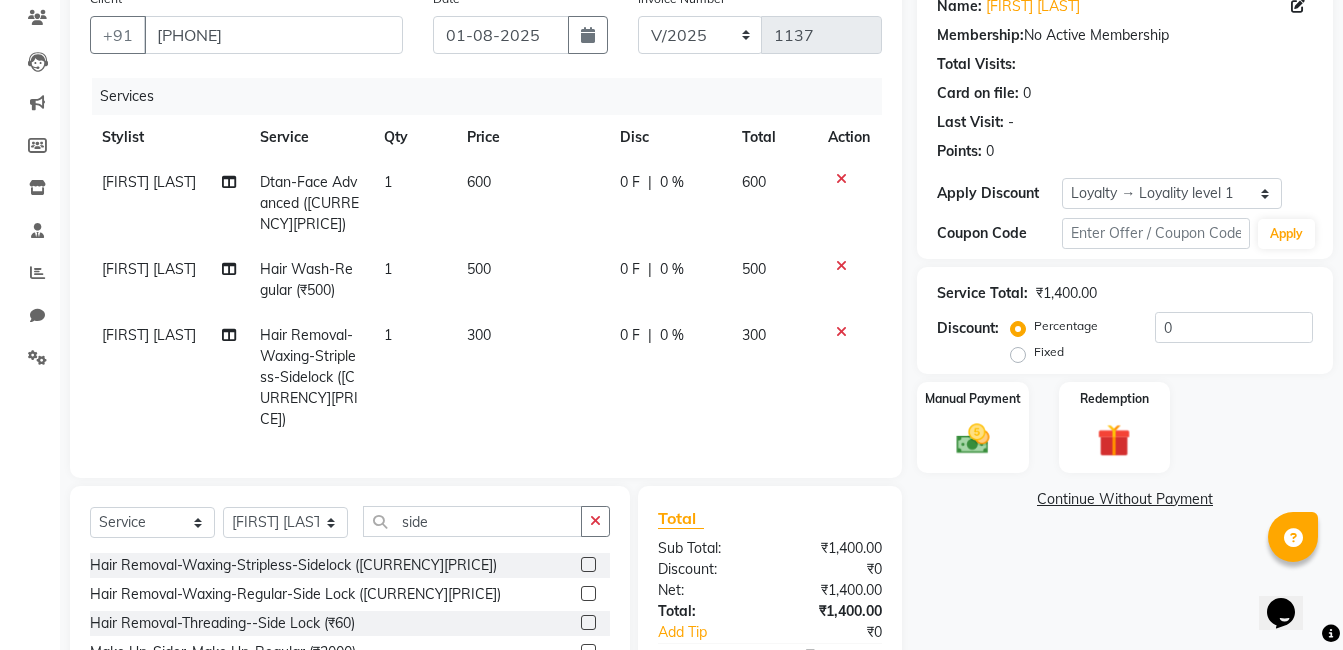 click on "300" 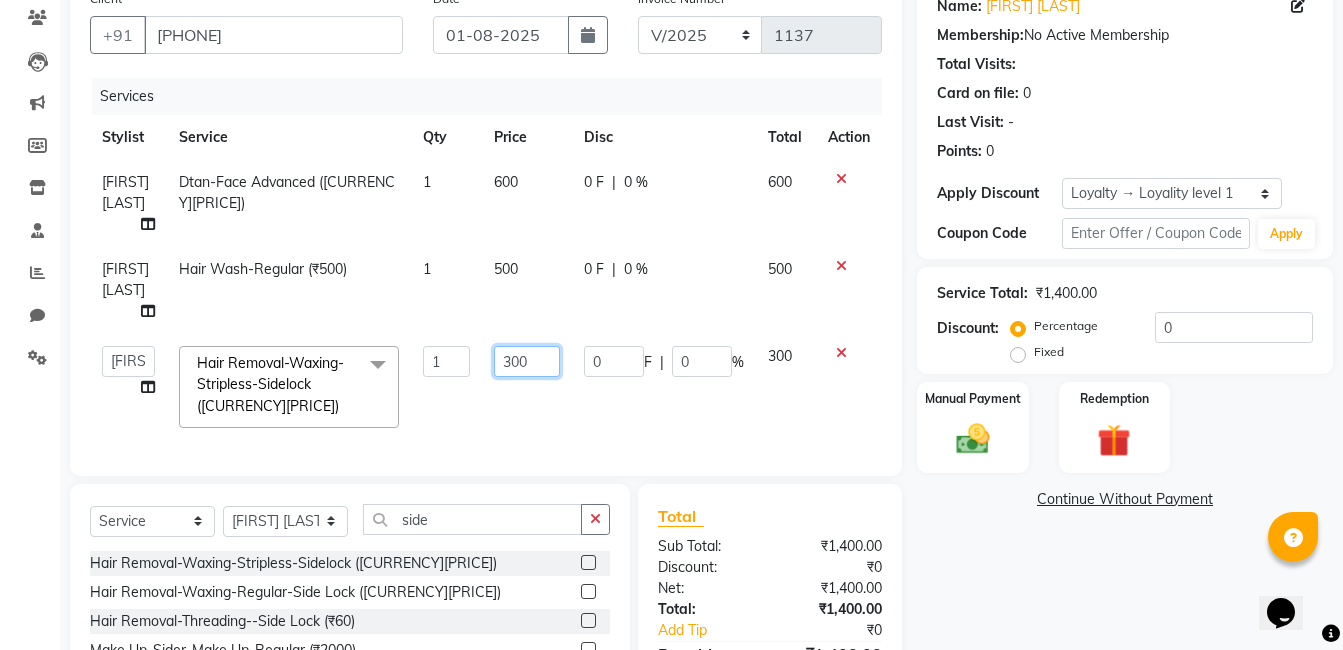 click on "300" 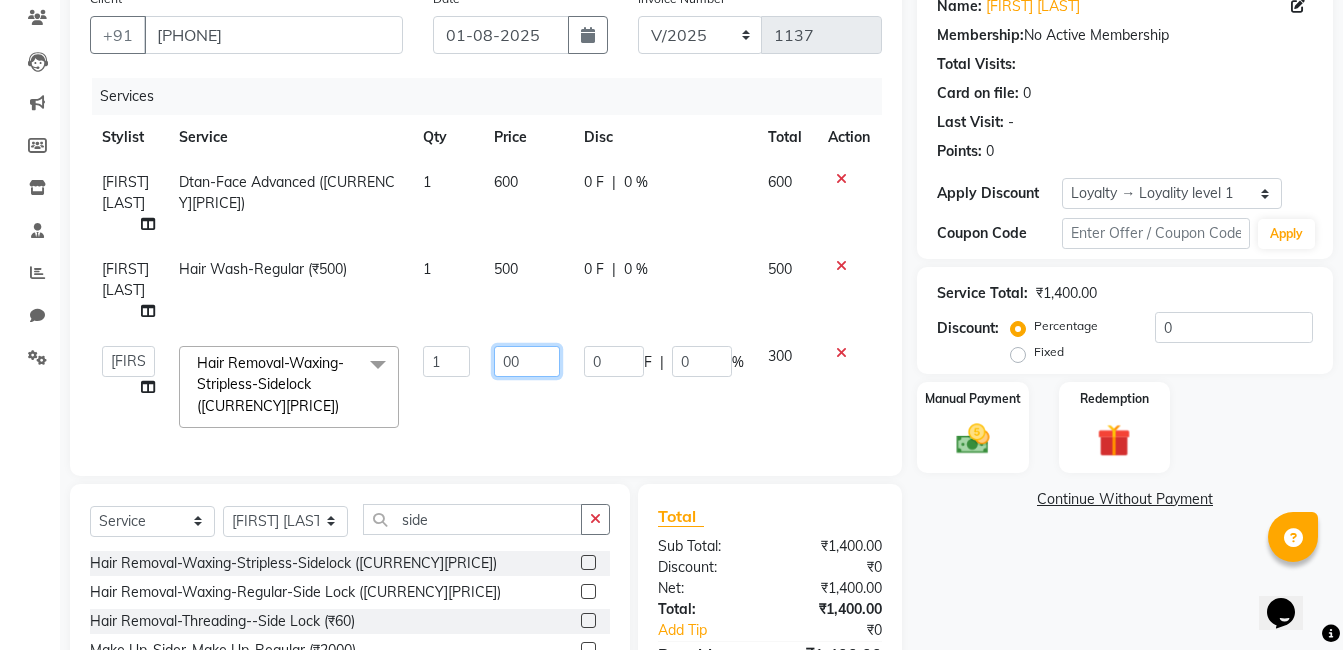 type on "200" 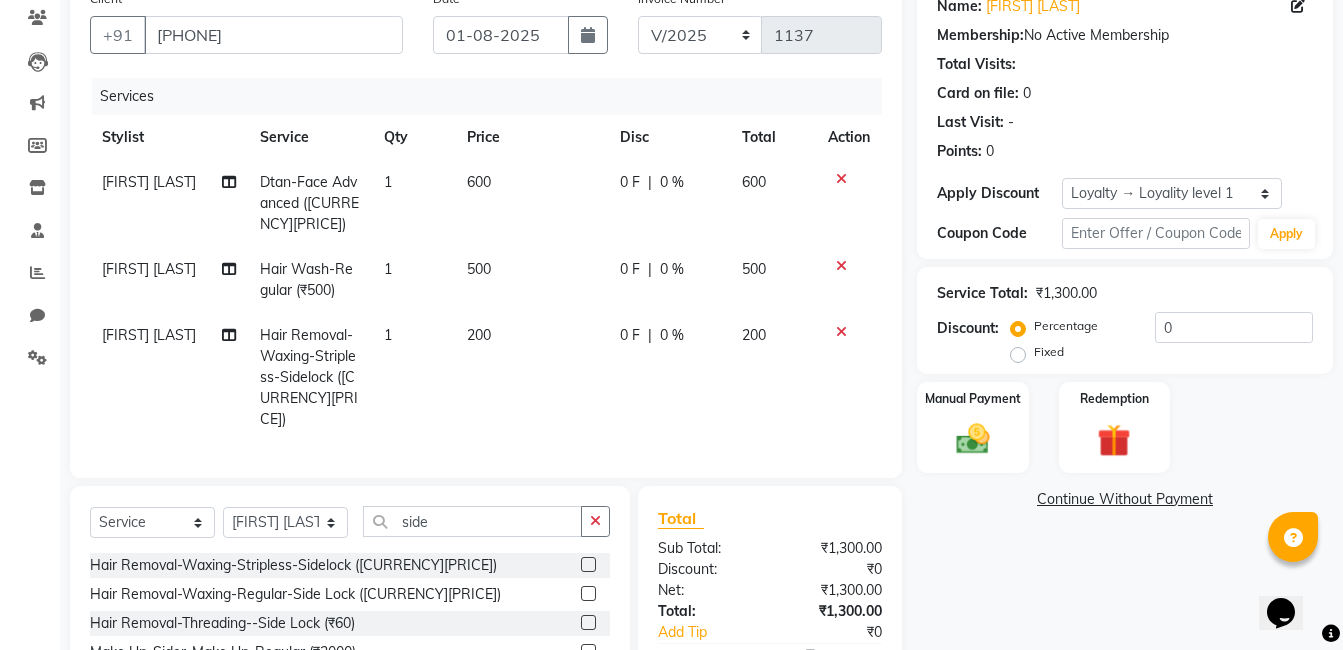 click on "Client +91 [PHONE] Date [DATE] Invoice Number V/[YEAR] V/[YEAR]-[YEAR] 1137 Services Stylist Service Qty Price Disc Total Action Rupa Singh Dtan-Face Advanced (₹600) 1 600 0 F | 0 % 600 Rupa Singh Hair Wash-Regular (₹500) 1 500 0 F | 0 % 500 Rekha Singh Hair Removal-Waxing-Stripless-Sidelock (₹300) 1 200 0 F | 0 % 200 Select Service Product Membership Package Voucher Prepaid Gift Card Select Stylist Khalida Komal Zunjare Purva Sharma Rekha Singh Rupa Singh Seema Sharma Shivangi Intern Zakiya Qazi side Hair Removal-Waxing-Stripless-Sidelock (₹300) Hair Removal-Waxing-Regular-Side Lock (₹150) Hair Removal-Threading--Side Lock (₹60) Make Up-Sider-Make Up-Regular (₹2000) Make Up-Sider-Make Up-HD (₹8000) Make Up-Sider-Hair Style (₹1500) Total Sub Total: ₹1,300.00 Discount: ₹0 Net: ₹1,300.00 Total: ₹1,300.00 Add Tip ₹0 Payable: ₹1,300.00 Paid: ₹0 Balance : ₹1,300.00" 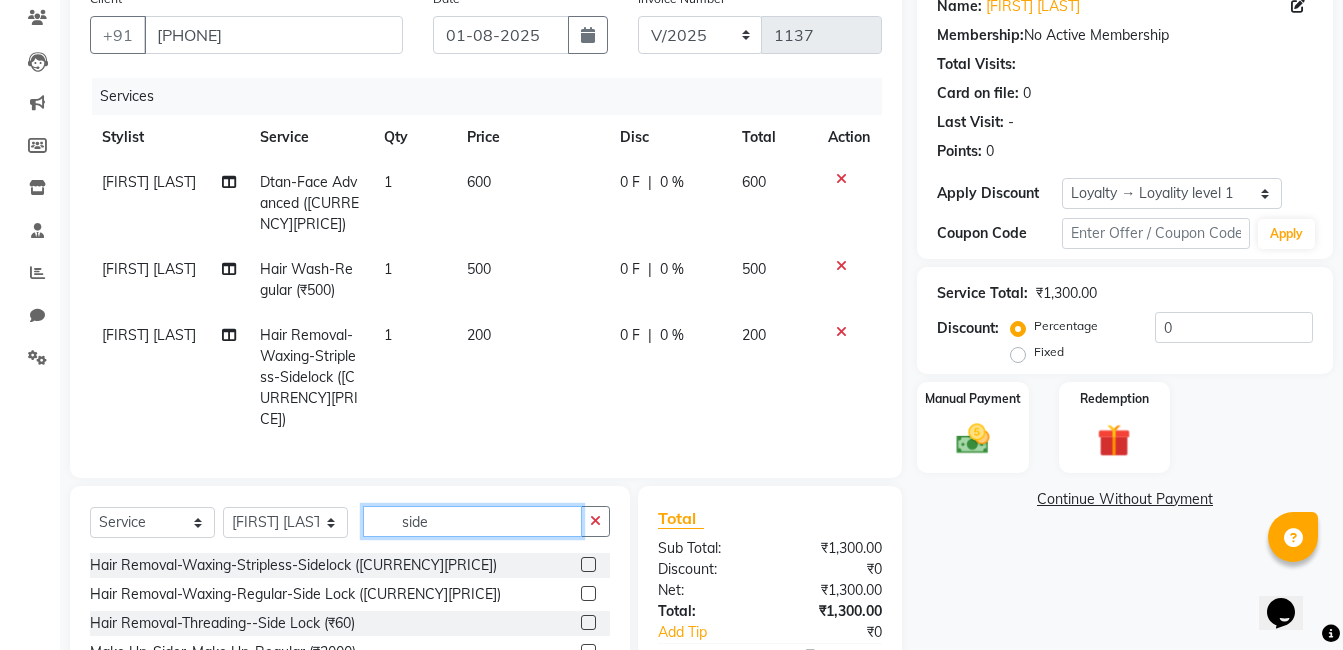 click on "side" 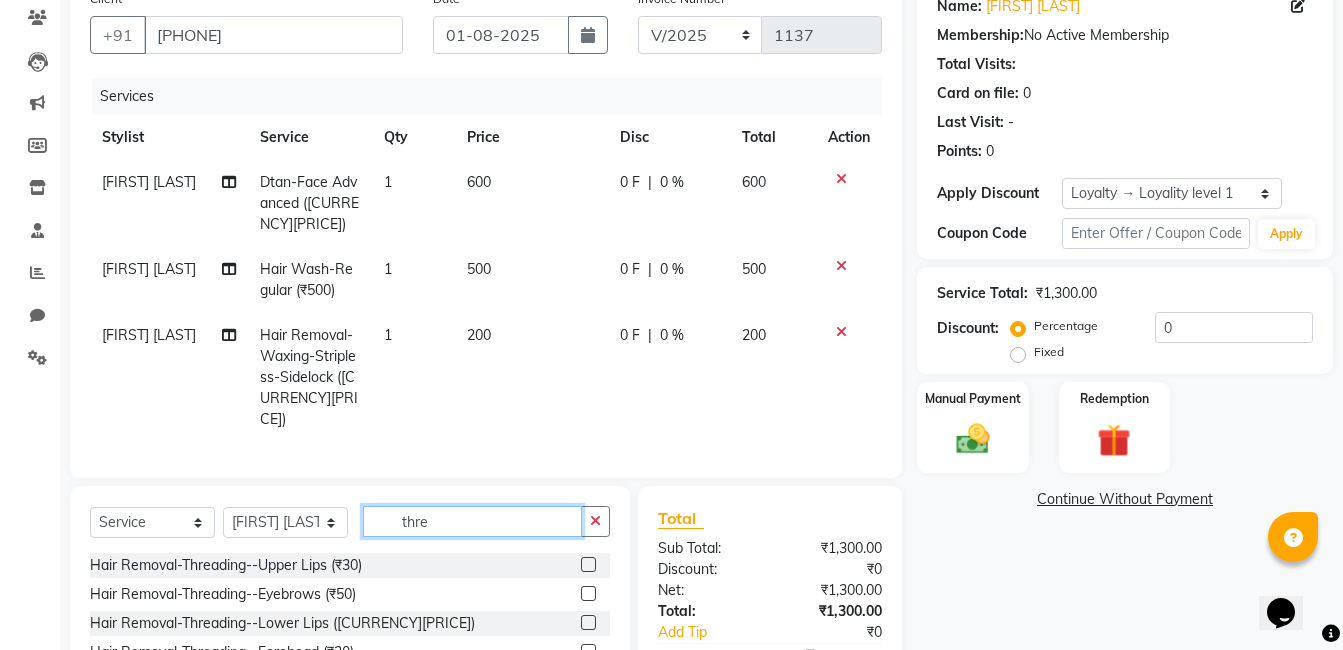type on "thre" 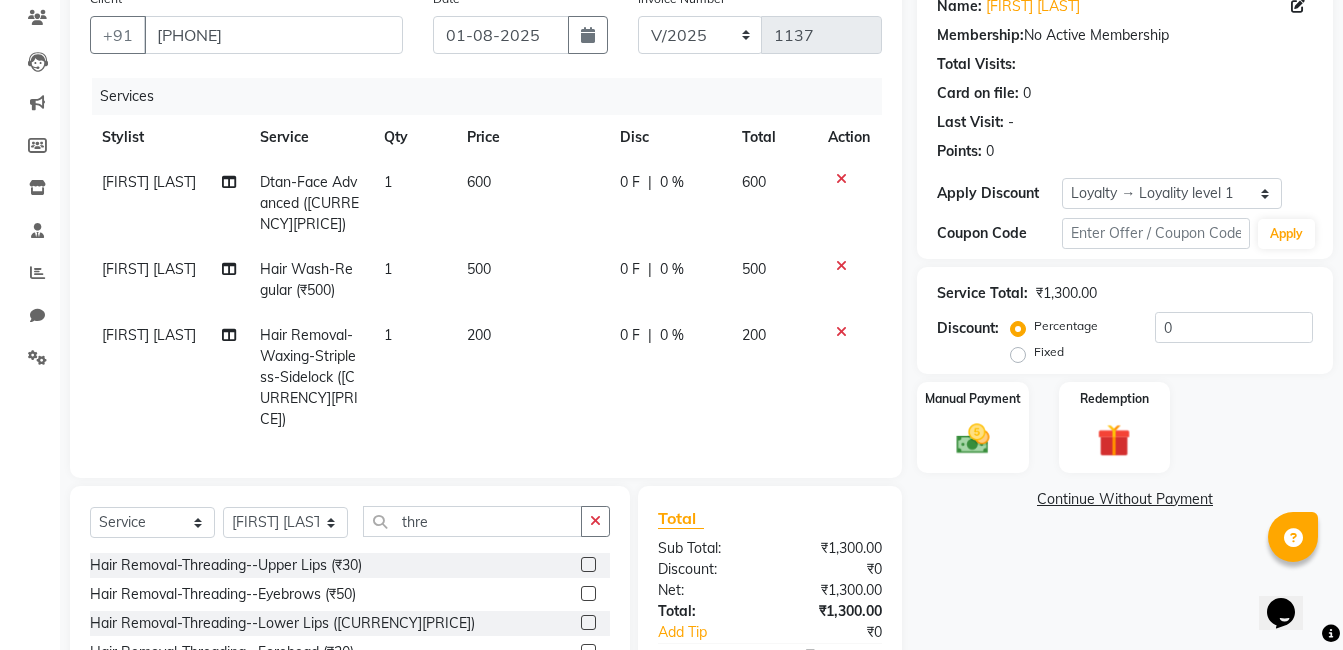 click on "Hair Removal-Threading--Eyebrows (₹50)" 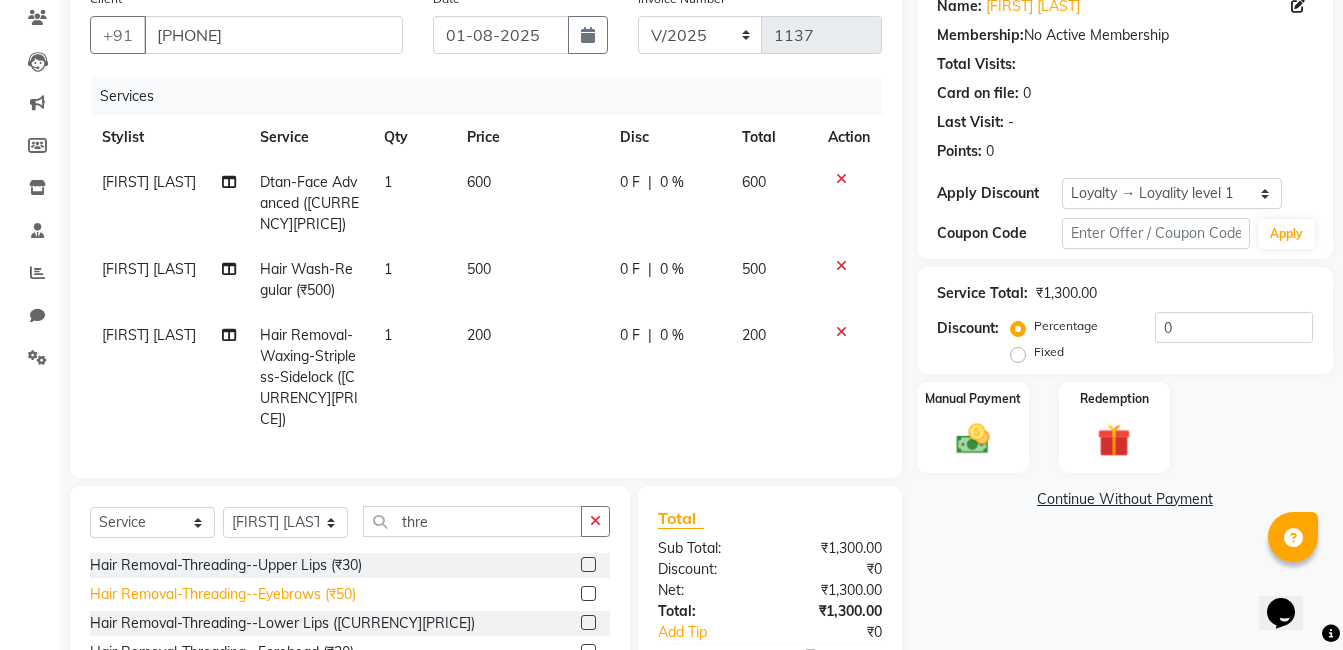 click on "Hair Removal-Threading--Eyebrows (₹50)" 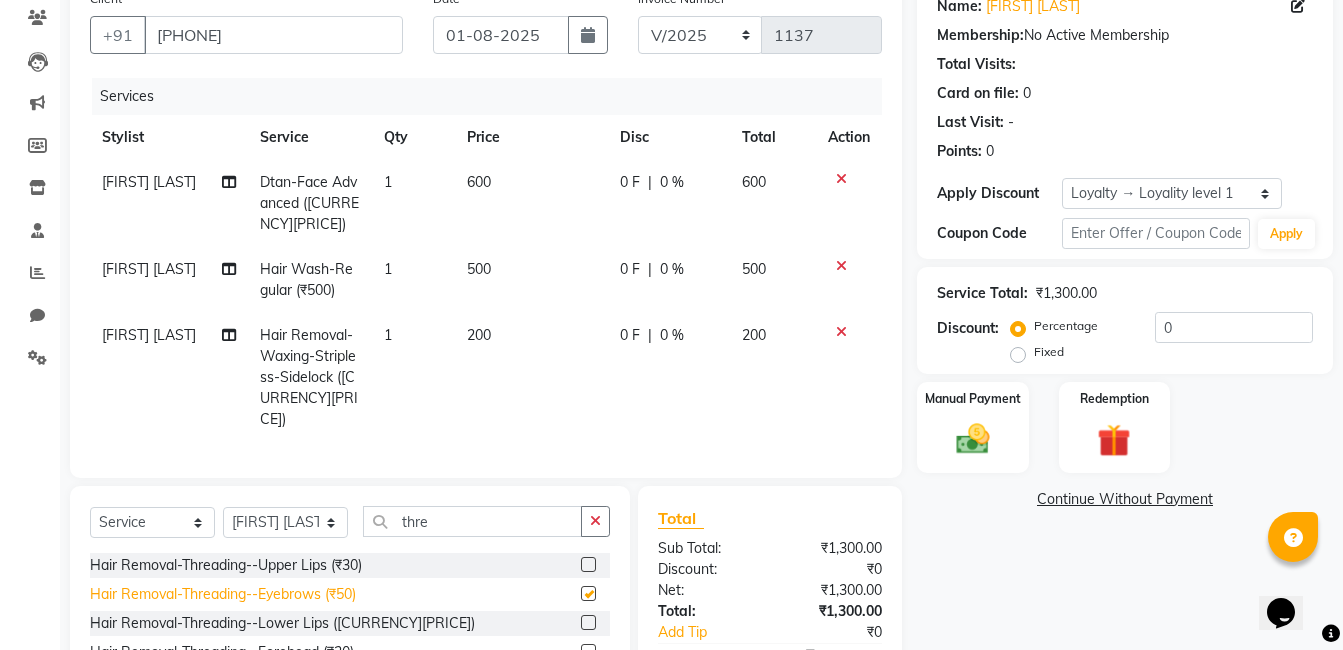checkbox on "false" 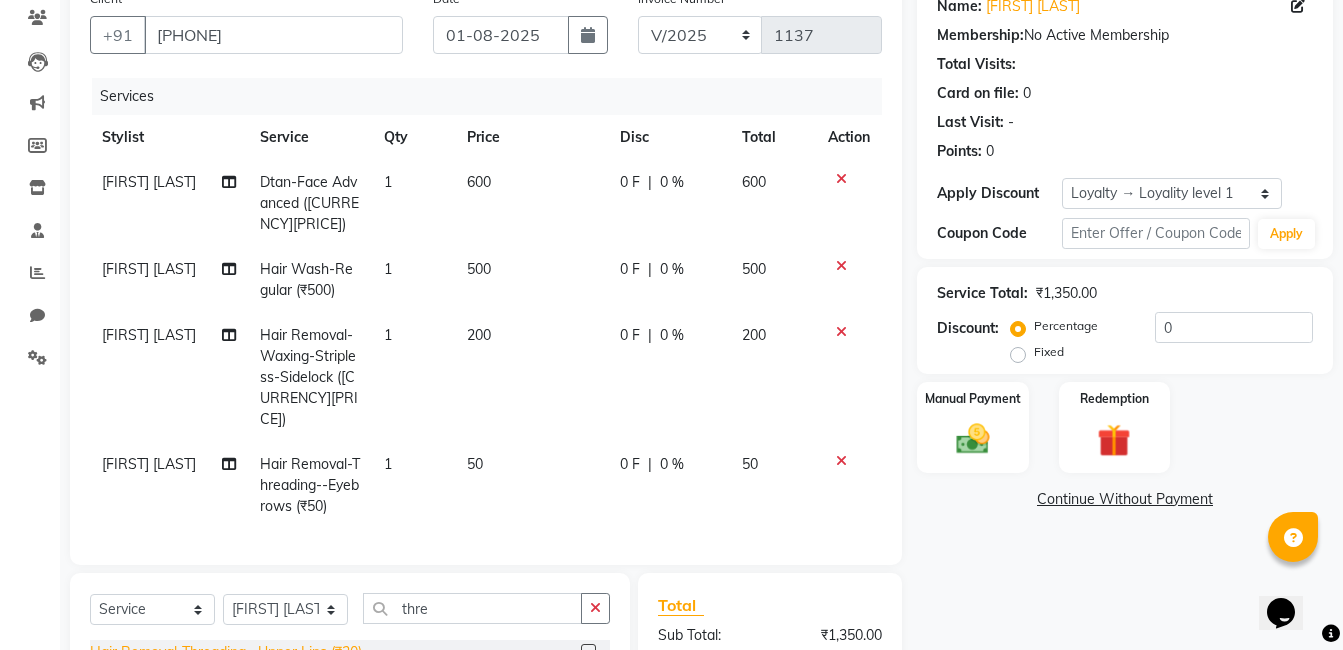 click on "Select Service Product Membership Package Voucher Prepaid Gift Card Select Stylist Khalida Komal Zunjare Purva [LAST] Rekha [LAST] Rupa [LAST] Seema [LAST] Shivangi Intern Zakiya Qazi thre Hair Removal-Threading--Upper Lips ([CURRENCY][PRICE]) Hair Removal-Threading--Eyebrows ([CURRENCY][PRICE]) Hair Removal-Threading--Lower Lips ([CURRENCY][PRICE]) Hair Removal-Threading--Forehead ([CURRENCY][PRICE]) Hair Removal-Threading--Side Lock ([CURRENCY][PRICE])" 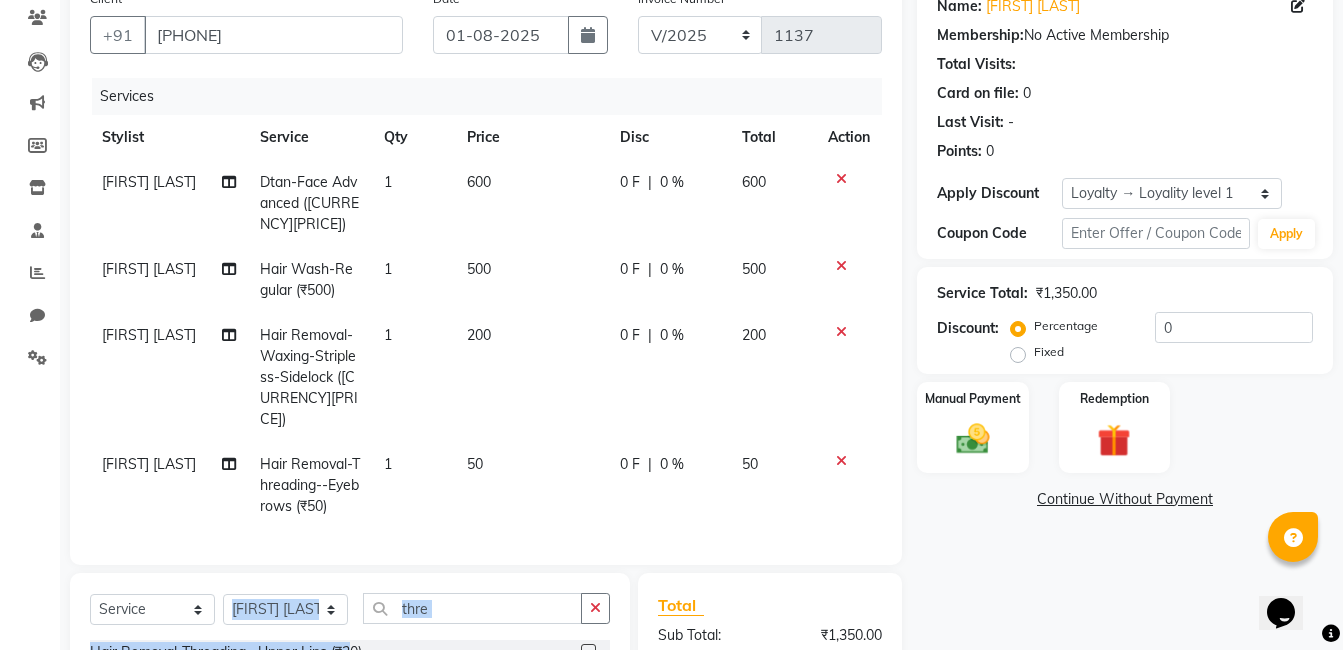 click on "Hair Removal-Threading--Upper Lips (₹30)" 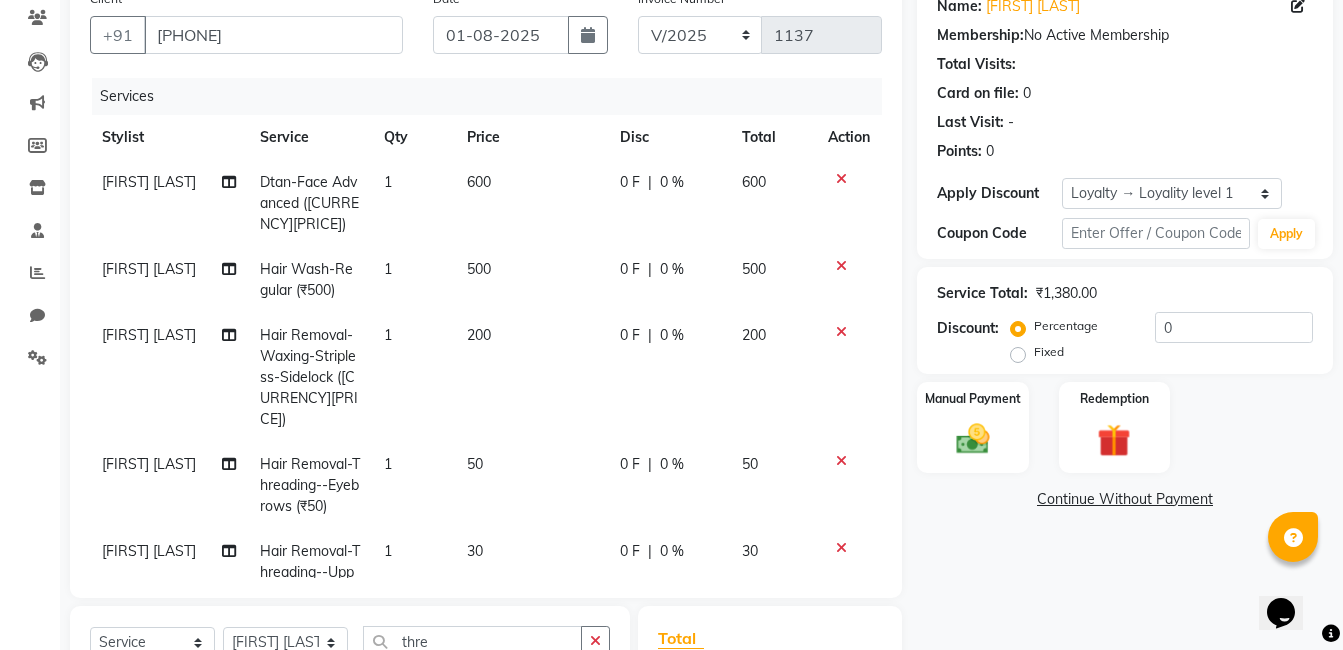 checkbox on "false" 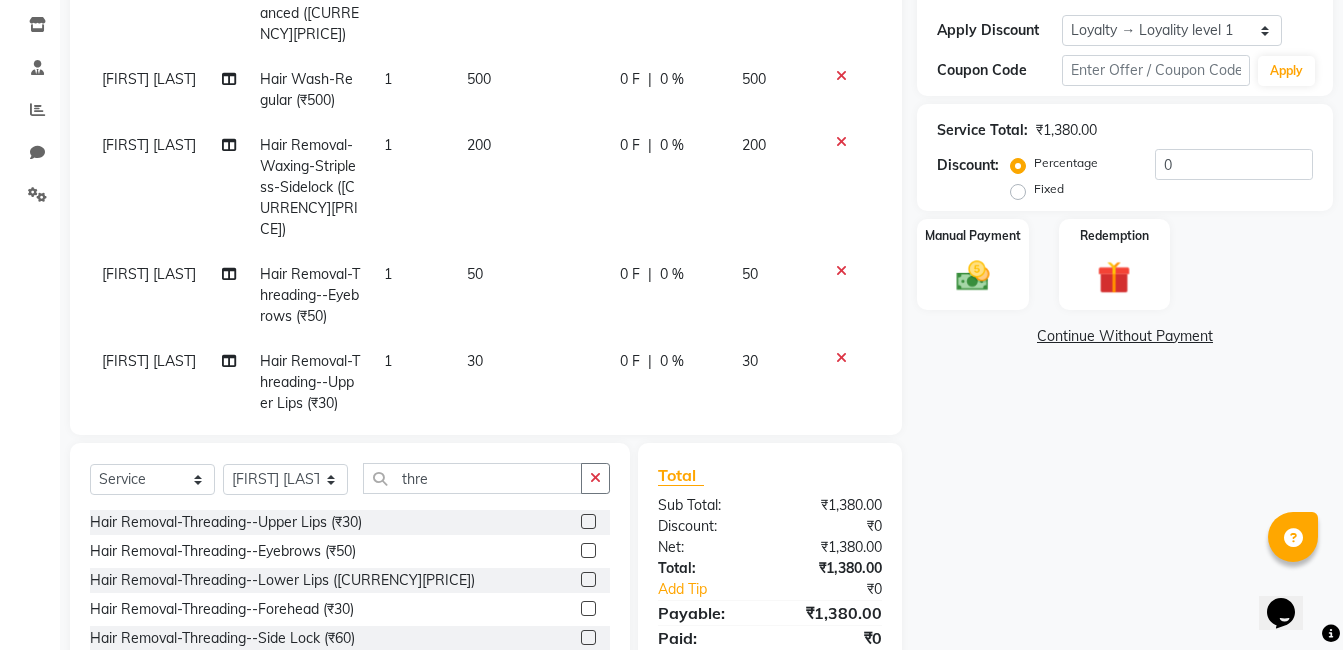 scroll, scrollTop: 408, scrollLeft: 0, axis: vertical 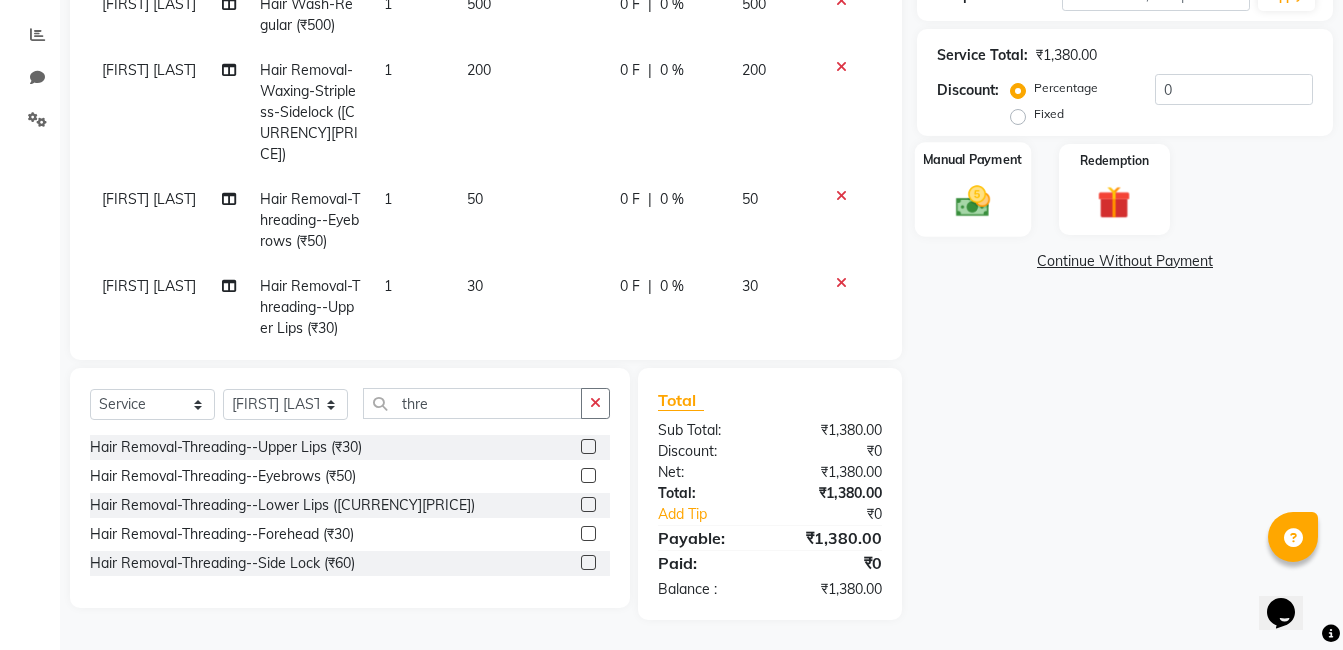 click on "Manual Payment" 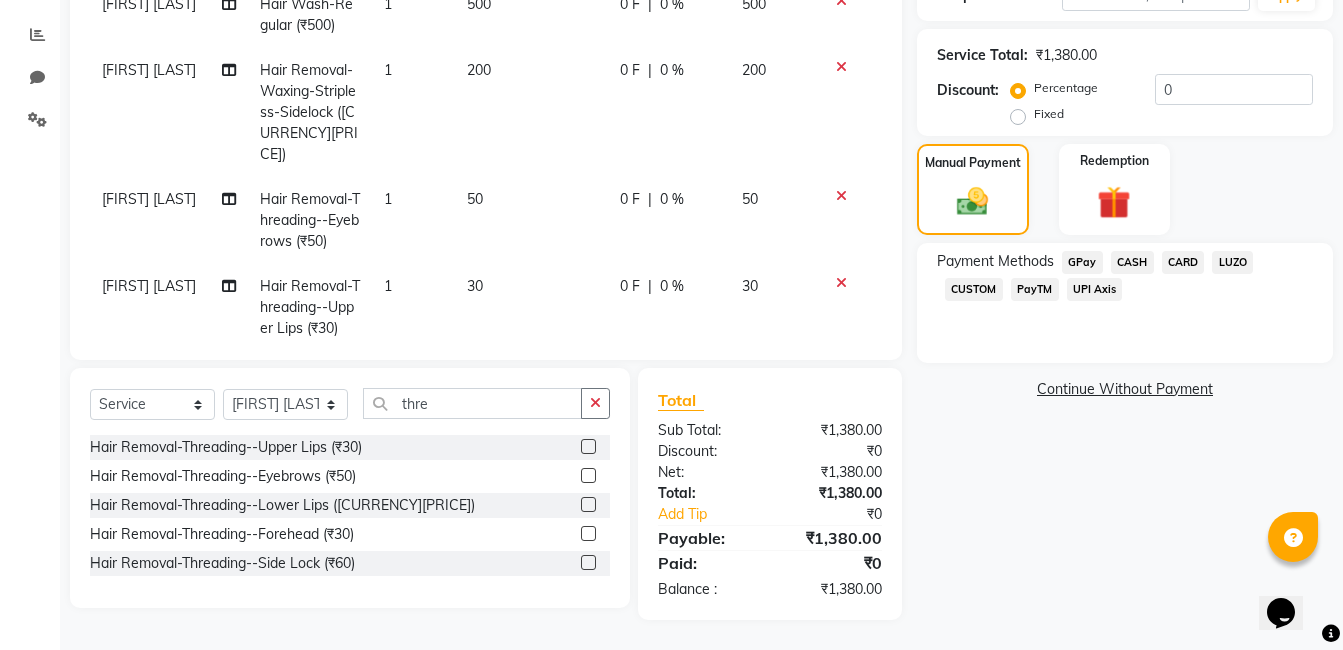 click on "CASH" 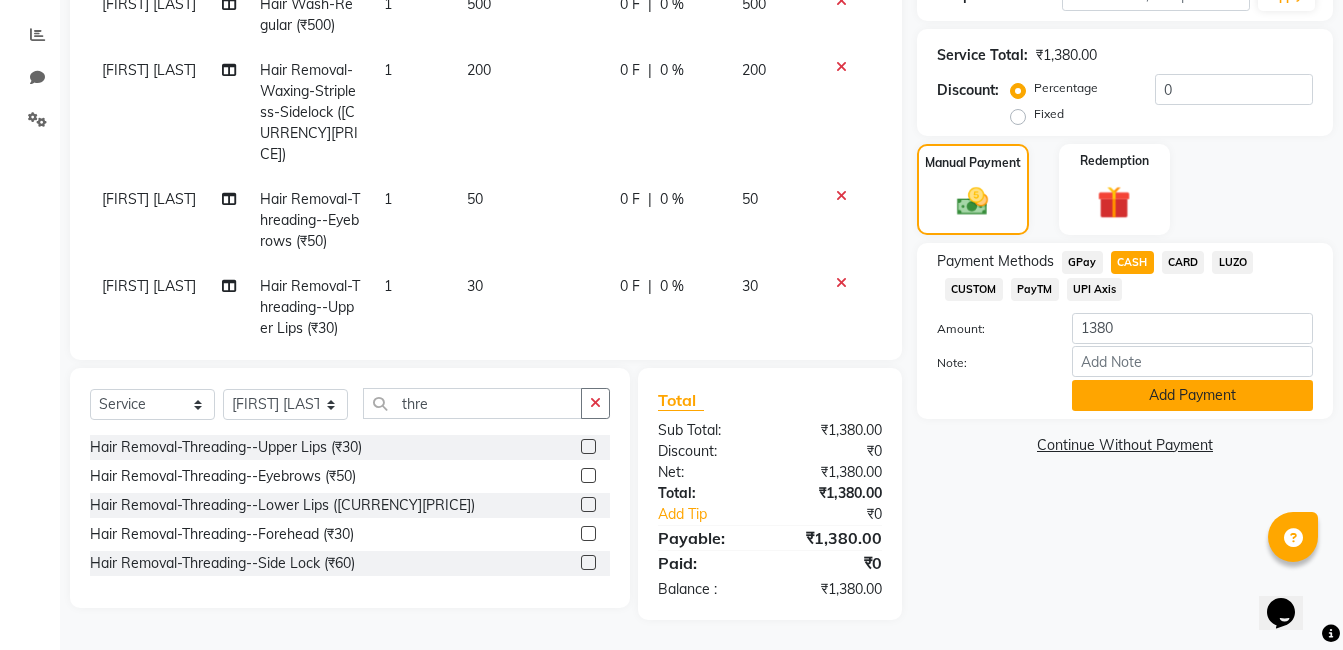 click on "Add Payment" 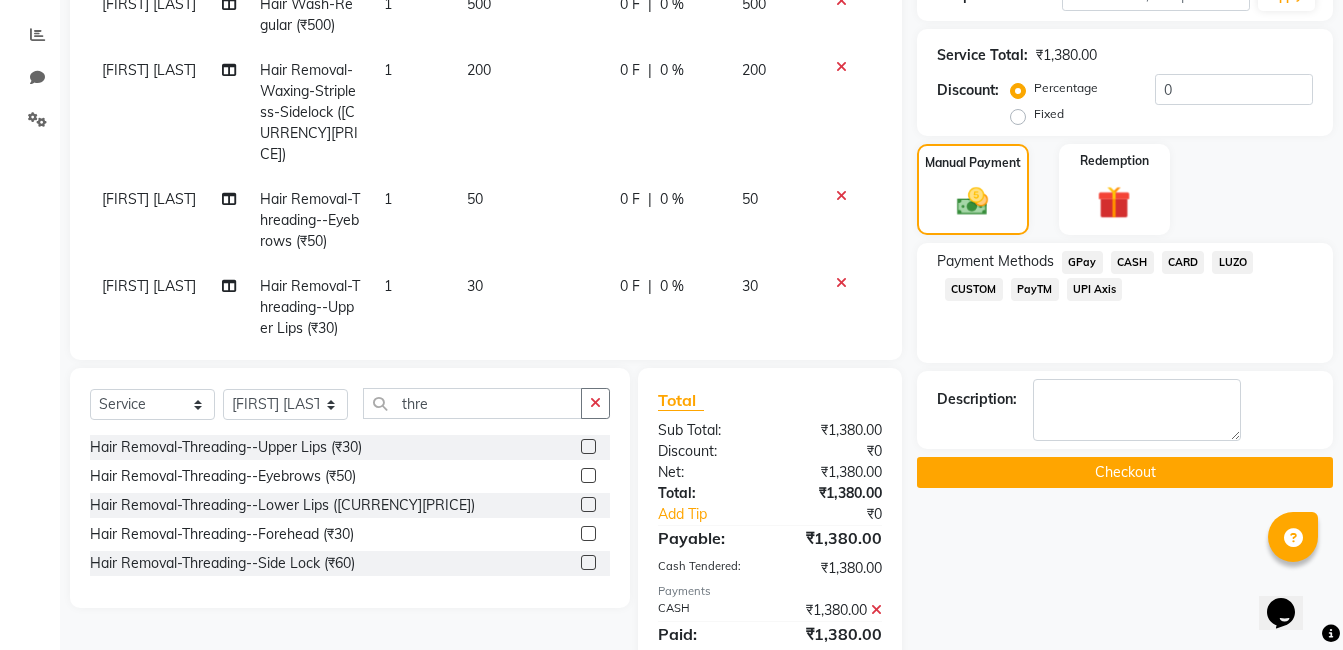 click on "Checkout" 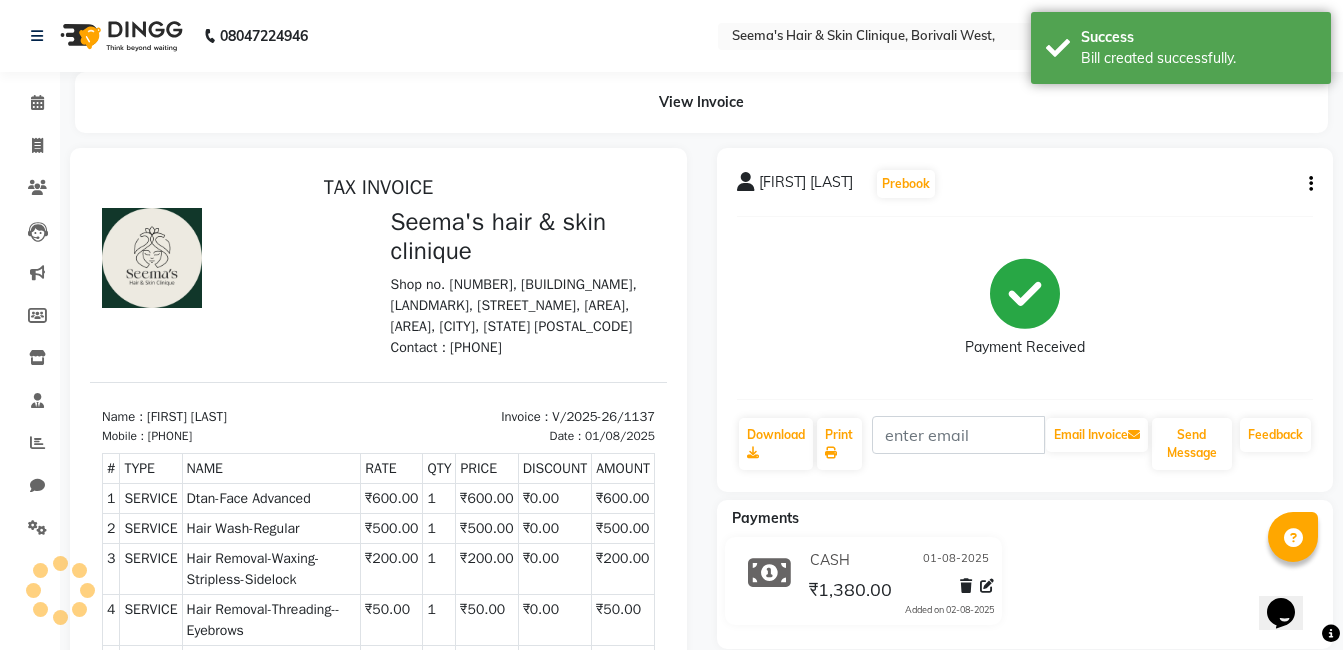 scroll, scrollTop: 0, scrollLeft: 0, axis: both 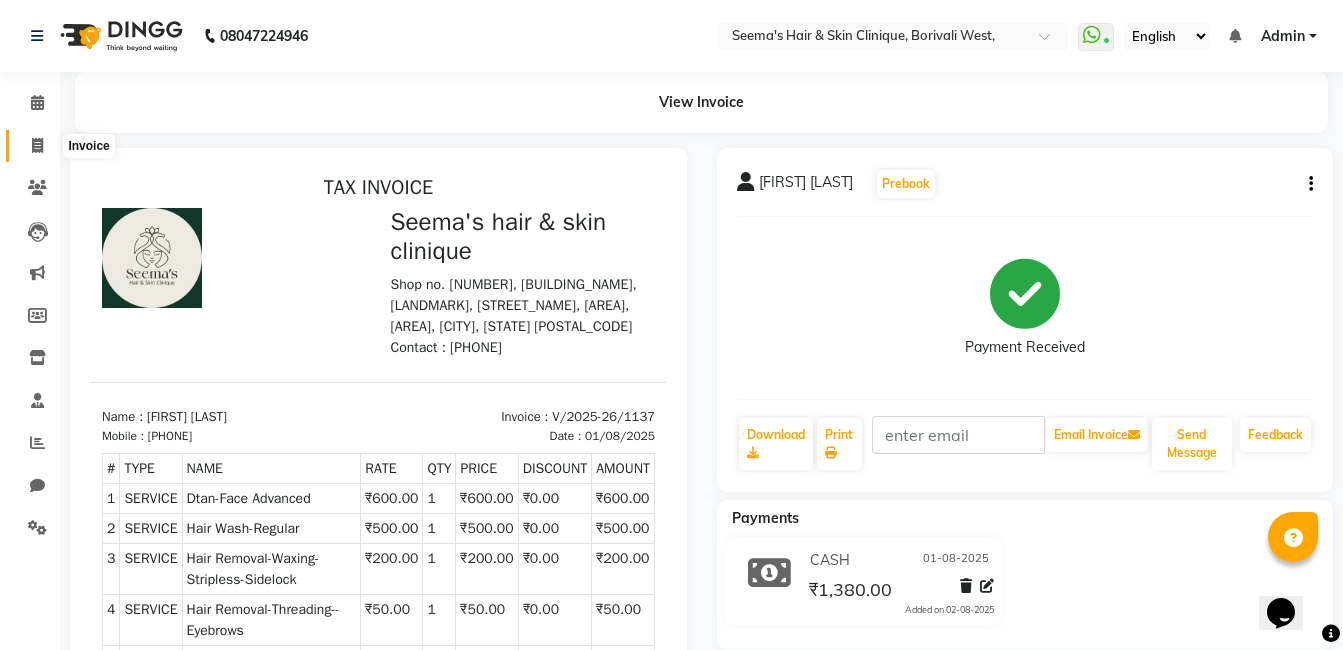 click 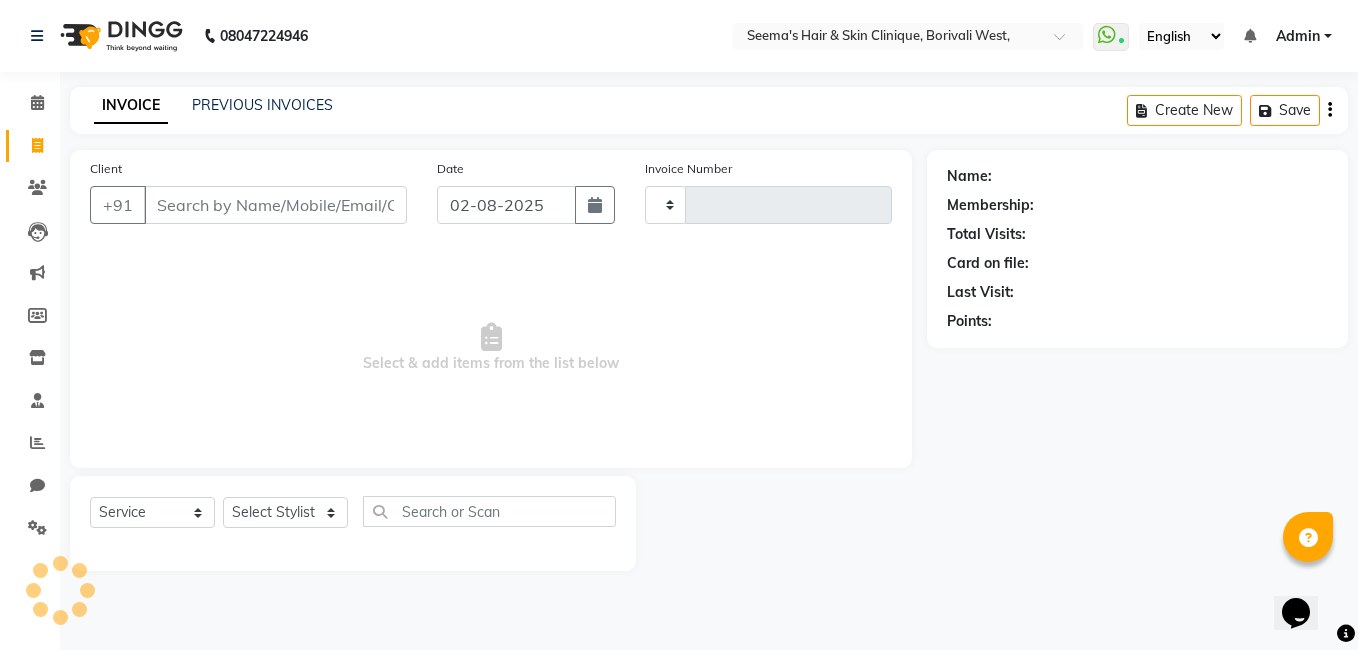 type on "1138" 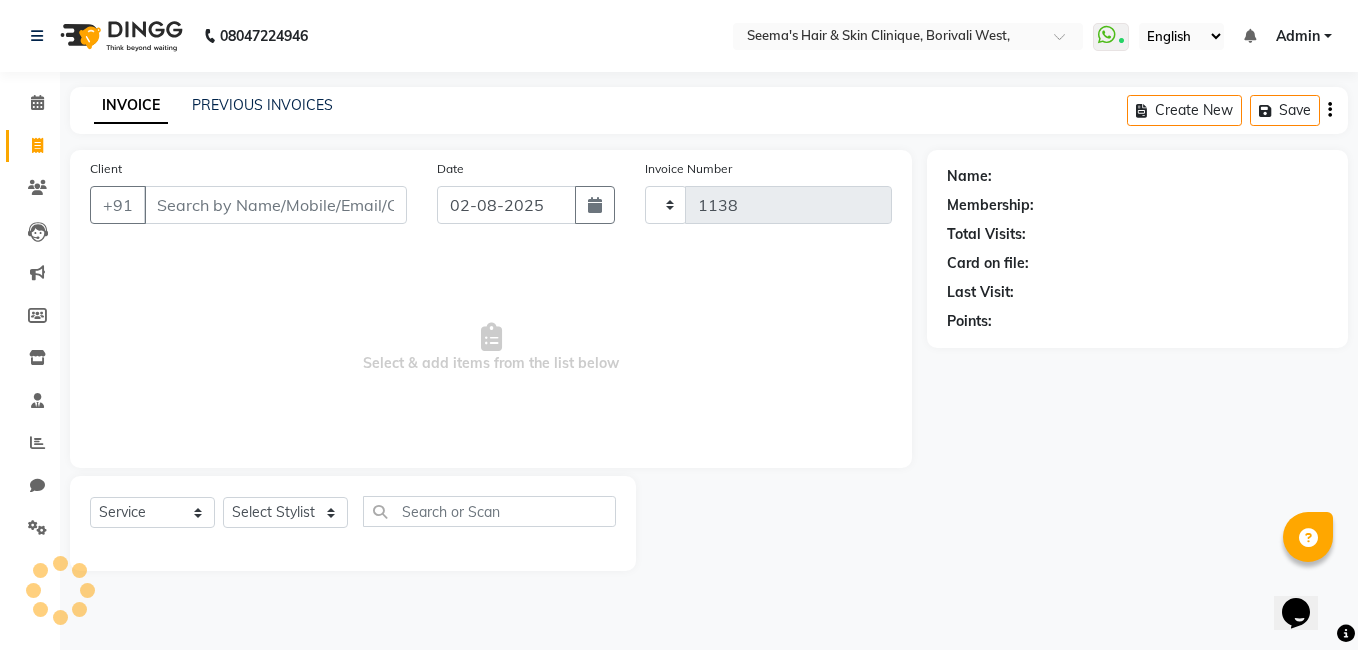 select on "8084" 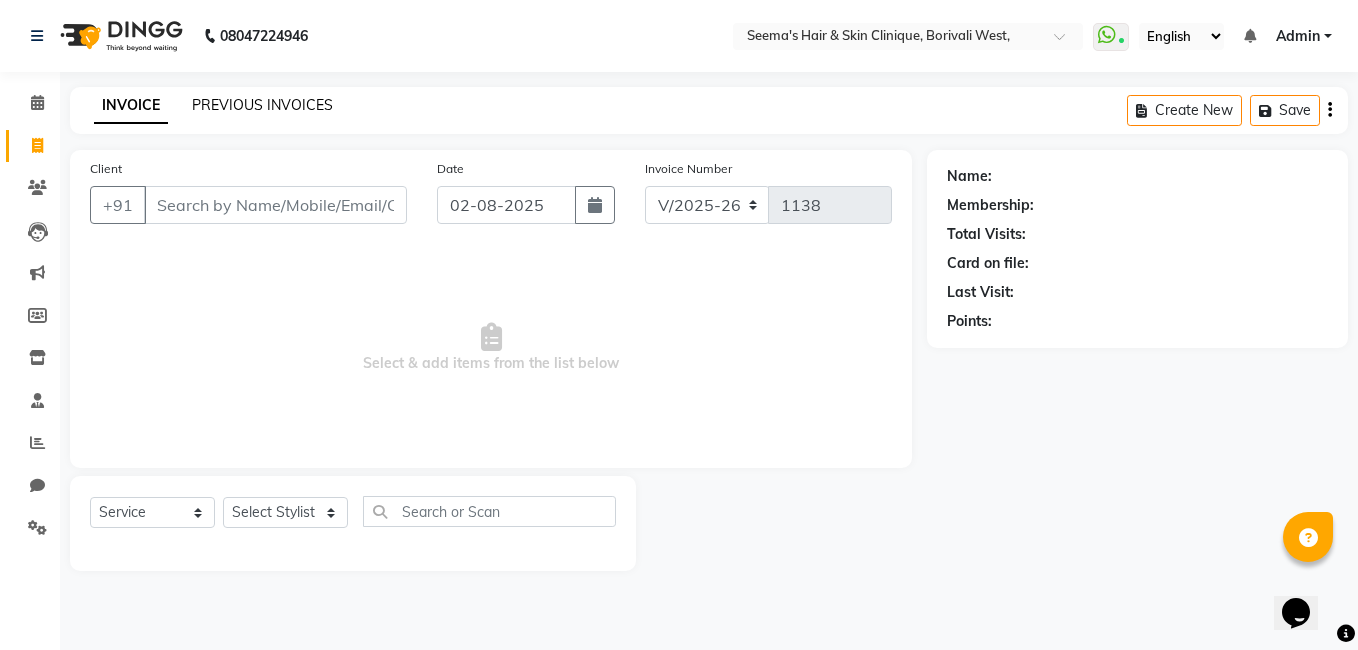 click on "PREVIOUS INVOICES" 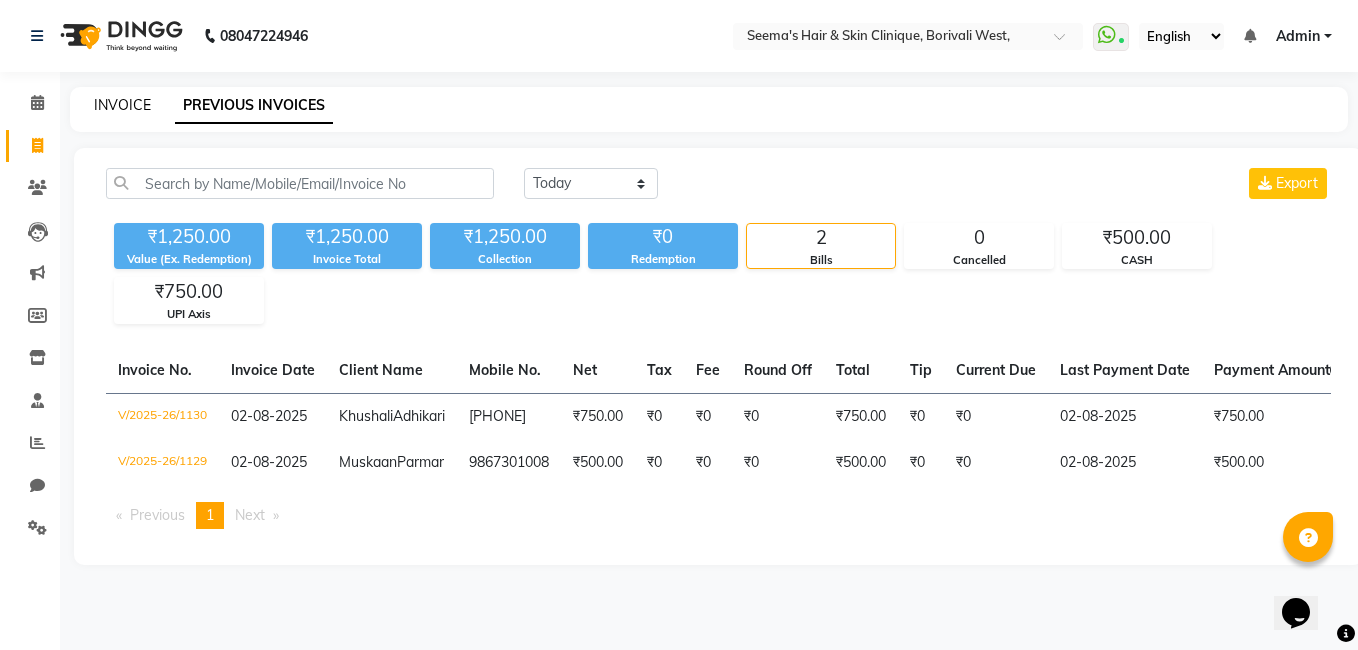 click on "INVOICE" 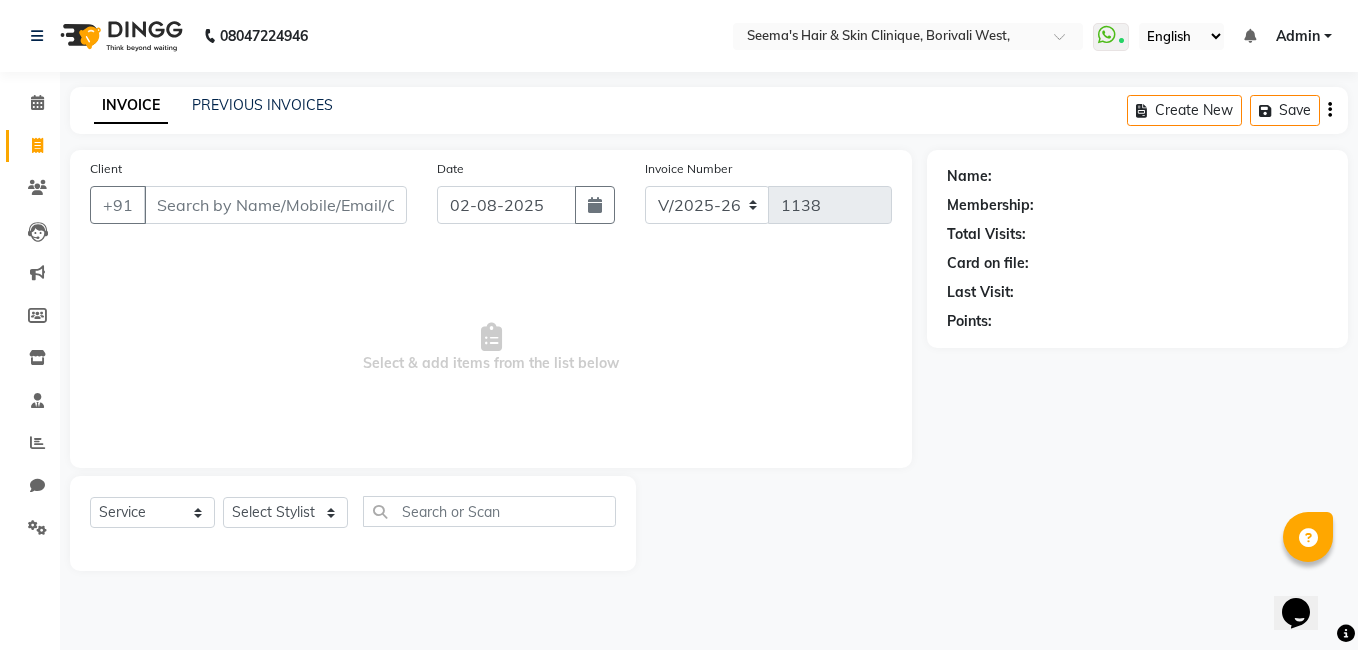 click on "INVOICE PREVIOUS INVOICES Create New   Save" 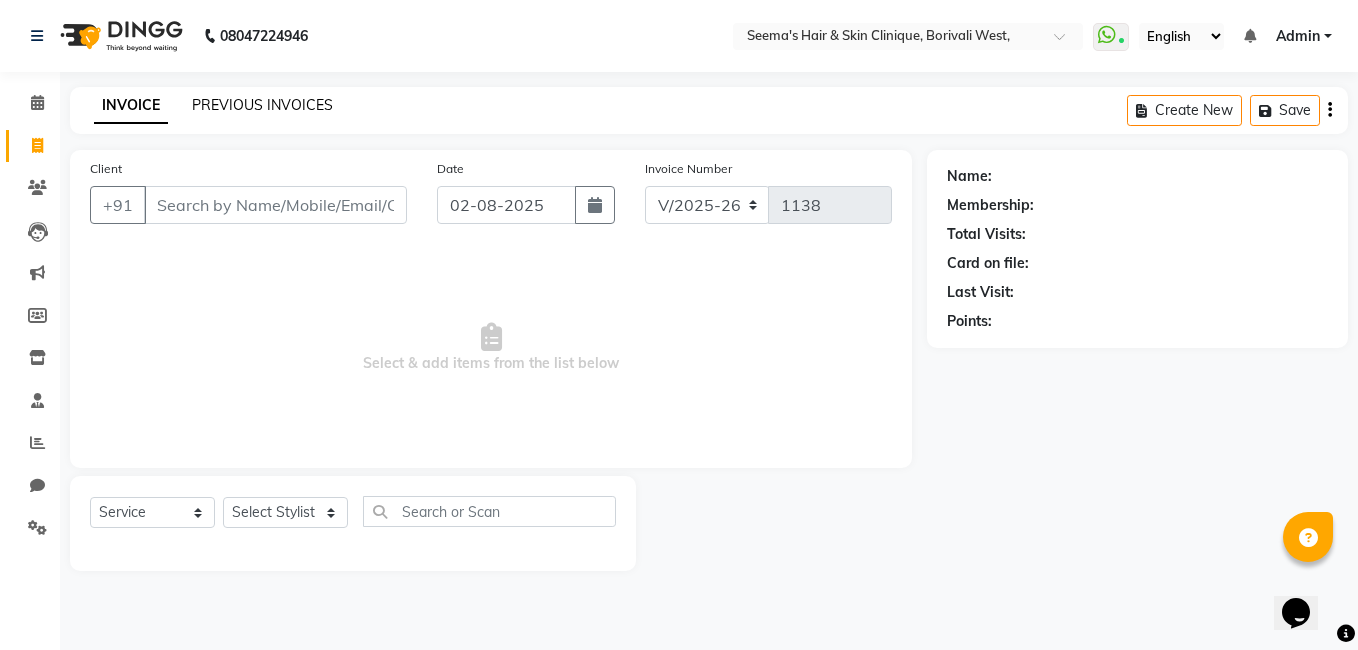 click on "PREVIOUS INVOICES" 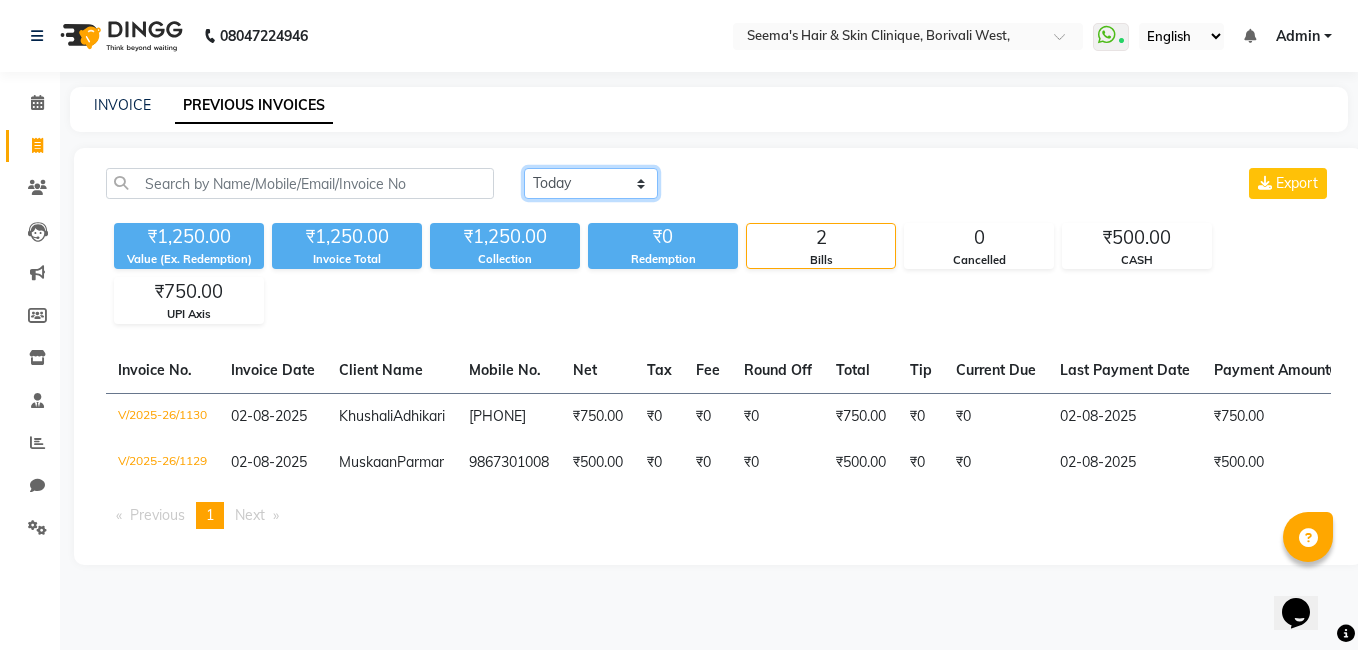 click on "Today Yesterday Custom Range" 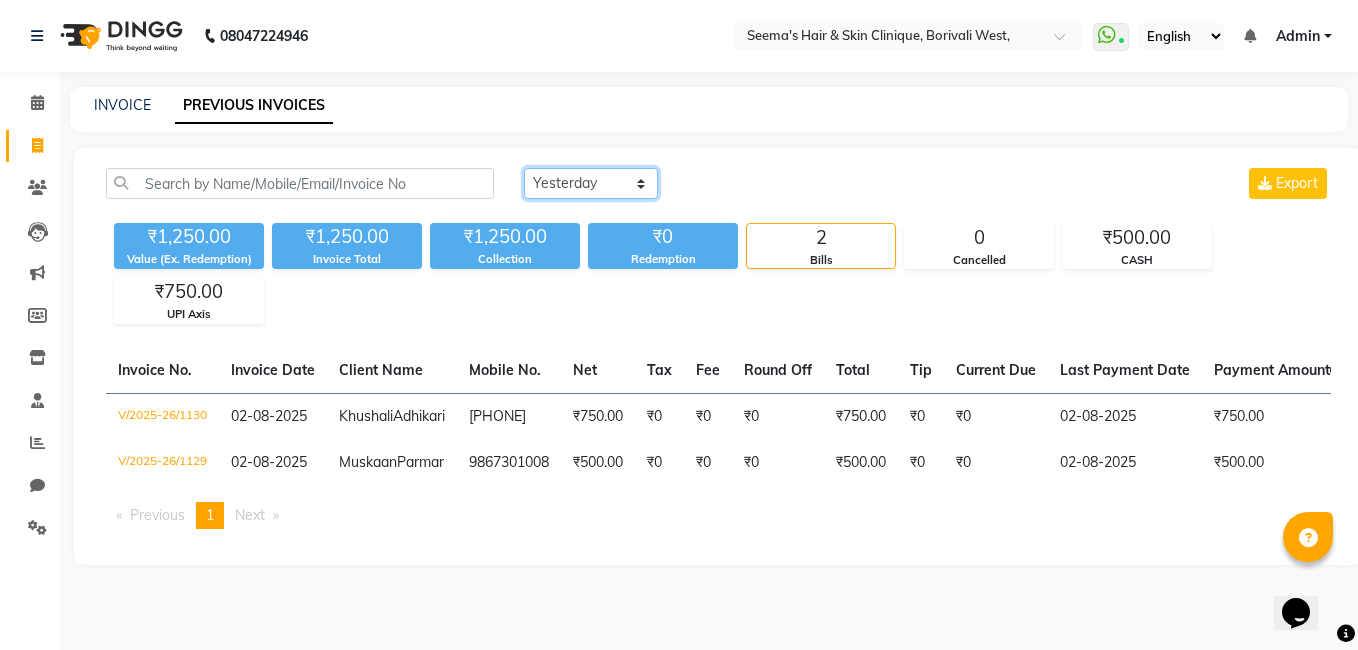 click on "Today Yesterday Custom Range" 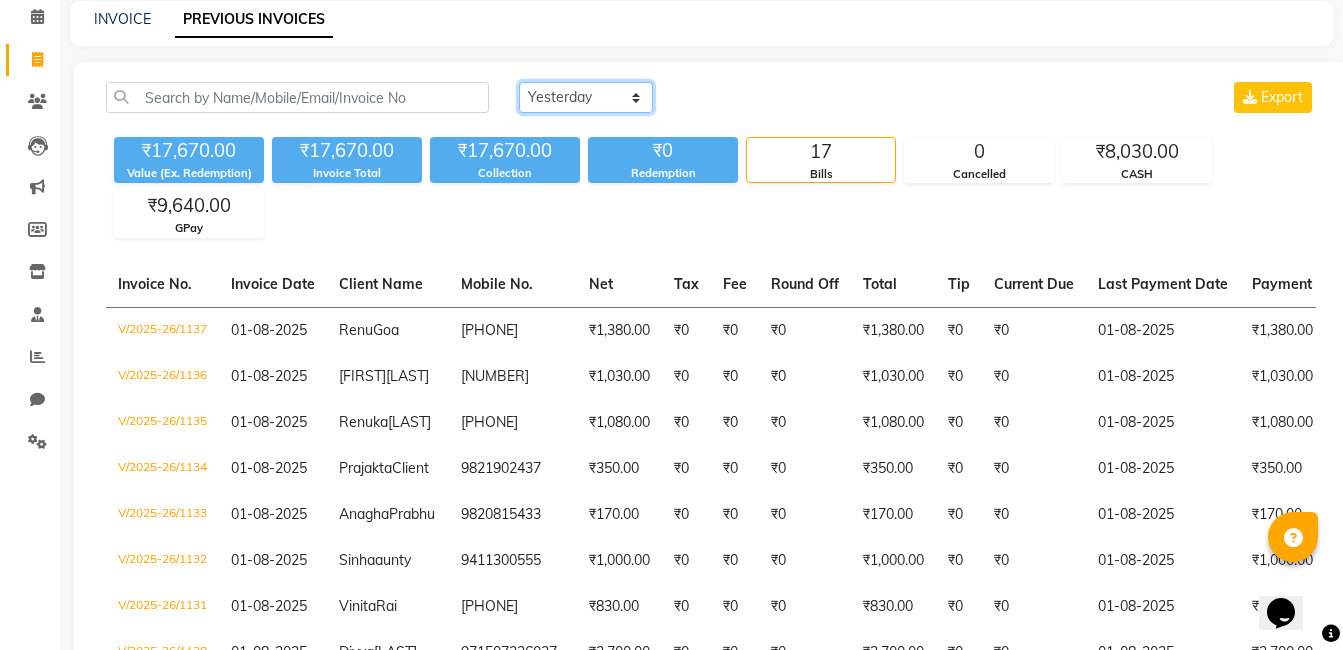 scroll, scrollTop: 0, scrollLeft: 0, axis: both 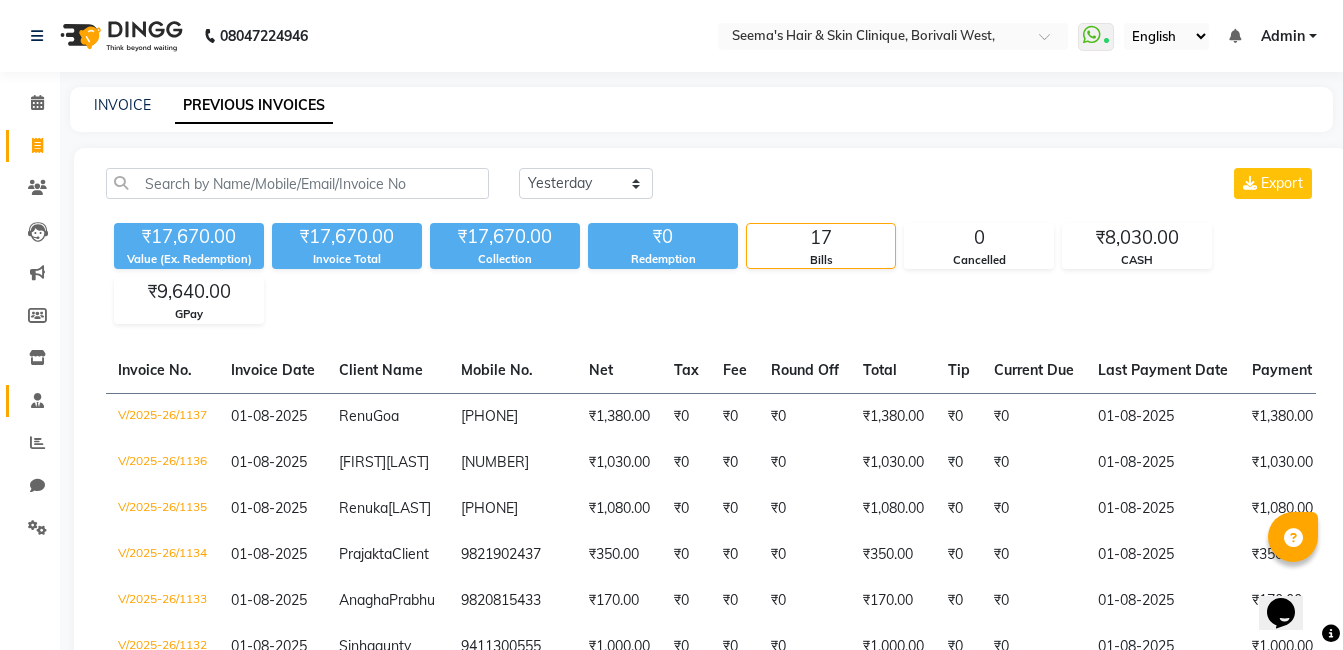 drag, startPoint x: 613, startPoint y: 368, endPoint x: 33, endPoint y: 393, distance: 580.5385 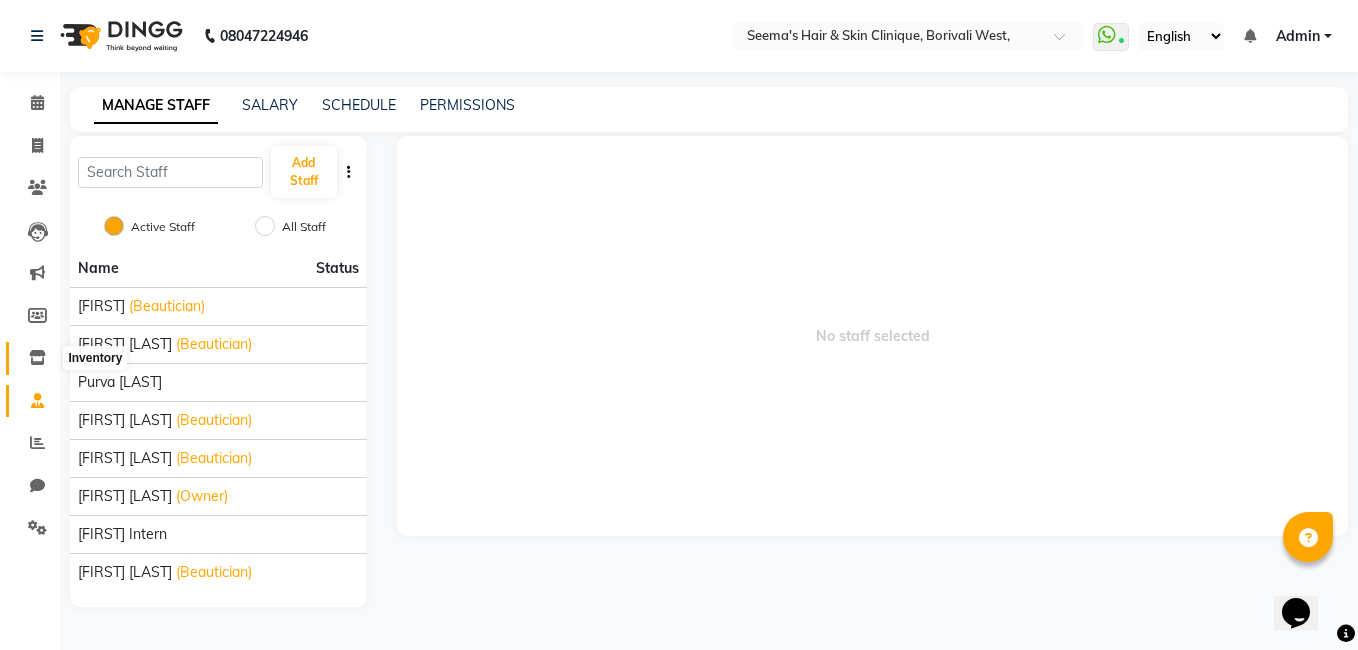 click 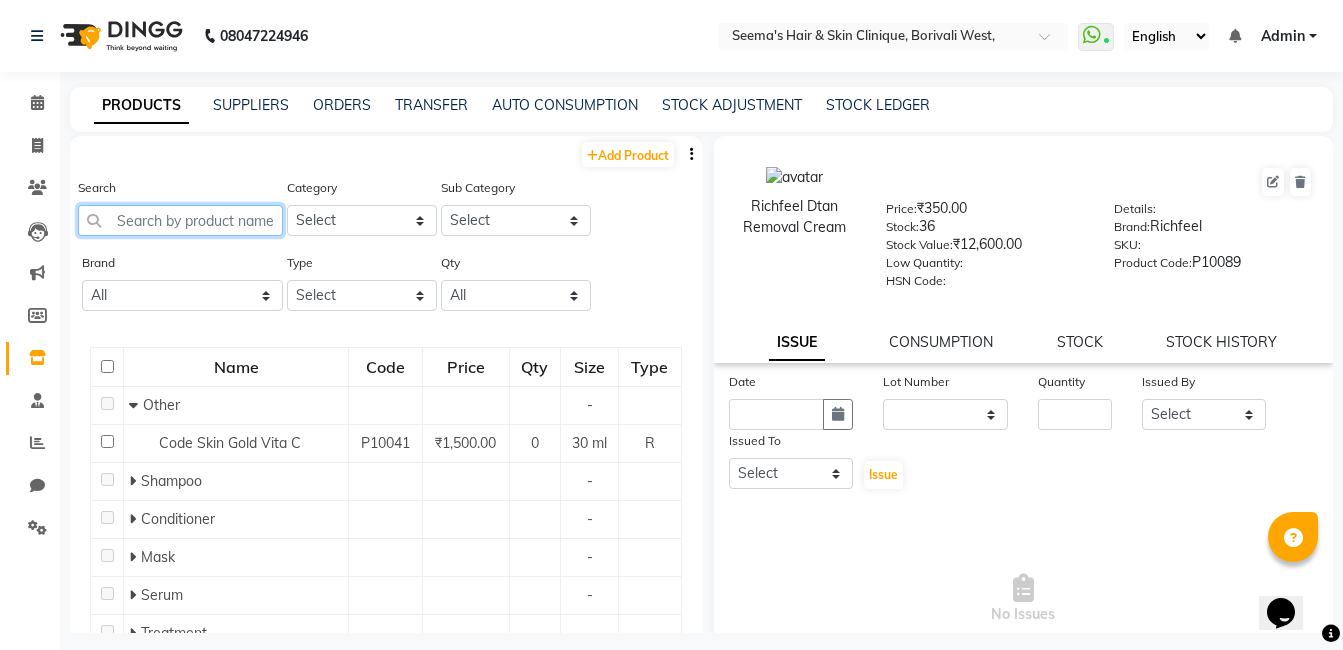 click 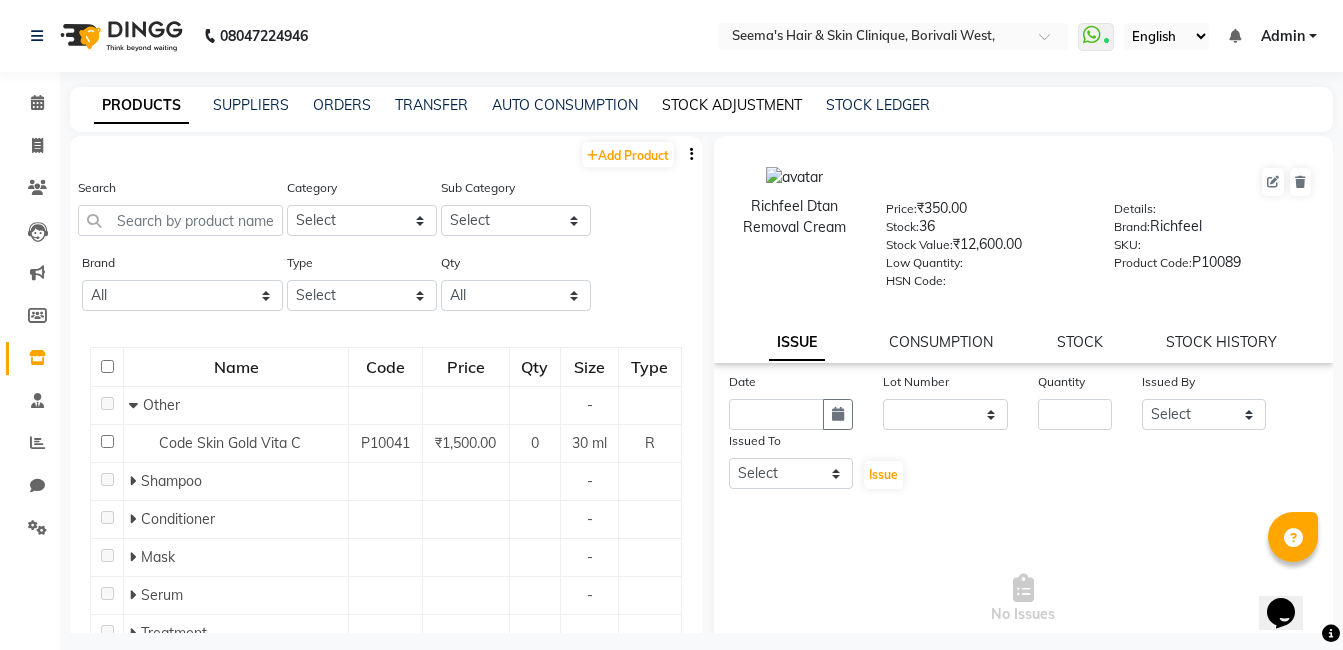 click on "STOCK ADJUSTMENT" 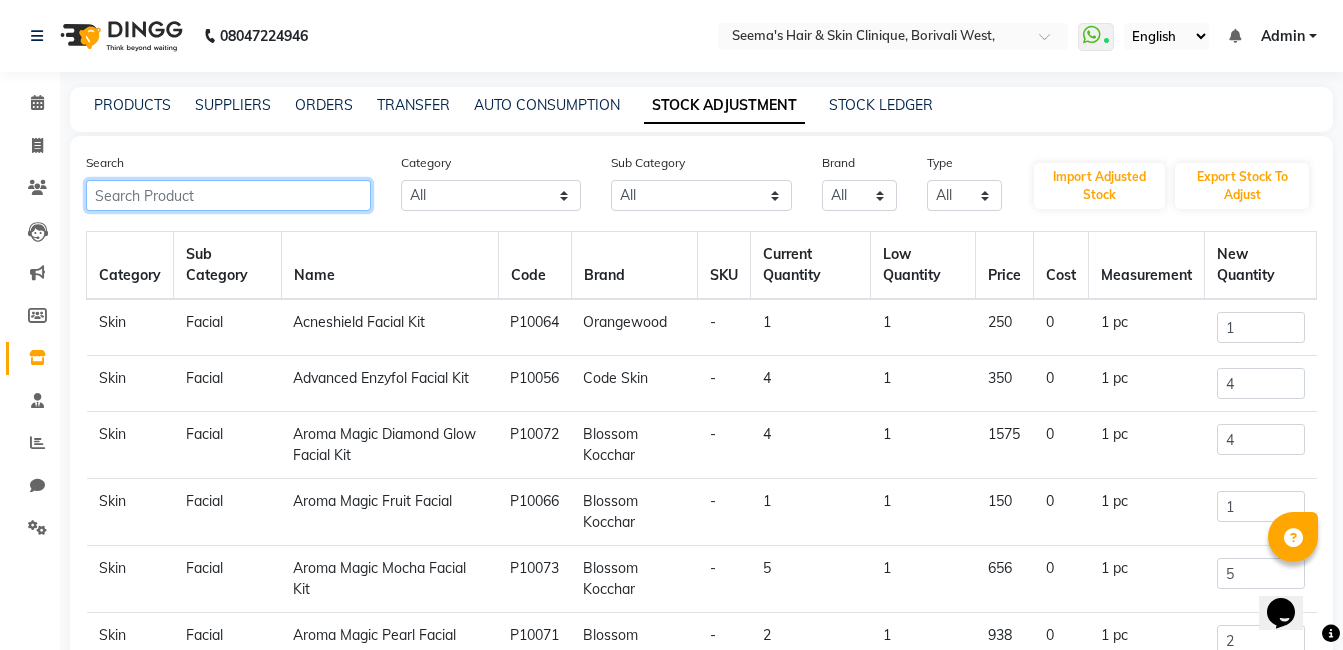 click 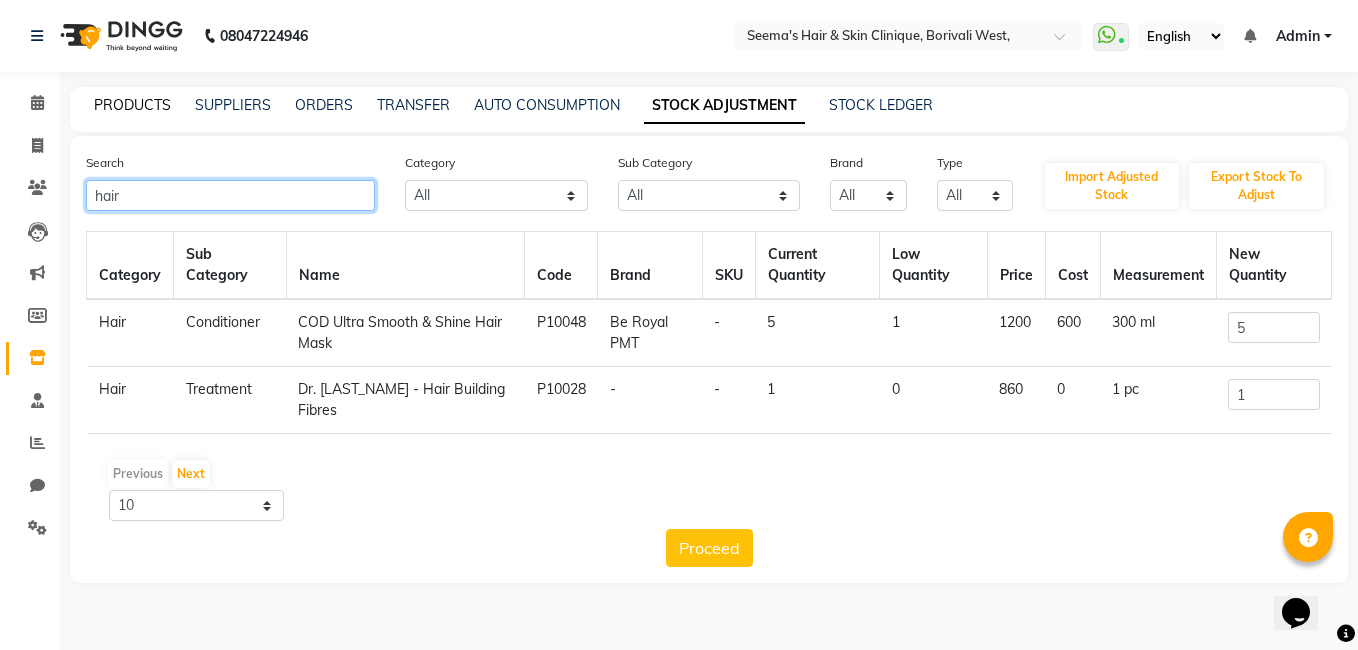 type on "hair" 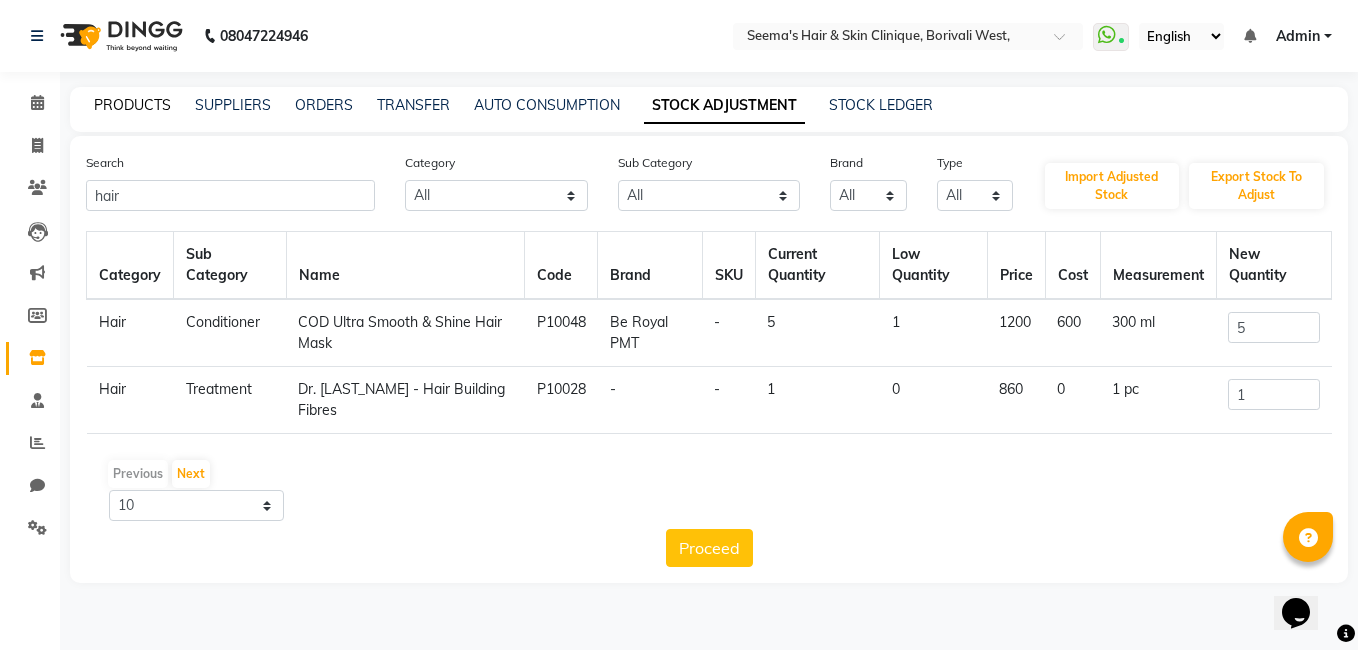 click on "PRODUCTS" 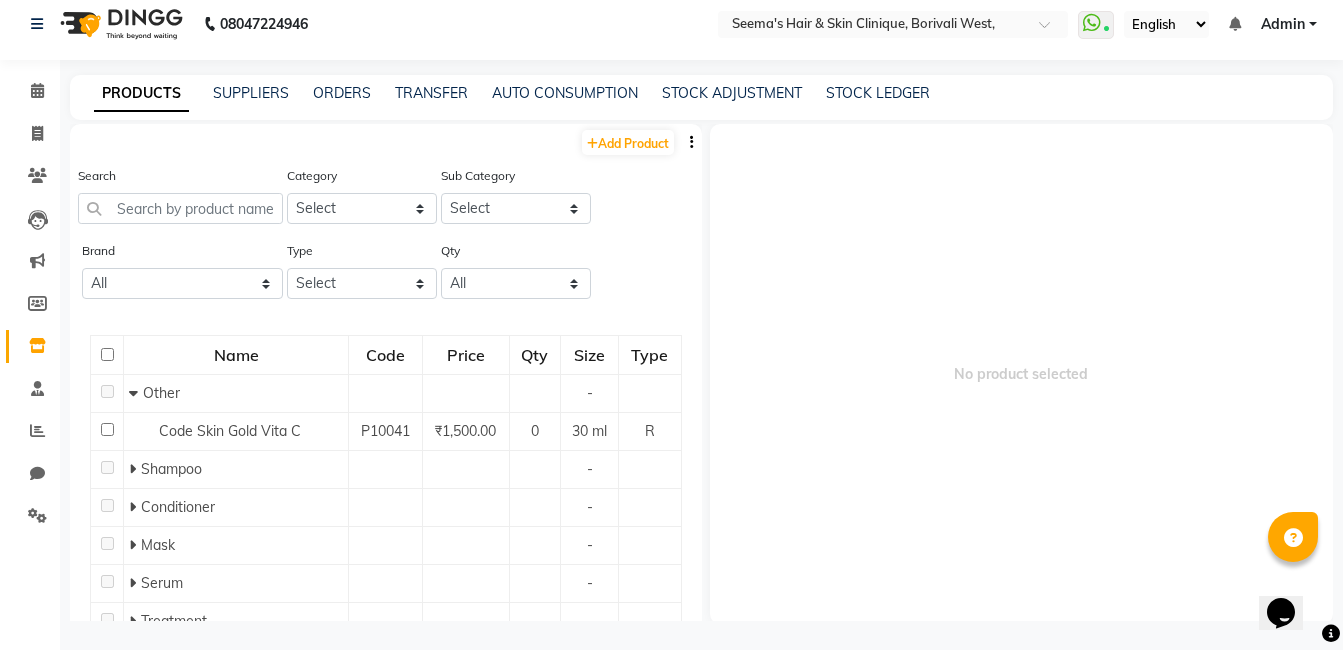 scroll, scrollTop: 13, scrollLeft: 0, axis: vertical 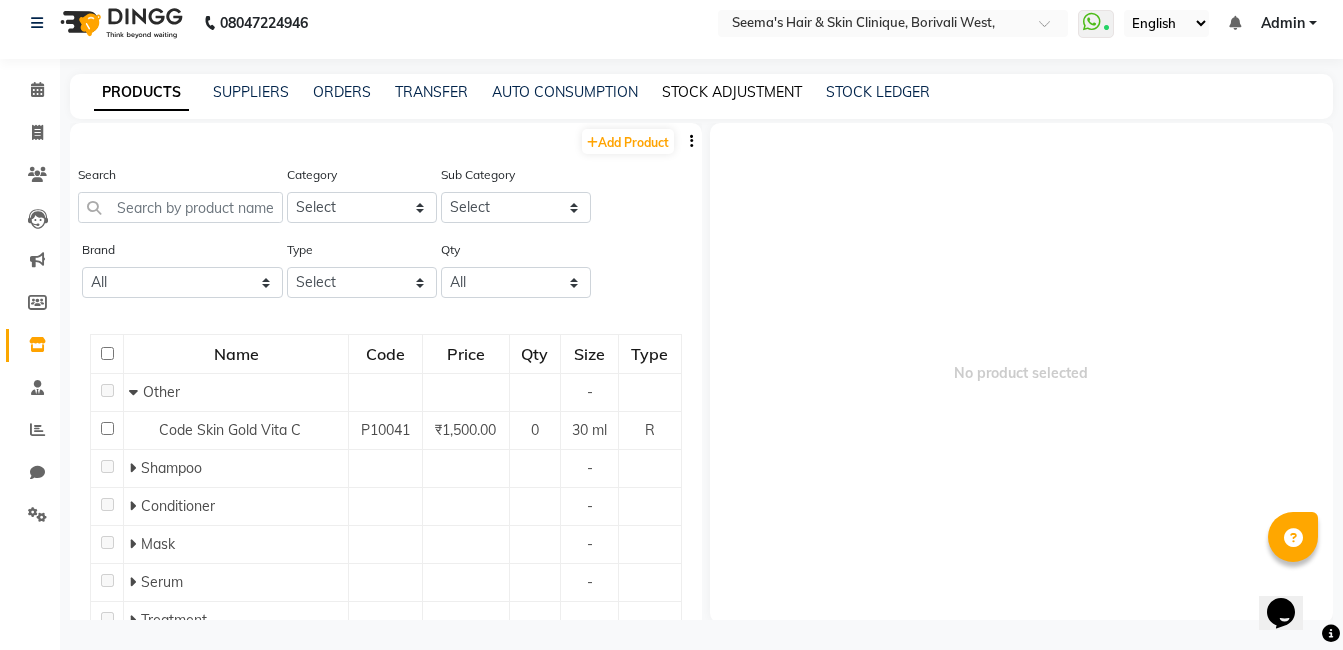click on "STOCK ADJUSTMENT" 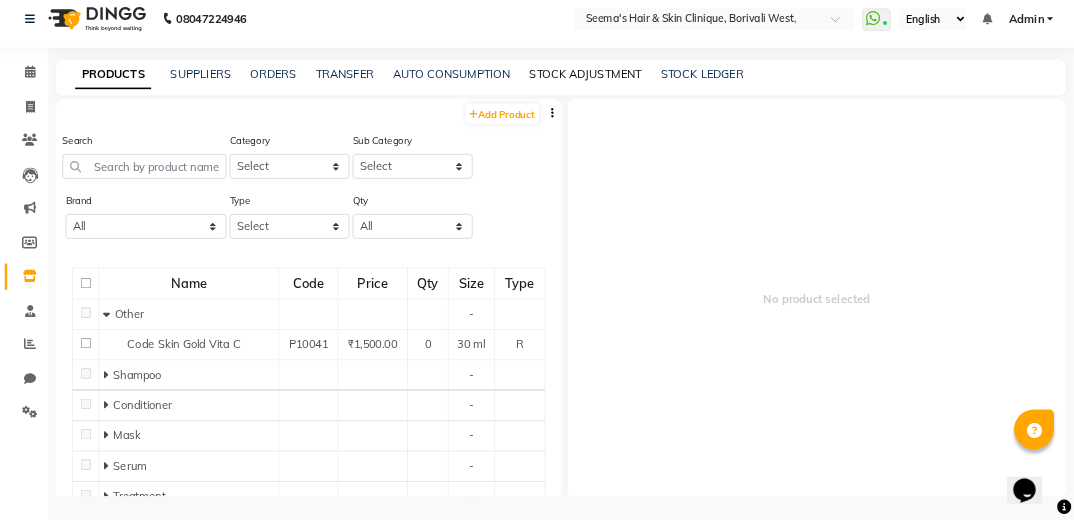 scroll, scrollTop: 0, scrollLeft: 0, axis: both 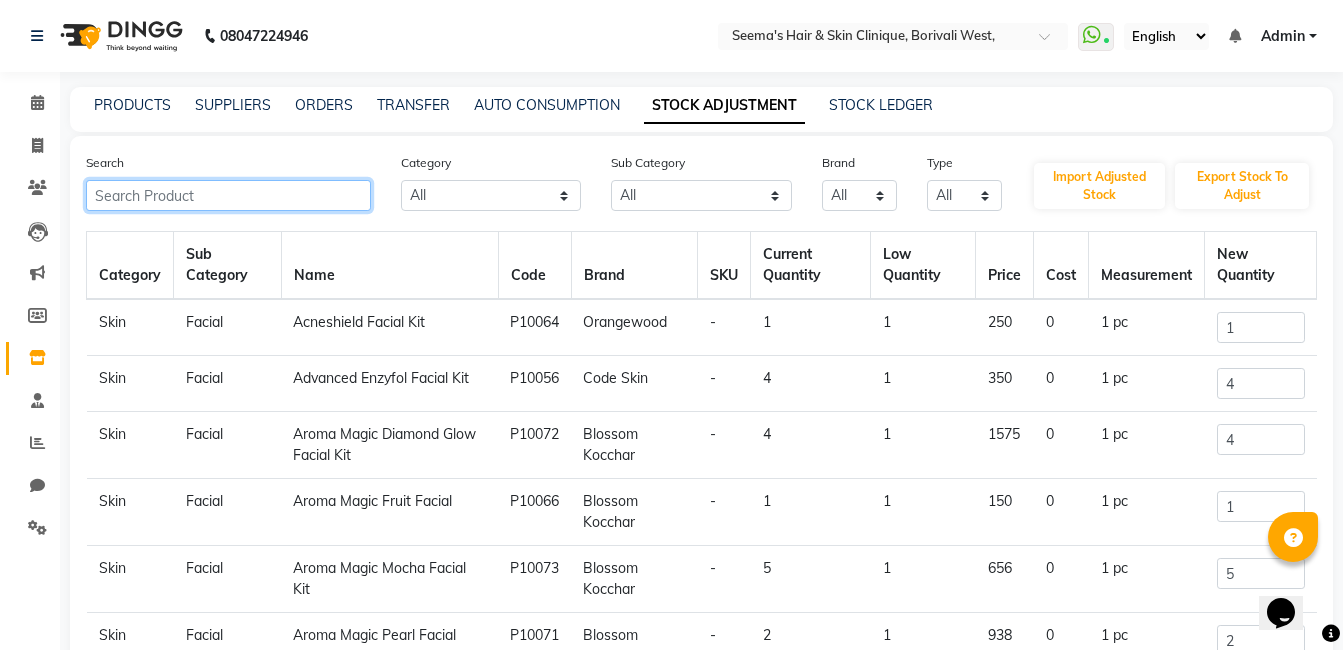click 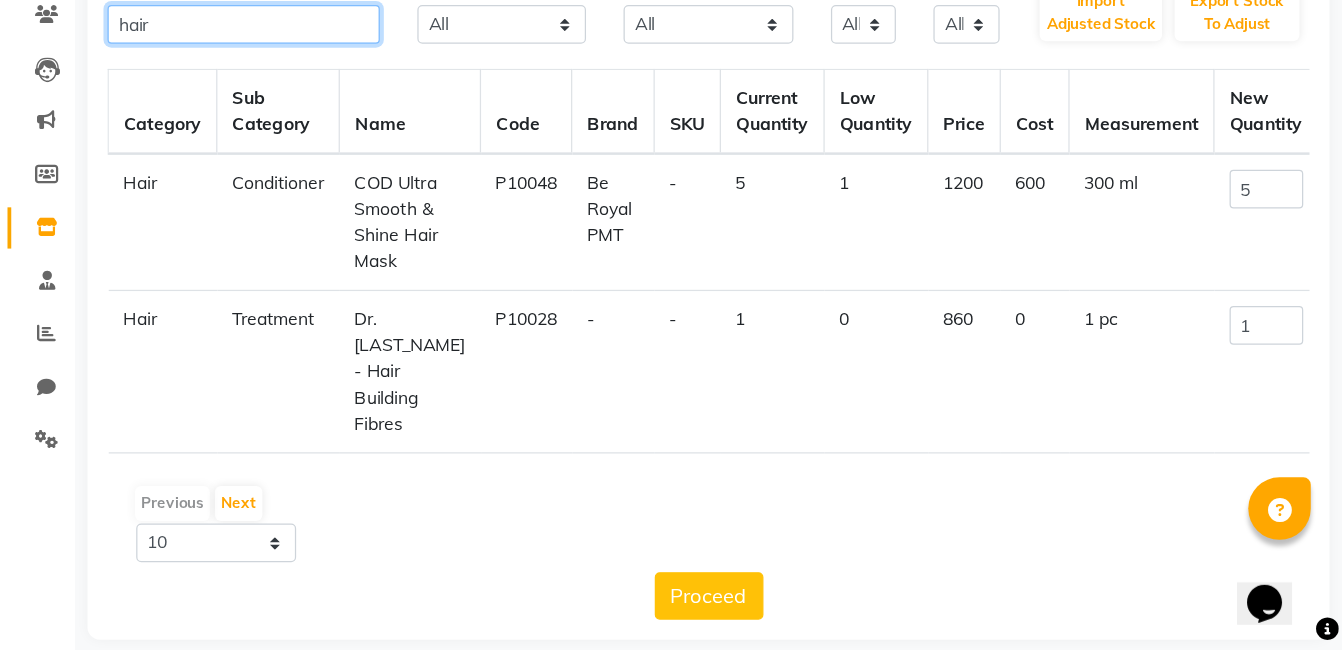 scroll, scrollTop: 0, scrollLeft: 0, axis: both 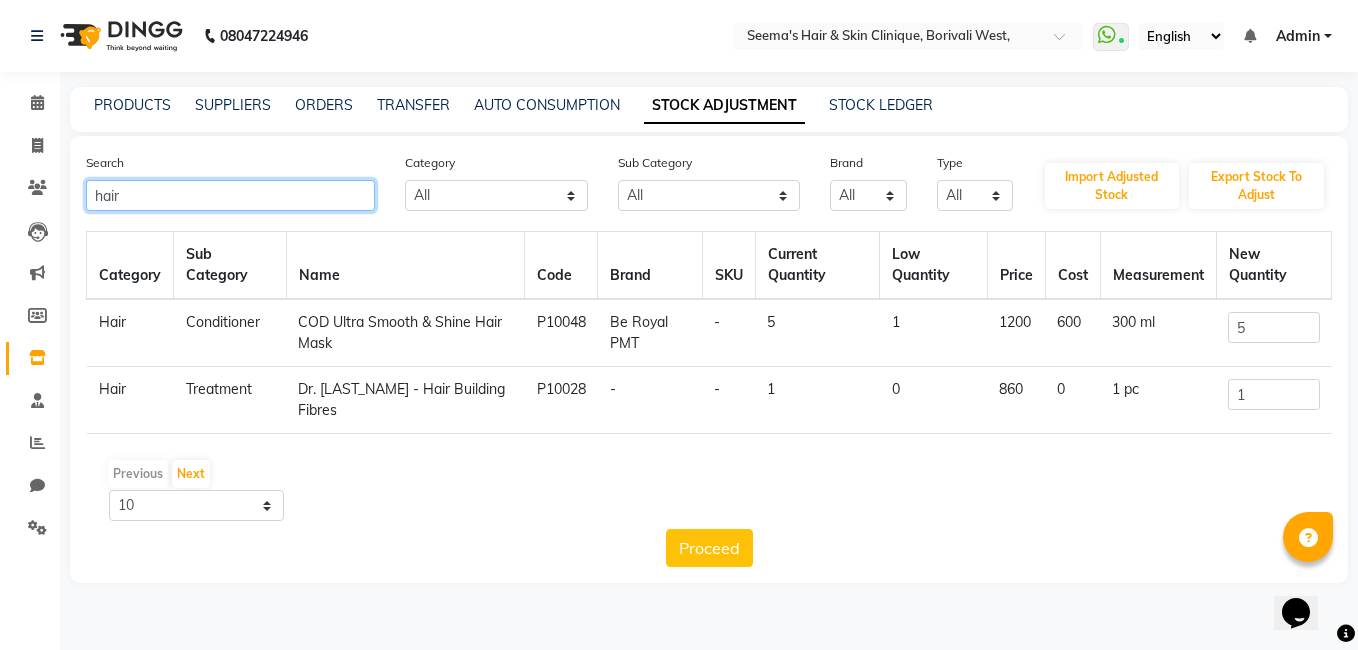 type on "hair" 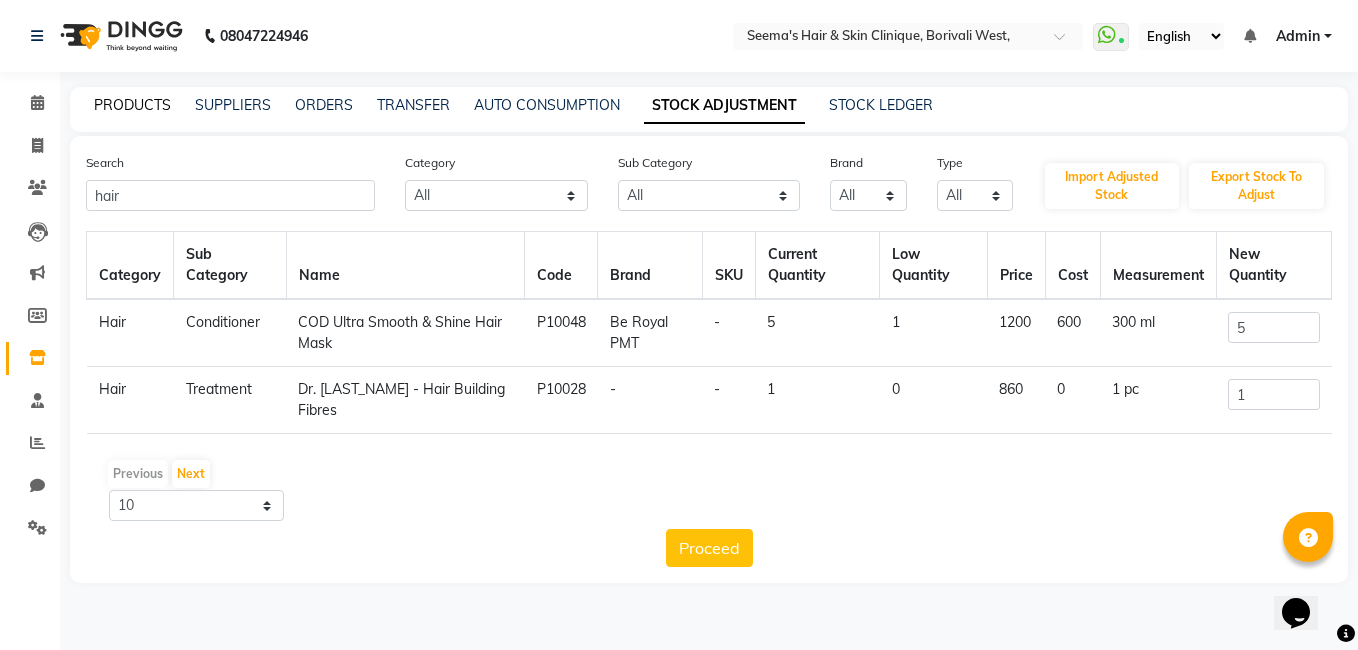 click on "PRODUCTS" 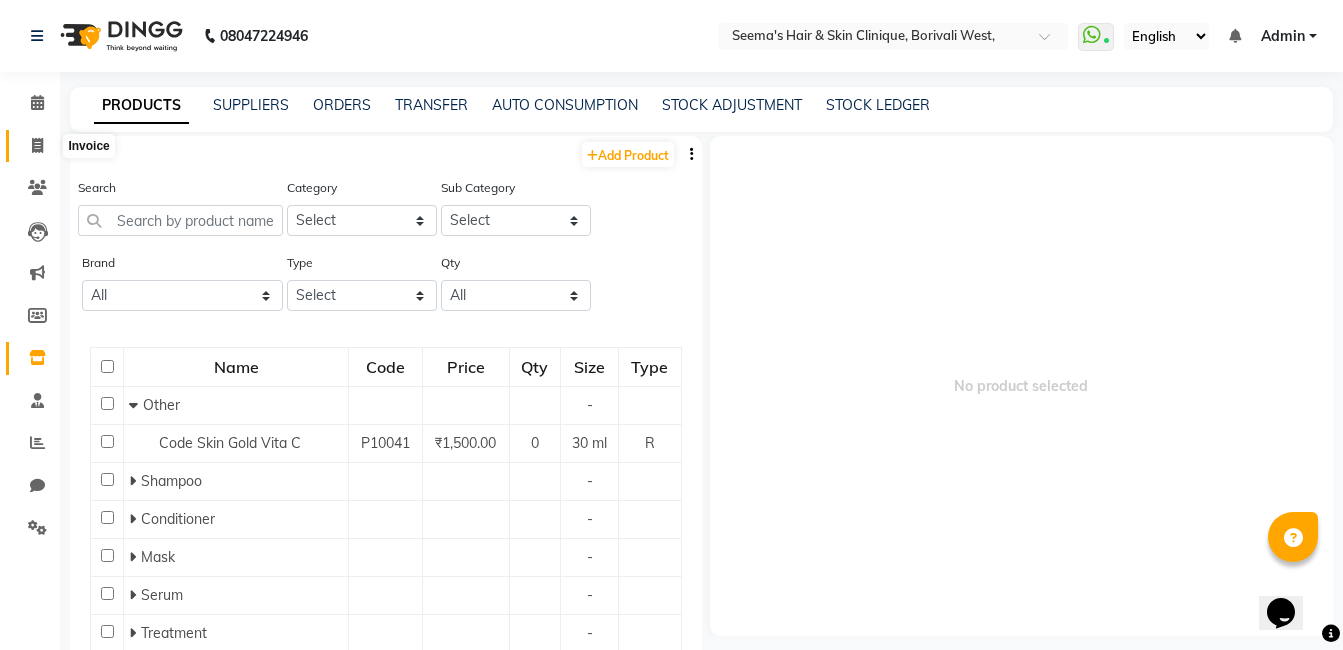 click 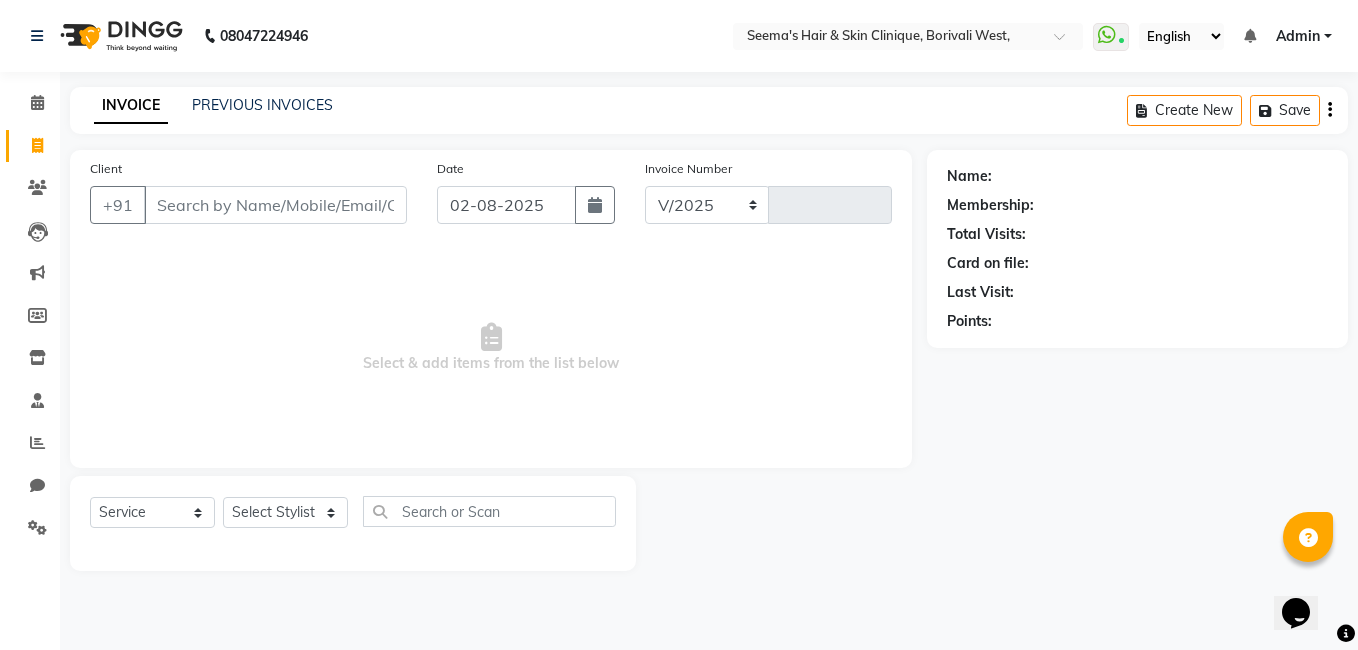 select on "8084" 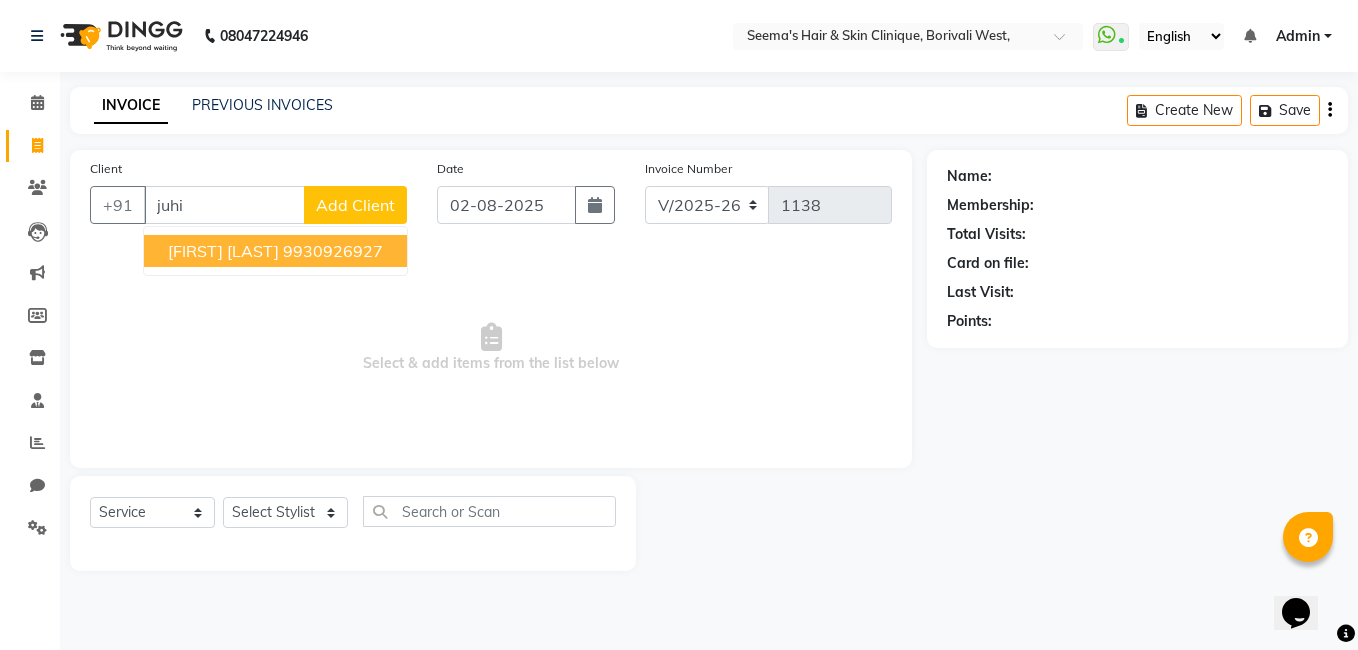 click on "[FIRST] [LAST] [PHONE]" at bounding box center [275, 251] 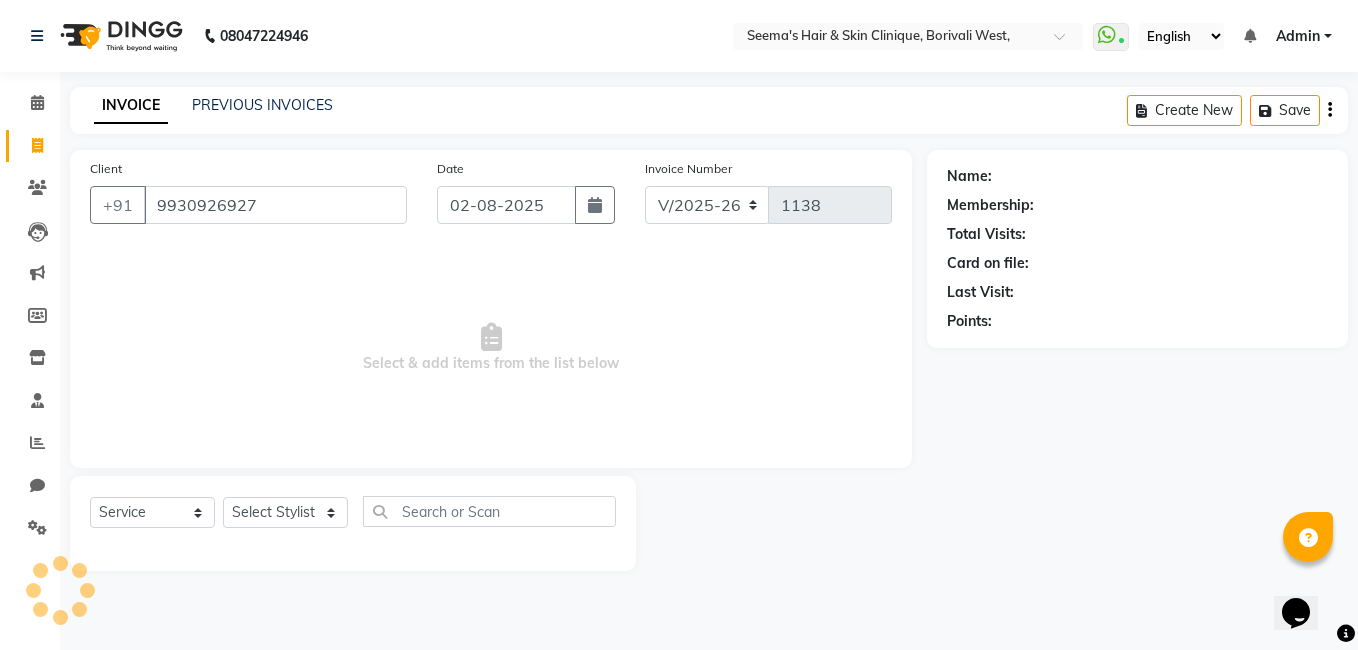 type on "9930926927" 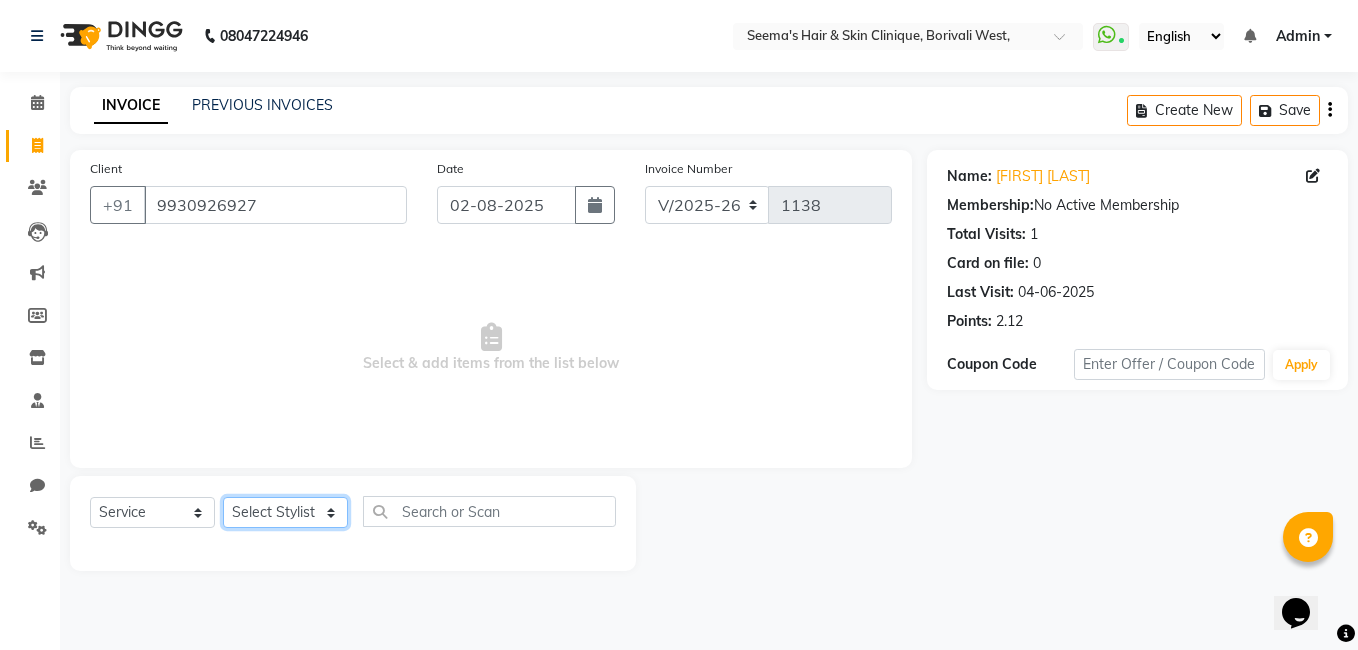 click on "Select Stylist [FIRST] [LAST] [FIRST] [LAST] [FIRST] [LAST] [FIRST] [LAST] [FIRST] [LAST] [FIRST] [LAST] [FIRST] [LAST] [FIRST] [LAST]" 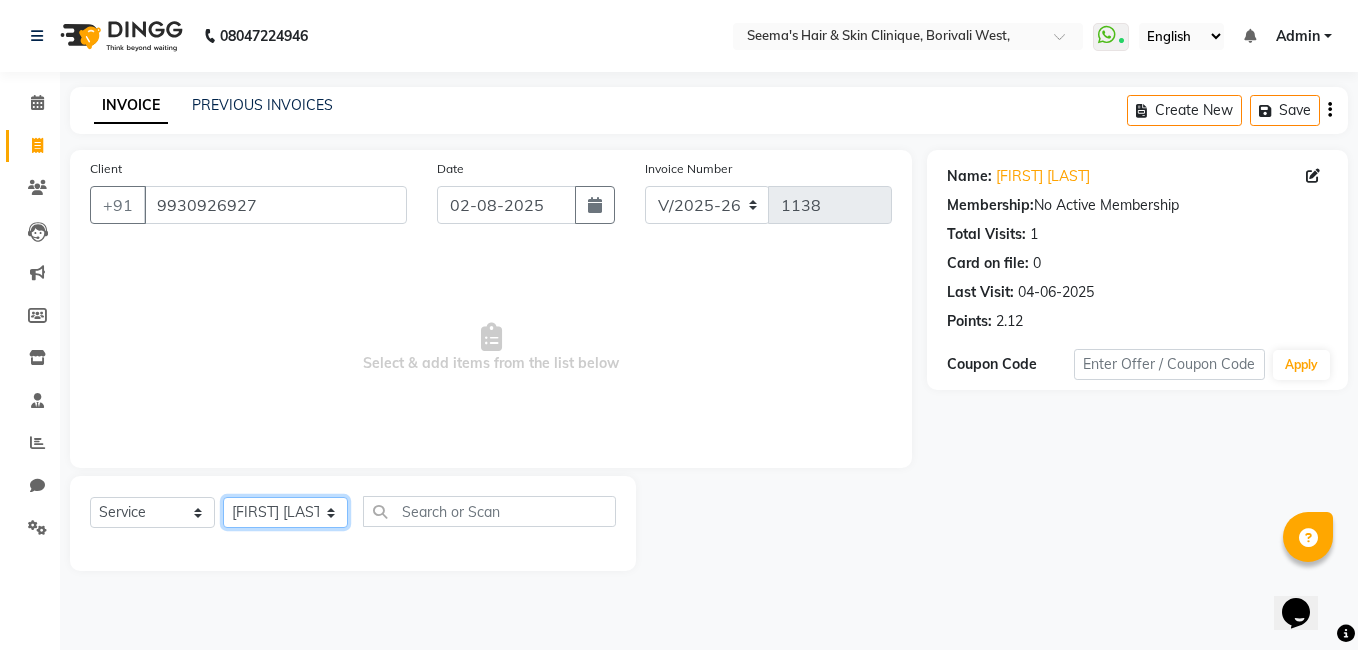 click on "Select Stylist [FIRST] [LAST] [FIRST] [LAST] [FIRST] [LAST] [FIRST] [LAST] [FIRST] [LAST] [FIRST] [LAST] [FIRST] [LAST] [FIRST] [LAST]" 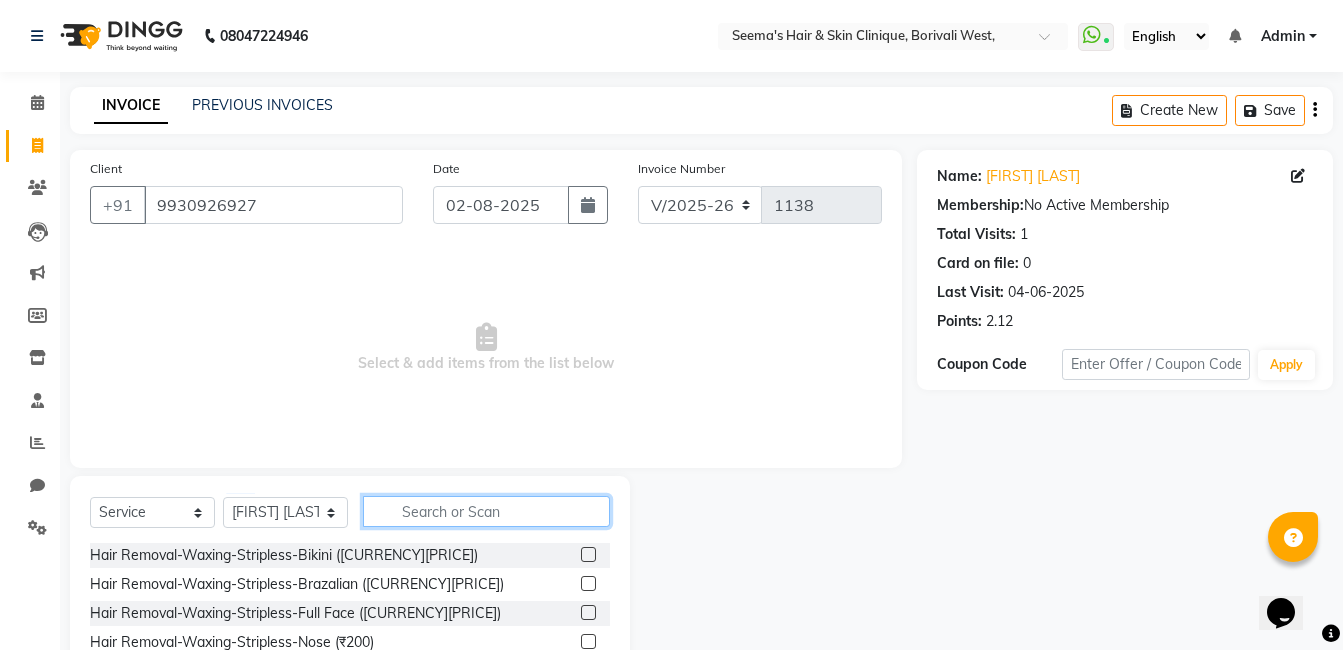 click 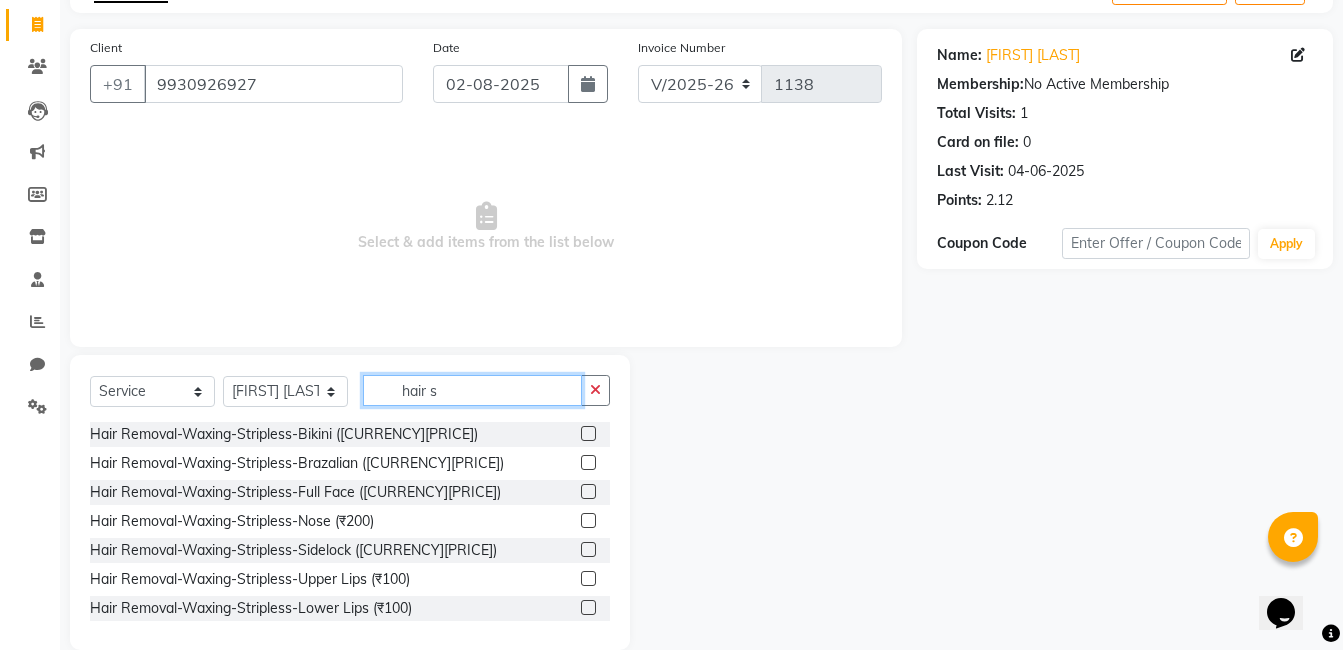 scroll, scrollTop: 151, scrollLeft: 0, axis: vertical 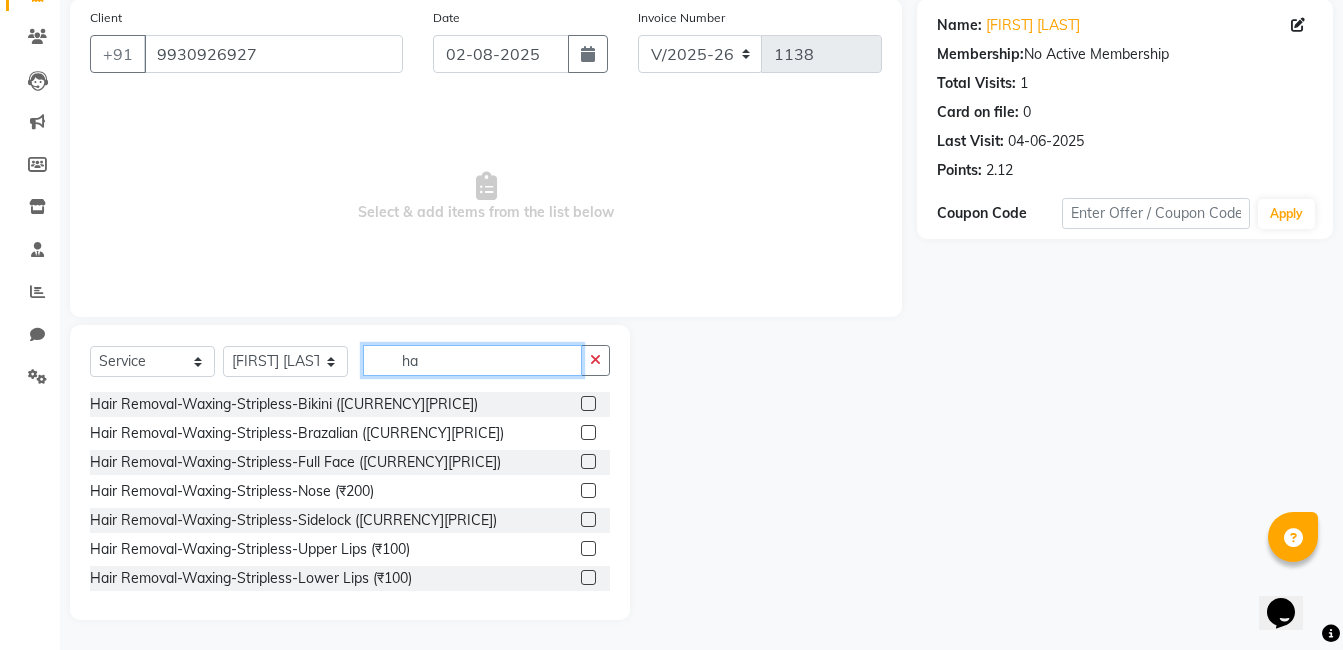 type on "h" 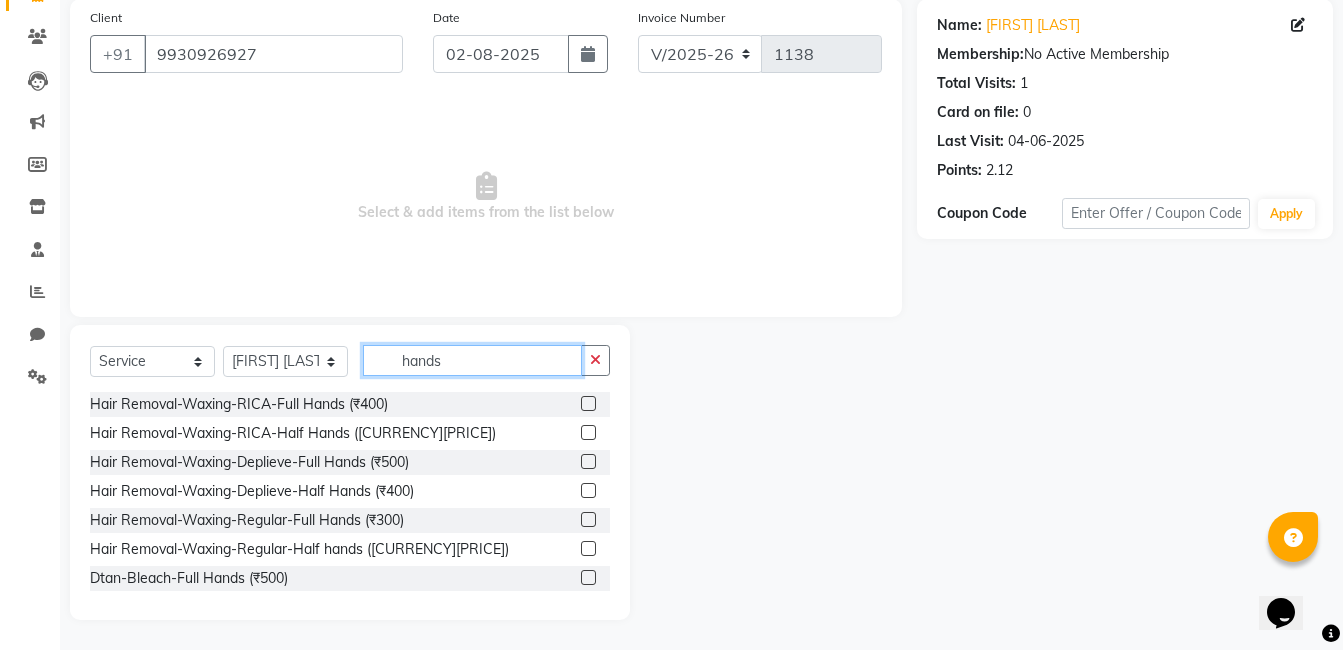 type on "hands" 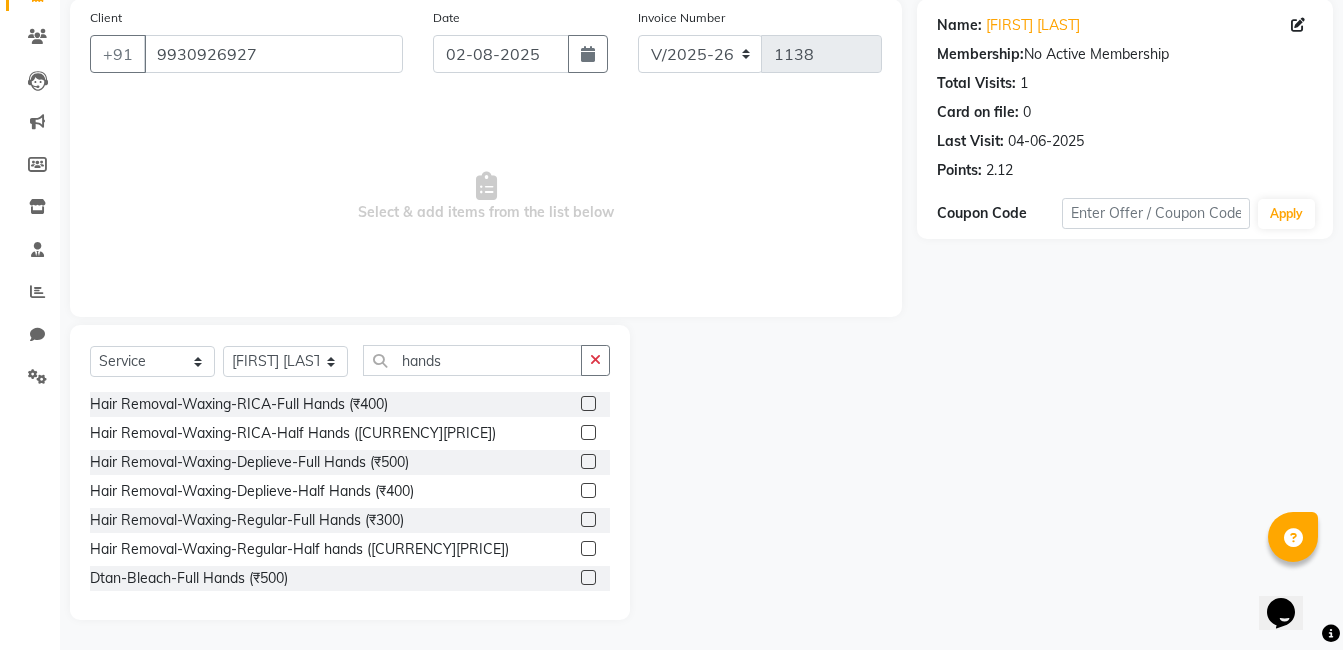 click on "Hair Removal-Waxing-RICA-Full Hands (₹400)" 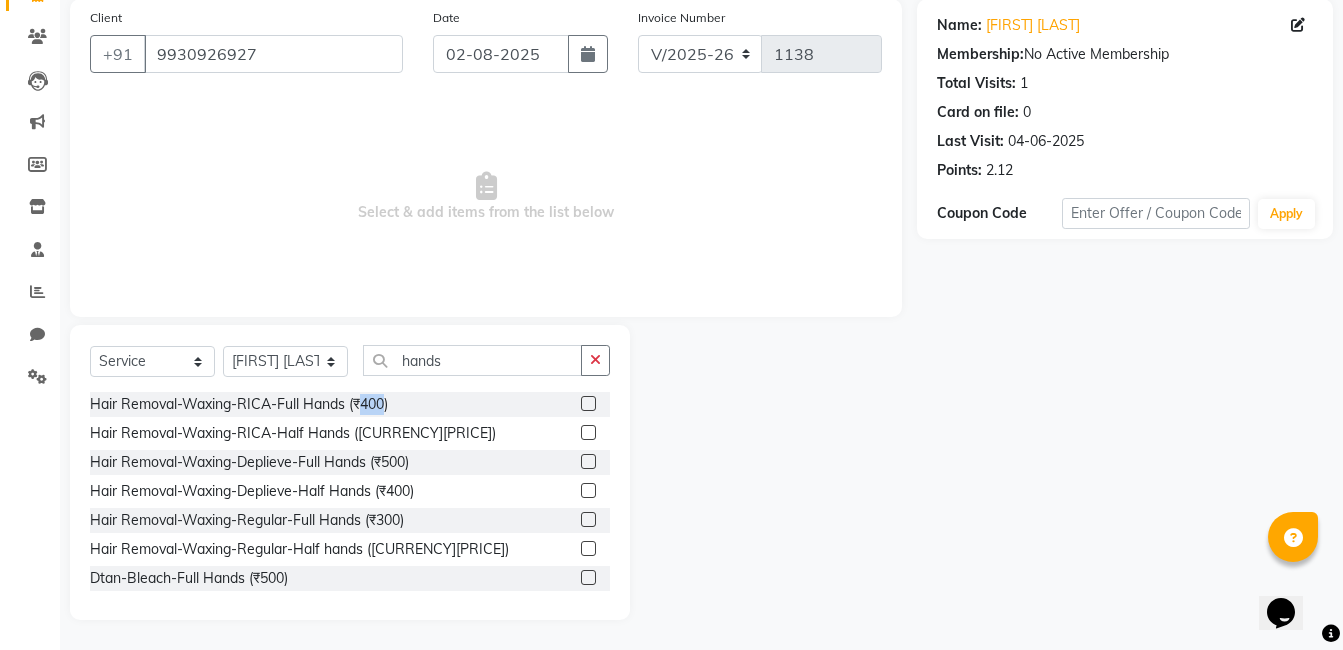 click on "Hair Removal-Waxing-RICA-Full Hands (₹400)" 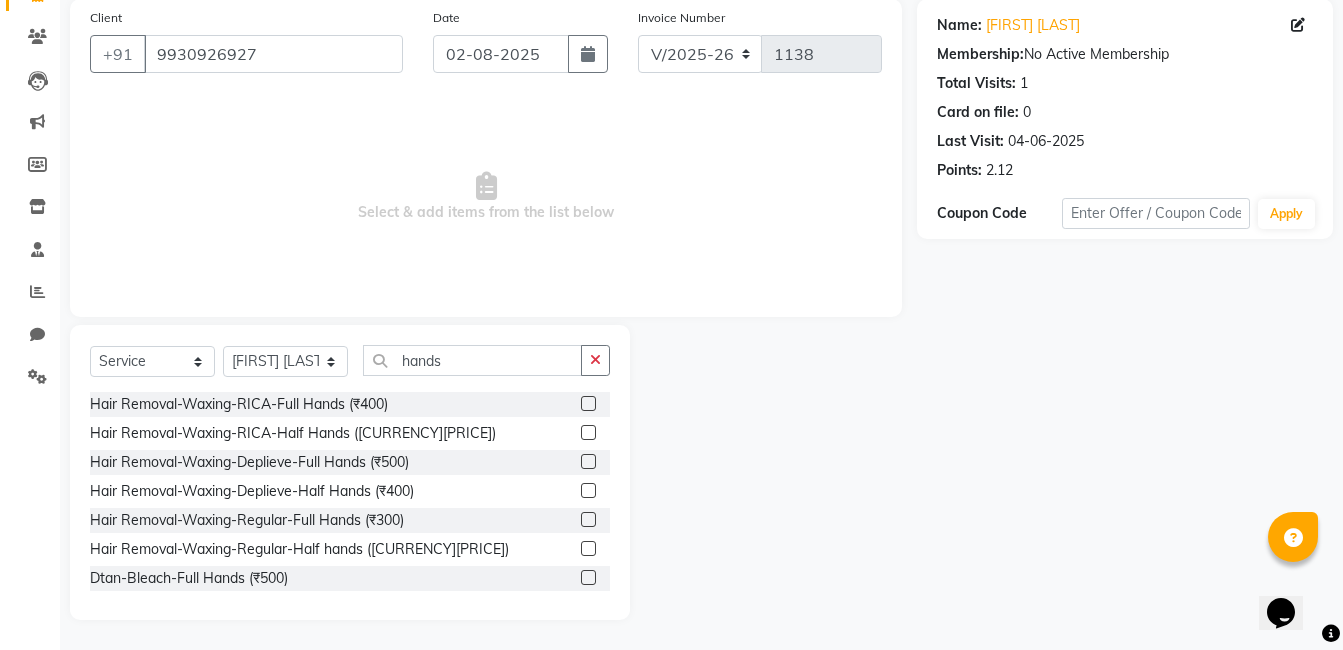 drag, startPoint x: 360, startPoint y: 416, endPoint x: 342, endPoint y: 406, distance: 20.59126 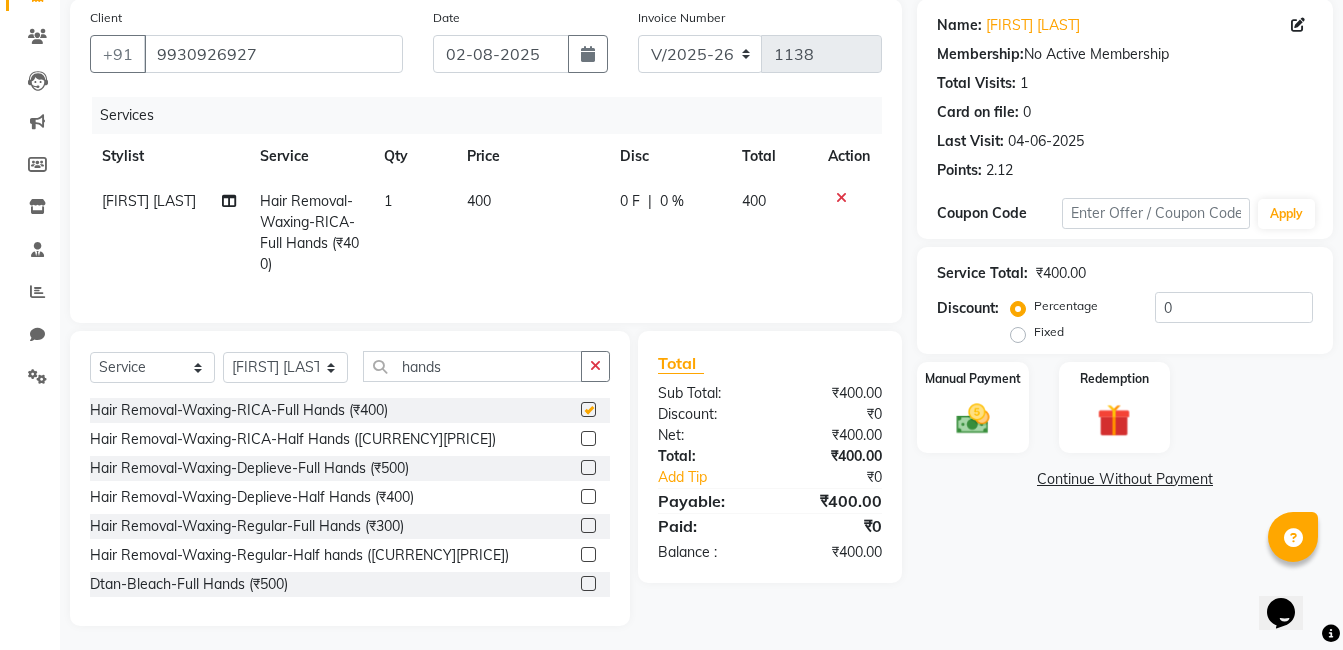 checkbox on "false" 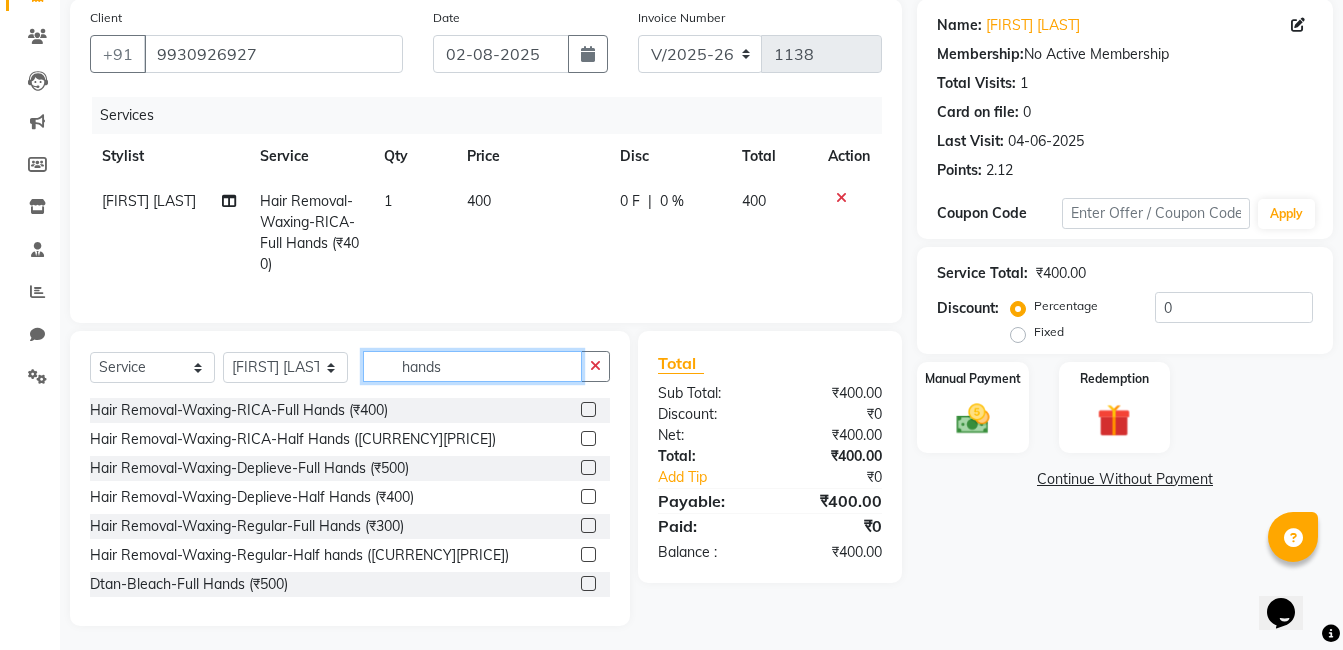 click on "hands" 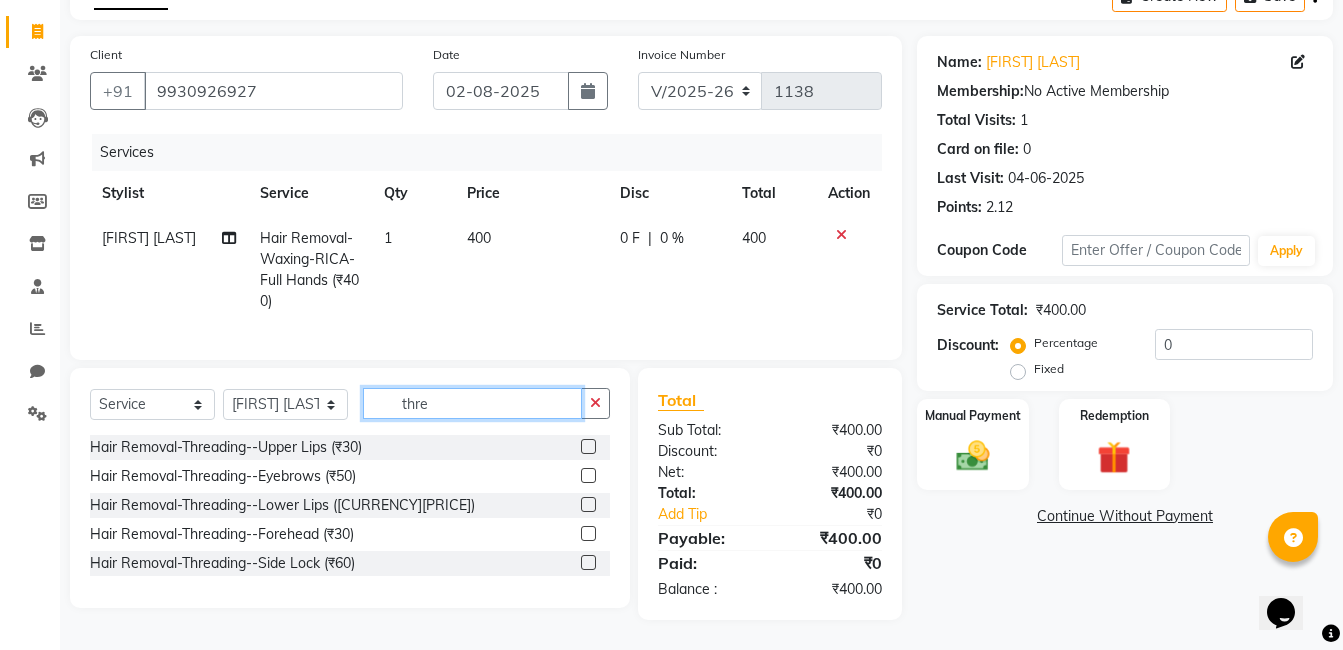 scroll, scrollTop: 129, scrollLeft: 0, axis: vertical 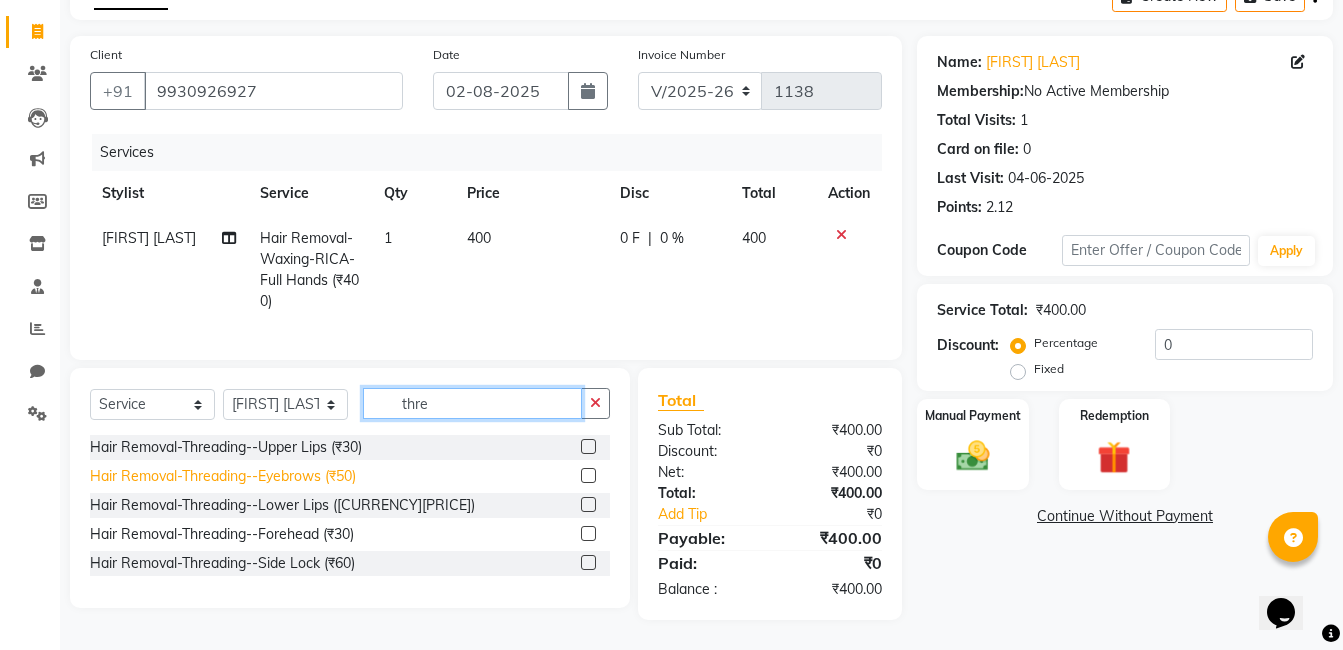 type on "thre" 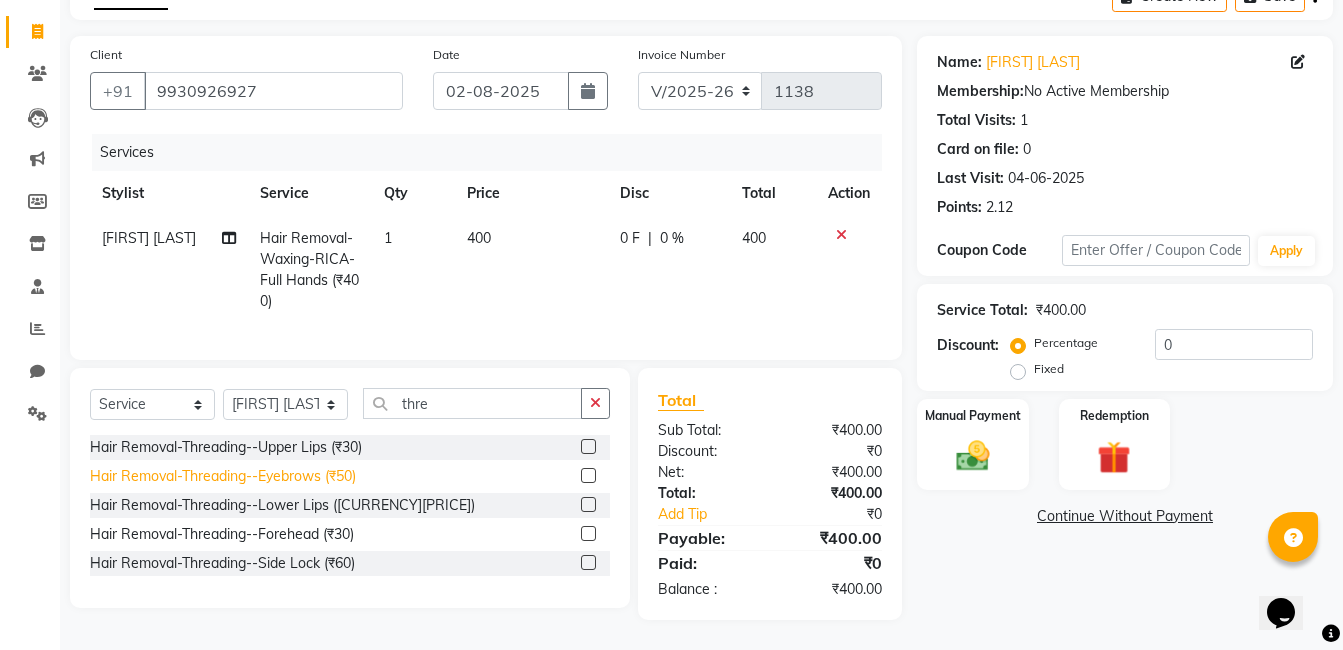 click on "Hair Removal-Threading--Eyebrows (₹50)" 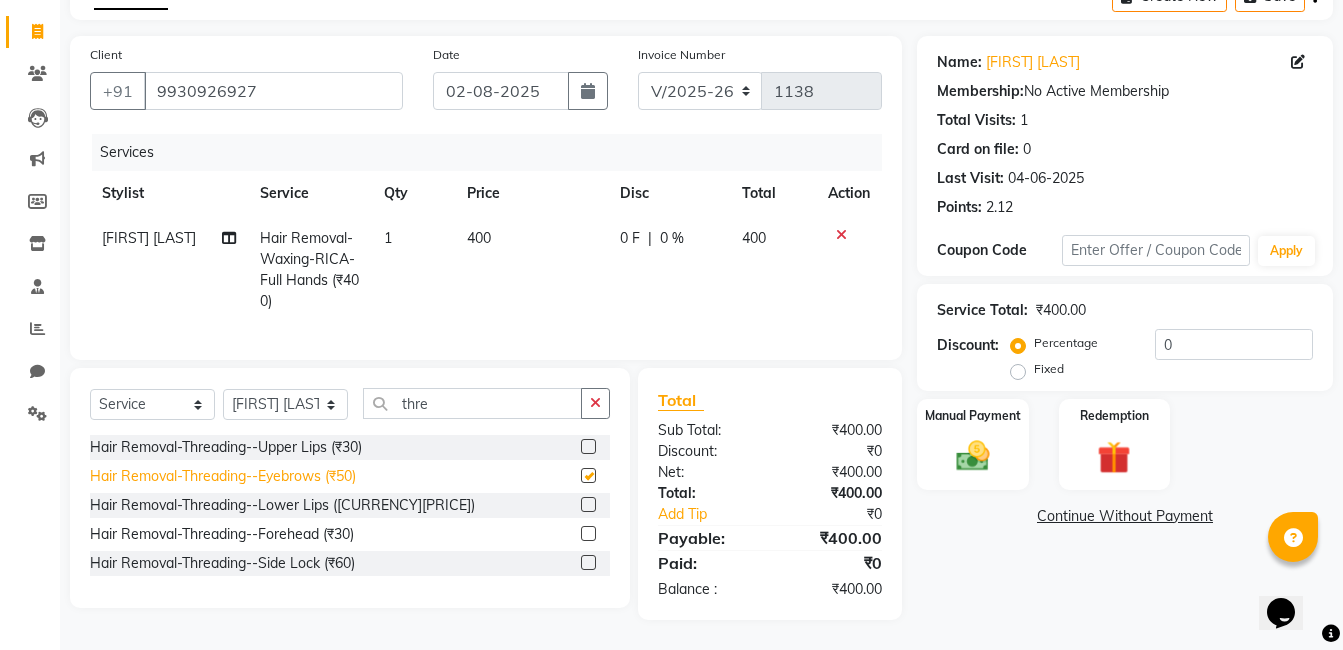 checkbox on "false" 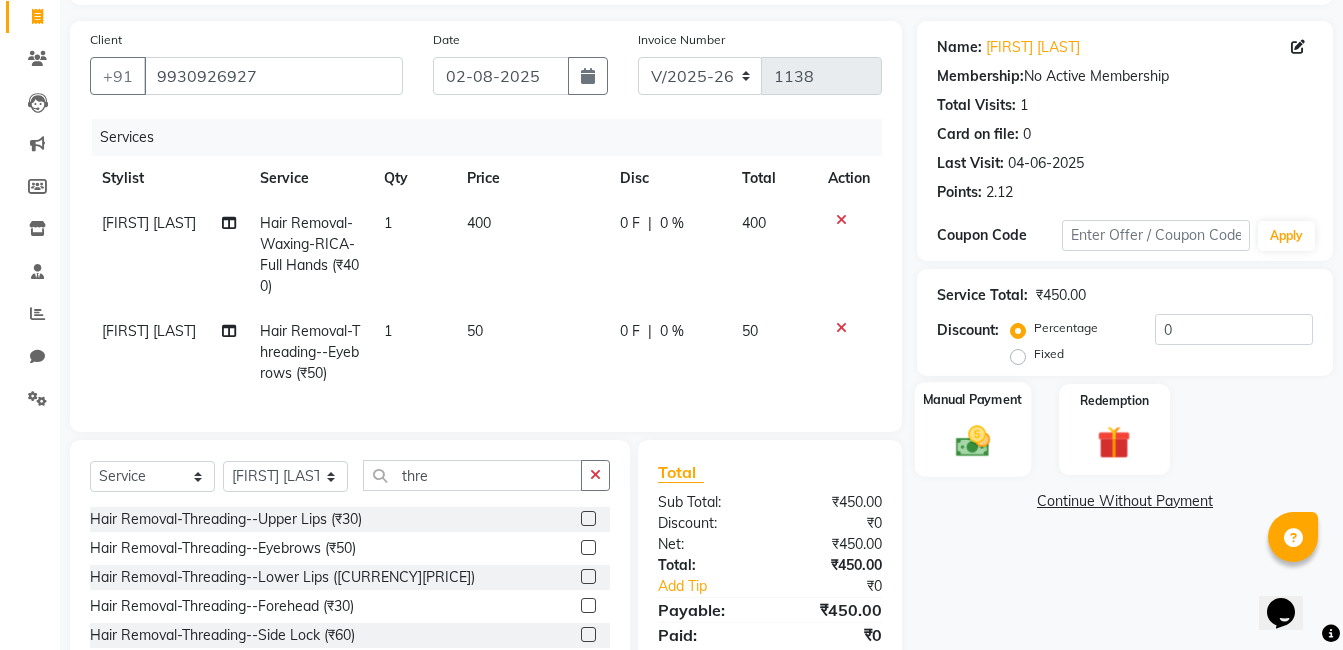 click on "Manual Payment" 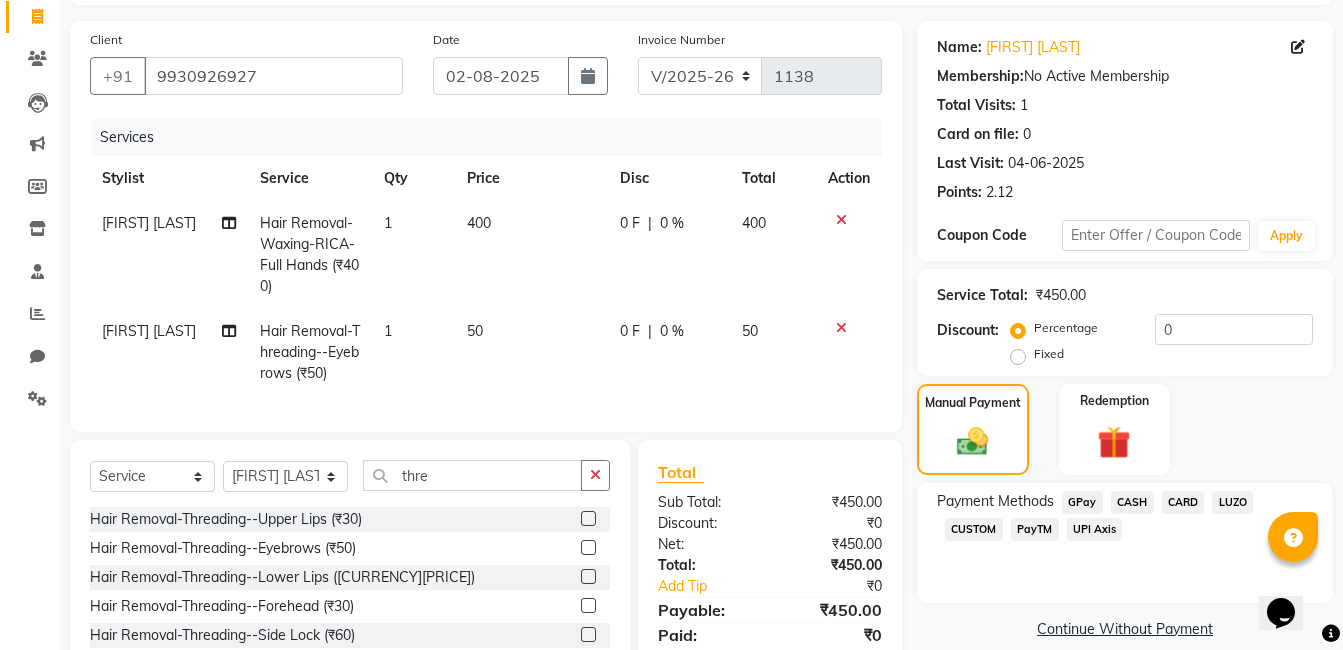 click on "GPay" 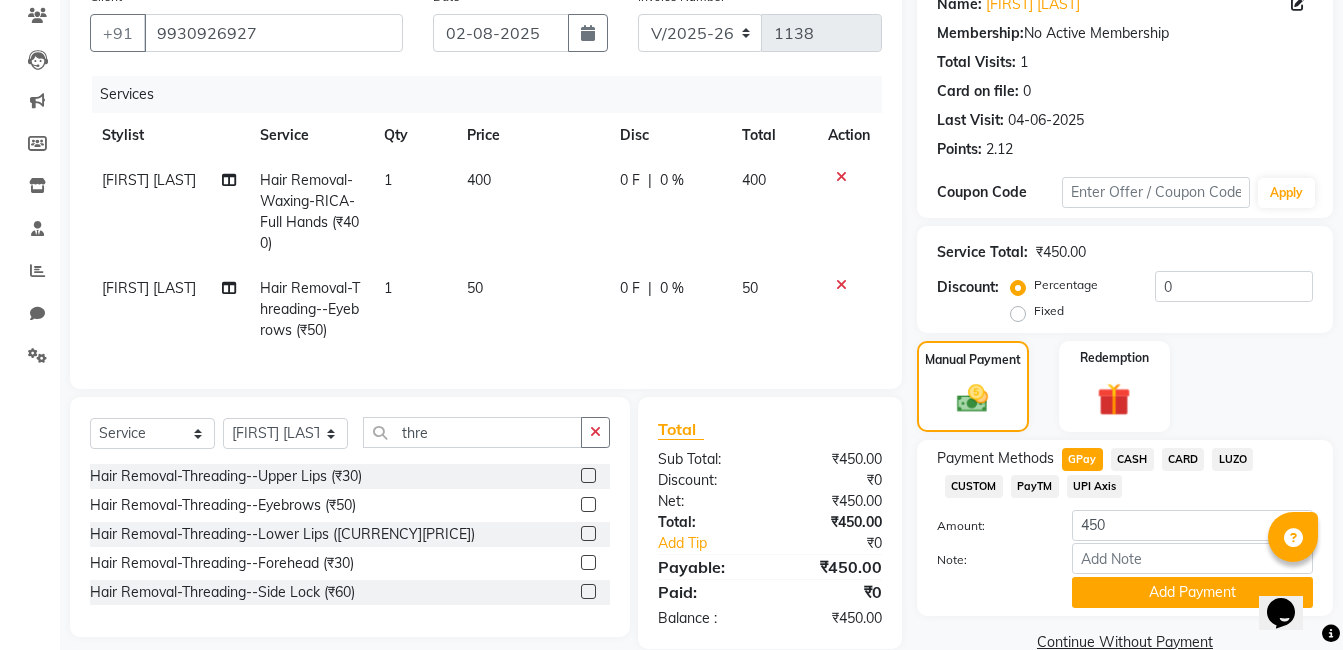 scroll, scrollTop: 216, scrollLeft: 0, axis: vertical 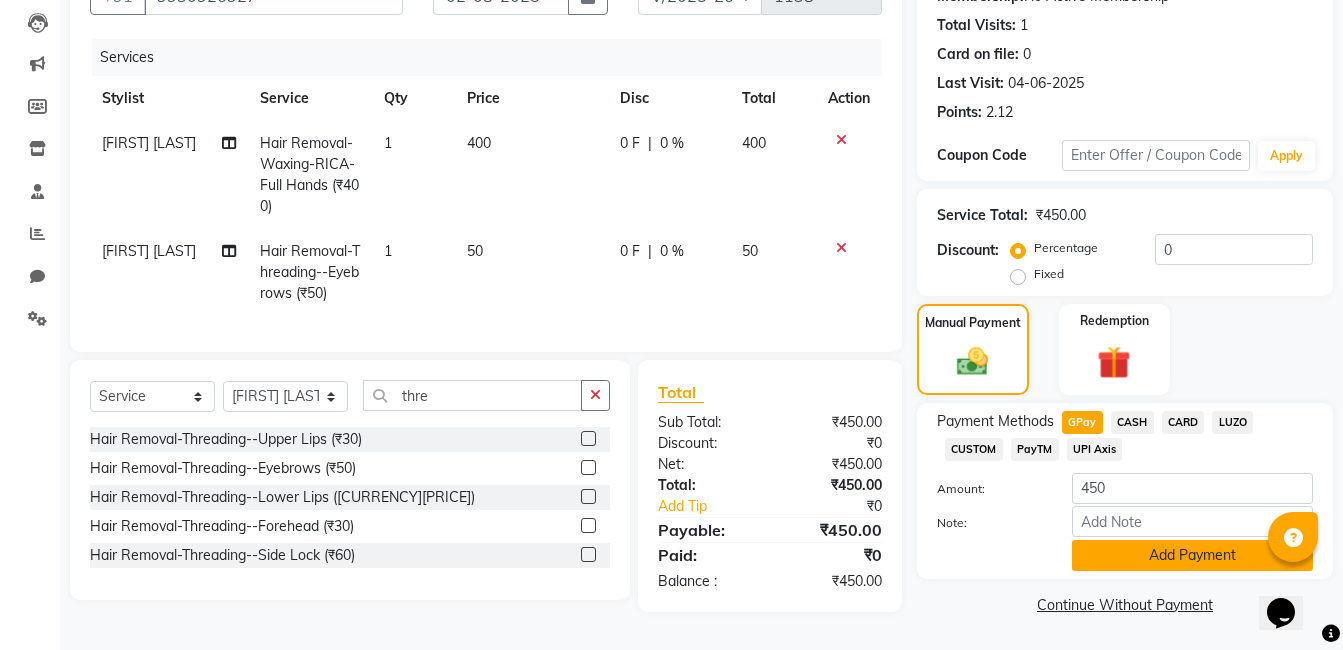 click on "Add Payment" 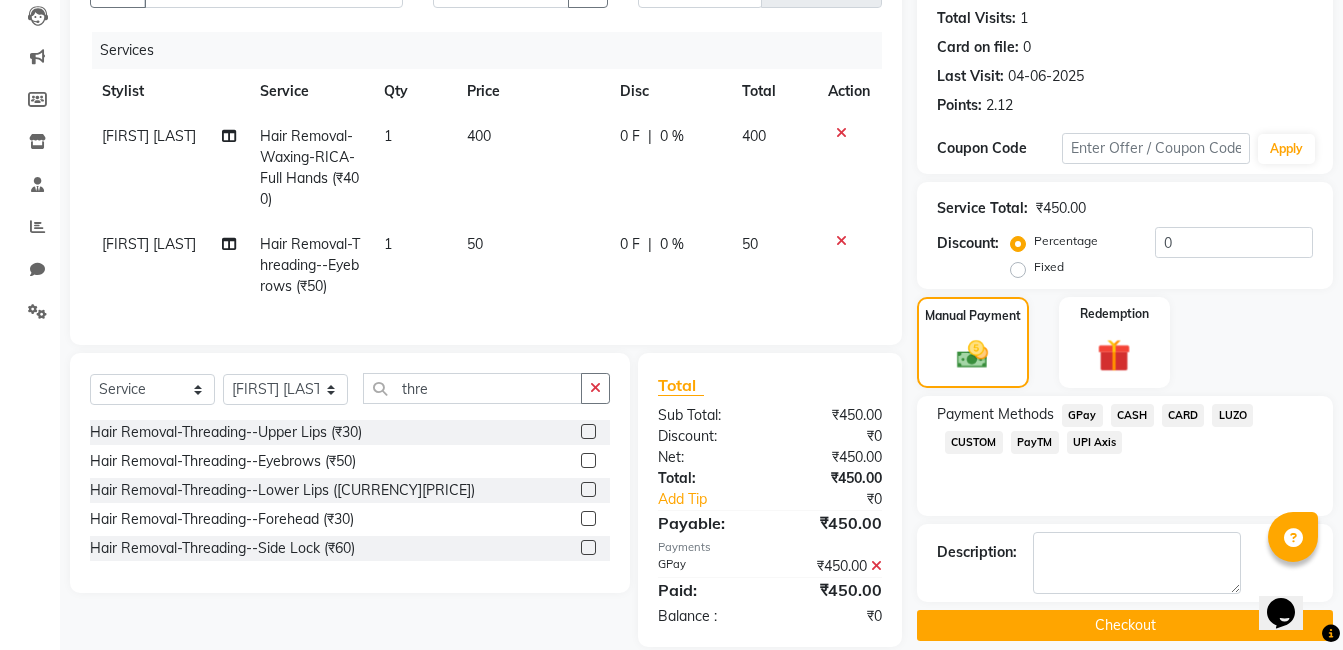 click on "Checkout" 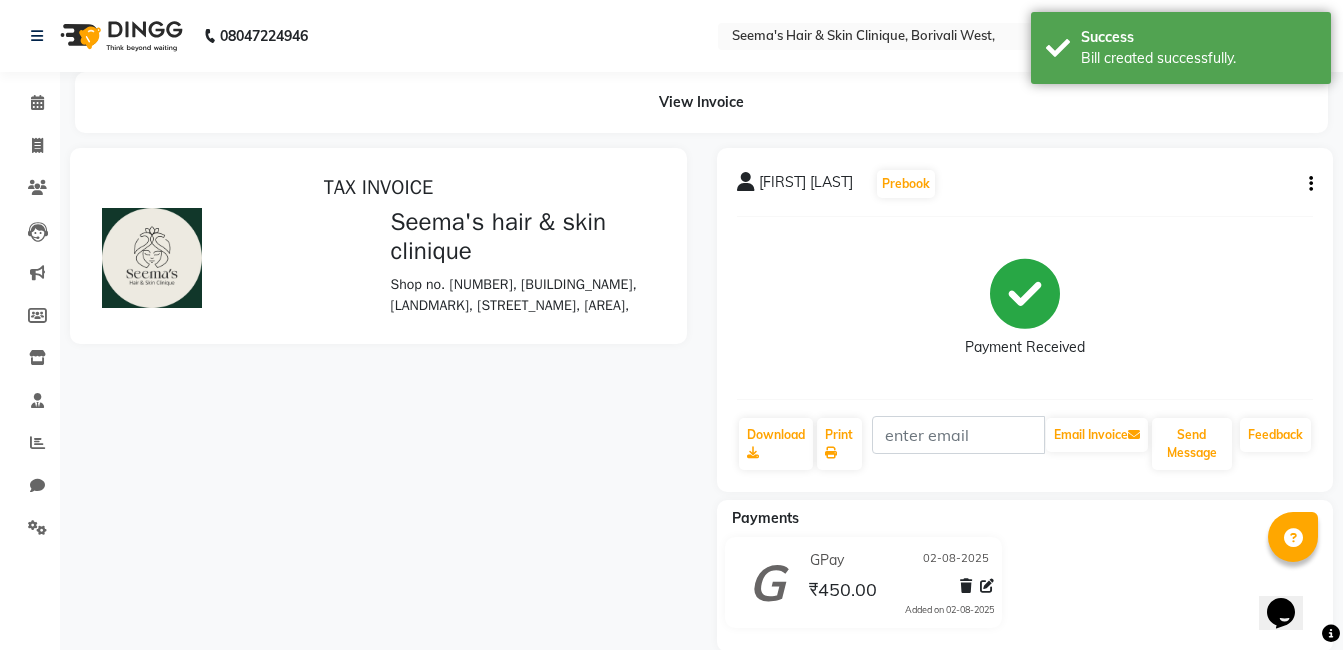 scroll, scrollTop: 0, scrollLeft: 0, axis: both 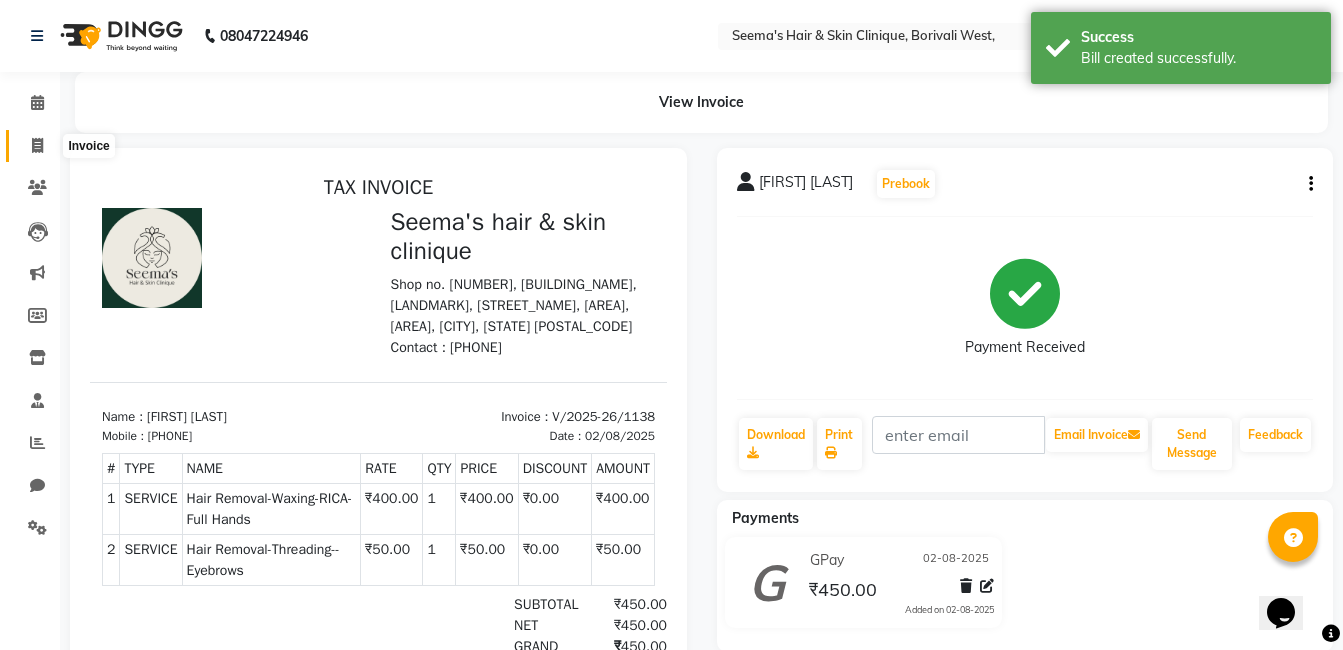 click 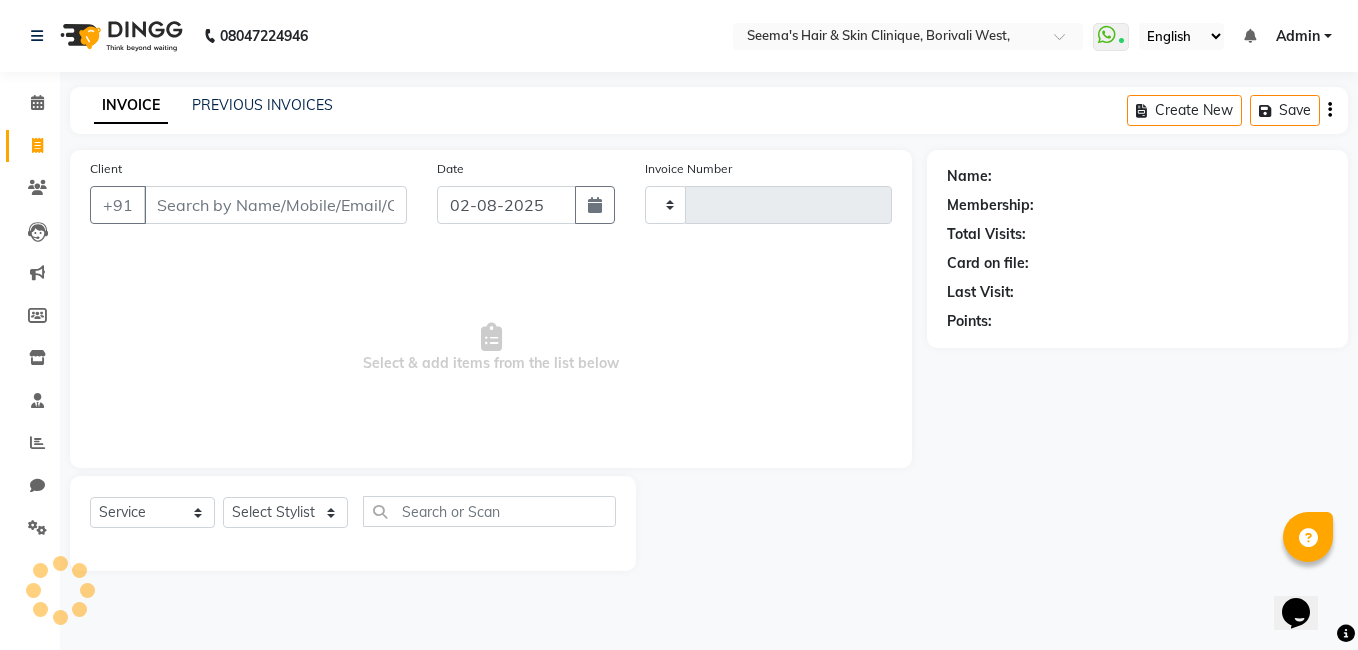 type on "1139" 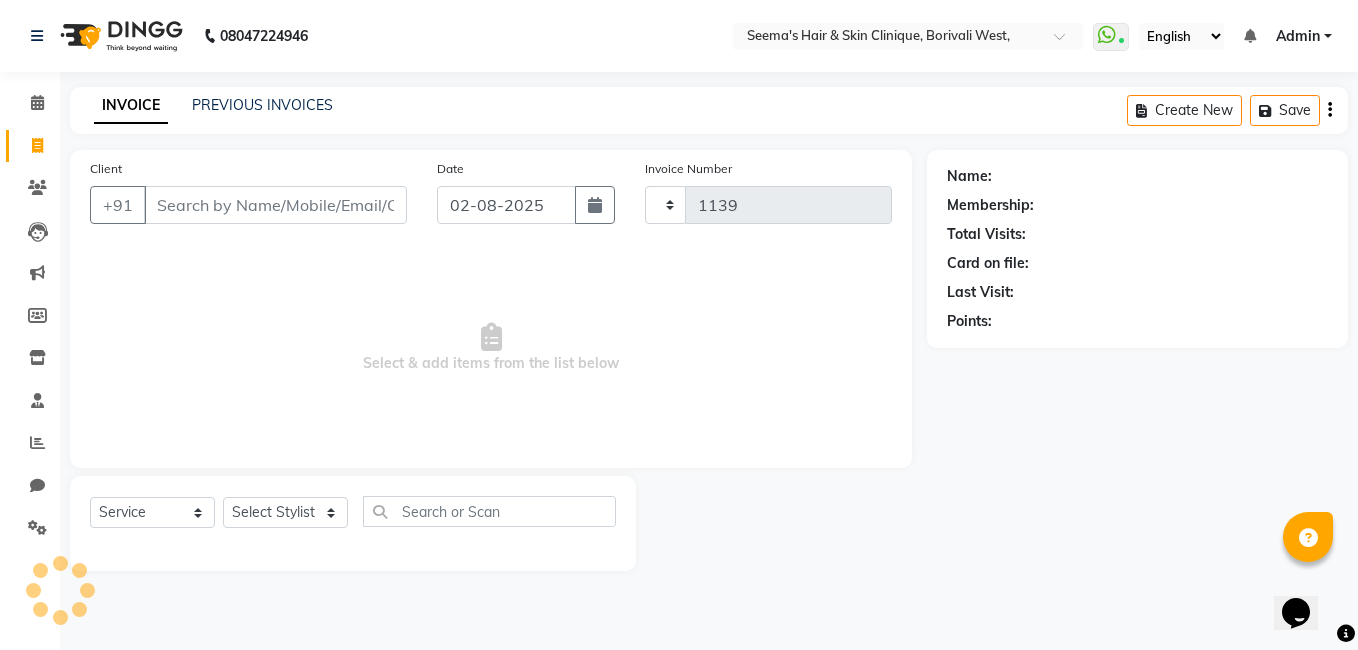 select on "8084" 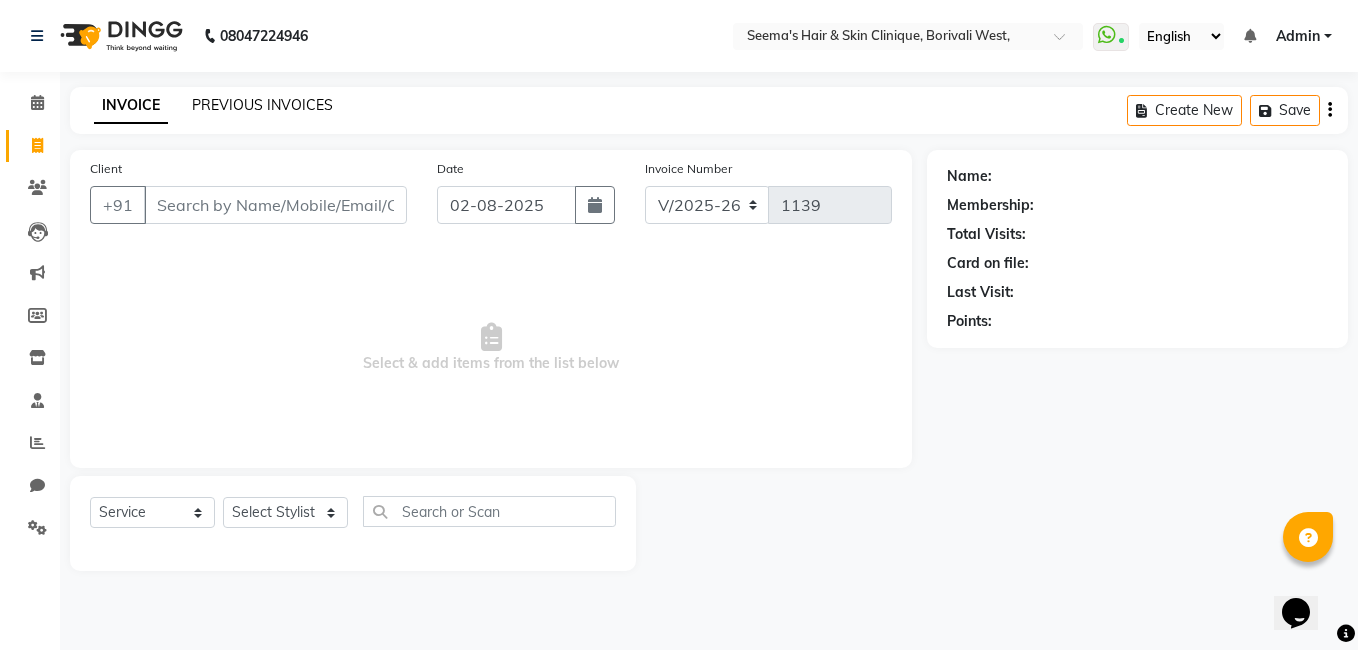 click on "PREVIOUS INVOICES" 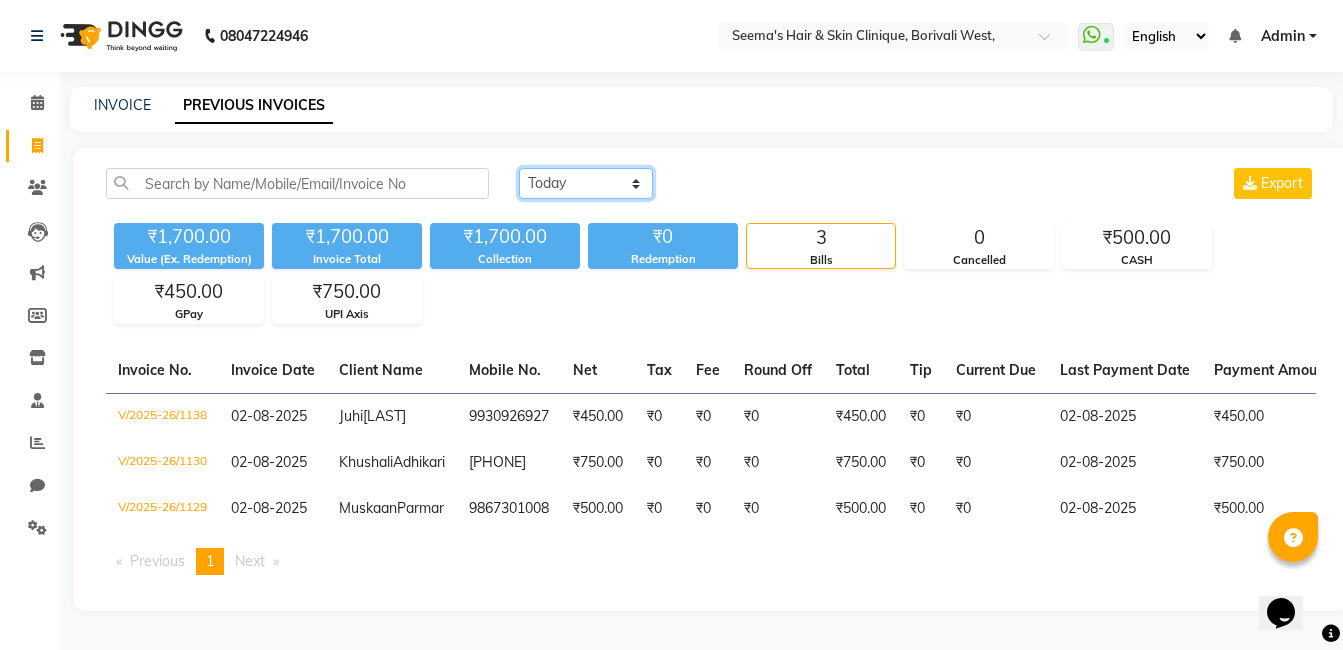 click on "Today Yesterday Custom Range" 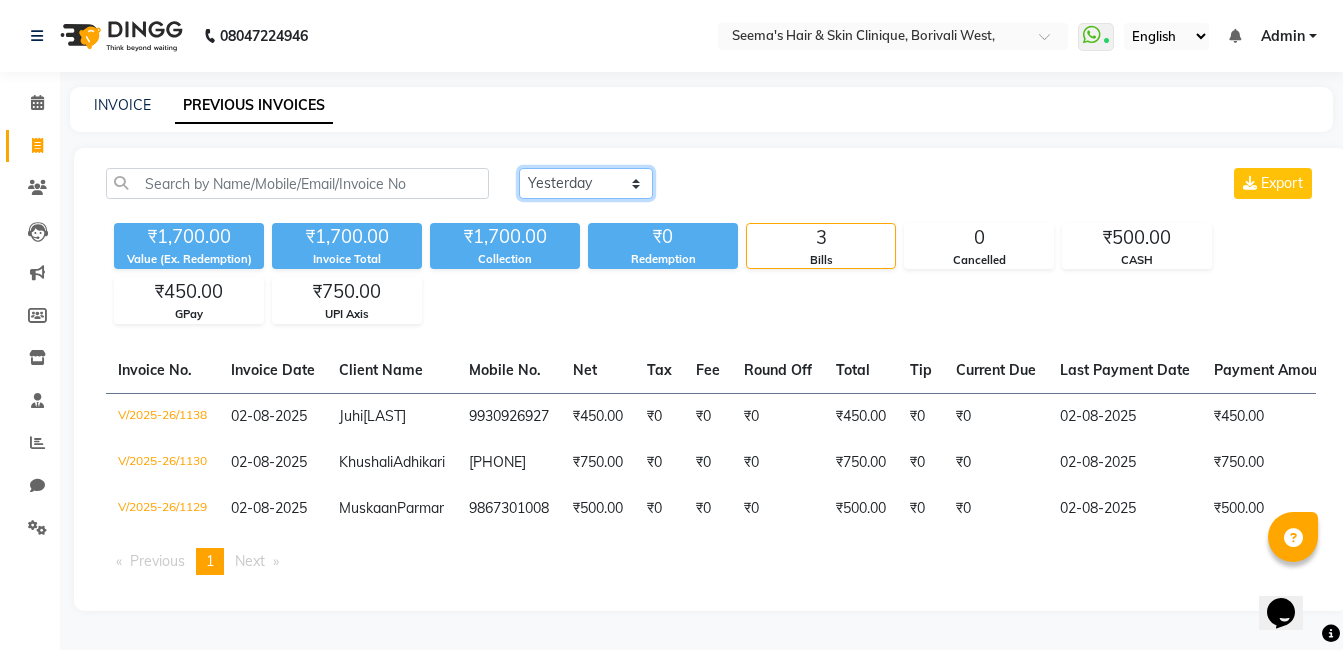 click on "Today Yesterday Custom Range" 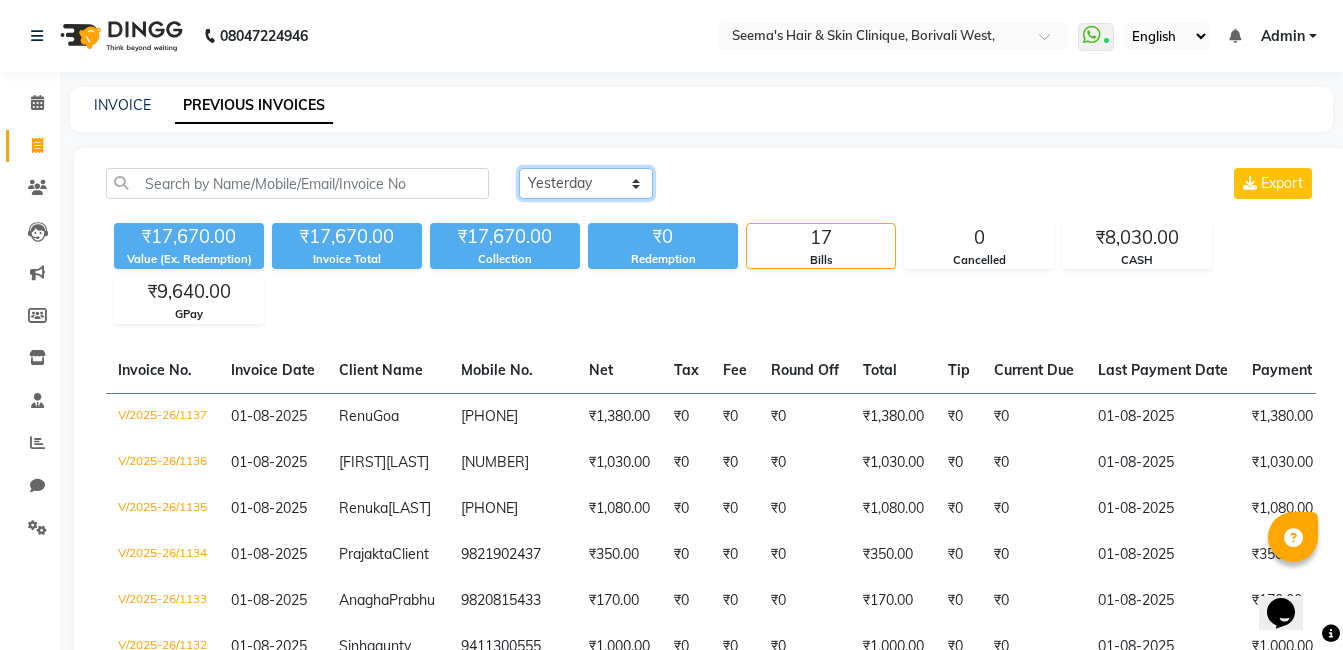 click on "Today Yesterday Custom Range" 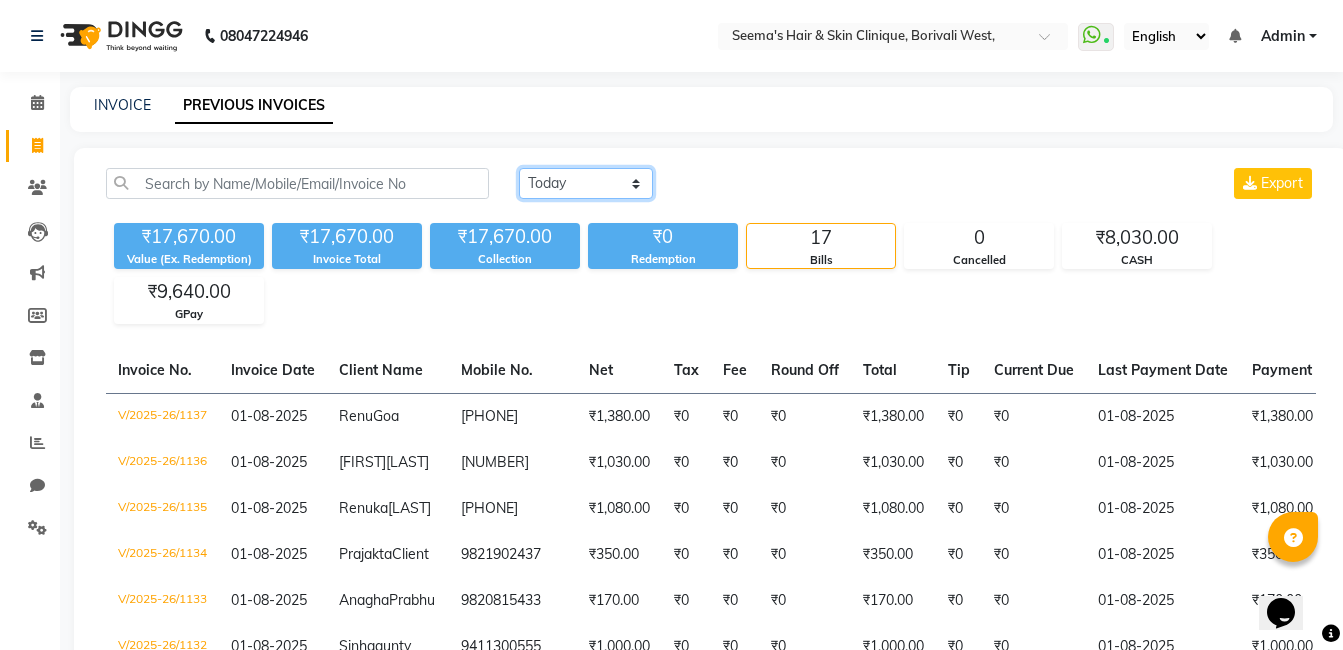click on "Today Yesterday Custom Range" 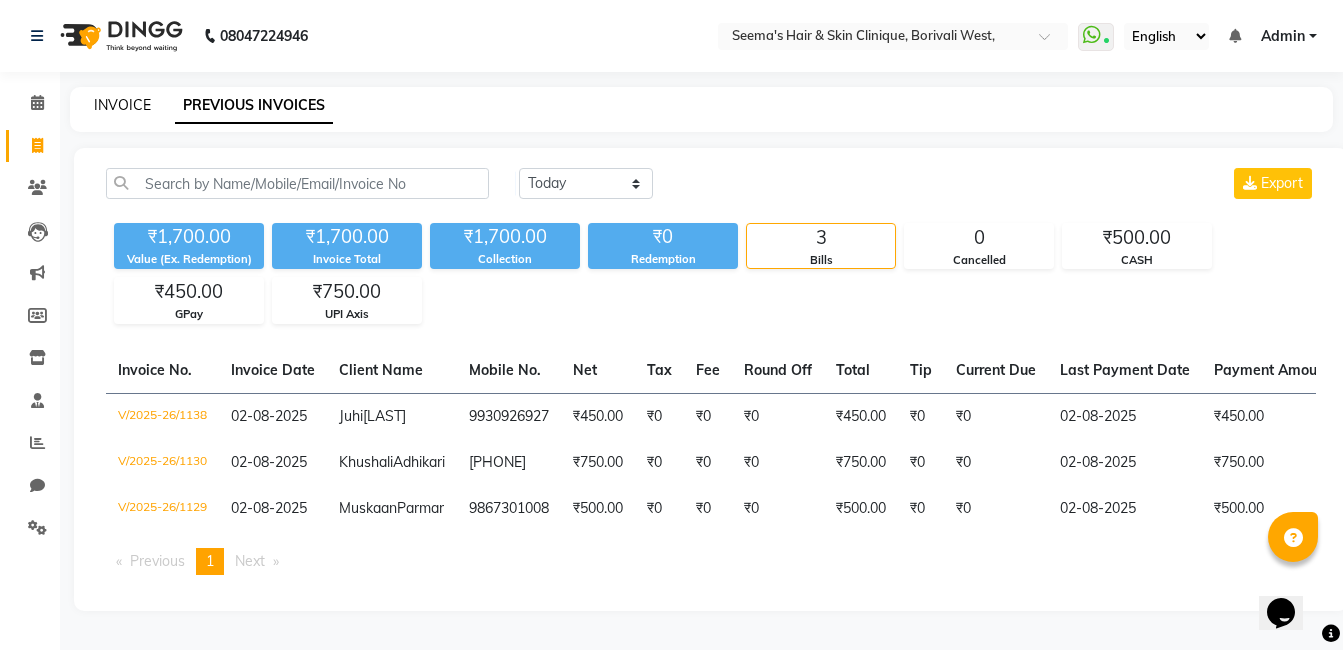 click on "INVOICE" 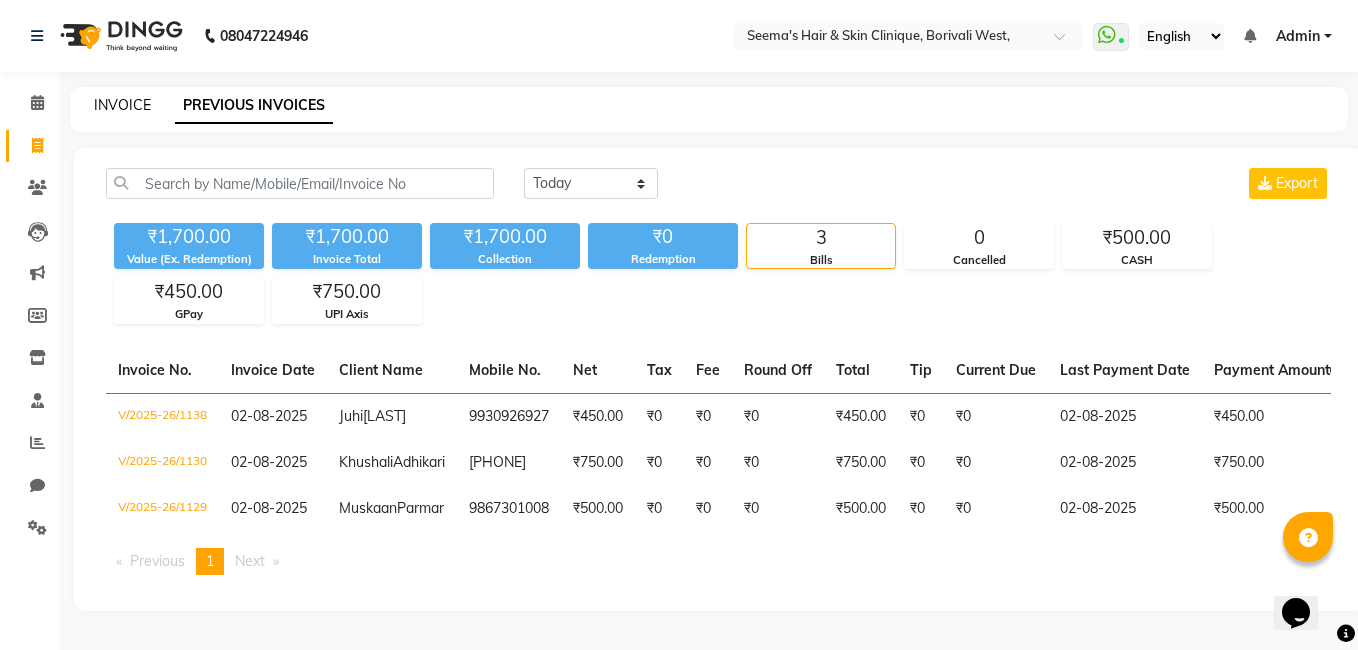 select on "8084" 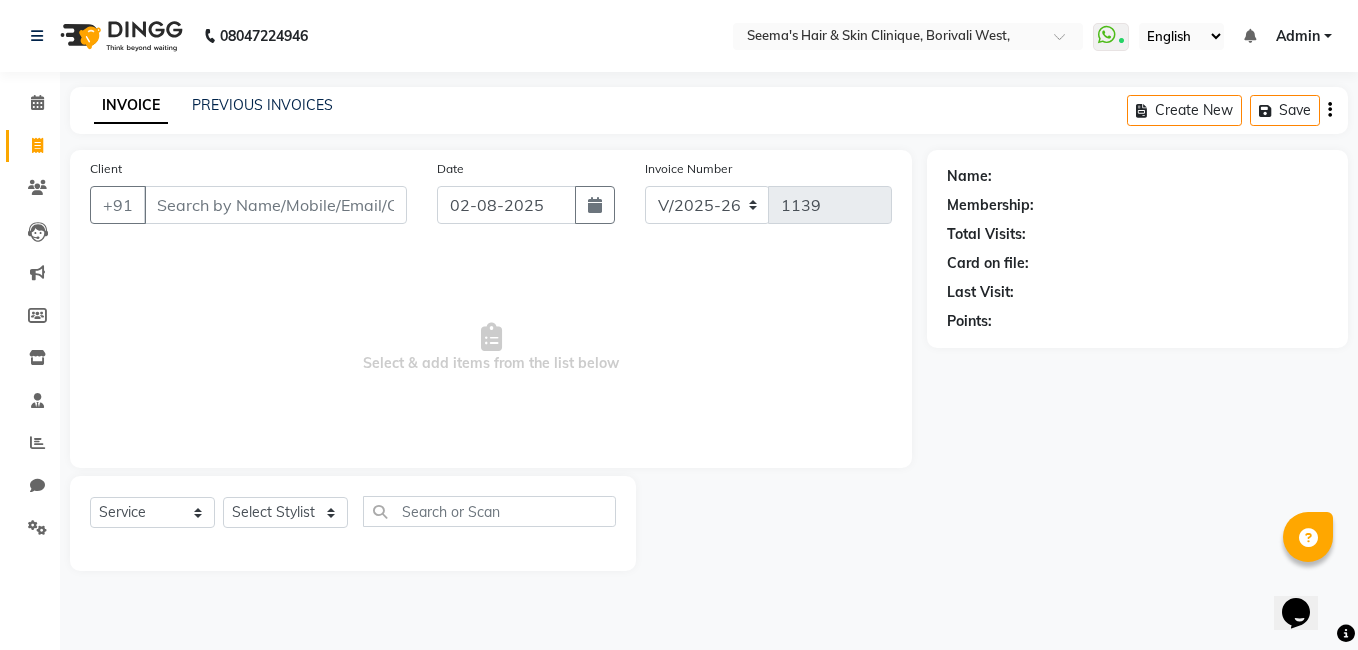 click on "Client" at bounding box center [275, 205] 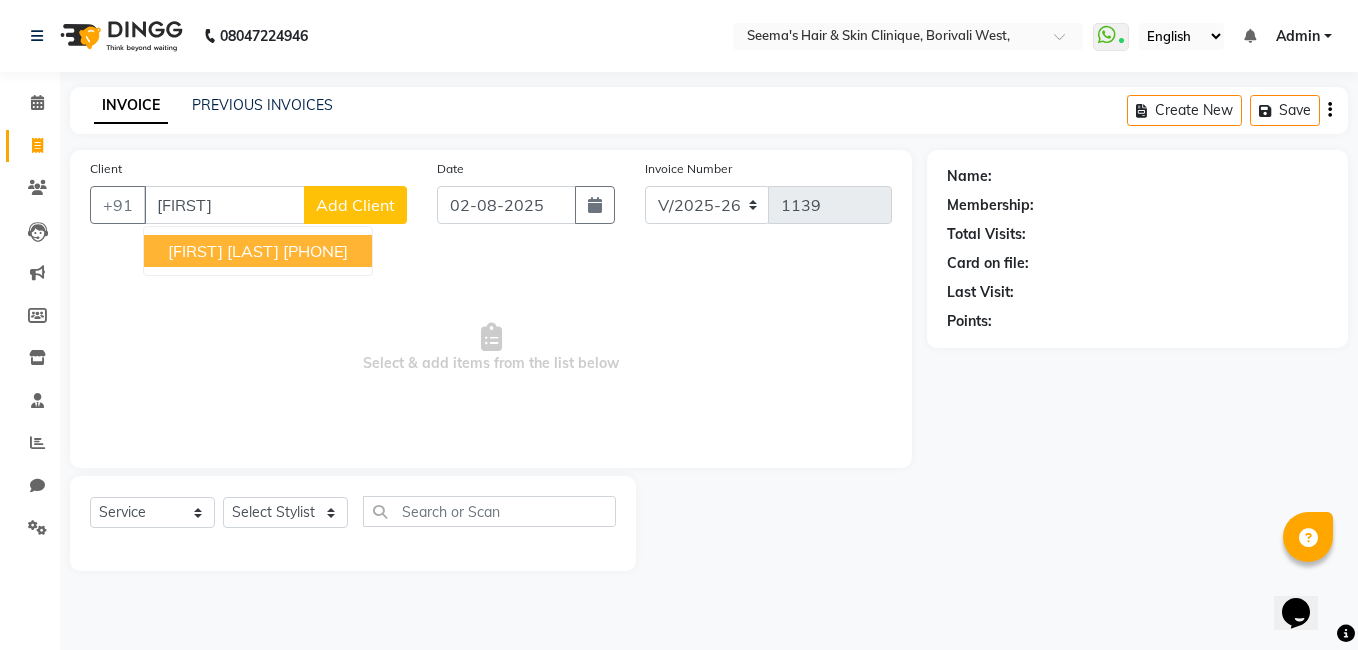 click on "[FIRST] [LAST]" at bounding box center (223, 251) 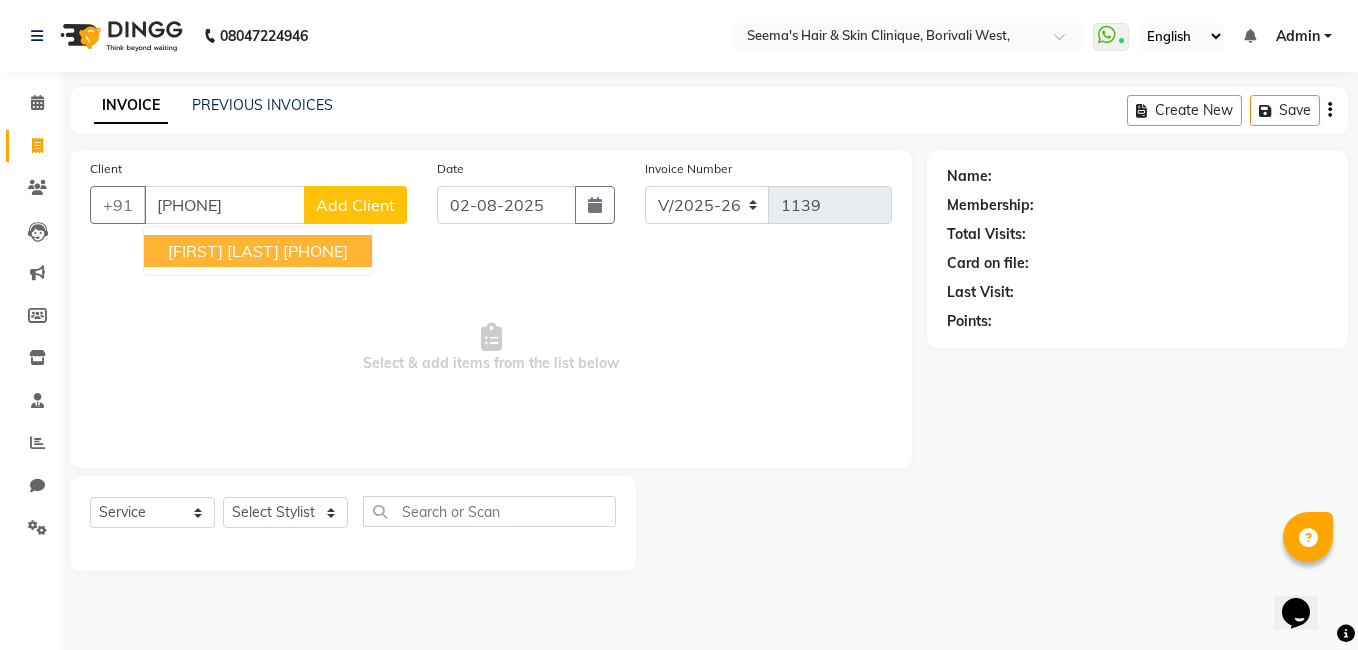 type 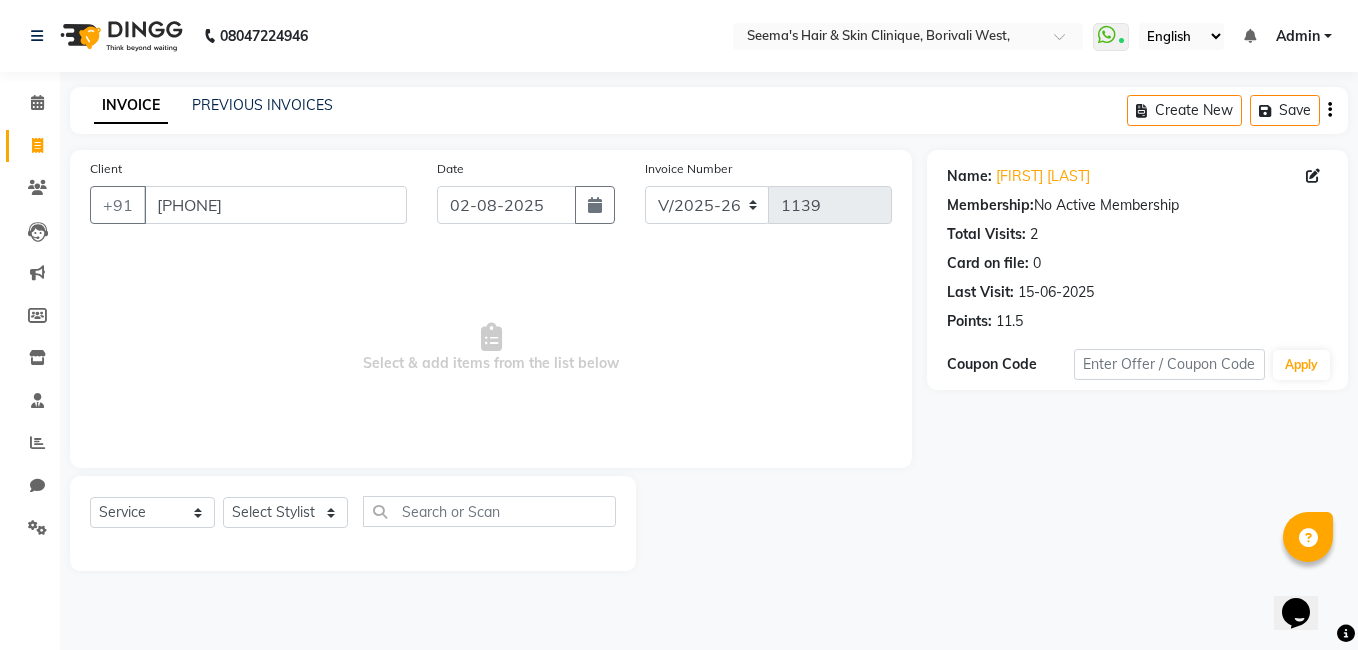 click on "Select Service Product Membership Package Voucher Prepaid Gift Card Select Stylist Khalida Komal Zunjare Purva Sharma Rekha Singh Rupa Singh Seema Sharma Shivangi Intern Zakiya Qazi" 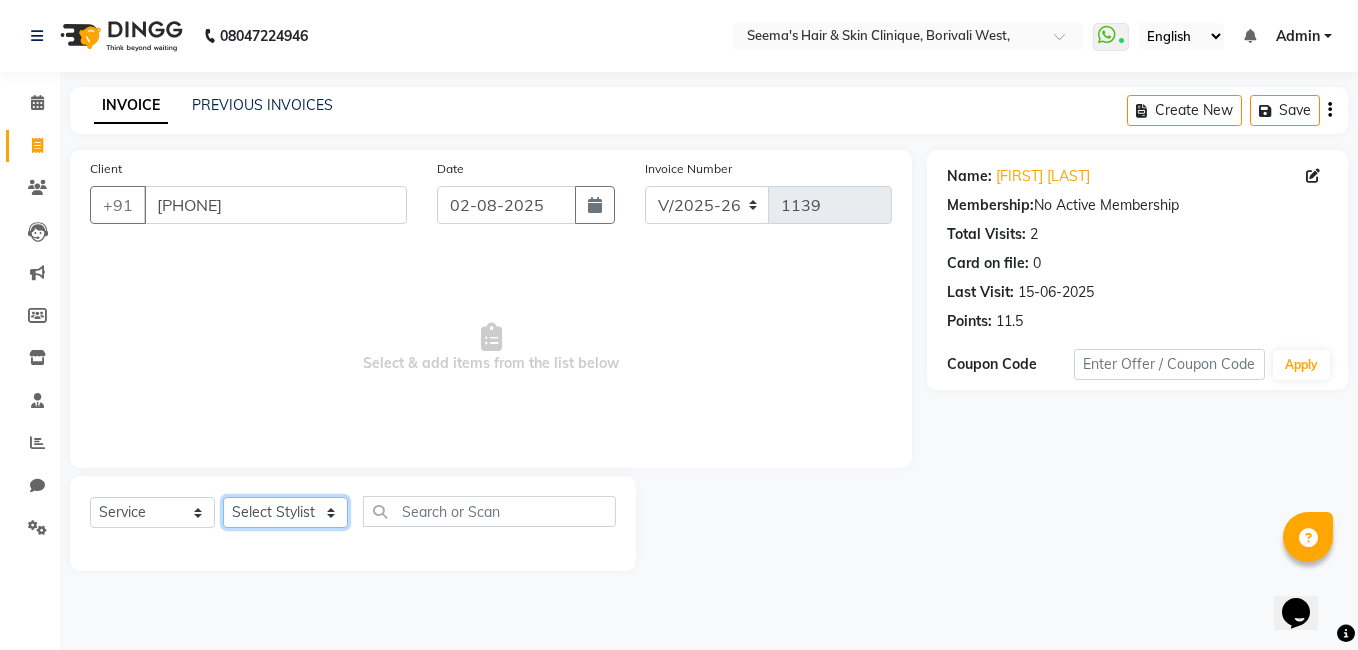 click on "Select Stylist [FIRST] [LAST] [FIRST] [LAST] [FIRST] [LAST] [FIRST] [LAST] [FIRST] [LAST] [FIRST] [LAST] [FIRST] [LAST] [FIRST] [LAST]" 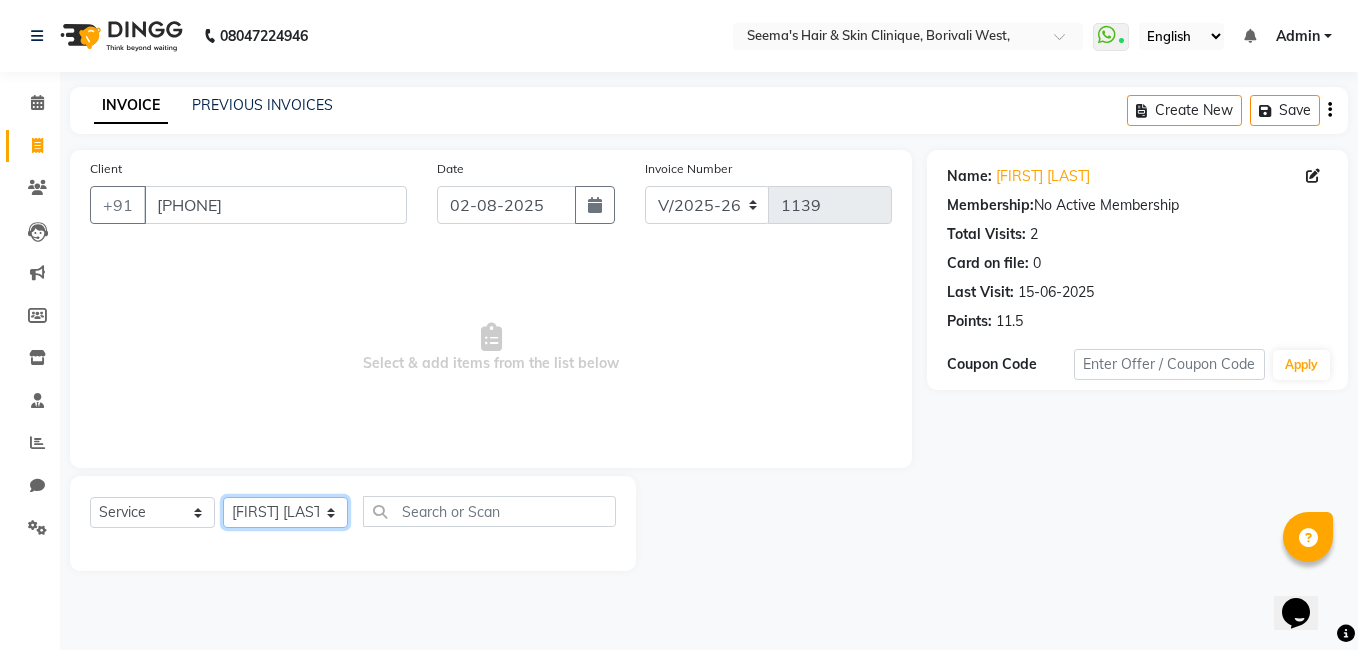 click on "Select Stylist [FIRST] [LAST] [FIRST] [LAST] [FIRST] [LAST] [FIRST] [LAST] [FIRST] [LAST] [FIRST] [LAST] [FIRST] [LAST] [FIRST] [LAST]" 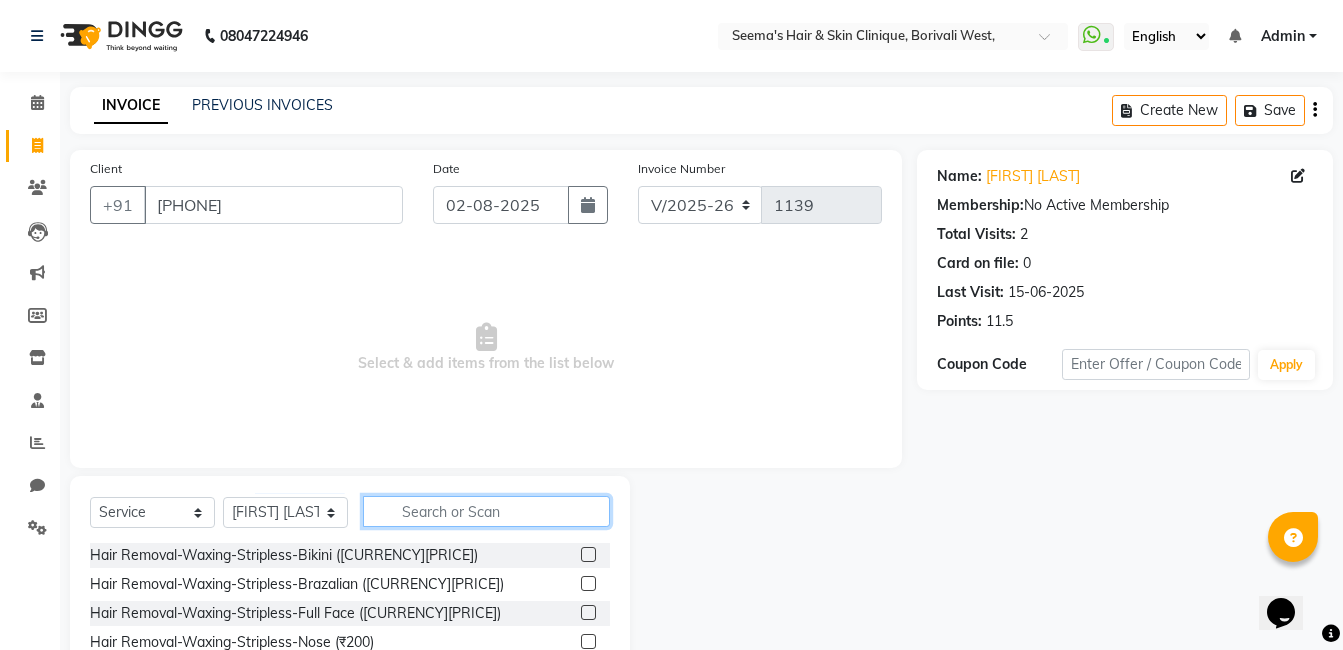 click 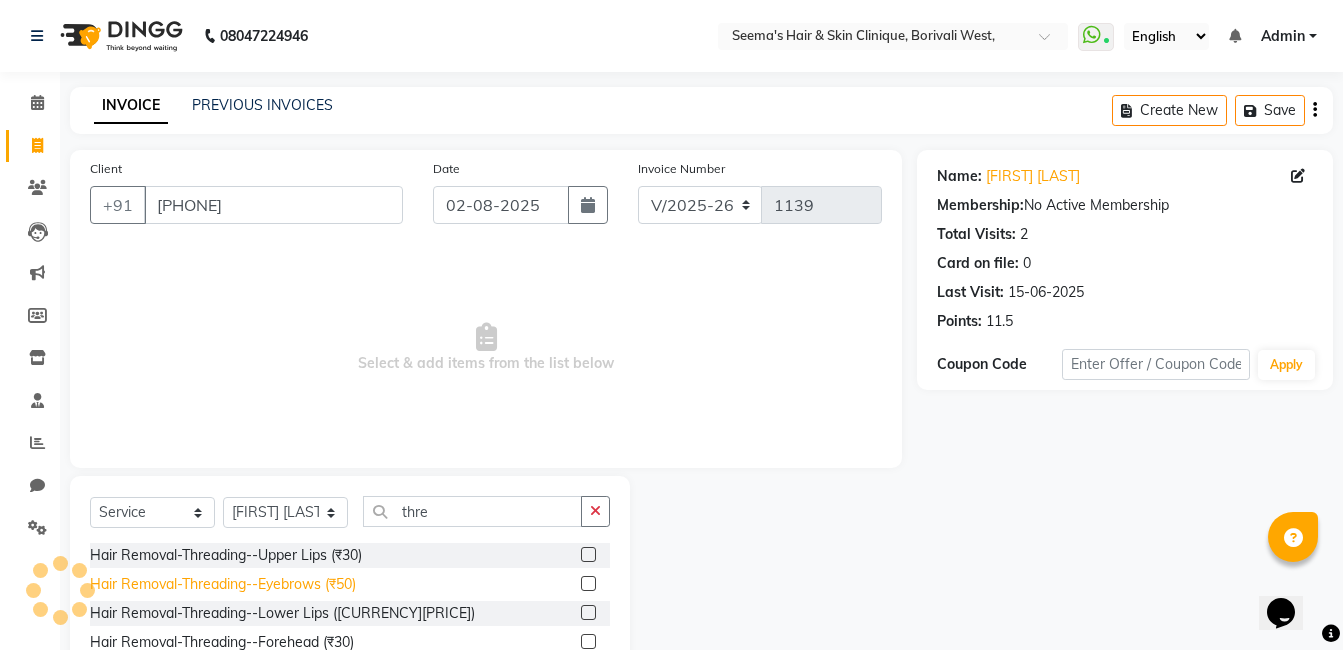 click on "Hair Removal-Threading--Eyebrows (₹50)" 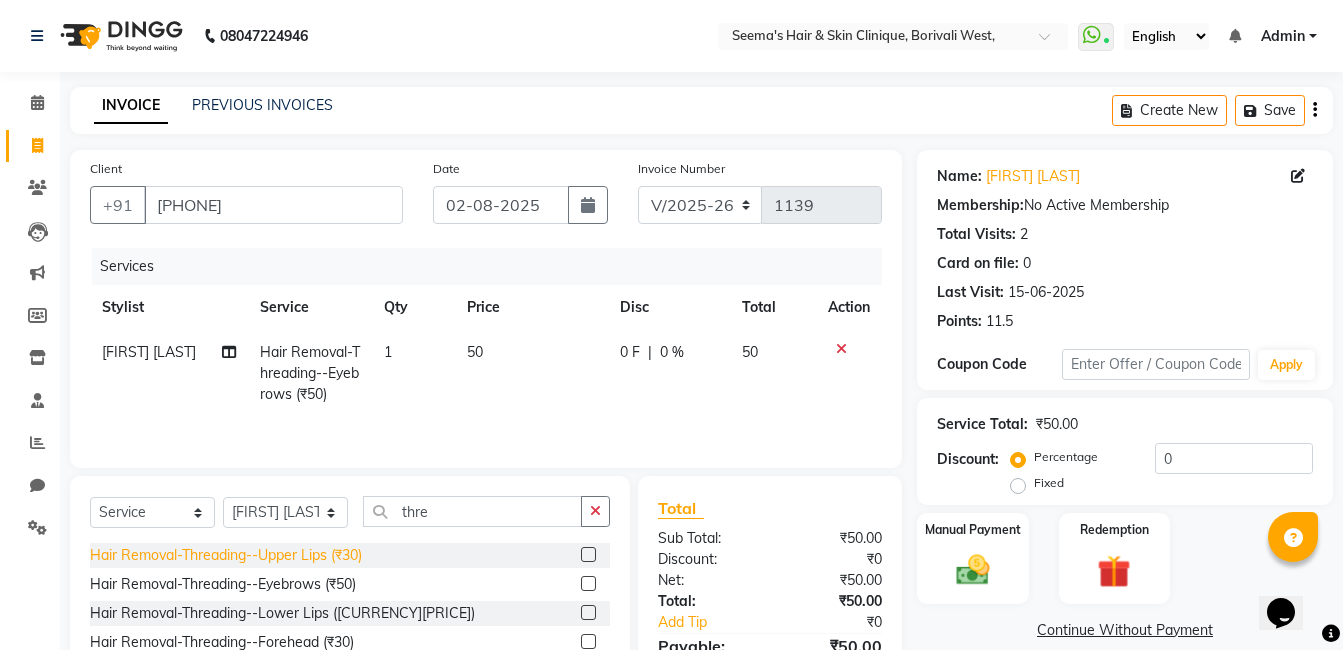 click on "Hair Removal-Threading--Upper Lips (₹30)" 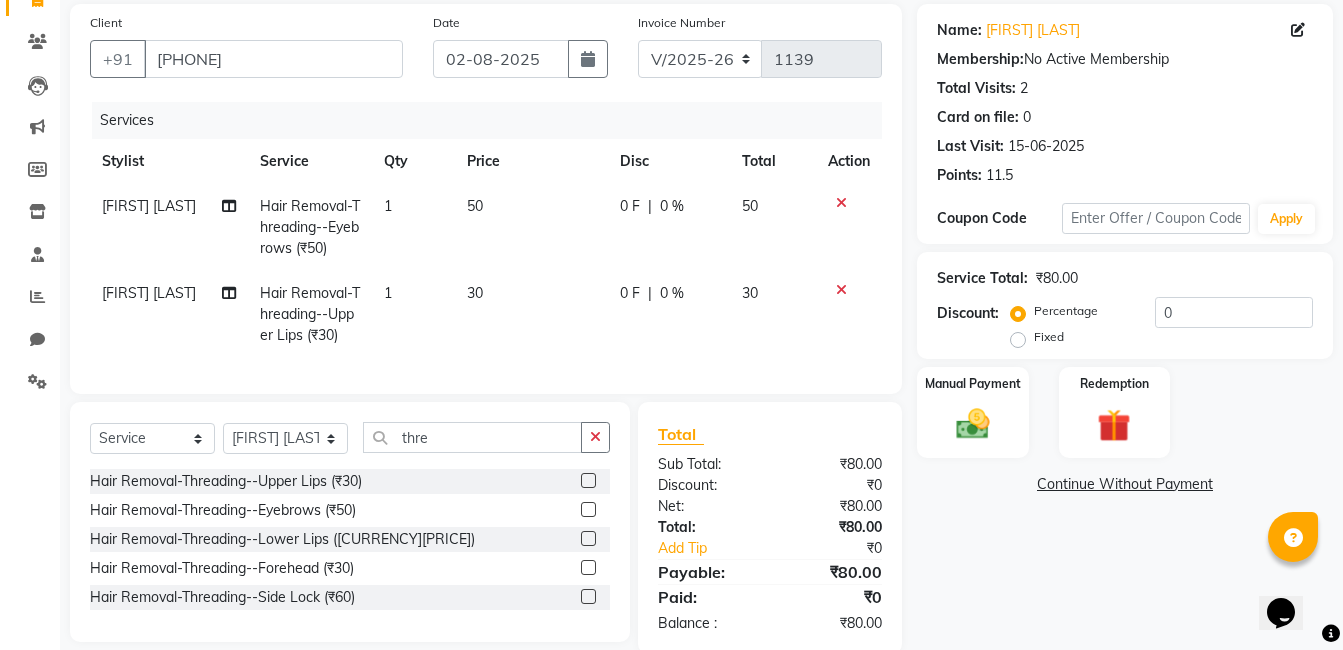 scroll, scrollTop: 195, scrollLeft: 0, axis: vertical 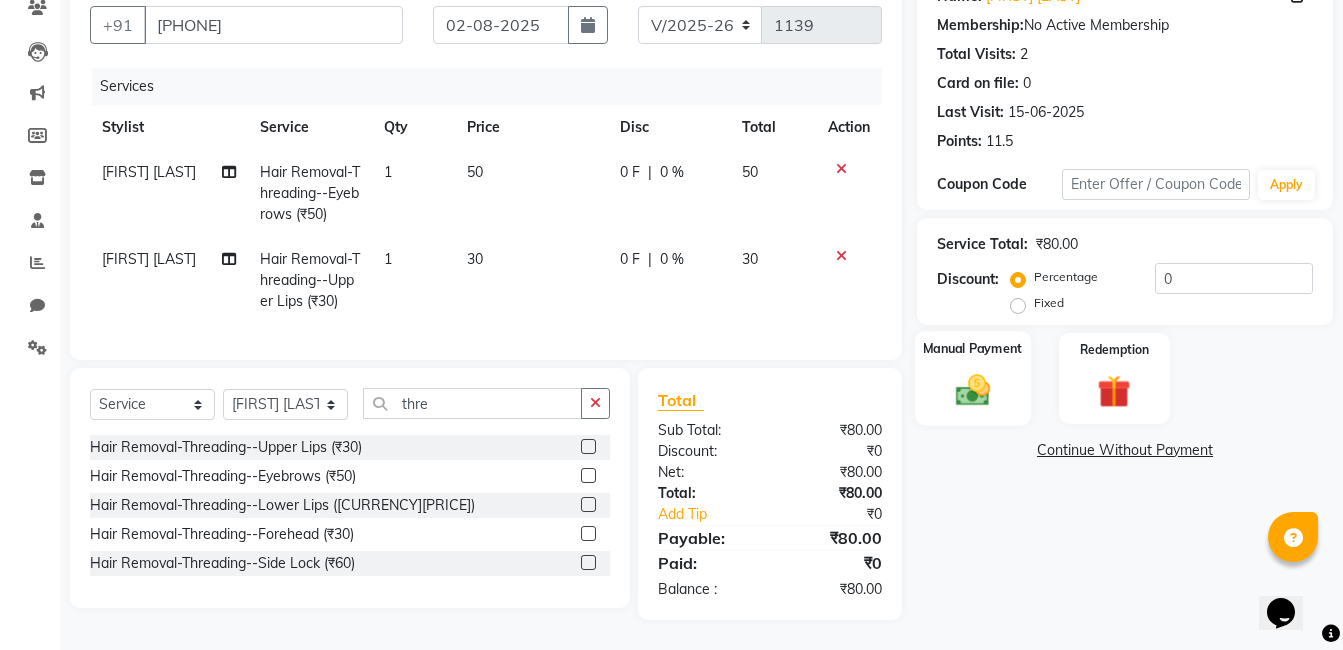 click 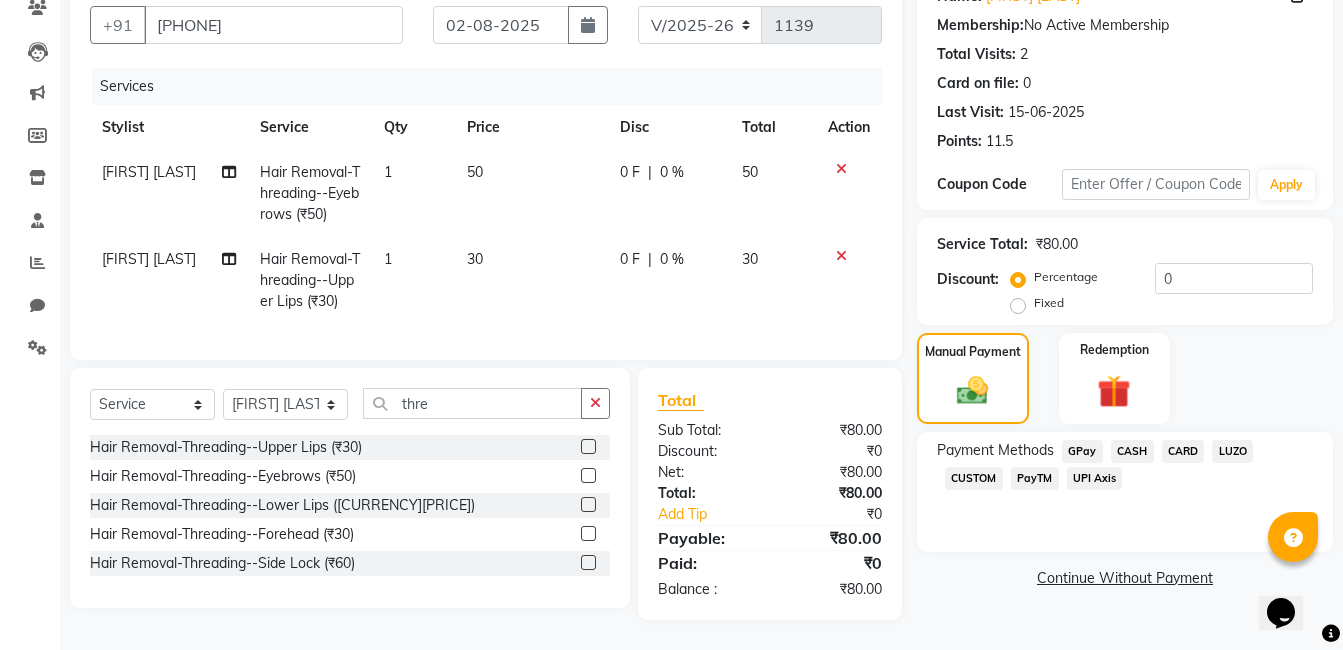 click on "CASH" 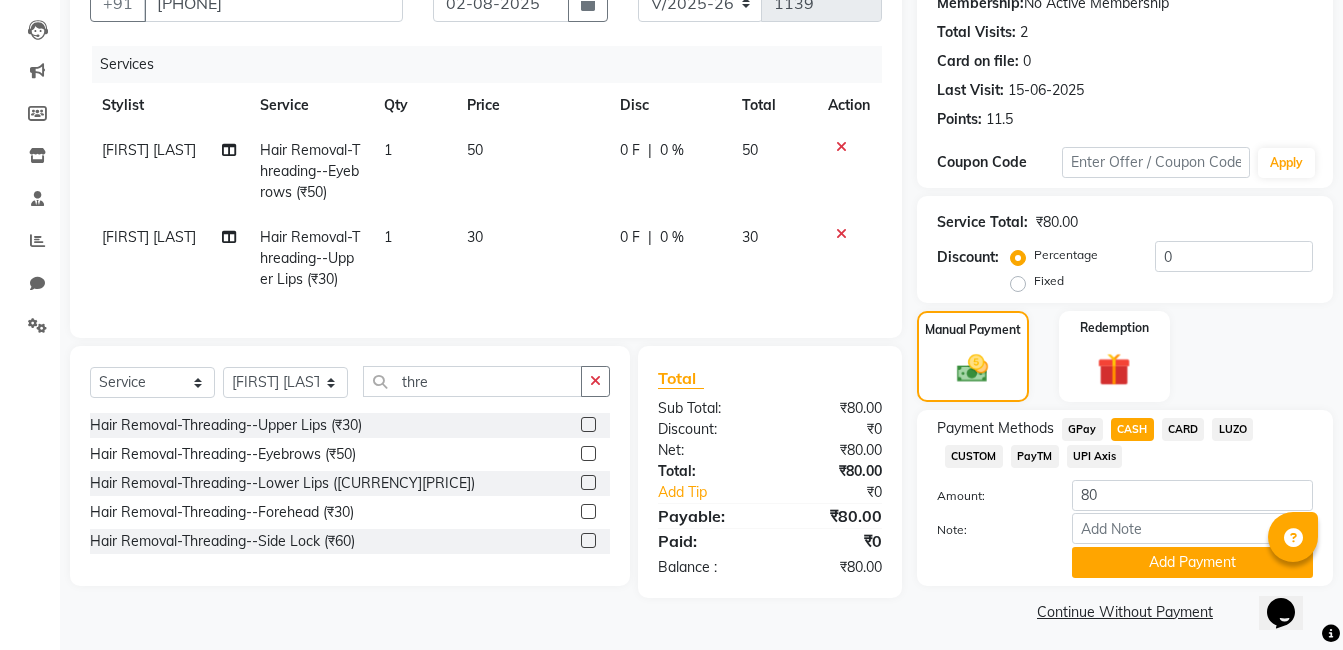 scroll, scrollTop: 209, scrollLeft: 0, axis: vertical 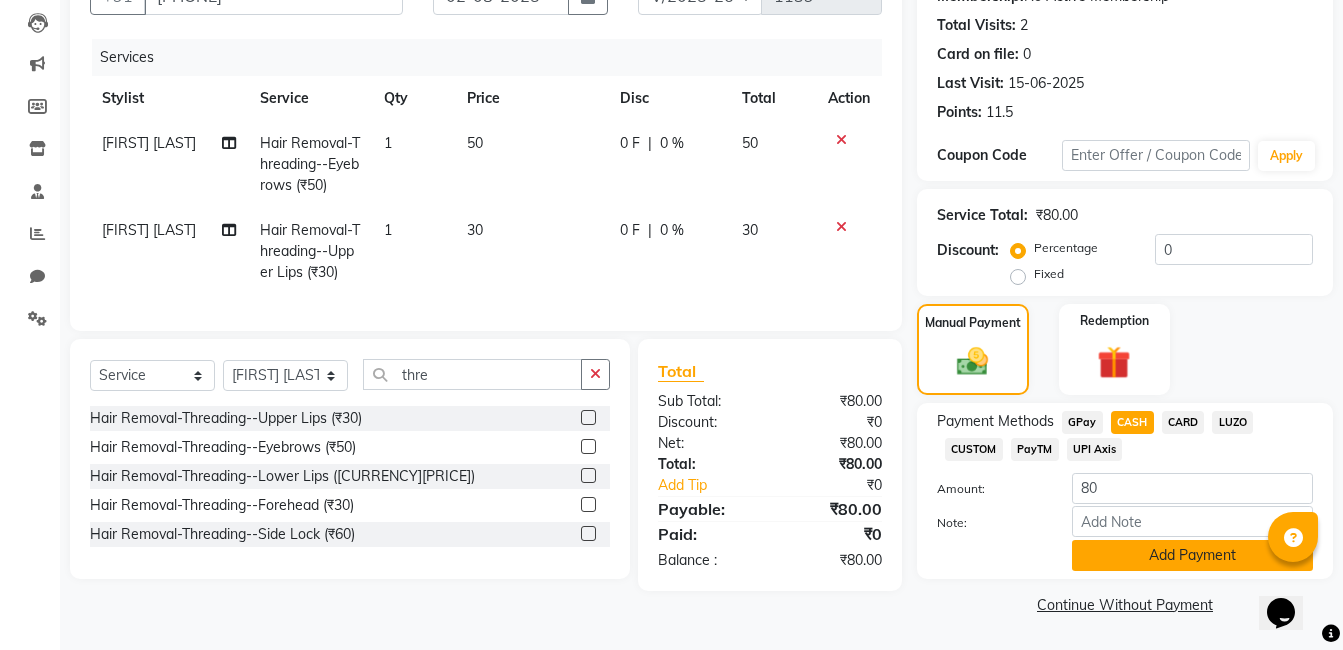 click on "Add Payment" 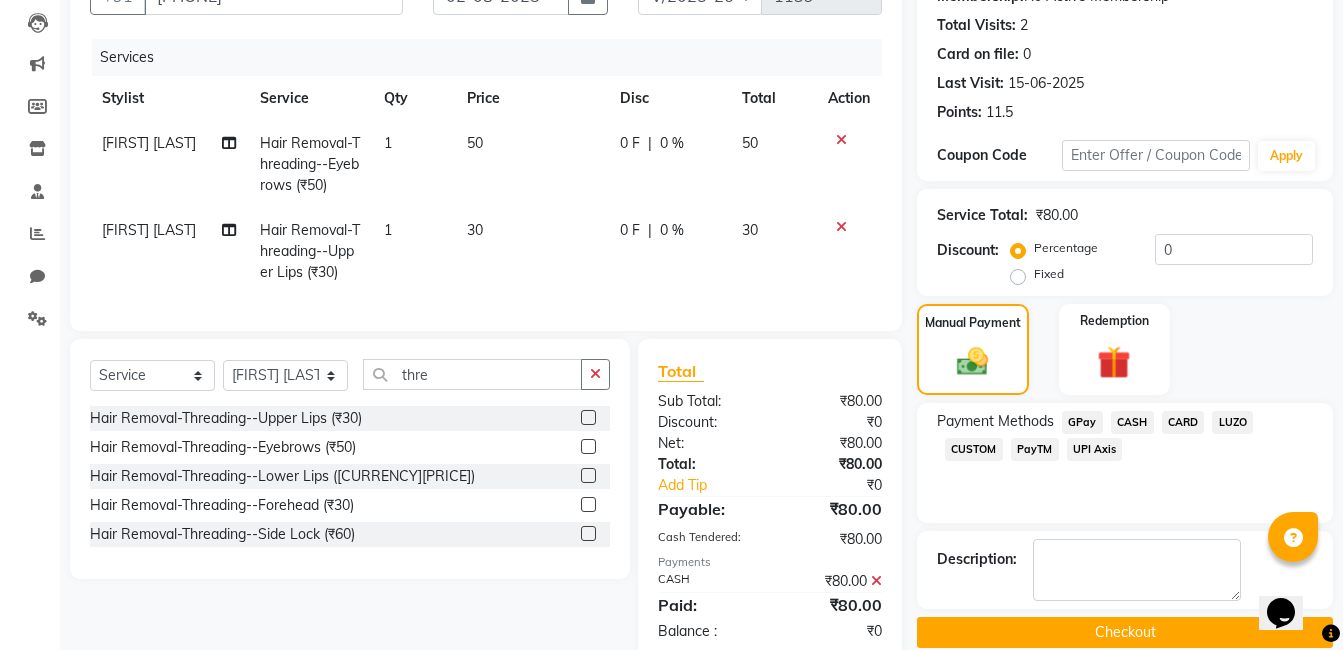 click on "Checkout" 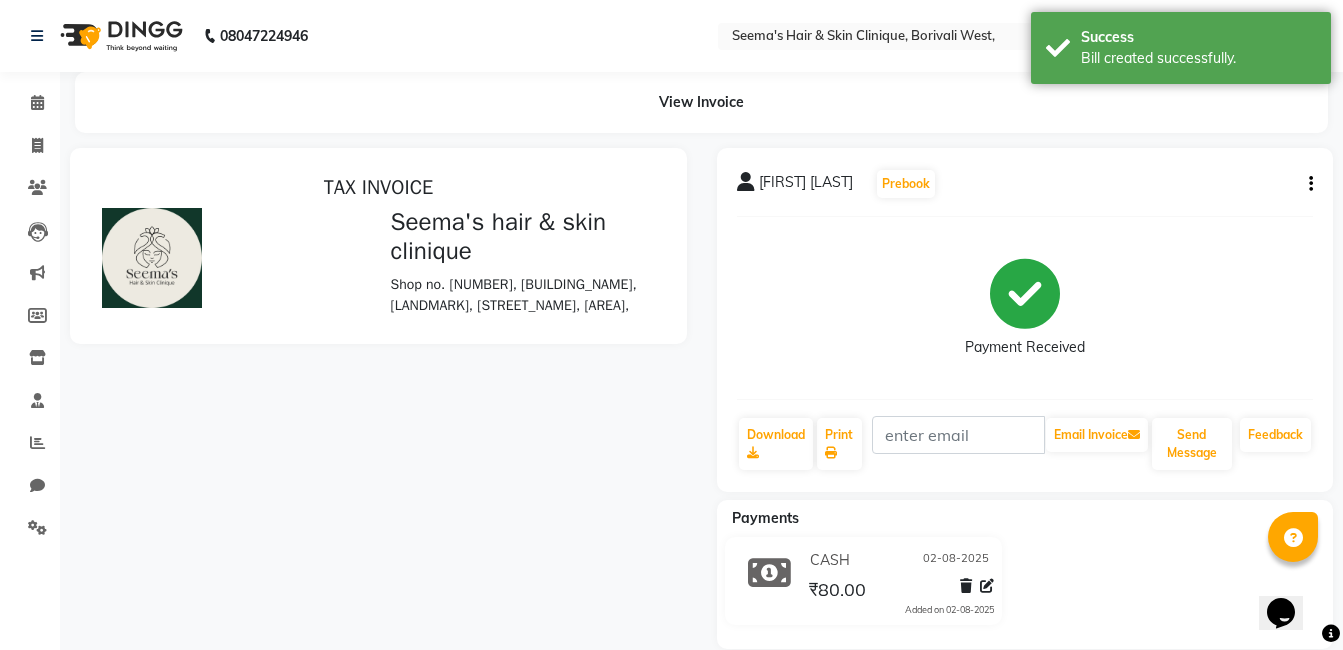 scroll, scrollTop: 0, scrollLeft: 0, axis: both 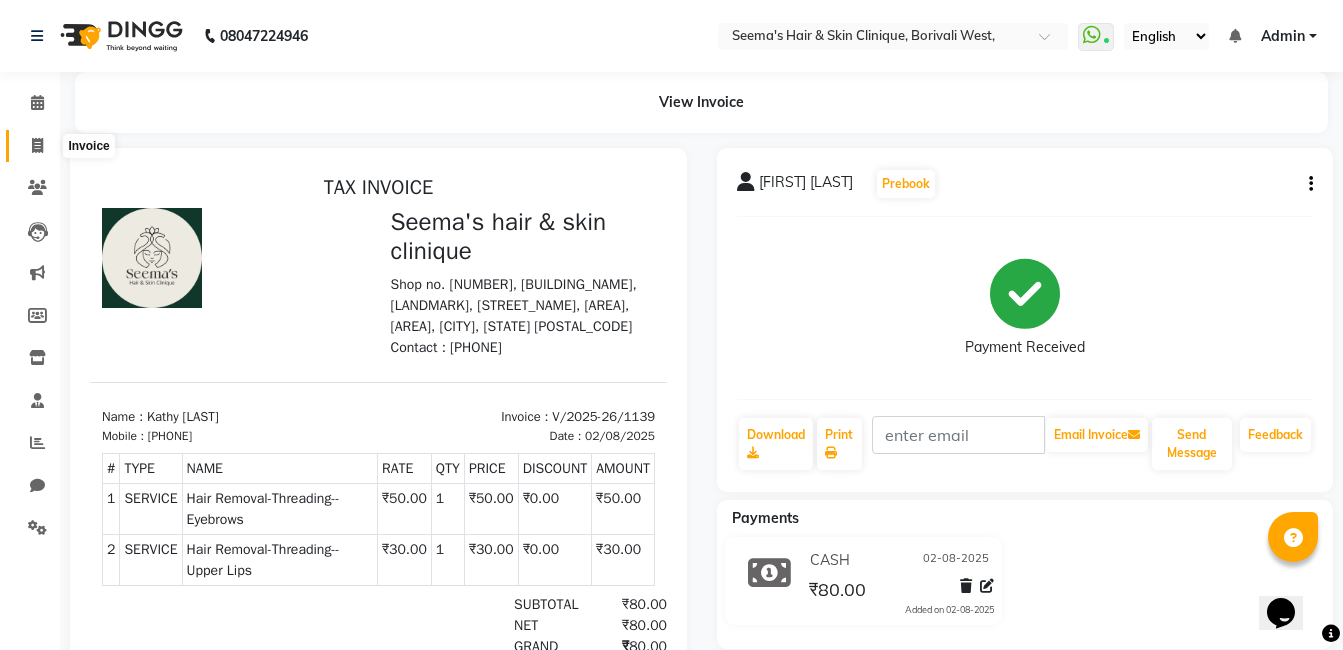 click 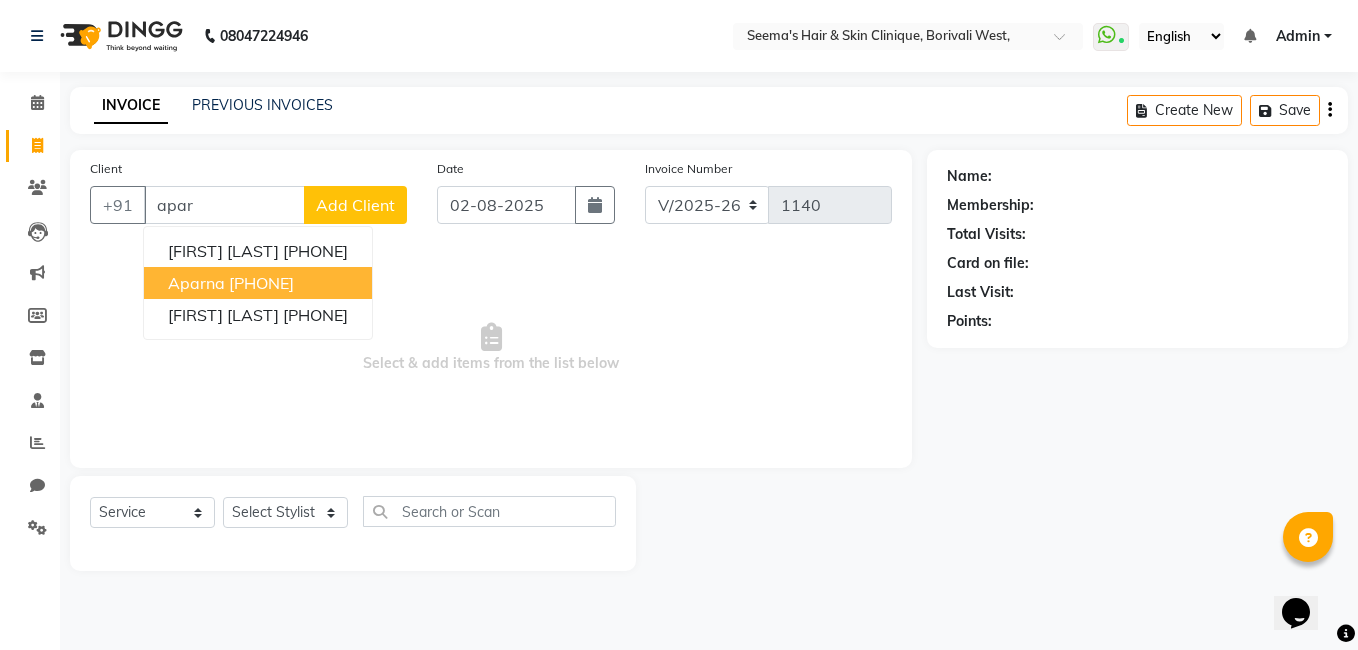 click on "[PHONE]" at bounding box center (261, 283) 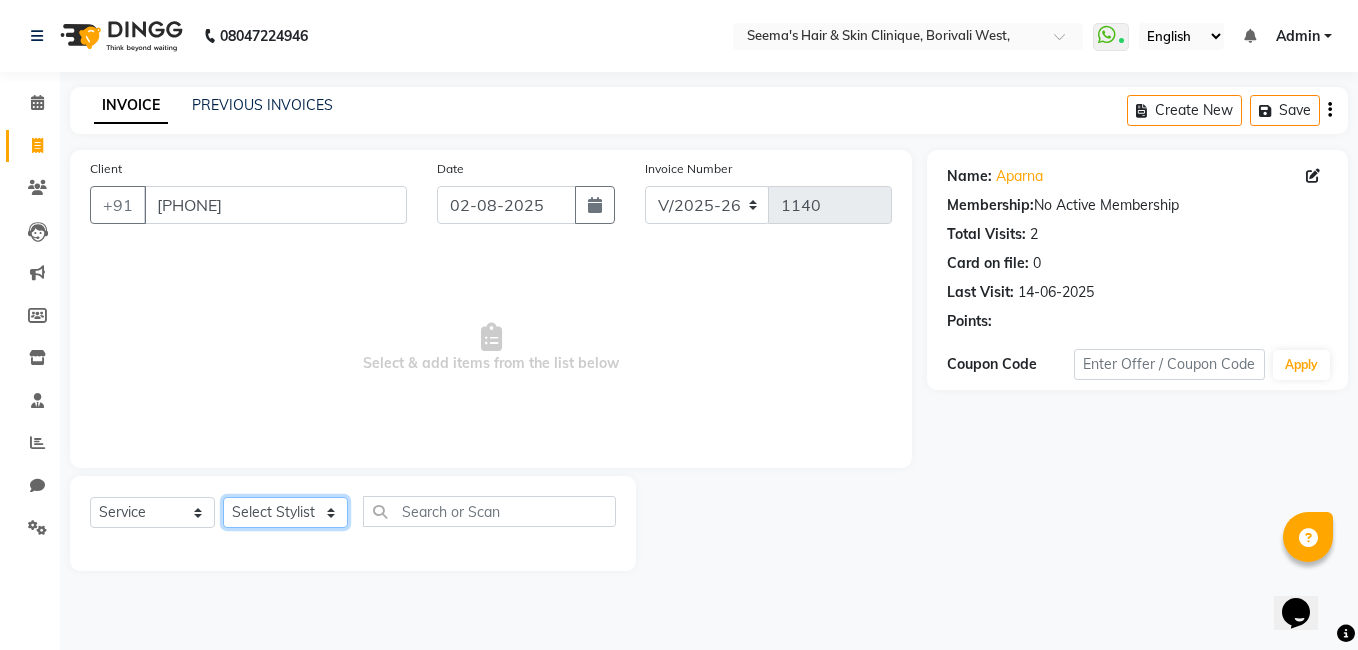 click on "Select Stylist [FIRST] [LAST] [FIRST] [LAST] [FIRST] [LAST] [FIRST] [LAST] [FIRST] [LAST] [FIRST] [LAST] [FIRST] [LAST] [FIRST] [LAST]" 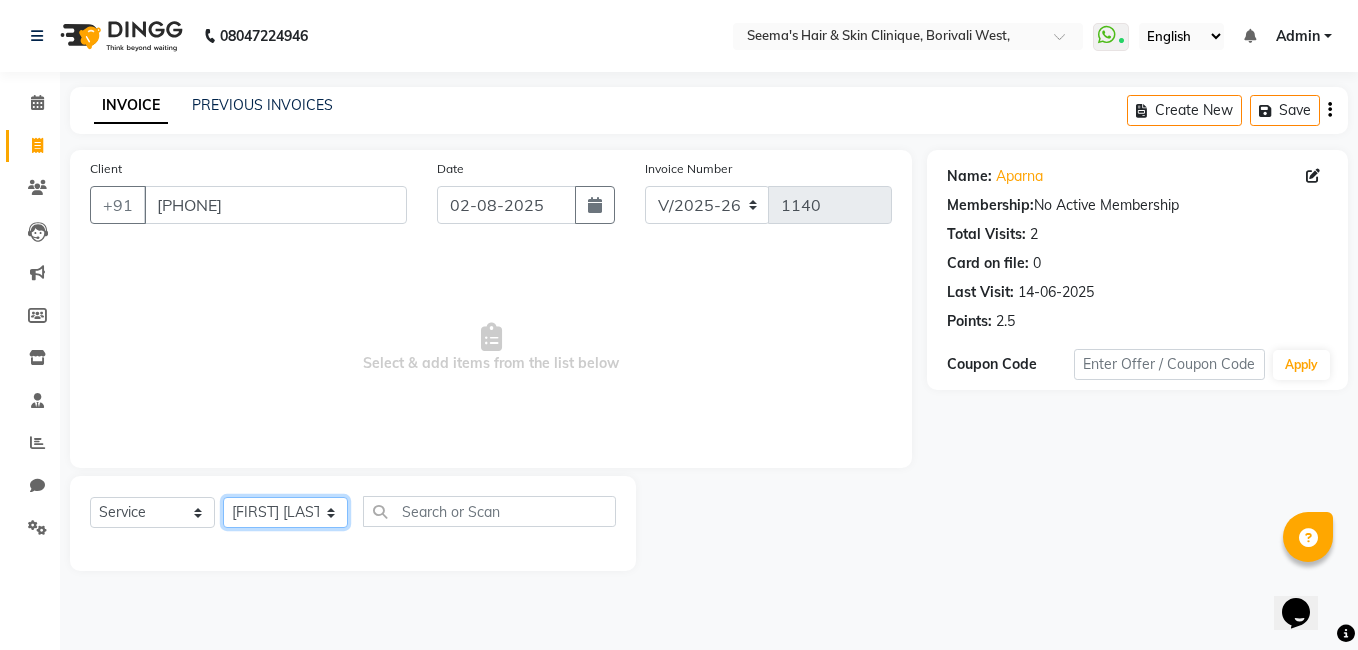 click on "Select Stylist [FIRST] [LAST] [FIRST] [LAST] [FIRST] [LAST] [FIRST] [LAST] [FIRST] [LAST] [FIRST] [LAST] [FIRST] [LAST] [FIRST] [LAST]" 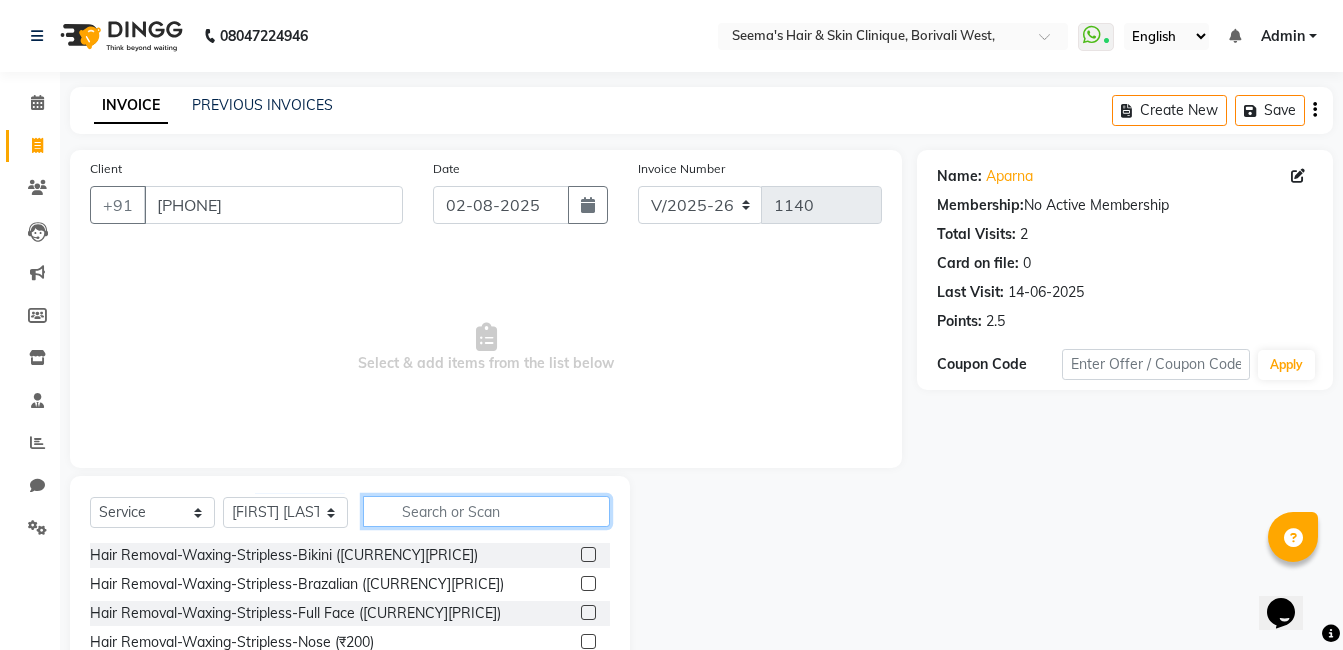 click 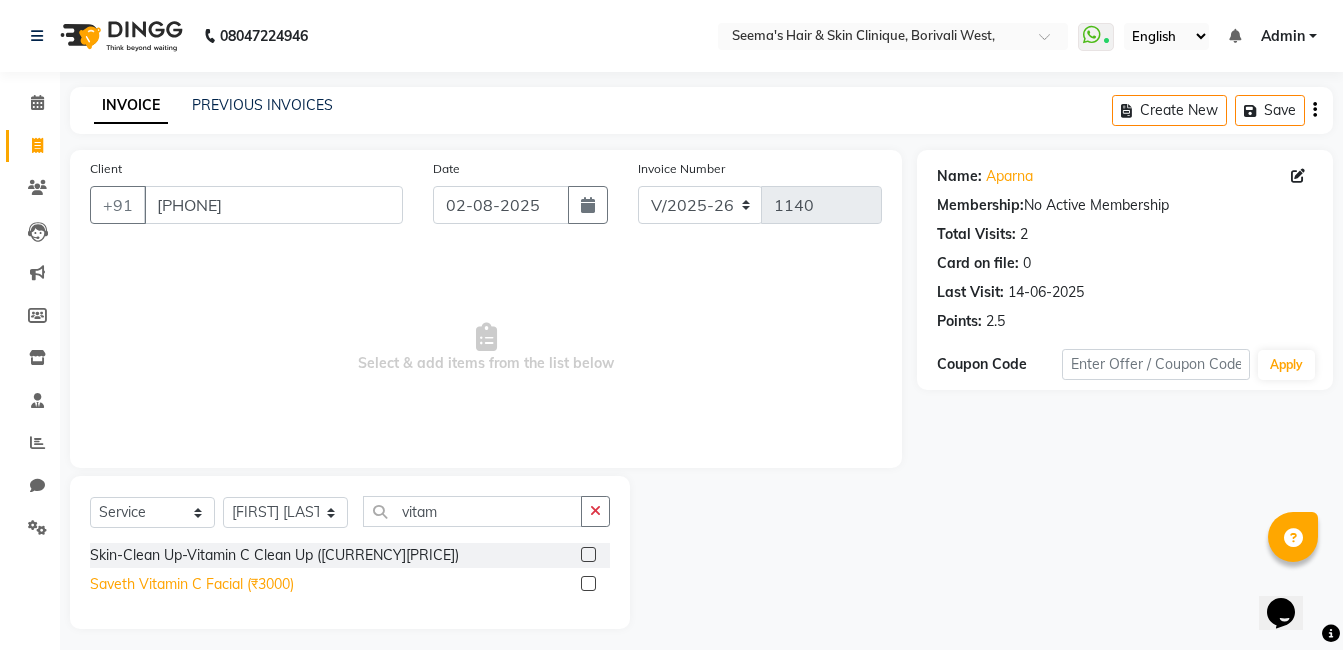 click on "Saveth Vitamin C Facial (₹3000)" 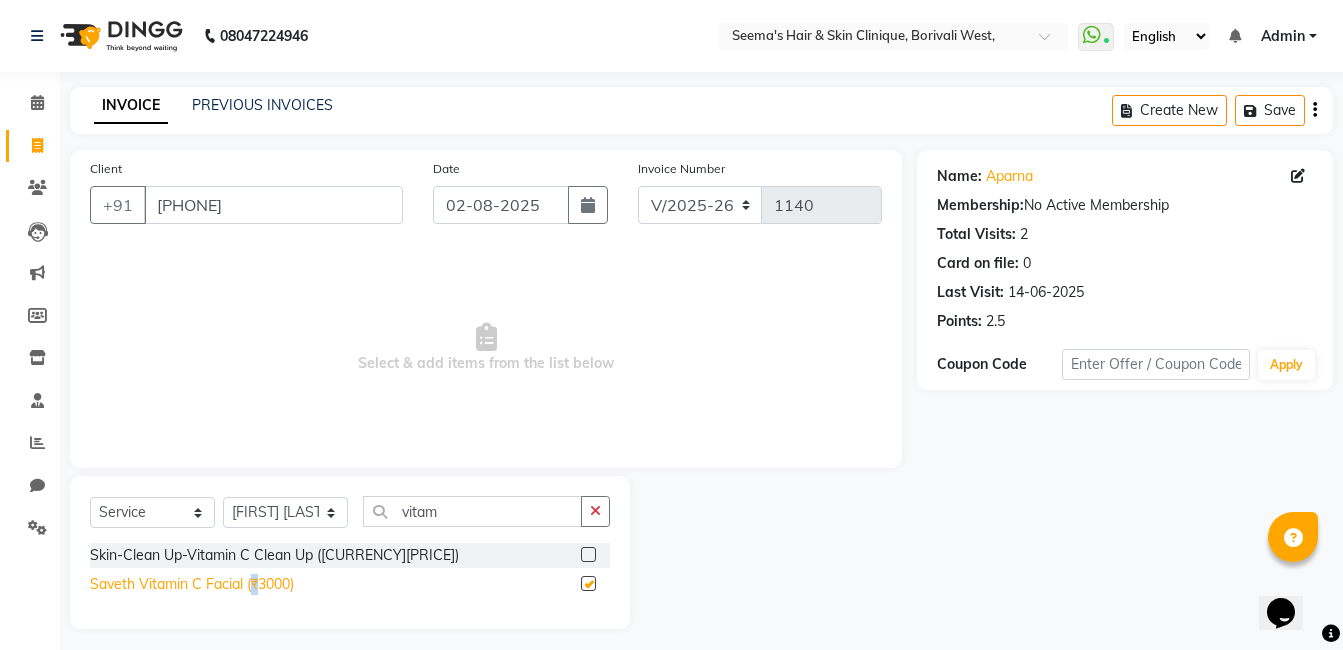 click on "Saveth Vitamin C Facial (₹3000)" 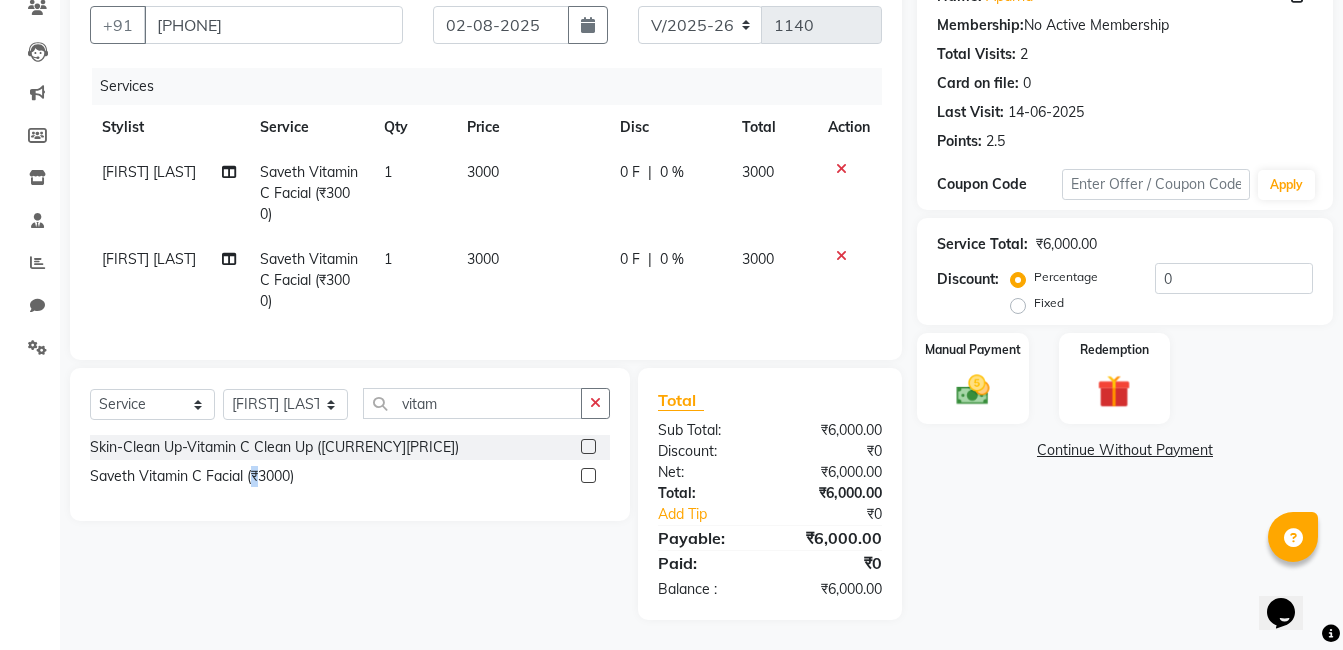 scroll, scrollTop: 195, scrollLeft: 0, axis: vertical 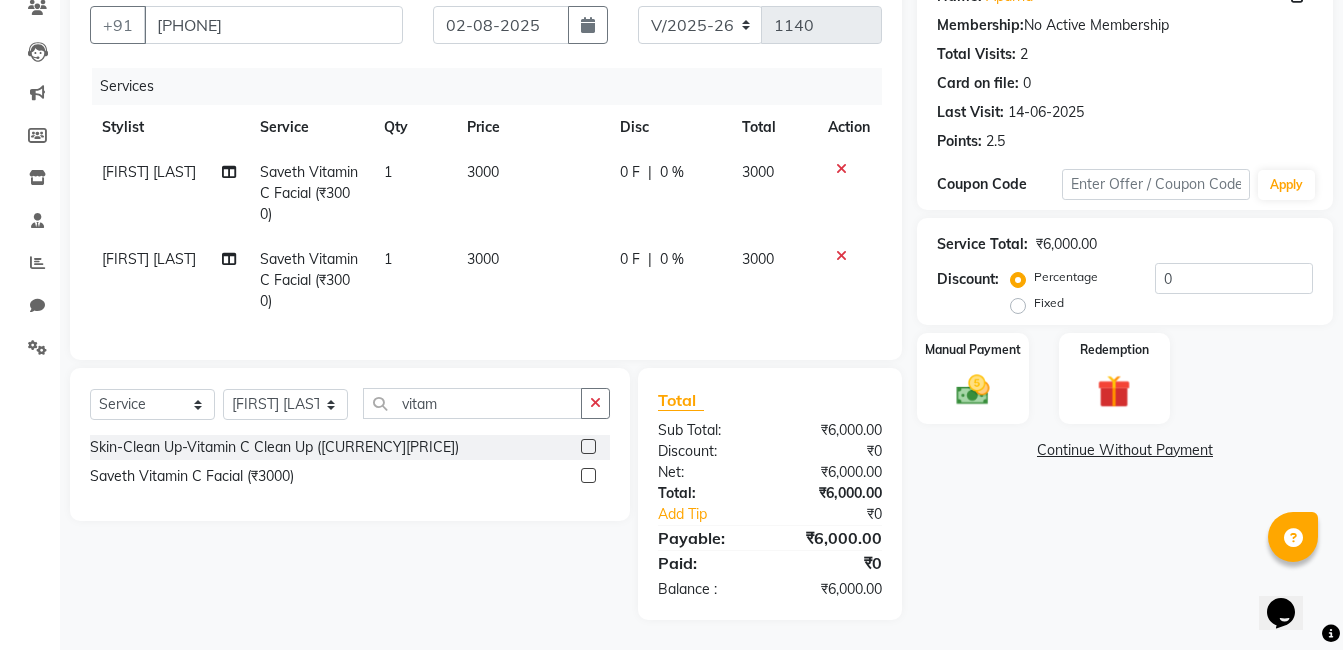 click 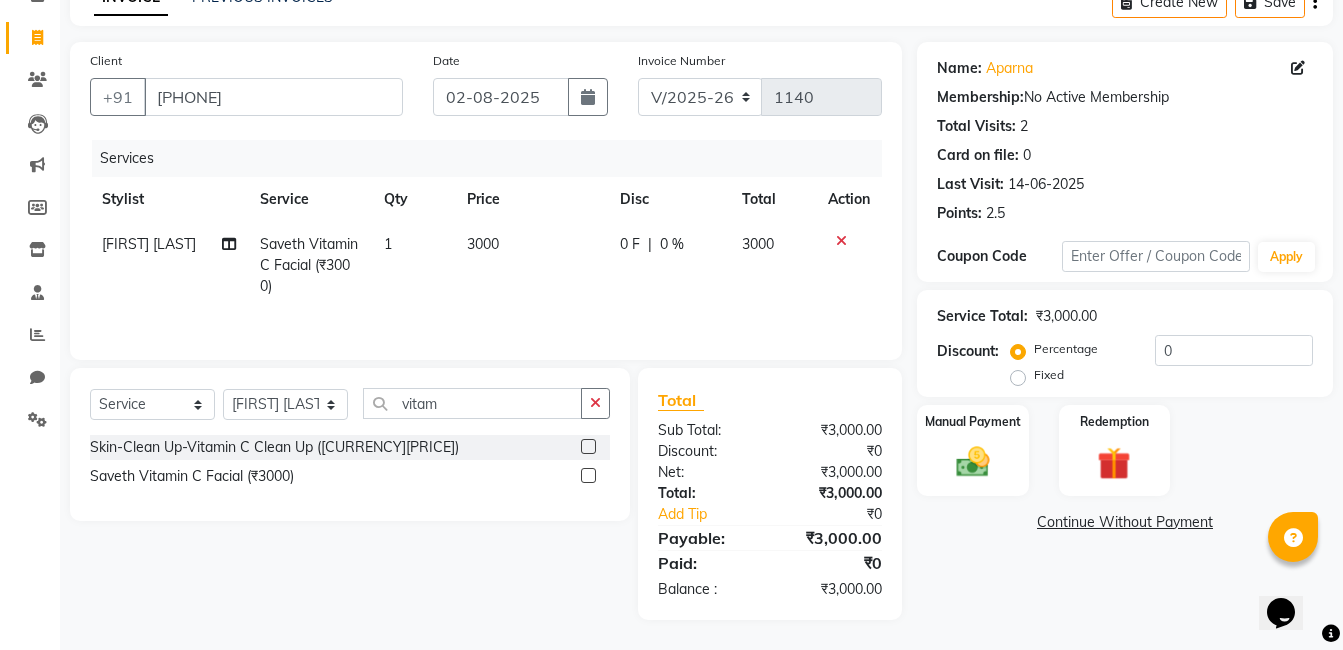 click on "Skin-Clean Up-Vitamin C Clean Up ([CURRENCY][PRICE])" 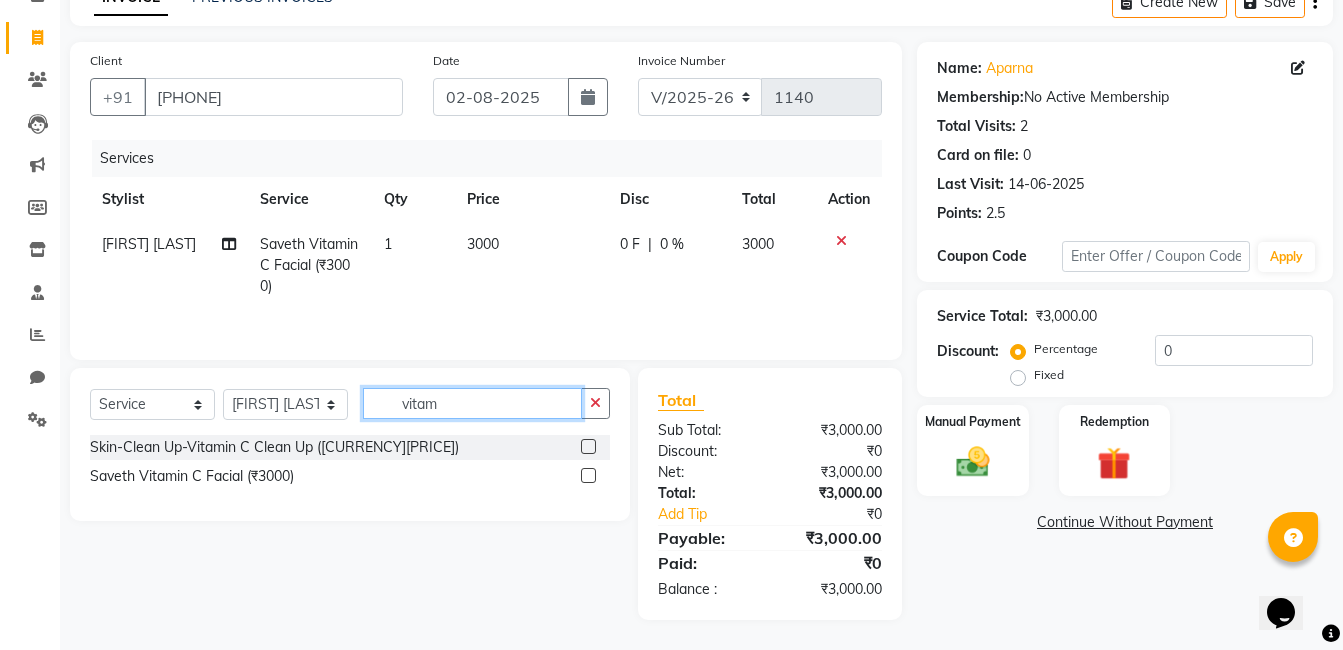 drag, startPoint x: 413, startPoint y: 400, endPoint x: 416, endPoint y: 424, distance: 24.186773 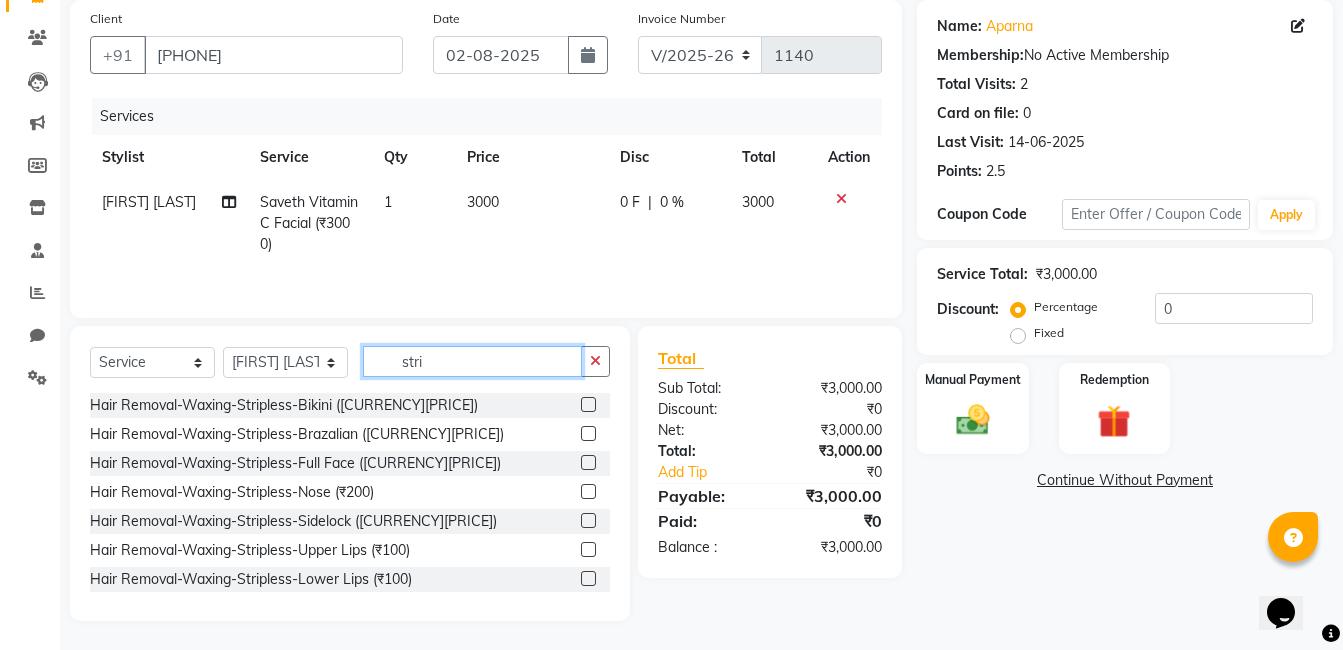 scroll, scrollTop: 151, scrollLeft: 0, axis: vertical 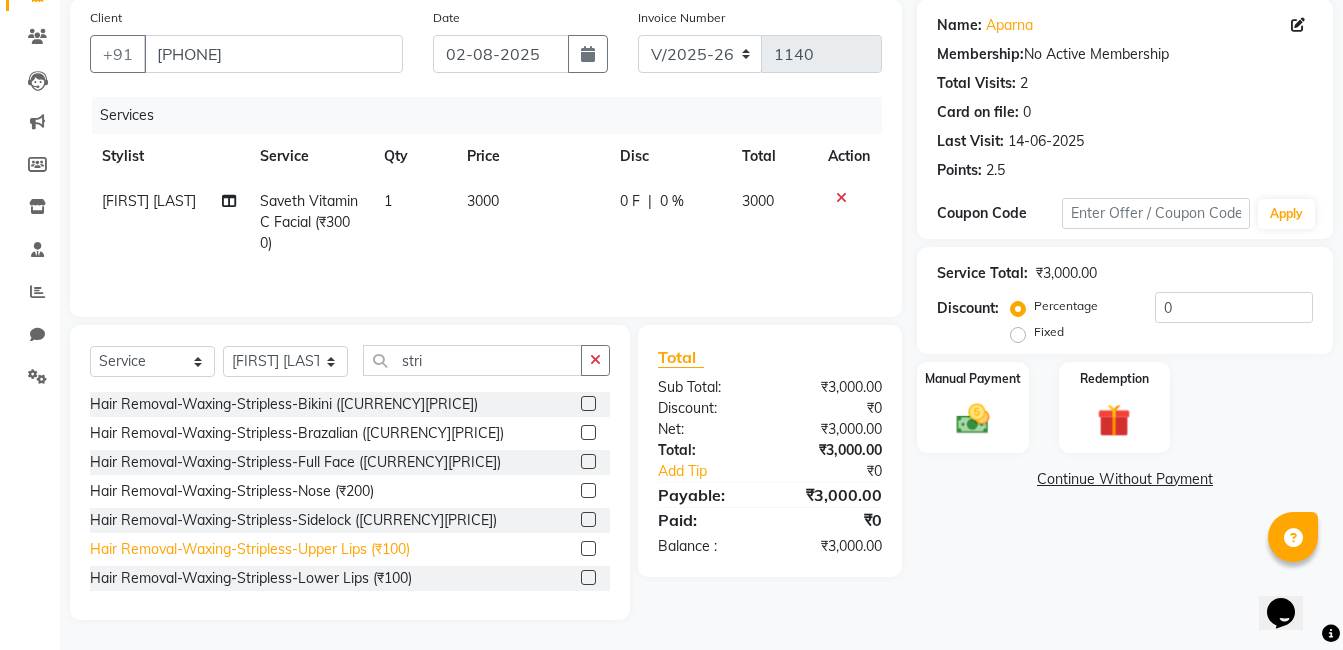 click on "Hair Removal-Waxing-Stripless-Upper Lips (₹100)" 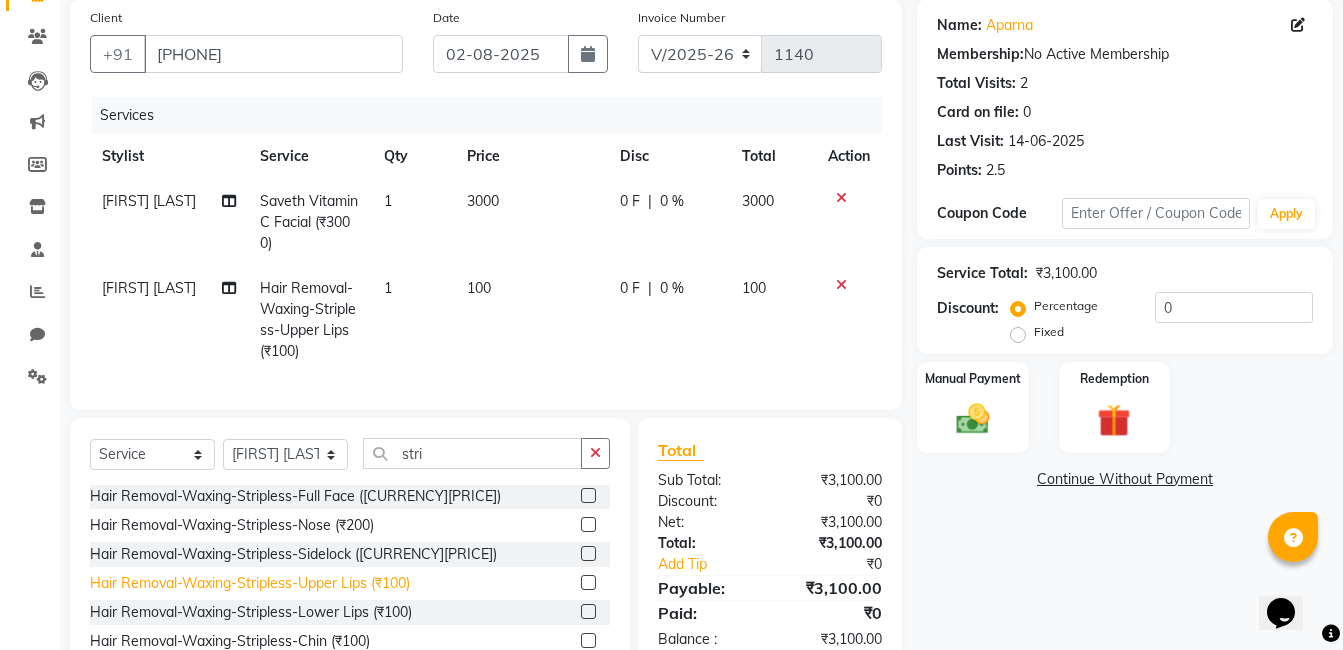 scroll, scrollTop: 61, scrollLeft: 0, axis: vertical 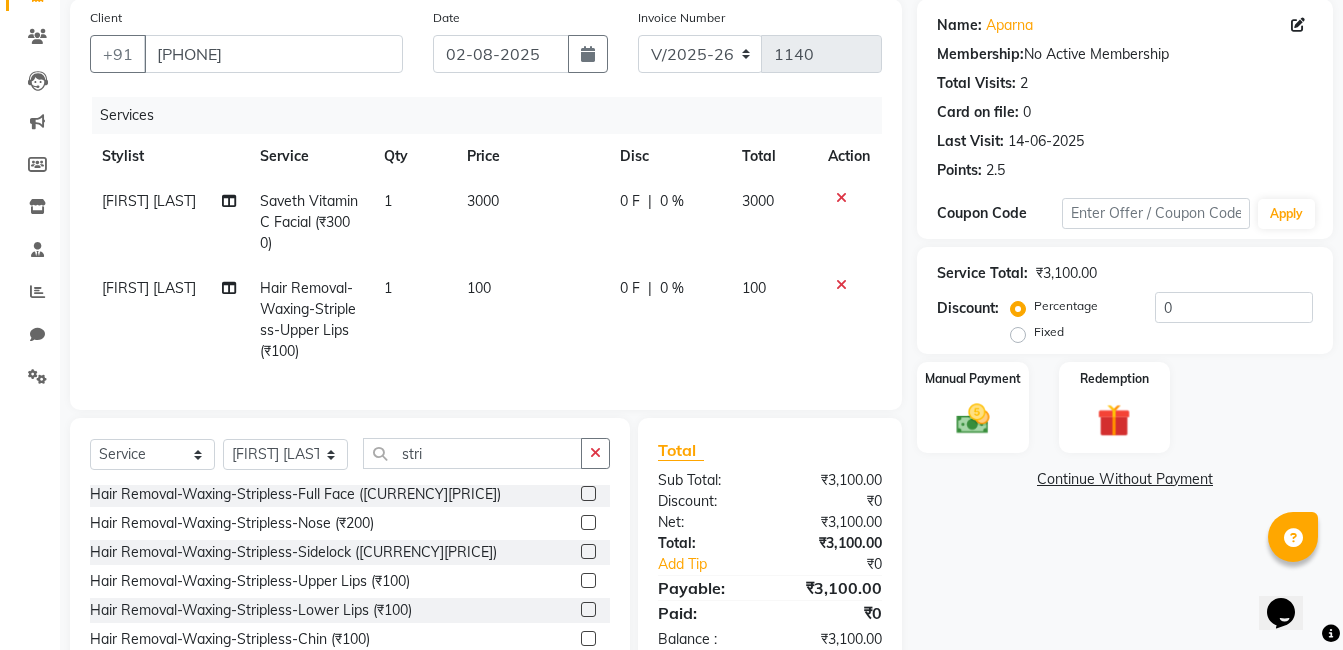 click on "Hair Removal-Waxing-Stripless-Lower Lips (₹100)" 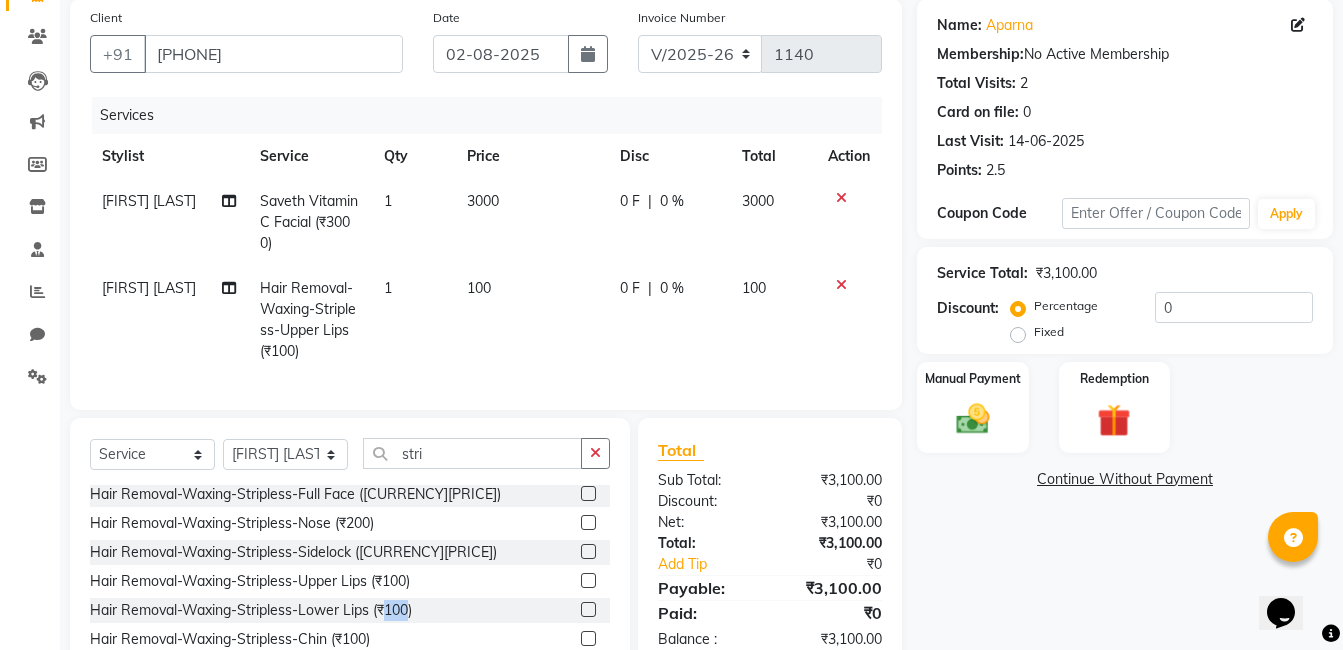 click on "Hair Removal-Waxing-Stripless-Lower Lips (₹100)" 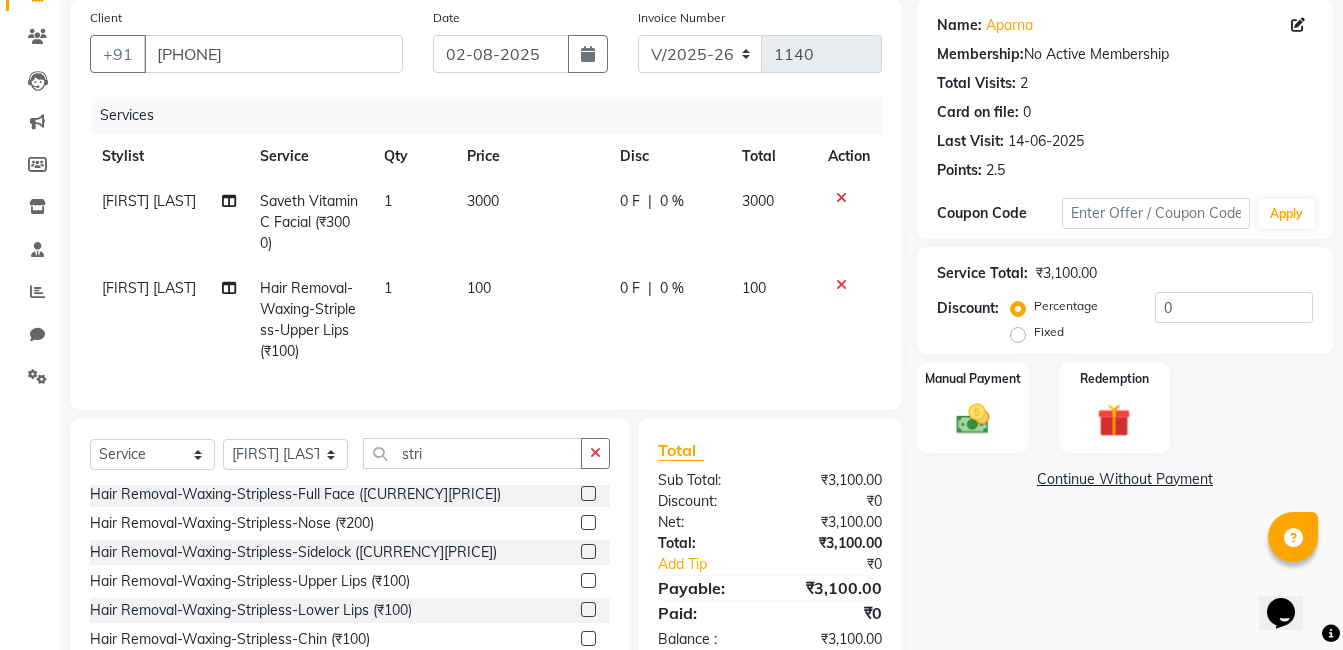 drag, startPoint x: 384, startPoint y: 614, endPoint x: 375, endPoint y: 609, distance: 10.29563 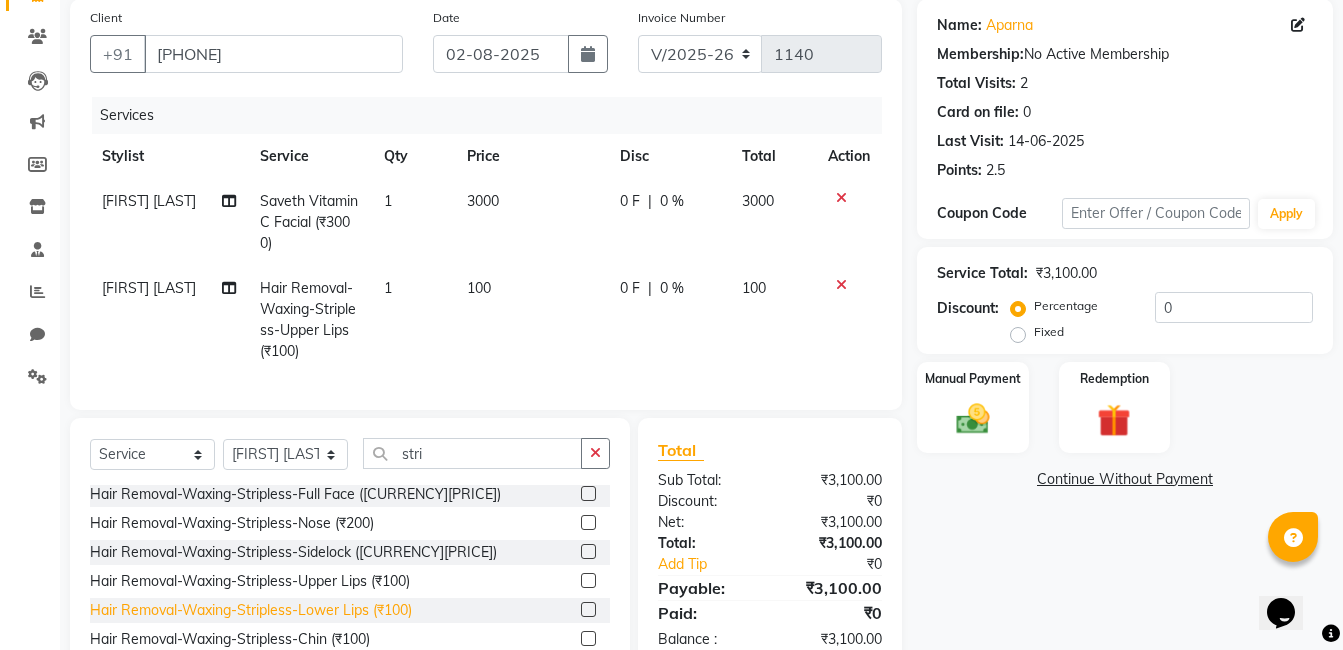 click on "Hair Removal-Waxing-Stripless-Lower Lips (₹100)" 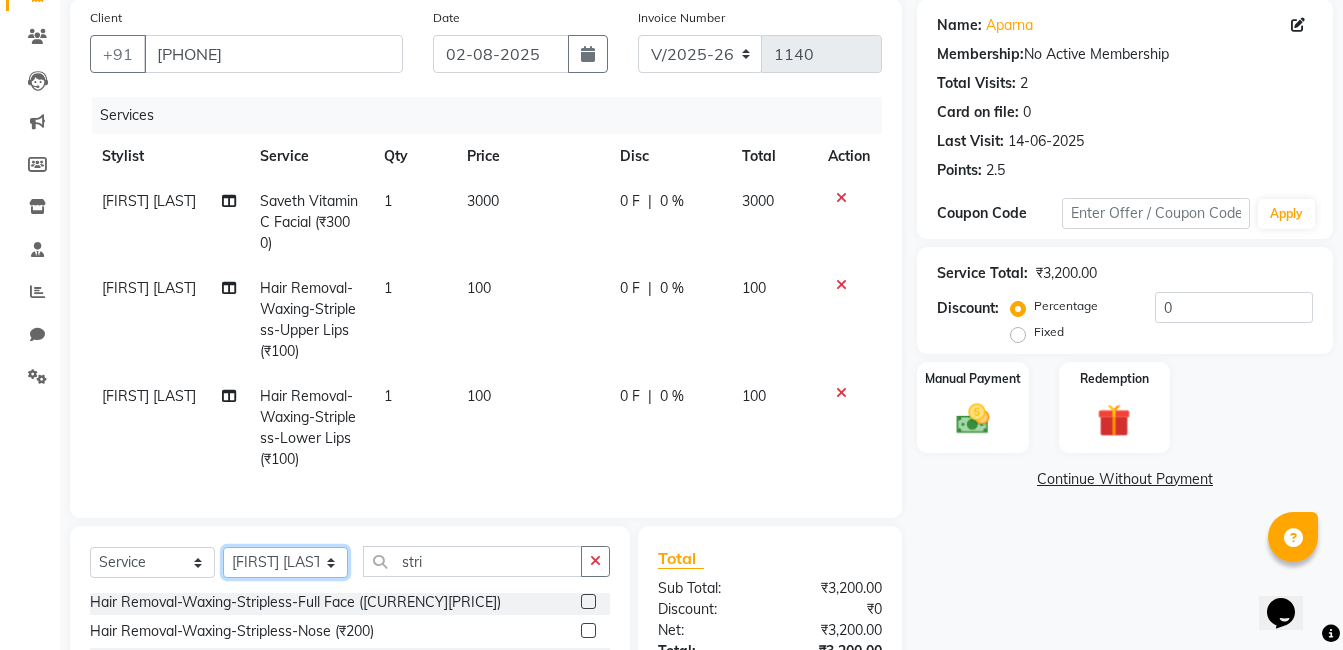 click on "Select Stylist [FIRST] [LAST] [FIRST] [LAST] [FIRST] [LAST] [FIRST] [LAST] [FIRST] [LAST] [FIRST] [LAST] [FIRST] [LAST] [FIRST] [LAST]" 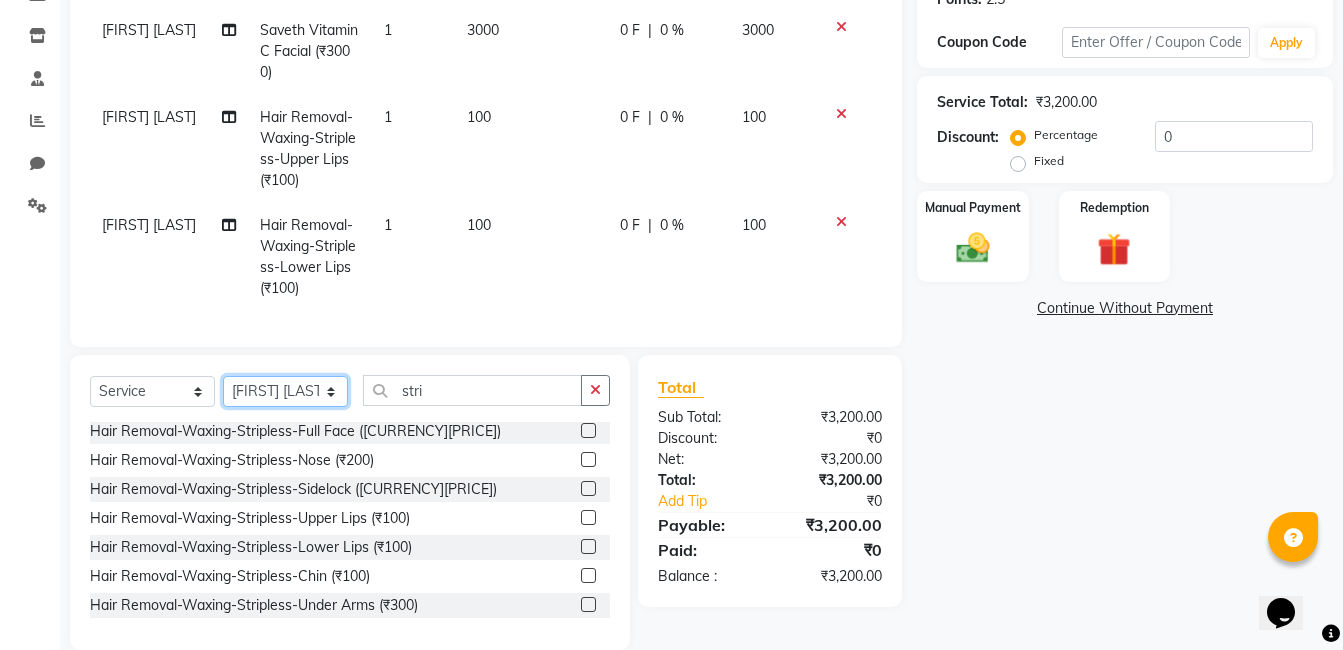 scroll, scrollTop: 367, scrollLeft: 0, axis: vertical 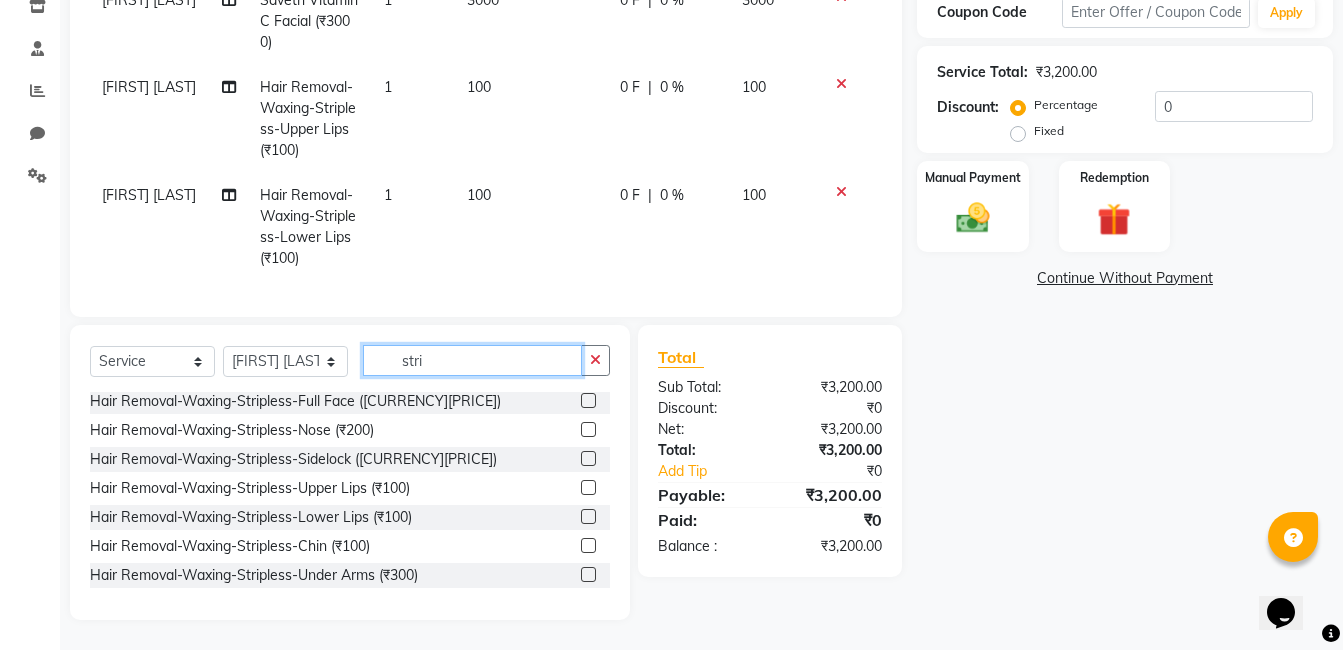click on "stri" 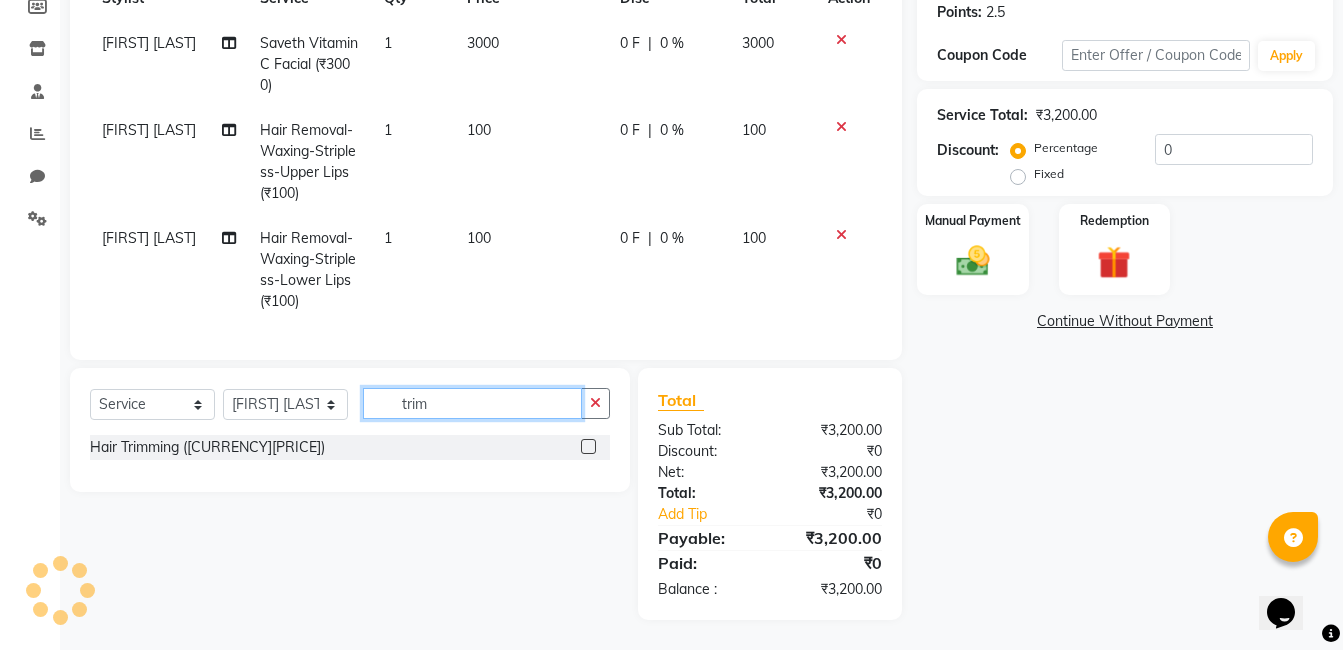 scroll, scrollTop: 324, scrollLeft: 0, axis: vertical 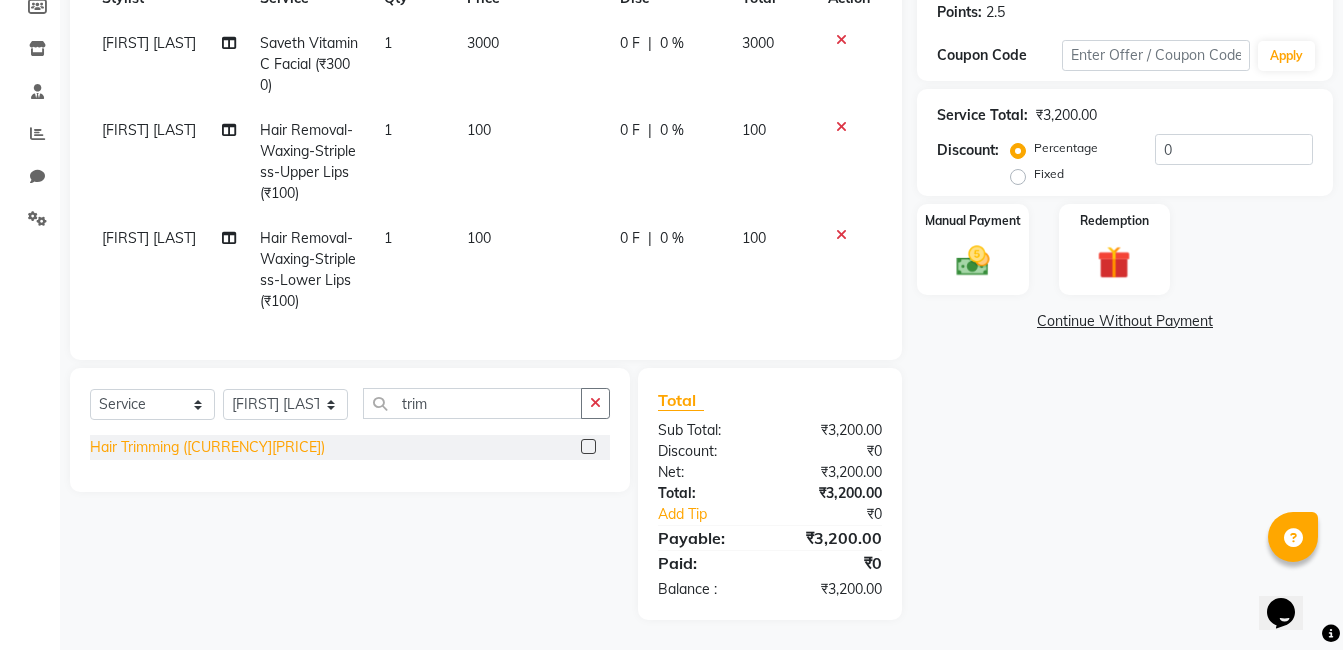 click on "Hair Trimming ([CURRENCY][PRICE])" 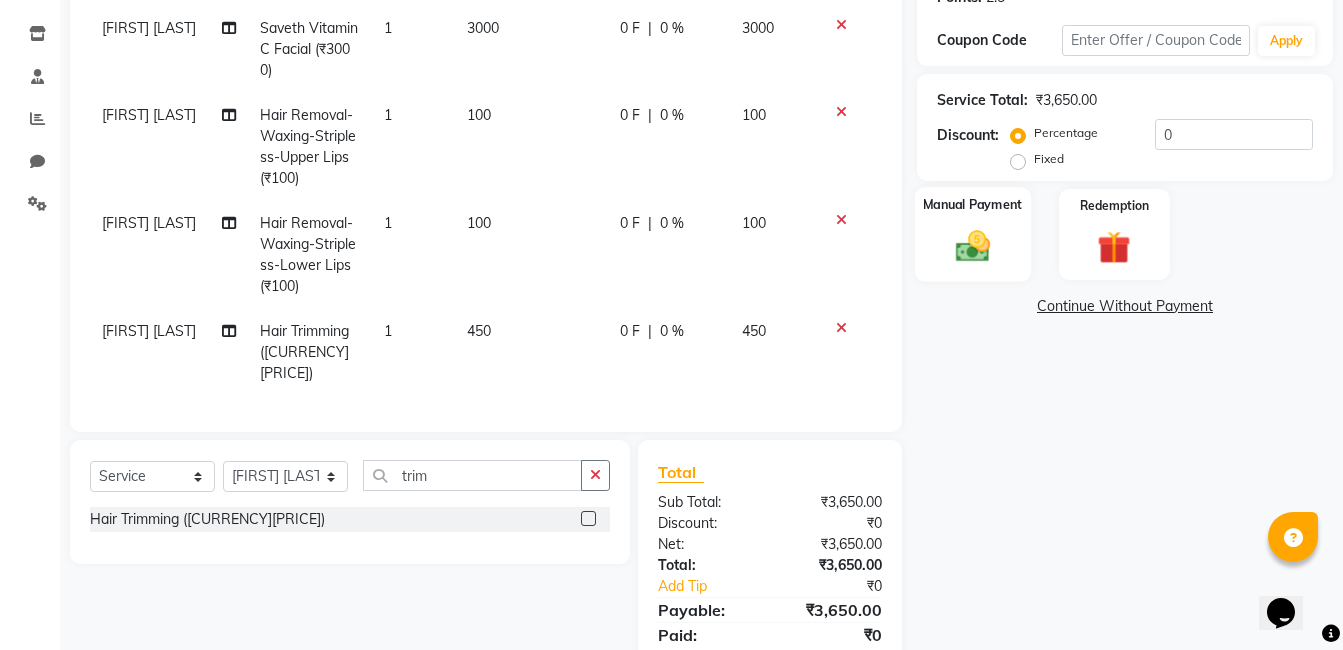 click 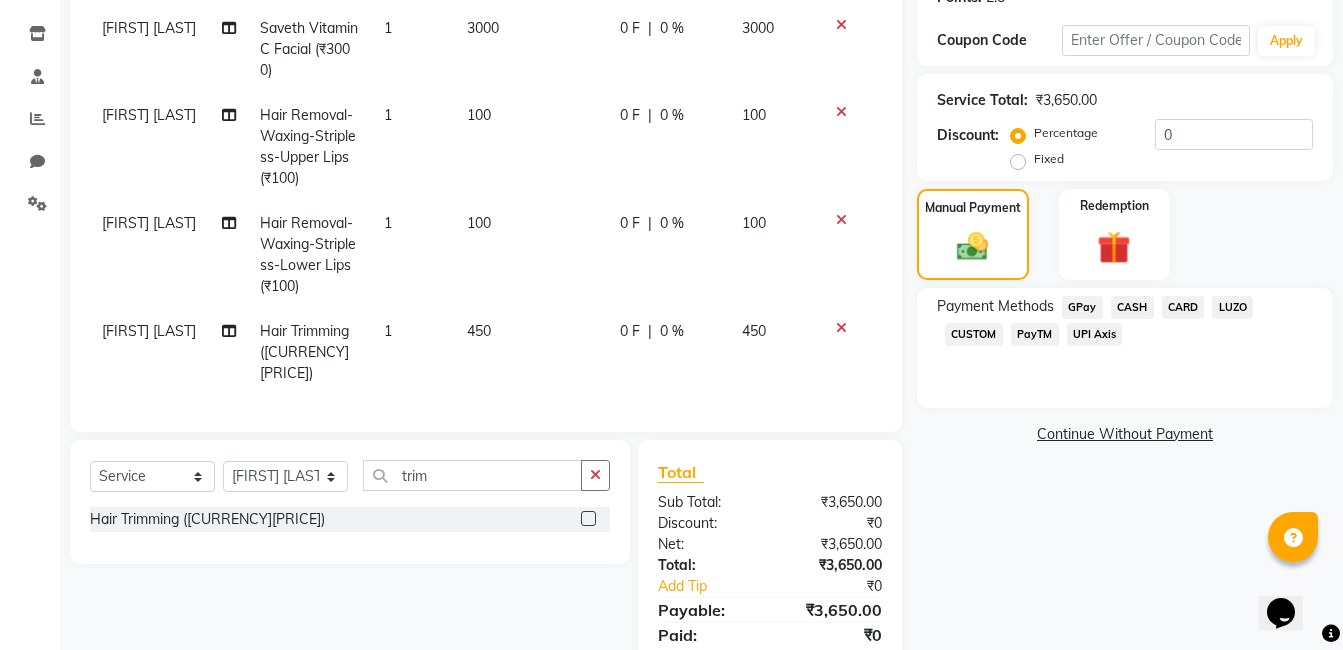 drag, startPoint x: 1058, startPoint y: 291, endPoint x: 1071, endPoint y: 302, distance: 17.029387 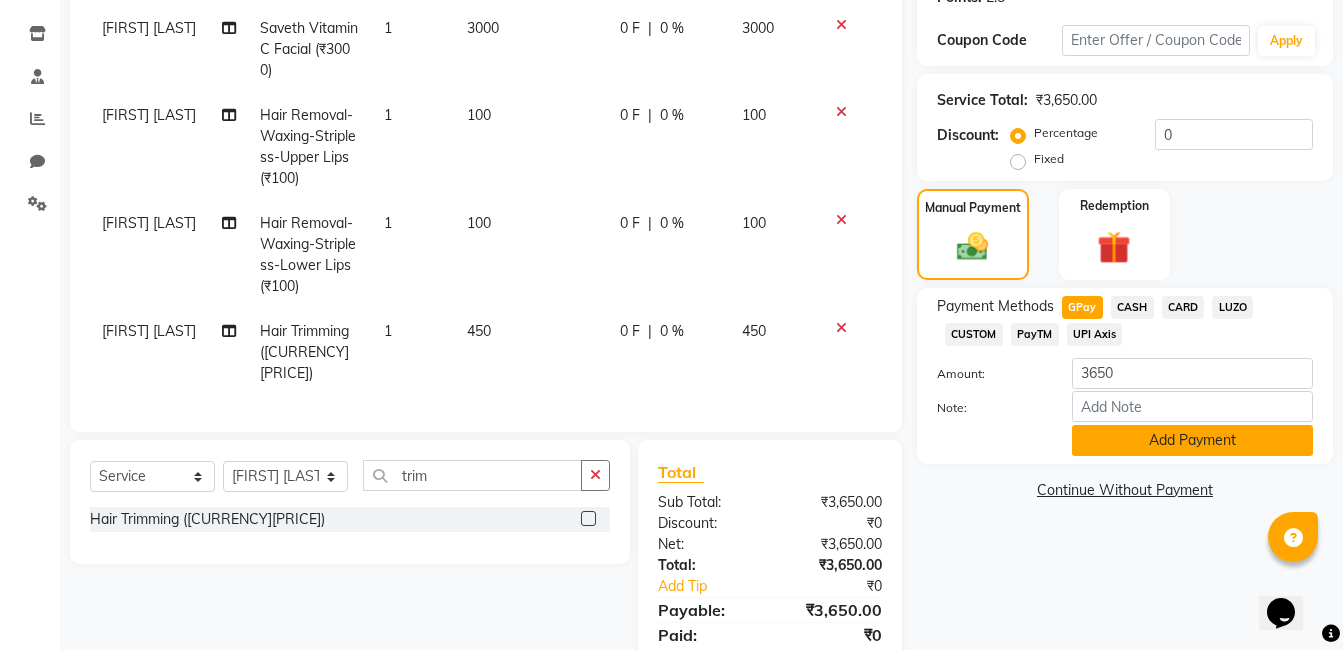 click on "Add Payment" 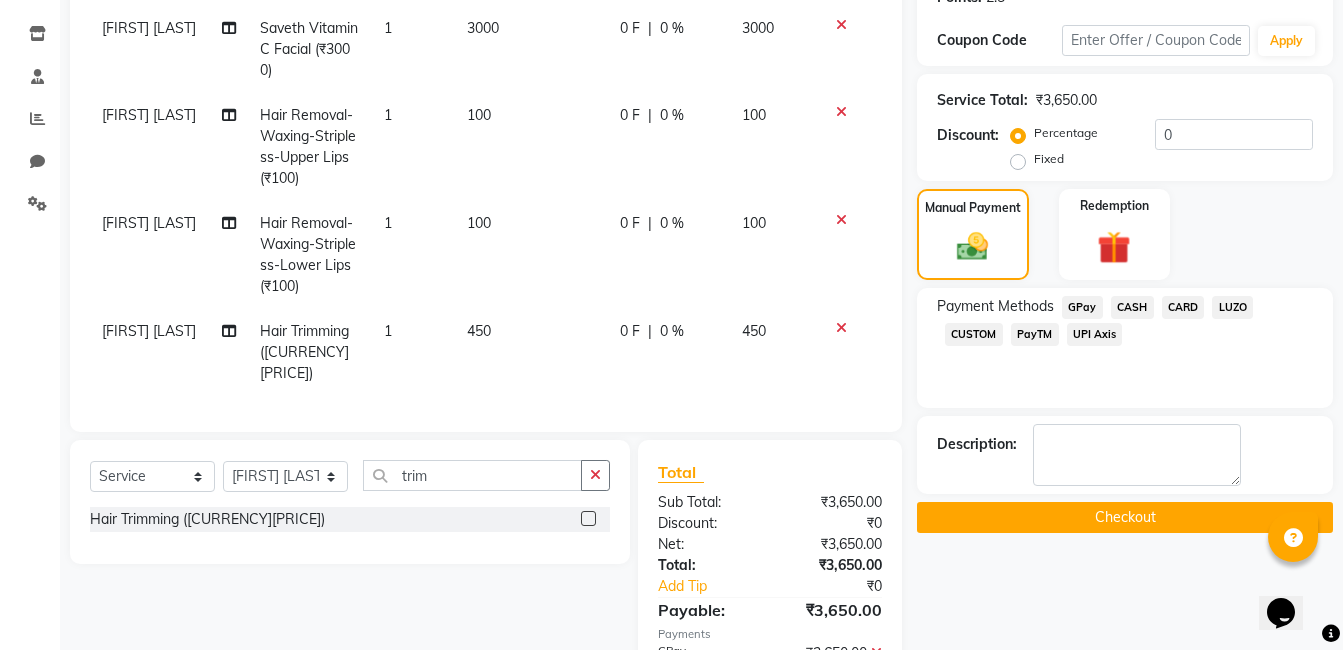 click on "Checkout" 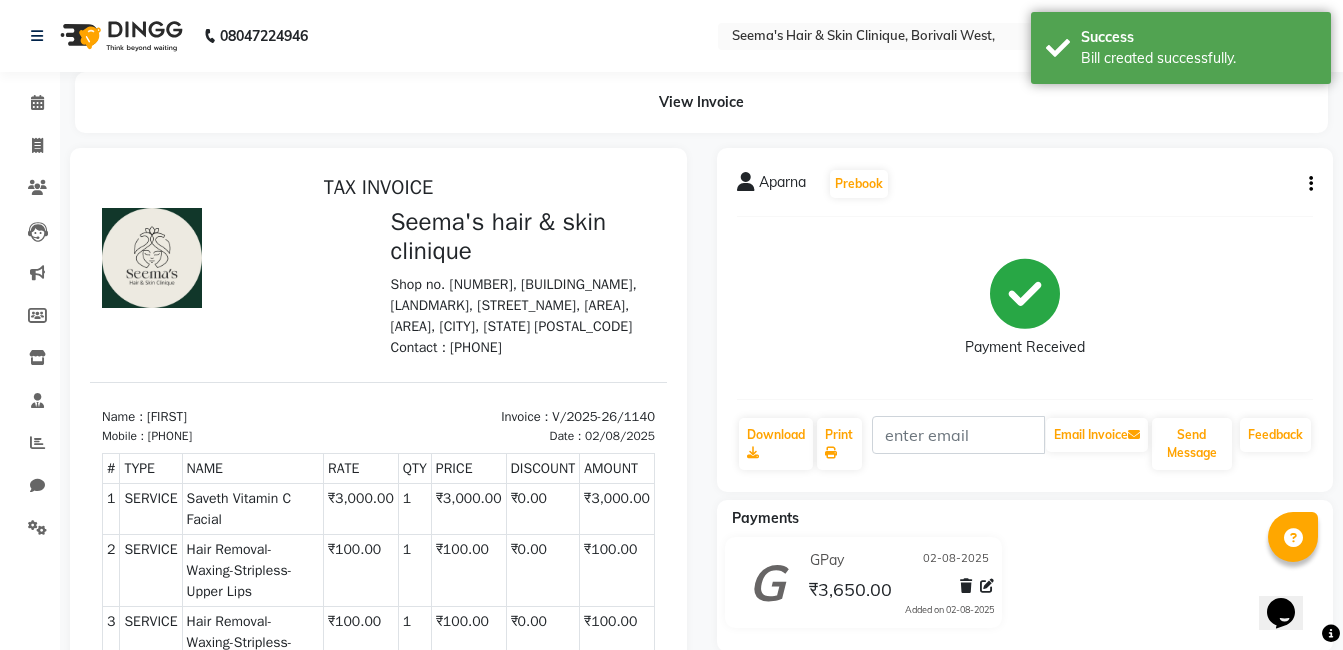 scroll, scrollTop: 0, scrollLeft: 0, axis: both 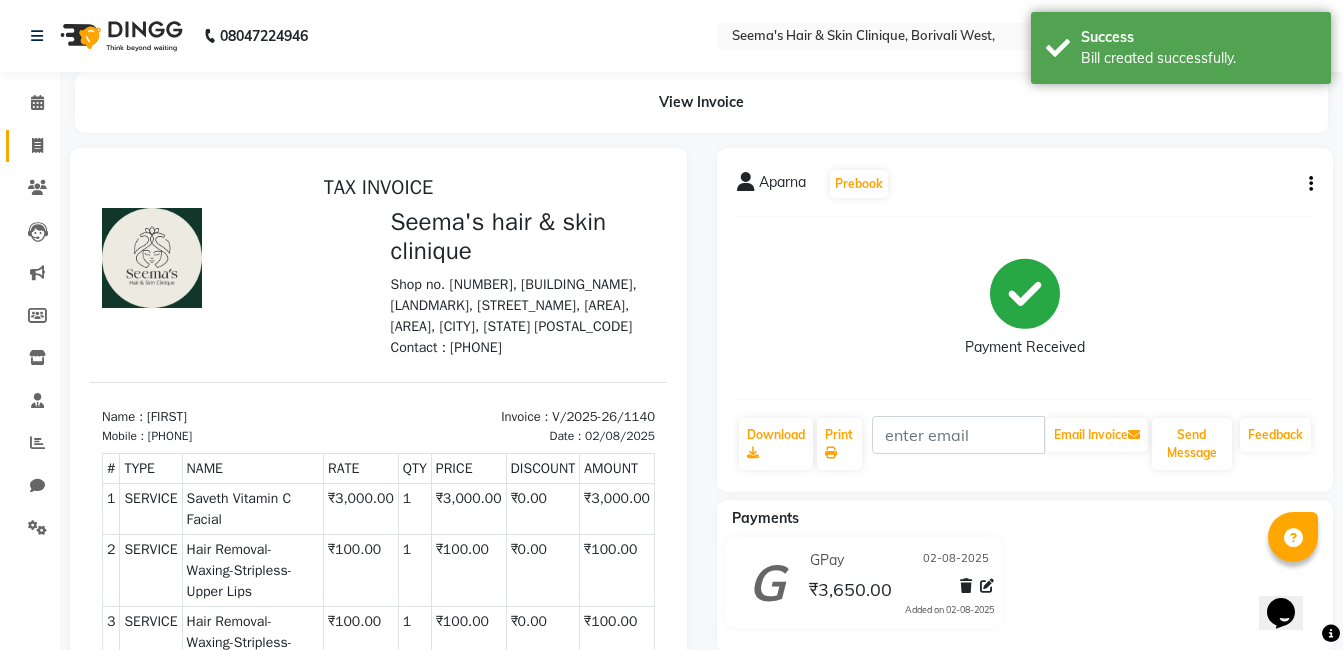 click on "Invoice" 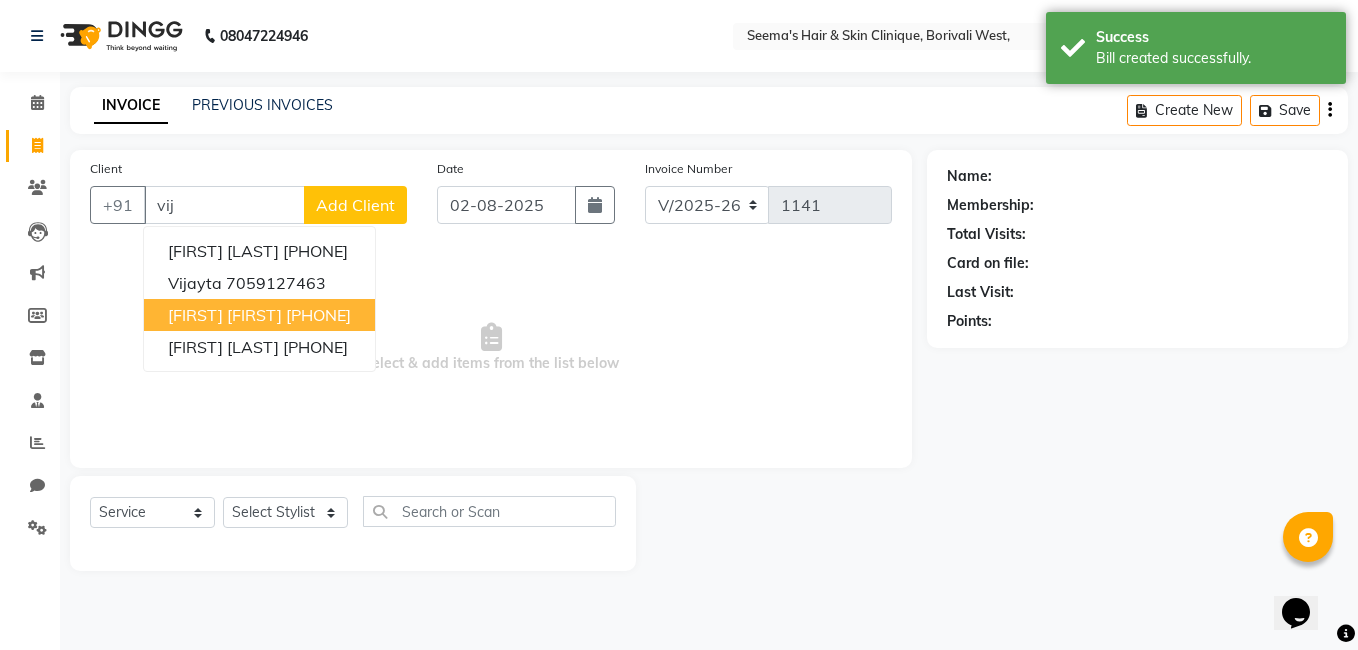 click on "[PHONE]" at bounding box center (318, 315) 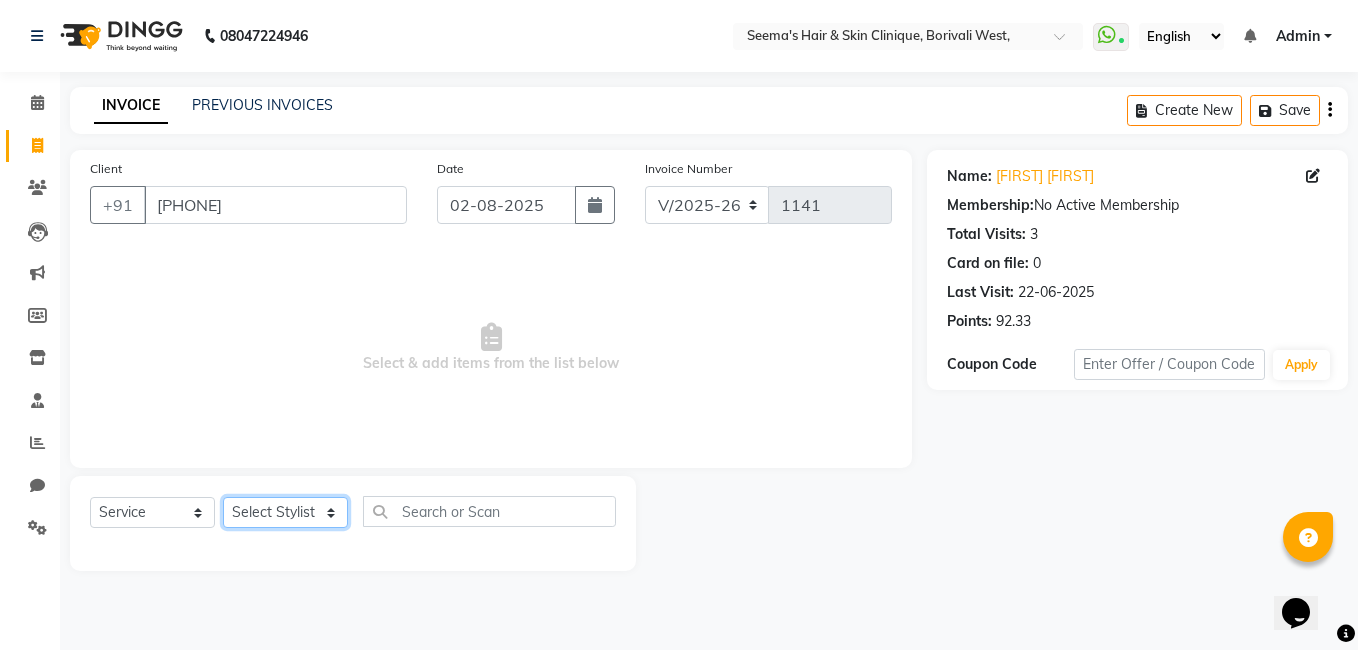 click on "Select Stylist [FIRST] [LAST] [FIRST] [LAST] [FIRST] [LAST] [FIRST] [LAST] [FIRST] [LAST] [FIRST] [LAST] [FIRST] [LAST] [FIRST] [LAST]" 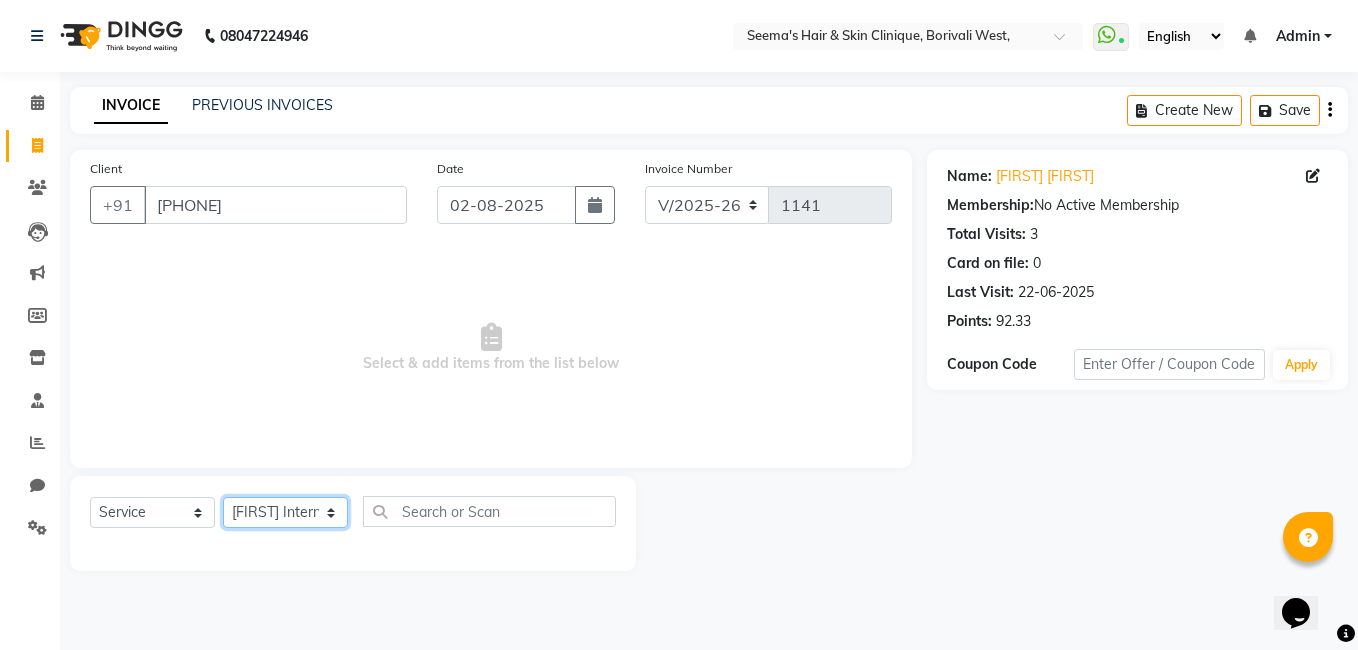 click on "Select Stylist [FIRST] [LAST] [FIRST] [LAST] [FIRST] [LAST] [FIRST] [LAST] [FIRST] [LAST] [FIRST] [LAST] [FIRST] [LAST] [FIRST] [LAST]" 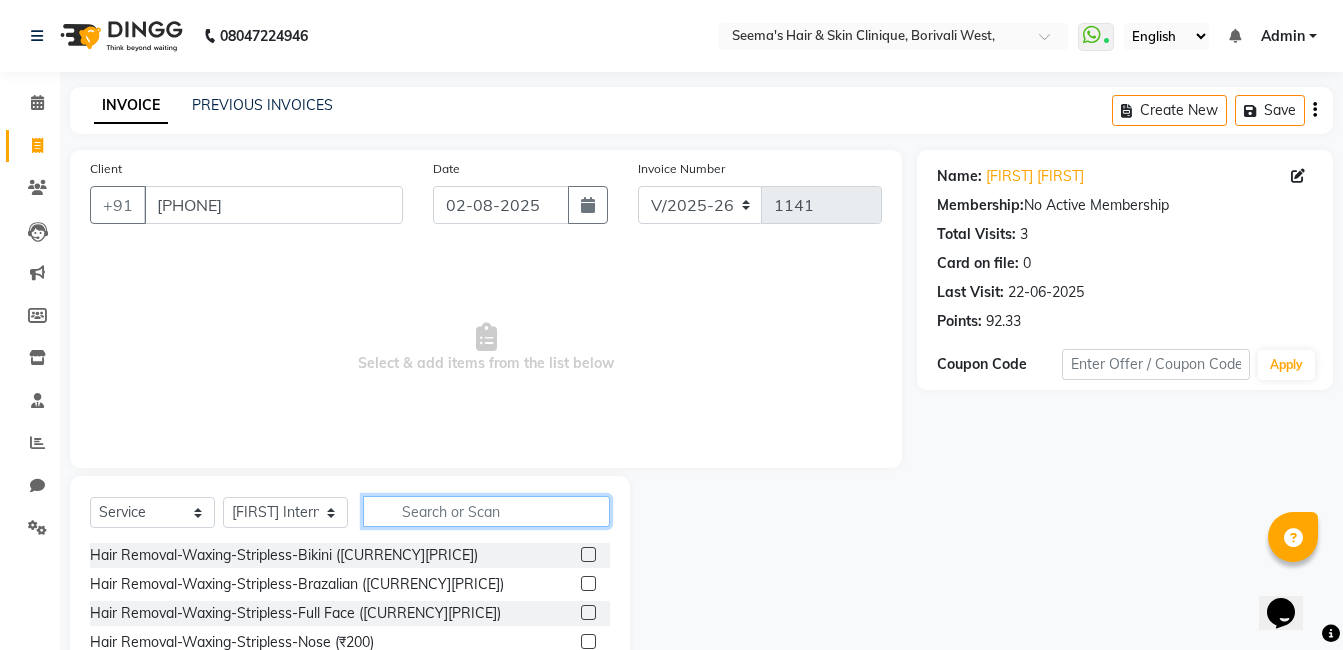 click 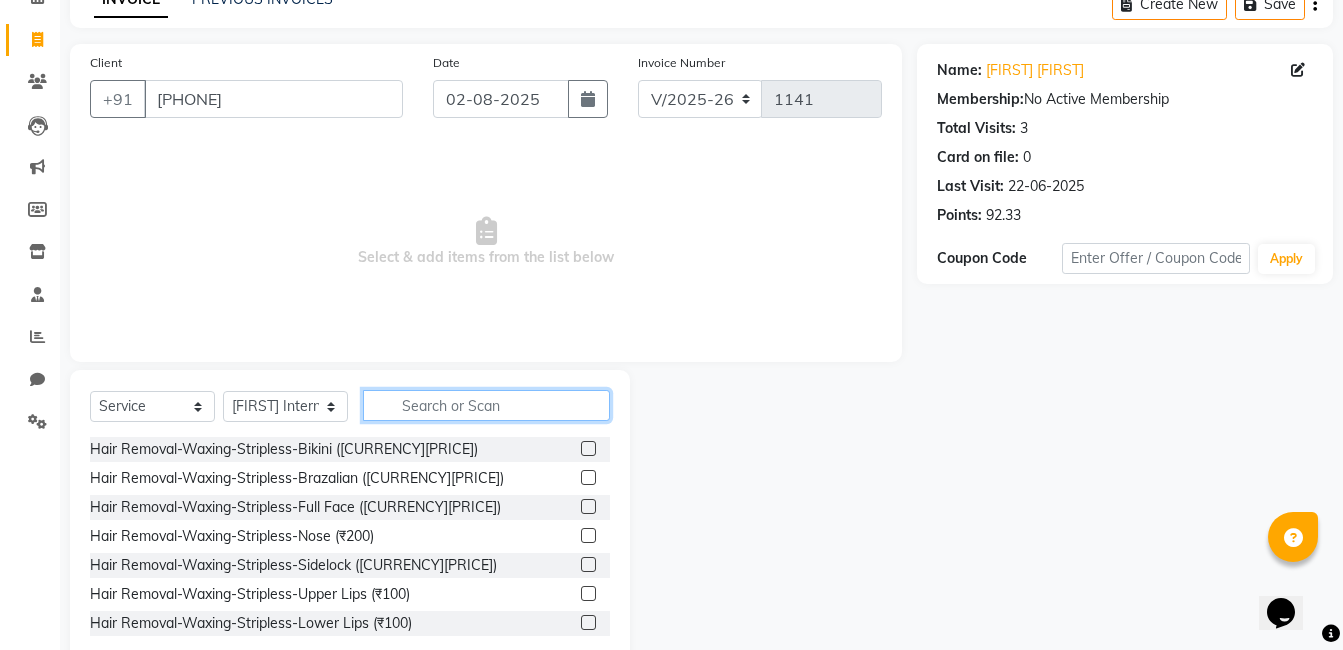 scroll, scrollTop: 151, scrollLeft: 0, axis: vertical 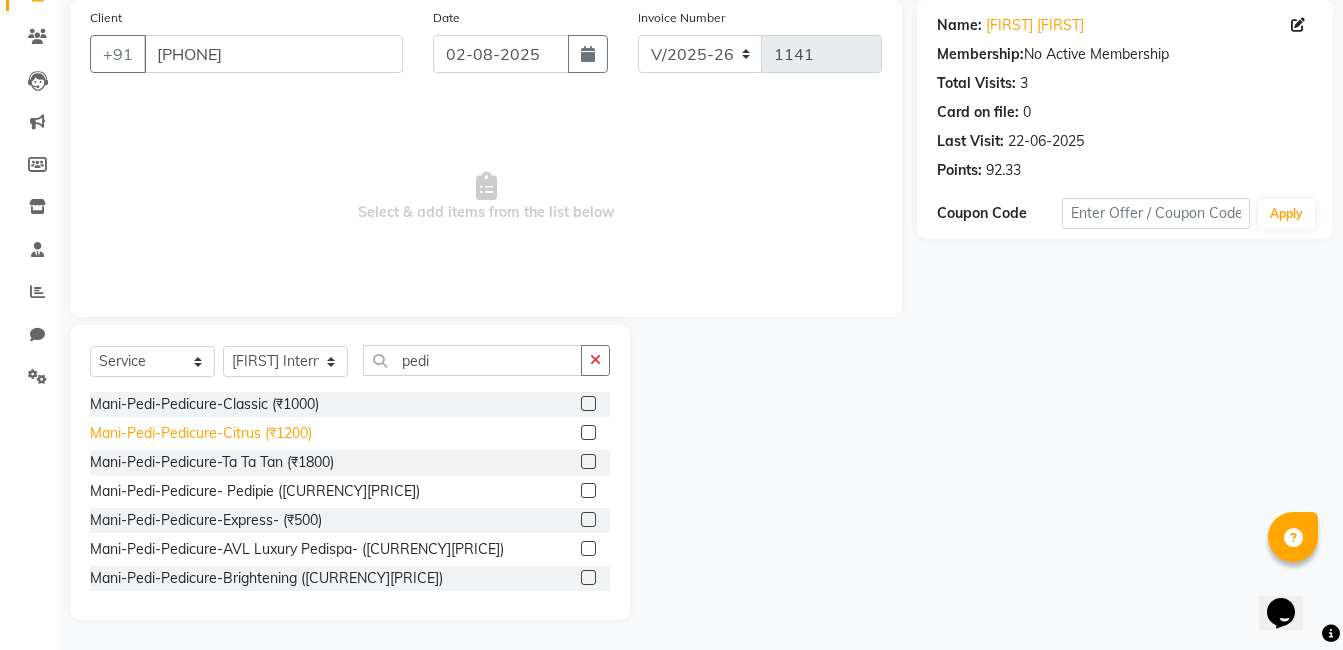 click on "Mani-Pedi-Pedicure-Citrus (₹1200)" 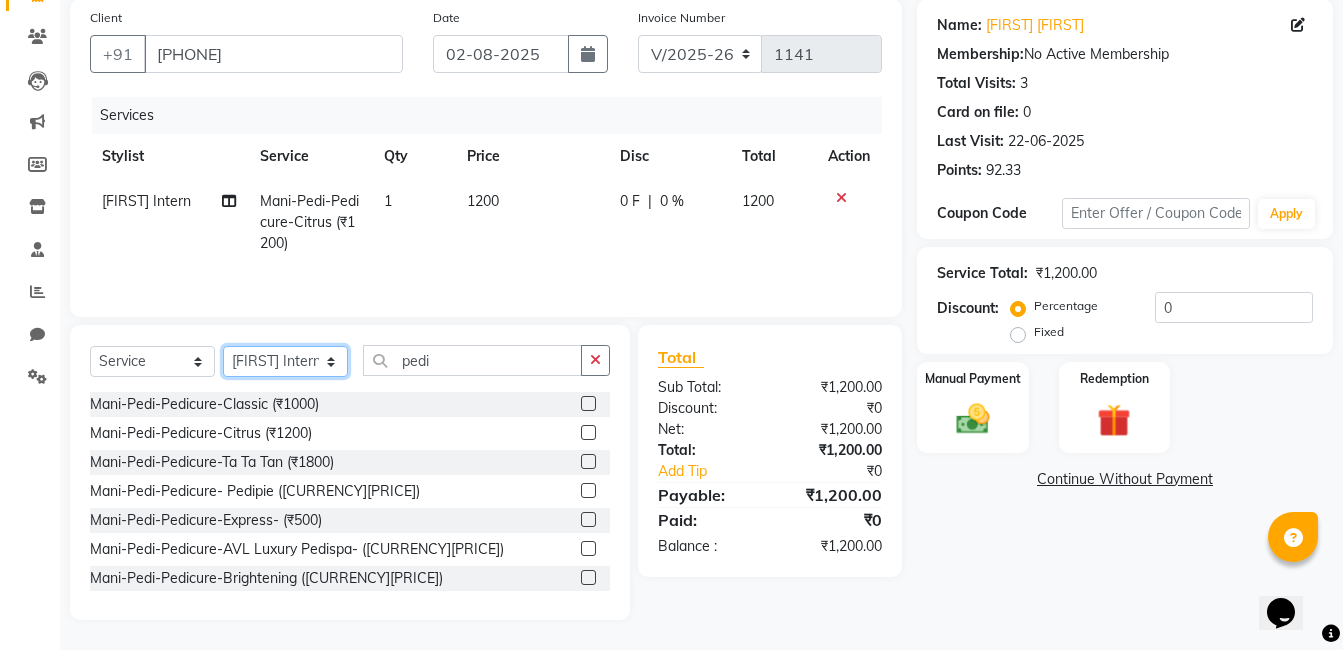 click on "Select Stylist [FIRST] [LAST] [FIRST] [LAST] [FIRST] [LAST] [FIRST] [LAST] [FIRST] [LAST] [FIRST] [LAST] [FIRST] [LAST] [FIRST] [LAST]" 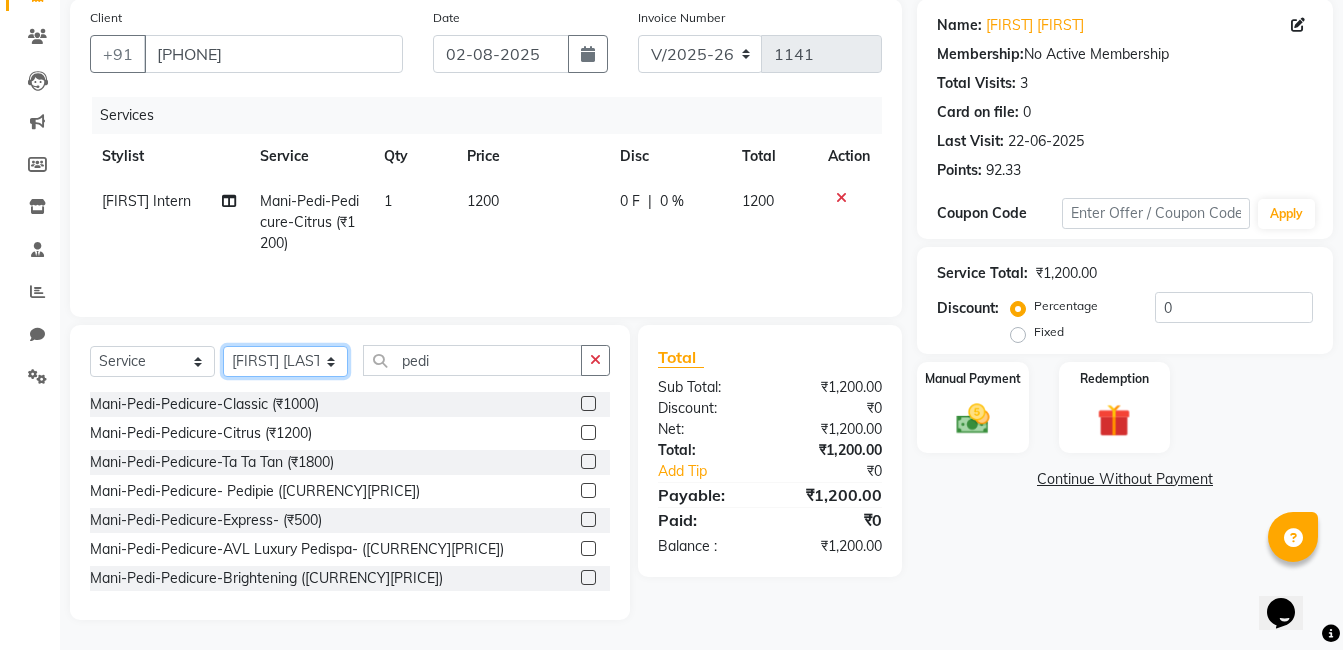 click on "Select Stylist [FIRST] [LAST] [FIRST] [LAST] [FIRST] [LAST] [FIRST] [LAST] [FIRST] [LAST] [FIRST] [LAST] [FIRST] [LAST] [FIRST] [LAST]" 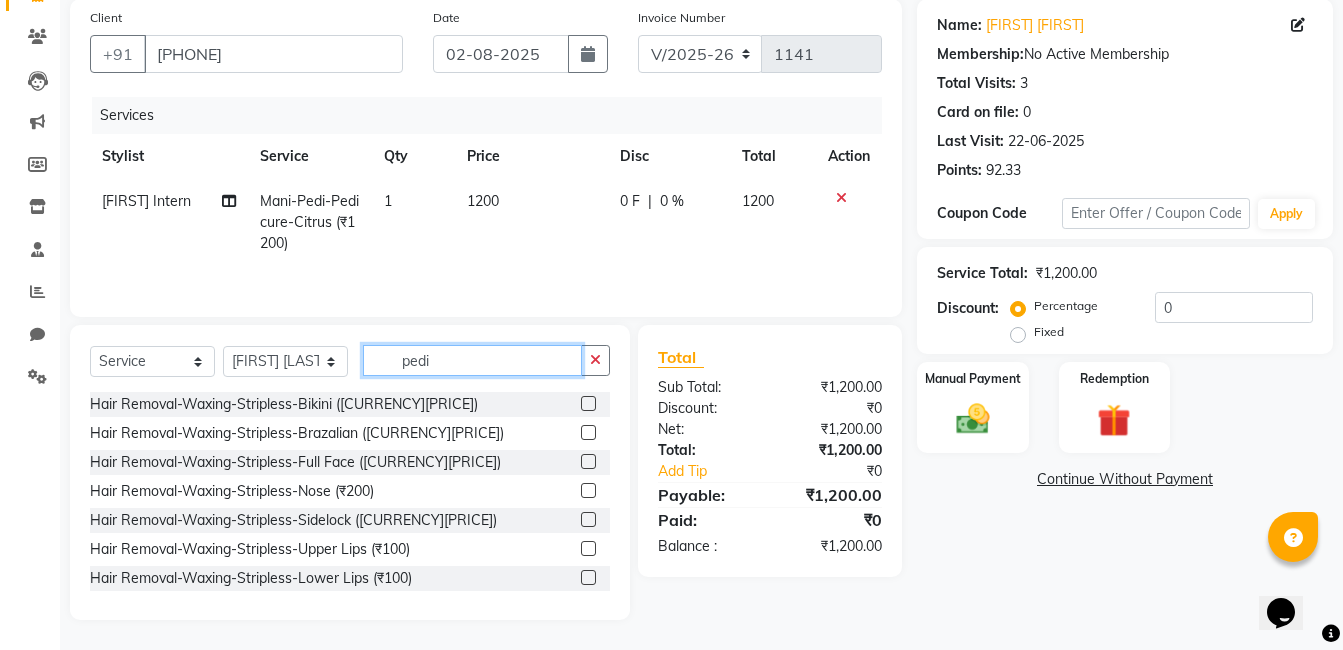 click on "pedi" 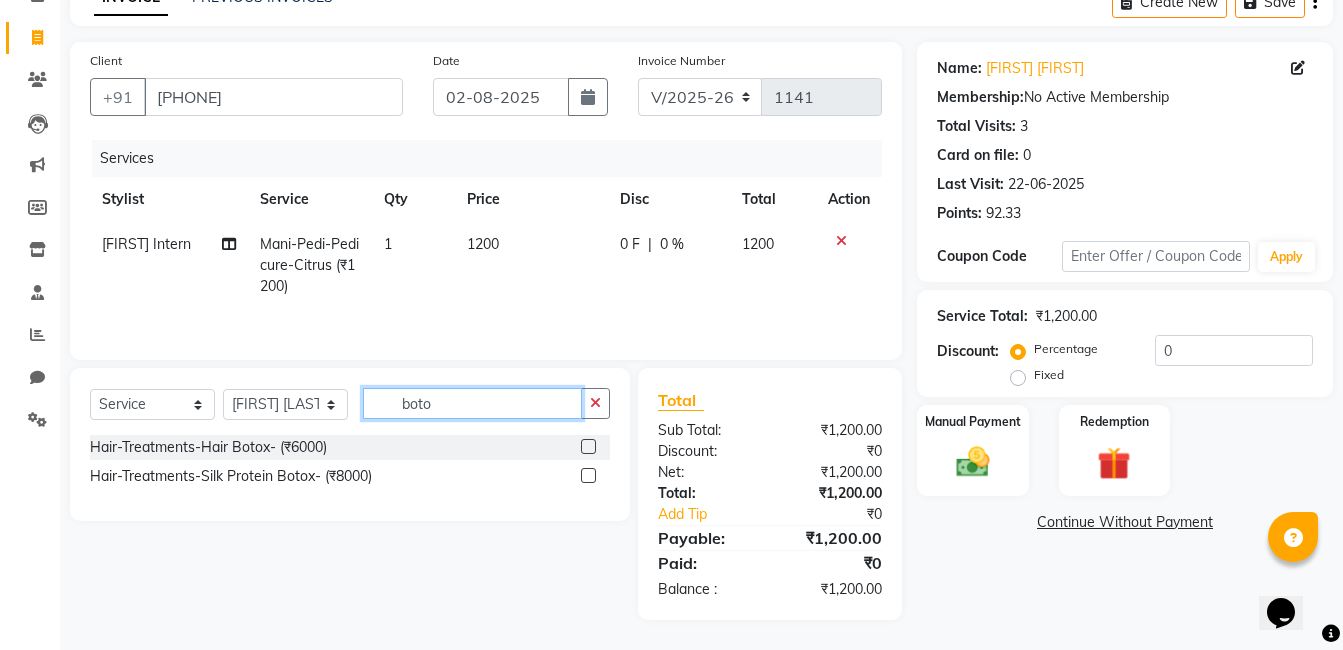 scroll, scrollTop: 108, scrollLeft: 0, axis: vertical 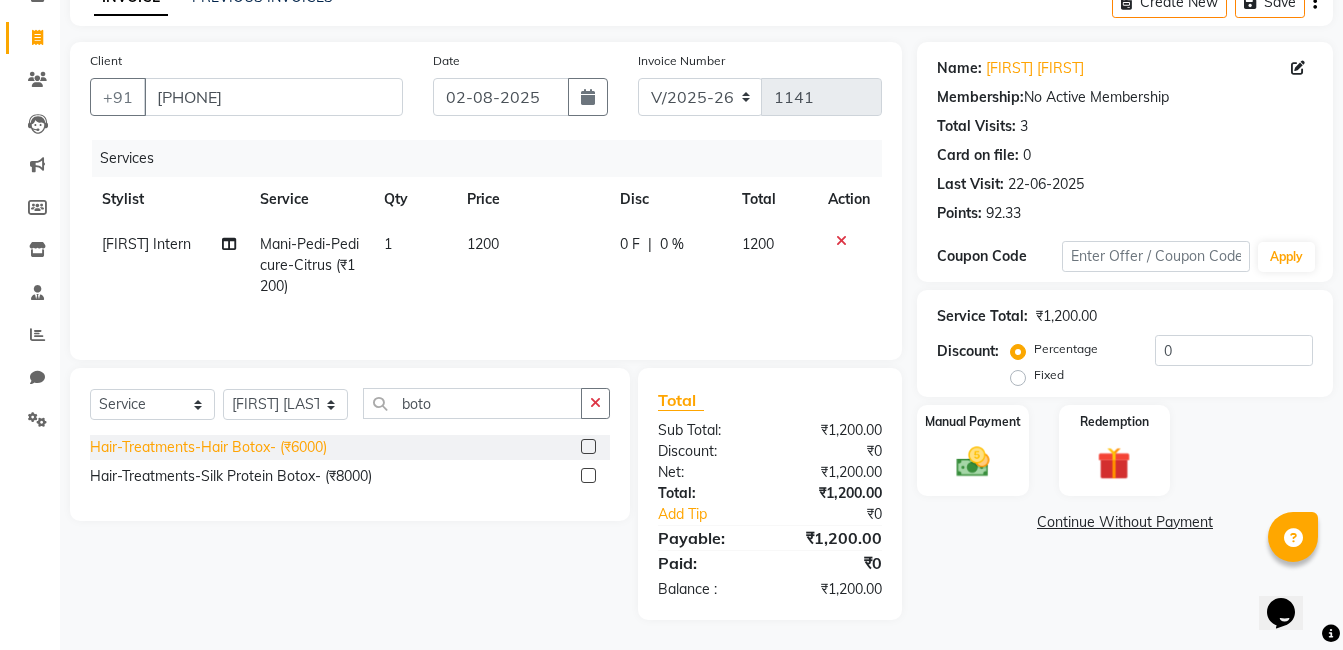 click on "Hair-Treatments-Hair Botox- (₹6000)" 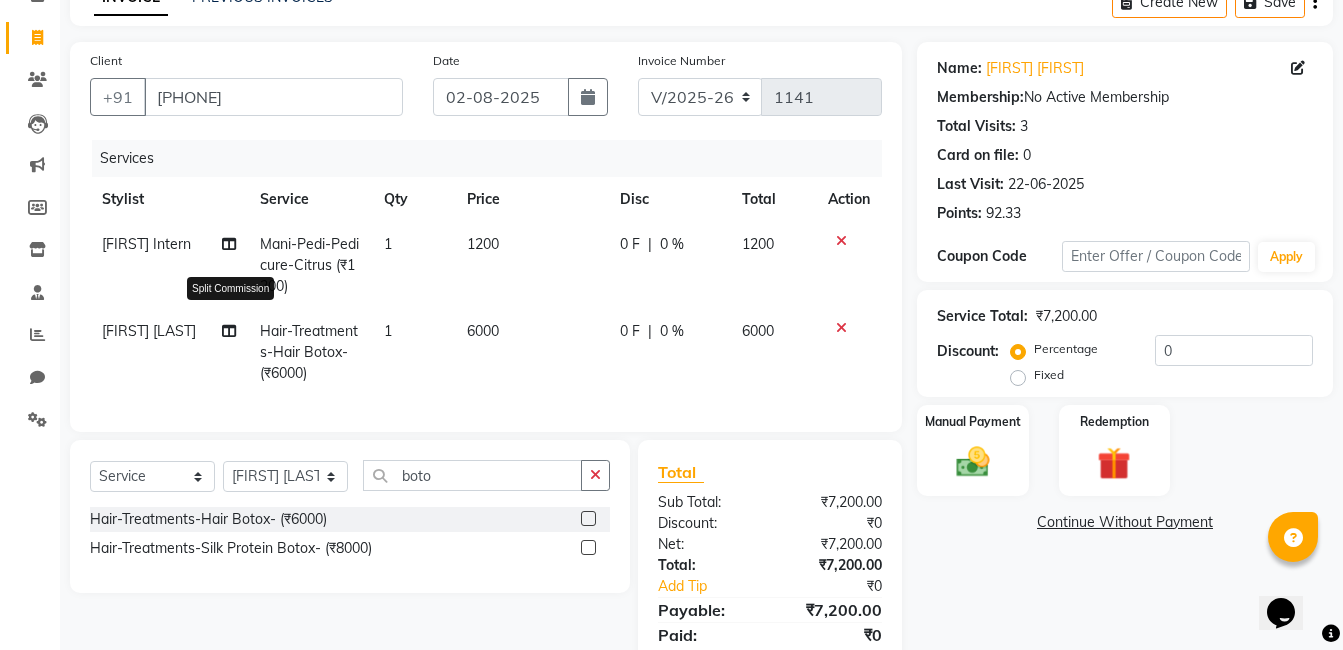 click 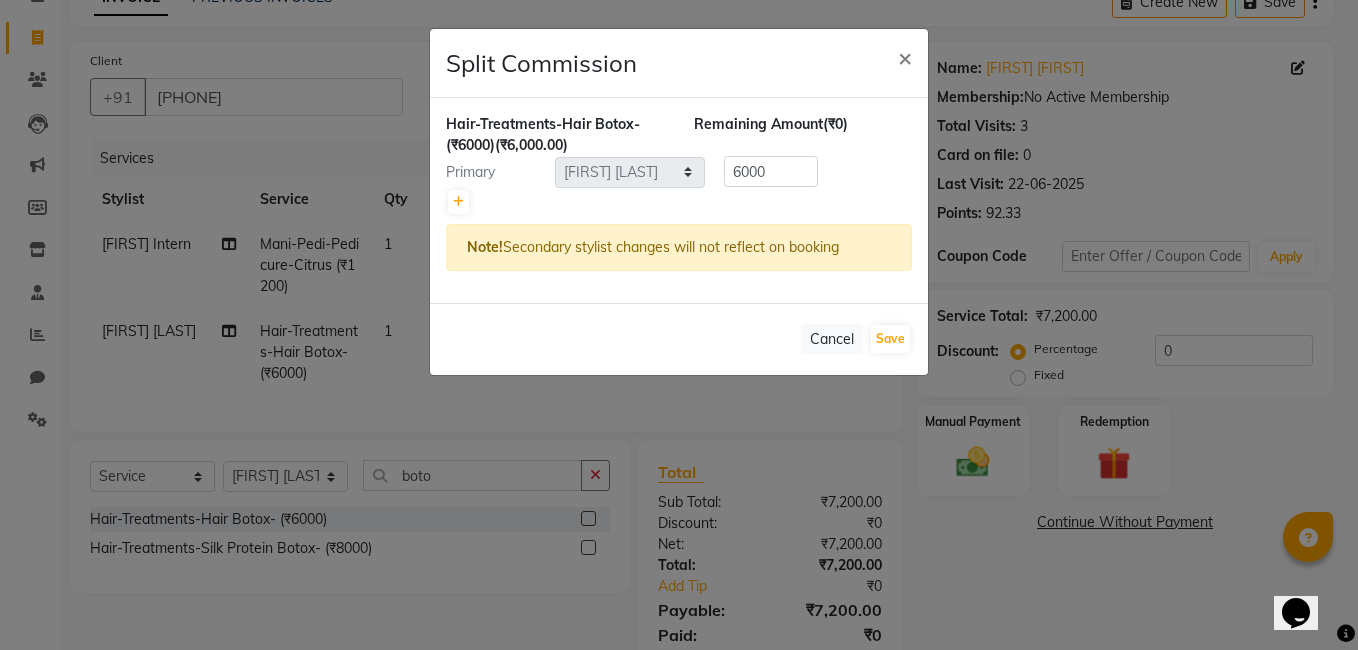 click 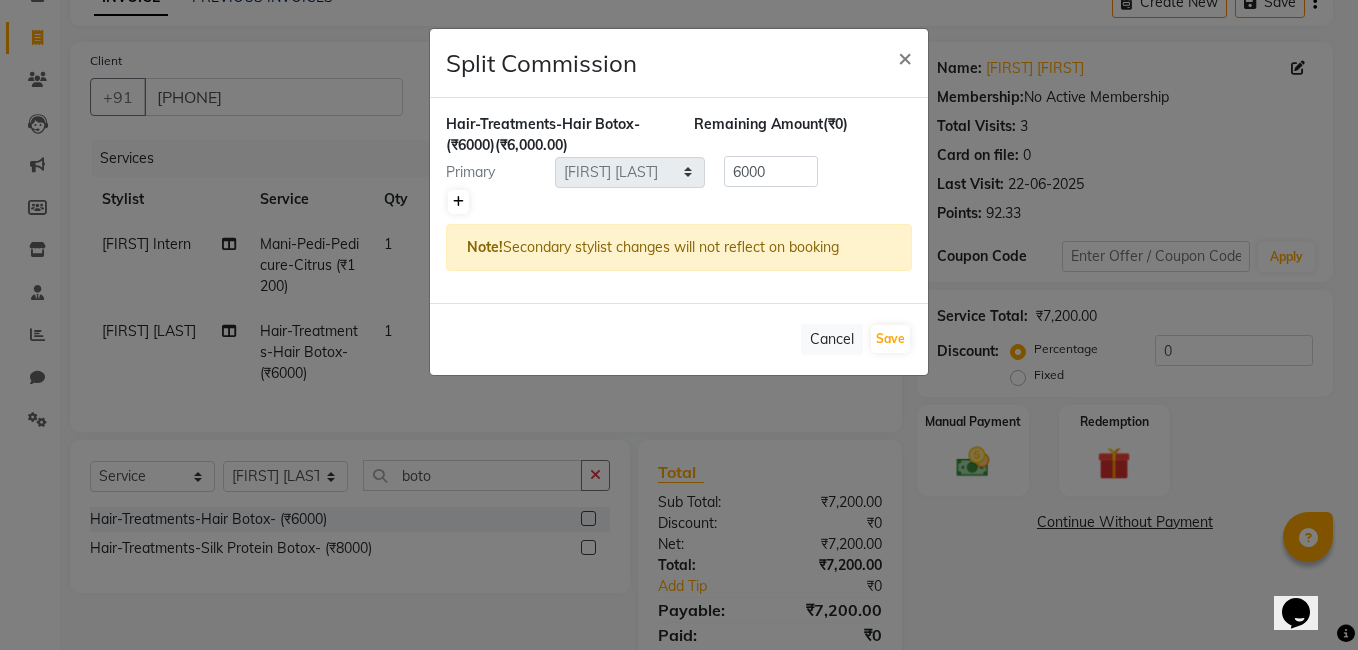 click 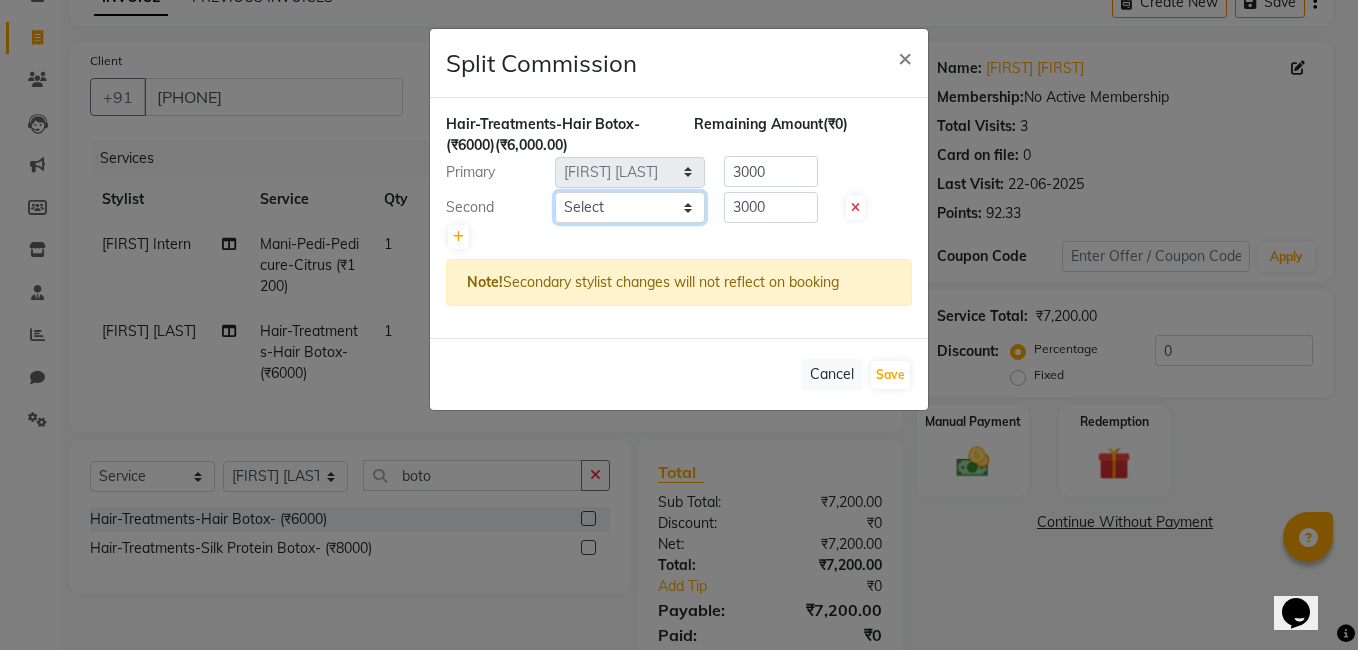 click on "Select [FIRST] [LAST] [FIRST] [LAST] [FIRST] [LAST] [FIRST] [LAST] [FIRST] [LAST] [FIRST] [LAST] [FIRST] [LAST] [FIRST] [LAST]" 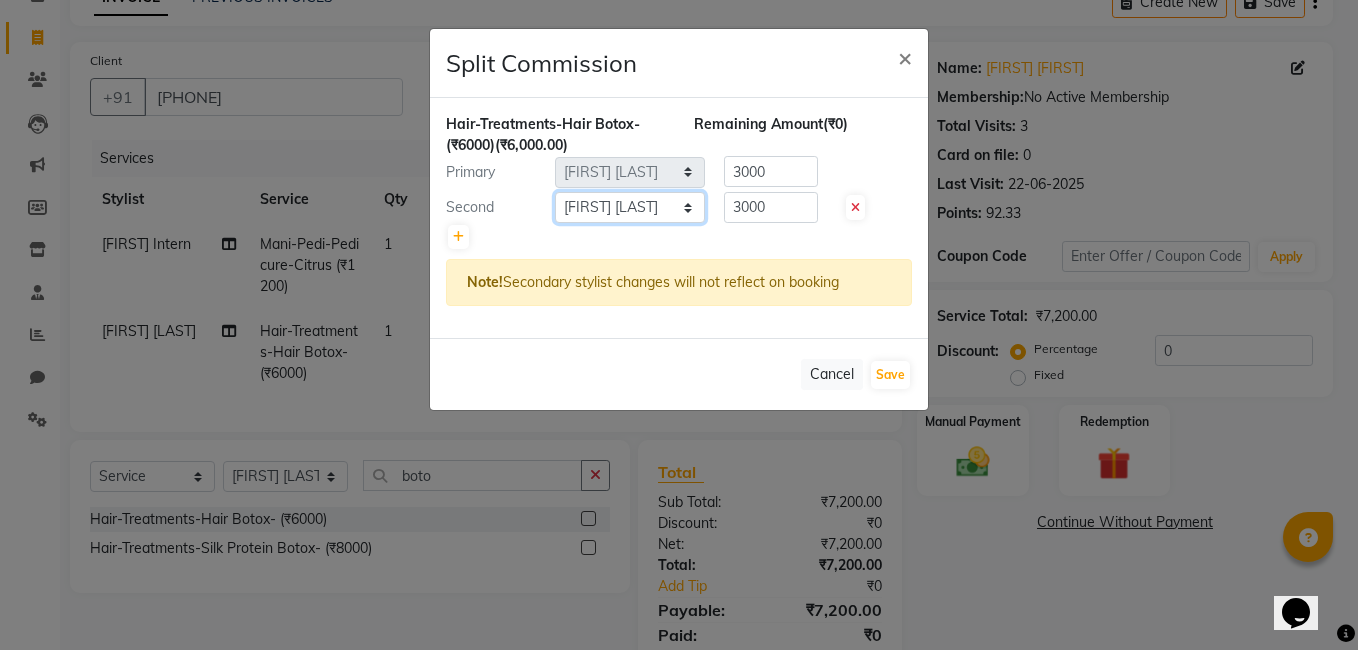 click on "Select [FIRST] [LAST] [FIRST] [LAST] [FIRST] [LAST] [FIRST] [LAST] [FIRST] [LAST] [FIRST] [LAST] [FIRST] [LAST] [FIRST] [LAST]" 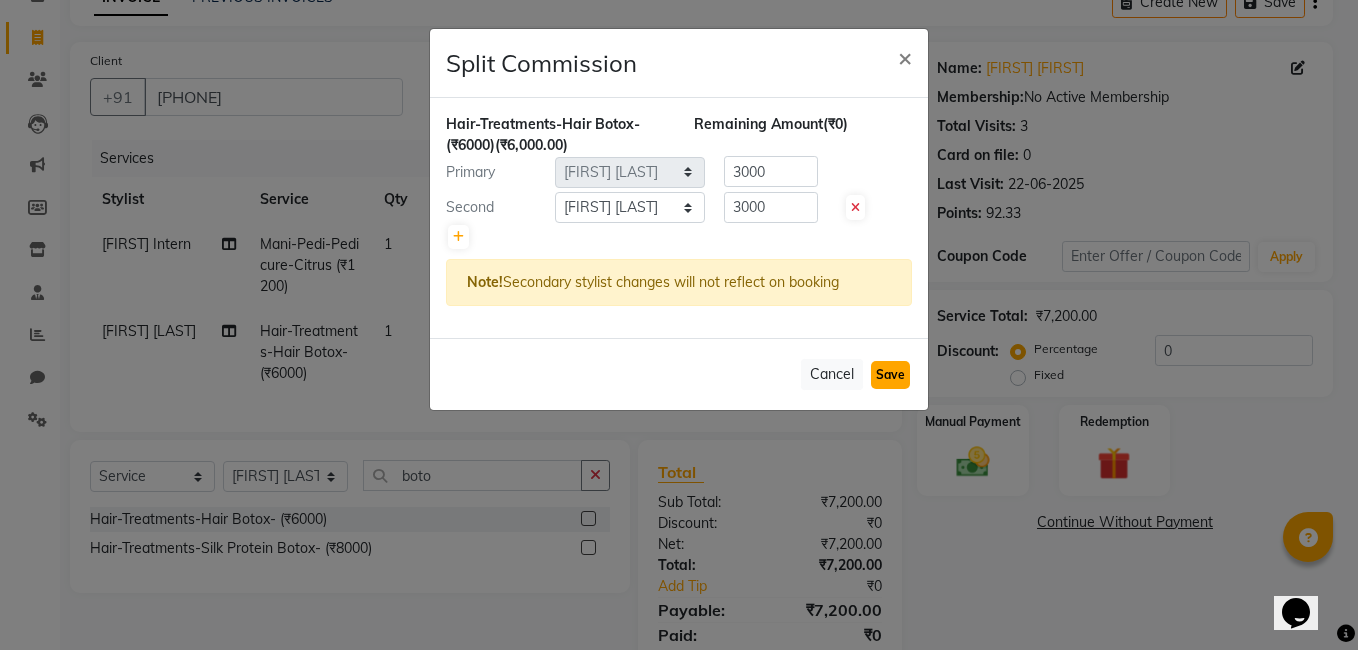 click on "Save" 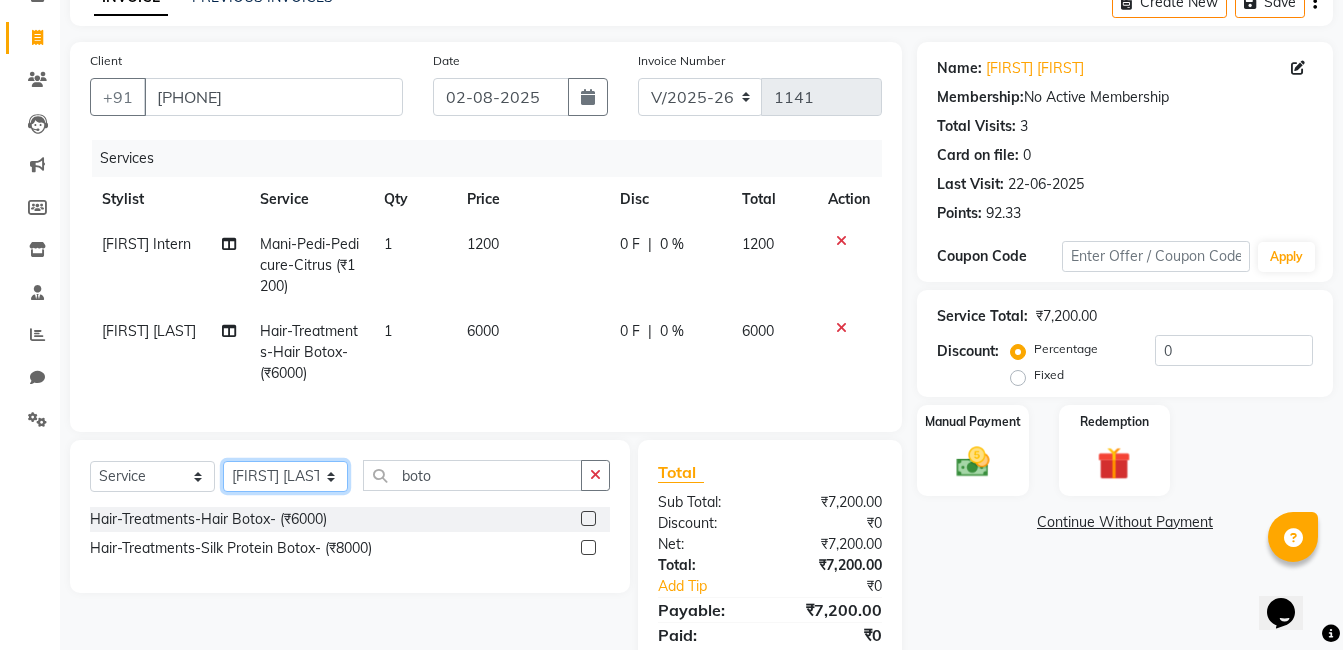 click on "Select Stylist [FIRST] [LAST] [FIRST] [LAST] [FIRST] [LAST] [FIRST] [LAST] [FIRST] [LAST] [FIRST] [LAST] [FIRST] [LAST] [FIRST] [LAST]" 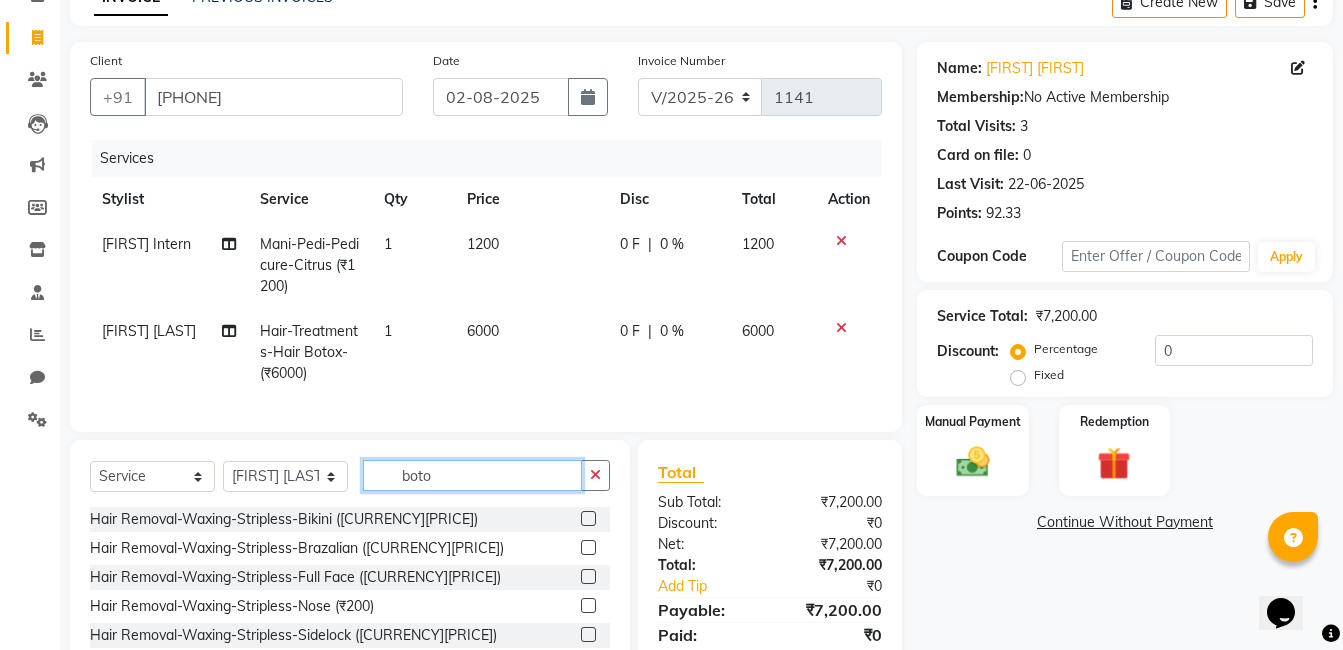 click on "boto" 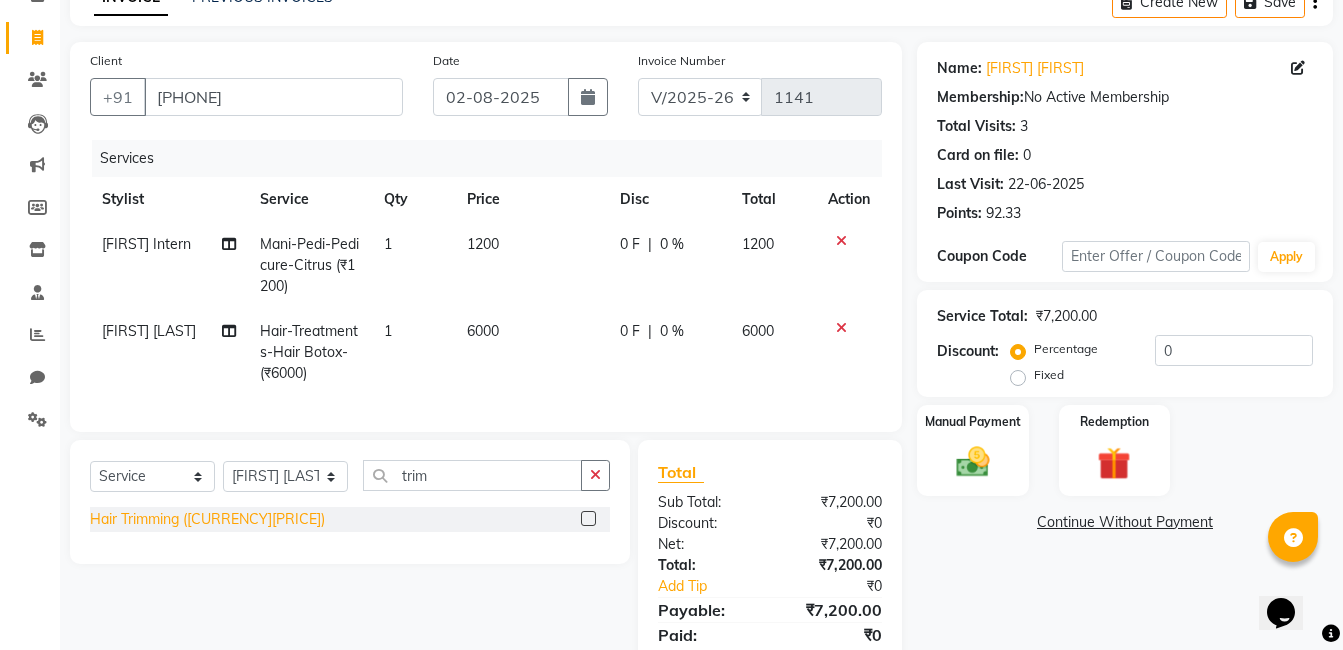 click on "Hair Trimming ([CURRENCY][PRICE])" 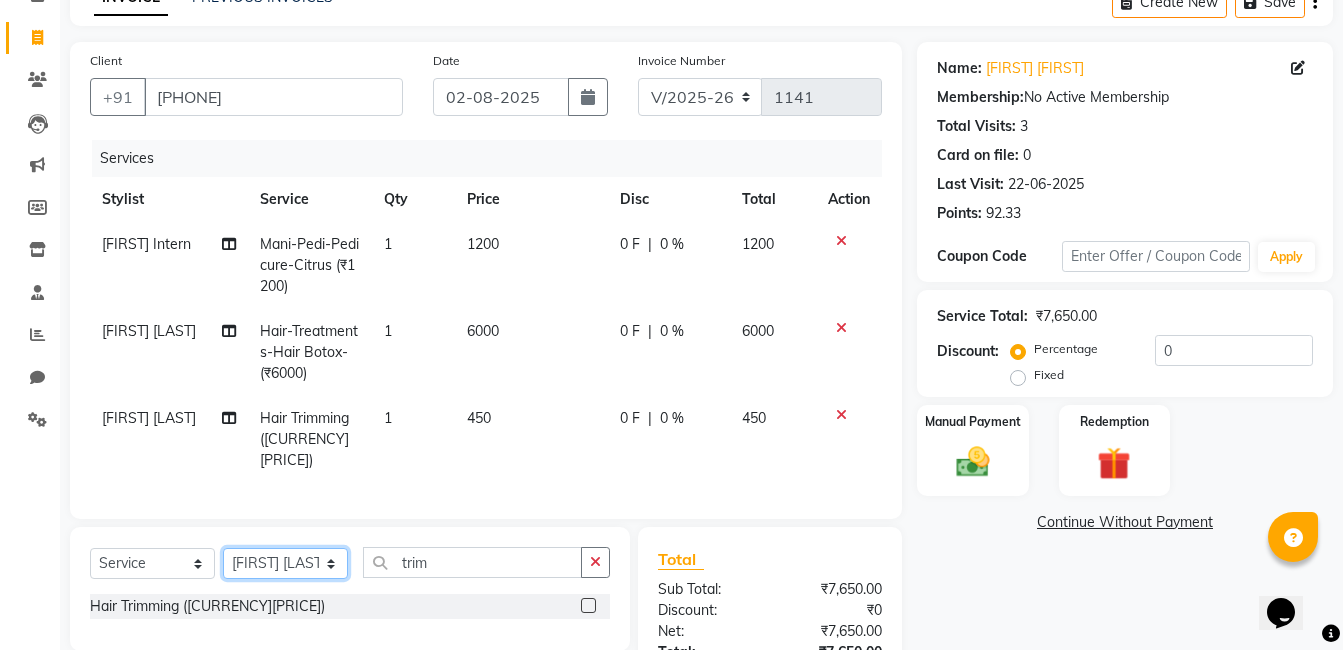 click on "Select Stylist [FIRST] [LAST] [FIRST] [LAST] [FIRST] [LAST] [FIRST] [LAST] [FIRST] [LAST] [FIRST] [LAST] [FIRST] [LAST] [FIRST] [LAST]" 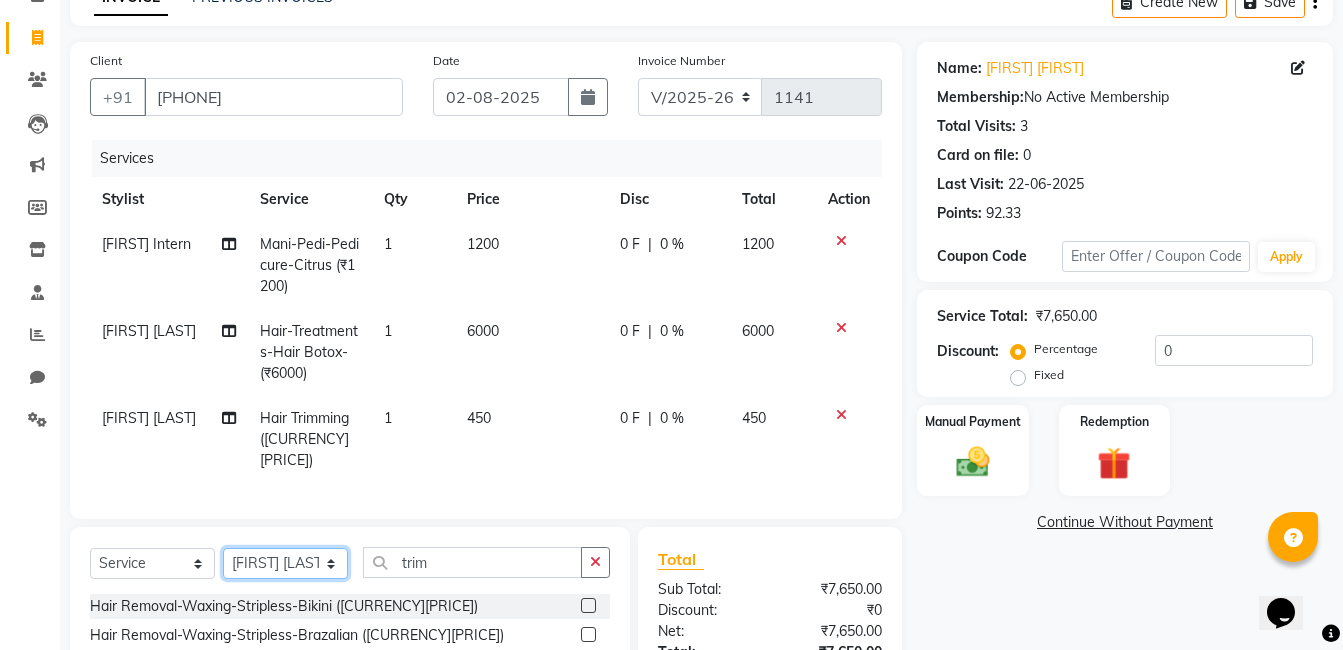 scroll, scrollTop: 304, scrollLeft: 0, axis: vertical 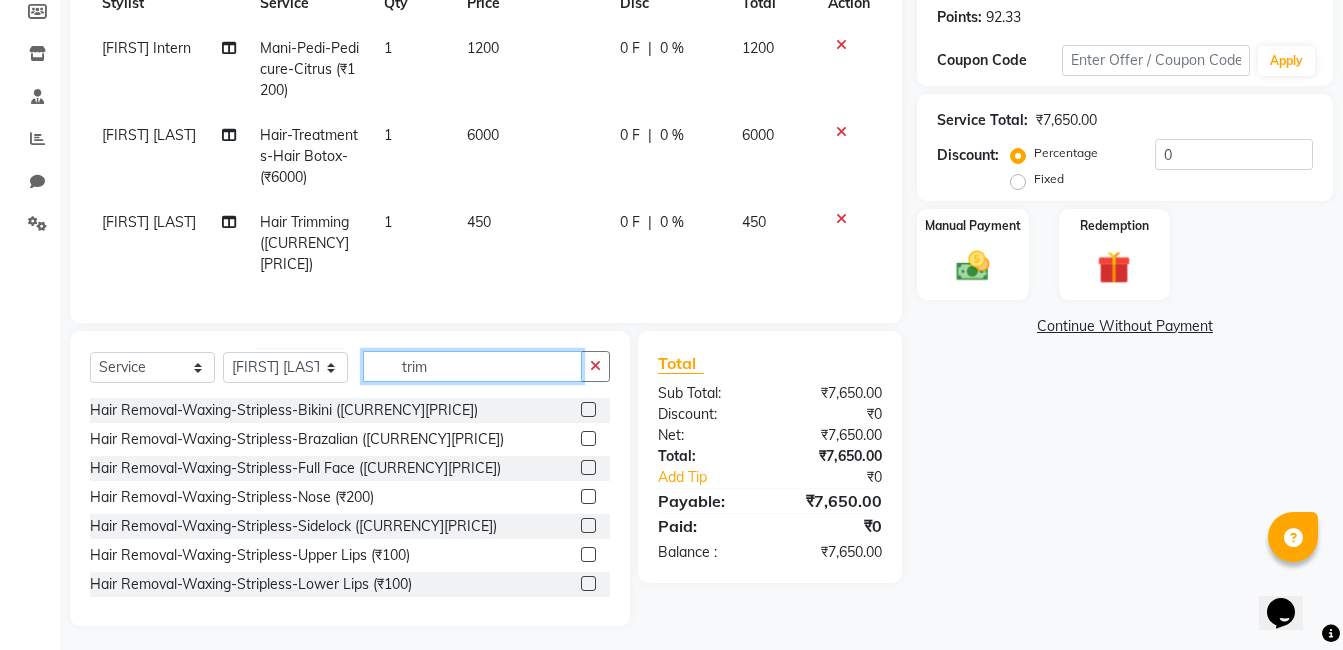 click on "trim" 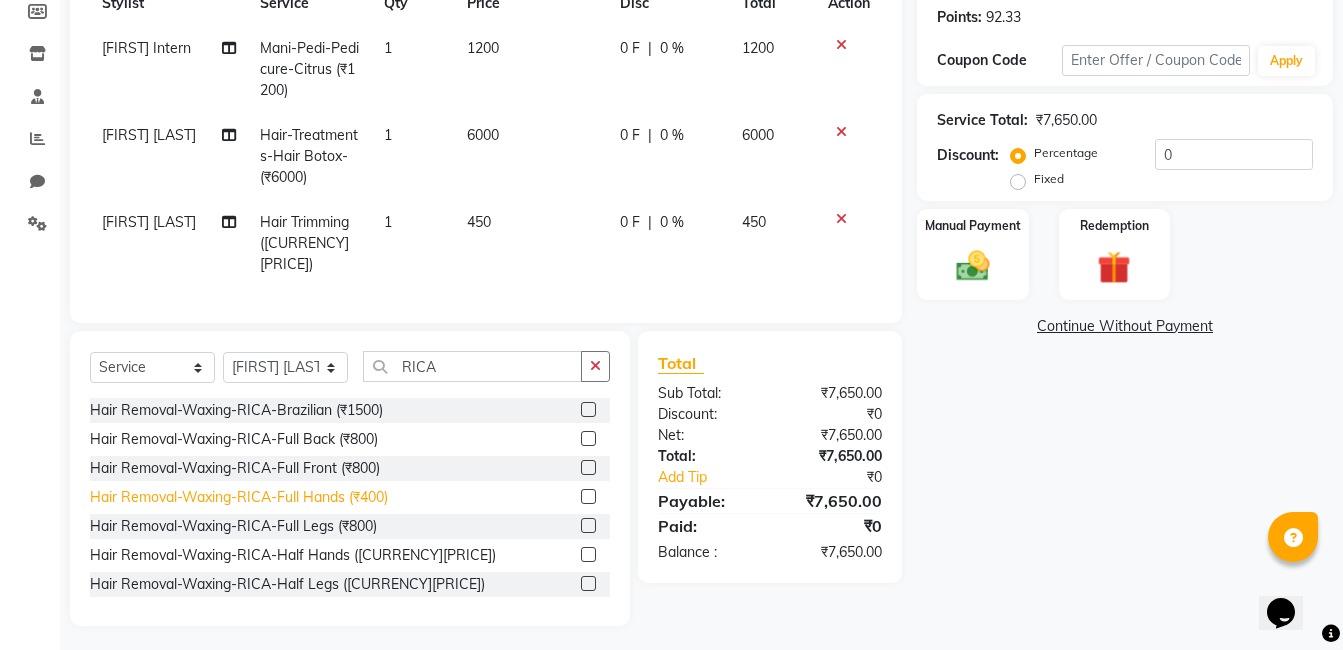 click on "Hair Removal-Waxing-RICA-Full Hands (₹400)" 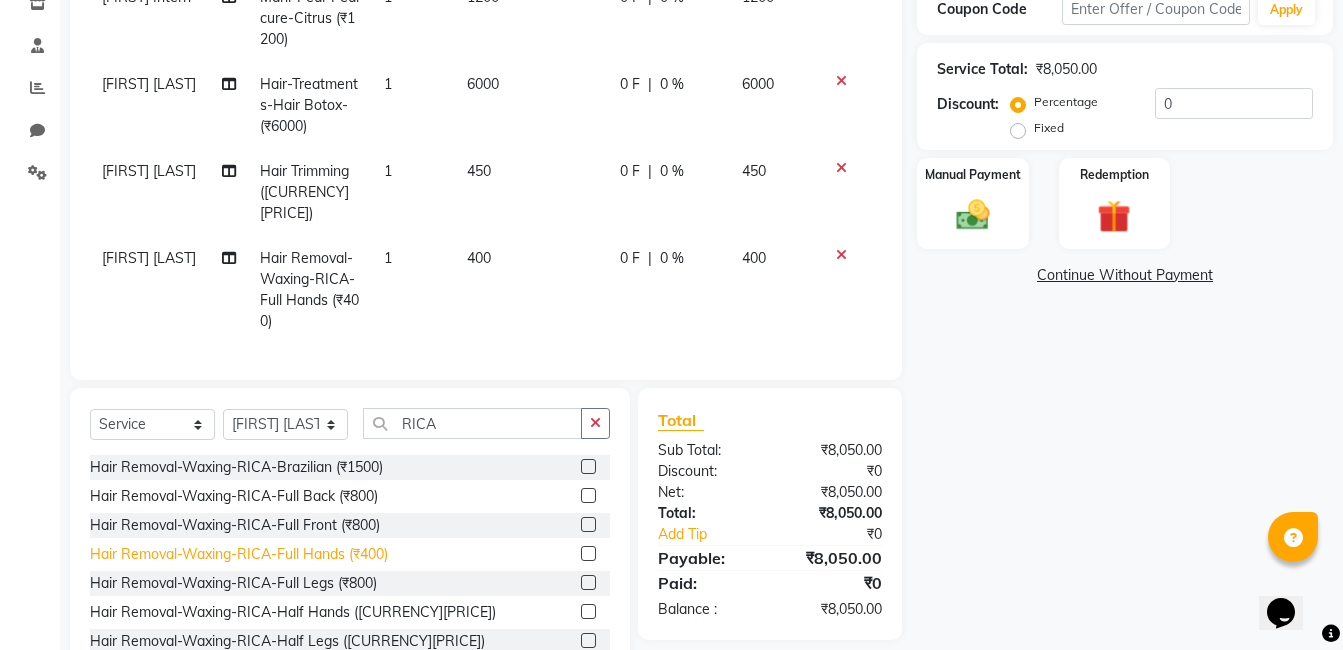 scroll, scrollTop: 412, scrollLeft: 0, axis: vertical 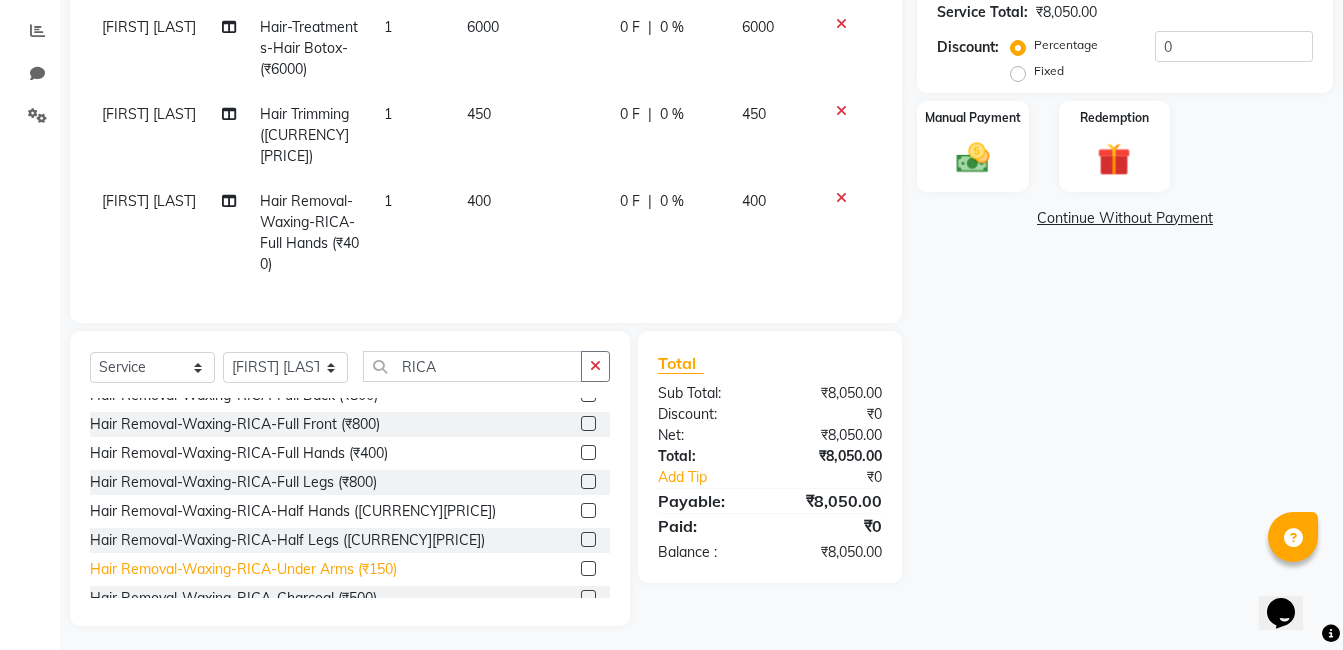 click on "Hair Removal-Waxing-RICA-Under Arms (₹150)" 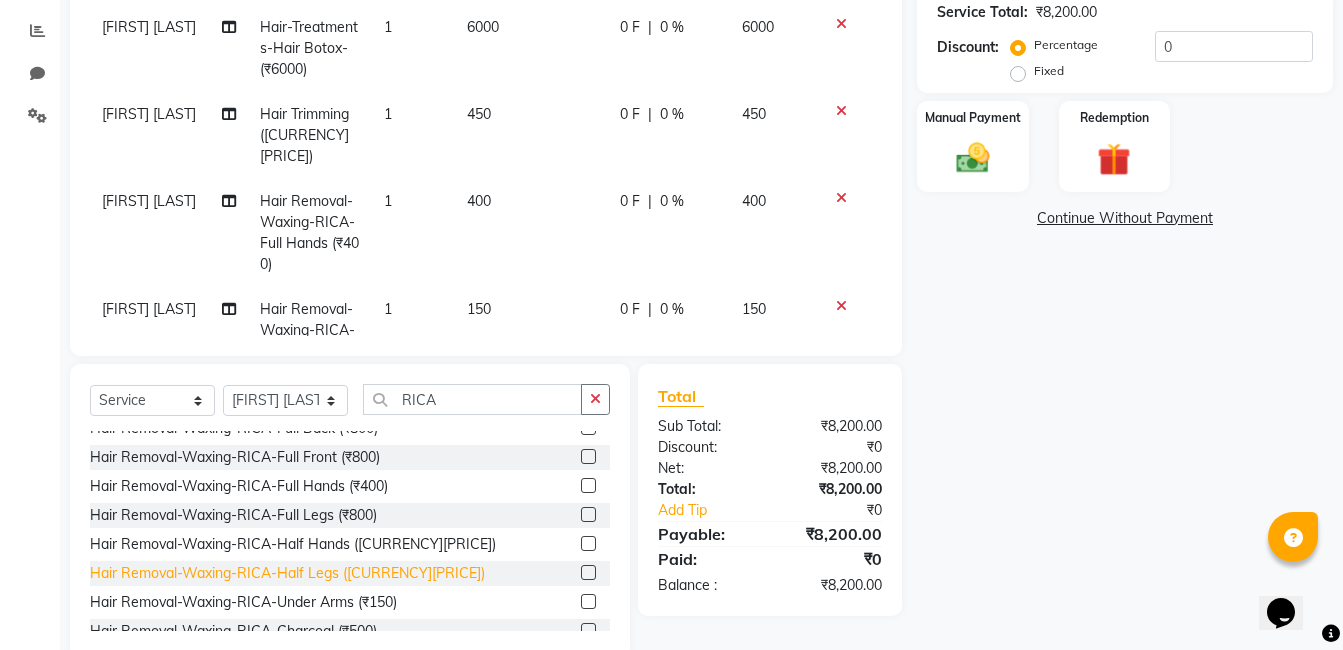 click on "Hair Removal-Waxing-RICA-Half Legs ([CURRENCY][PRICE])" 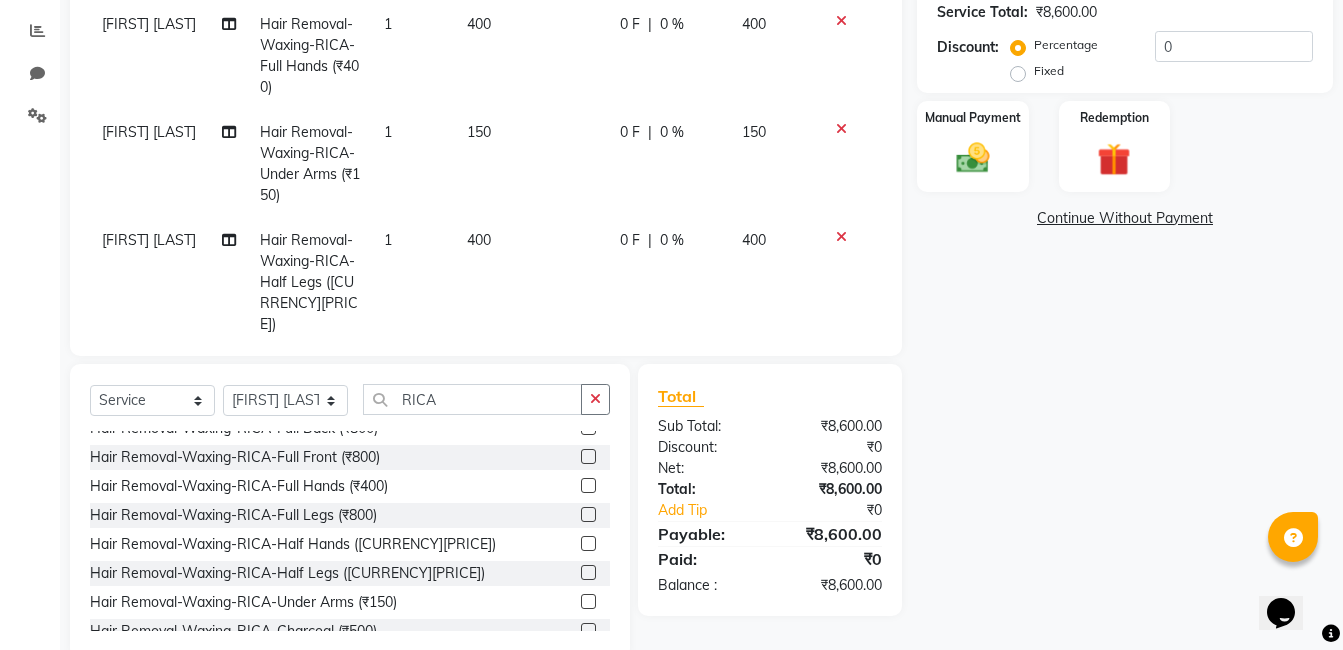 click on "[FIRST] [LAST]" 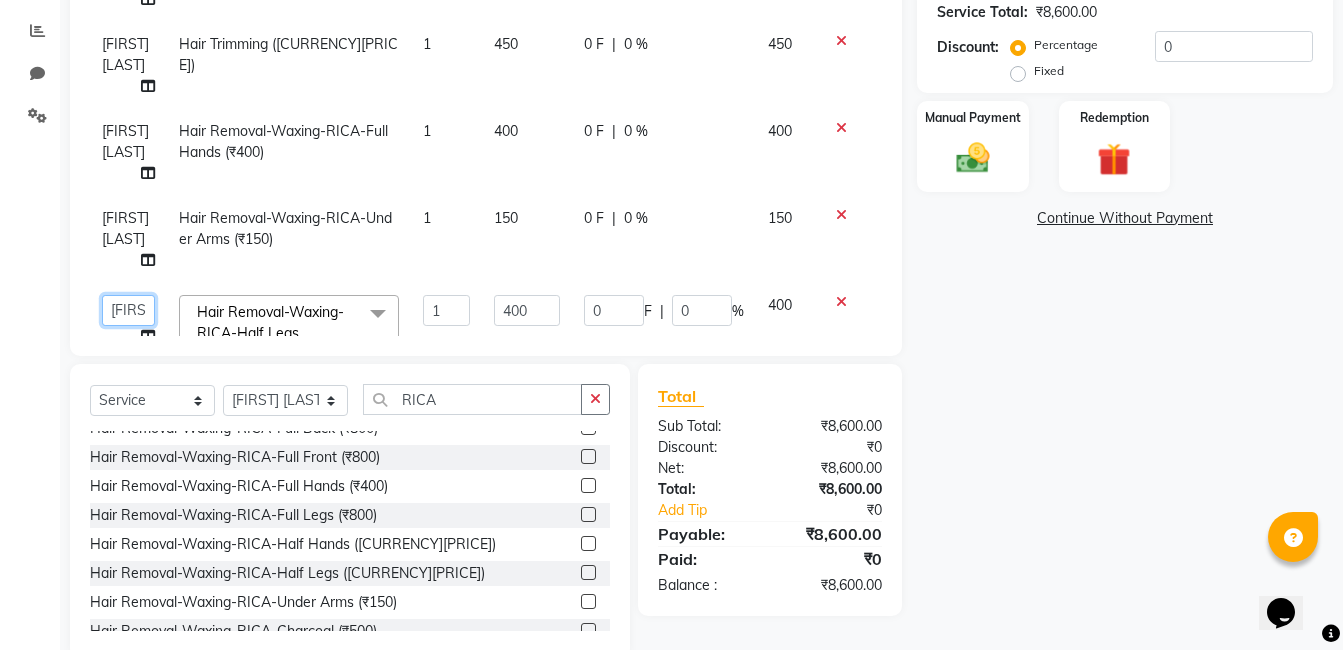 click on "[FIRST] [LAST] [FIRST] [LAST] [FIRST] [LAST] [FIRST] [LAST] [FIRST] [LAST] [FIRST] [LAST] [FIRST] [LAST] [FIRST] [LAST]" 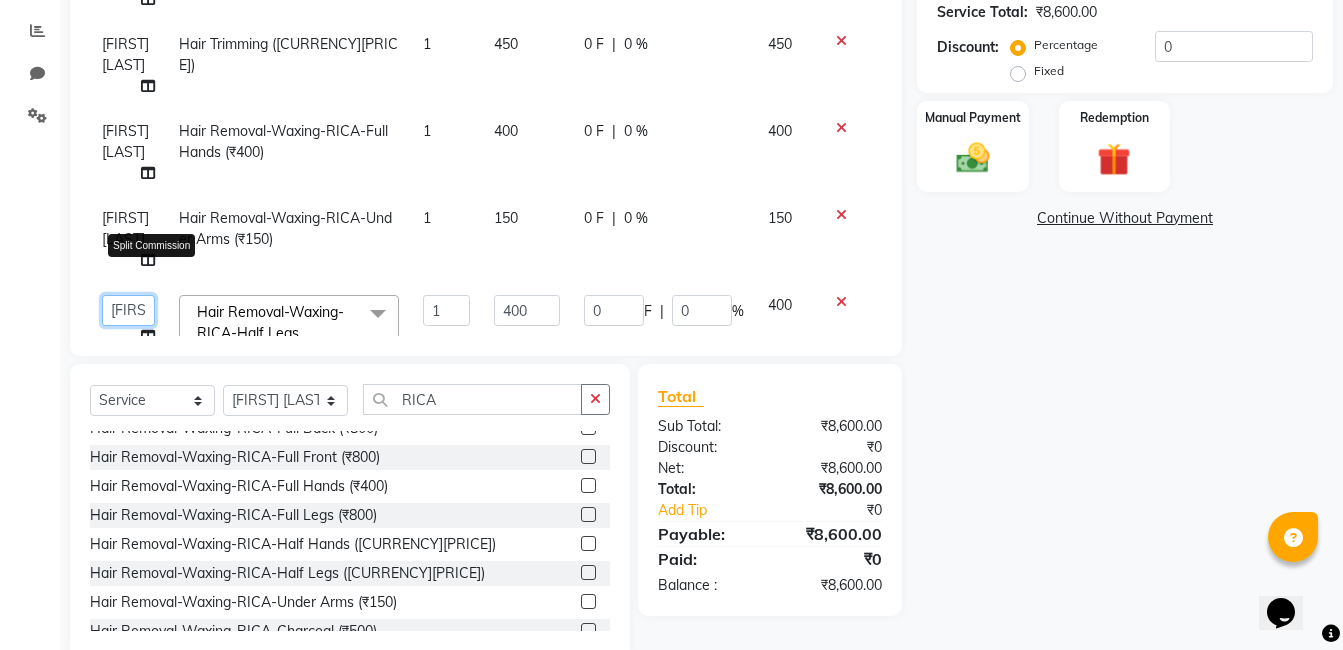 click on "[FIRST] [LAST] [FIRST] [LAST] [FIRST] [LAST] [FIRST] [LAST] [FIRST] [LAST] [FIRST] [LAST] [FIRST] [LAST] [FIRST] [LAST]" 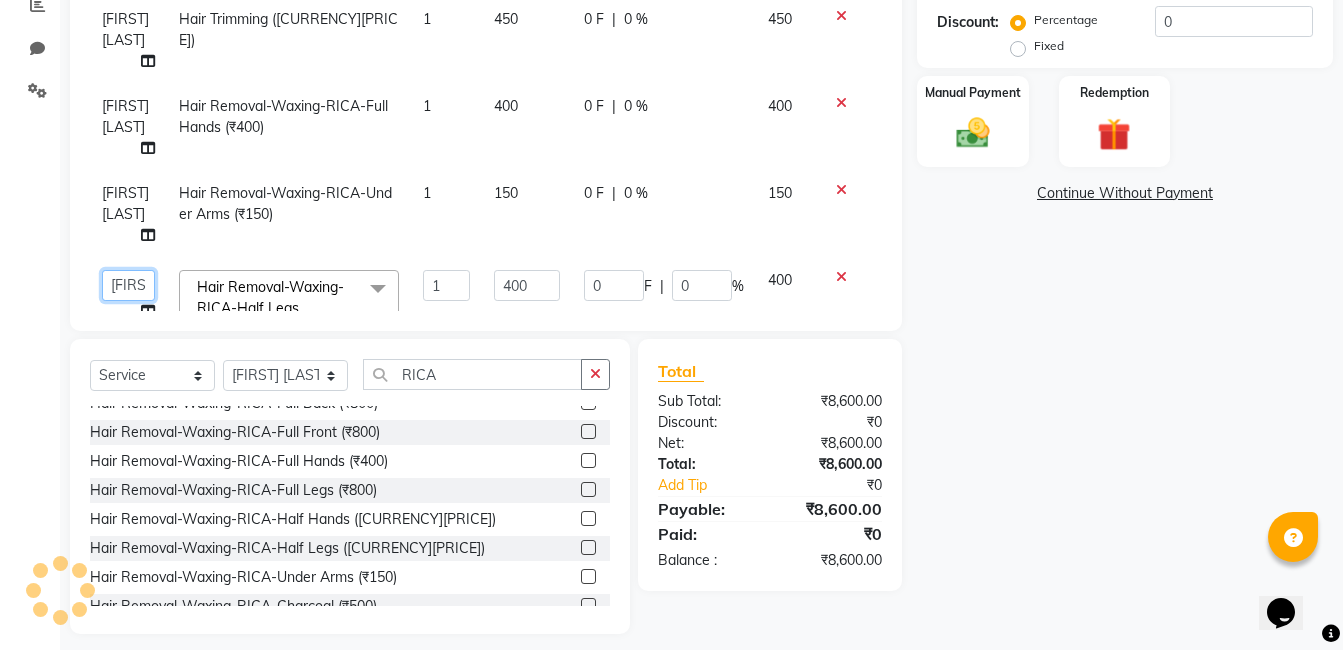 scroll, scrollTop: 451, scrollLeft: 0, axis: vertical 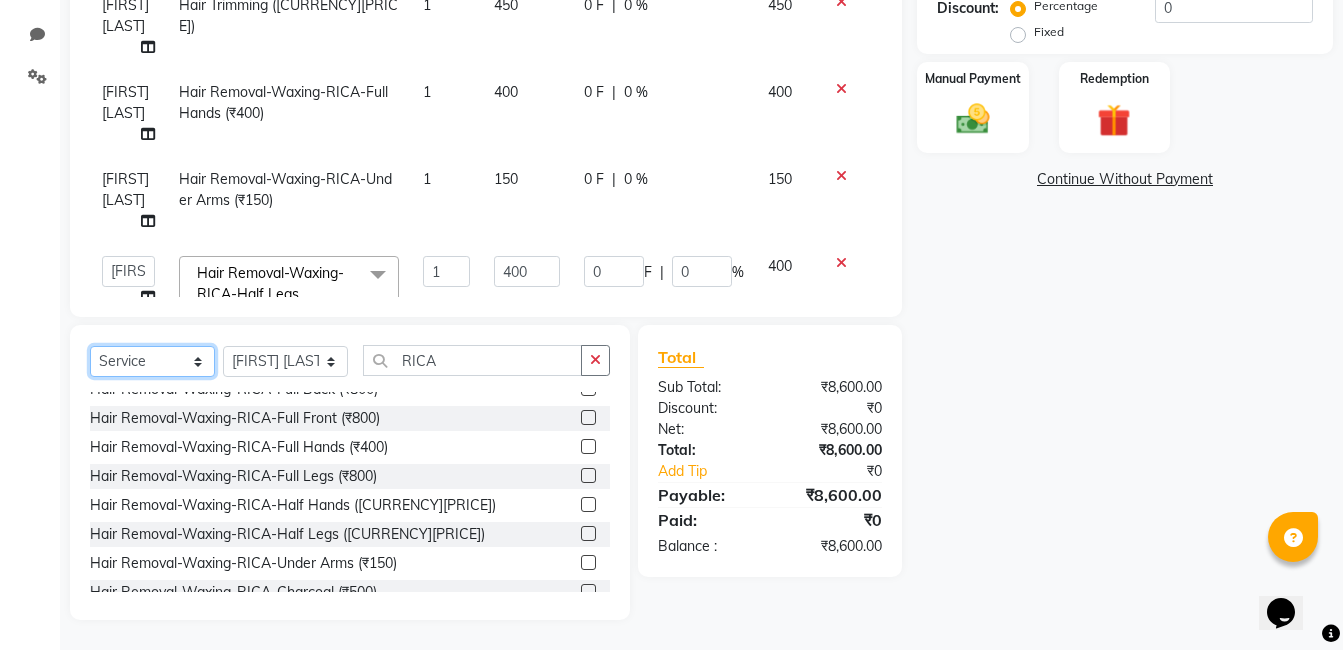 click on "Select  Service  Product  Membership  Package Voucher Prepaid Gift Card" 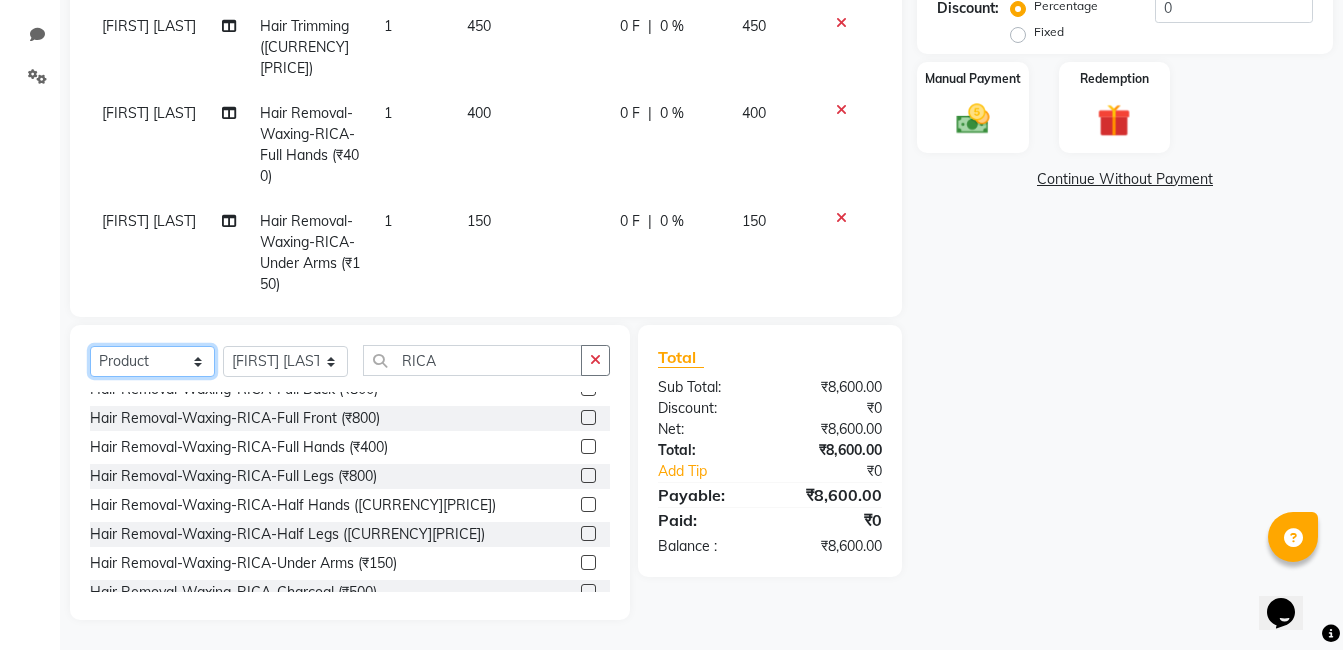 click on "Select  Service  Product  Membership  Package Voucher Prepaid Gift Card" 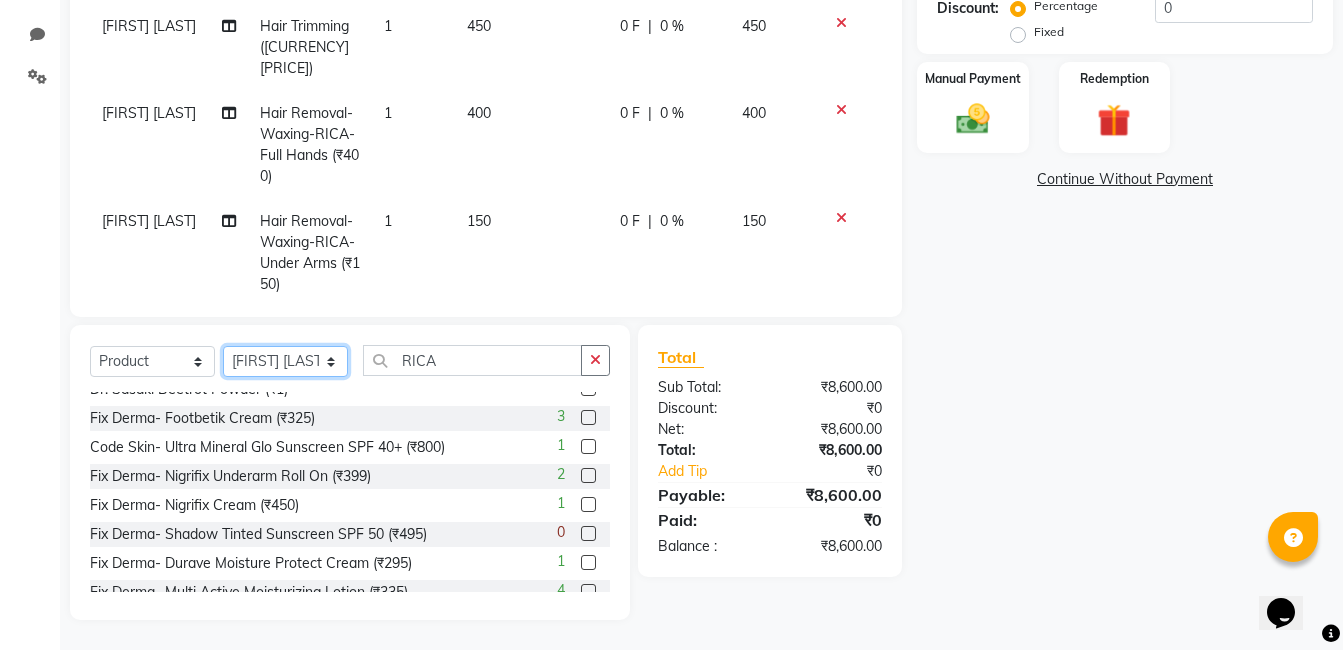 click on "Select Stylist [FIRST] [LAST] [FIRST] [LAST] [FIRST] [LAST] [FIRST] [LAST] [FIRST] [LAST] [FIRST] [LAST] [FIRST] [LAST] [FIRST] [LAST]" 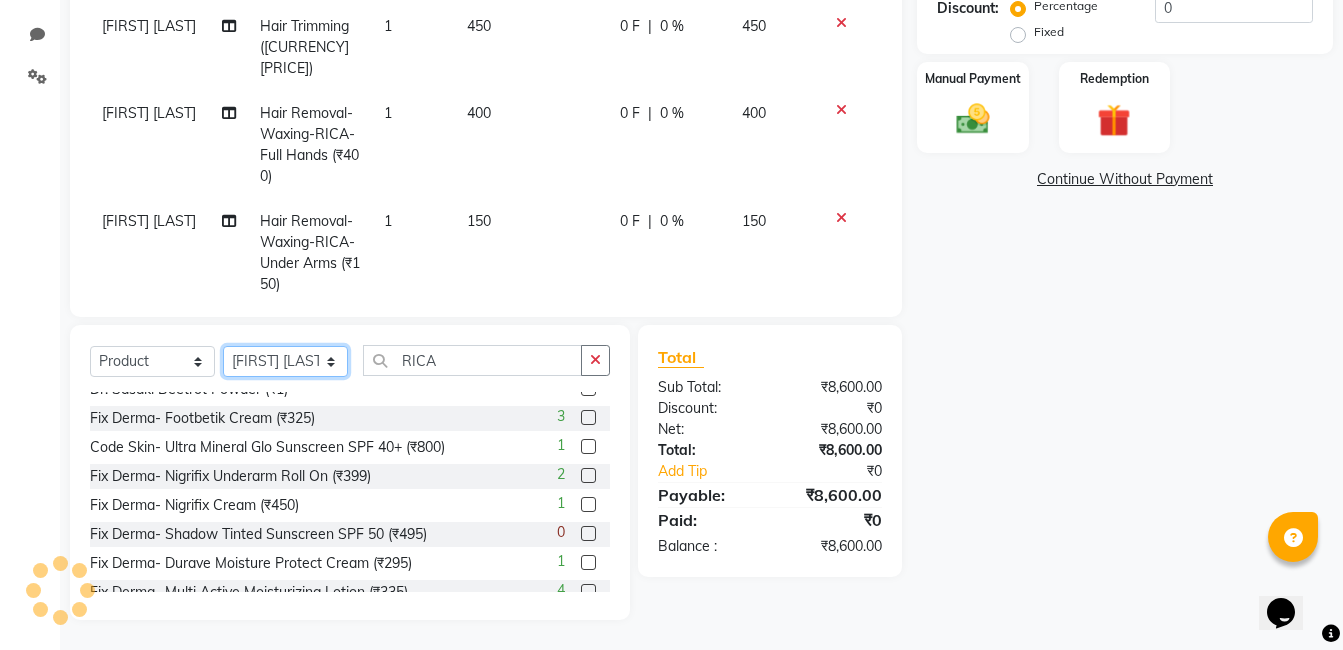 click on "Select Stylist [FIRST] [LAST] [FIRST] [LAST] [FIRST] [LAST] [FIRST] [LAST] [FIRST] [LAST] [FIRST] [LAST] [FIRST] [LAST] [FIRST] [LAST]" 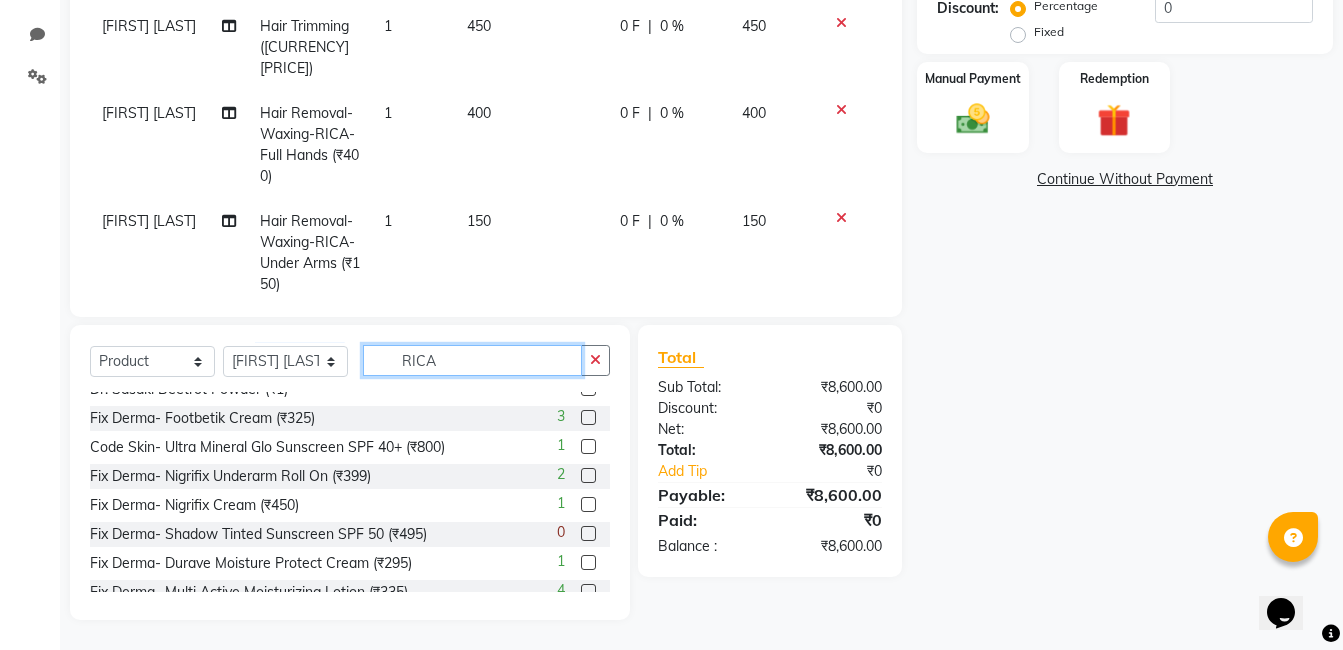 click on "RICA" 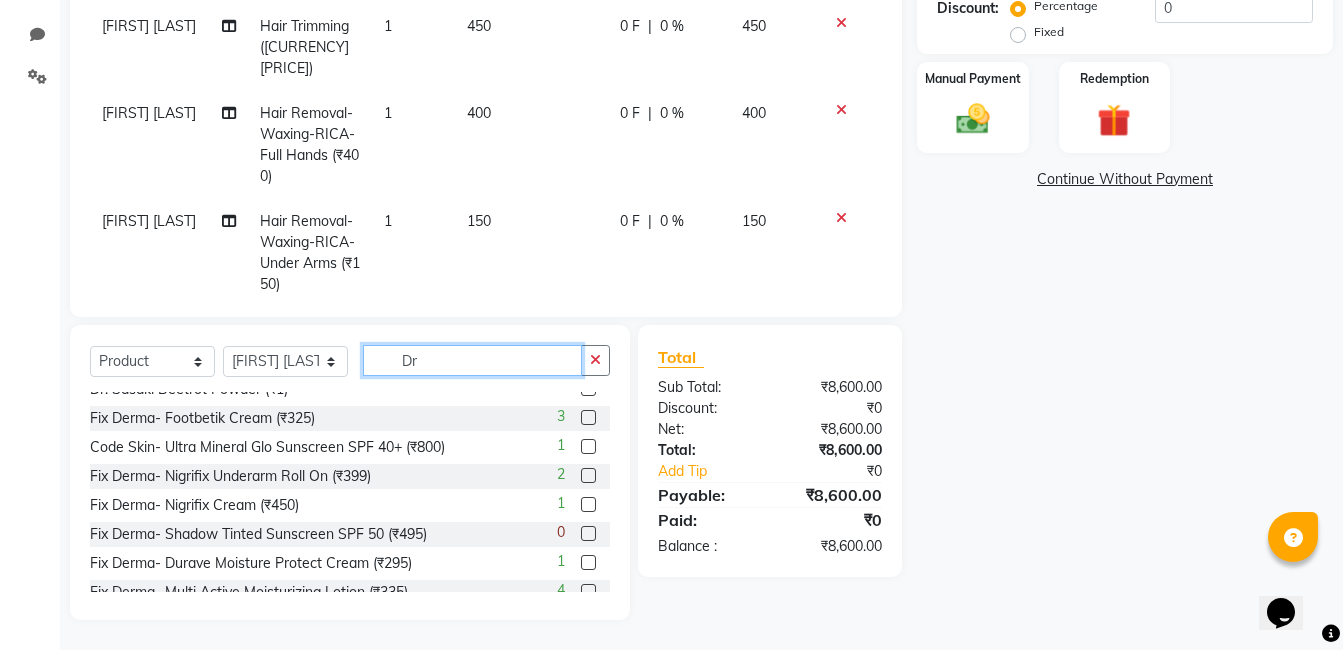 scroll, scrollTop: 0, scrollLeft: 0, axis: both 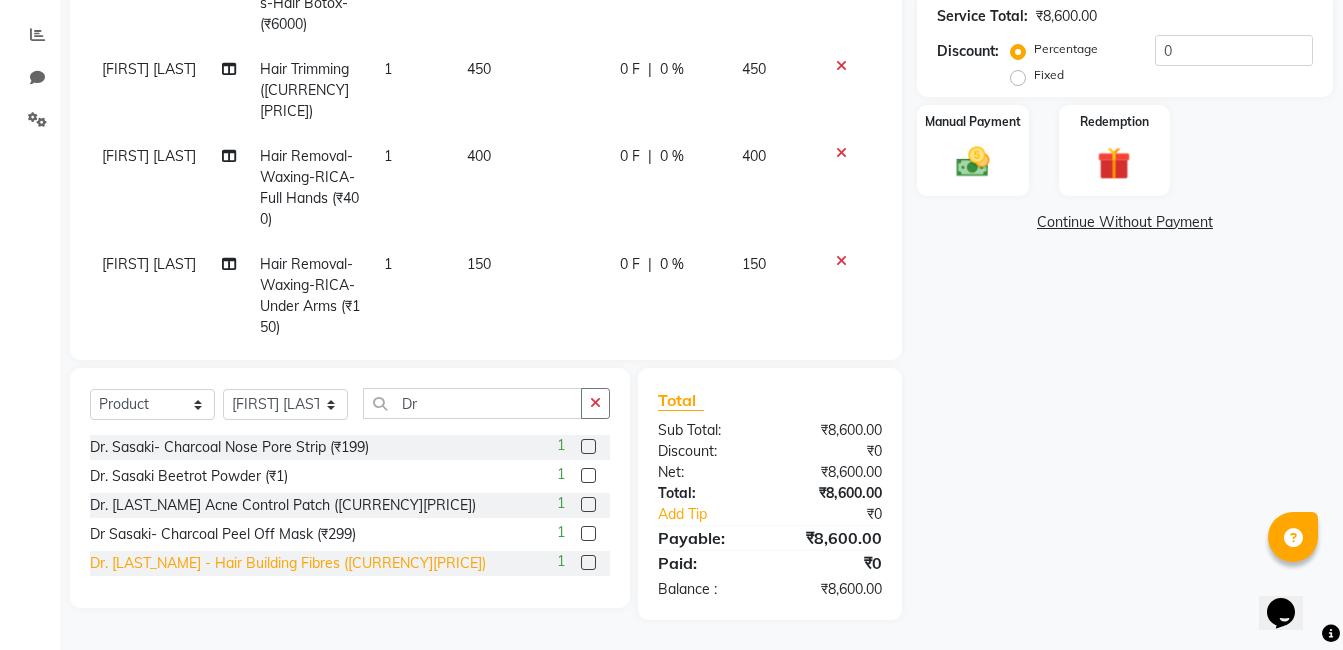 click on "Dr. [LAST_NAME] - Hair Building Fibres ([CURRENCY][PRICE])" 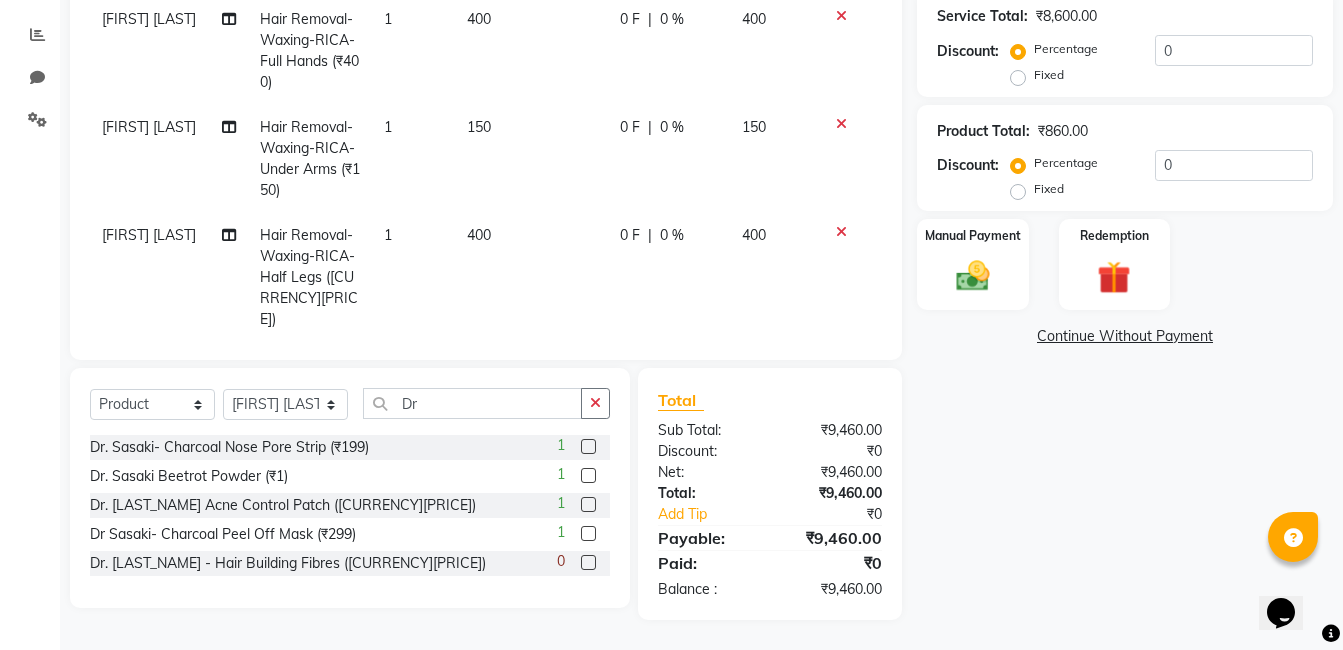scroll, scrollTop: 341, scrollLeft: 0, axis: vertical 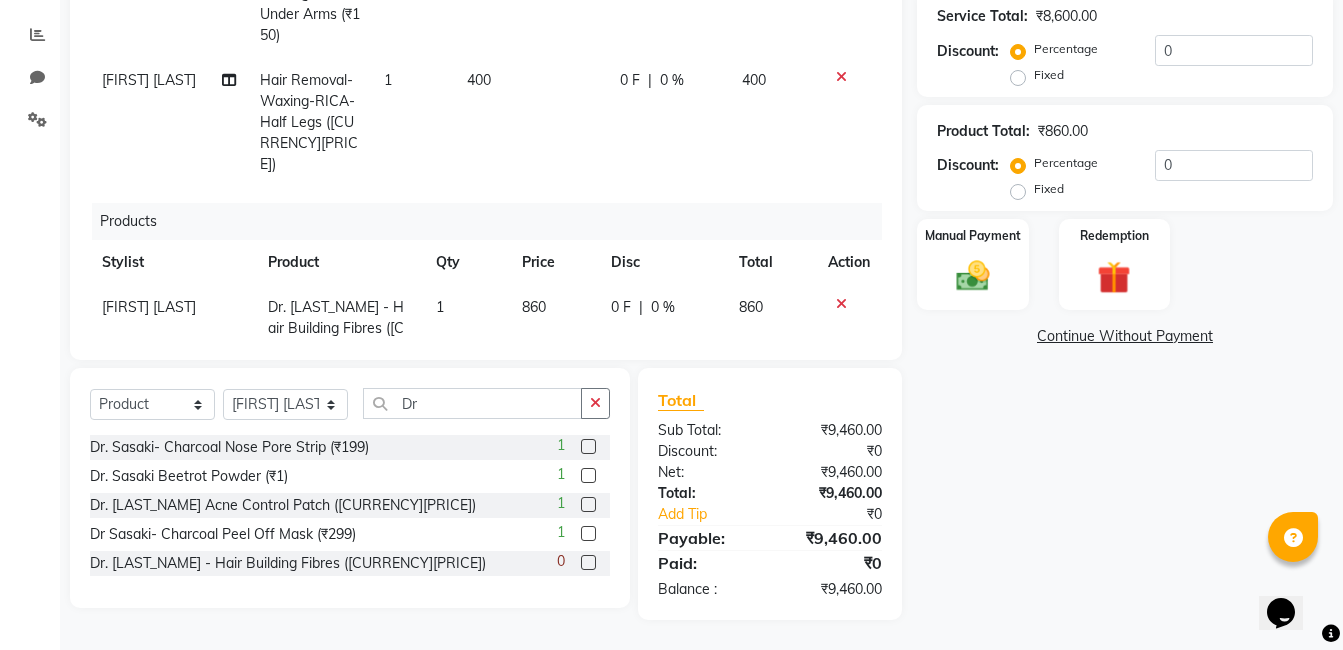 click on "0 %" 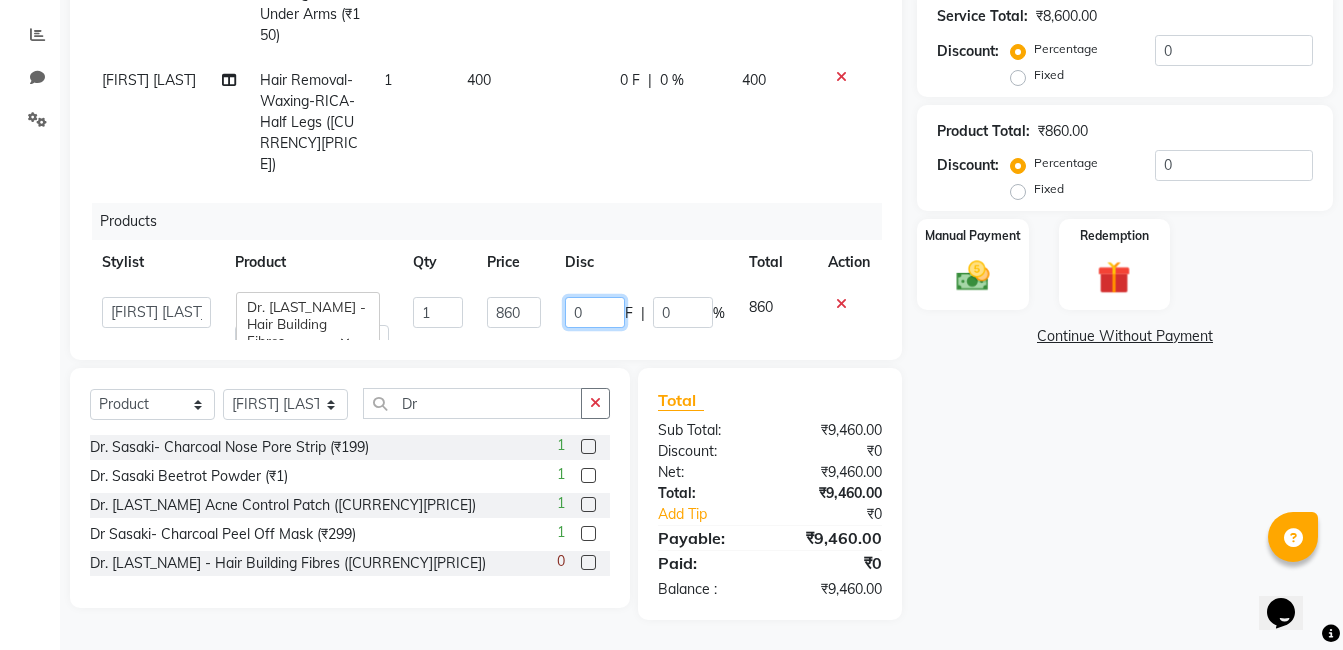 click on "0" 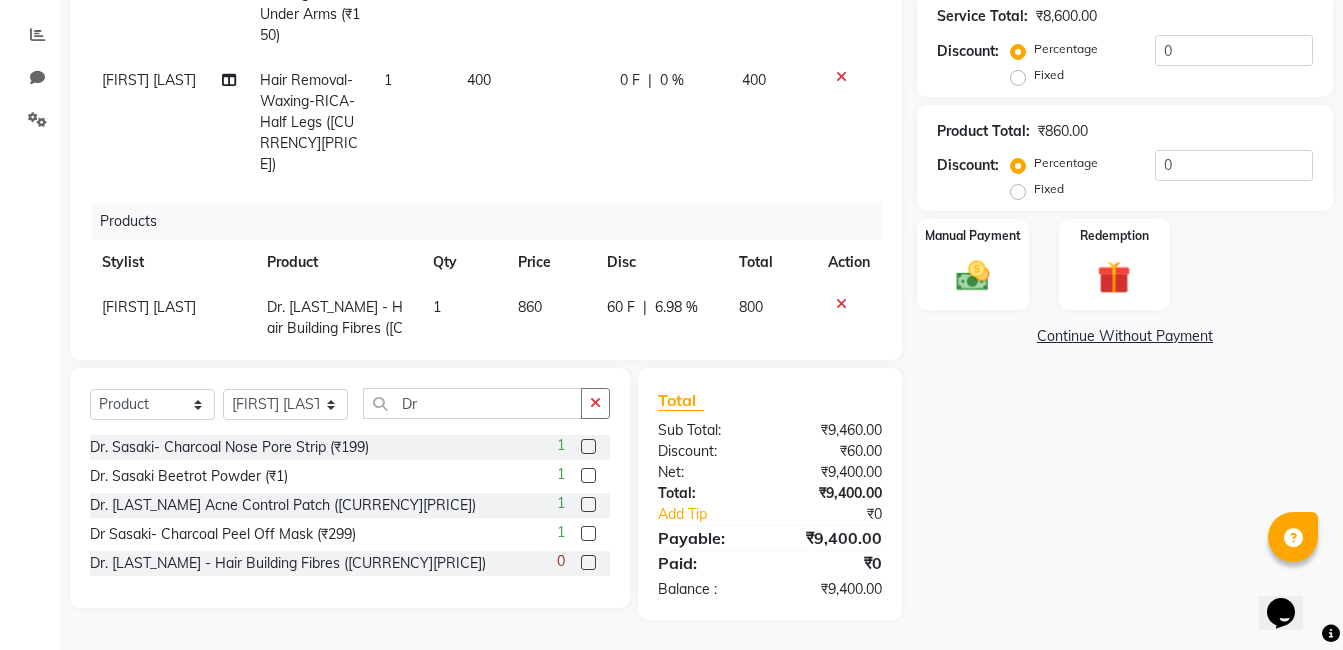 click on "60 F | 6.98 %" 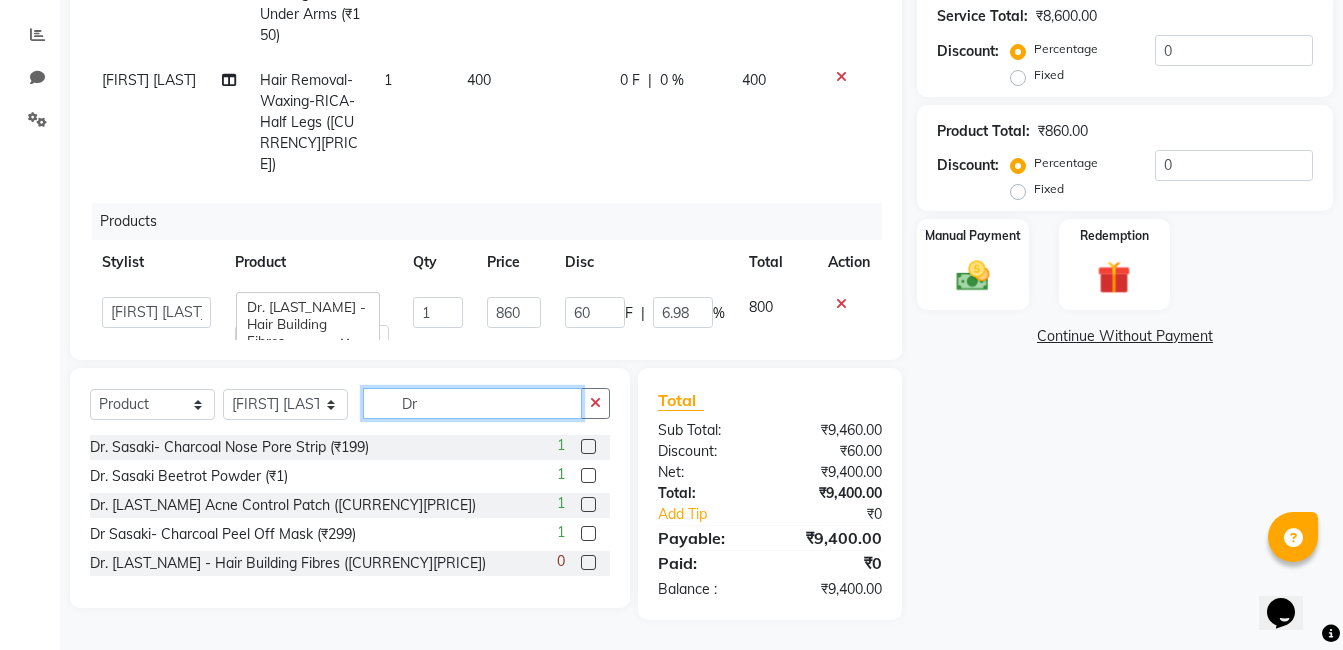 click on "Dr" 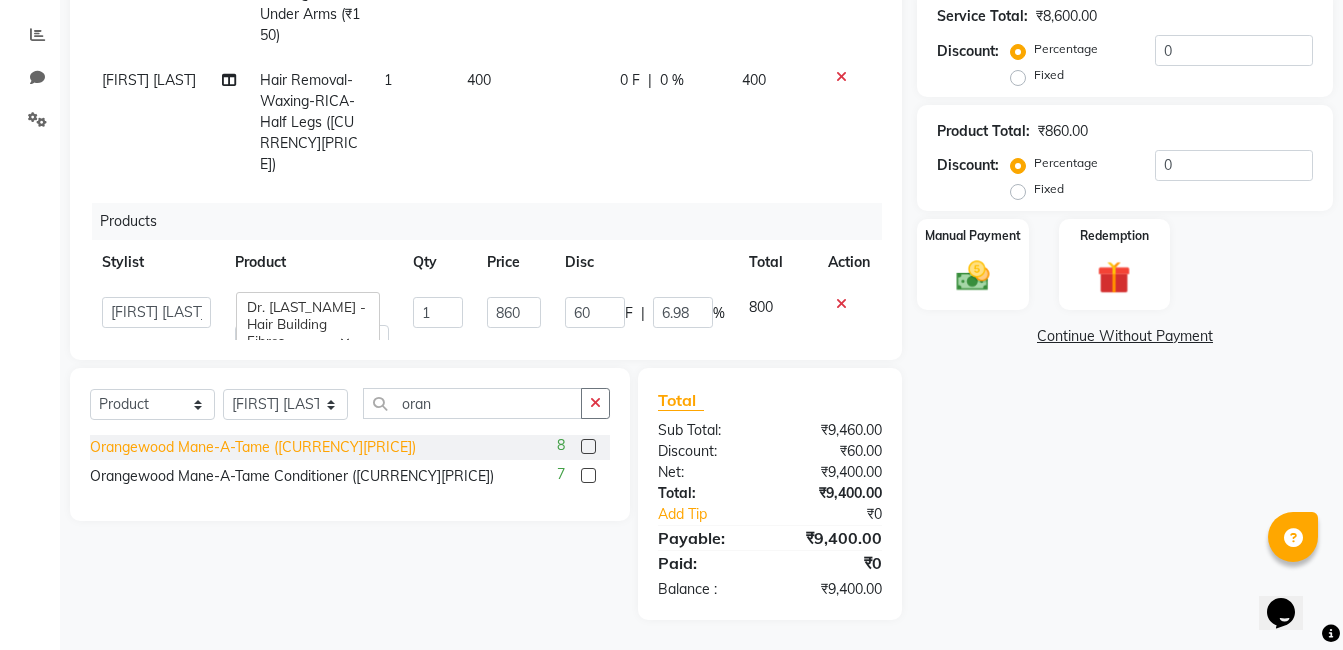 click on "Orangewood Mane-A-Tame ([CURRENCY][PRICE])" 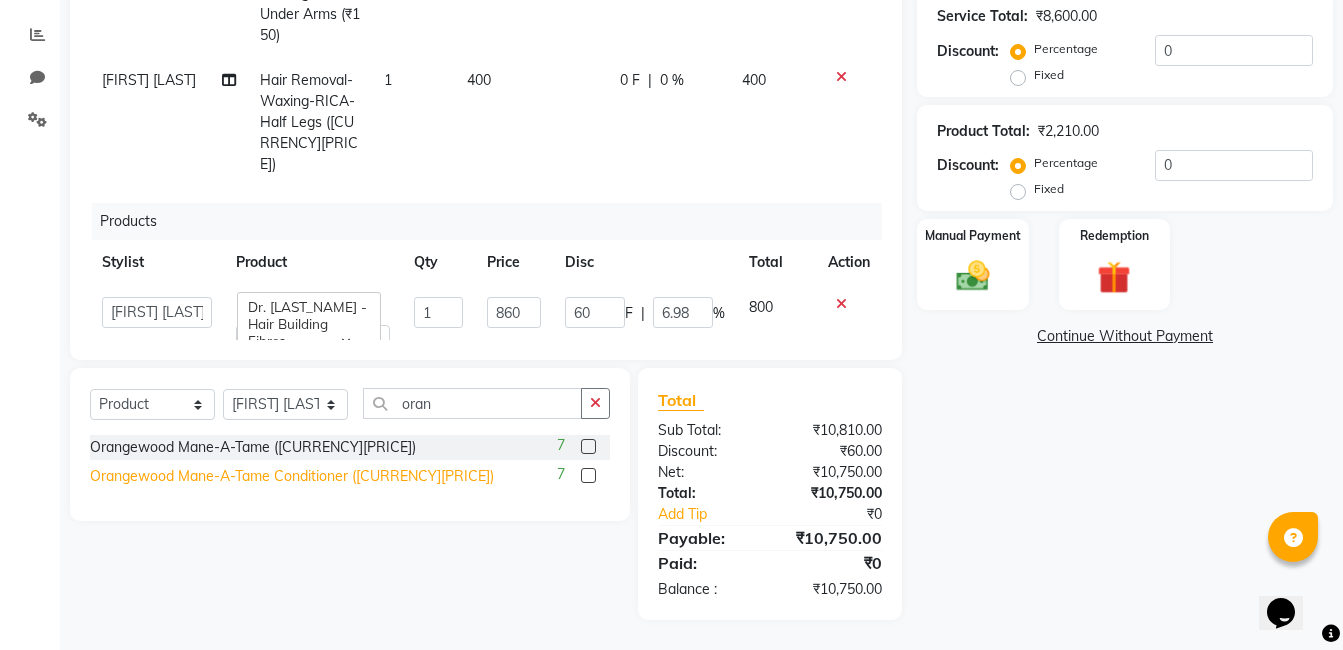 click on "Orangewood Mane-A-Tame Conditioner ([CURRENCY][PRICE])" 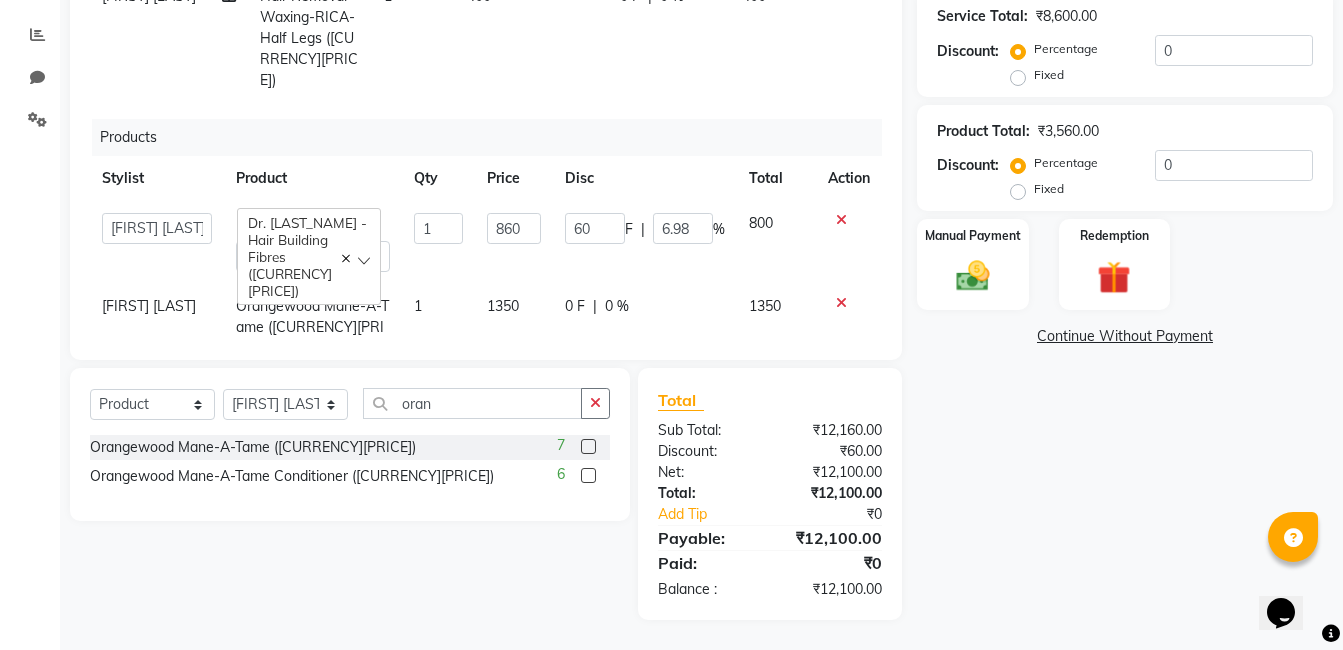scroll, scrollTop: 494, scrollLeft: 0, axis: vertical 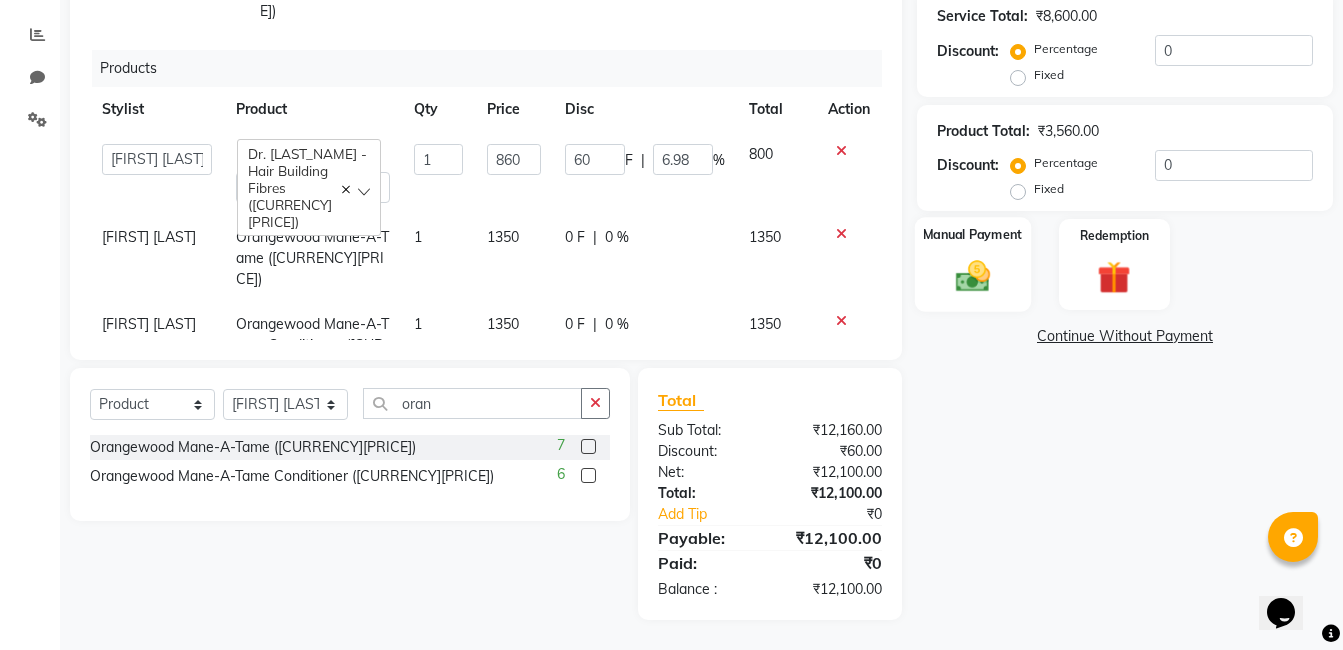 click 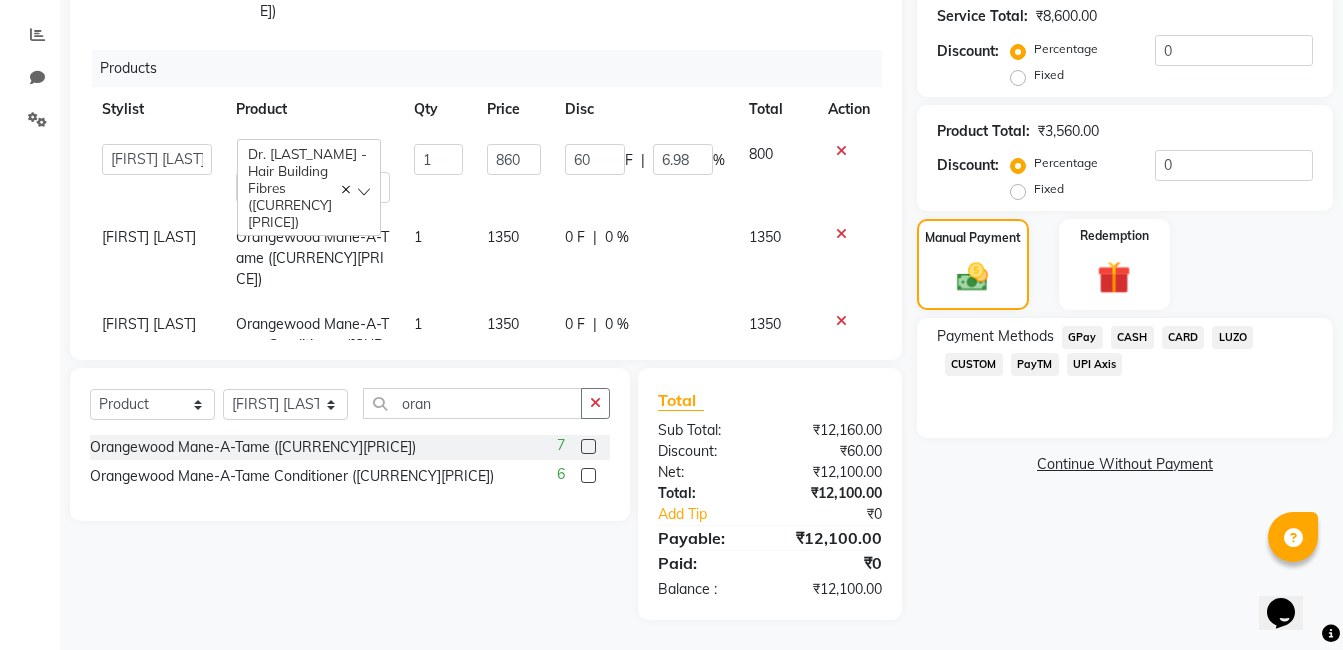 click on "CARD" 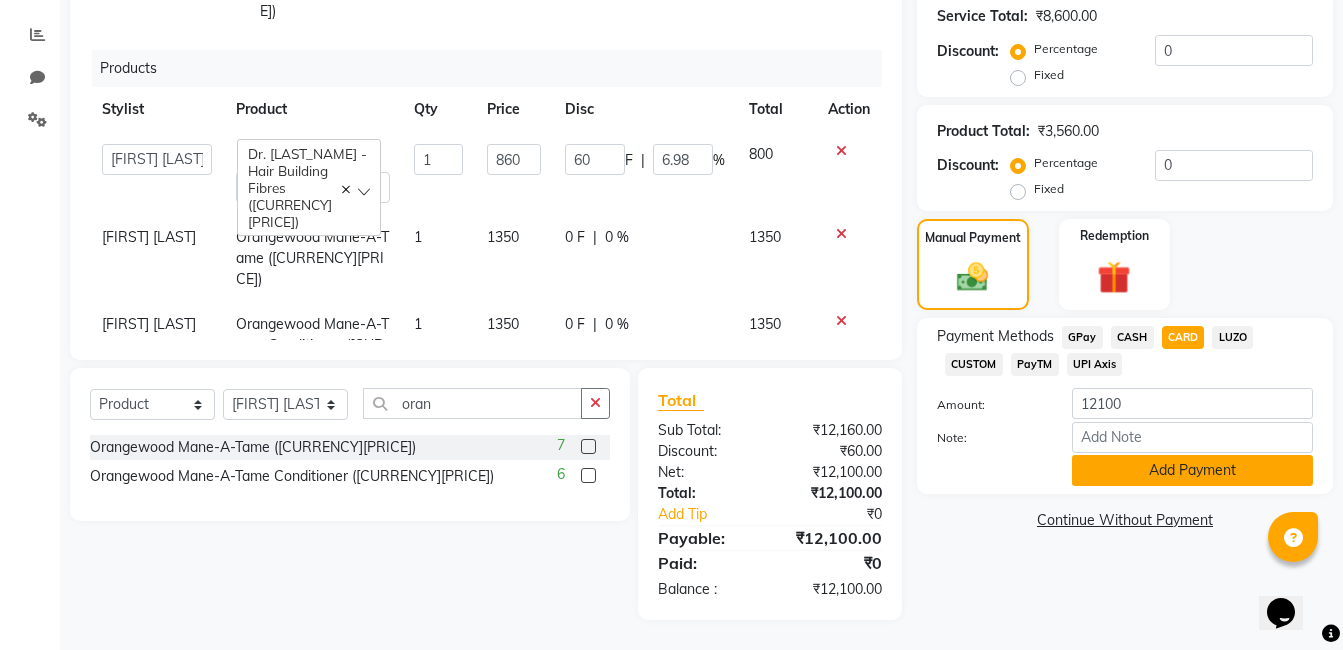 click on "Add Payment" 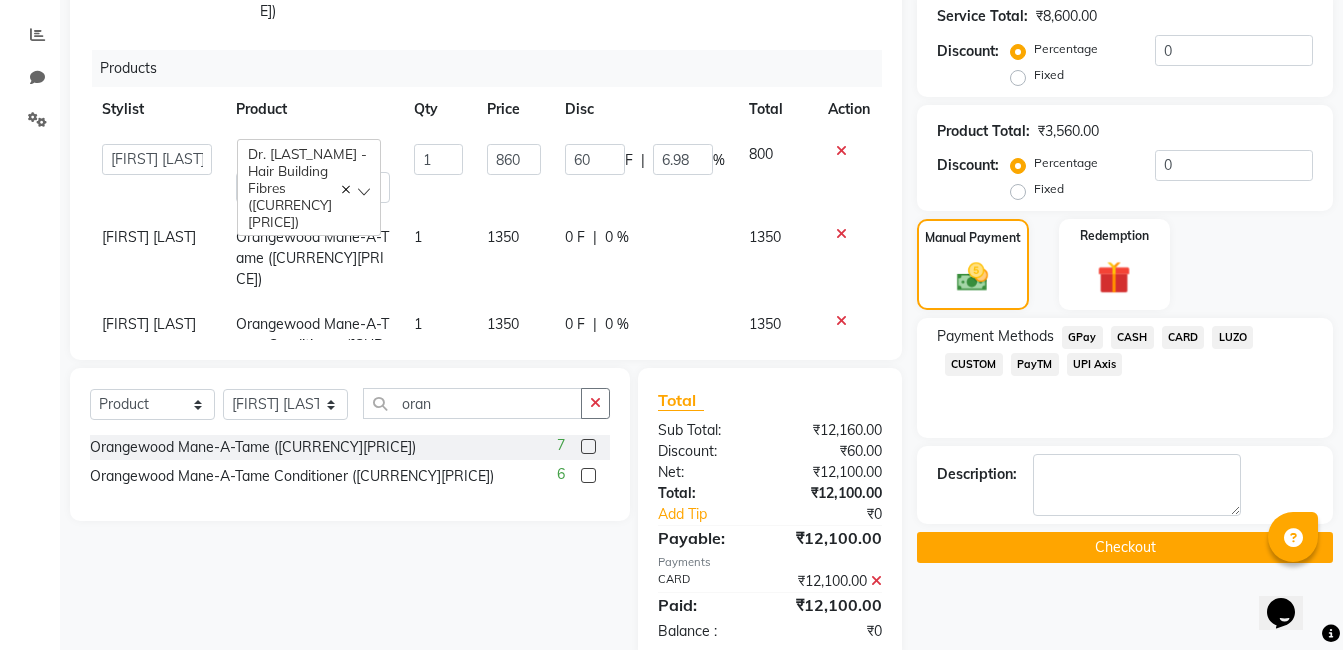 click on "Checkout" 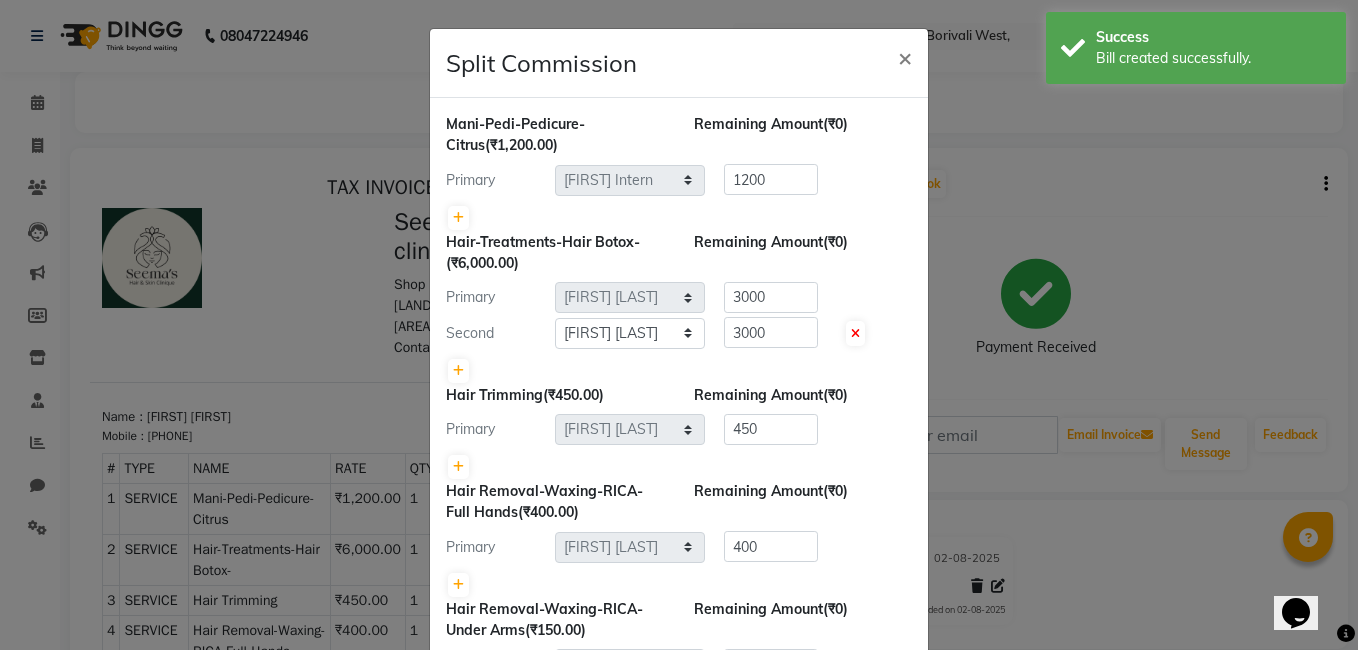 scroll, scrollTop: 0, scrollLeft: 0, axis: both 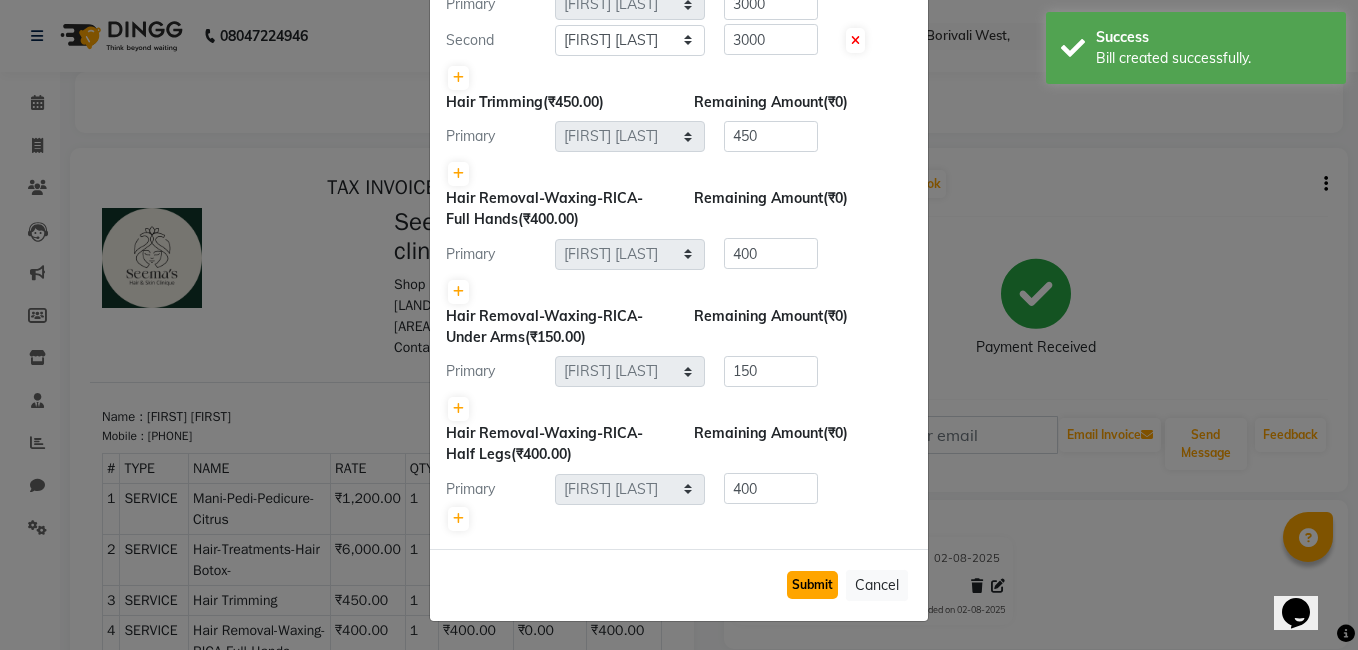 click on "Submit" 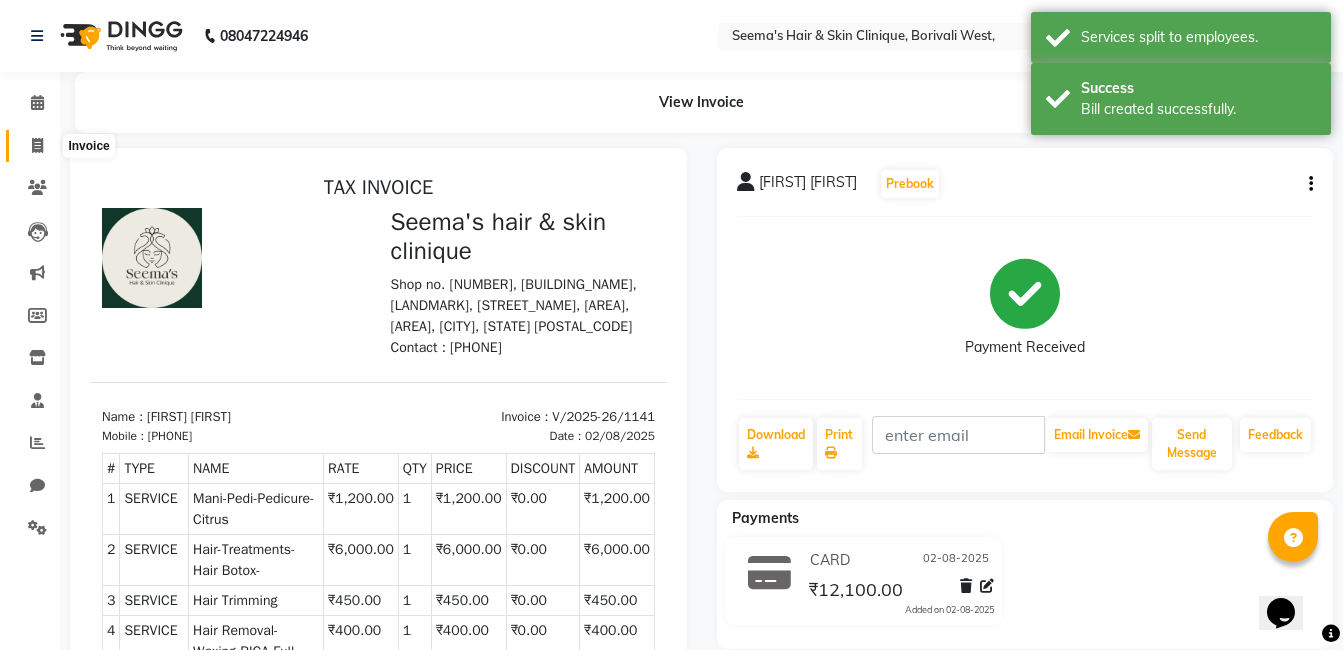 click 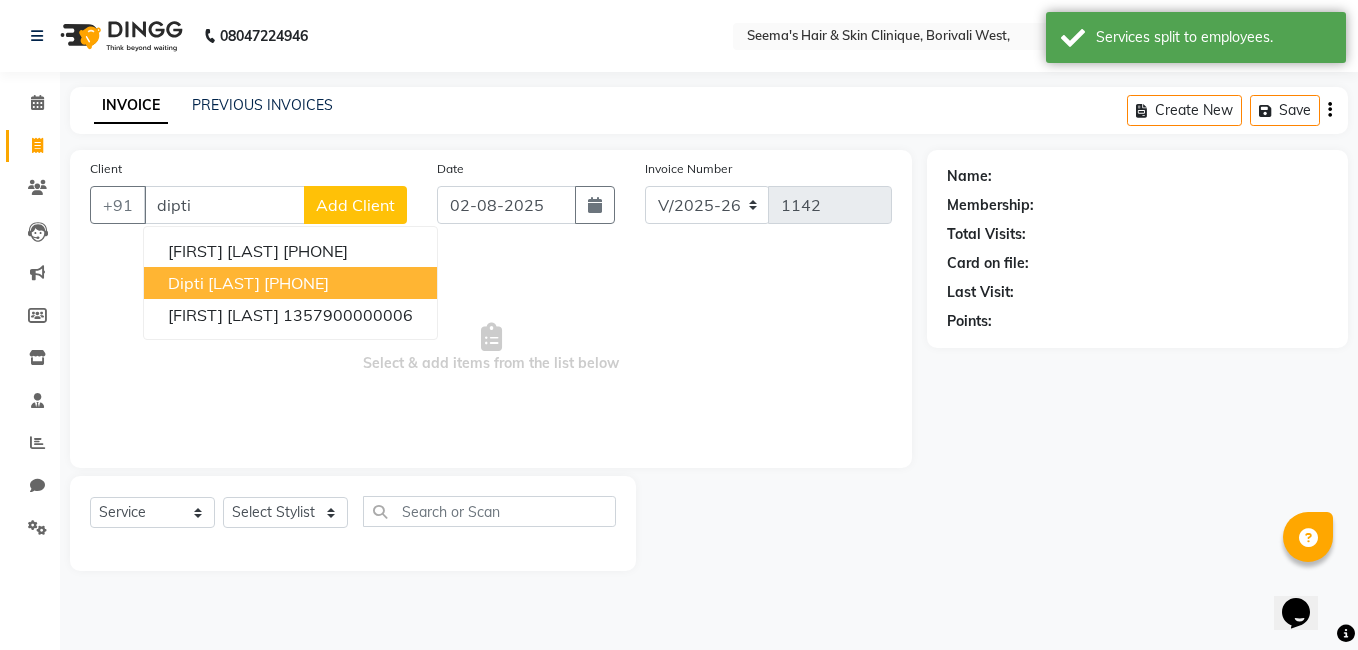 click on "[FIRST] [LAST] [PHONE]" at bounding box center (290, 283) 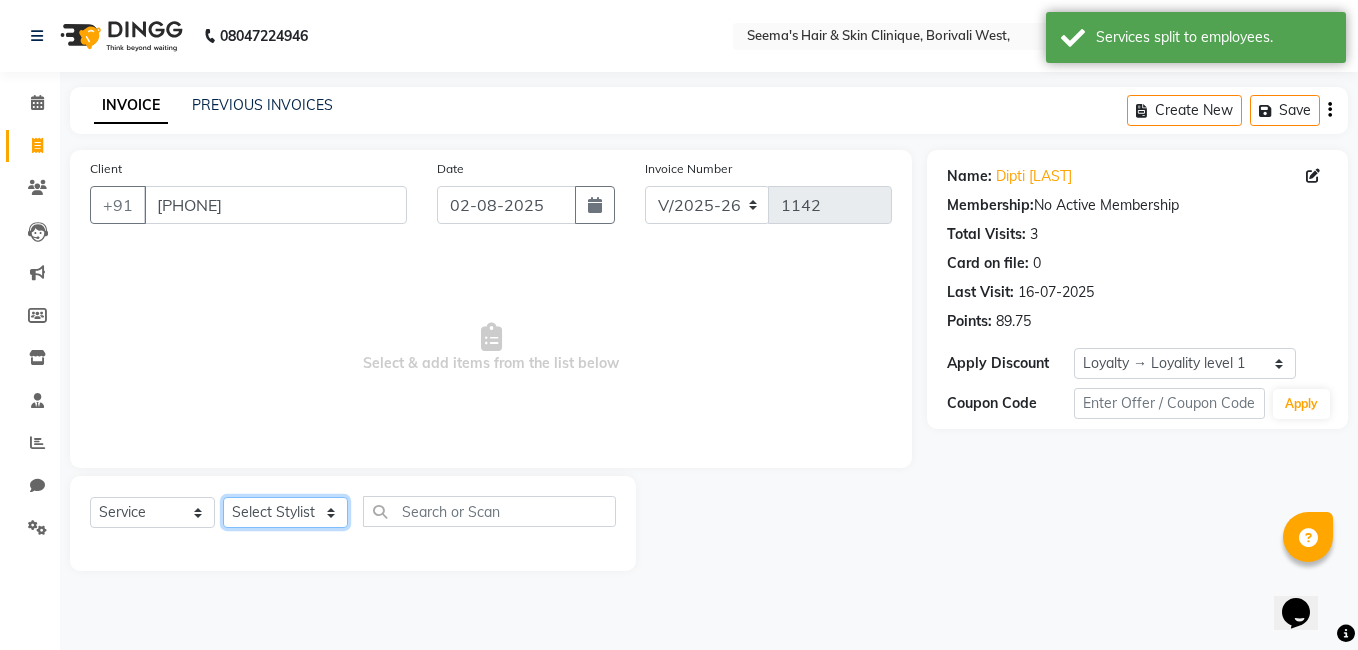 click on "Select Stylist [FIRST] [LAST] [FIRST] [LAST] [FIRST] [LAST] [FIRST] [LAST] [FIRST] [LAST] [FIRST] [LAST] [FIRST] [LAST] [FIRST] [LAST]" 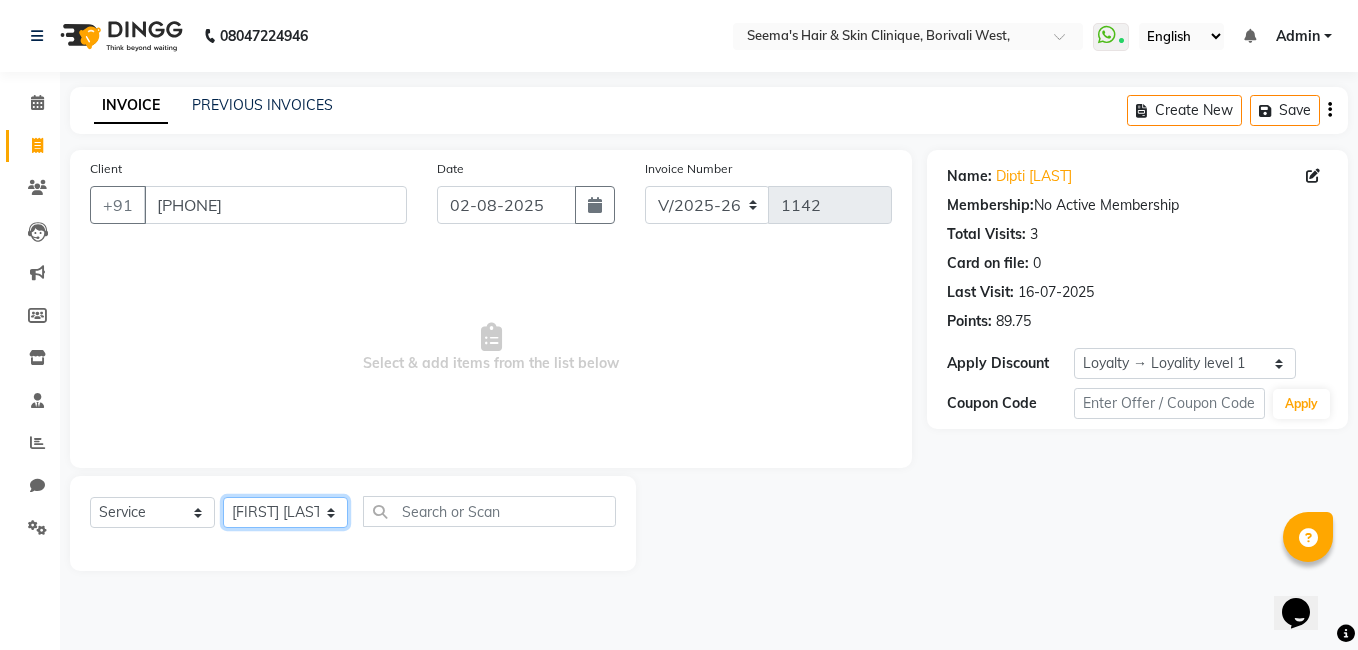 click on "Select Stylist [FIRST] [LAST] [FIRST] [LAST] [FIRST] [LAST] [FIRST] [LAST] [FIRST] [LAST] [FIRST] [LAST] [FIRST] [LAST] [FIRST] [LAST]" 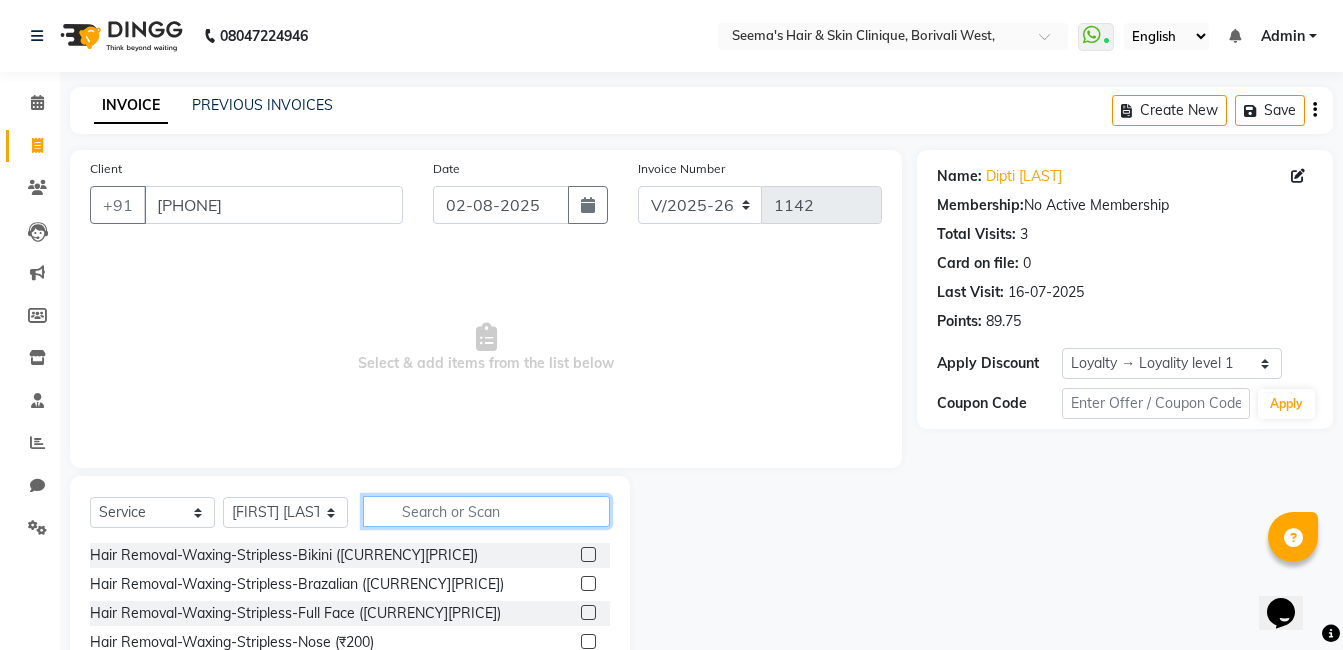 click 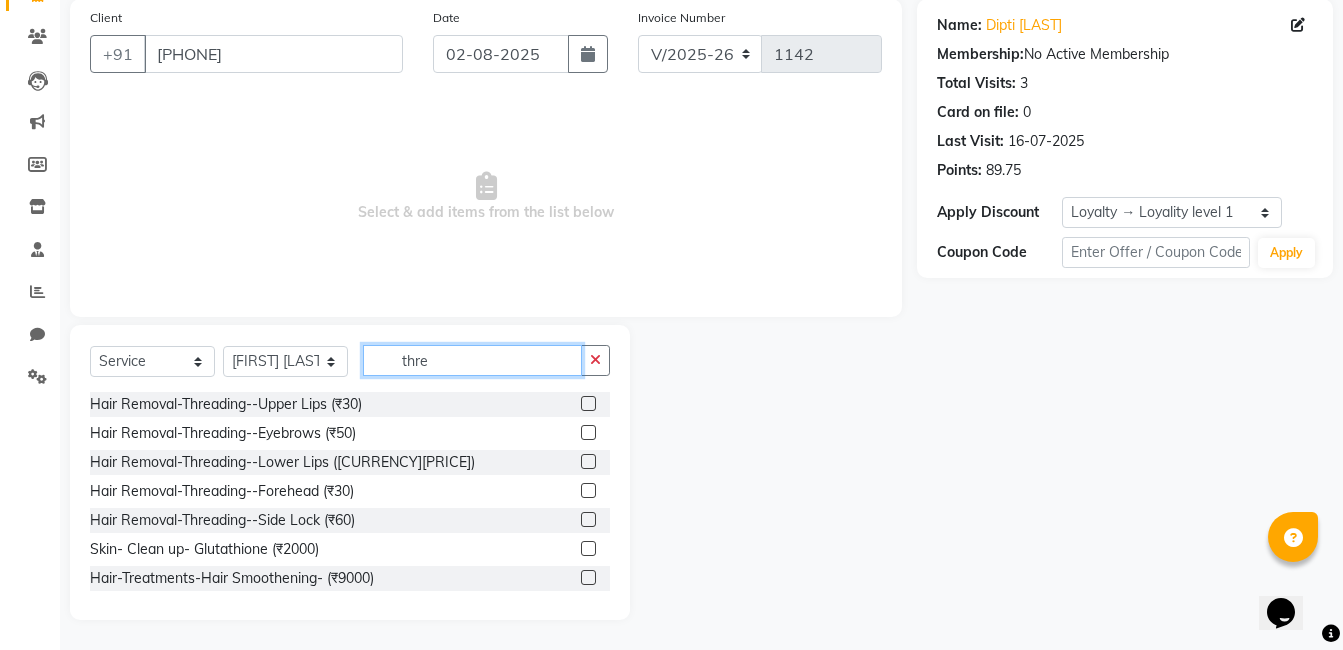scroll, scrollTop: 96, scrollLeft: 0, axis: vertical 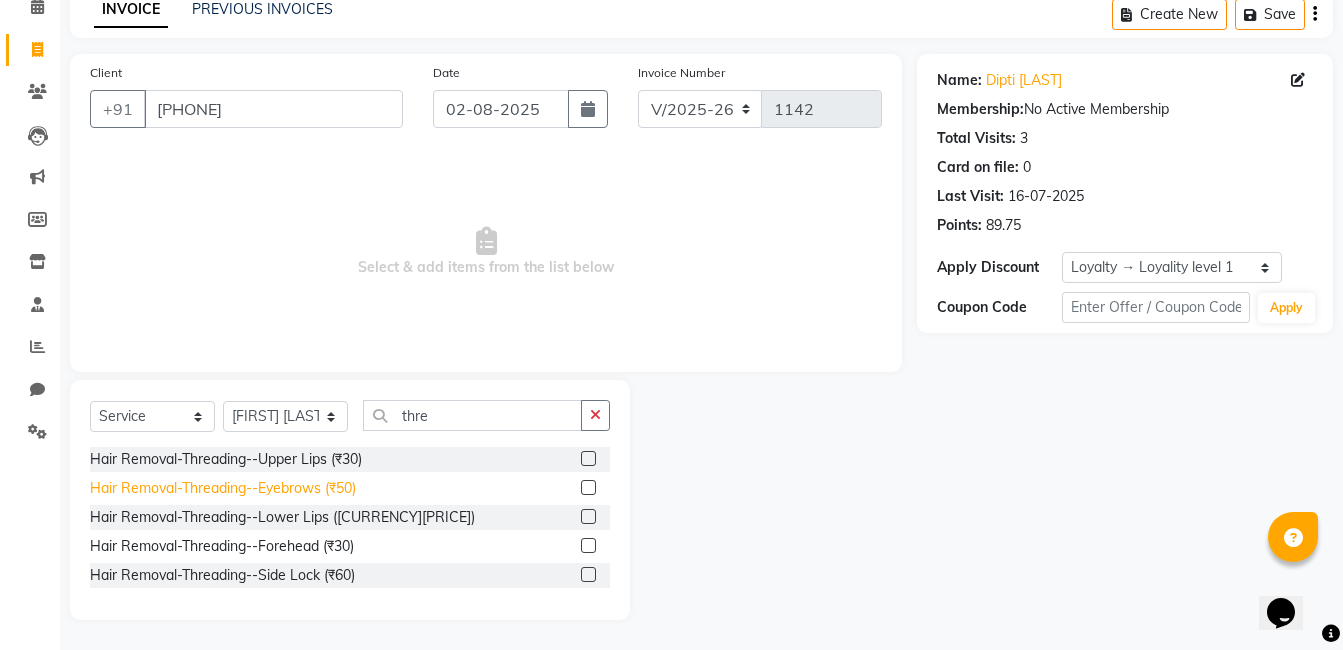 click on "Hair Removal-Threading--Eyebrows (₹50)" 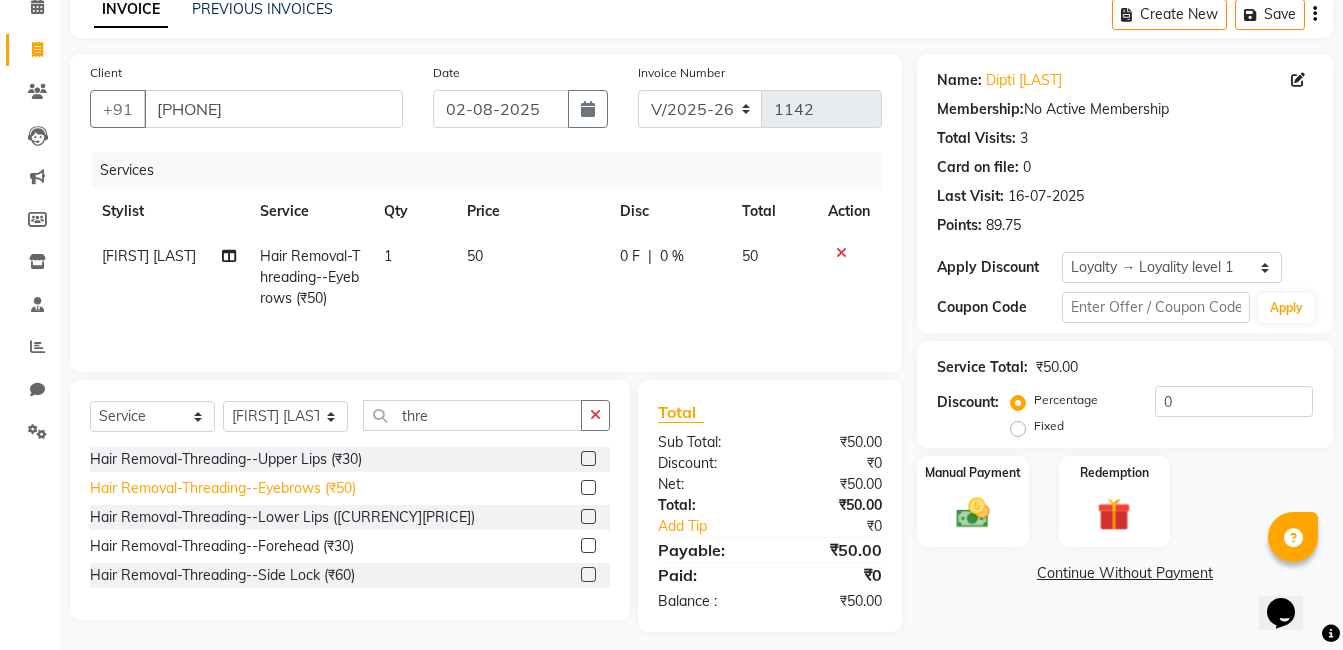 click on "Hair Removal-Threading--Eyebrows (₹50)" 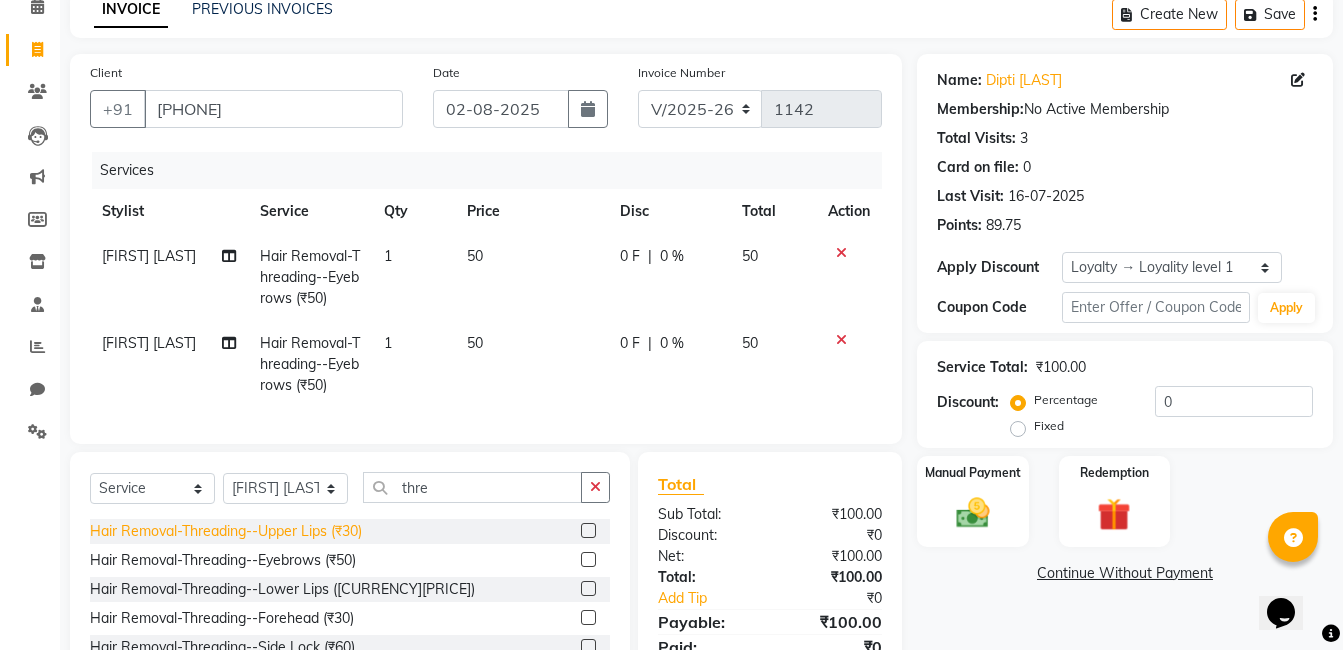 click on "Hair Removal-Threading--Upper Lips (₹30)" 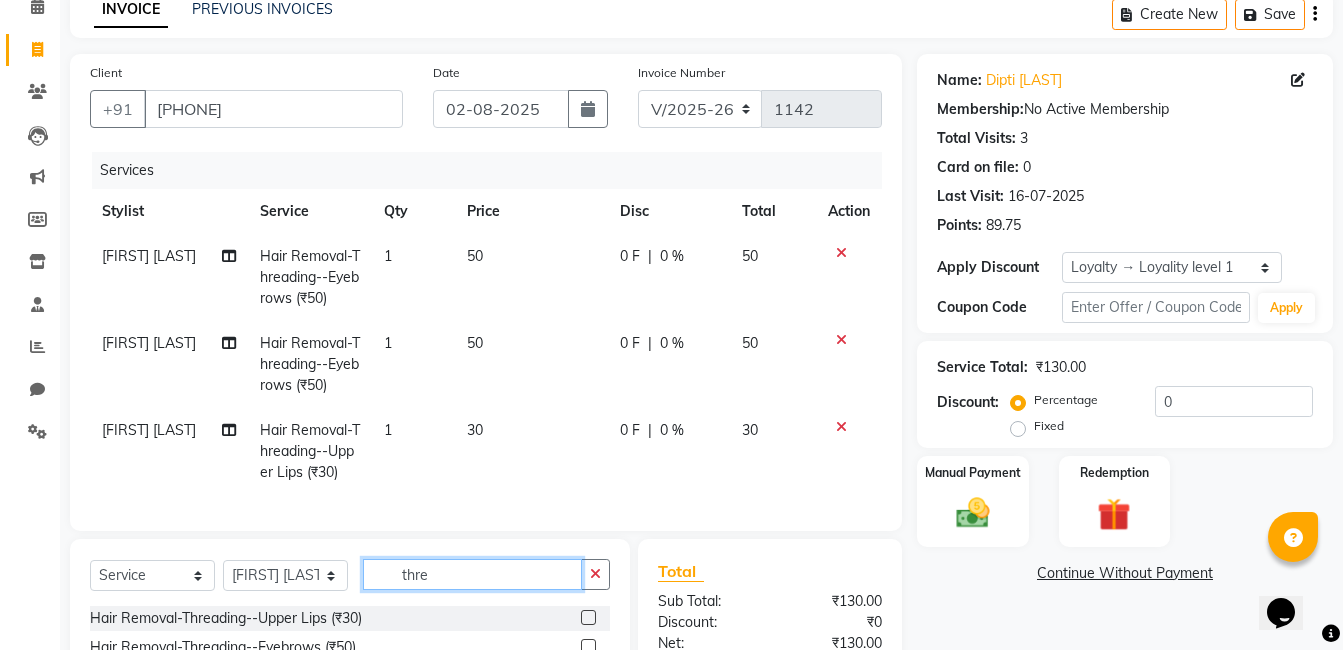 click on "thre" 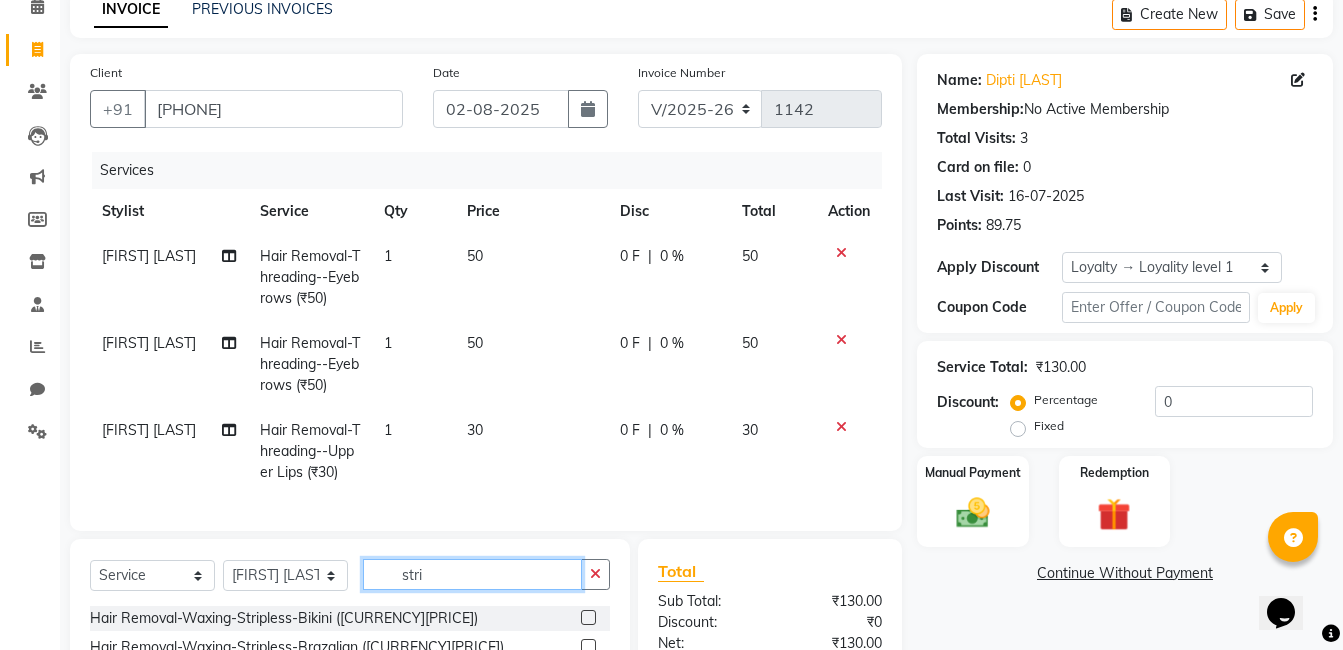 scroll, scrollTop: 325, scrollLeft: 0, axis: vertical 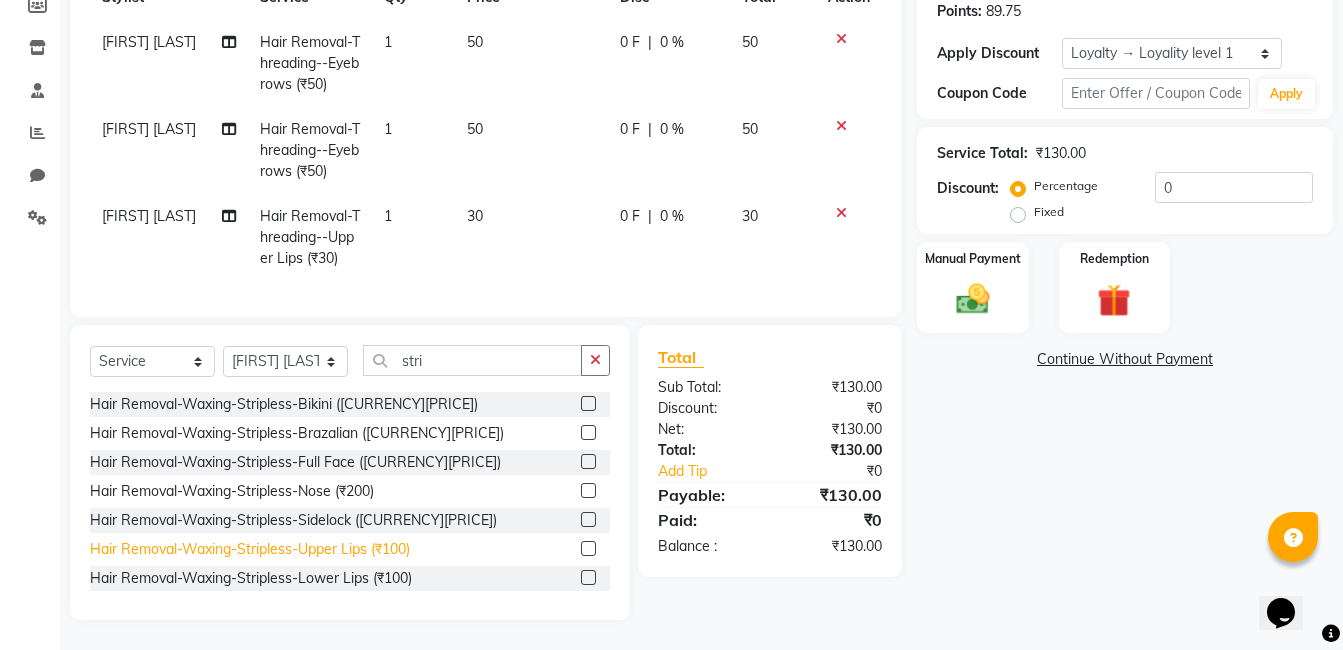 click on "Hair Removal-Waxing-Stripless-Upper Lips (₹100)" 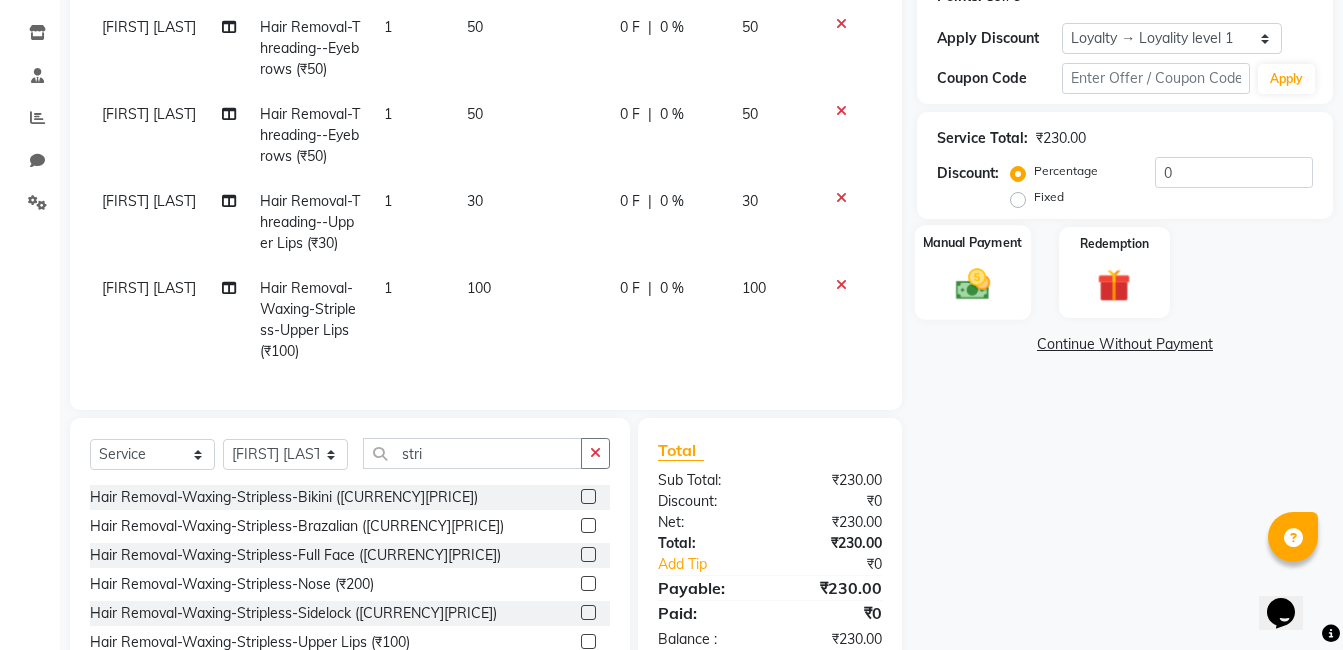 click on "Manual Payment" 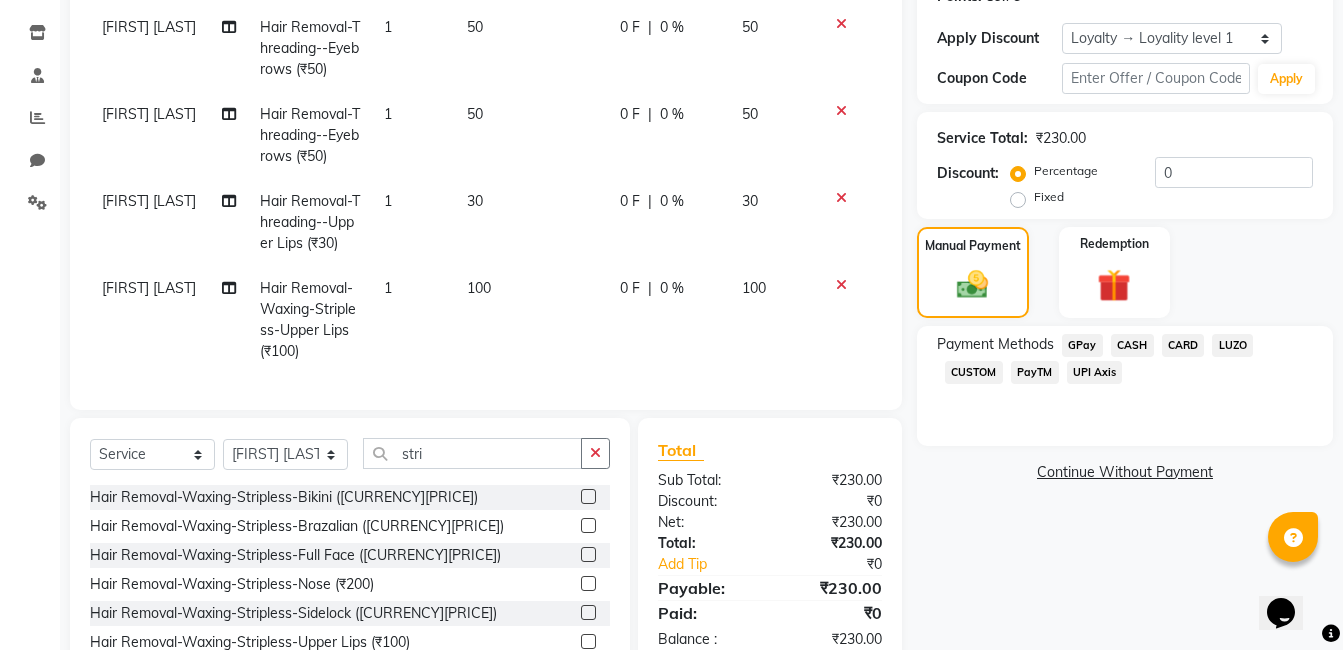 click on "GPay" 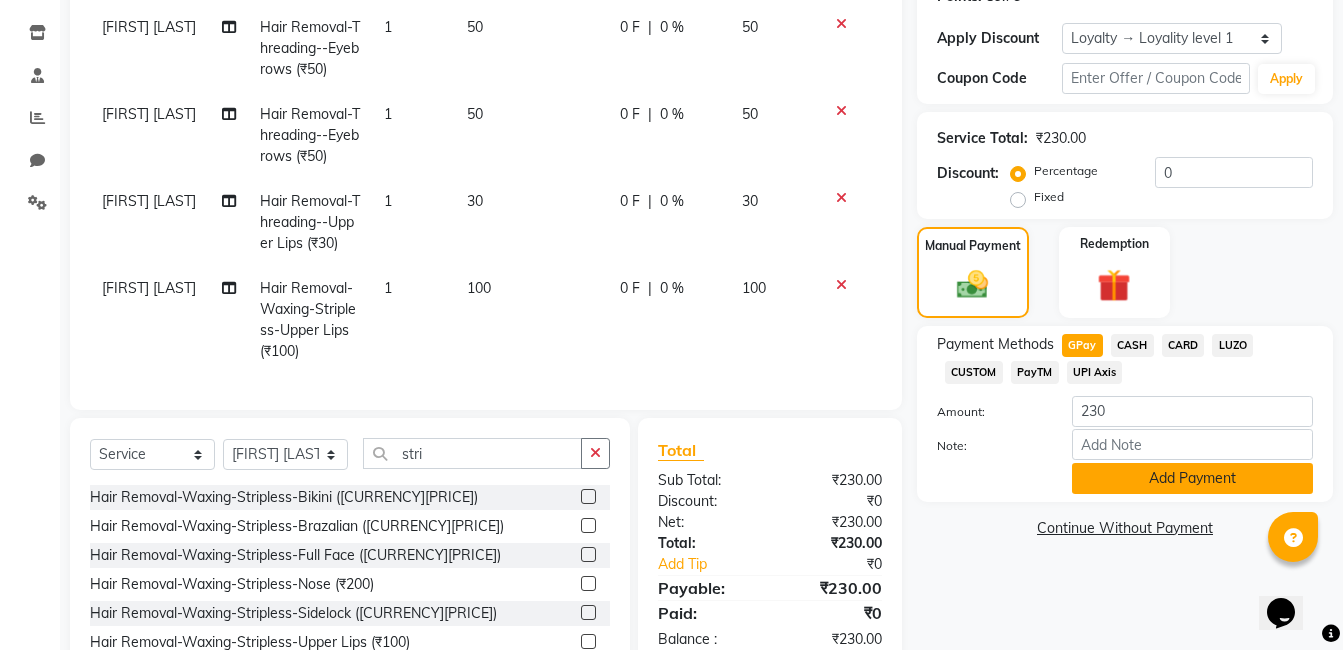 click on "Add Payment" 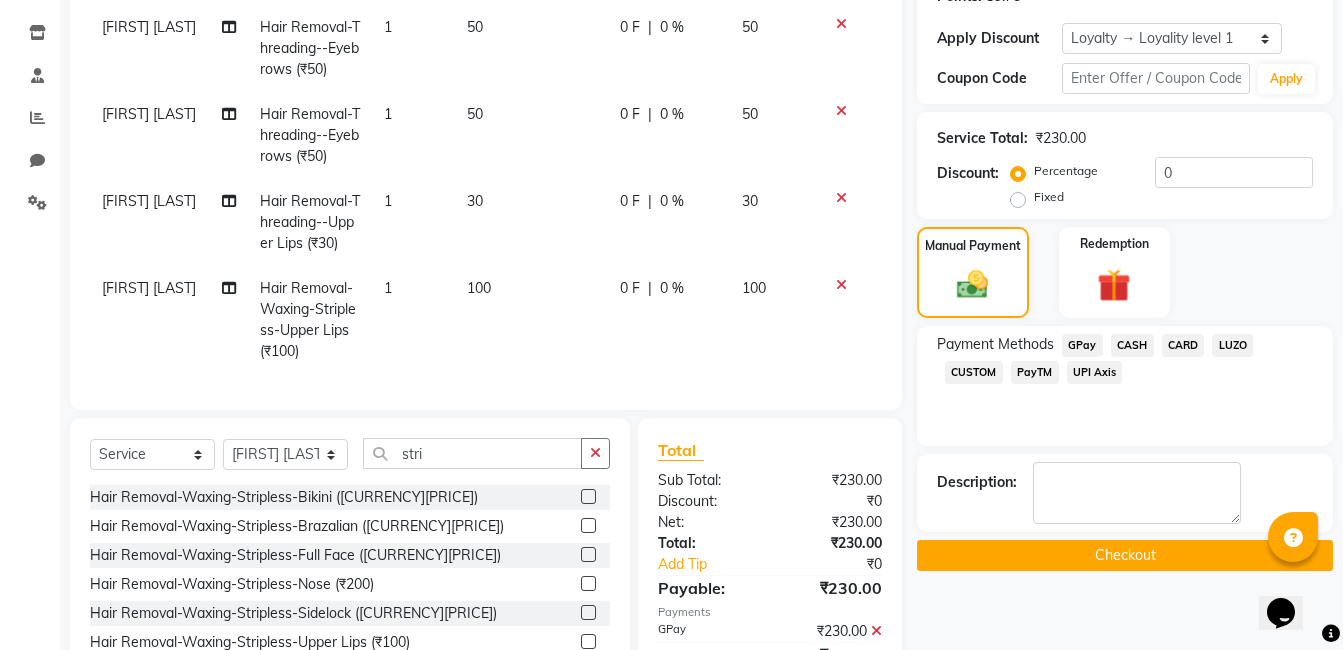 click on "Checkout" 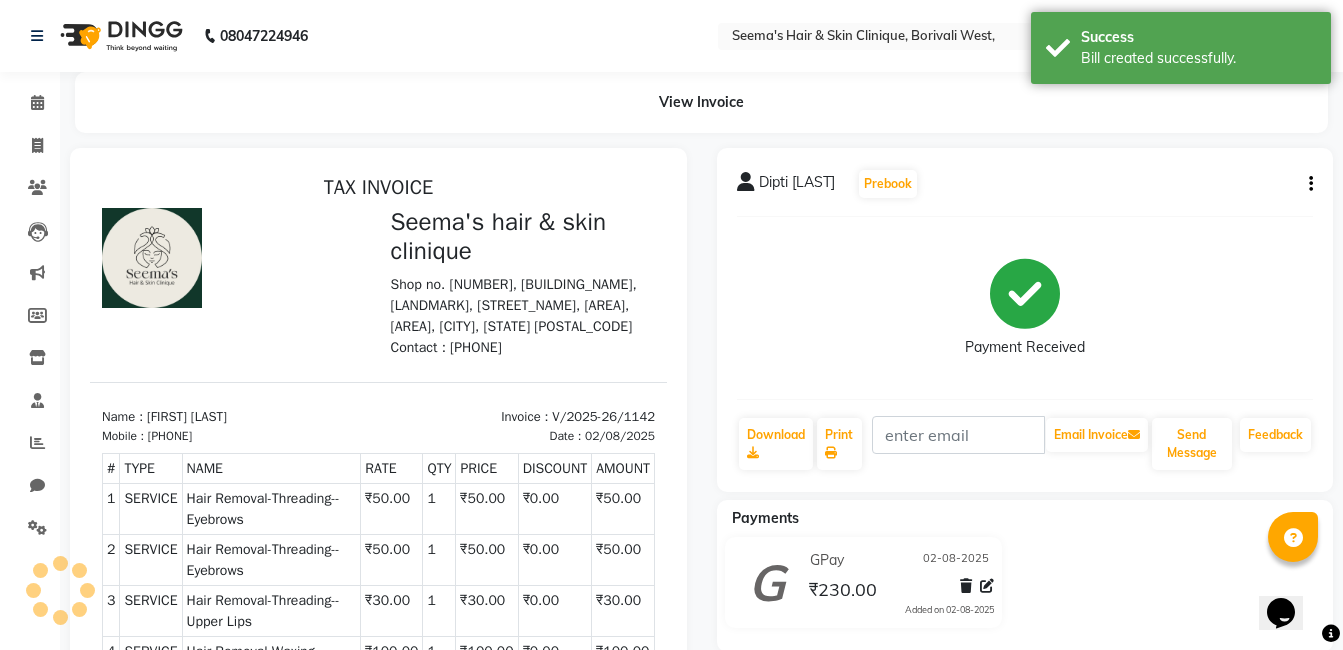 scroll, scrollTop: 0, scrollLeft: 0, axis: both 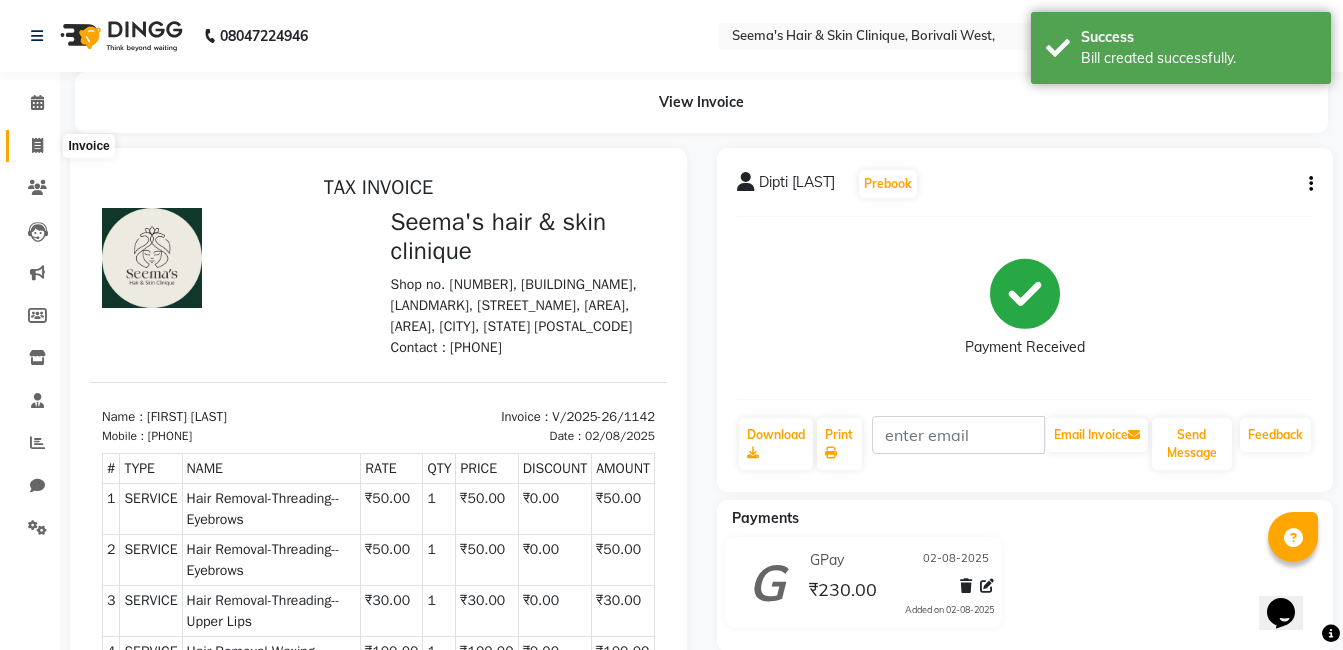 click 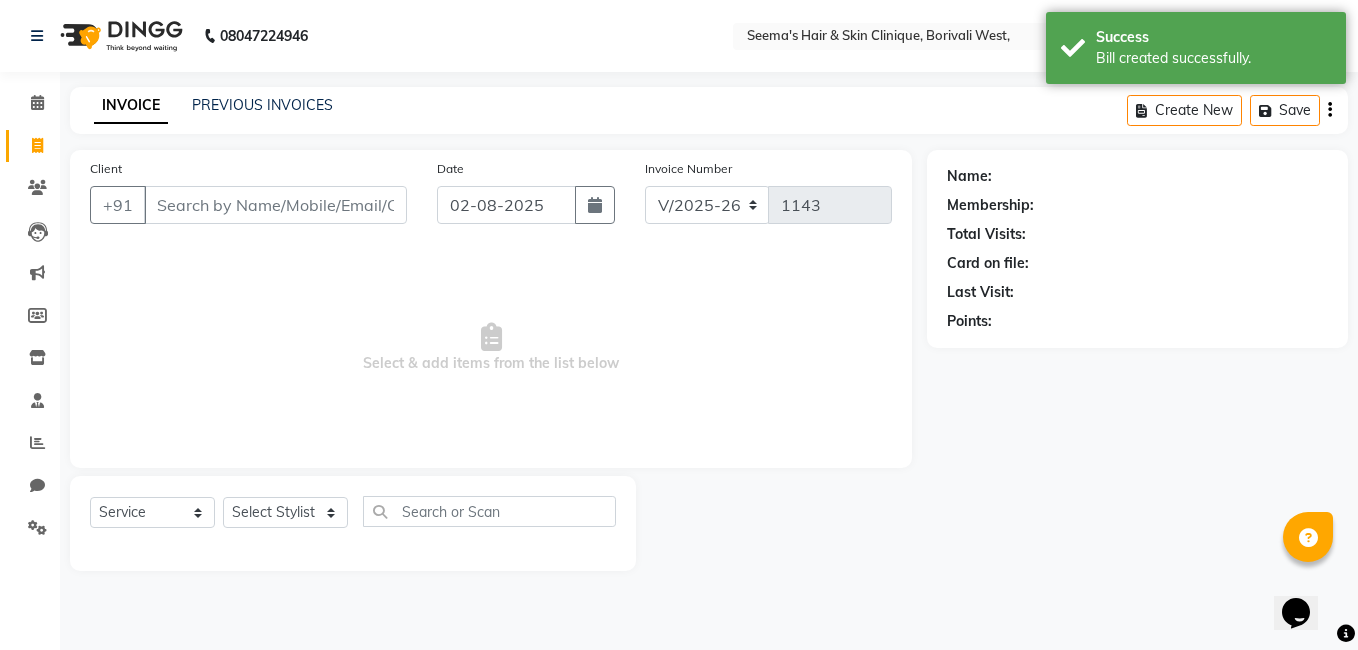 click on "Client" at bounding box center (275, 205) 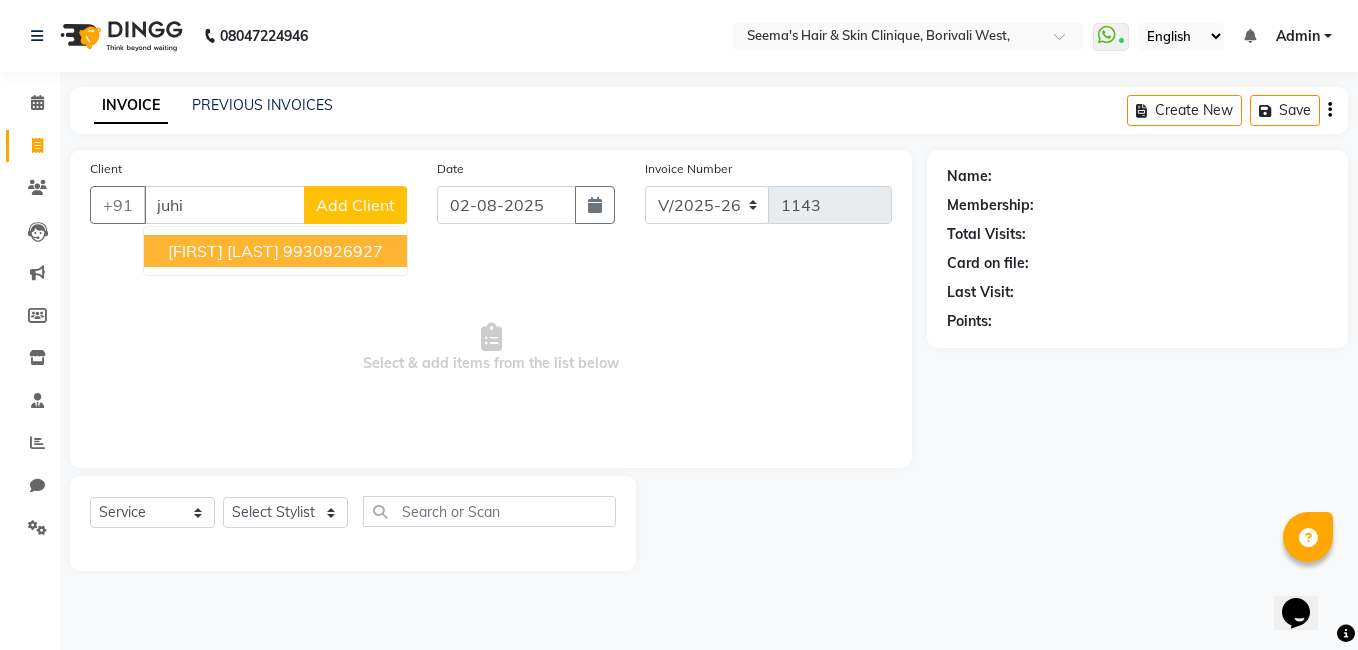 click on "9930926927" at bounding box center (333, 251) 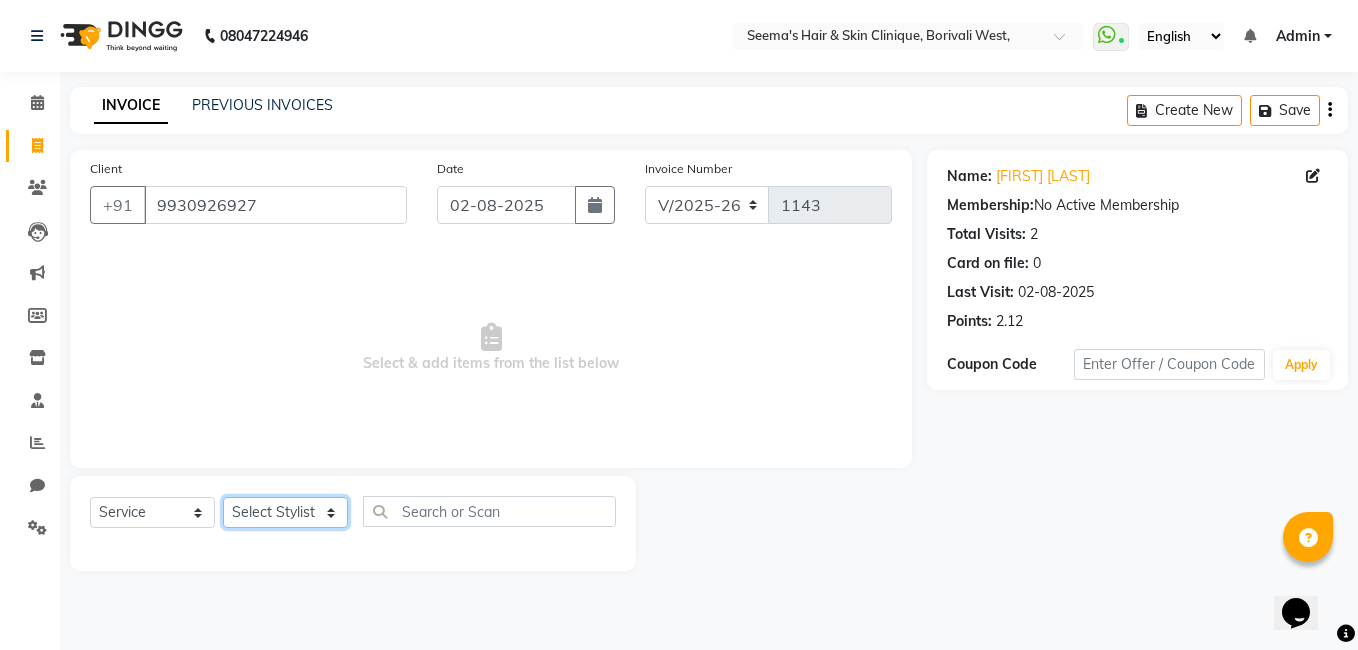 click on "Select Stylist [FIRST] [LAST] [FIRST] [LAST] [FIRST] [LAST] [FIRST] [LAST] [FIRST] [LAST] [FIRST] [LAST] [FIRST] [LAST] [FIRST] [LAST]" 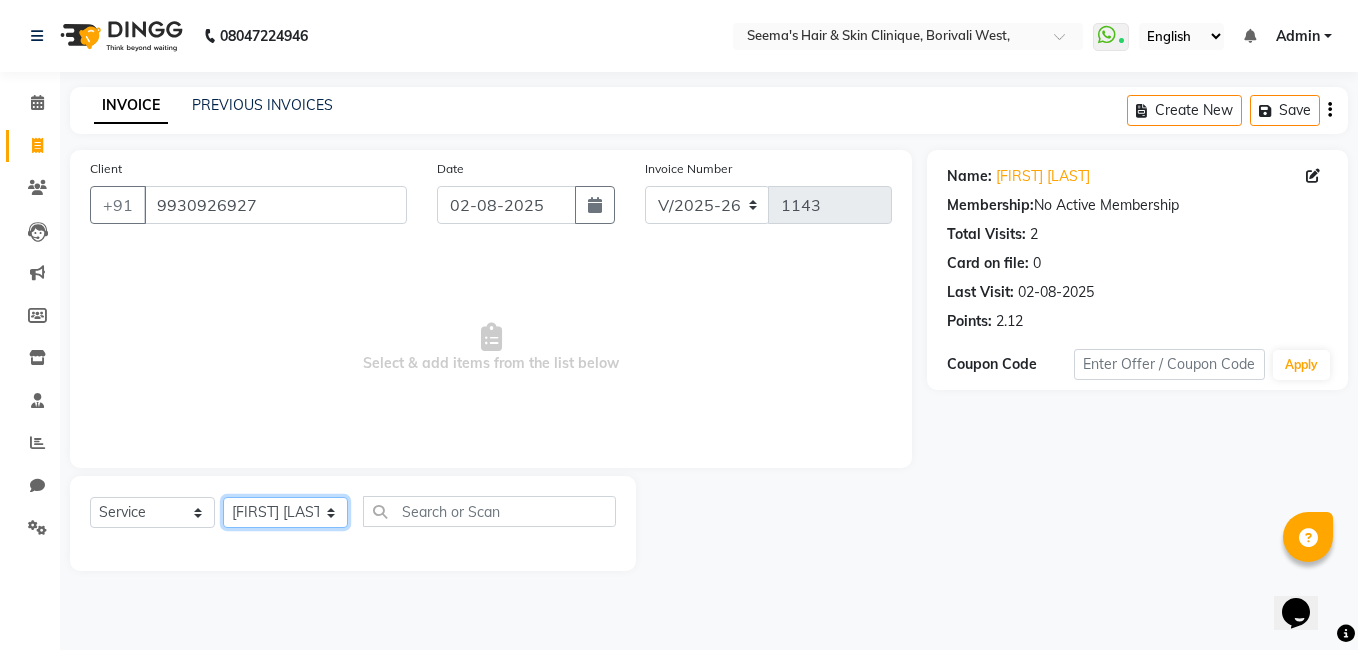 click on "Select Stylist [FIRST] [LAST] [FIRST] [LAST] [FIRST] [LAST] [FIRST] [LAST] [FIRST] [LAST] [FIRST] [LAST] [FIRST] [LAST] [FIRST] [LAST]" 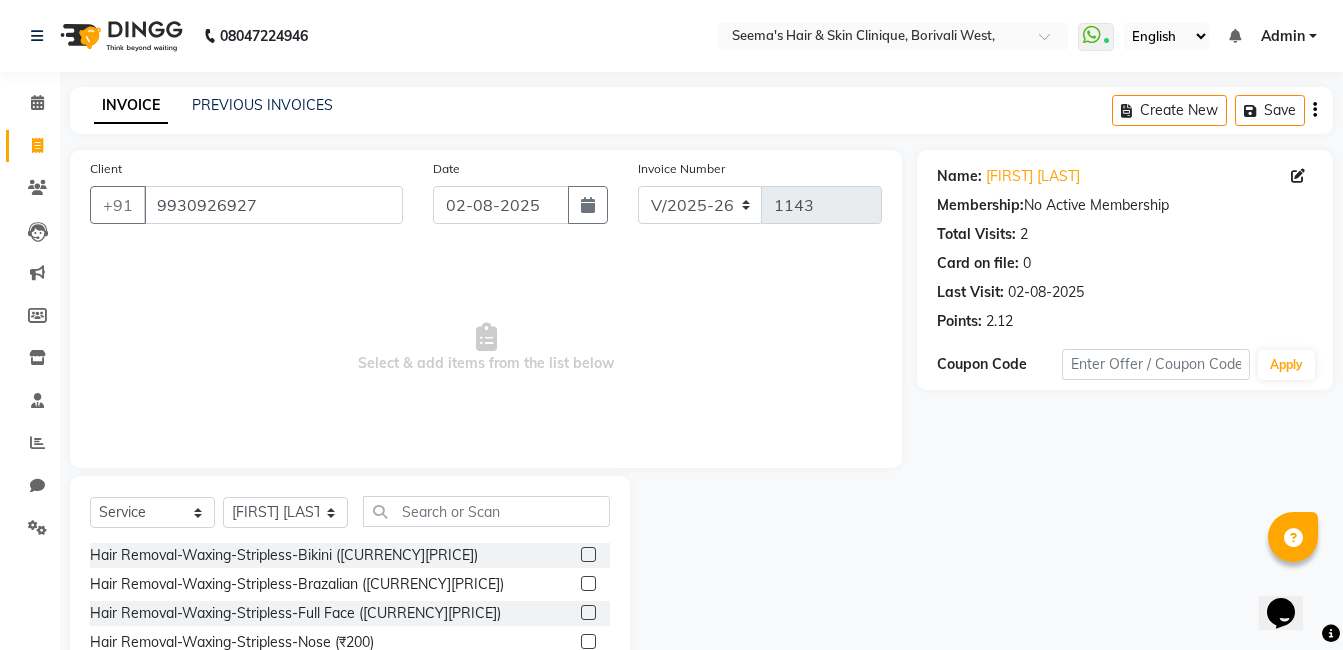 click on "Select Service Product Membership Package Voucher Prepaid Gift Card Select Stylist Khalida Komal Zunjare Purva Sharma Rekha Singh Rupa Singh Seema Sharma Shivangi Intern Zakiya Qazi" 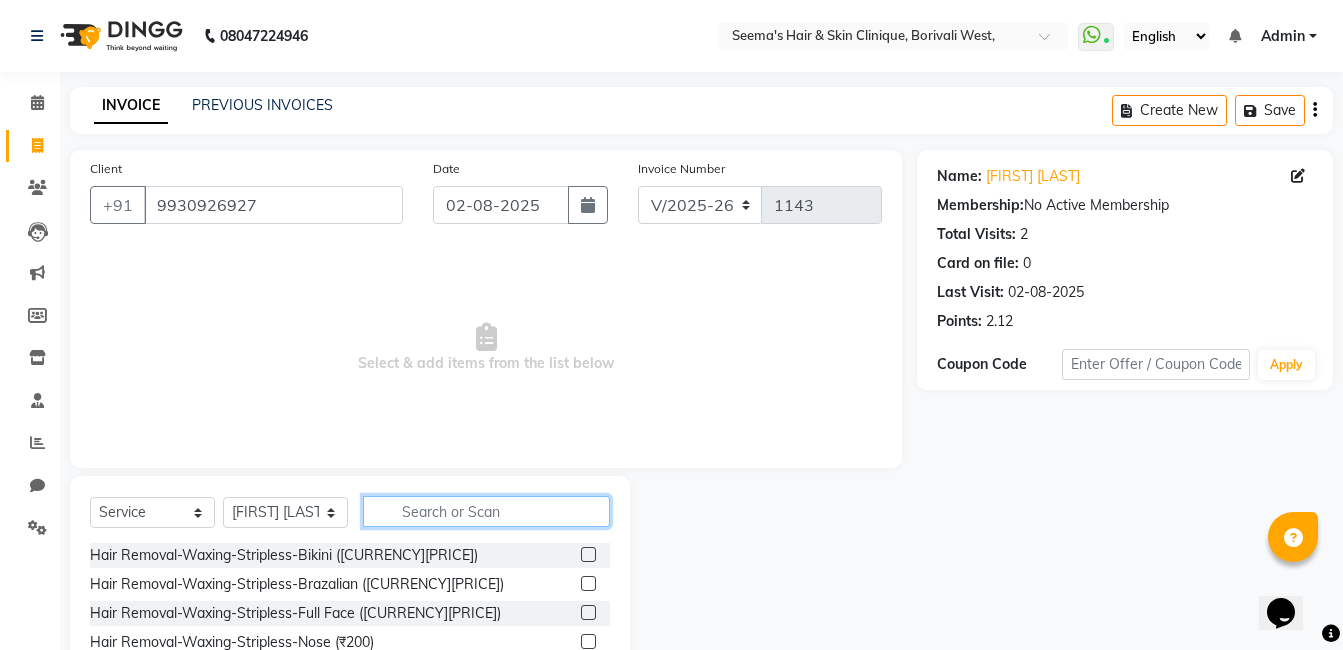 click 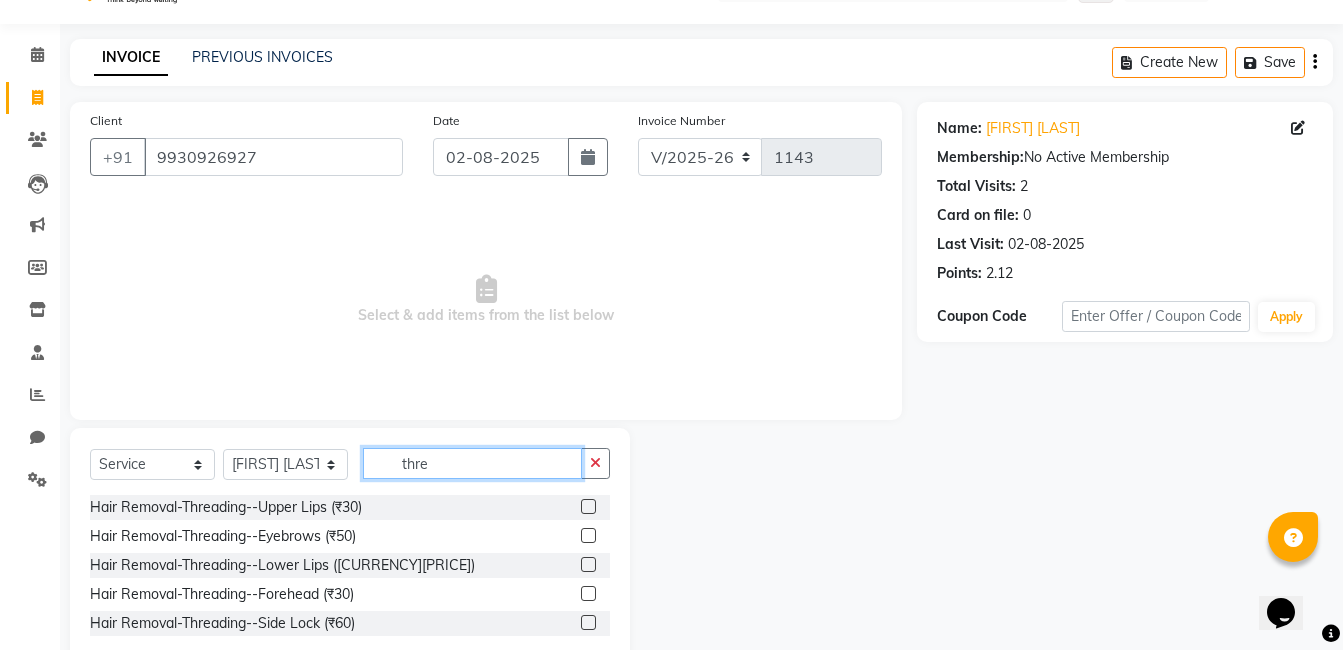 scroll, scrollTop: 96, scrollLeft: 0, axis: vertical 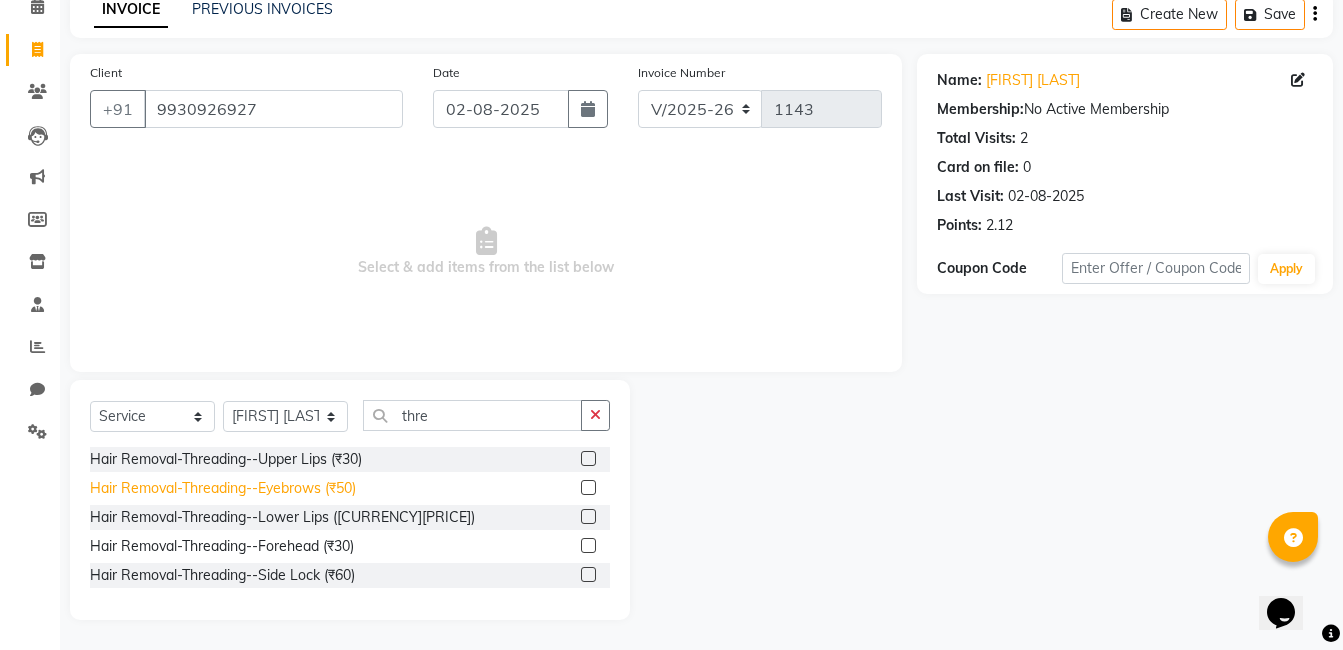 click on "Hair Removal-Threading--Eyebrows (₹50)" 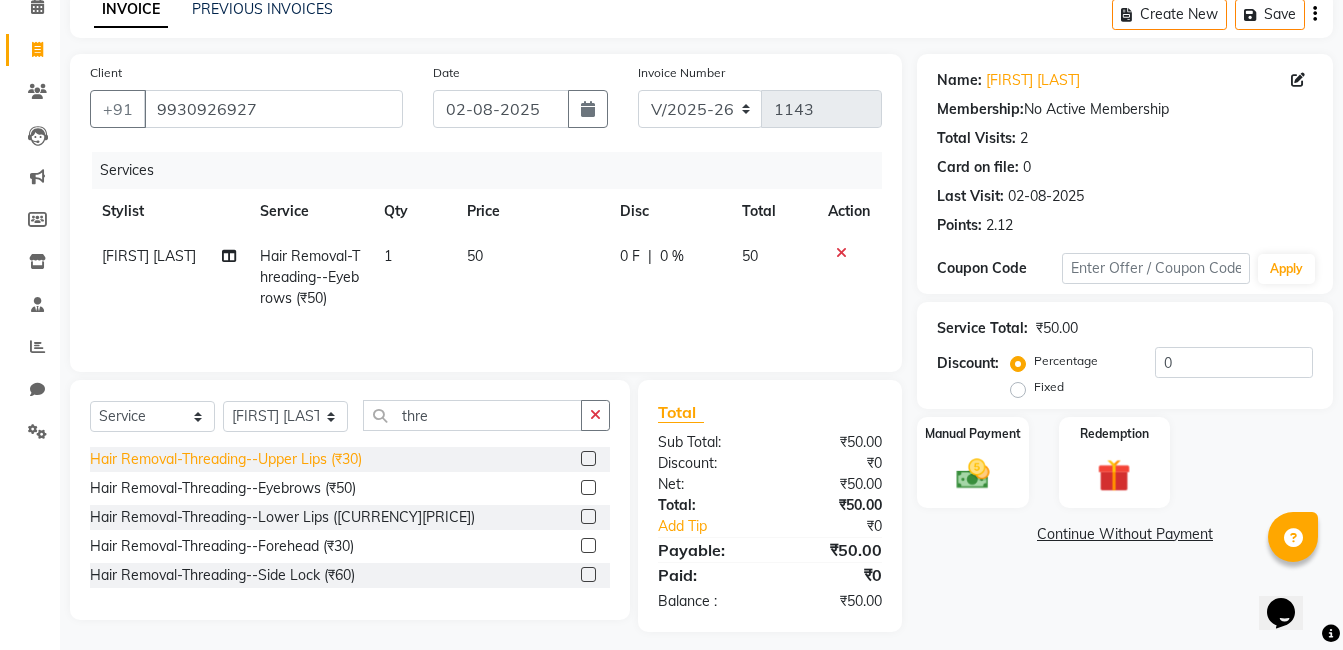 click on "Hair Removal-Threading--Upper Lips (₹30)" 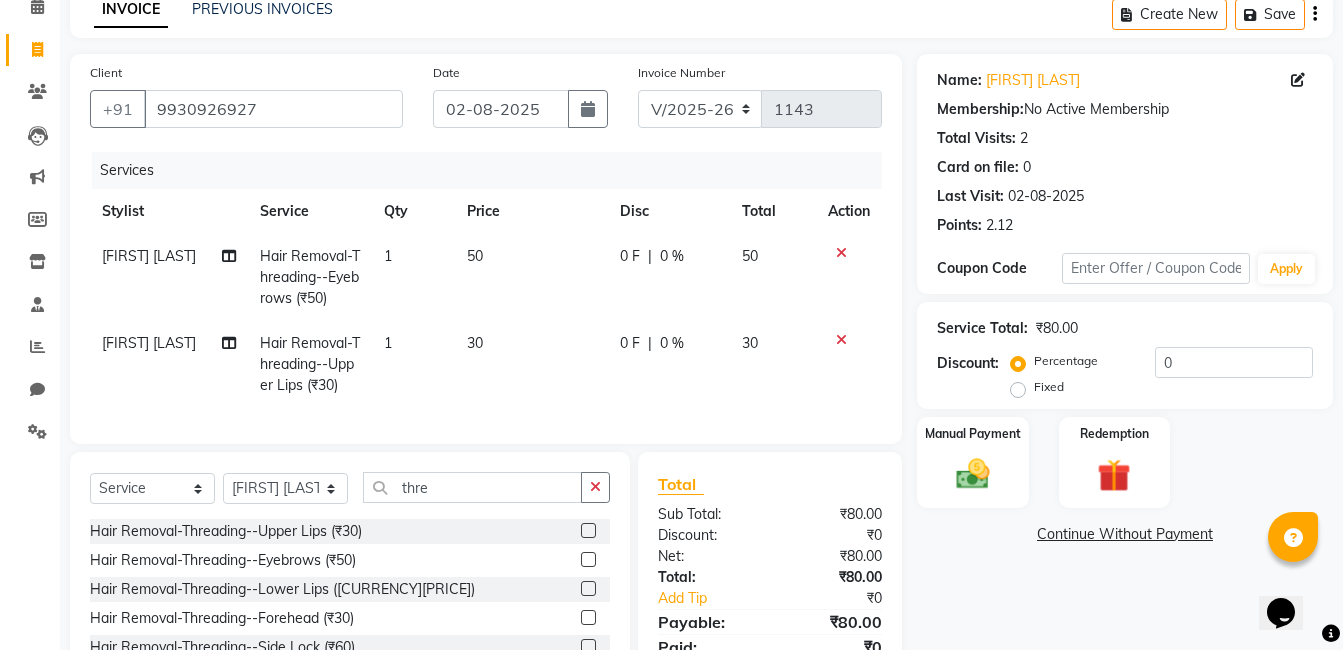scroll, scrollTop: 195, scrollLeft: 0, axis: vertical 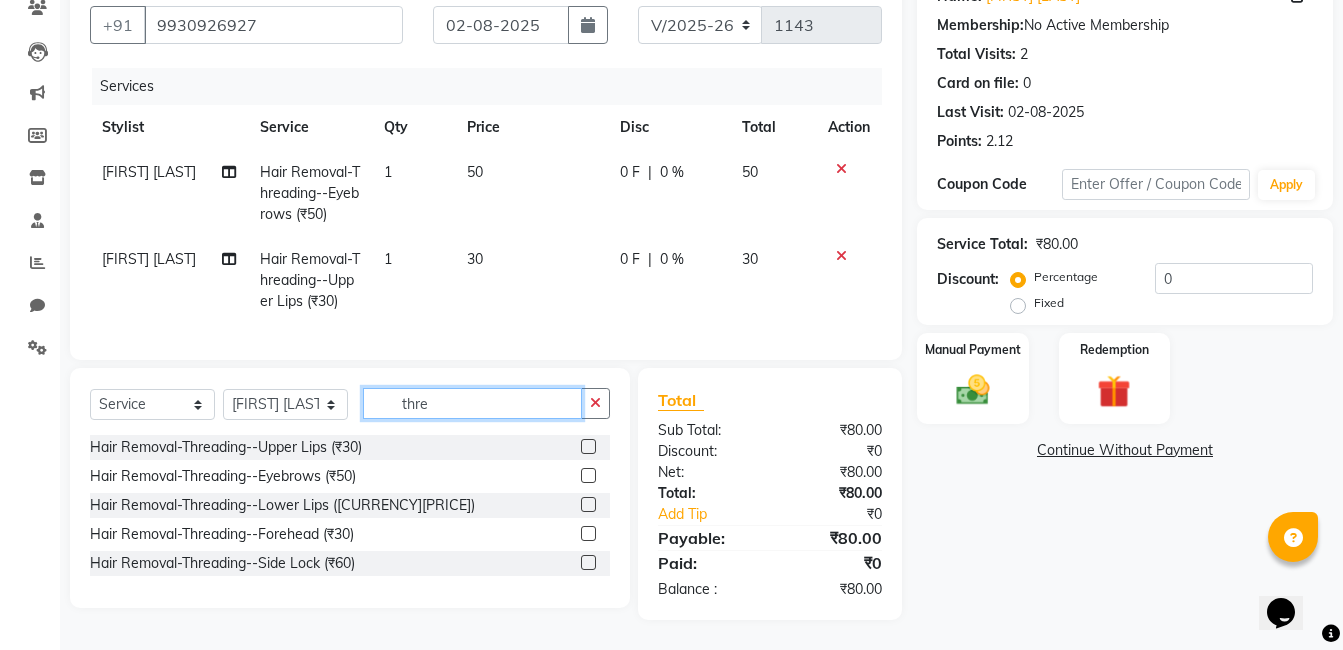 click on "thre" 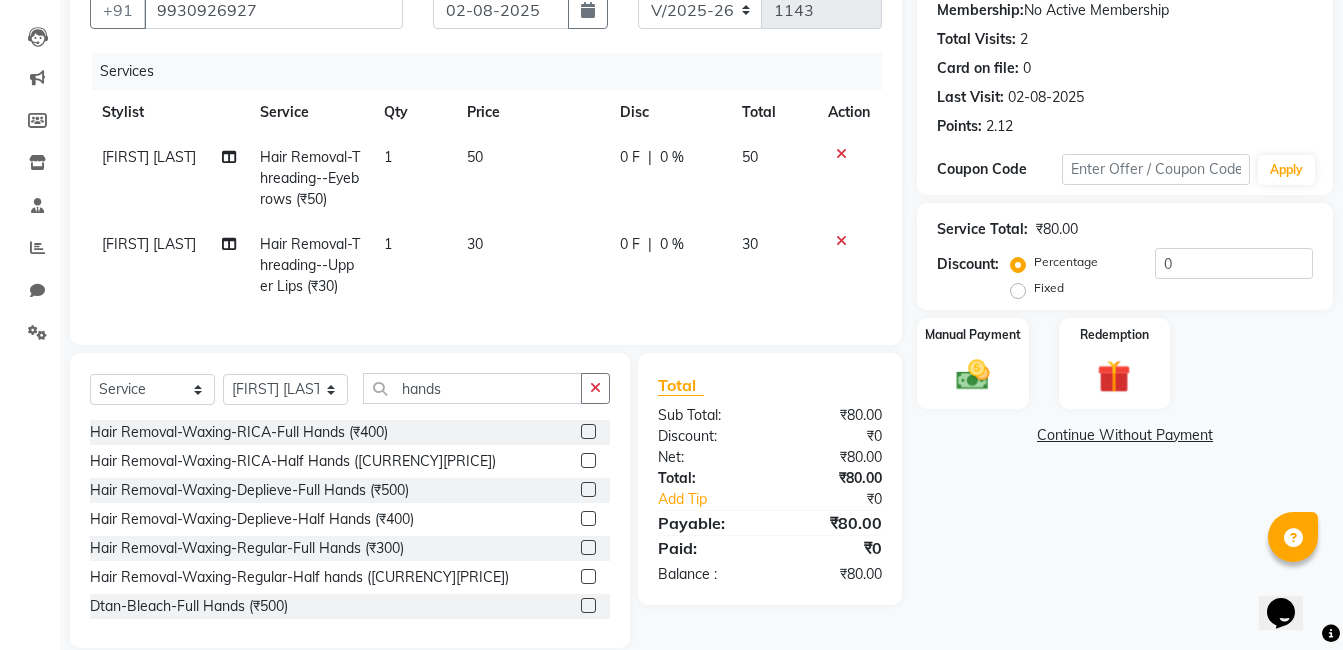 click on "Hair Removal-Waxing-RICA-Full Hands (₹400)  Hair Removal-Waxing-RICA-Half Hands (₹300)  Hair Removal-Waxing-Deplieve-Full Hands (₹500)  Hair Removal-Waxing-Deplieve-Half Hands (₹400)  Hair Removal-Waxing-Regular-Full Hands (₹300)  Hair Removal-Waxing-Regular-Half hands (₹300)  Dtan-Bleach-Full Hands (₹500)  Dtan-Hands (₹500)  Nail Bar- Hands + feet regular gel polish- (₹1300)" 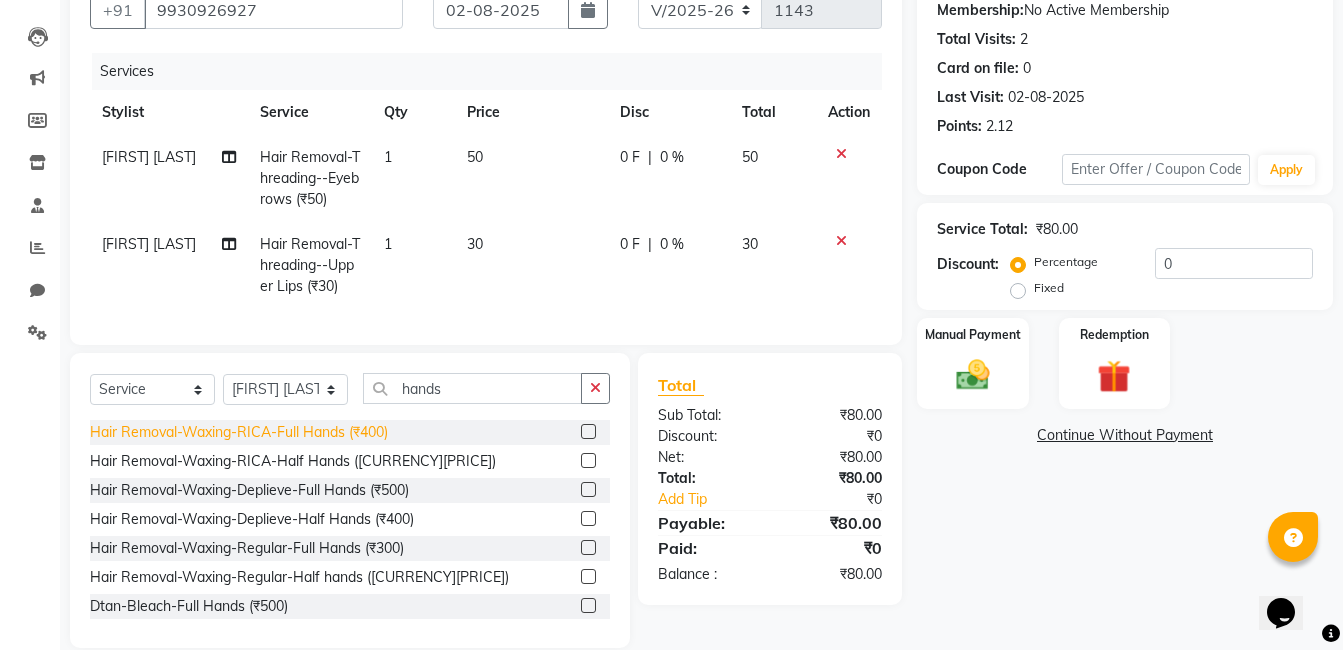 click on "Hair Removal-Waxing-RICA-Full Hands (₹400)" 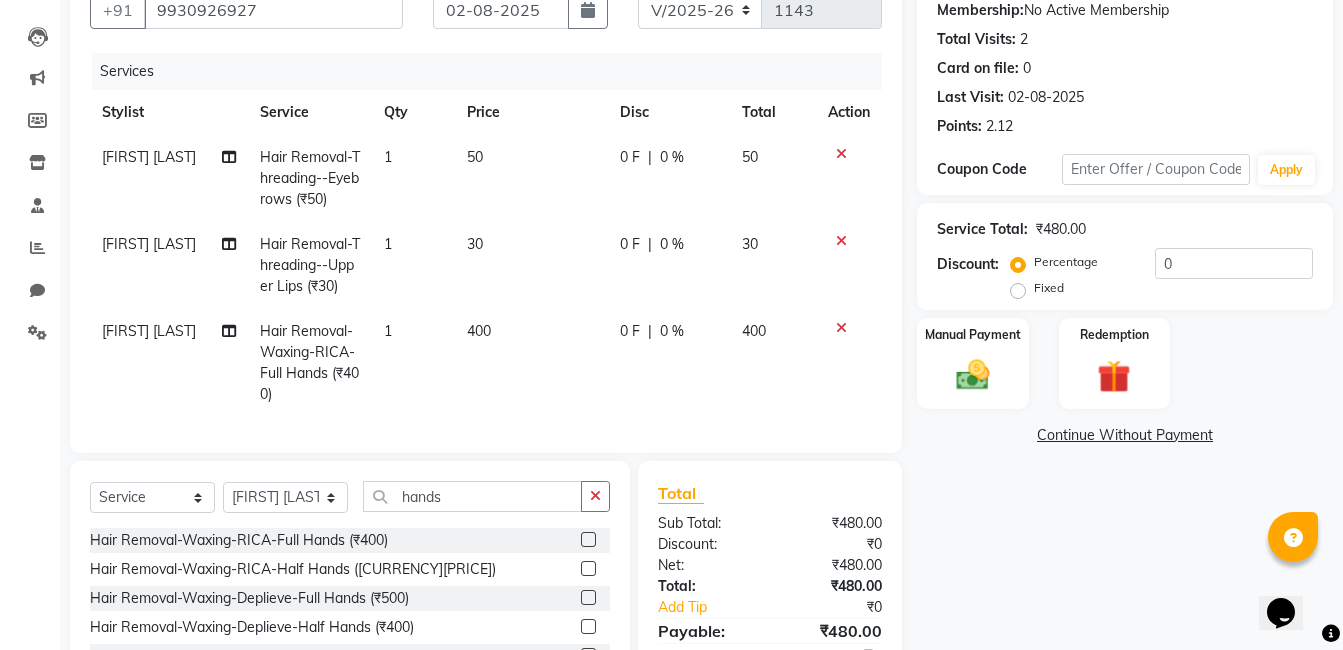 click 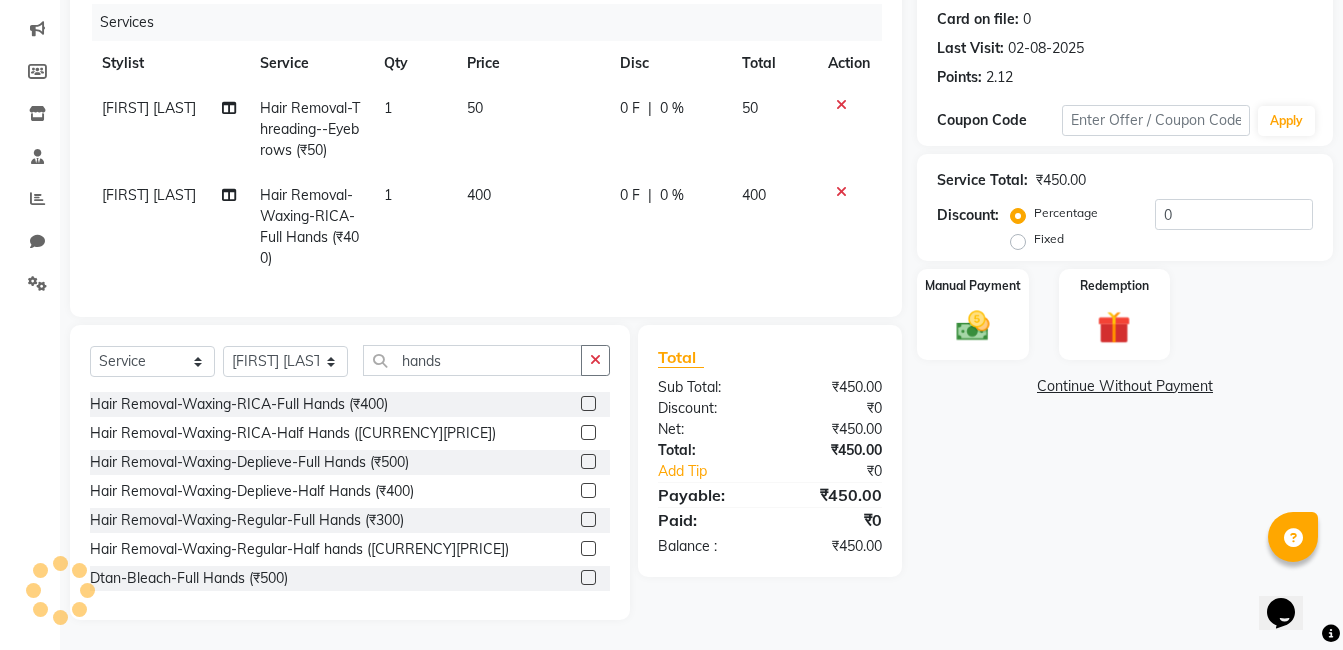 scroll, scrollTop: 259, scrollLeft: 0, axis: vertical 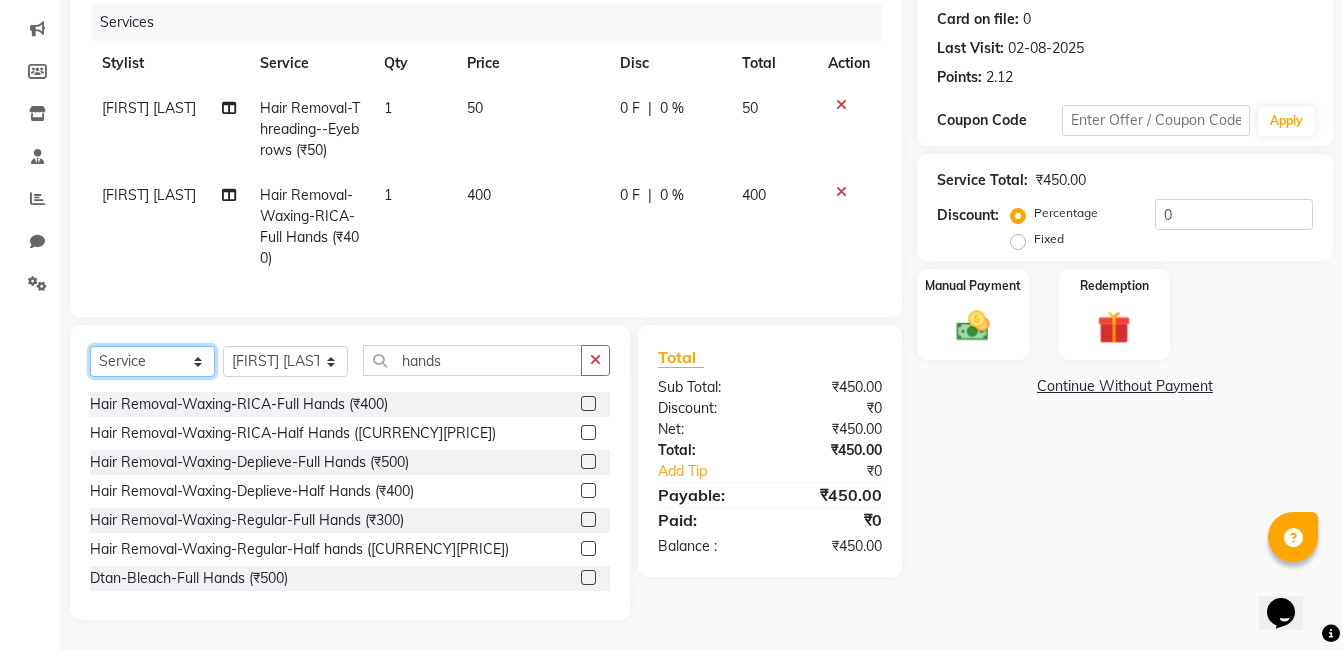 click on "Select  Service  Product  Membership  Package Voucher Prepaid Gift Card" 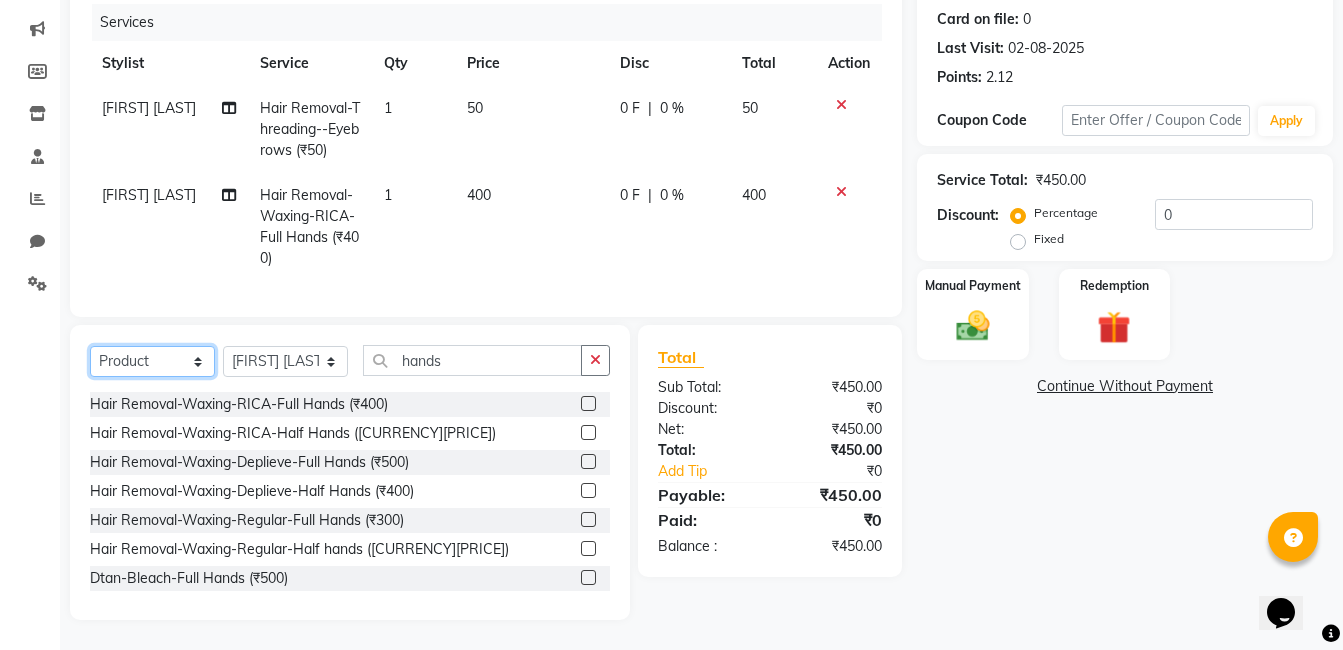 click on "Select  Service  Product  Membership  Package Voucher Prepaid Gift Card" 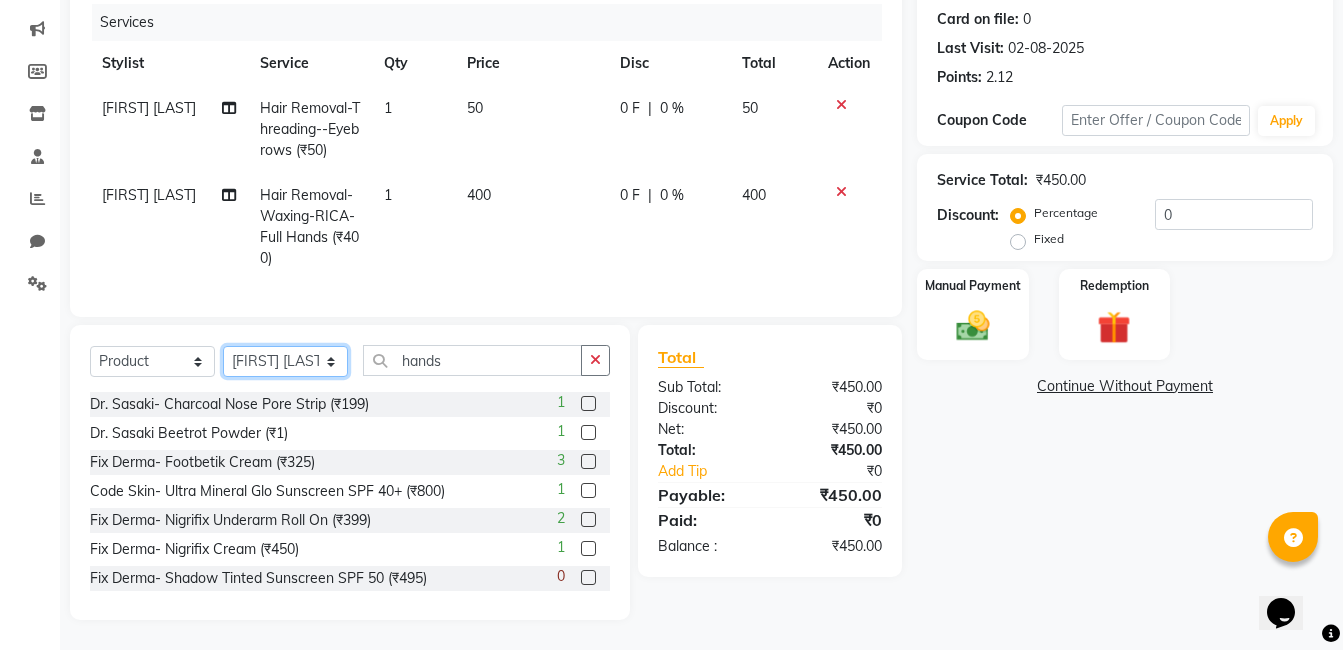 click on "Select Stylist [FIRST] [LAST] [FIRST] [LAST] [FIRST] [LAST] [FIRST] [LAST] [FIRST] [LAST] [FIRST] [LAST] [FIRST] [LAST] [FIRST] [LAST]" 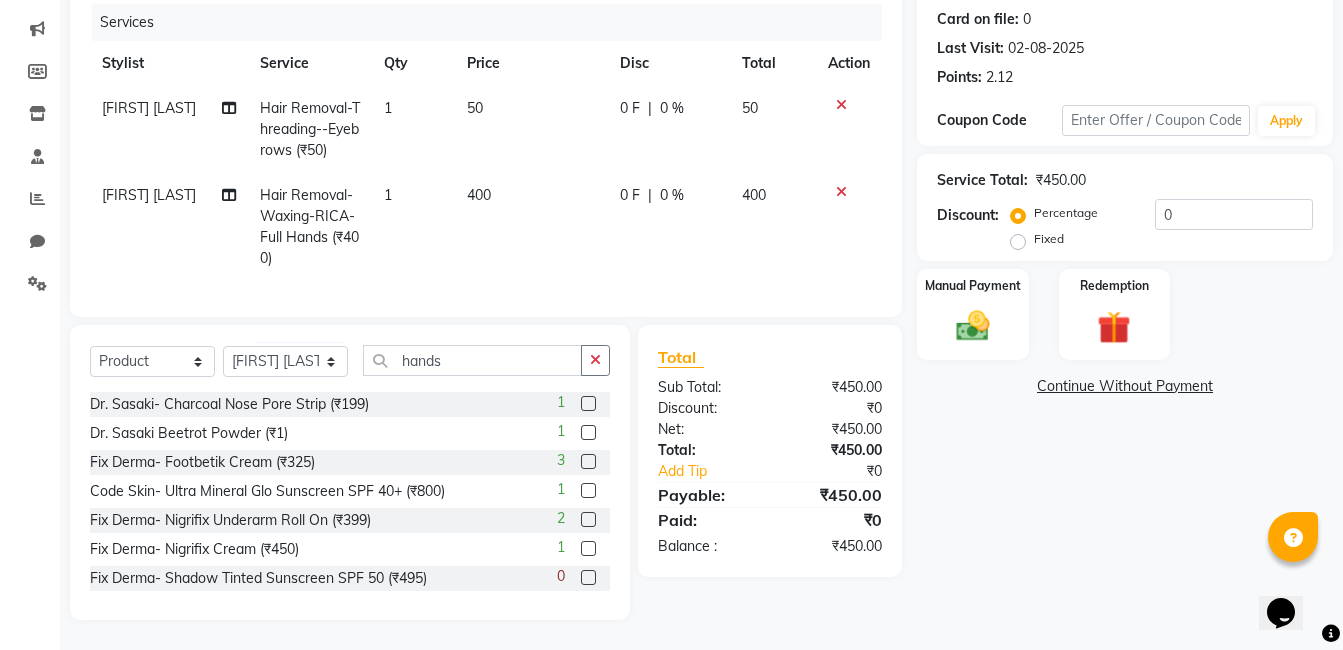 drag, startPoint x: 445, startPoint y: 318, endPoint x: 428, endPoint y: 359, distance: 44.38468 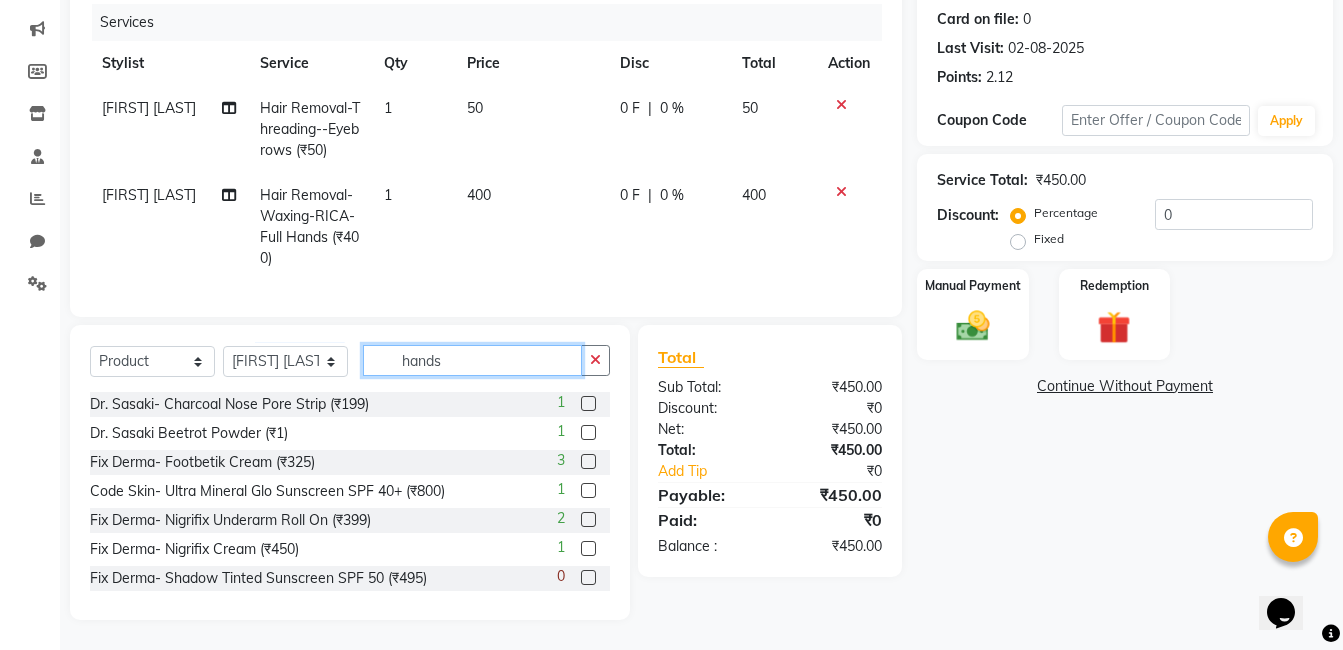click on "hands" 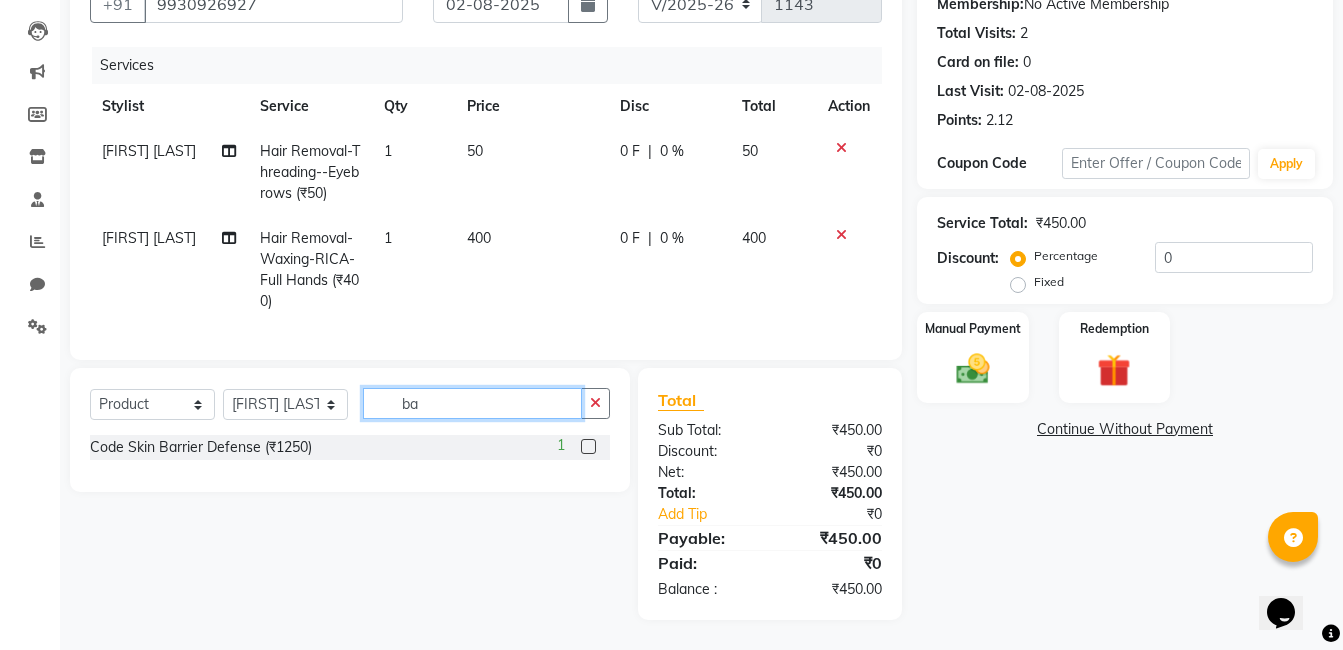 scroll, scrollTop: 216, scrollLeft: 0, axis: vertical 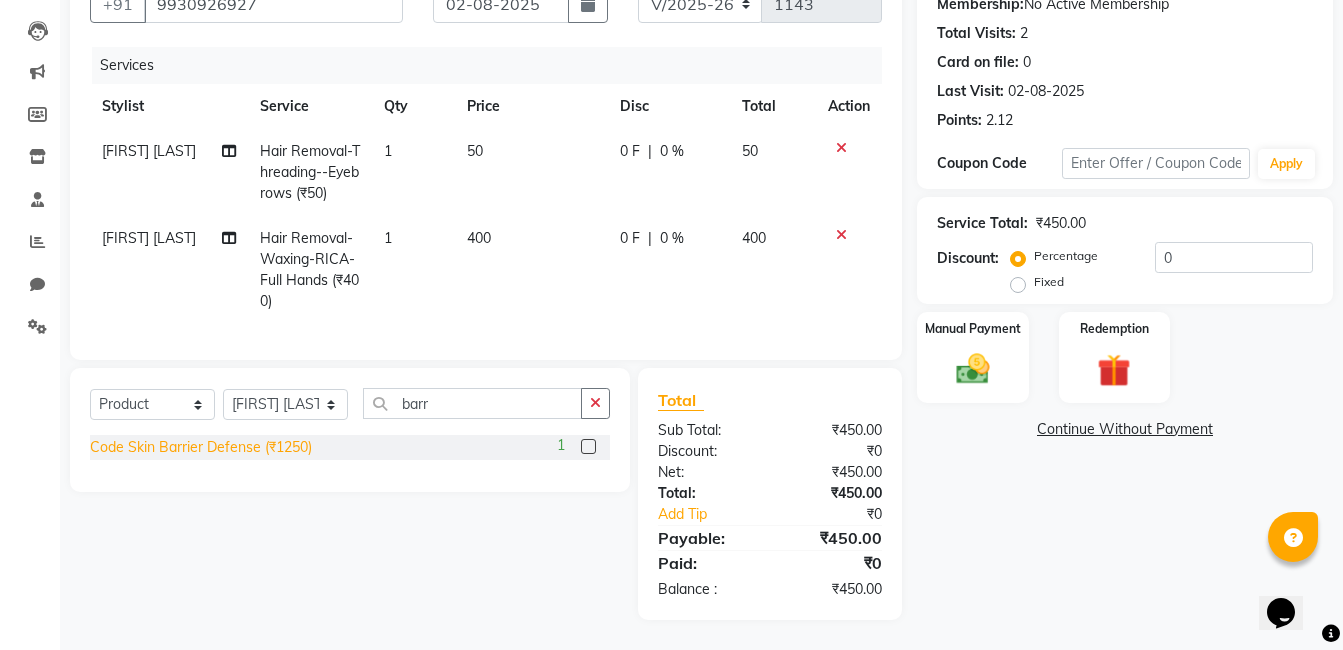 click on "Code Skin Barrier Defense (₹1250)" 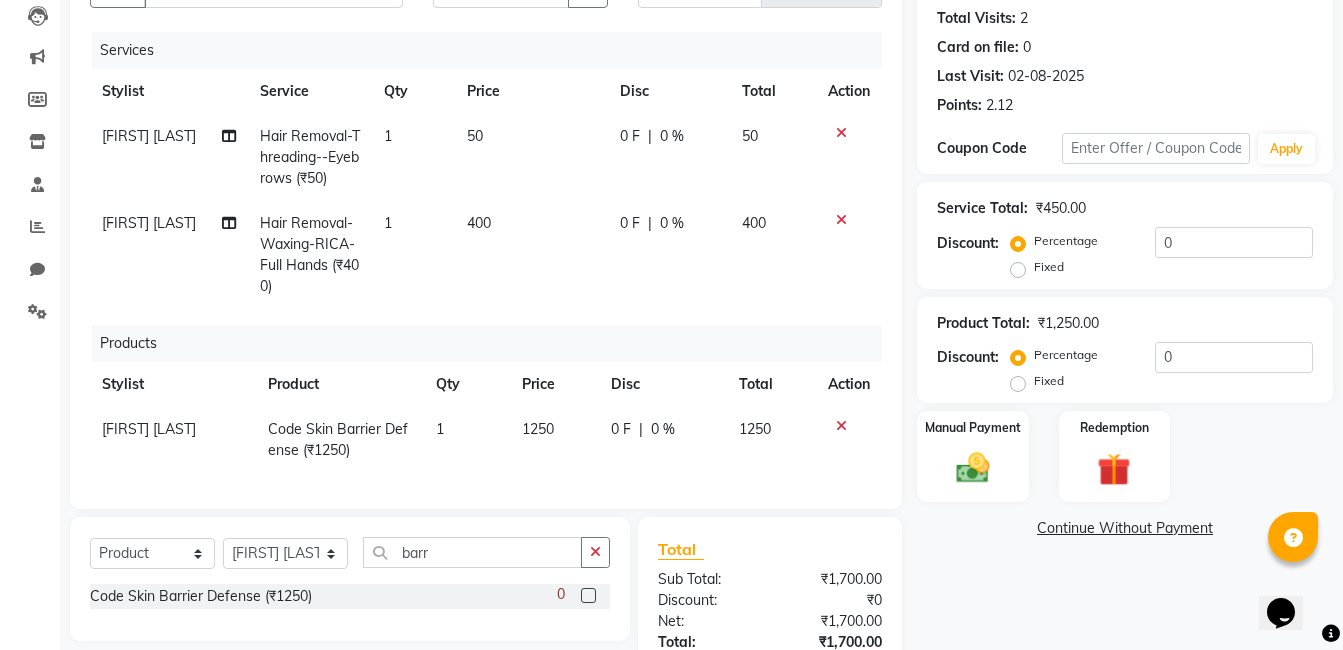 scroll, scrollTop: 380, scrollLeft: 0, axis: vertical 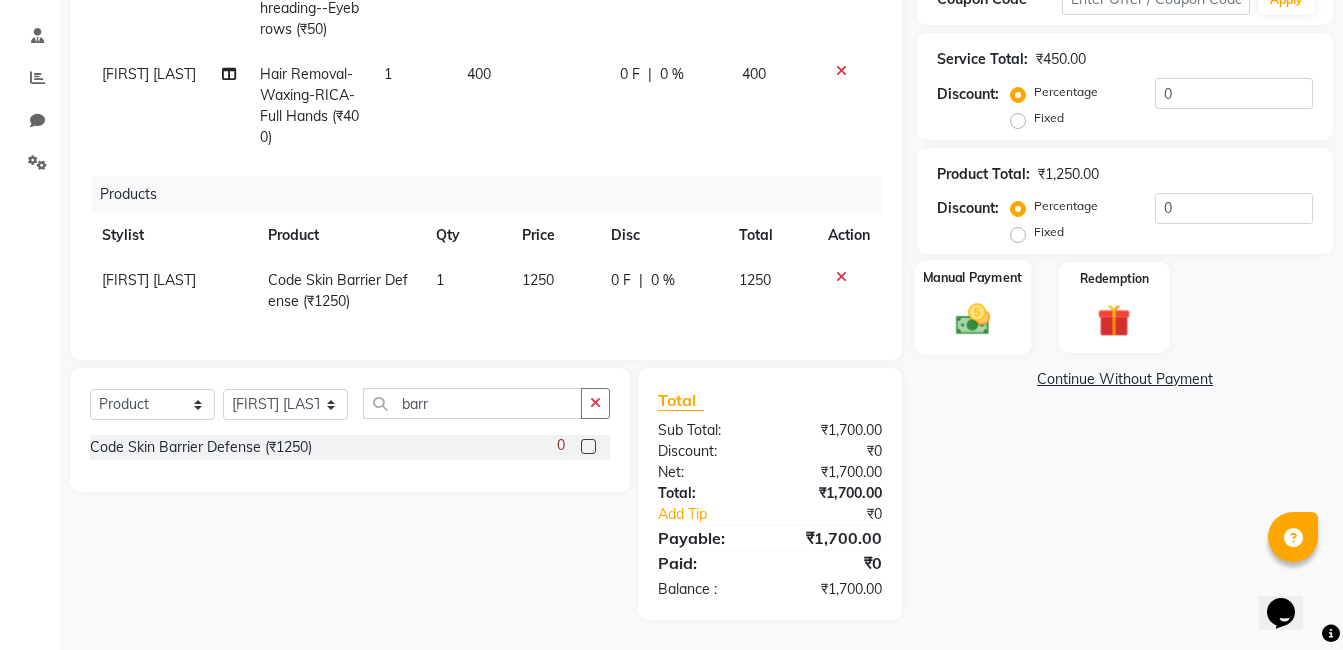 click 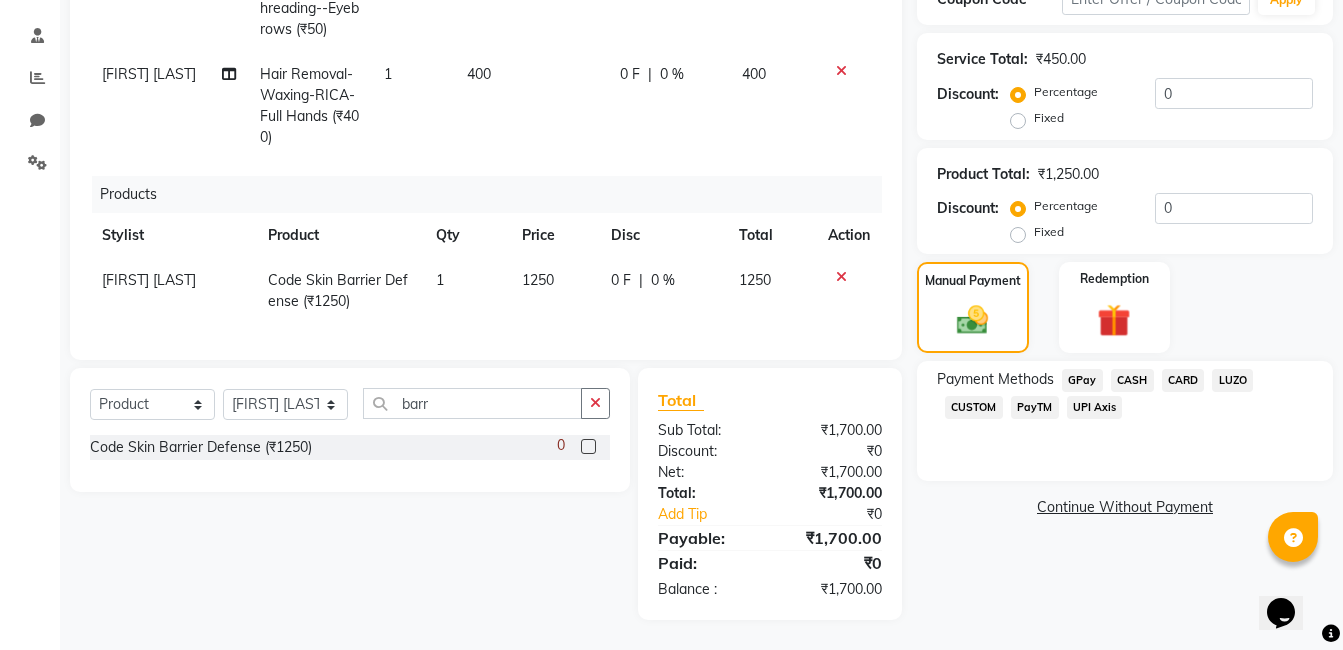 click on "GPay" 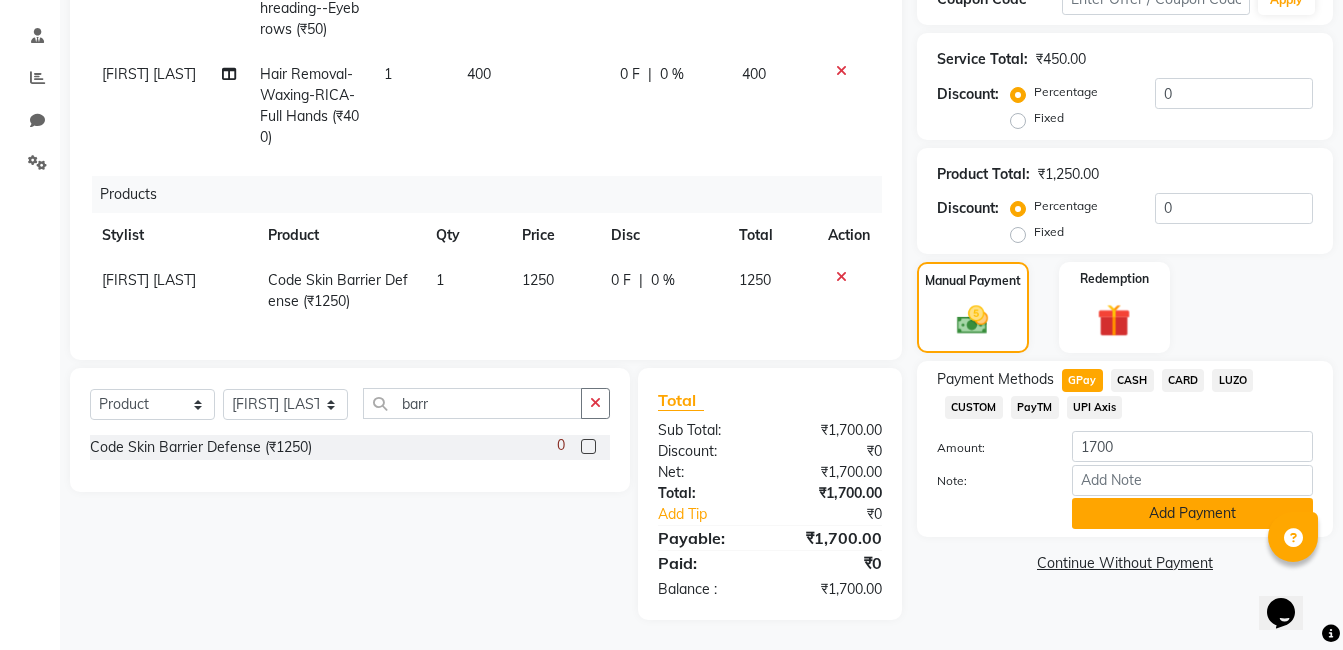 click on "Add Payment" 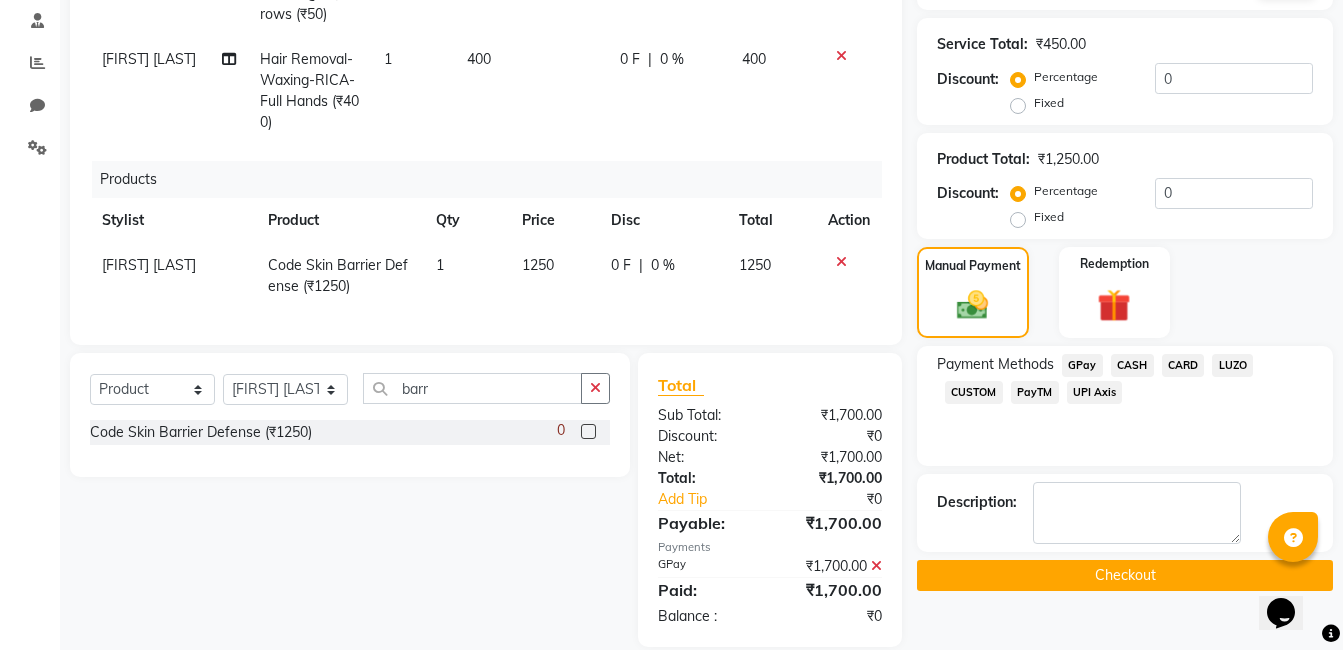 click on "Checkout" 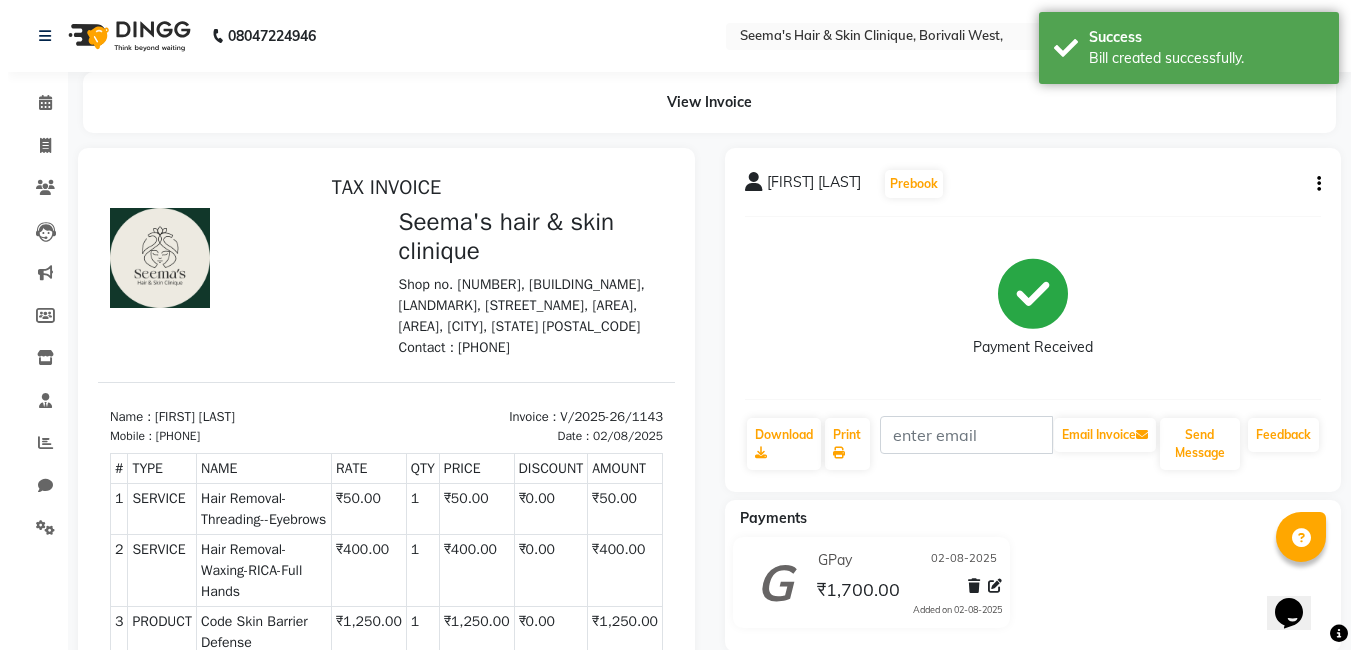 scroll, scrollTop: 0, scrollLeft: 0, axis: both 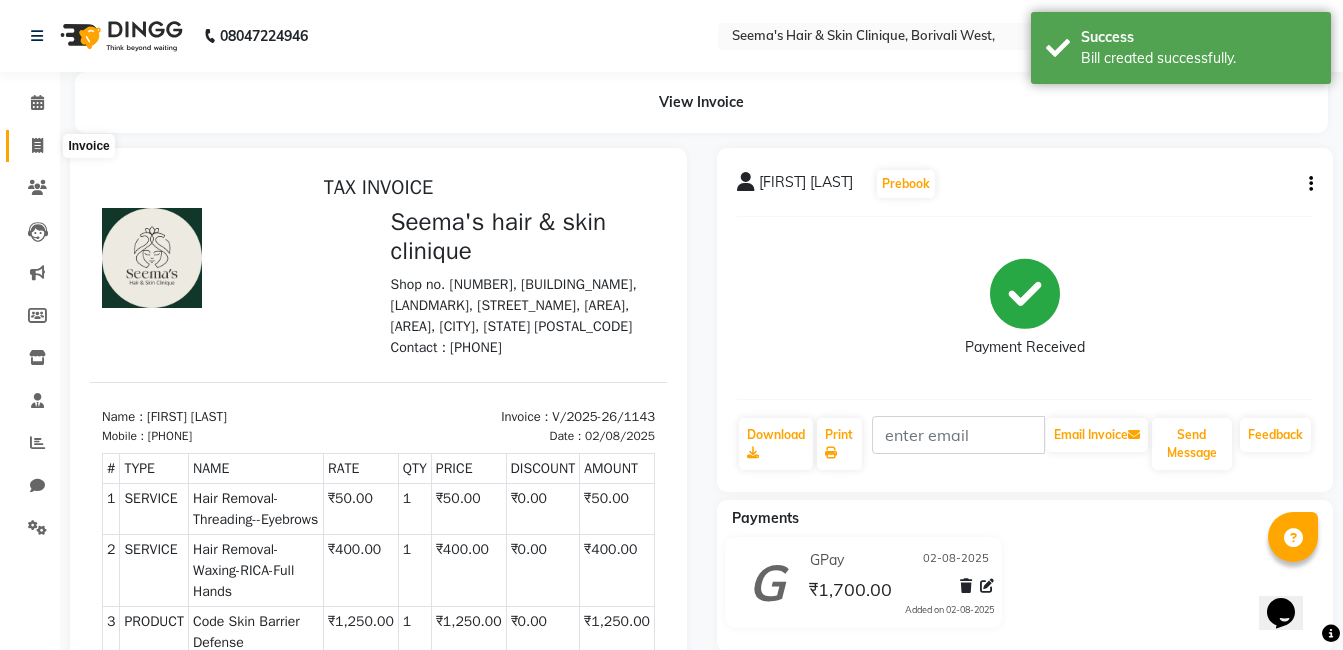 click 